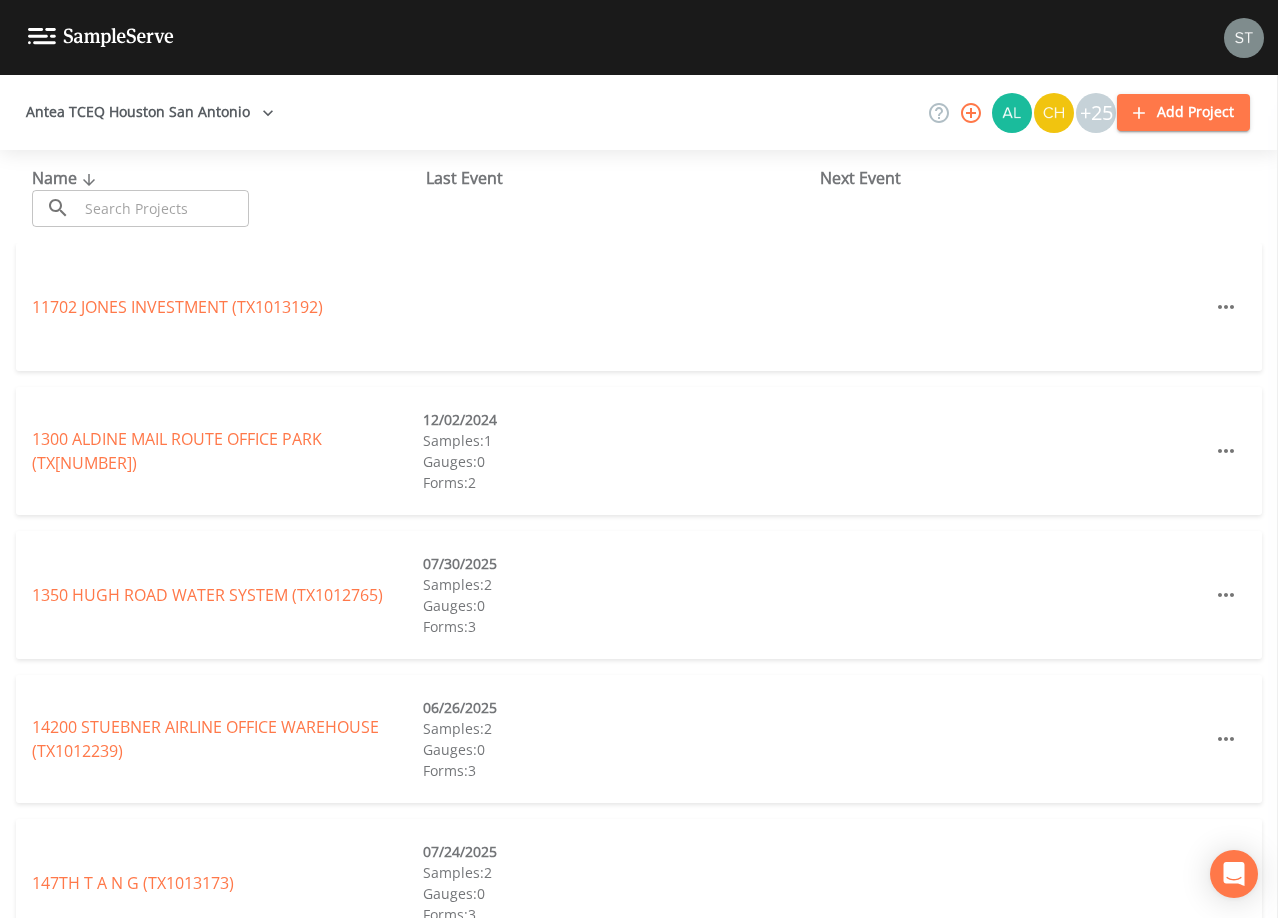 scroll, scrollTop: 0, scrollLeft: 0, axis: both 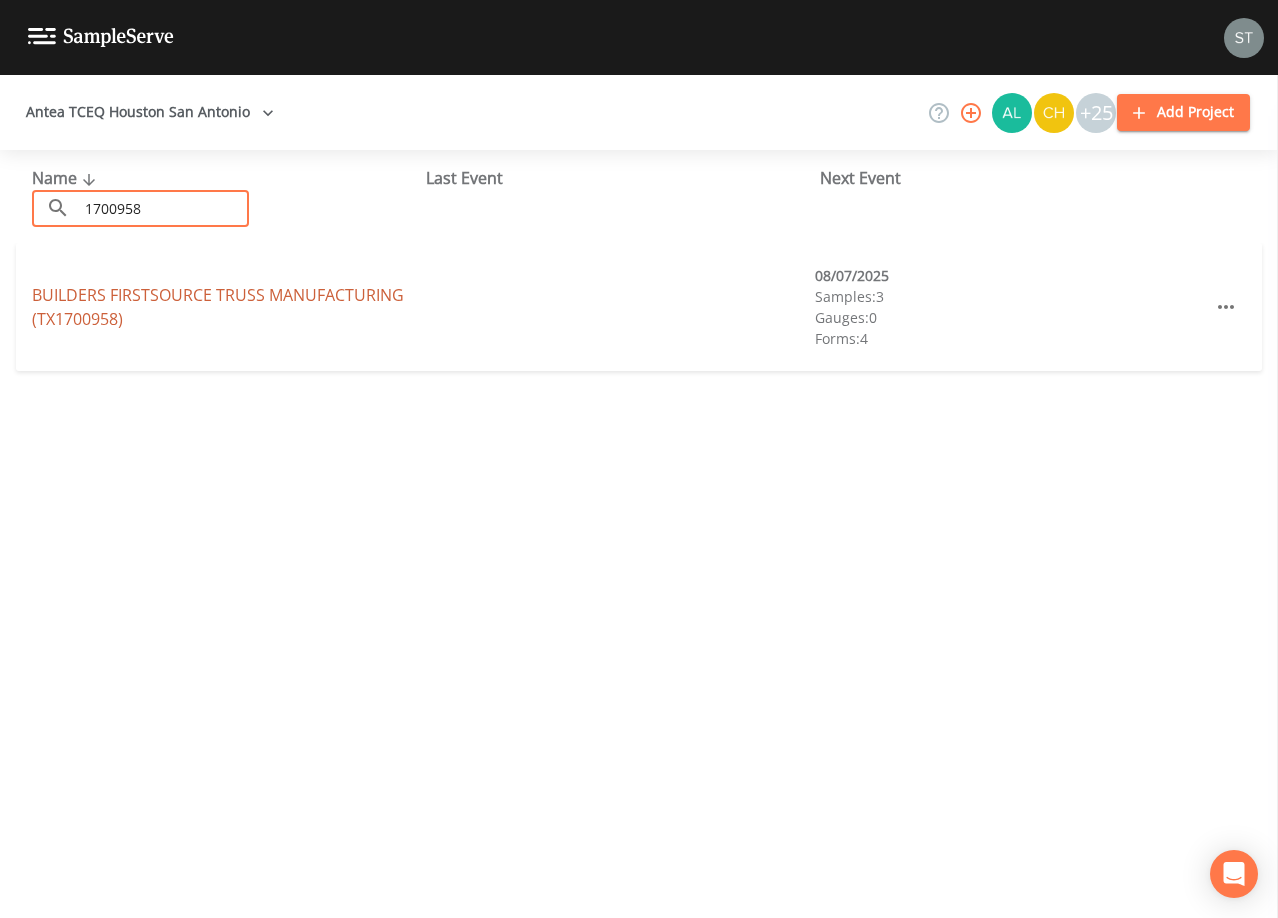 type on "1700958" 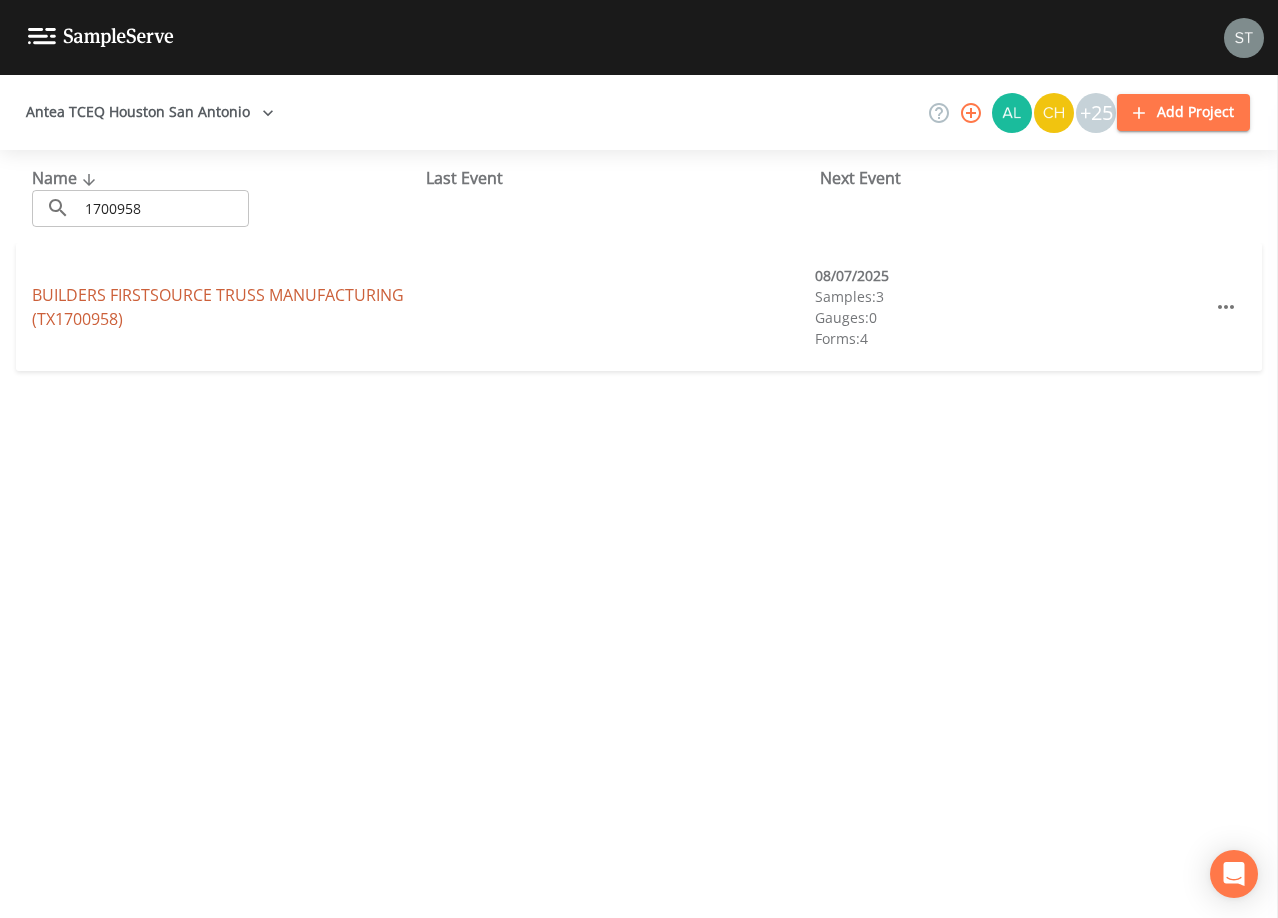 click on "BUILDERS FIRSTSOURCE TRUSS MANUFACTURING   ([STATE][NUMBER])" at bounding box center [218, 307] 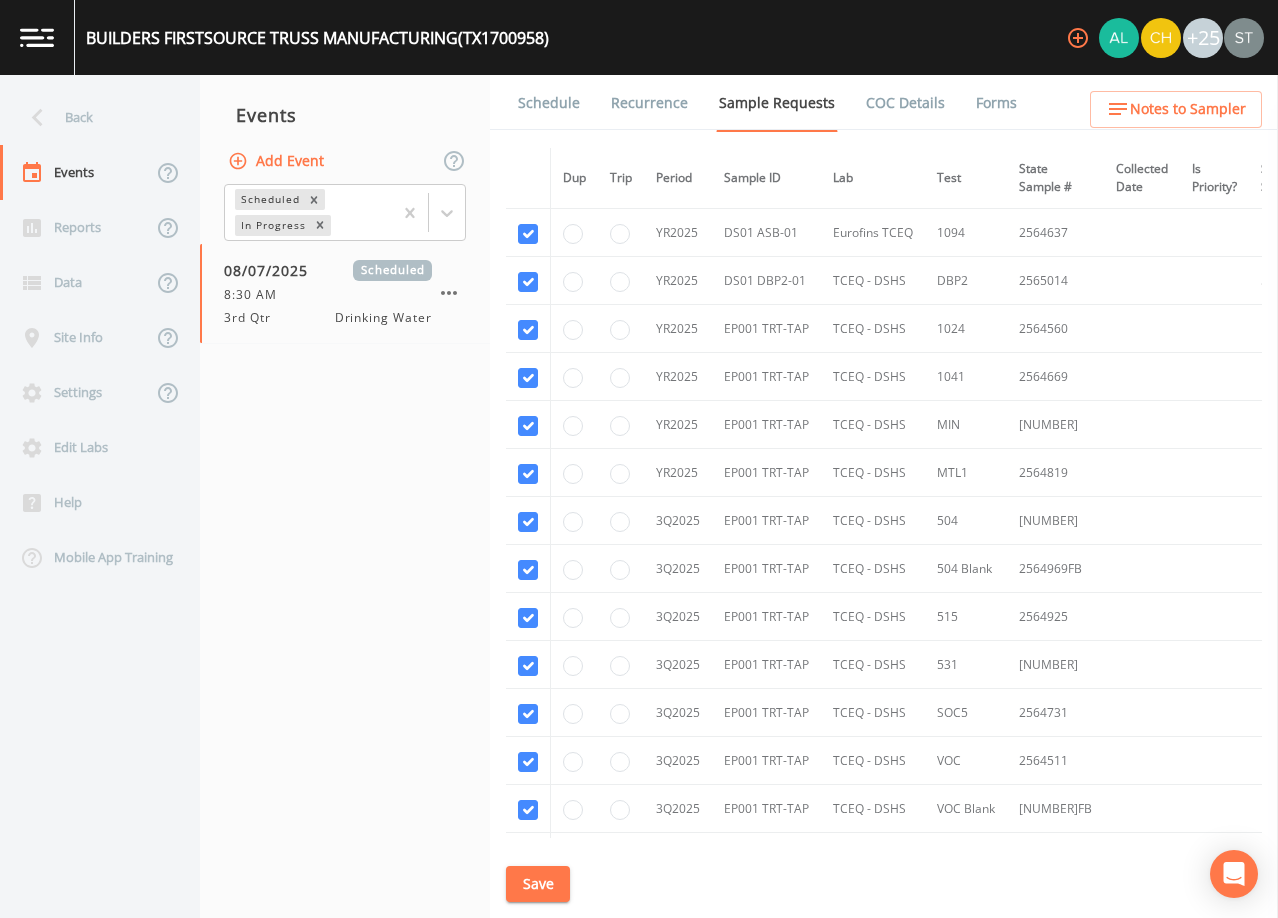 click on "Schedule" at bounding box center [549, 103] 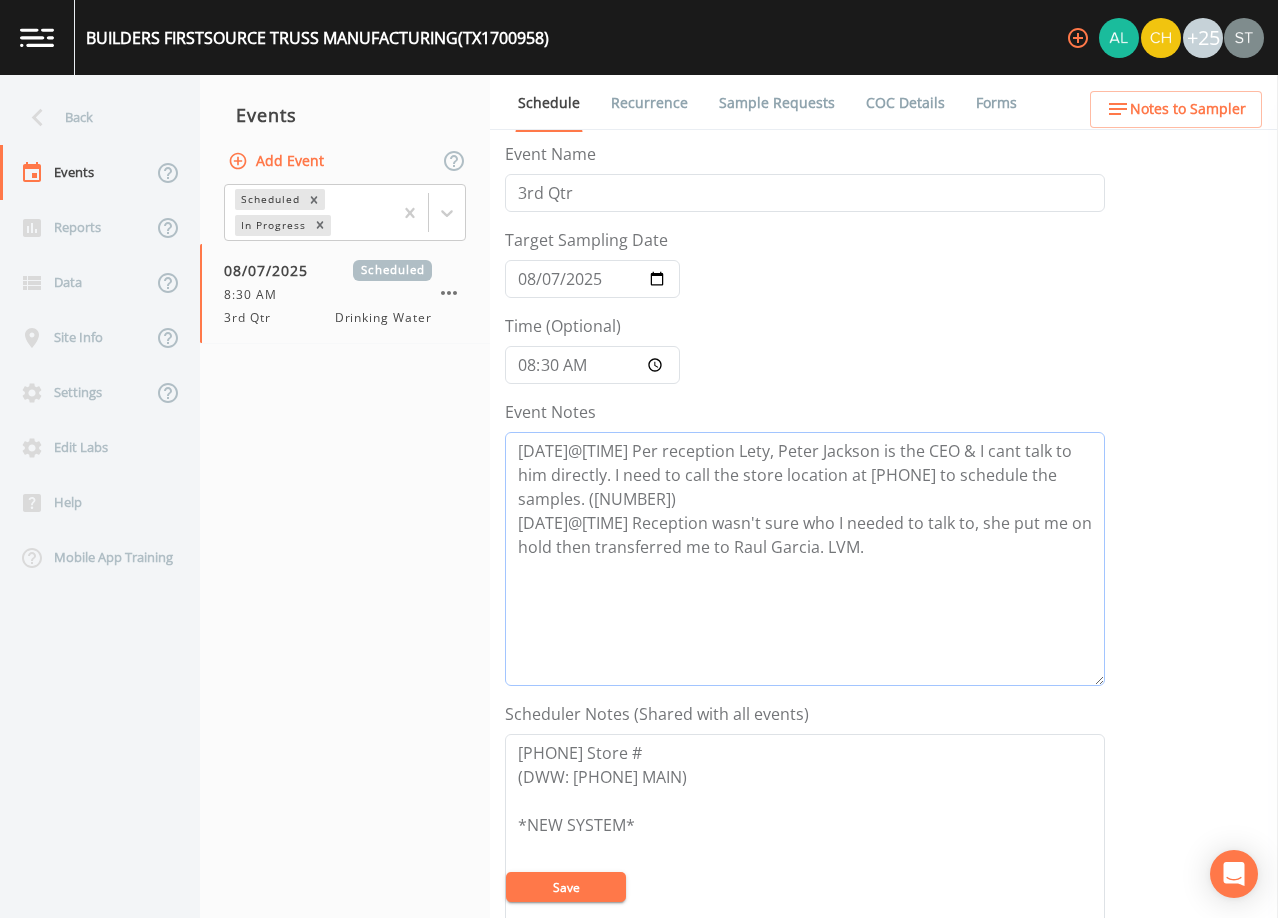 click on "[DATE]@[TIME] Per reception Lety, Peter Jackson is the CEO & I cant talk to him directly. I need to call the store location at [PHONE] to schedule the samples. ([NUMBER])
[DATE]@[TIME] Reception wasn't sure who I needed to talk to, she put me on hold then transferred me to Raul Garcia. LVM." at bounding box center (805, 559) 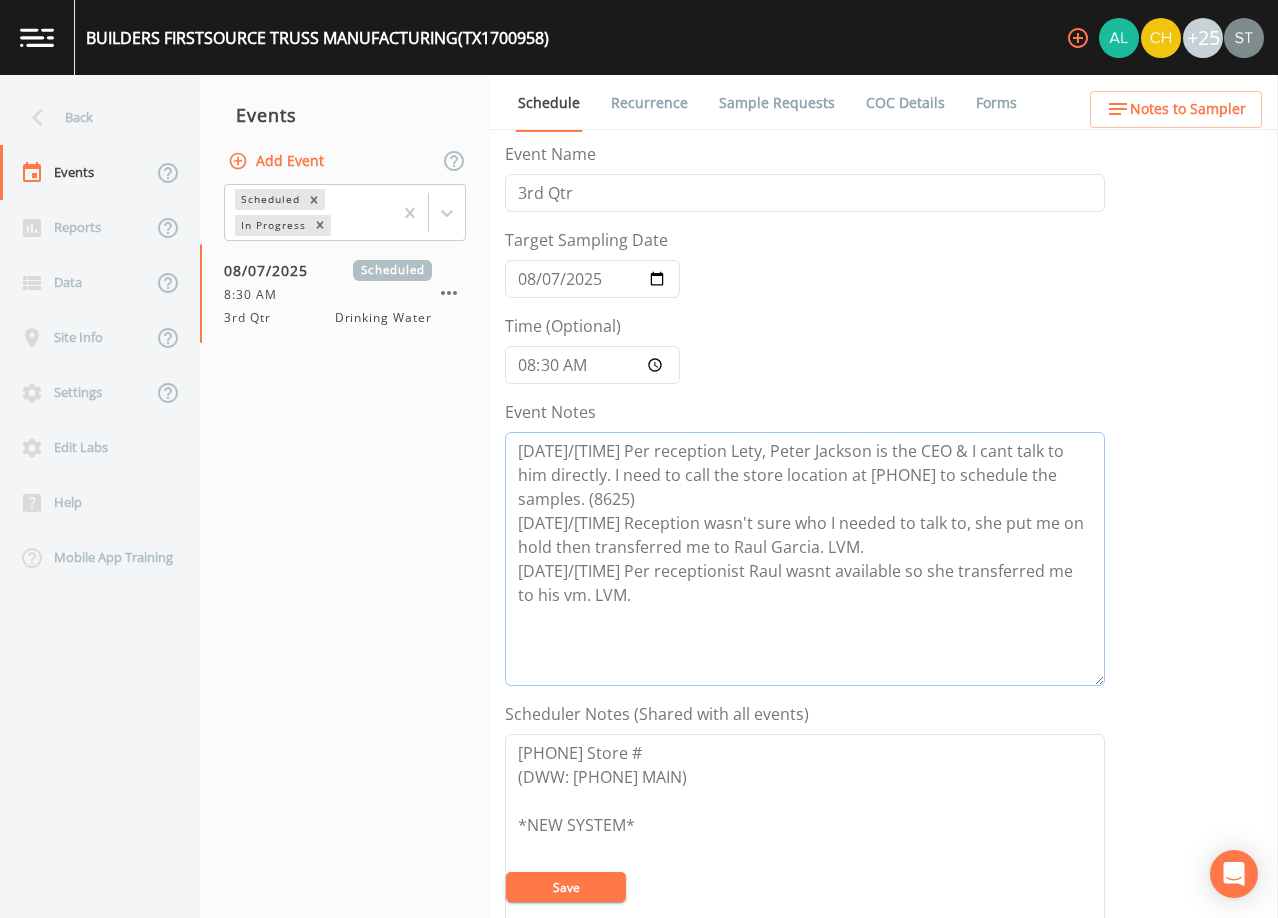 click on "[DATE]/[TIME] Per reception Lety, Peter Jackson is the CEO & I cant talk to him directly. I need to call the store location at [PHONE] to schedule the samples. (8625)
[DATE]/[TIME] Reception wasn't sure who I needed to talk to, she put me on hold then transferred me to Raul Garcia. LVM.
[DATE]/[TIME] Per receptionist Raul wasnt available so she transferred me to his vm. LVM." at bounding box center [805, 559] 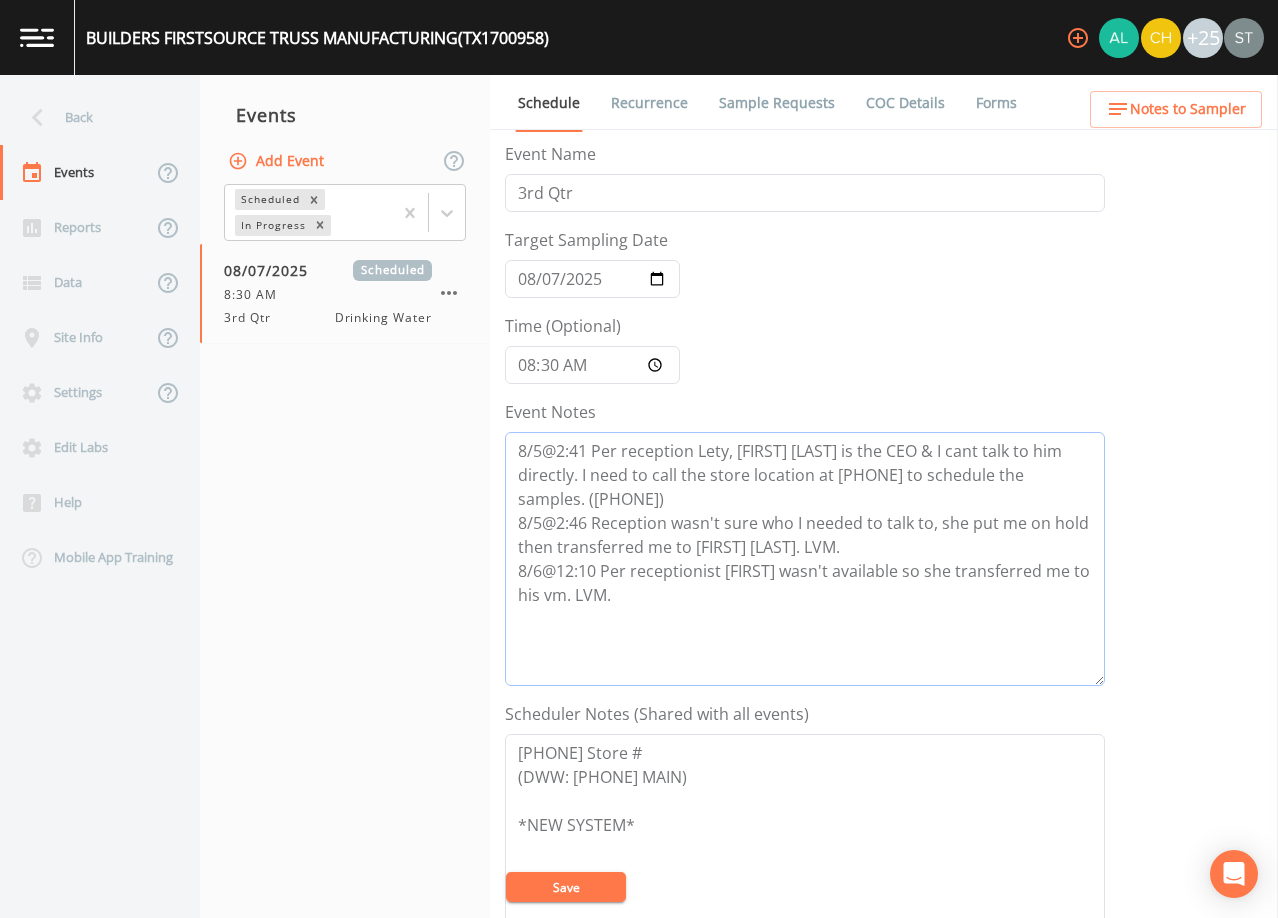 click on "8/5@2:41 Per reception Lety, [FIRST] [LAST] is the CEO & I cant talk to him directly. I need to call the store location at [PHONE] to schedule the samples. ([PHONE])
8/5@2:46 Reception wasn't sure who I needed to talk to, she put me on hold then transferred me to [FIRST] [LAST]. LVM.
8/6@12:10 Per receptionist [FIRST] wasn't available so she transferred me to his vm. LVM." at bounding box center [805, 559] 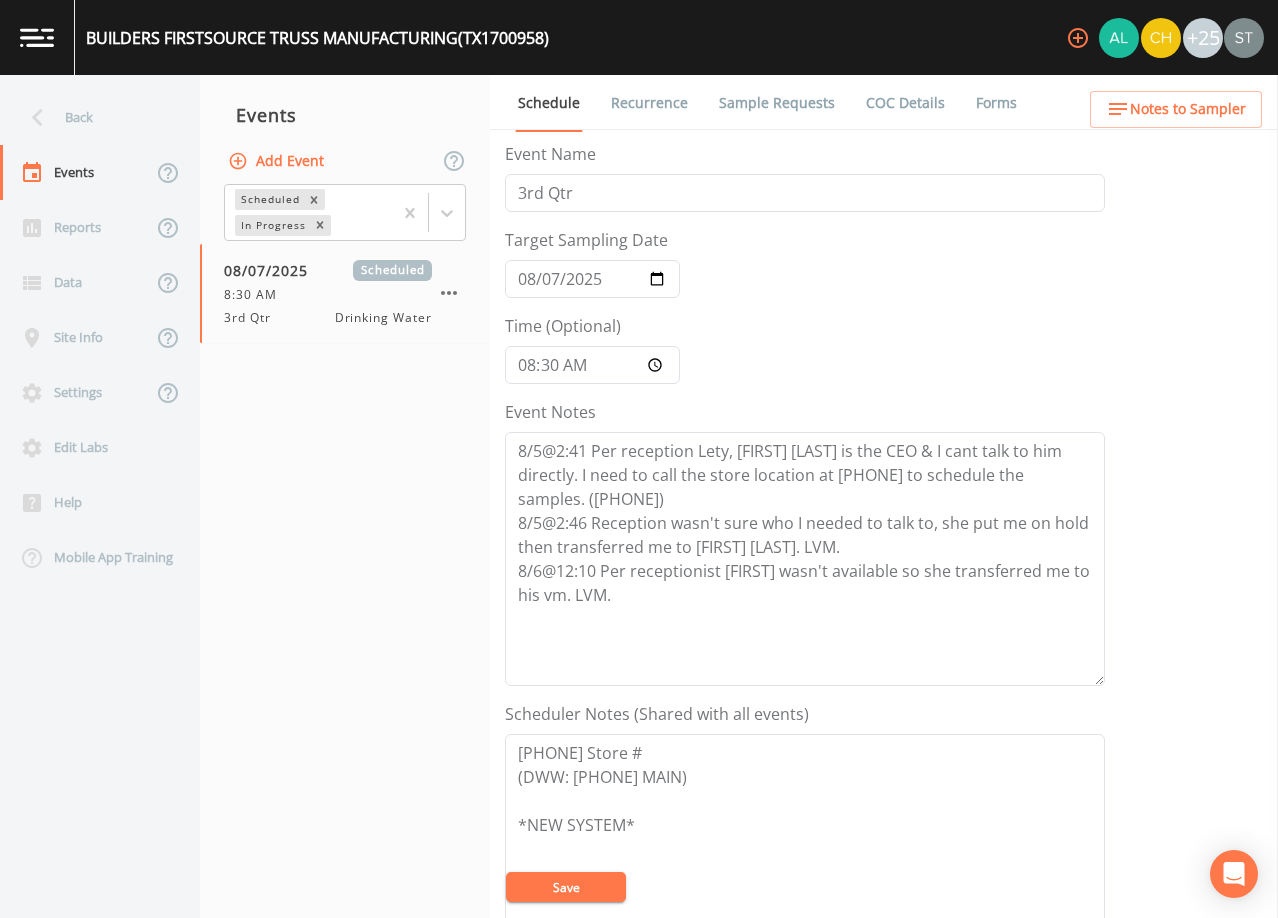 click on "Save" at bounding box center (566, 887) 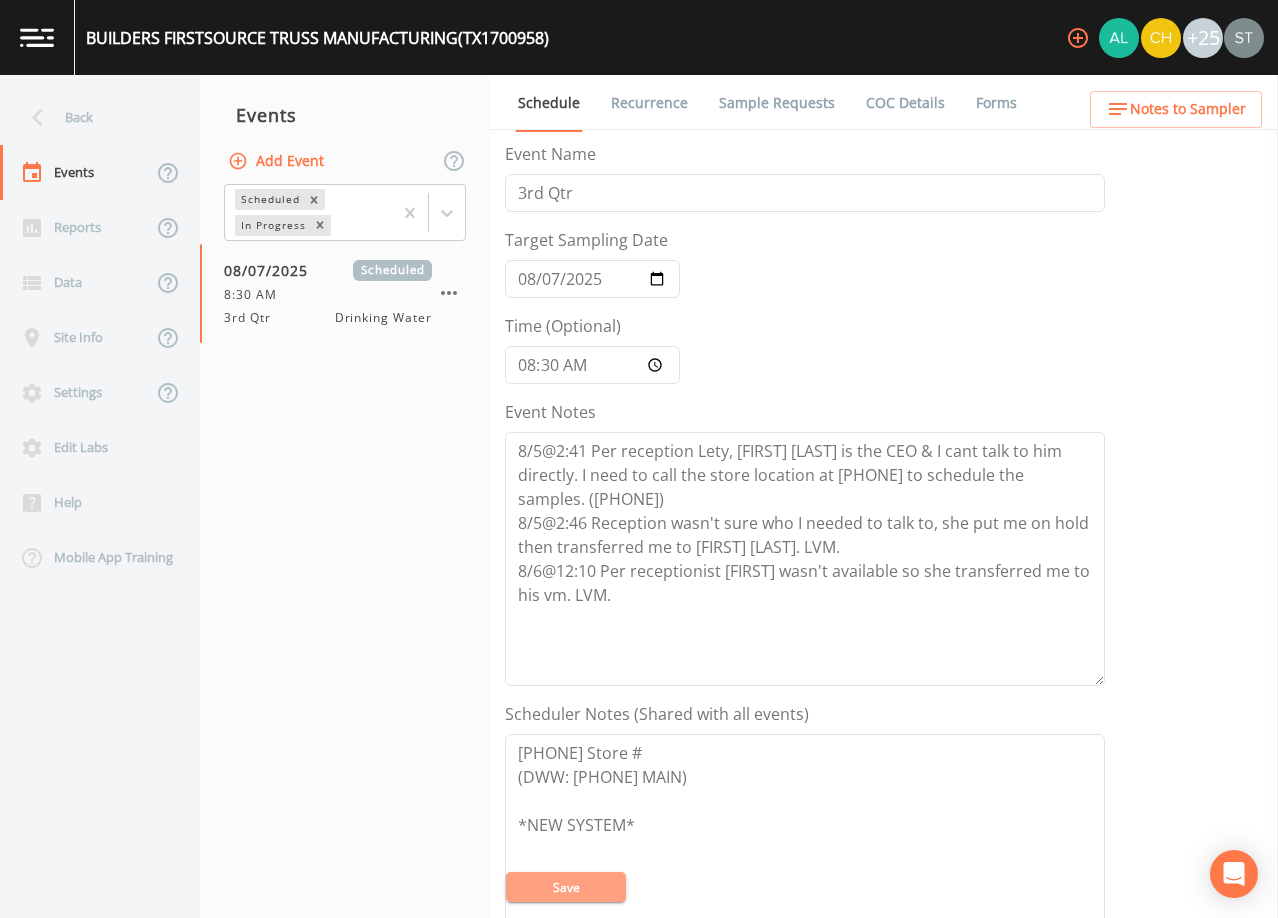 click on "Save" at bounding box center (566, 887) 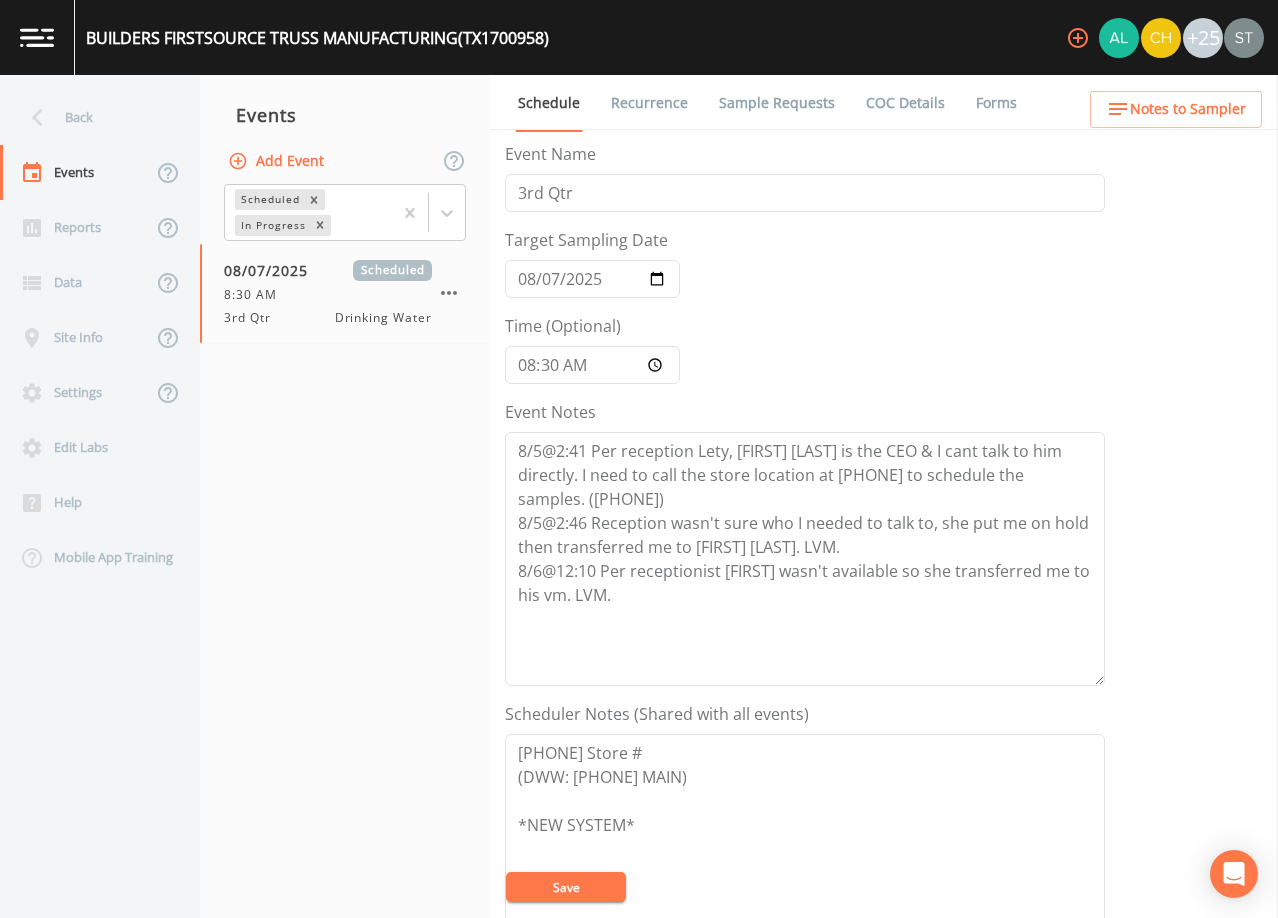 click on "Recurrence" at bounding box center [649, 103] 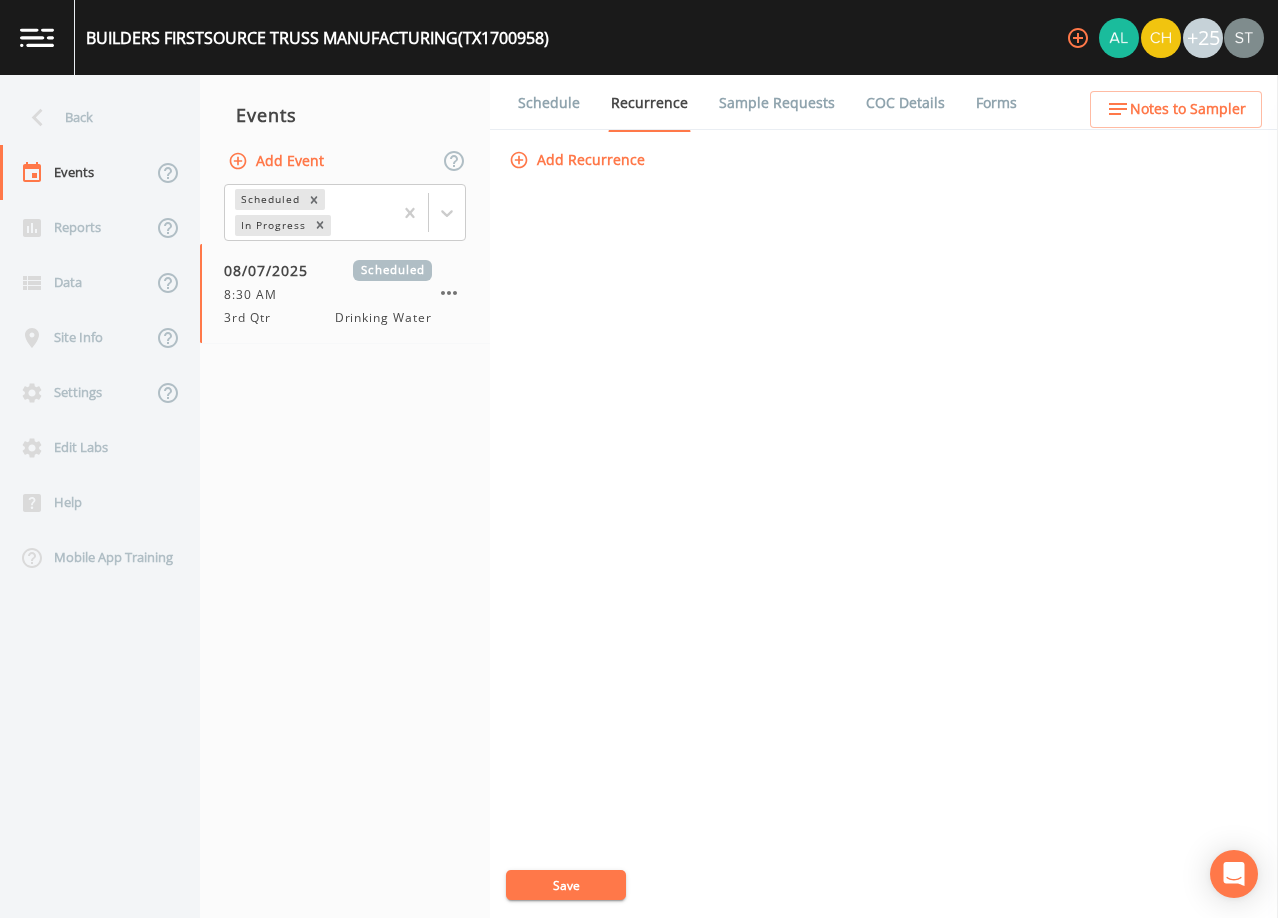 click on "Schedule" at bounding box center [549, 103] 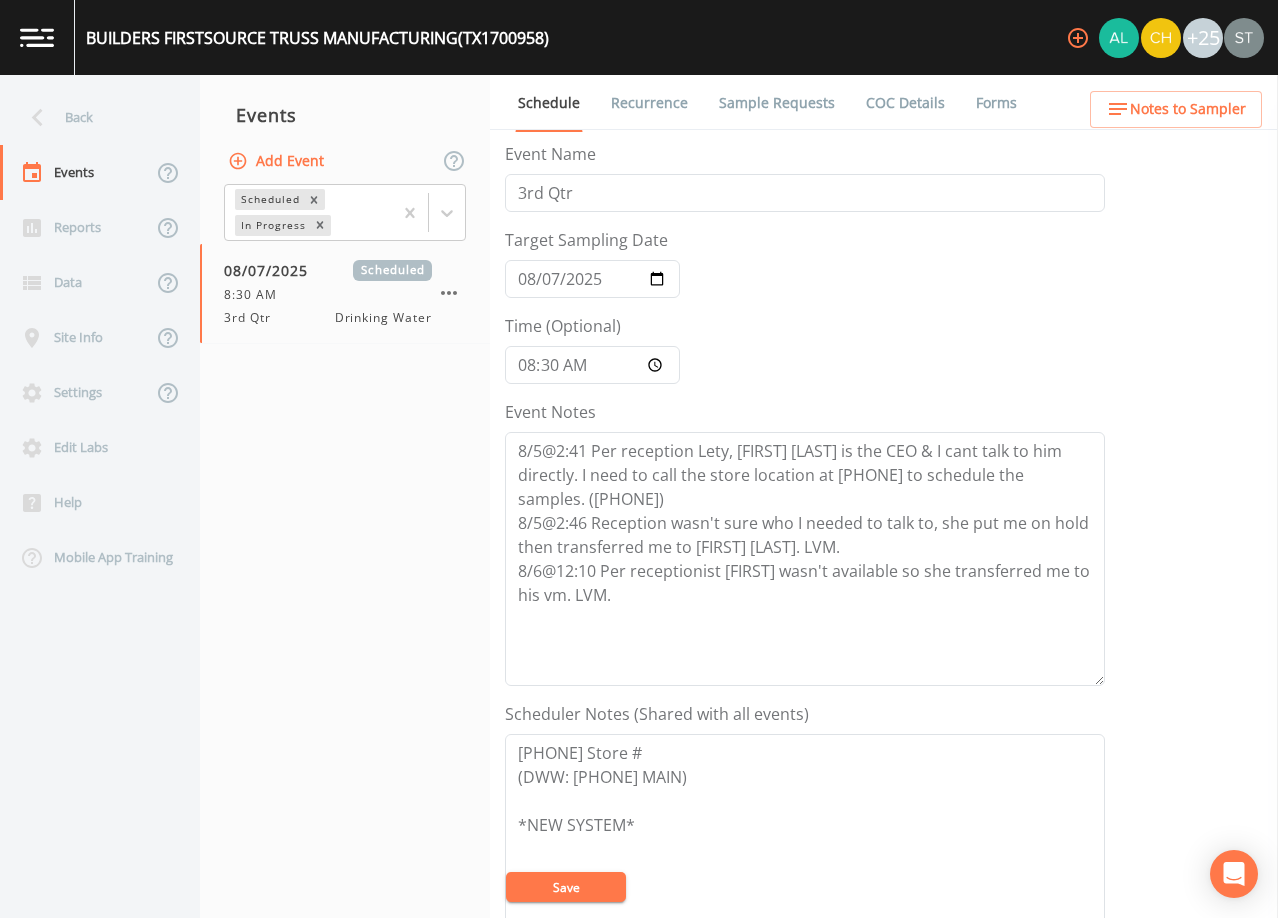 click on "Recurrence" at bounding box center (649, 103) 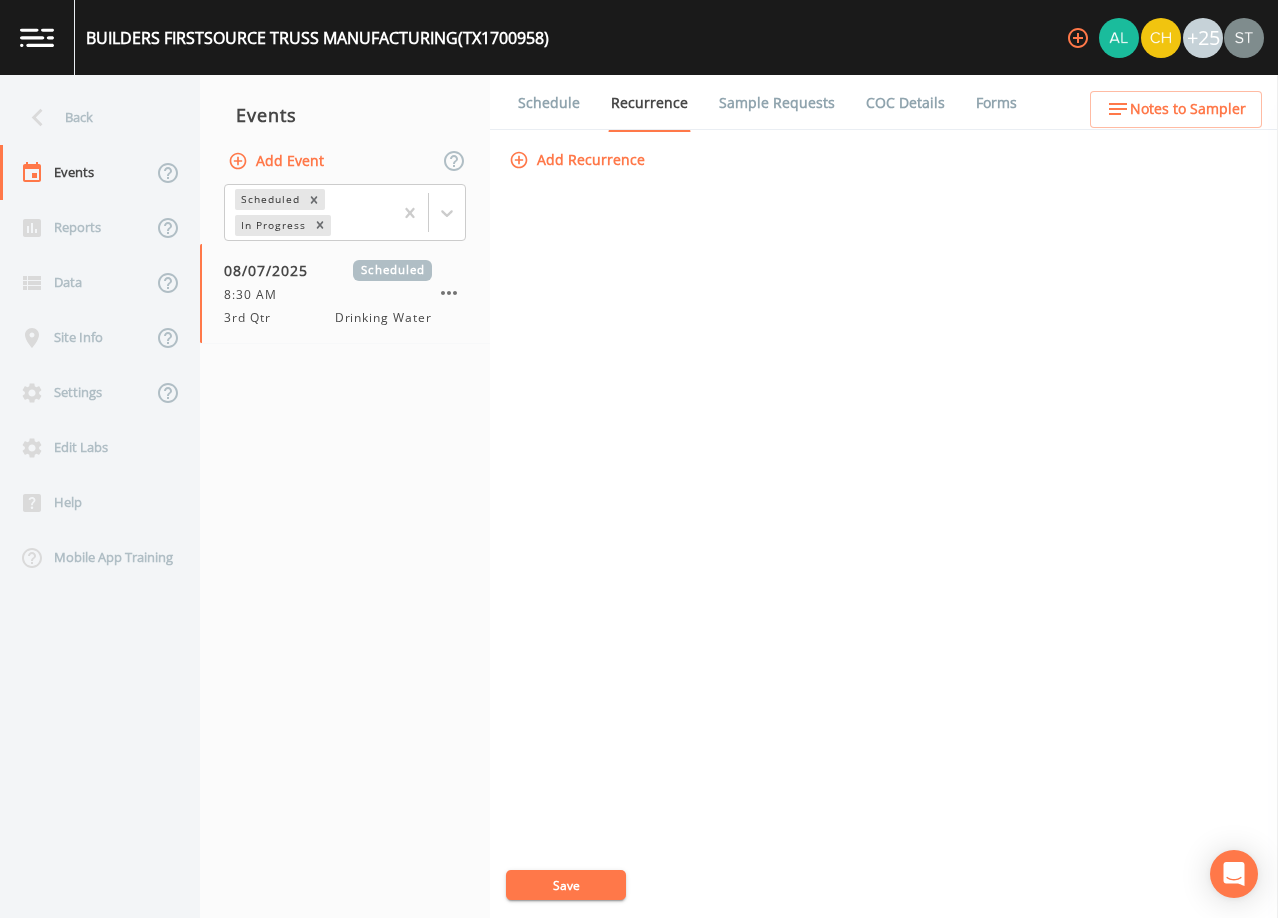 click on "Schedule" at bounding box center (549, 103) 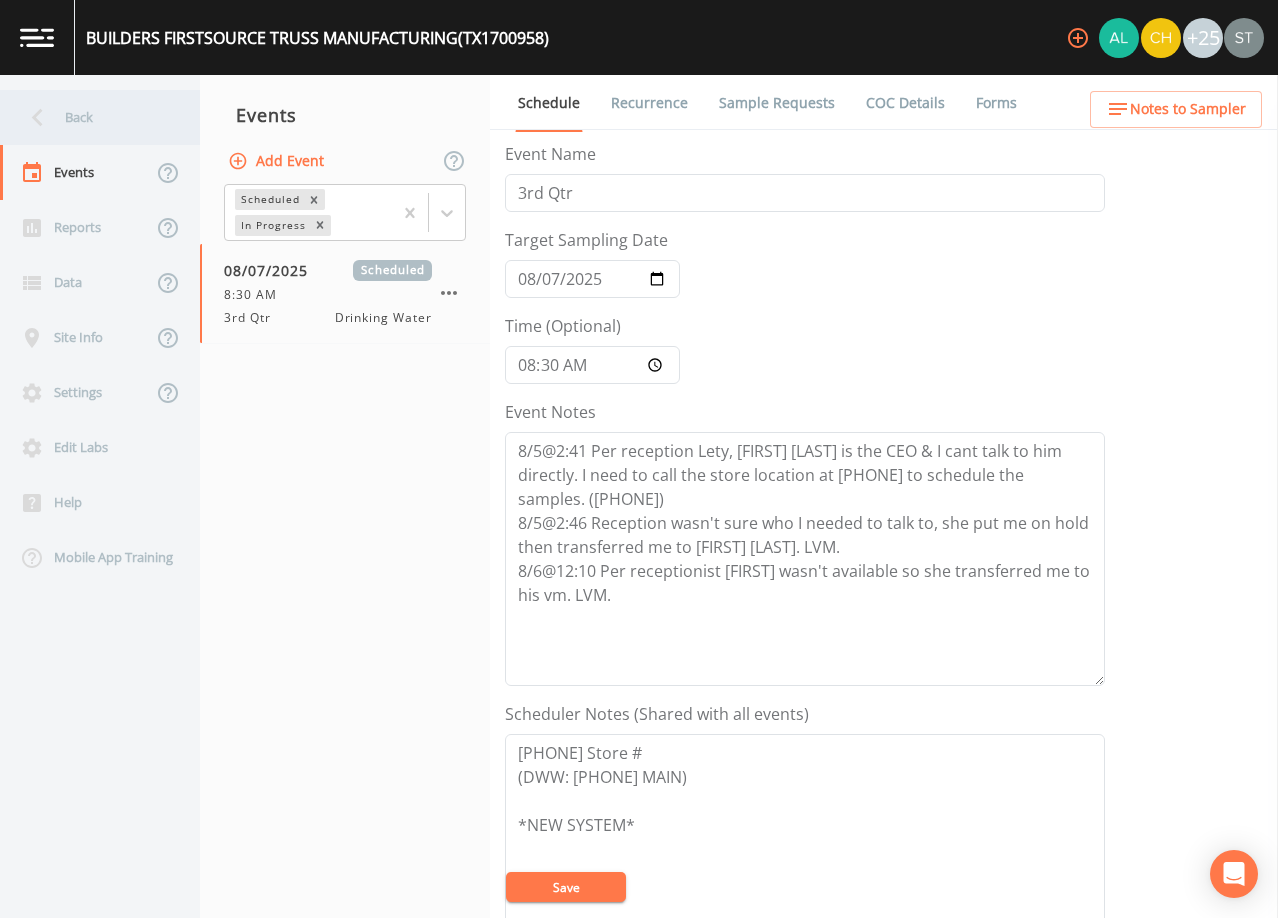 click on "Back" at bounding box center [90, 117] 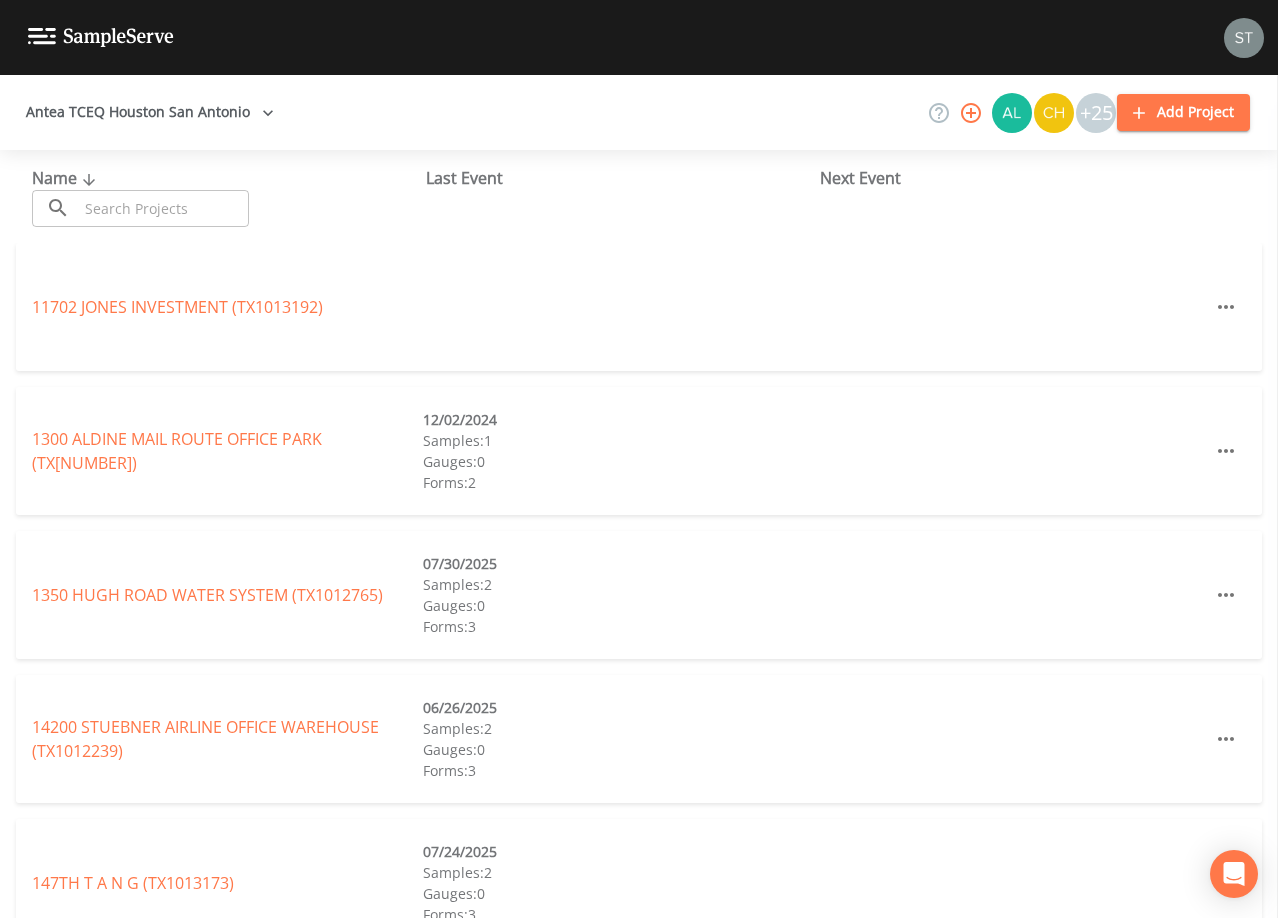 click at bounding box center [163, 208] 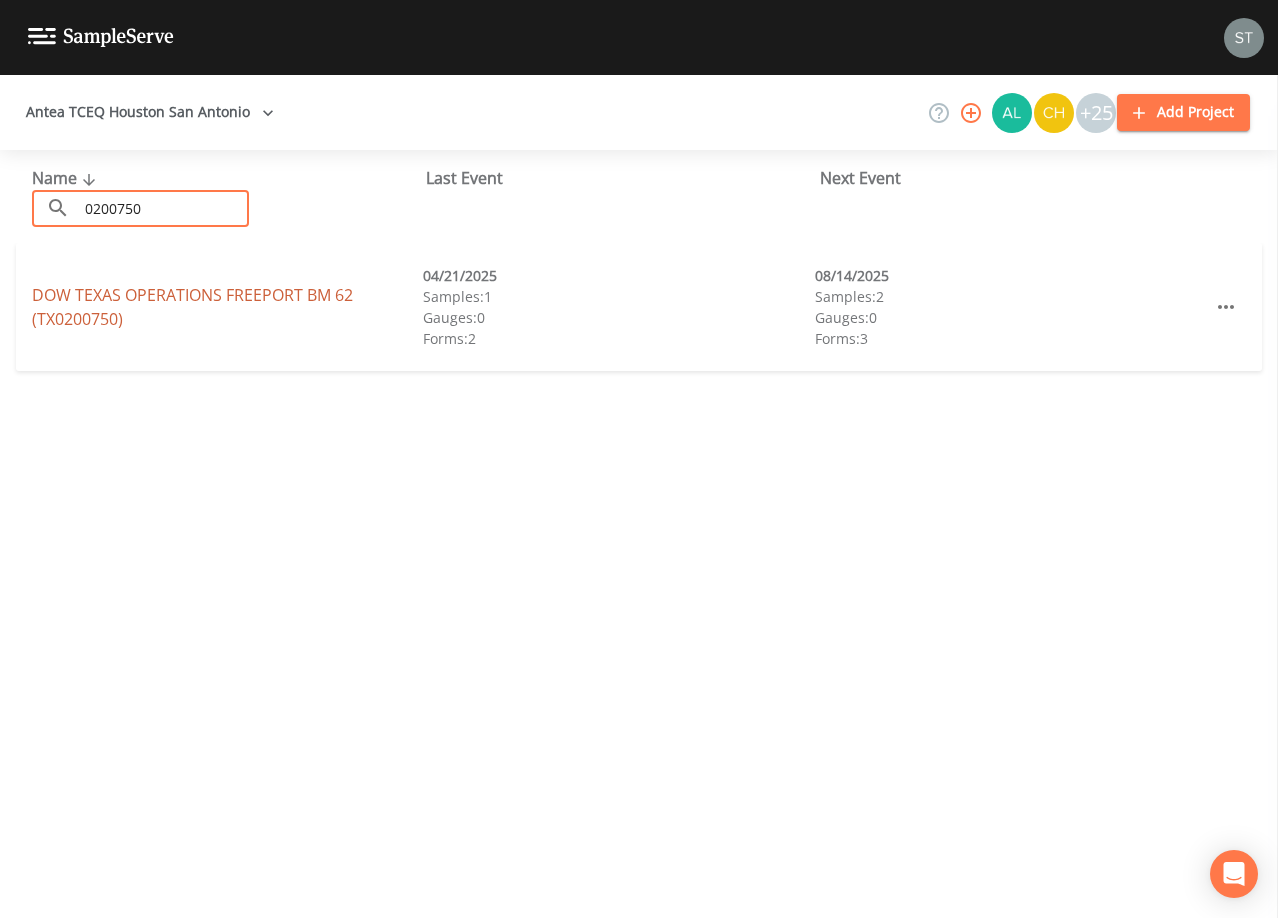type on "0200750" 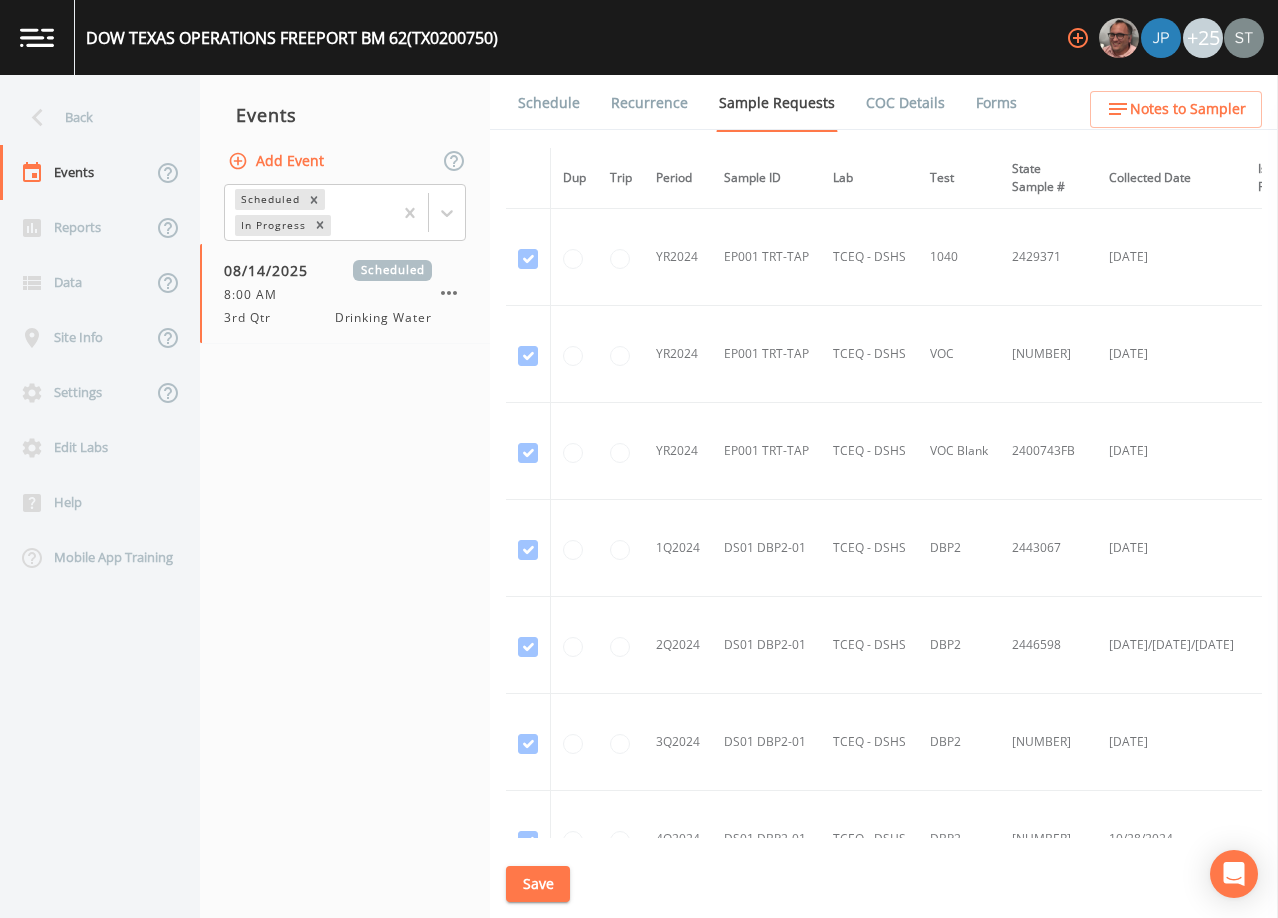click on "Schedule" at bounding box center (549, 103) 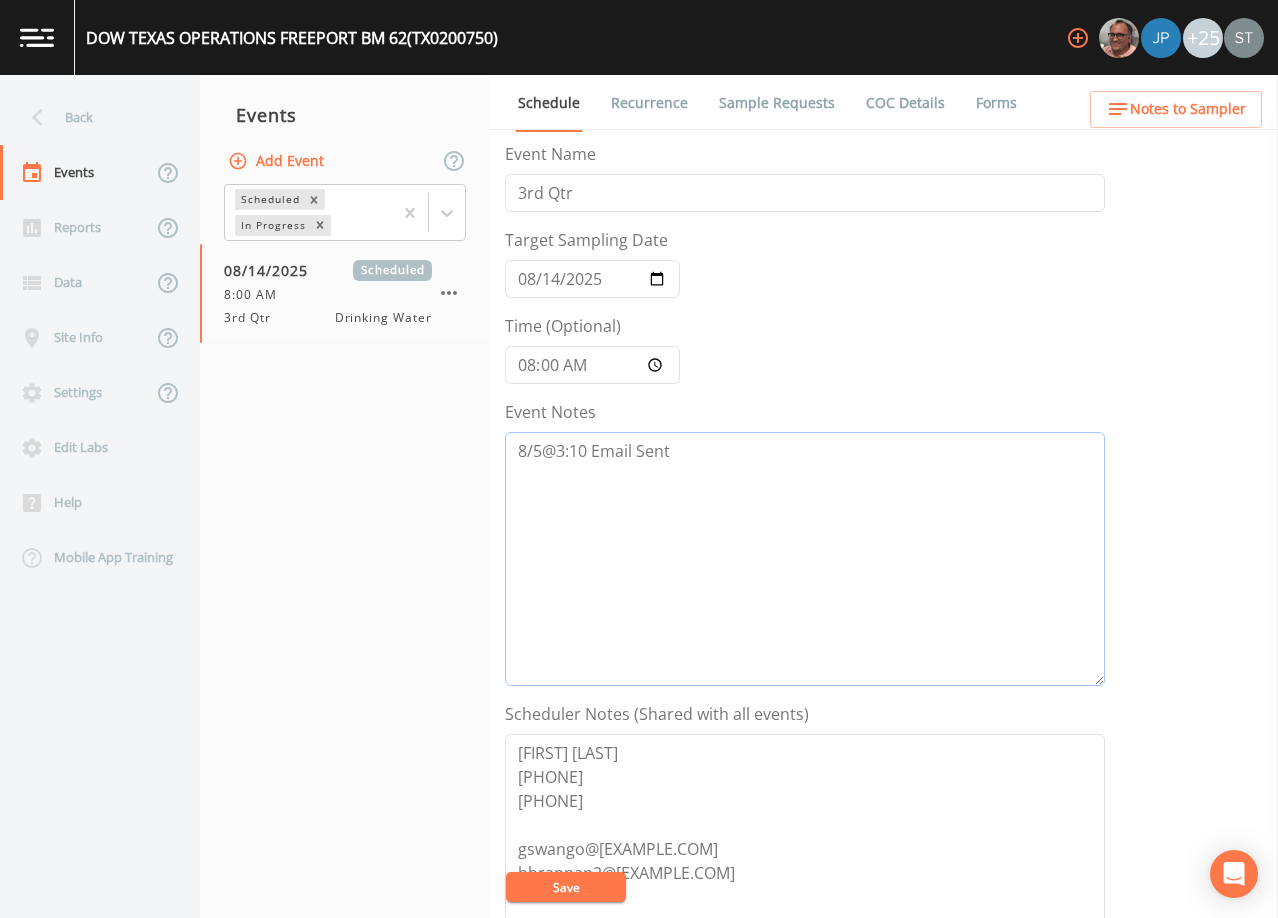 click on "8/5@3:10 Email Sent" at bounding box center [805, 559] 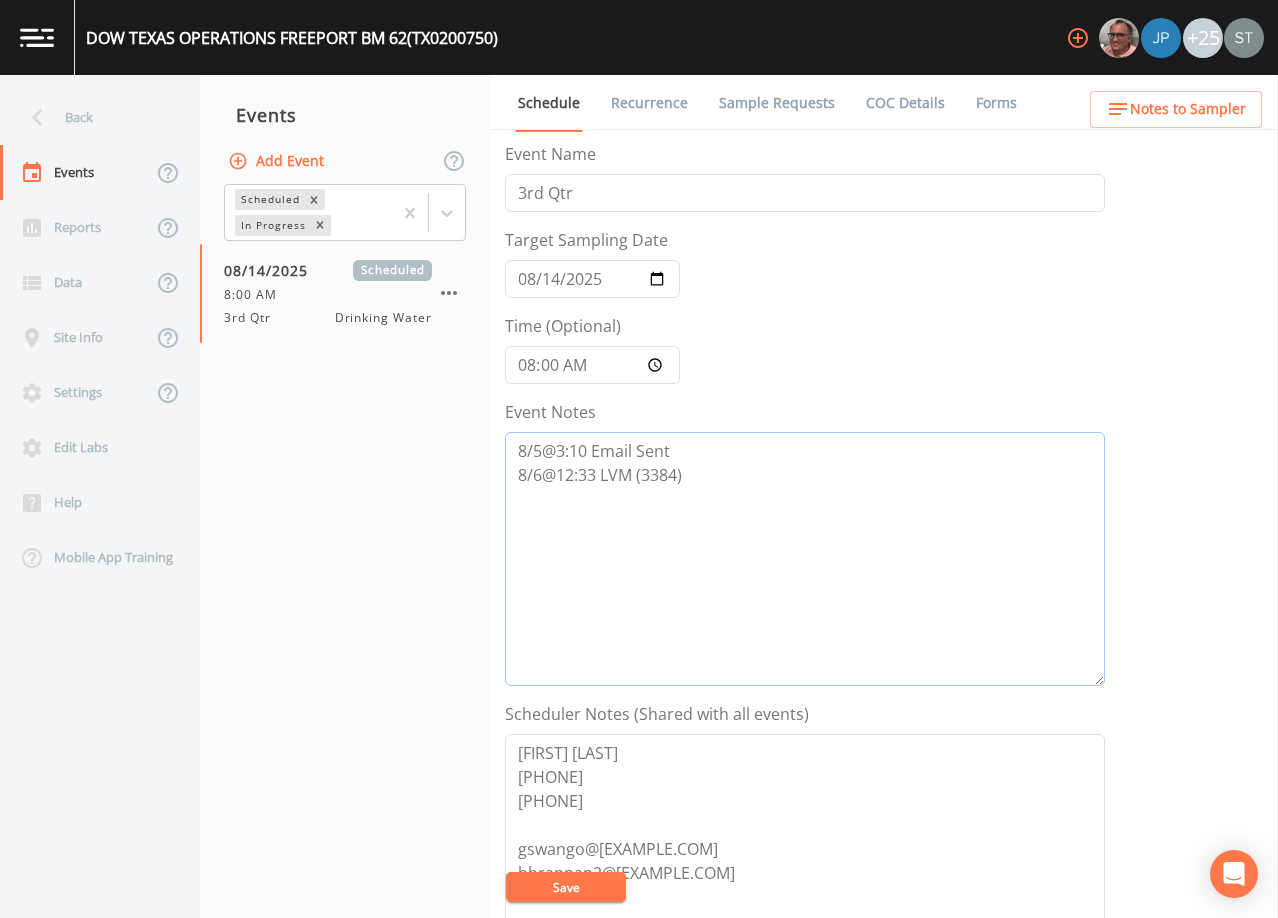 type on "8/5@3:10 Email Sent
8/6@12:33 LVM (3384)" 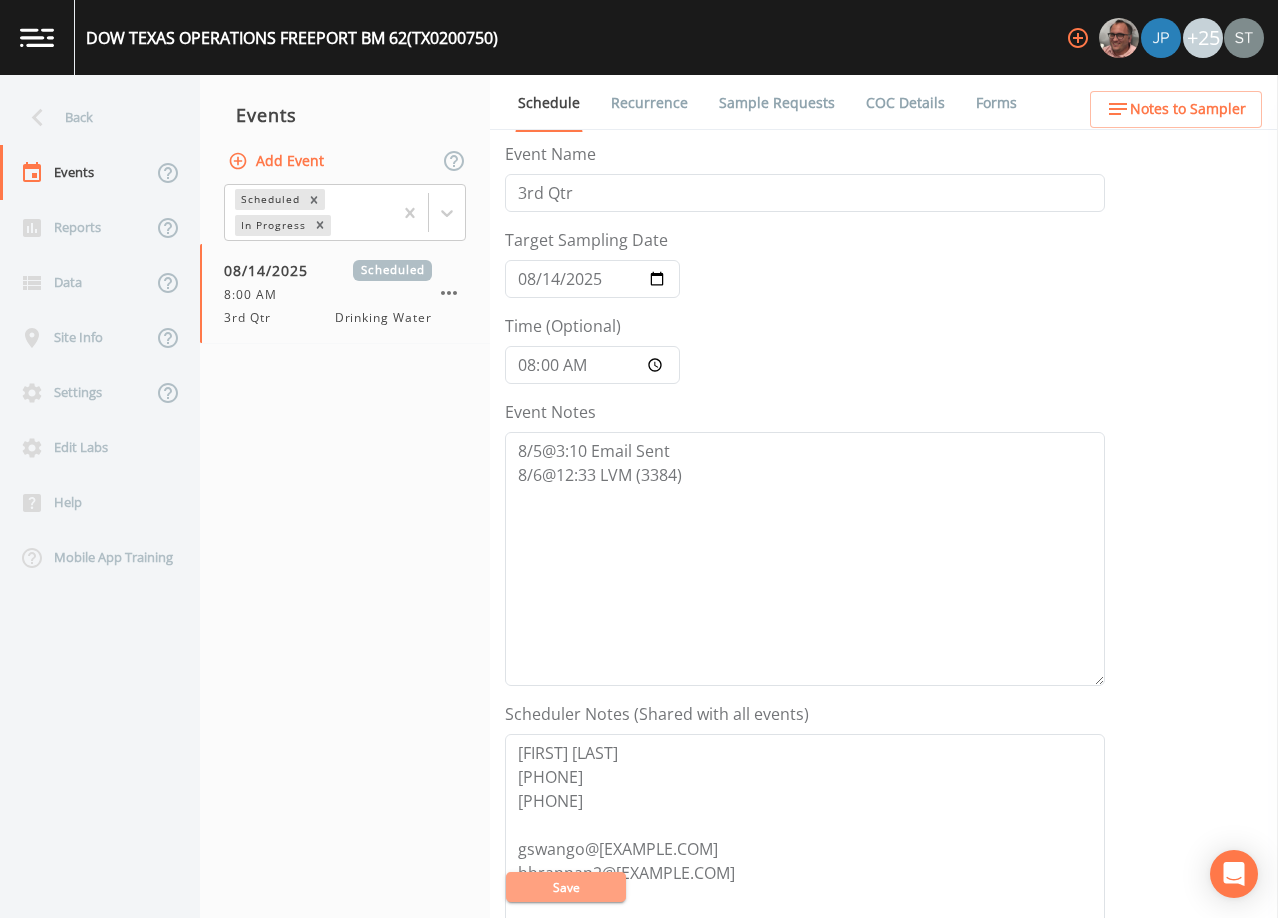 click on "Save" at bounding box center [566, 887] 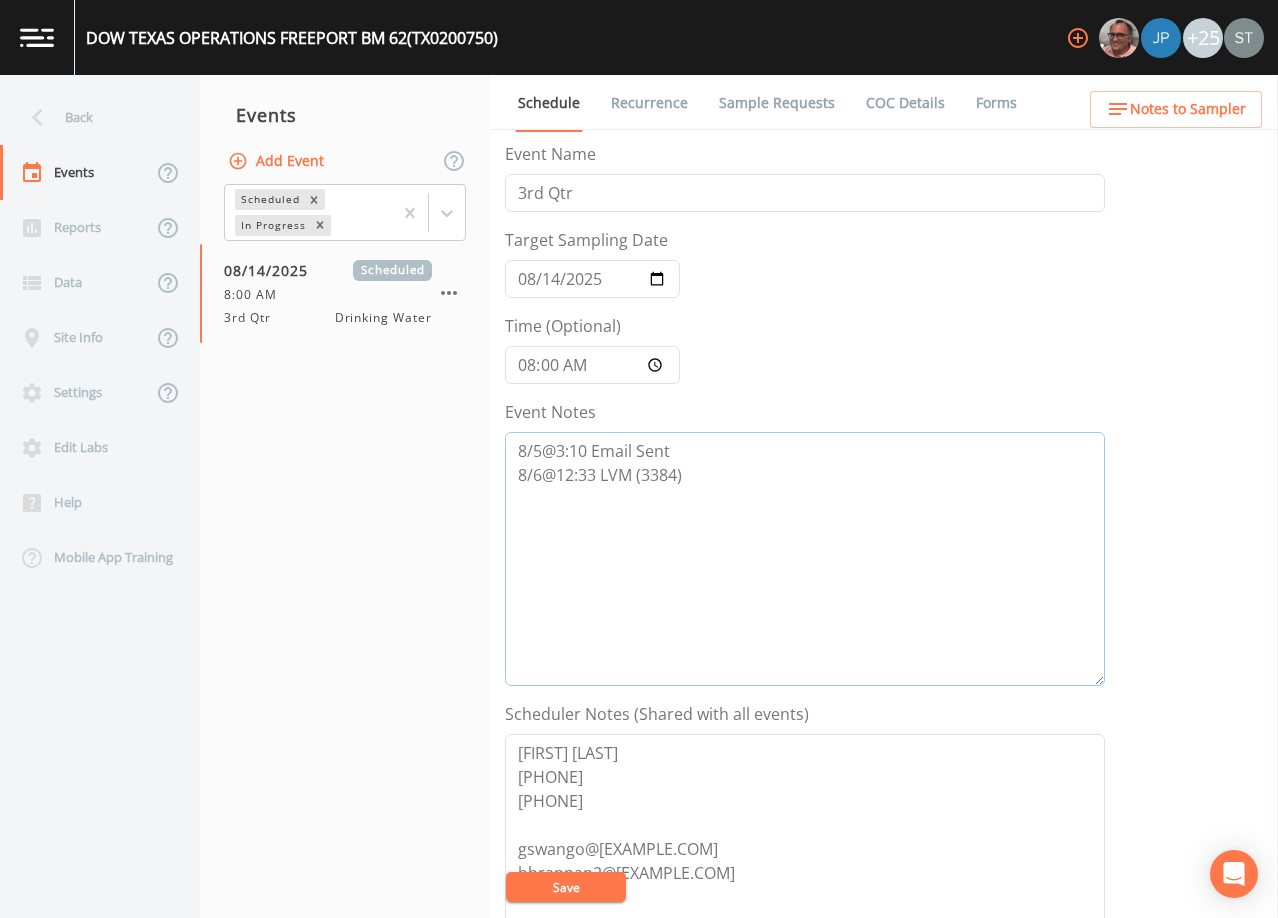 drag, startPoint x: 663, startPoint y: 484, endPoint x: 509, endPoint y: 476, distance: 154.20766 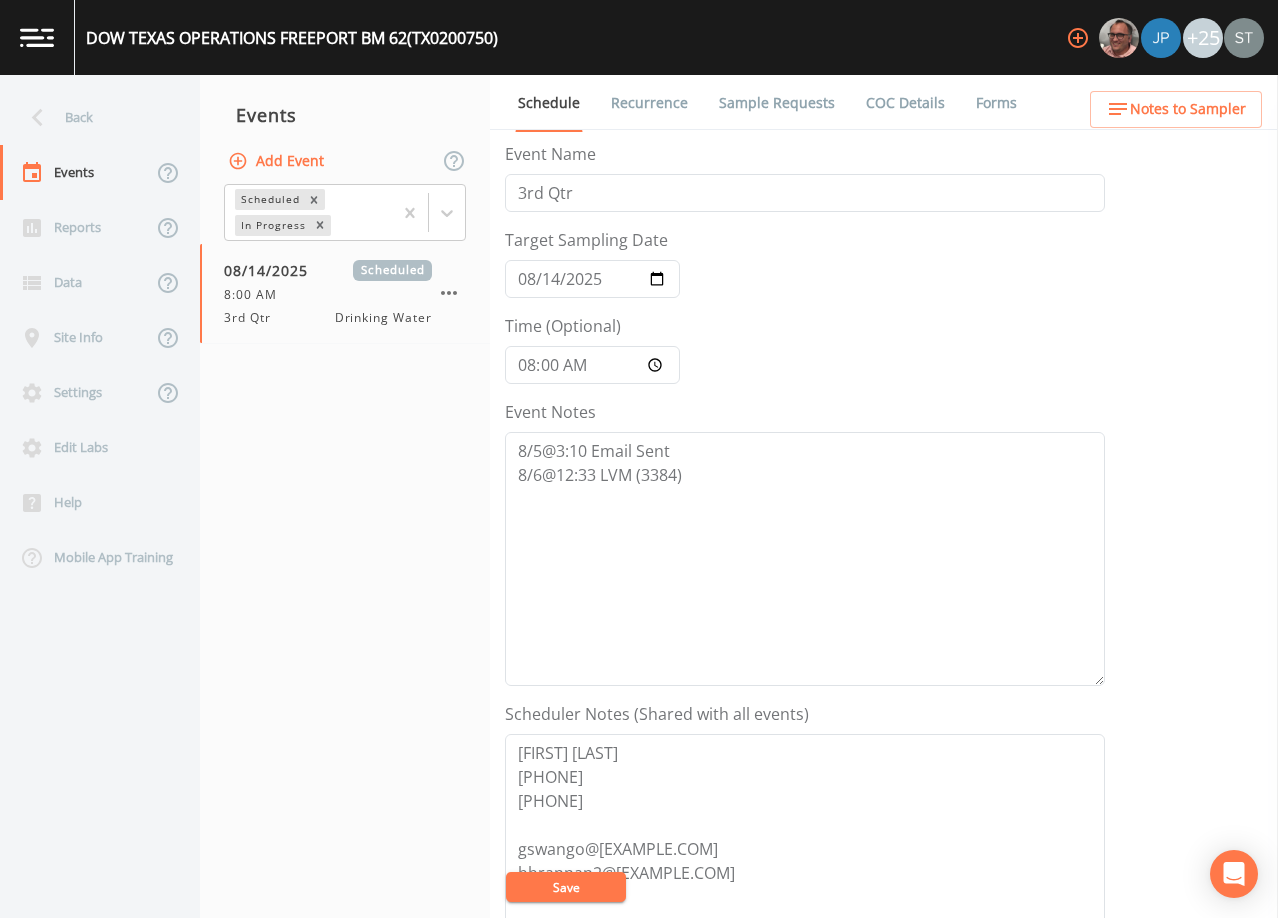 click on "Save" at bounding box center (566, 887) 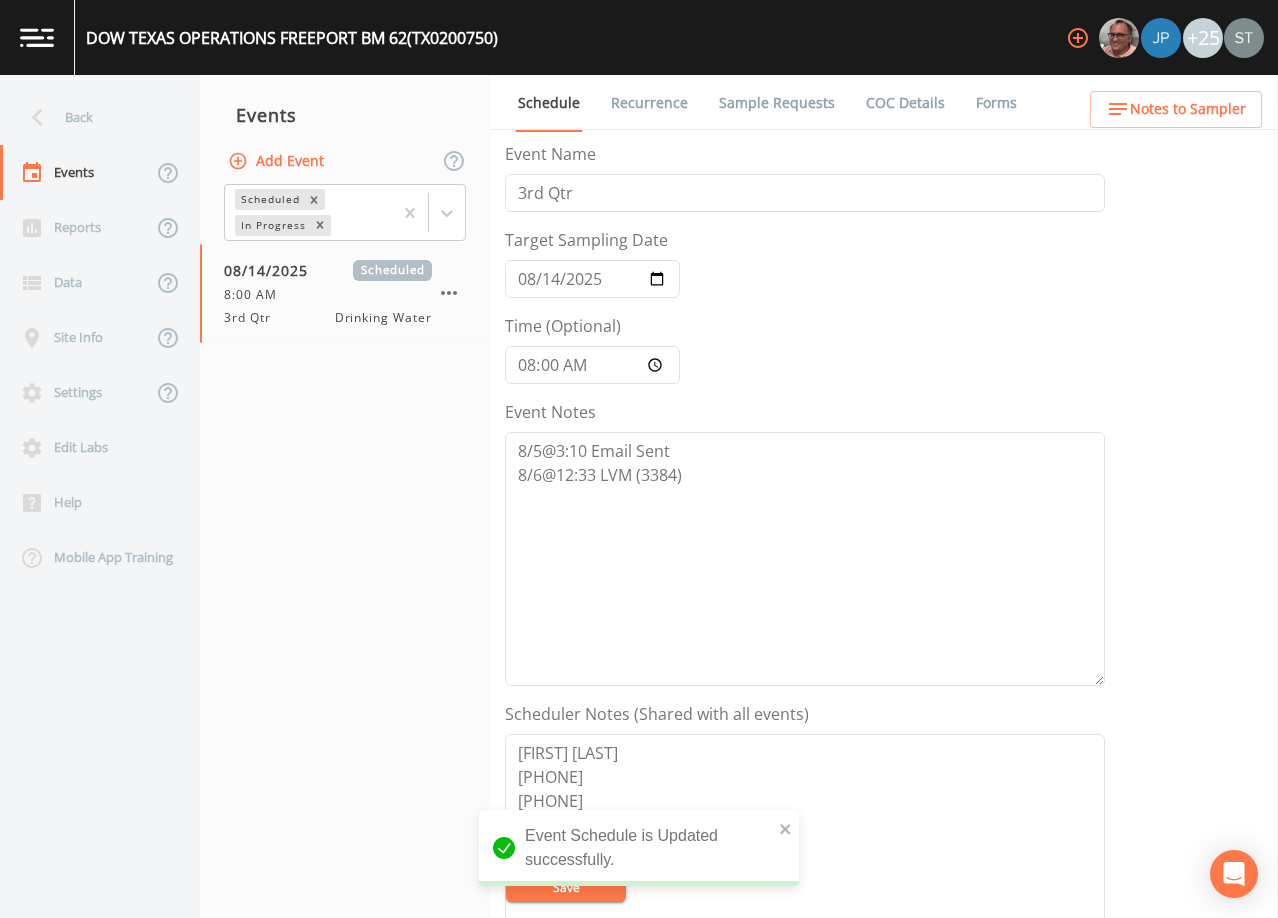 click on "Back" at bounding box center (90, 117) 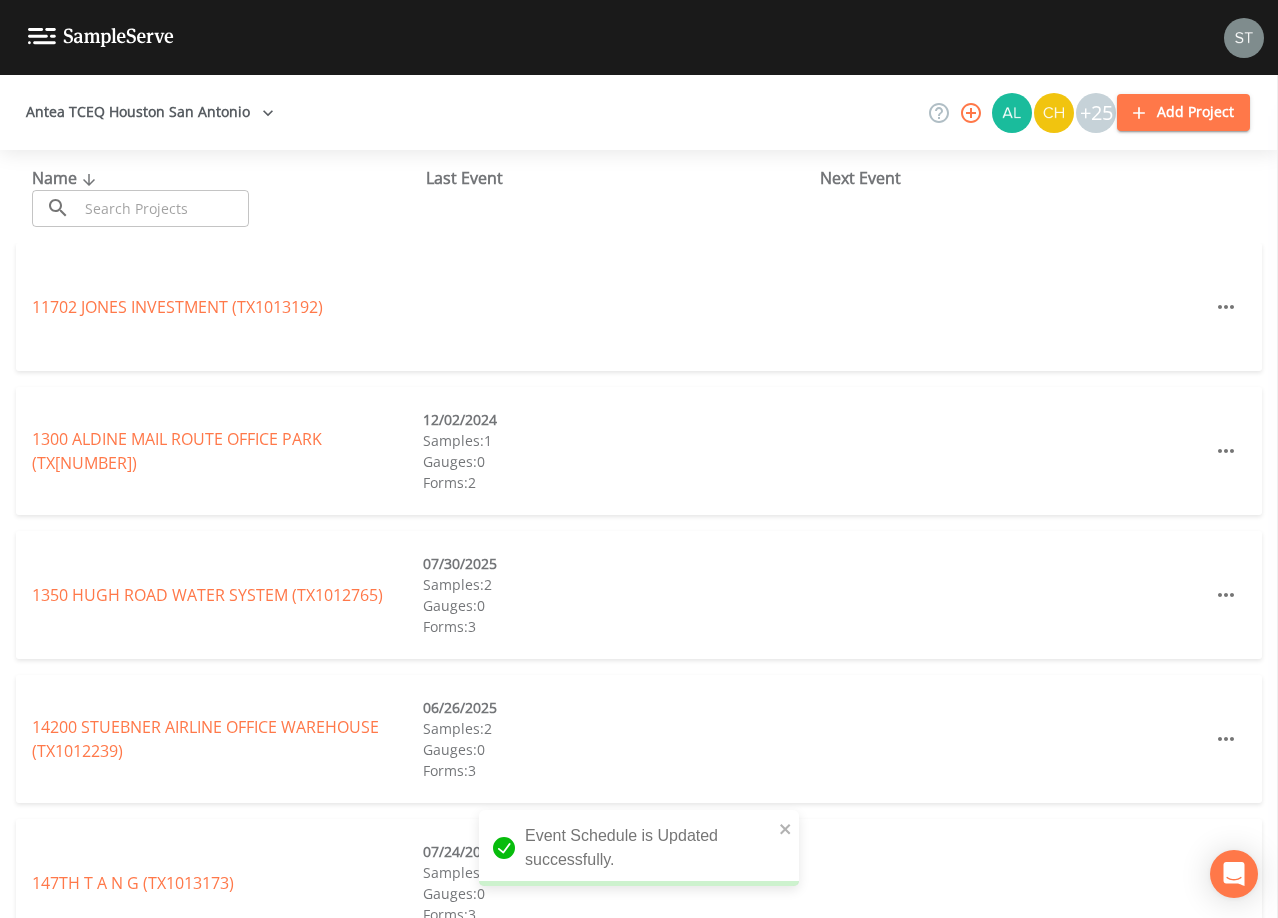drag, startPoint x: 156, startPoint y: 194, endPoint x: 164, endPoint y: 187, distance: 10.630146 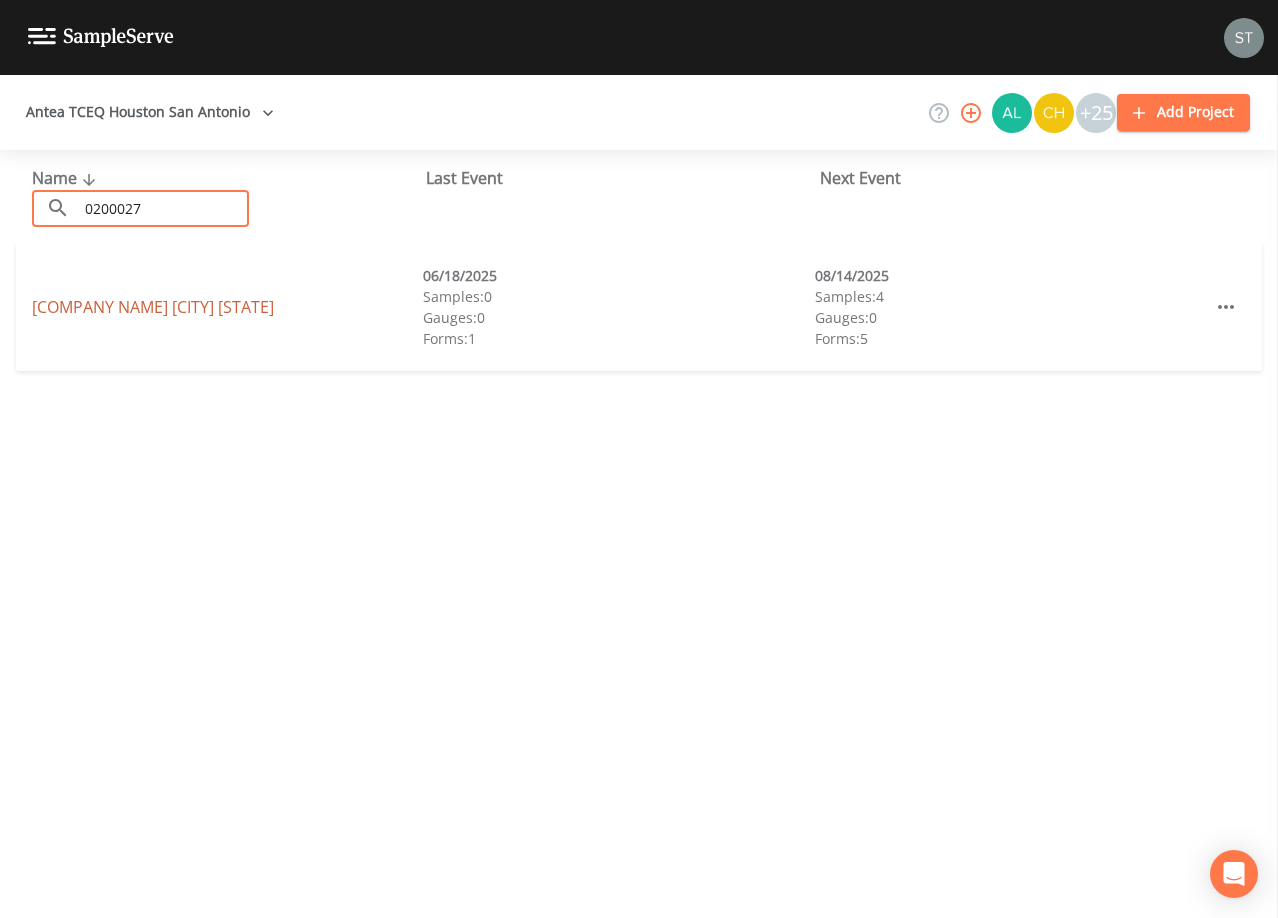 type on "0200027" 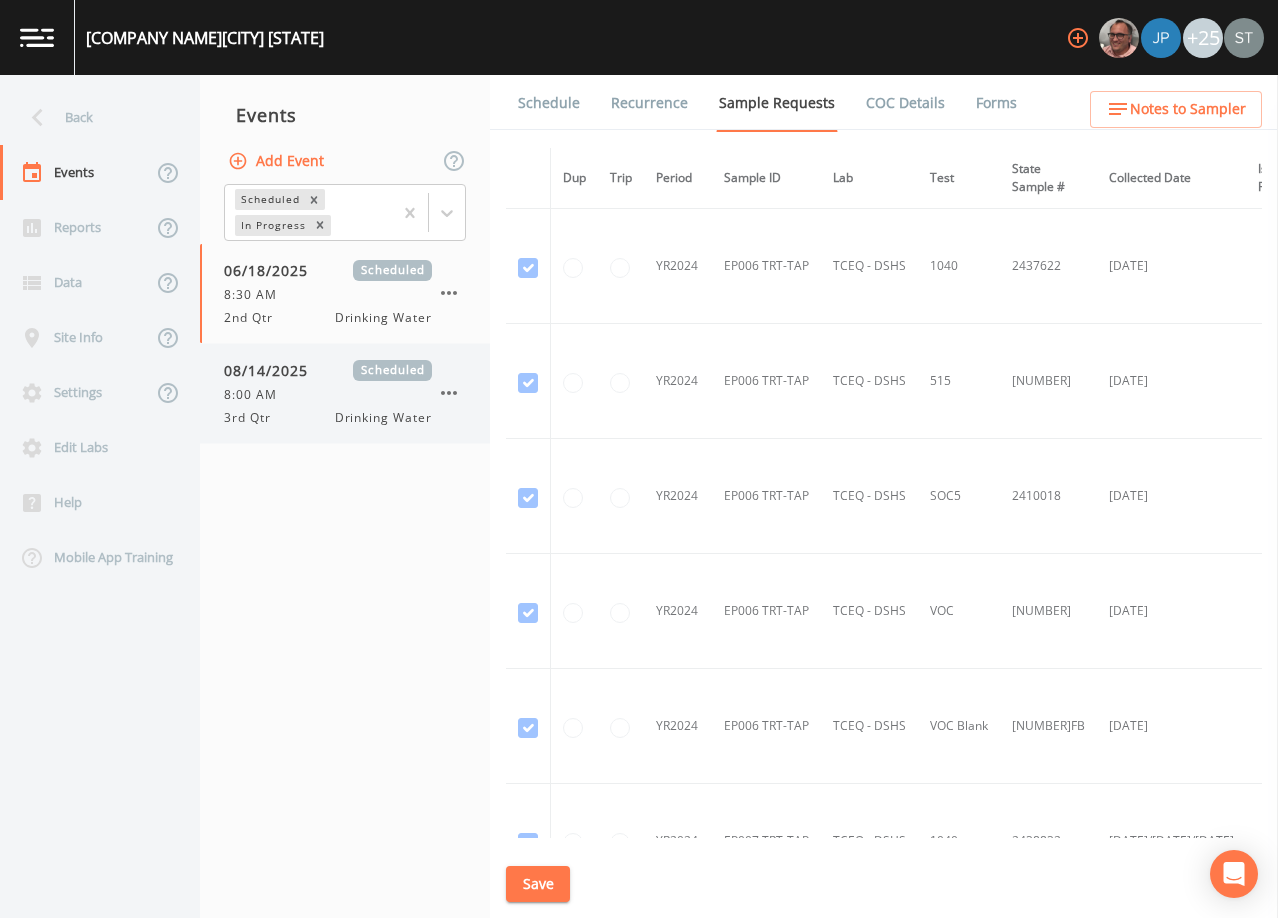 click on "8:00 AM" at bounding box center [256, 395] 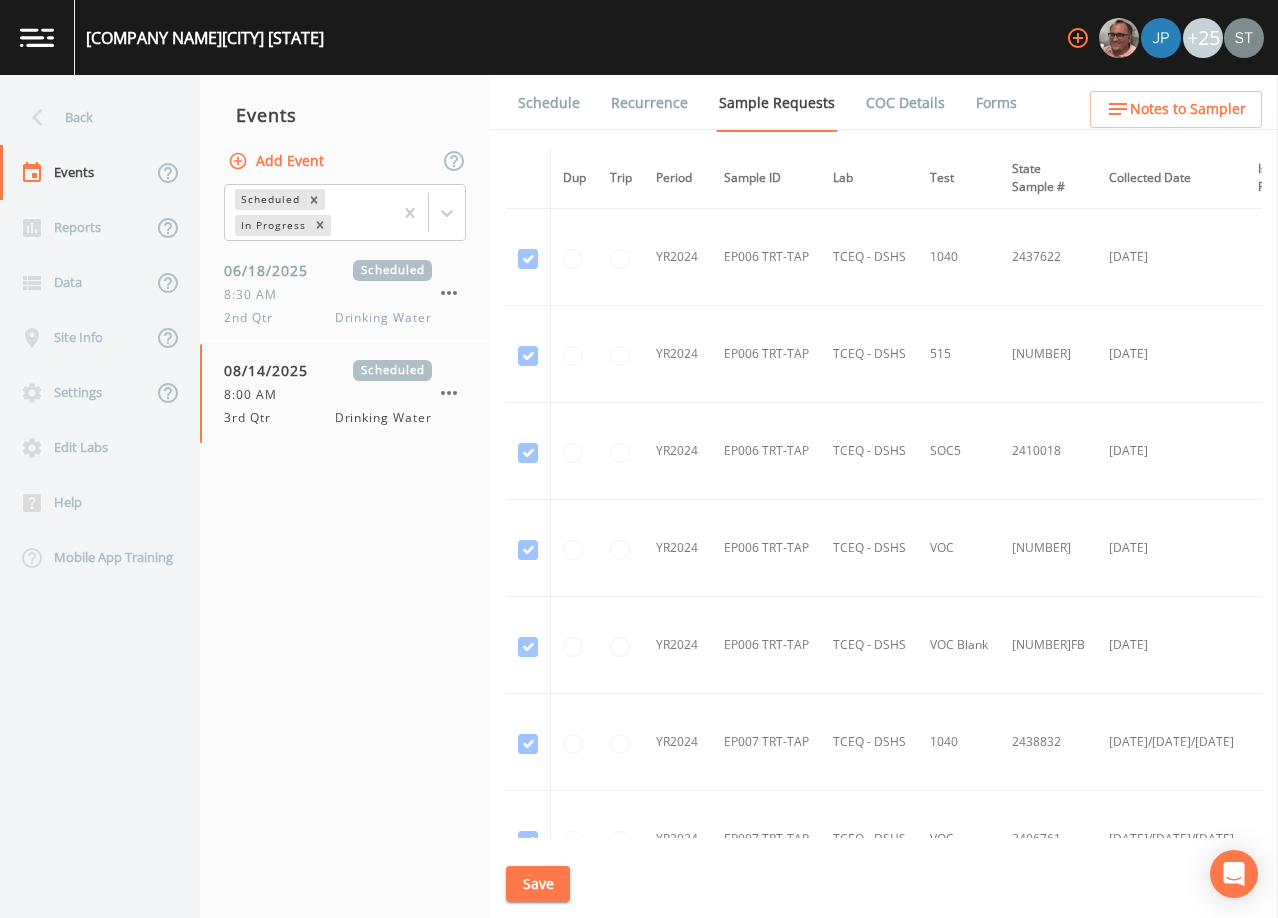 click on "Schedule" at bounding box center (549, 103) 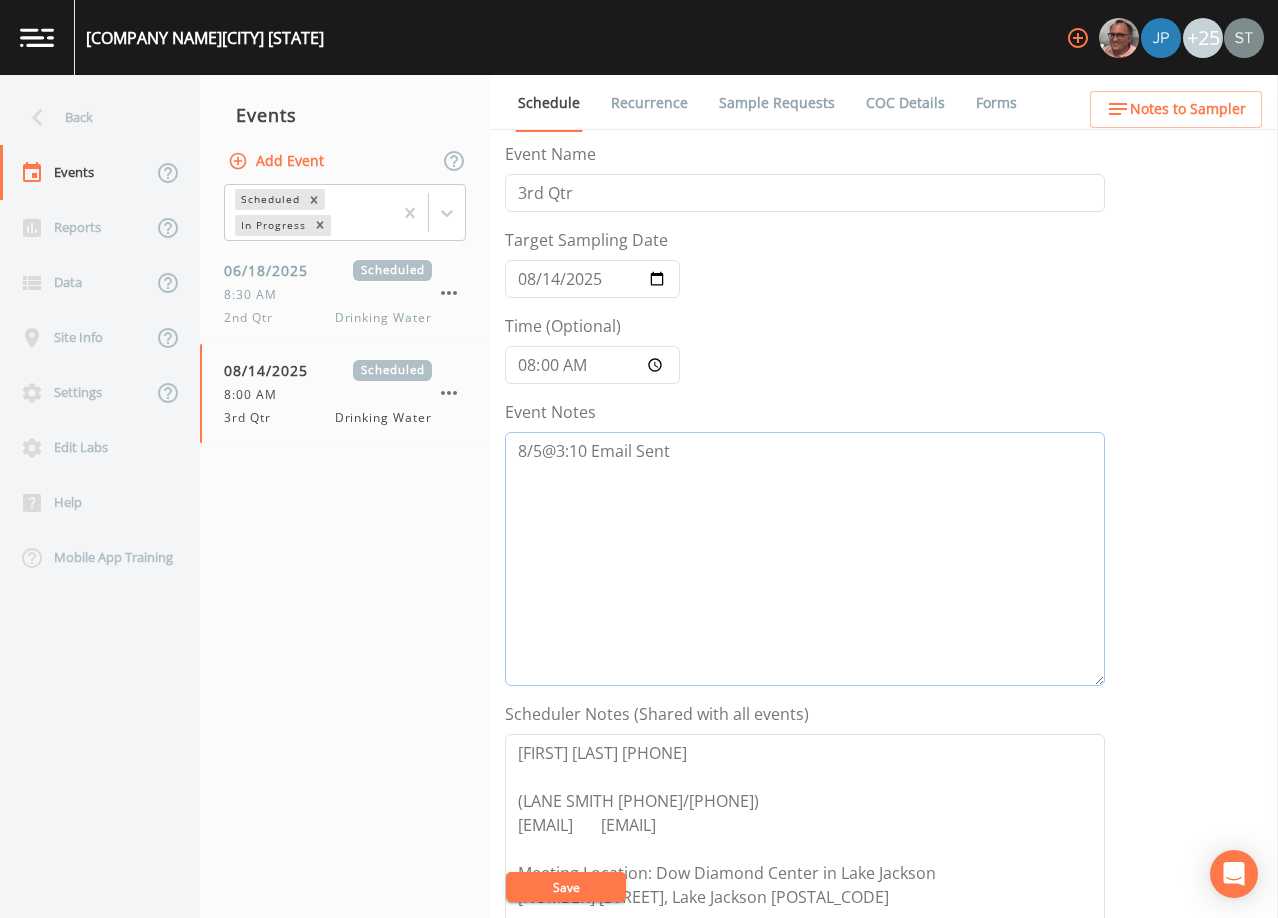 click on "8/5@3:10 Email Sent" at bounding box center (805, 559) 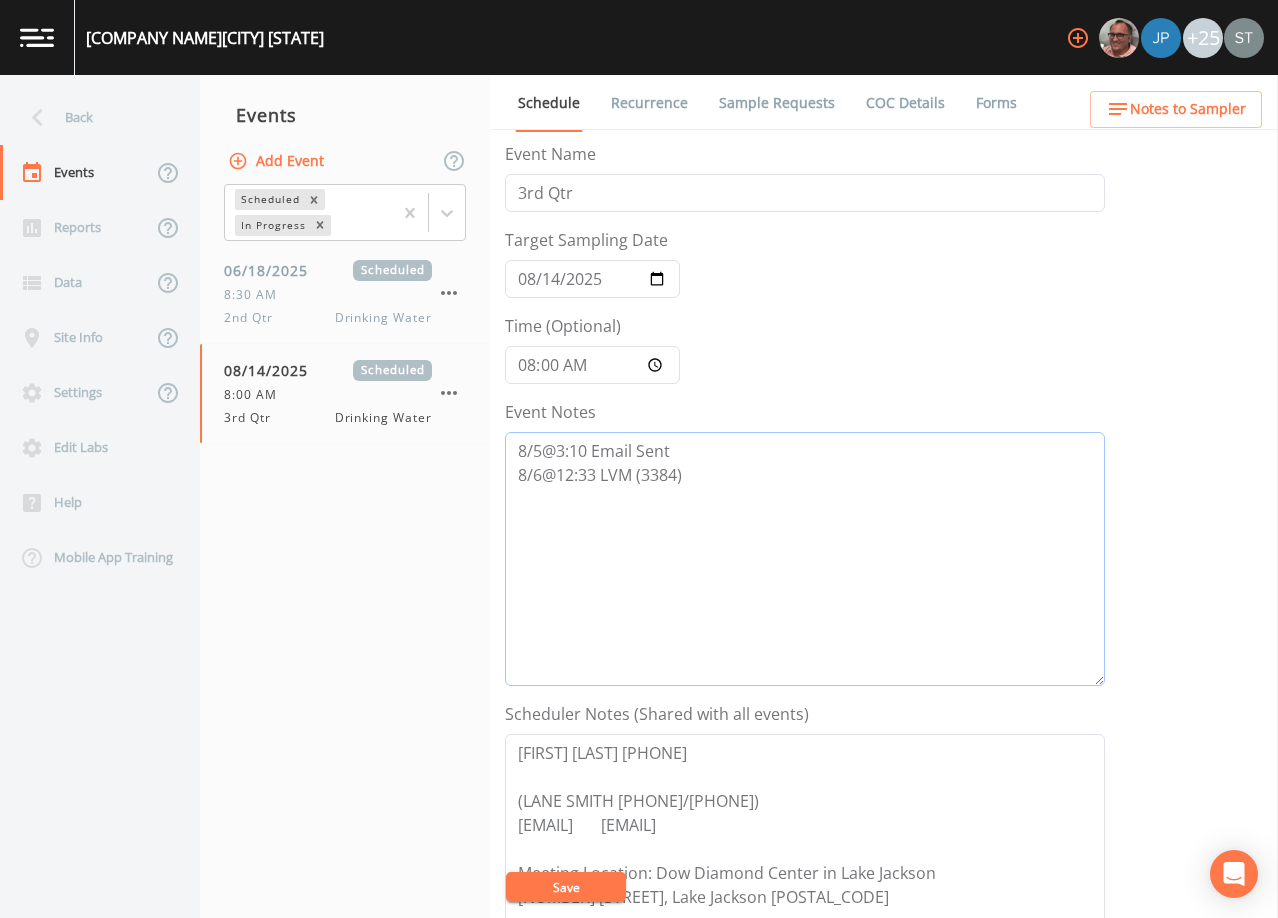 type on "8/5@3:10 Email Sent
8/6@12:33 LVM (3384)" 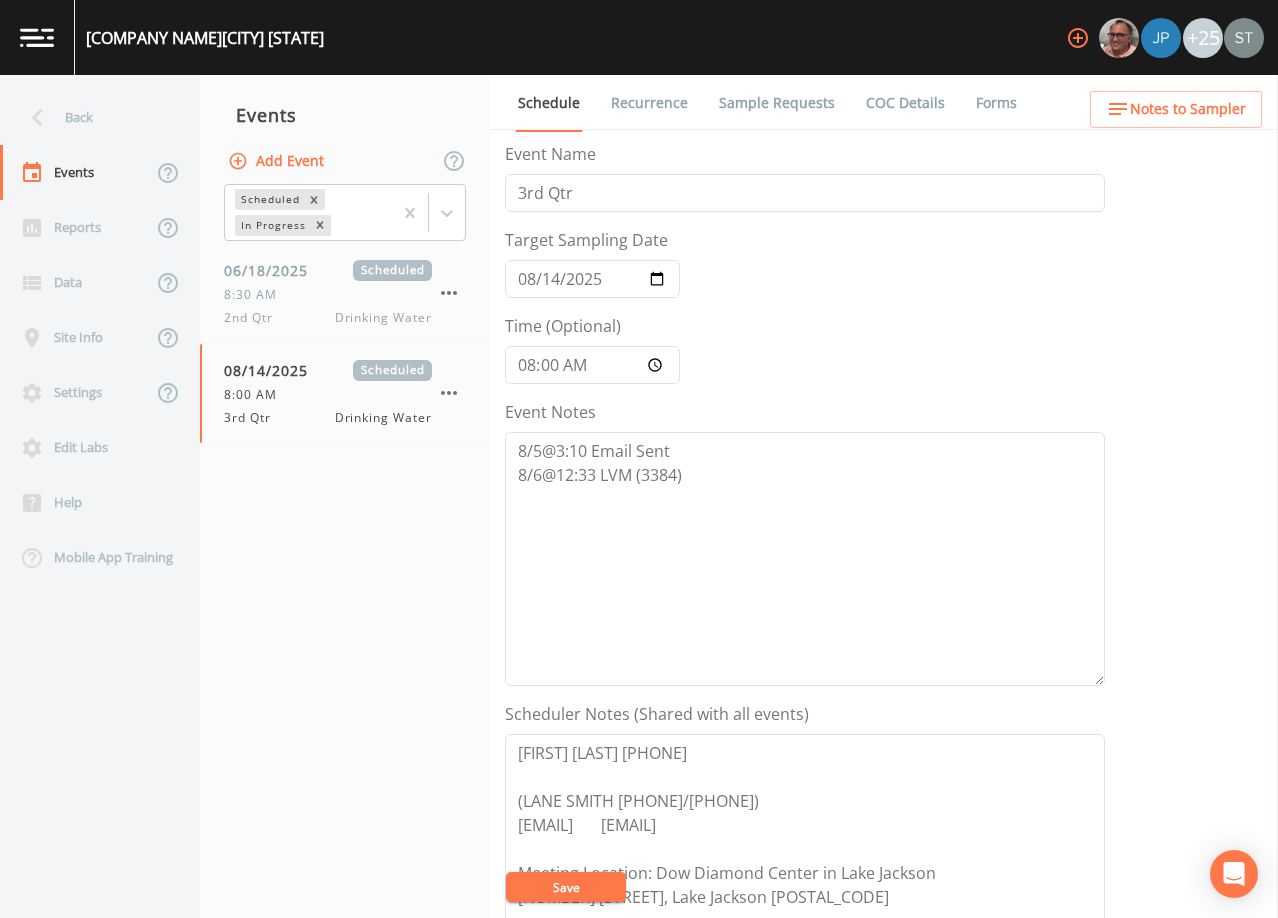 click on "Save" at bounding box center [566, 887] 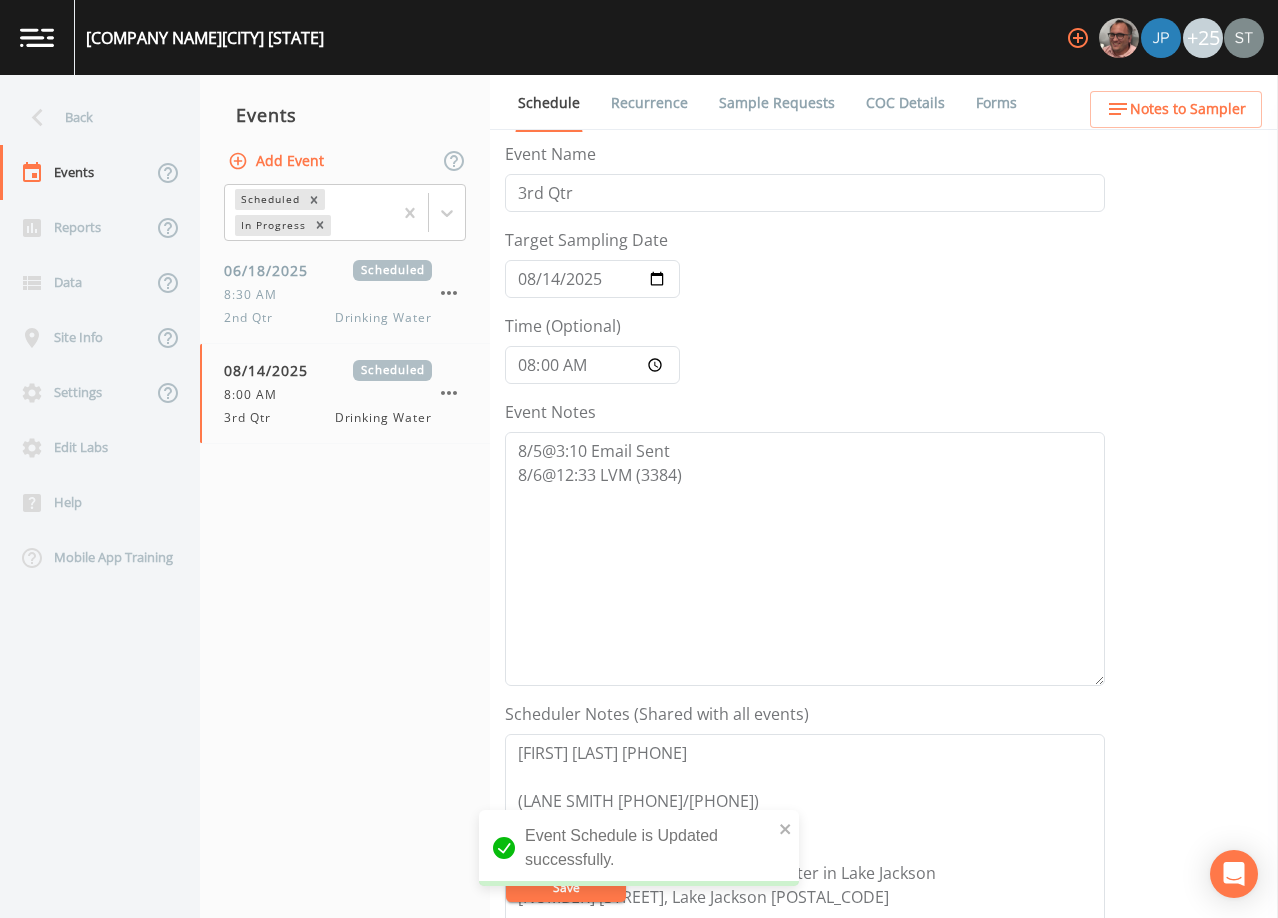 click on "Sample Requests" at bounding box center [777, 103] 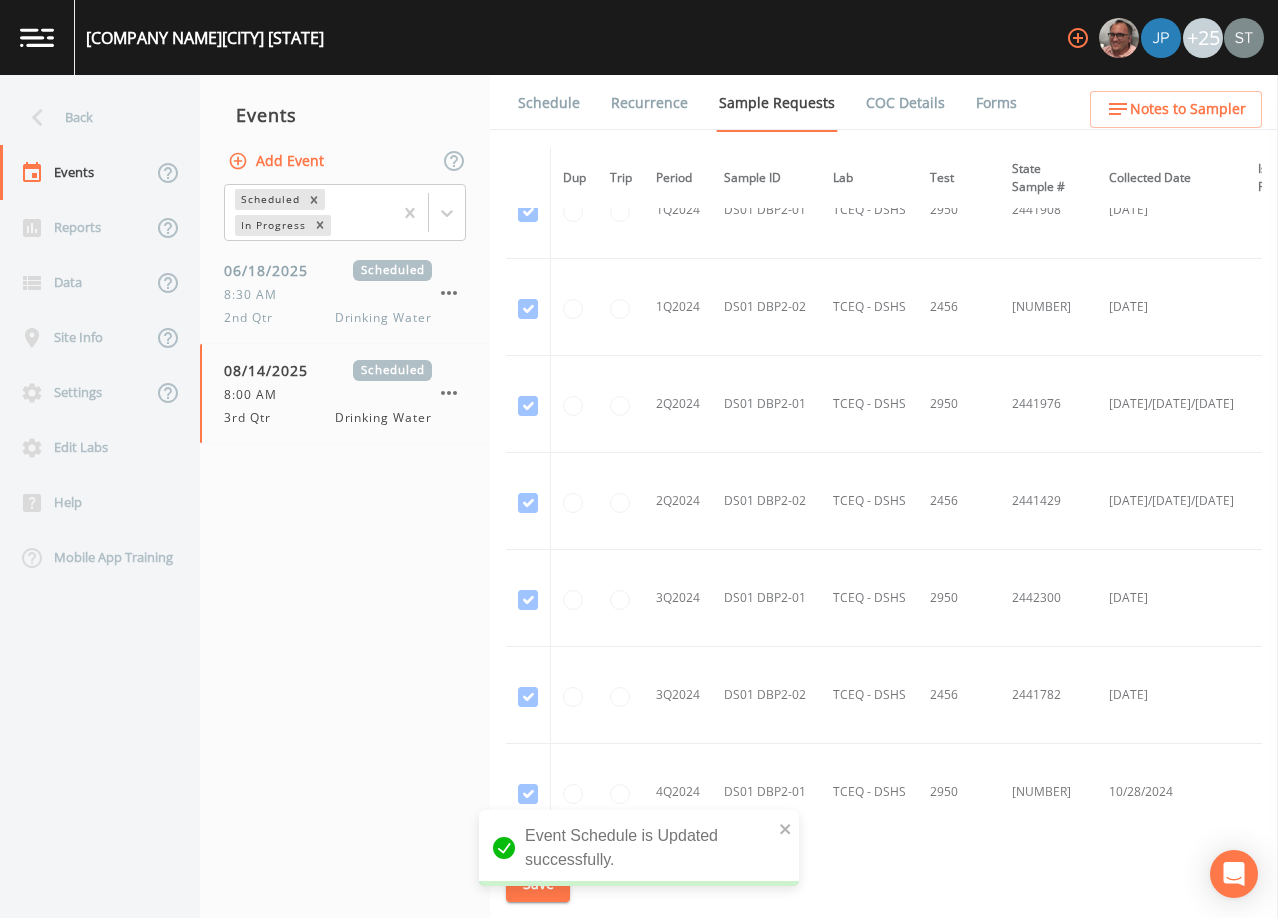 scroll, scrollTop: 1700, scrollLeft: 0, axis: vertical 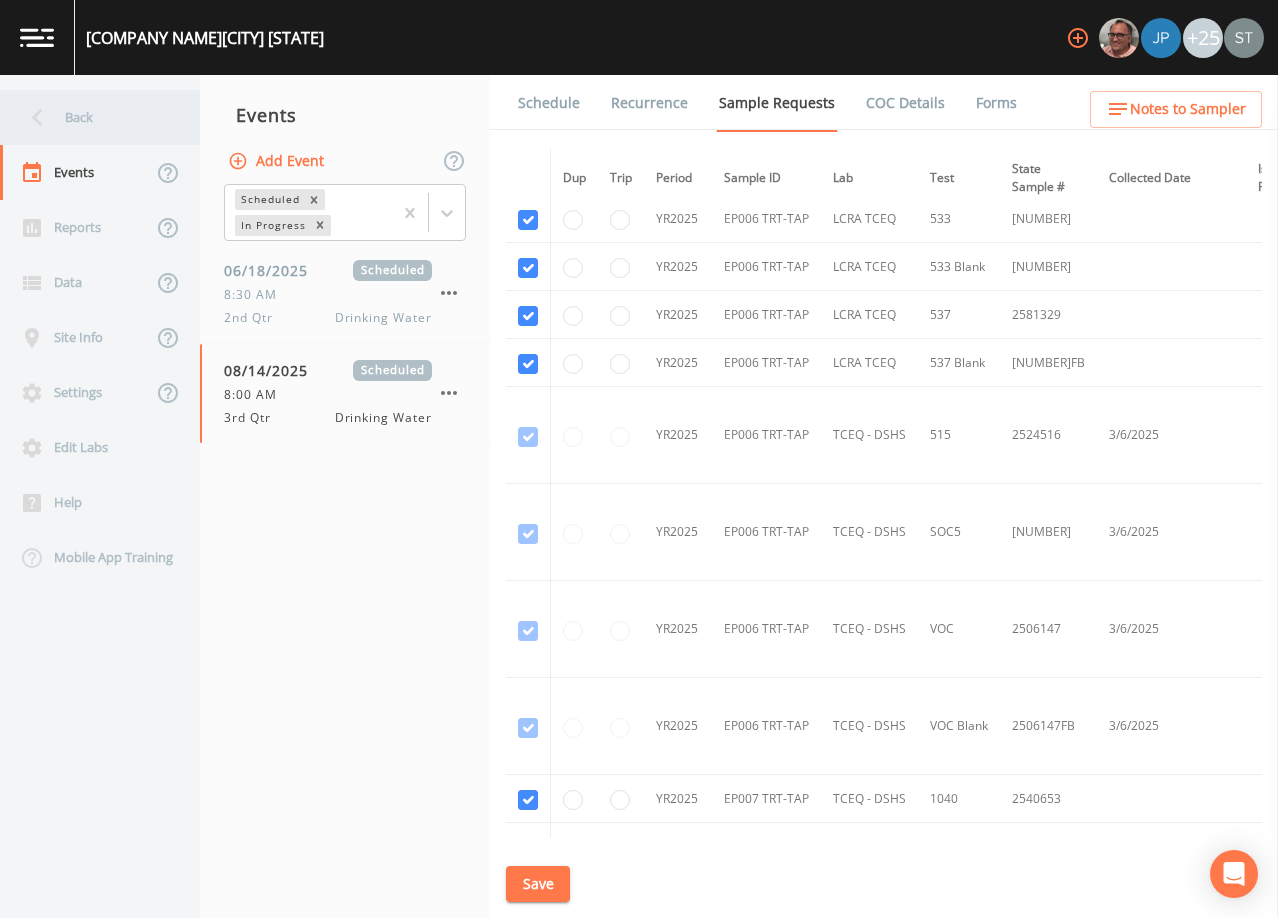 click on "Back" at bounding box center (90, 117) 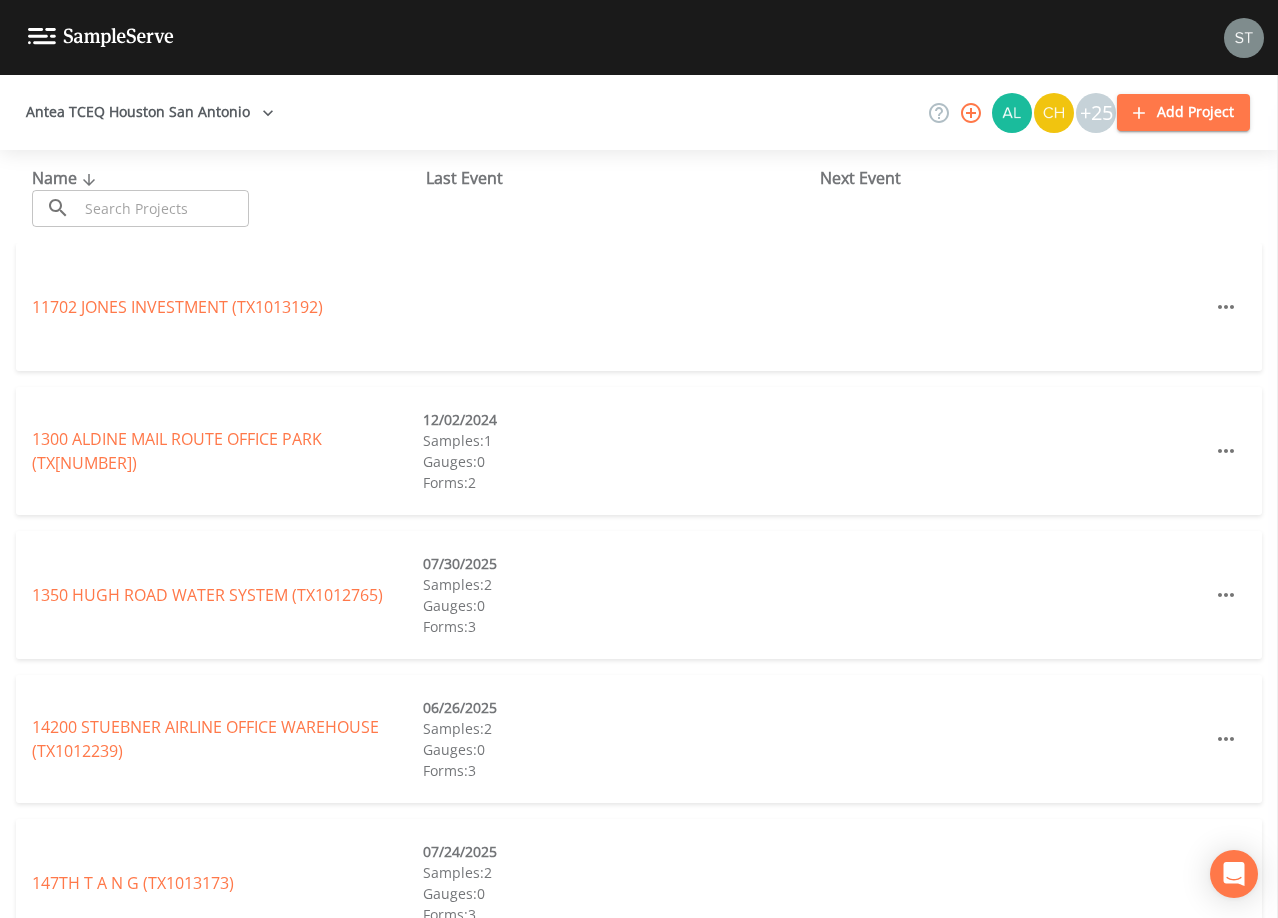 drag, startPoint x: 132, startPoint y: 202, endPoint x: 142, endPoint y: 201, distance: 10.049875 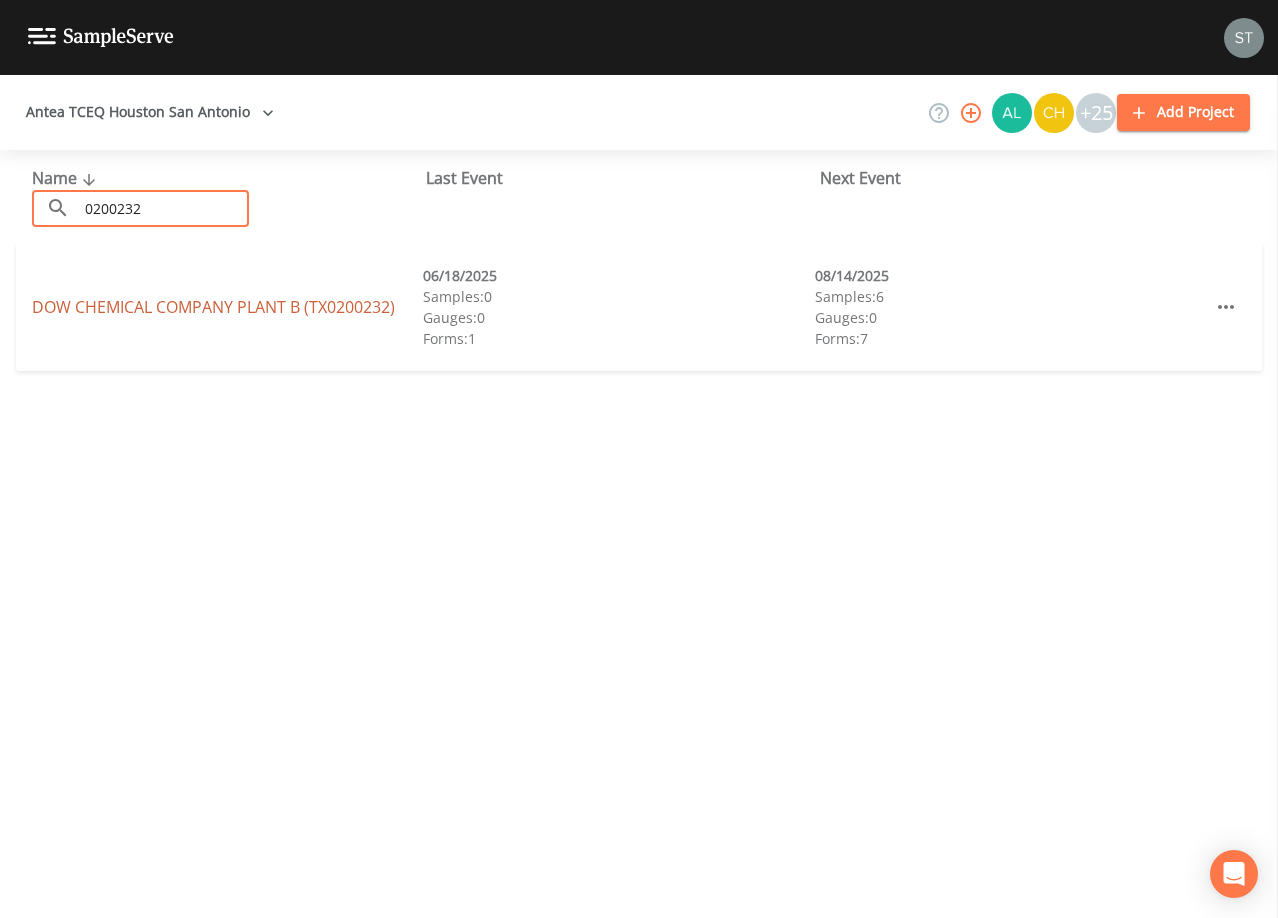 type on "0200232" 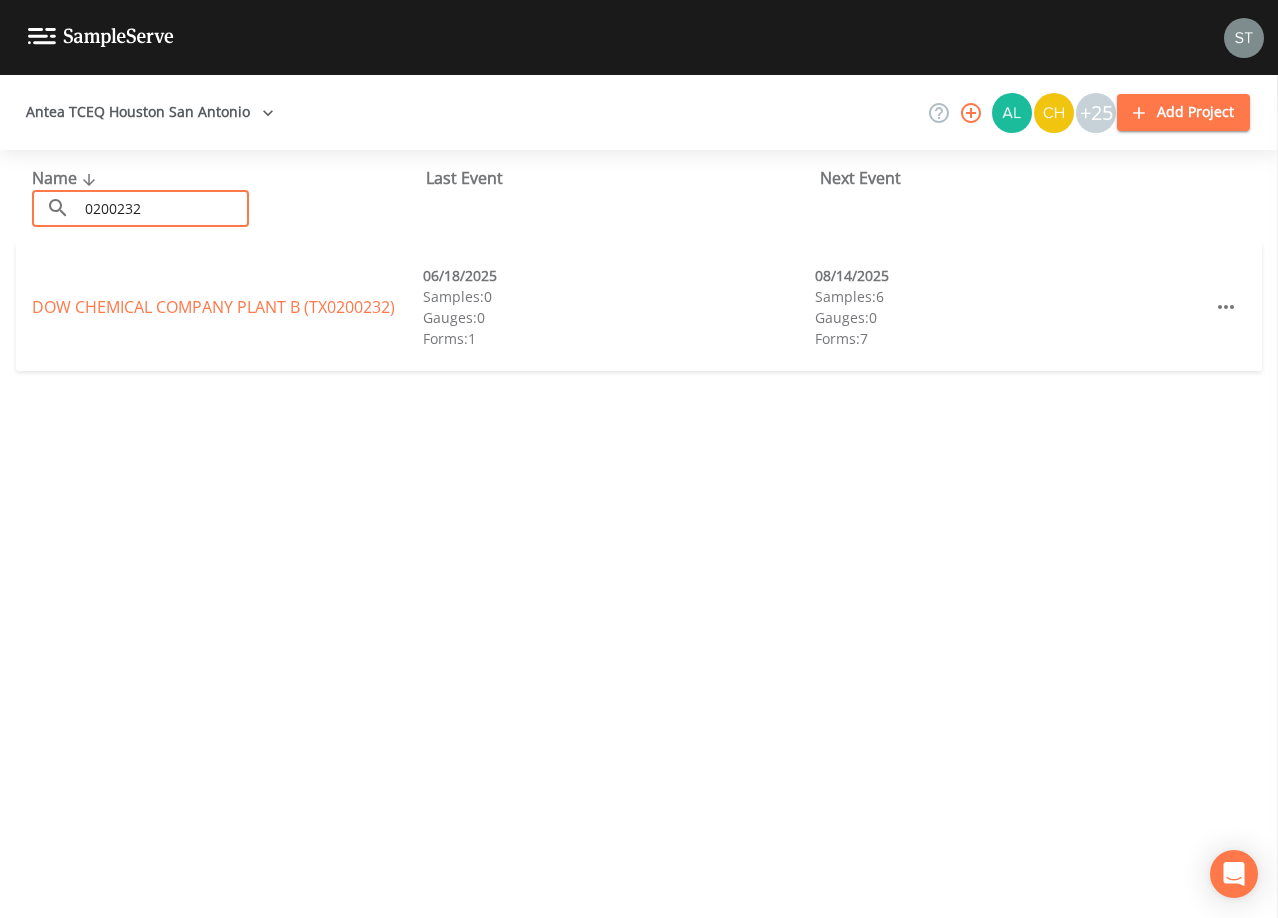 click on "DOW CHEMICAL COMPANY PLANT B   (TX0200232)" at bounding box center (213, 307) 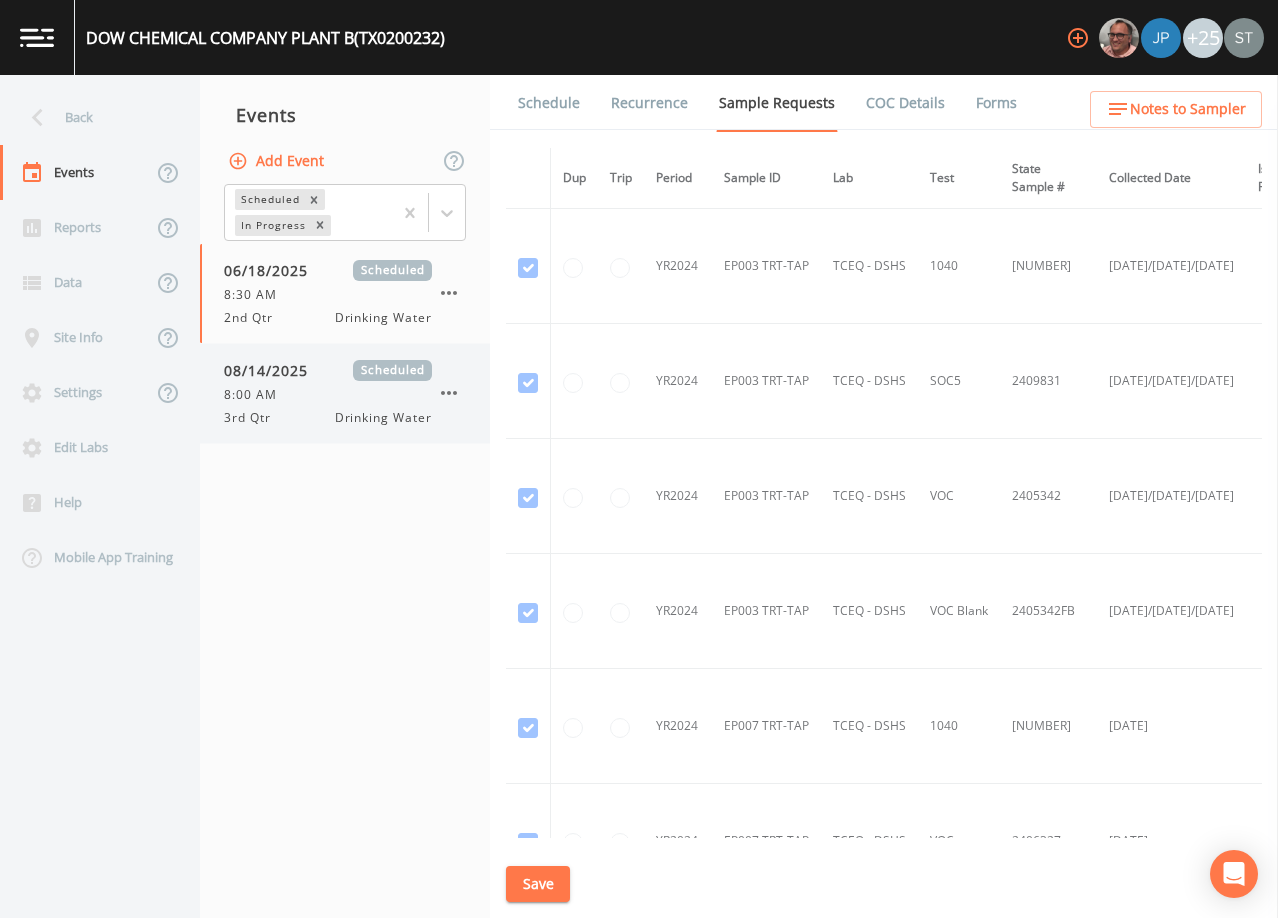 click on "8:00 AM" at bounding box center (328, 395) 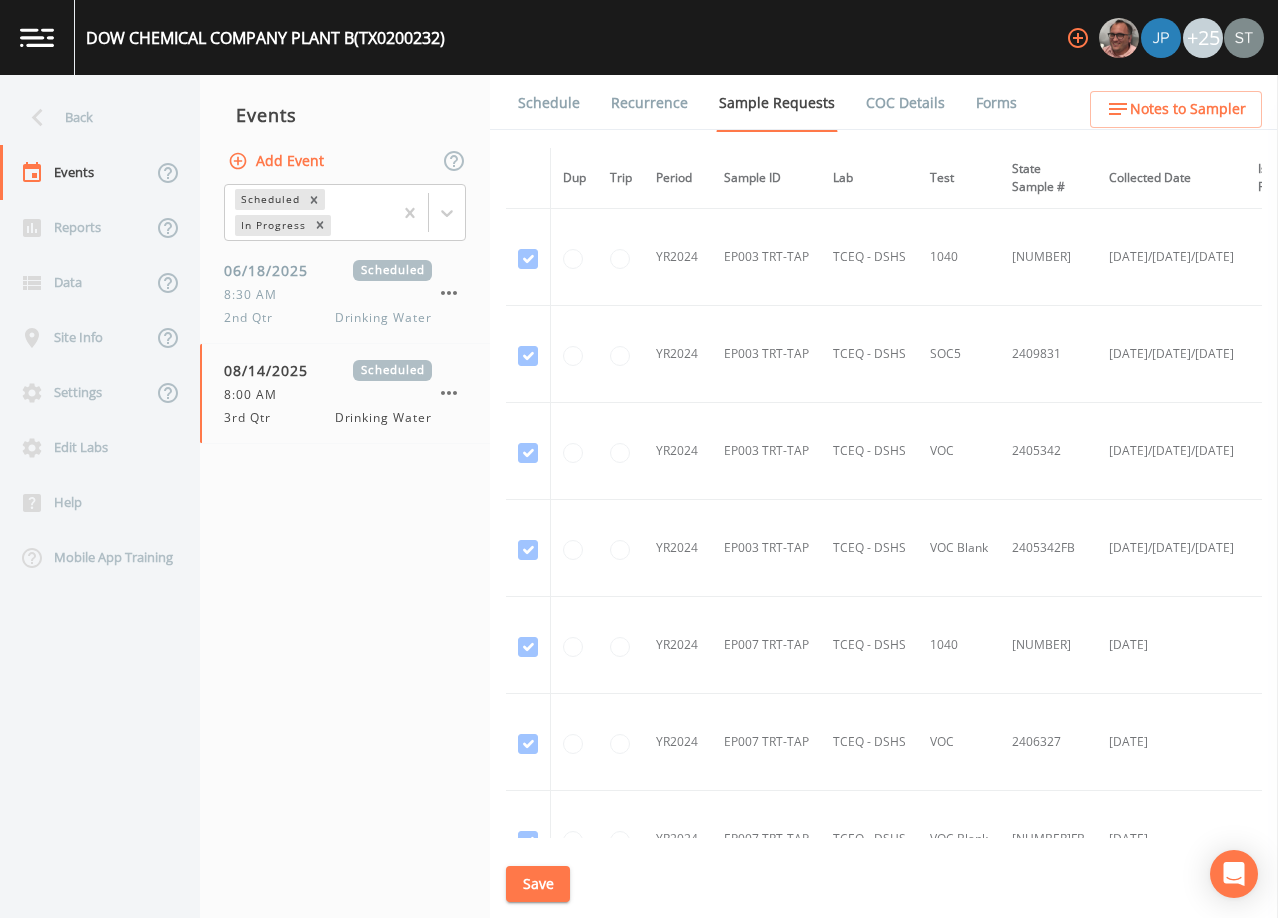 click on "Schedule" at bounding box center (549, 103) 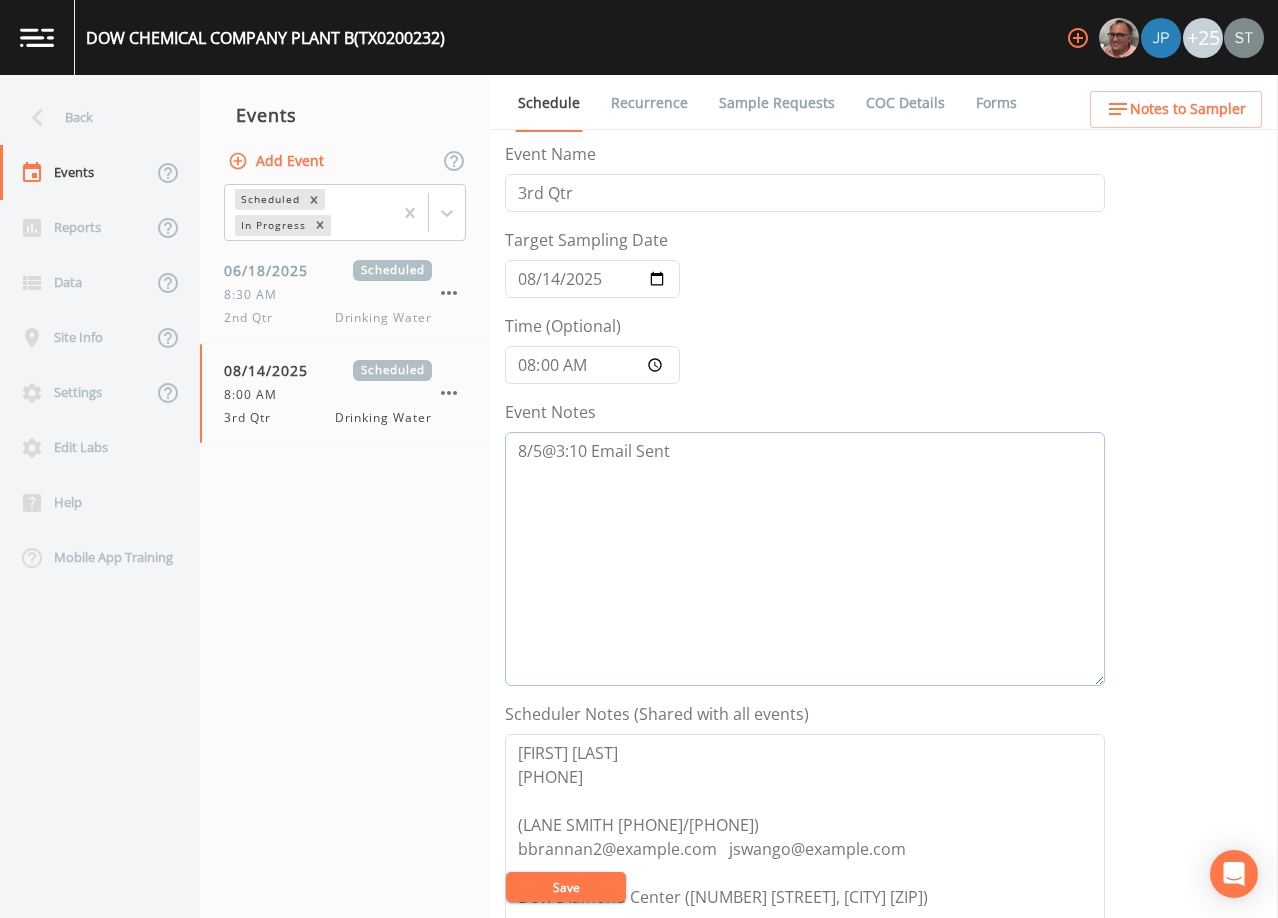 click on "8/5@3:10 Email Sent" at bounding box center [805, 559] 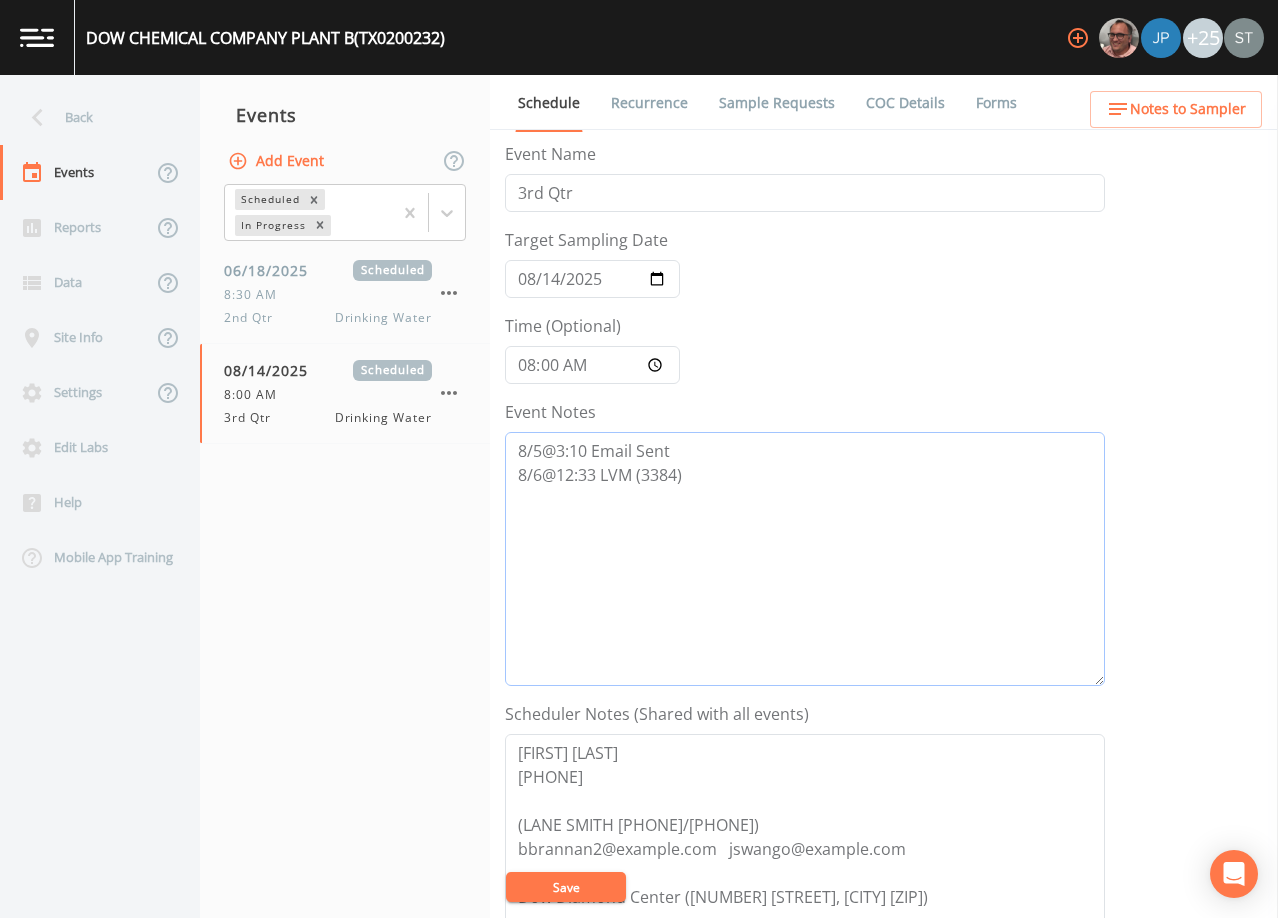 type on "8/5@3:10 Email Sent
8/6@12:33 LVM (3384)" 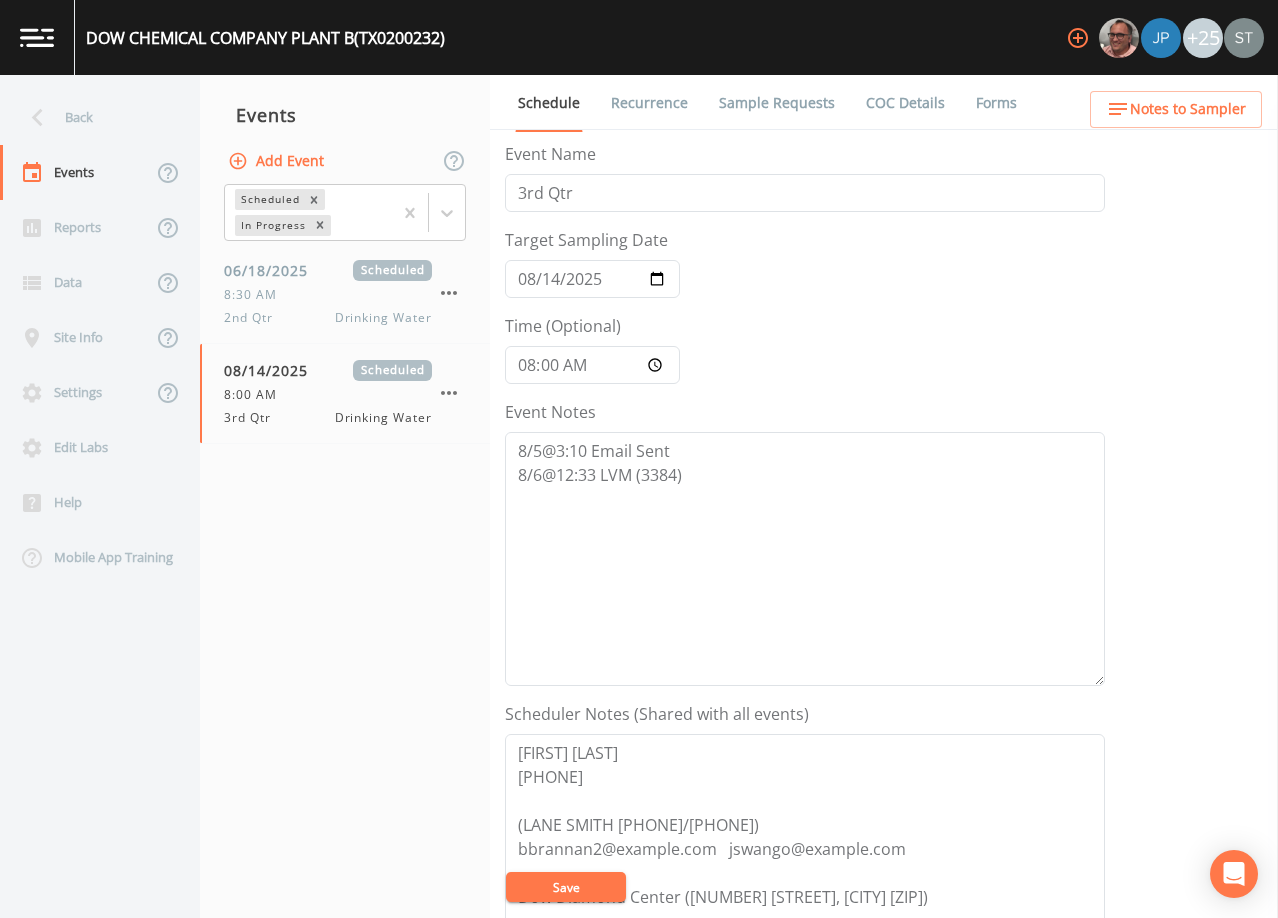 drag, startPoint x: 596, startPoint y: 880, endPoint x: 708, endPoint y: 792, distance: 142.43594 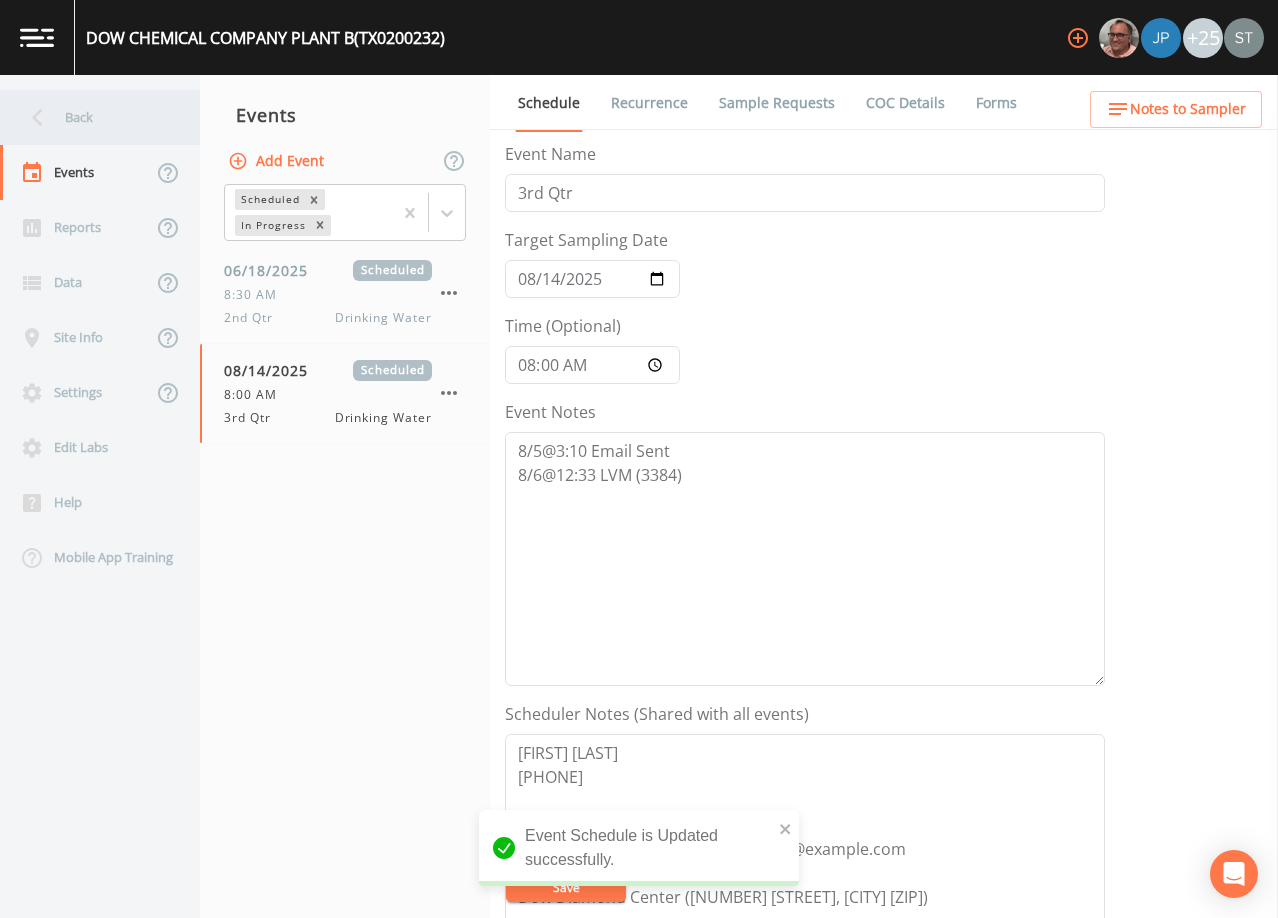 click on "Back" at bounding box center [90, 117] 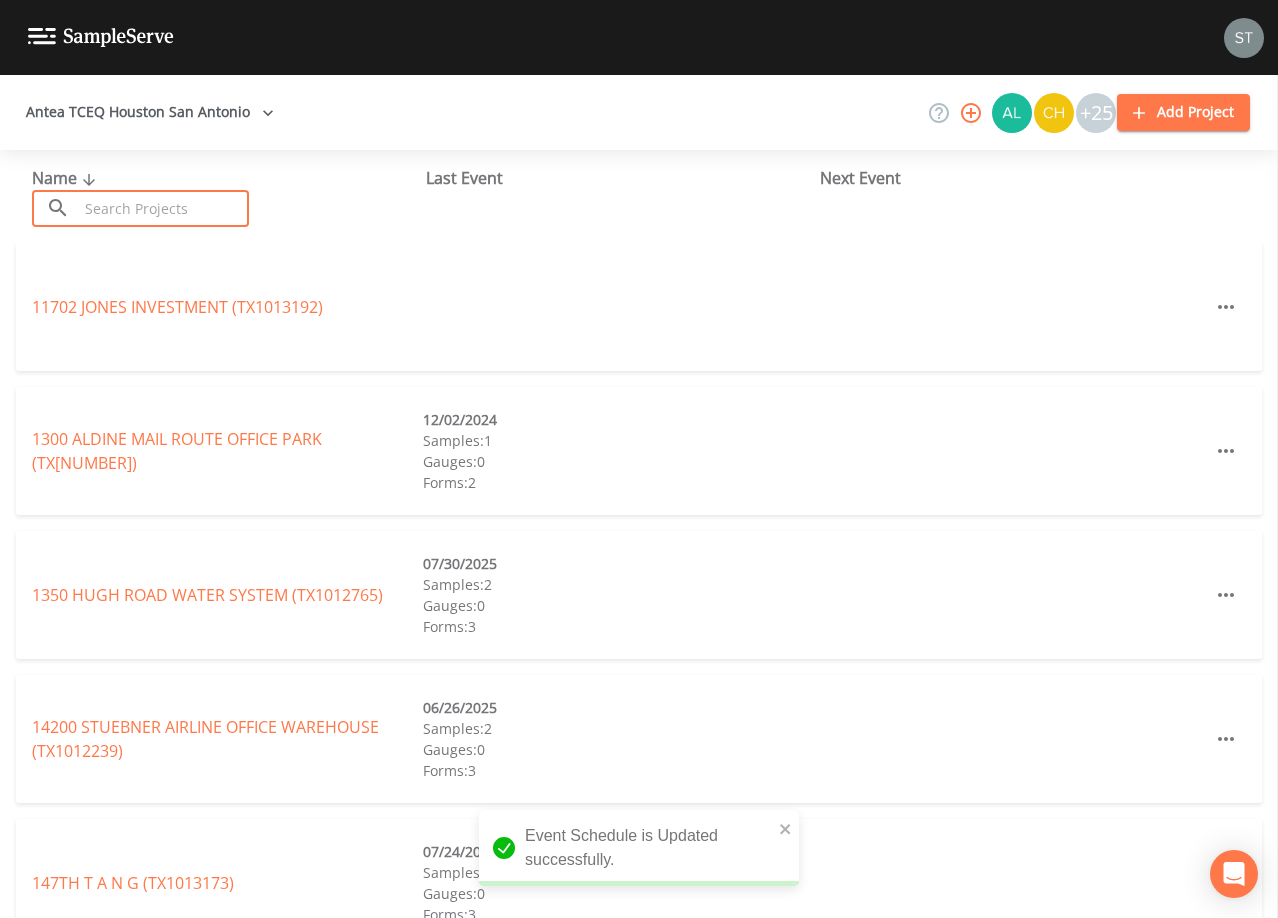 drag, startPoint x: 159, startPoint y: 203, endPoint x: 170, endPoint y: 206, distance: 11.401754 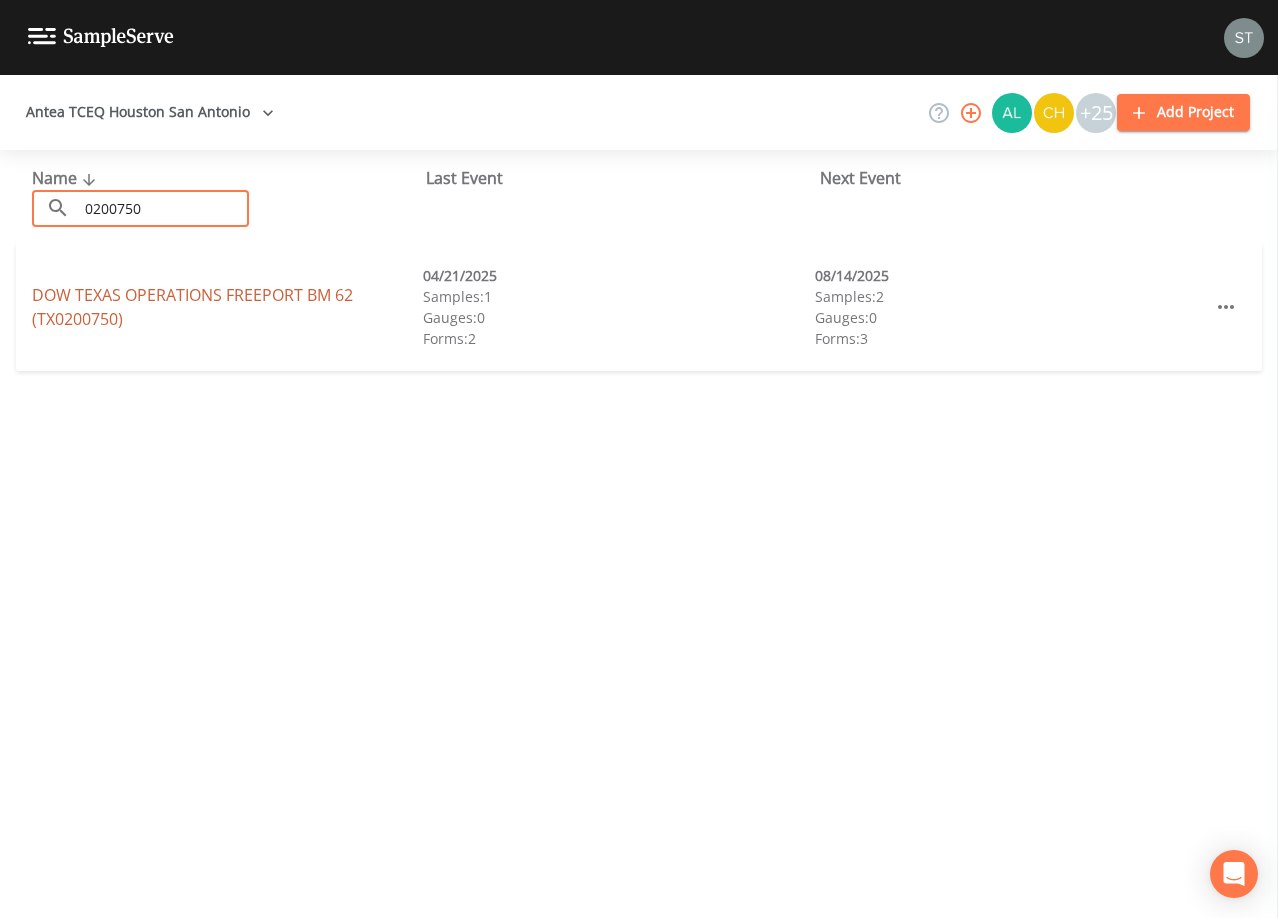 type on "0200750" 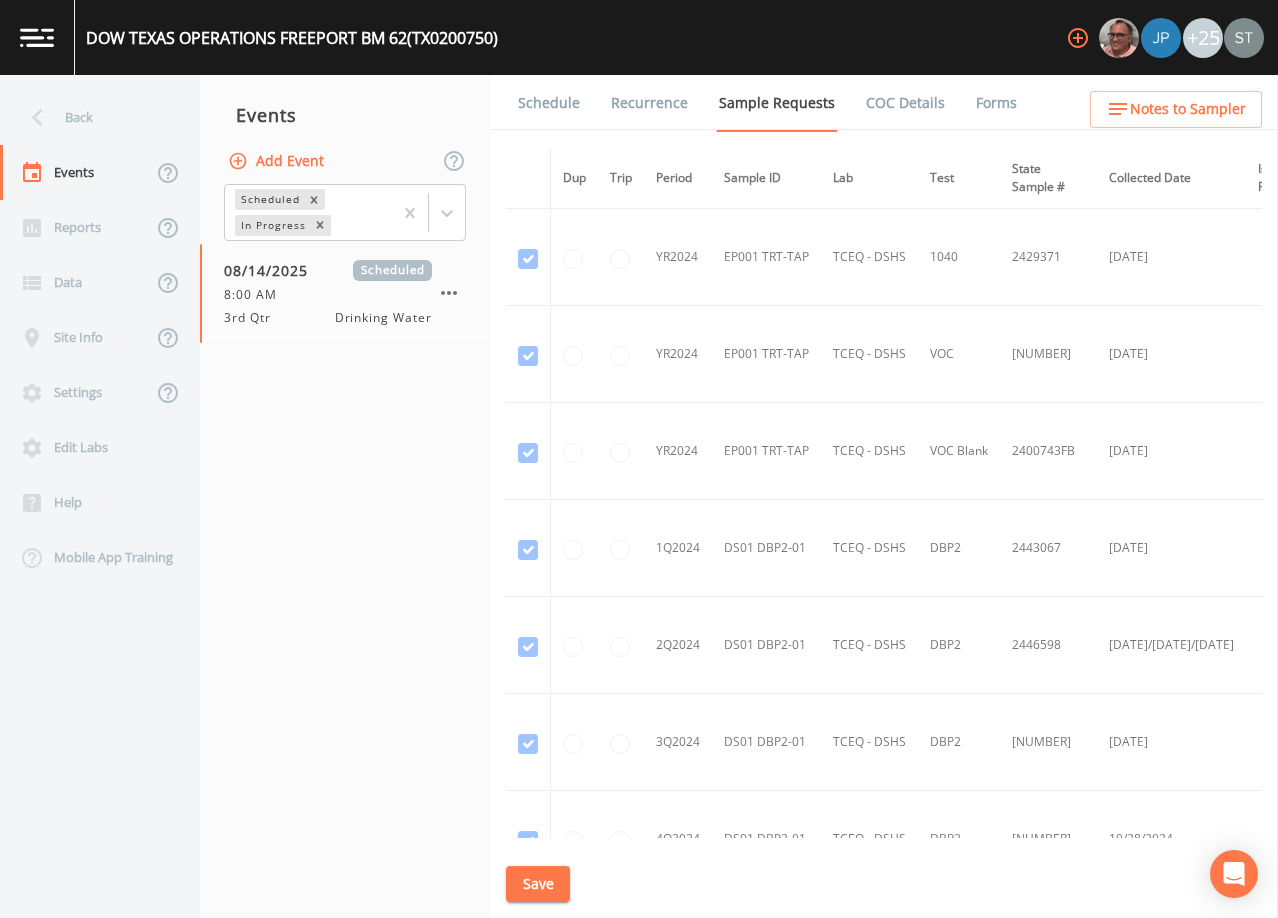 click on "Schedule" at bounding box center (549, 103) 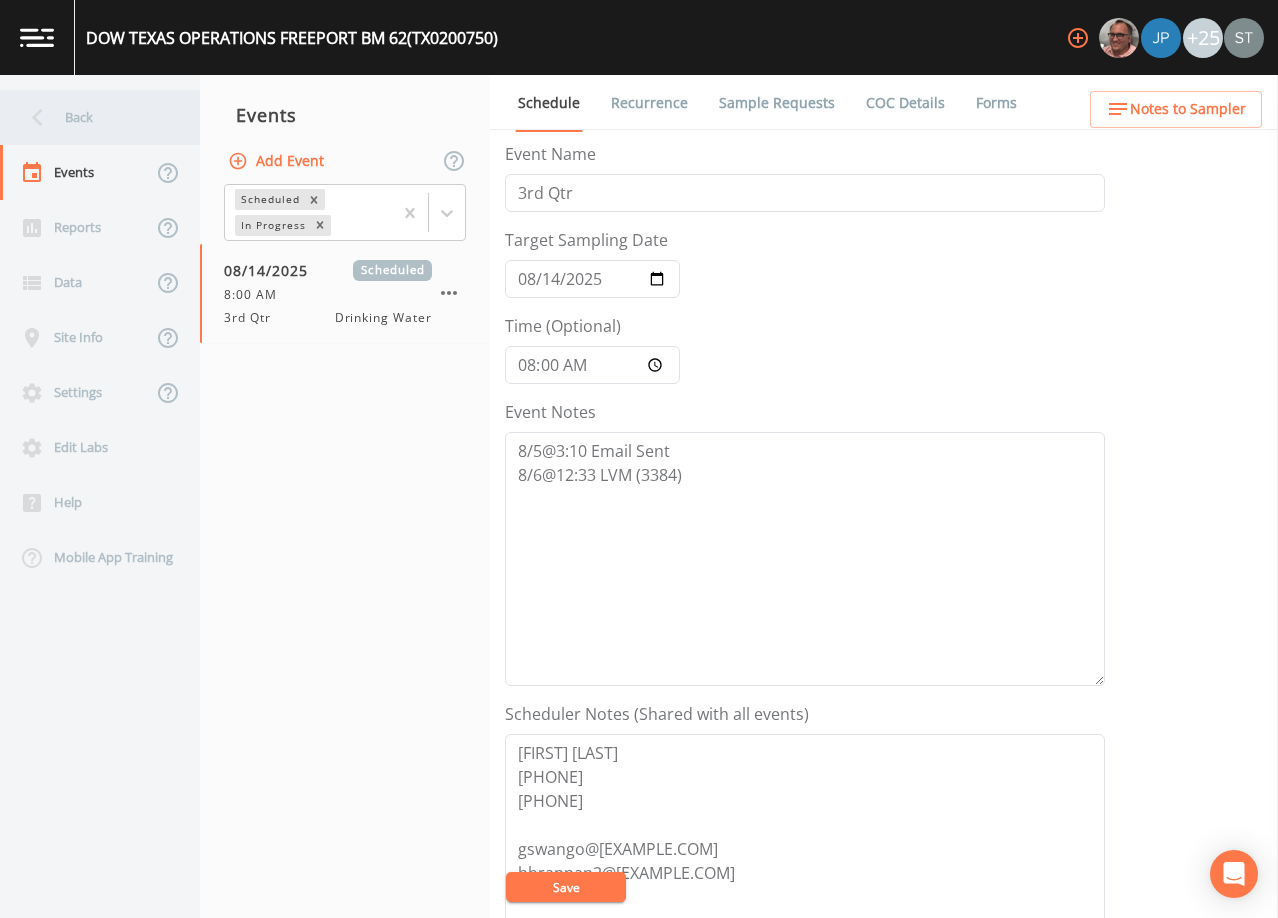 click on "Back" at bounding box center [90, 117] 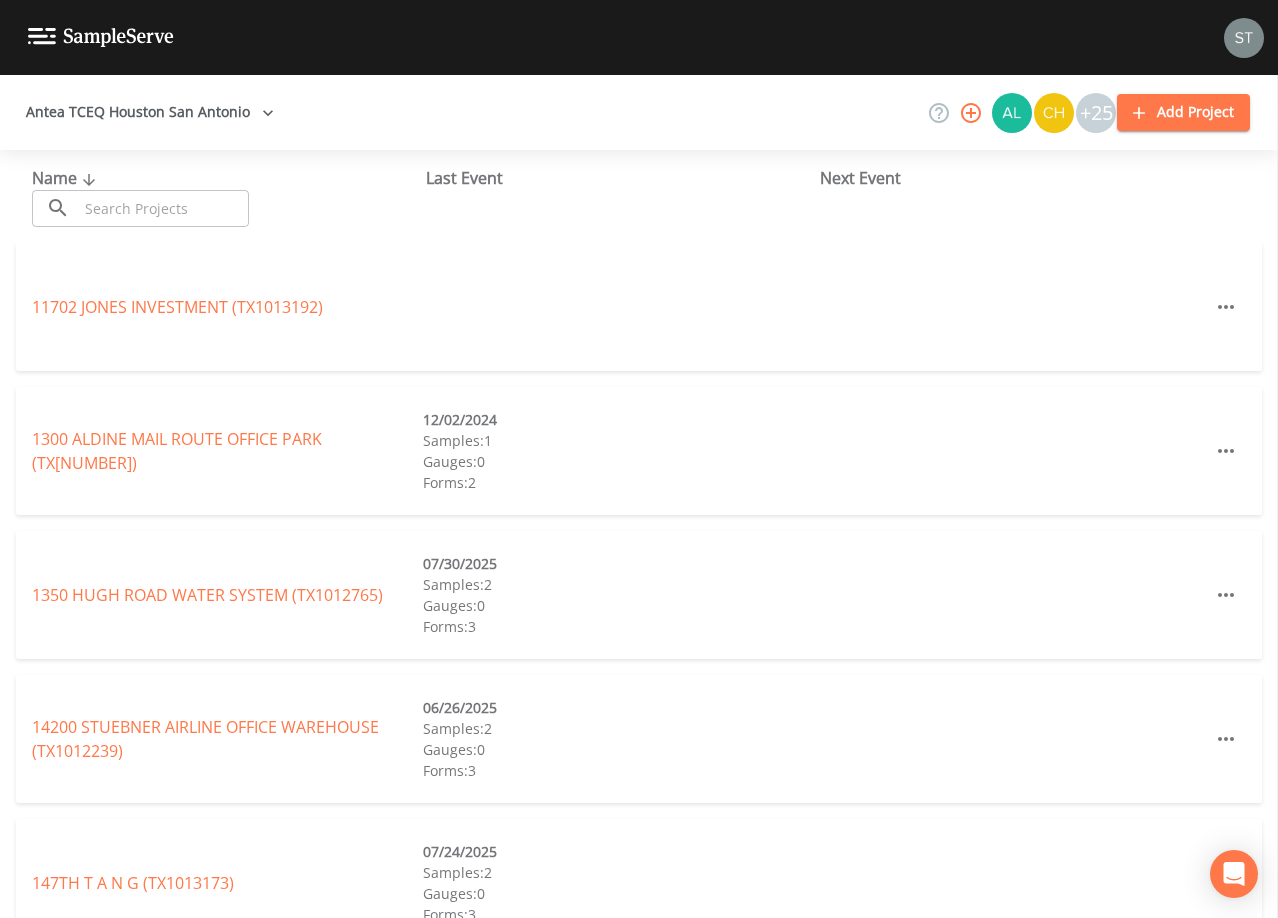 click at bounding box center [163, 208] 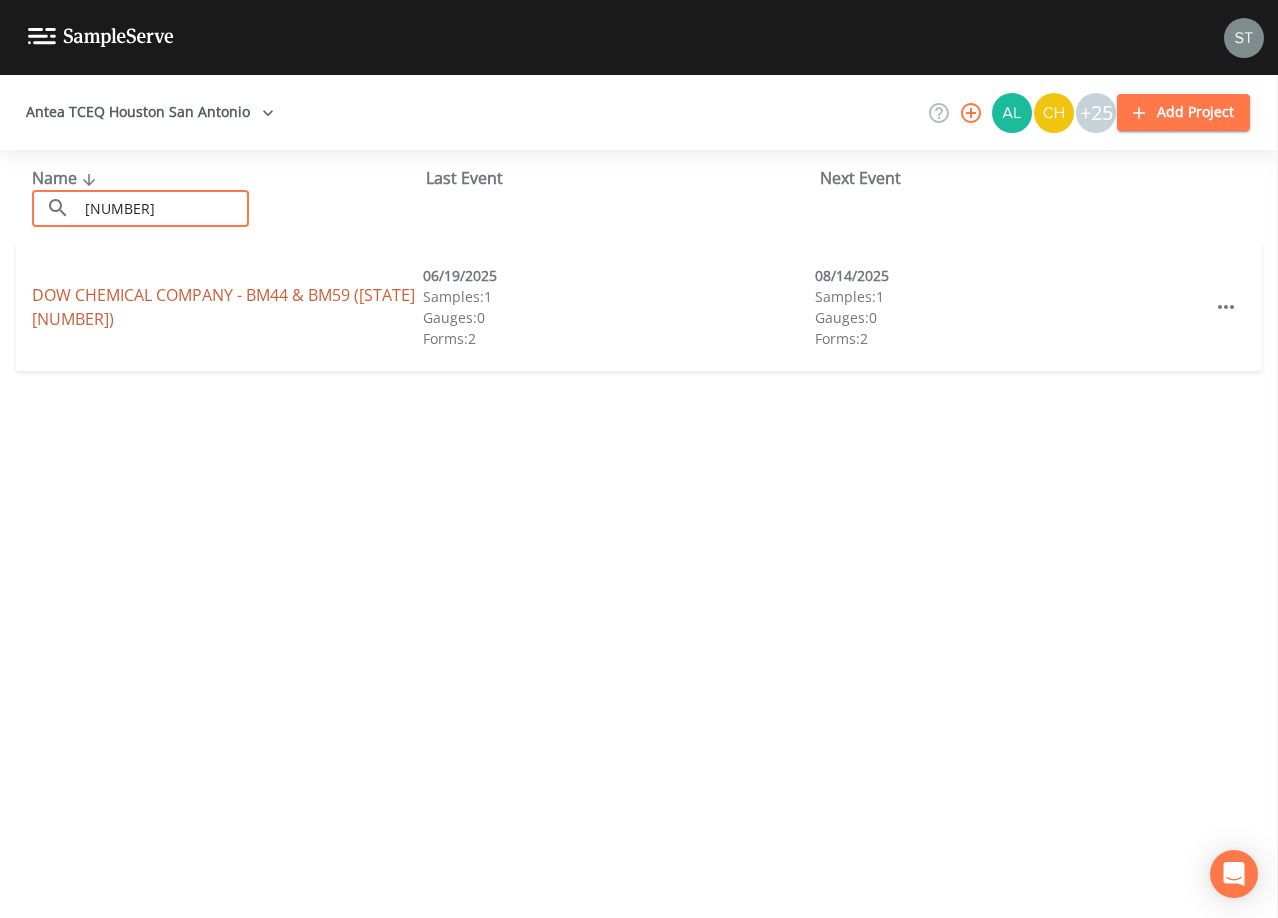 type on "[NUMBER]" 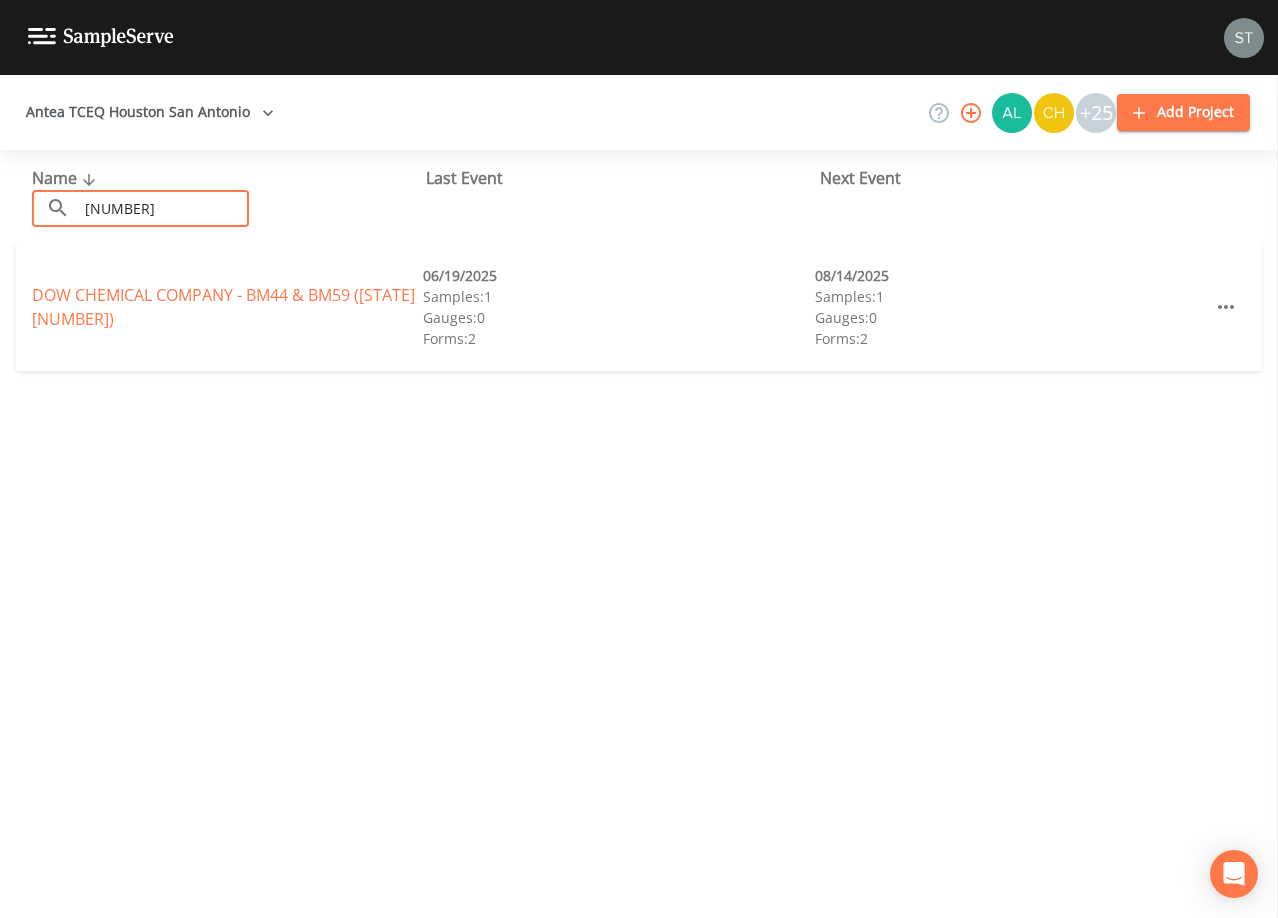 click on "DOW CHEMICAL COMPANY - BM44 & BM59   ([NUMBER])" at bounding box center (223, 307) 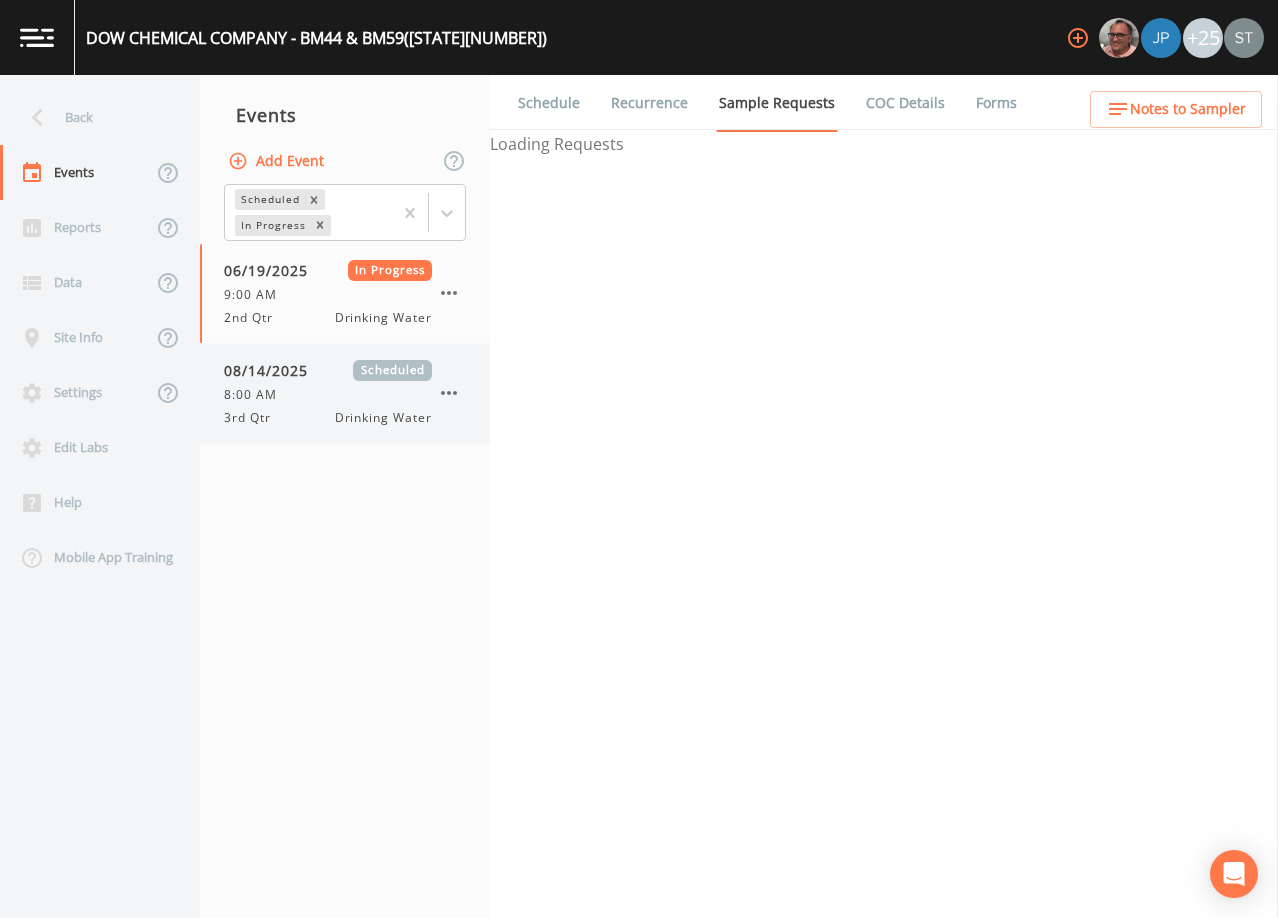 click on "8:00 AM" at bounding box center [328, 395] 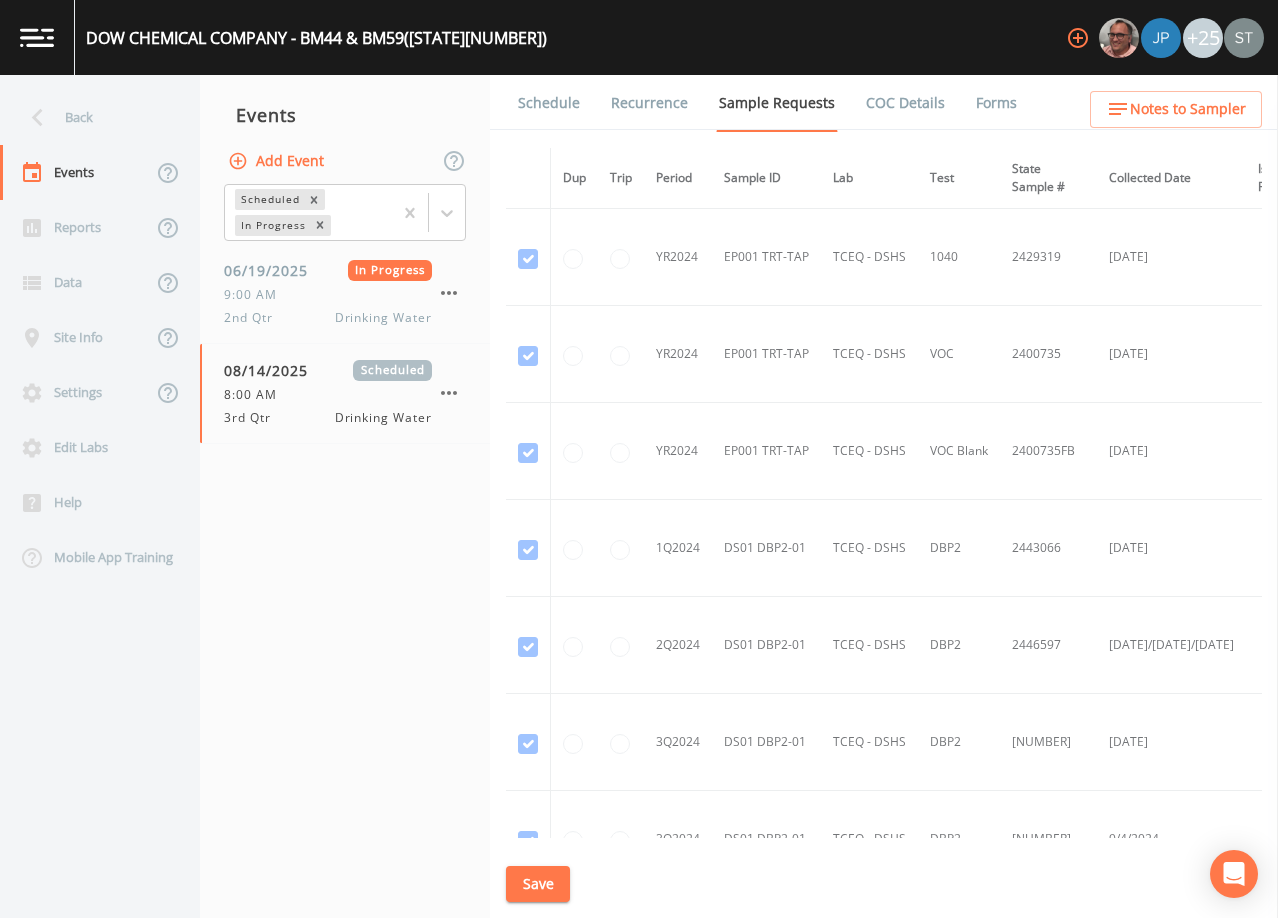 click on "Schedule" at bounding box center (549, 103) 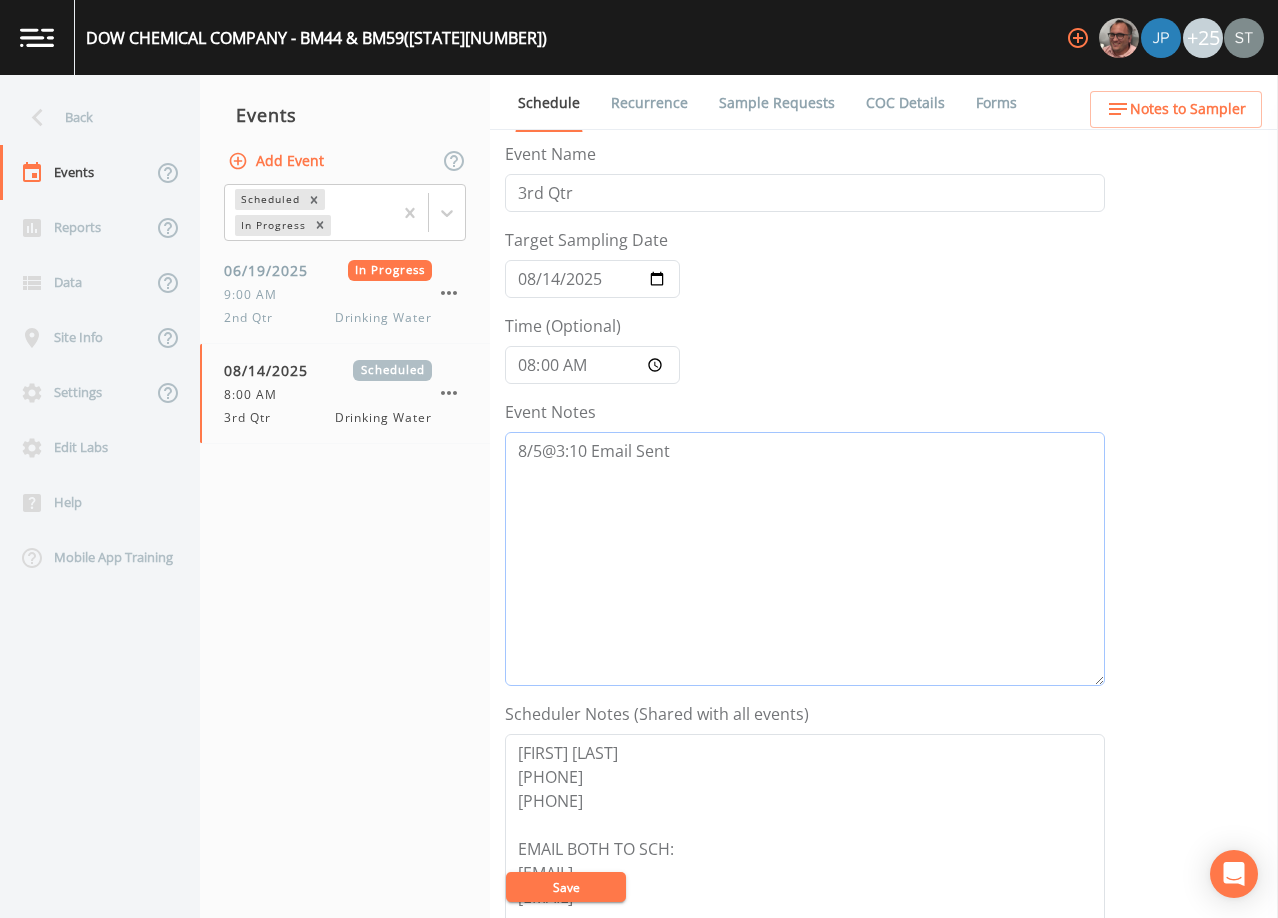 click on "8/5@3:10 Email Sent" at bounding box center [805, 559] 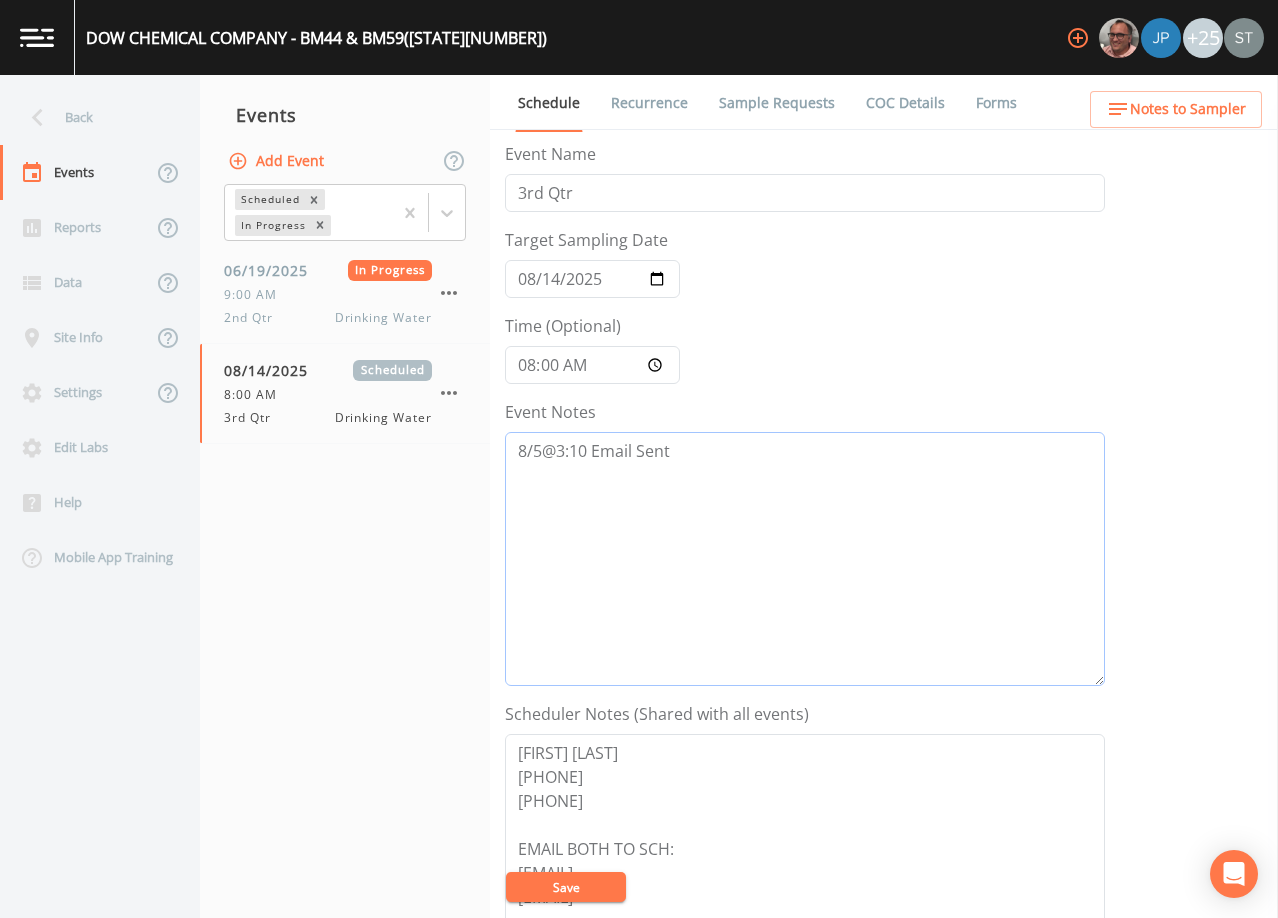 paste on "8/6@12:33 LVM ([NUMBER])" 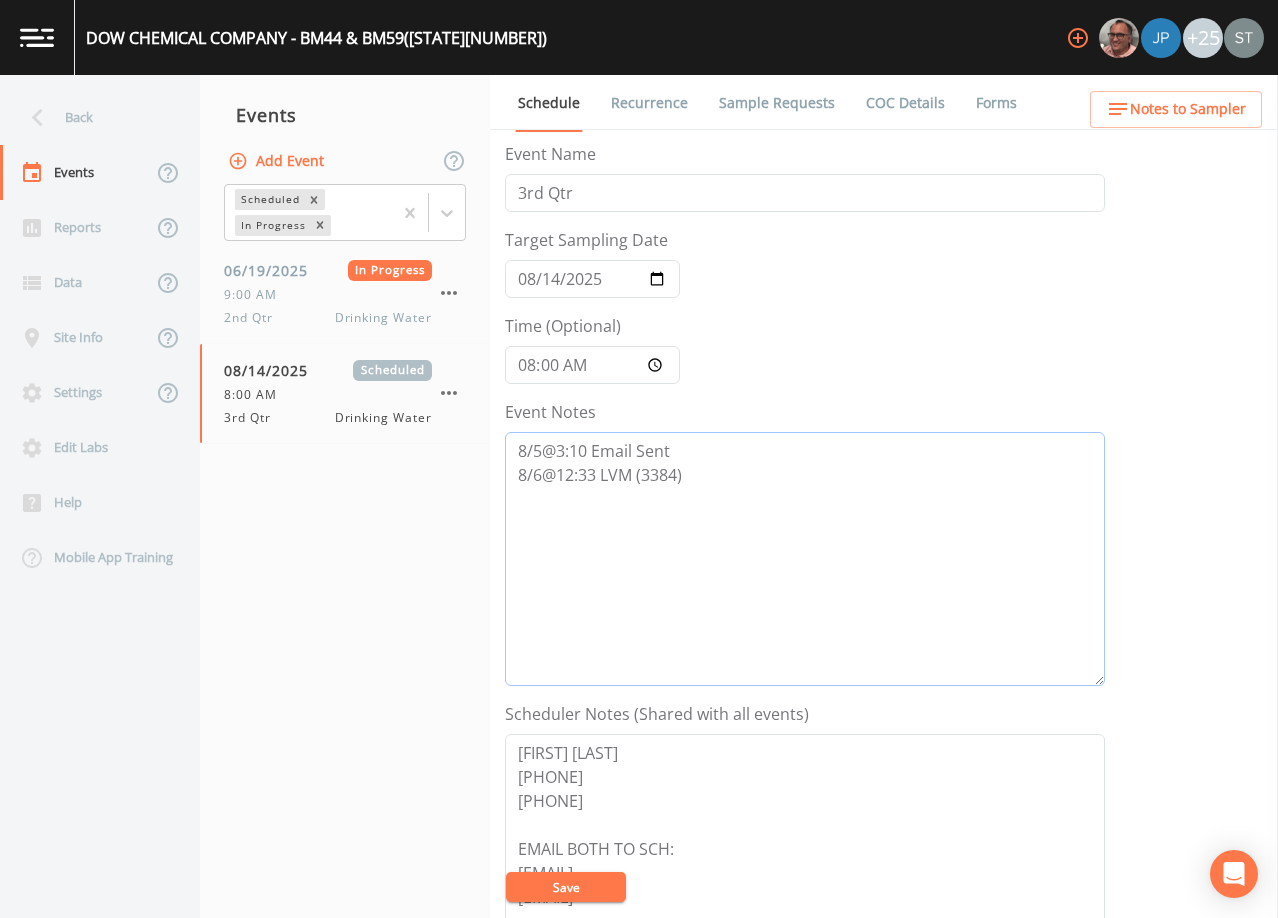 type on "8/5@3:10 Email Sent
8/6@12:33 LVM (3384)" 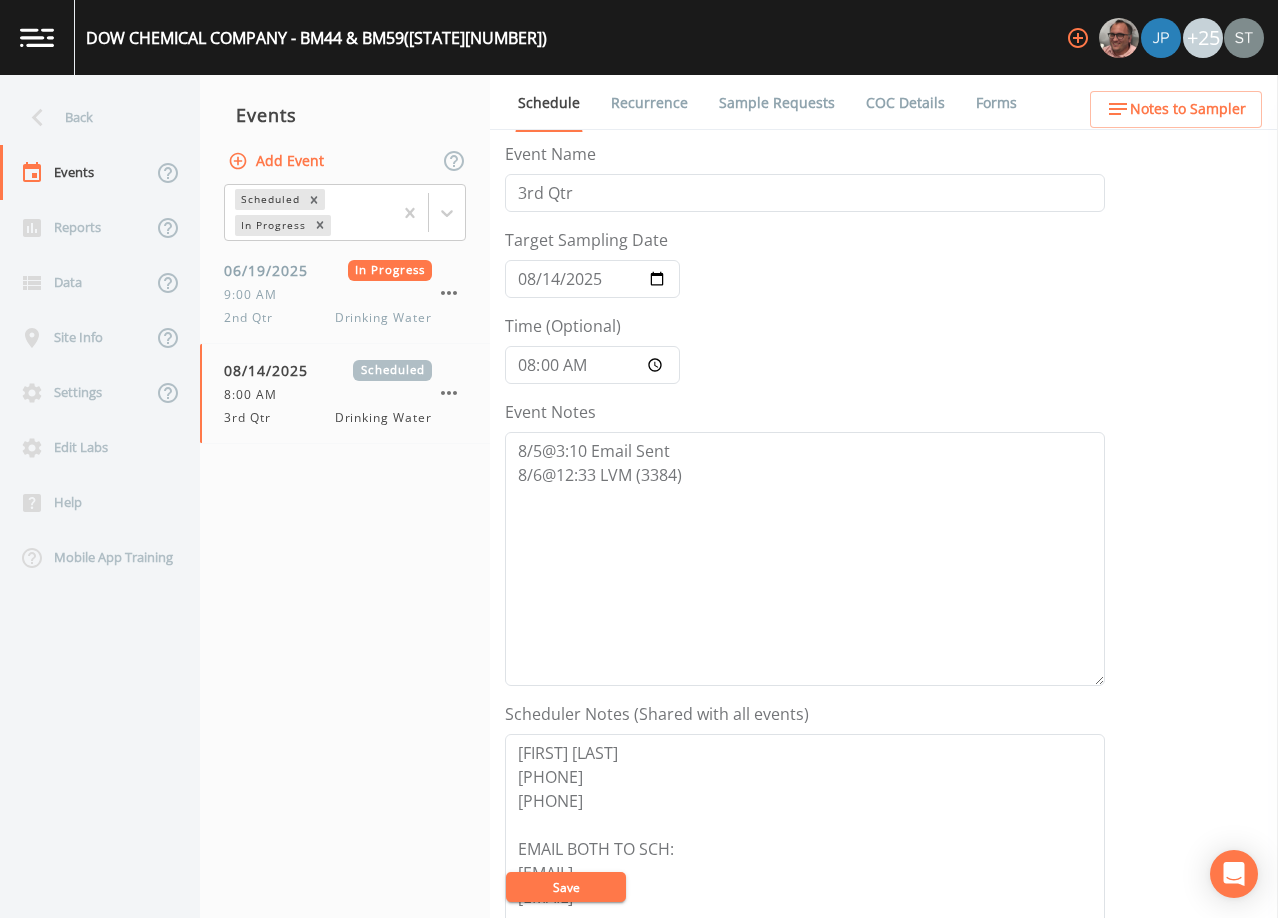 click on "Save" at bounding box center (566, 887) 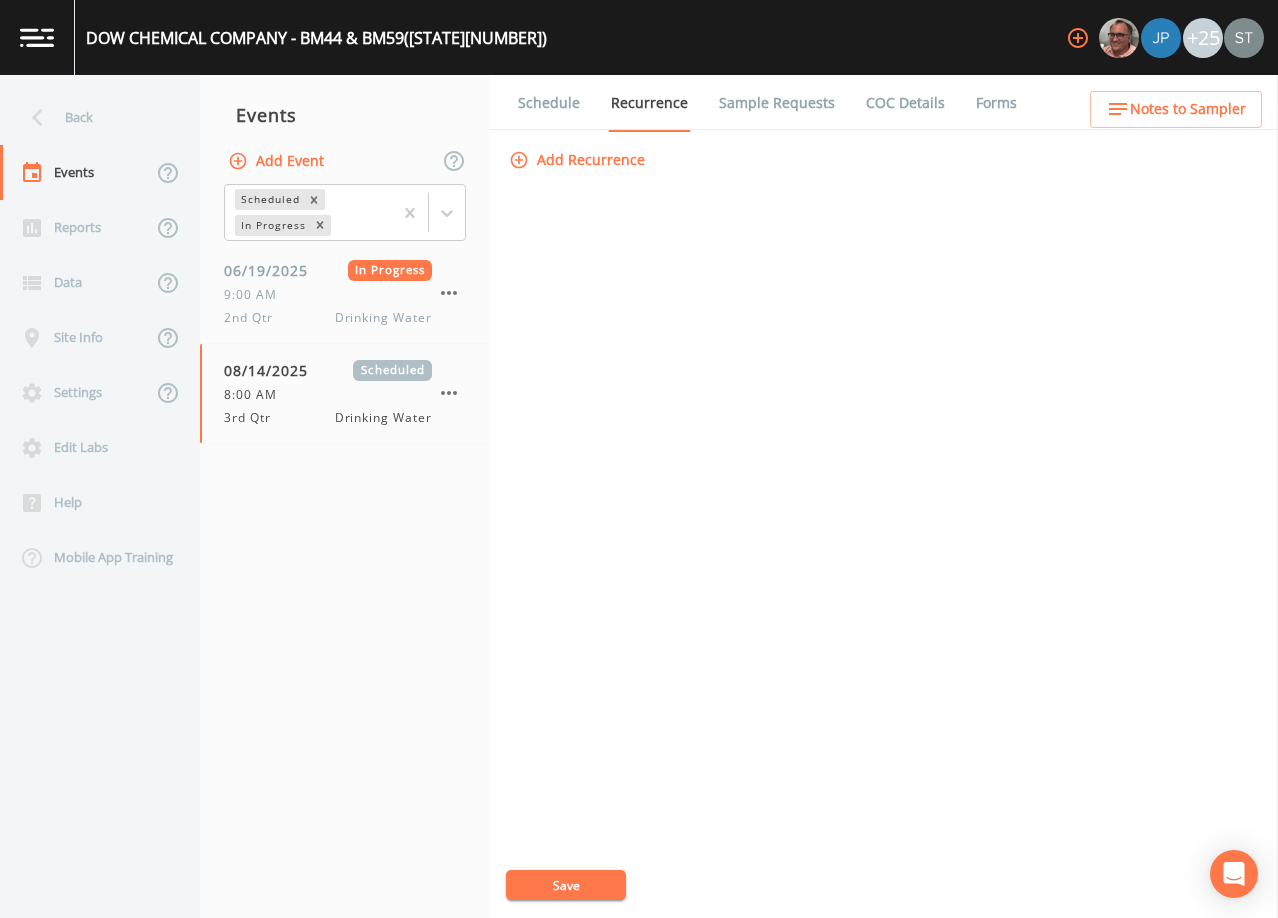 click on "Schedule" at bounding box center [549, 103] 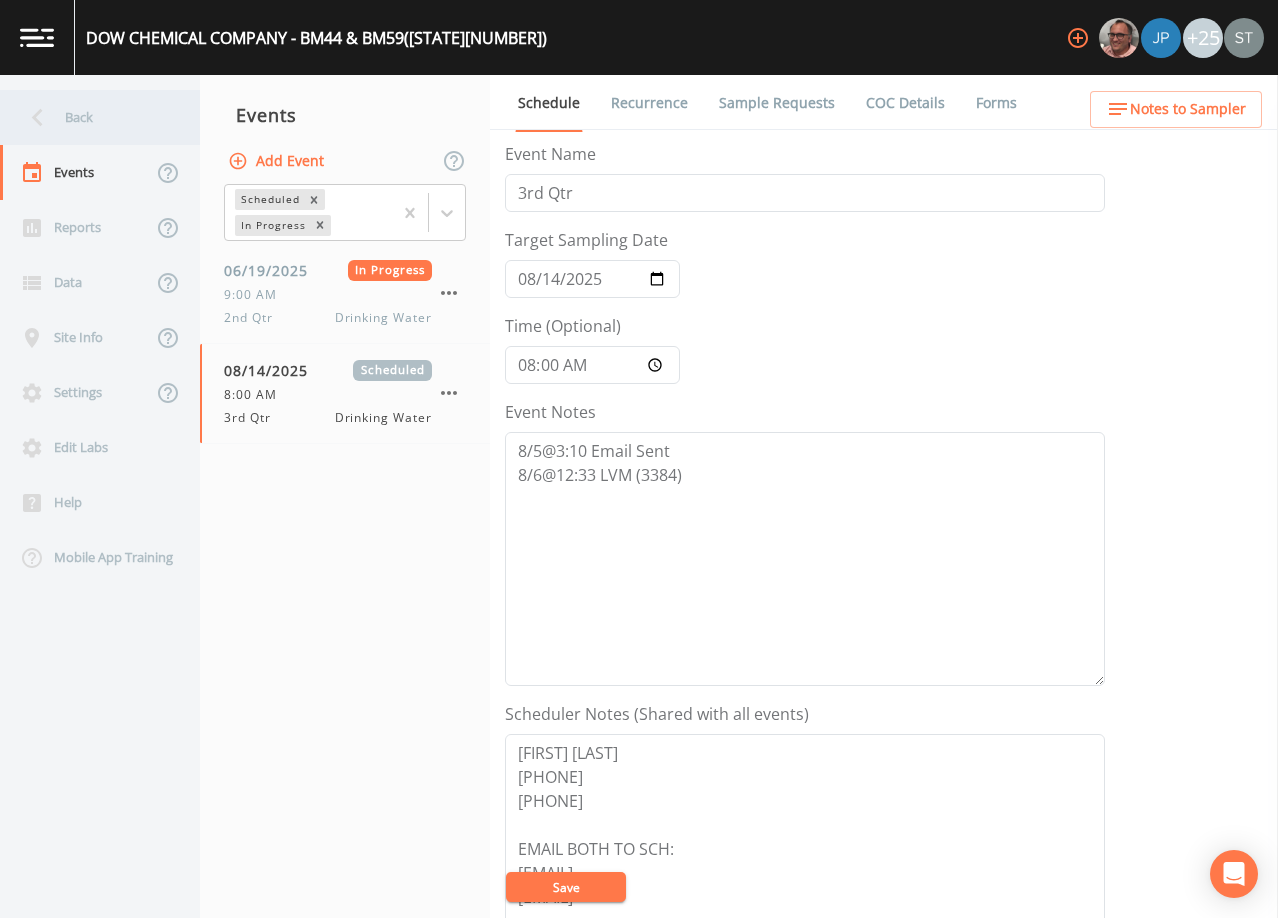 click on "Back" at bounding box center [90, 117] 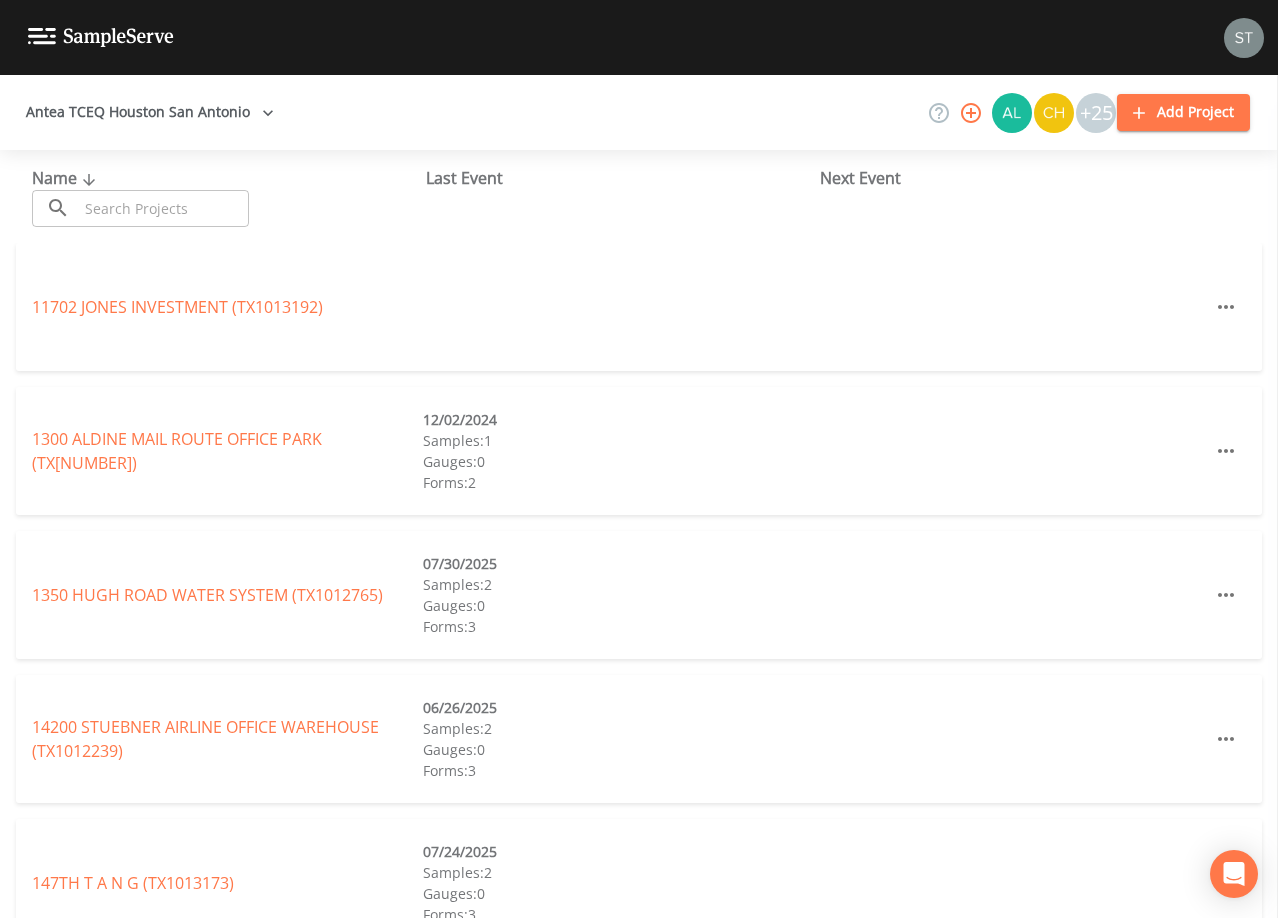 click at bounding box center [163, 208] 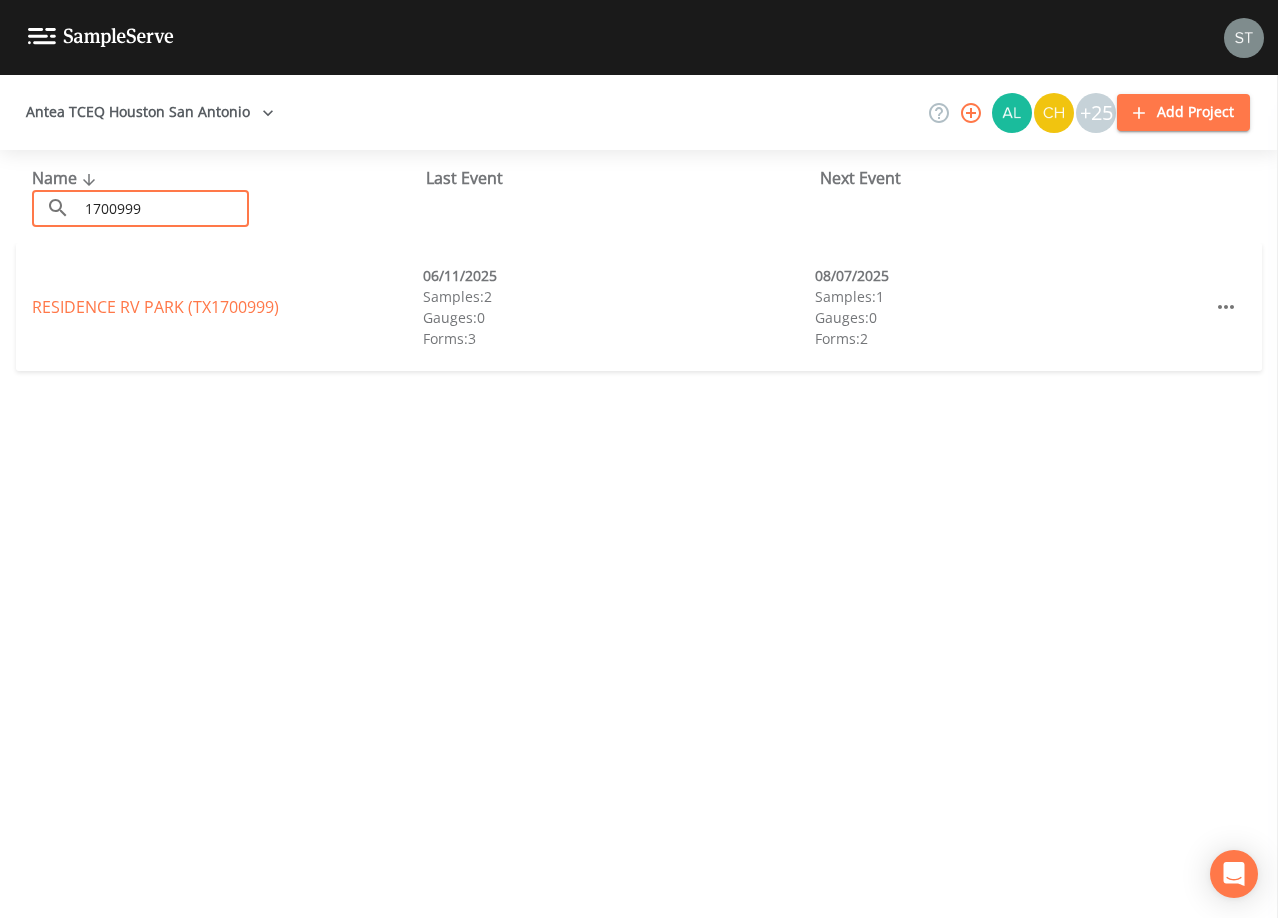 type on "1700999" 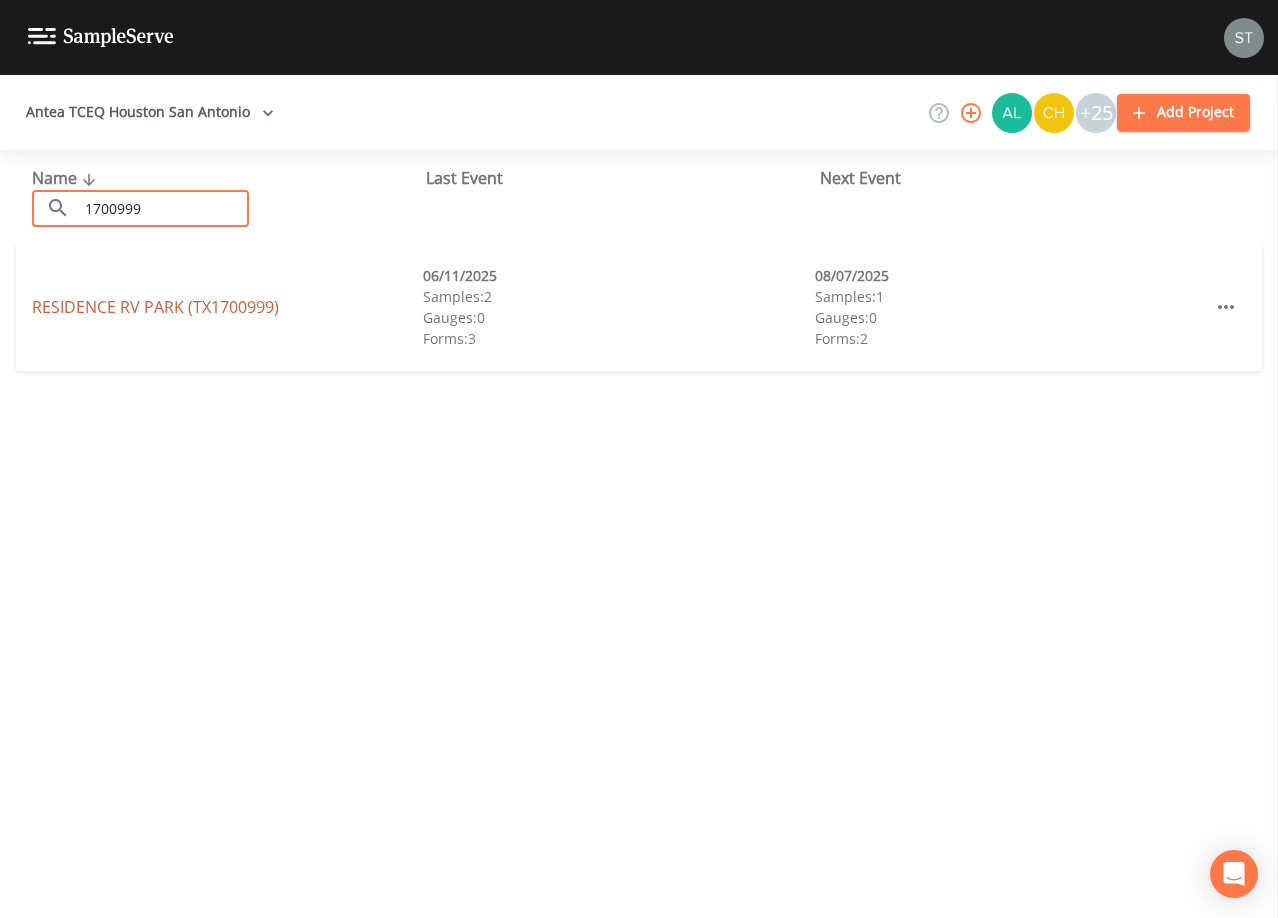 click on "RESIDENCE RV PARK   (TX[PHONE])" at bounding box center [155, 307] 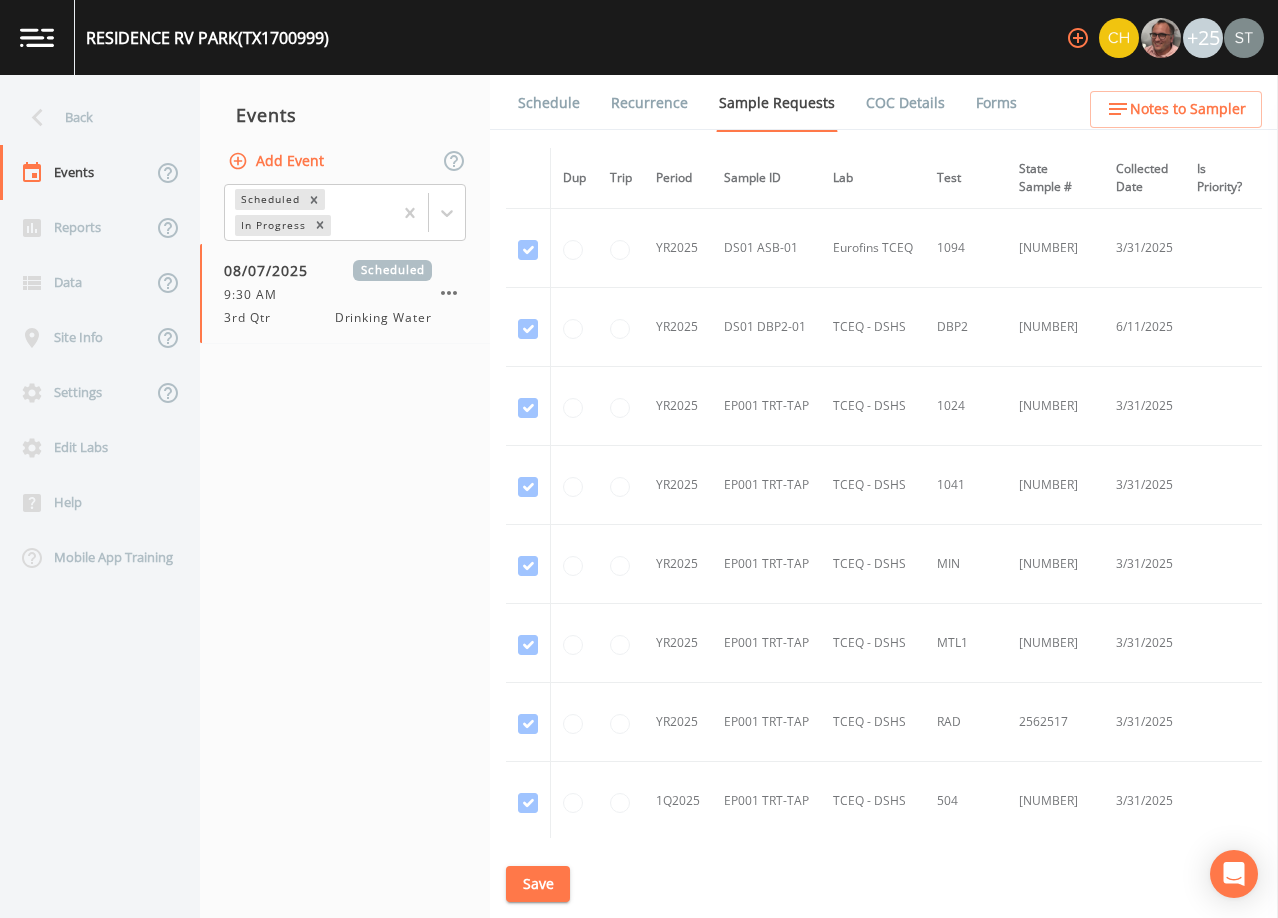 click on "Schedule" at bounding box center [549, 103] 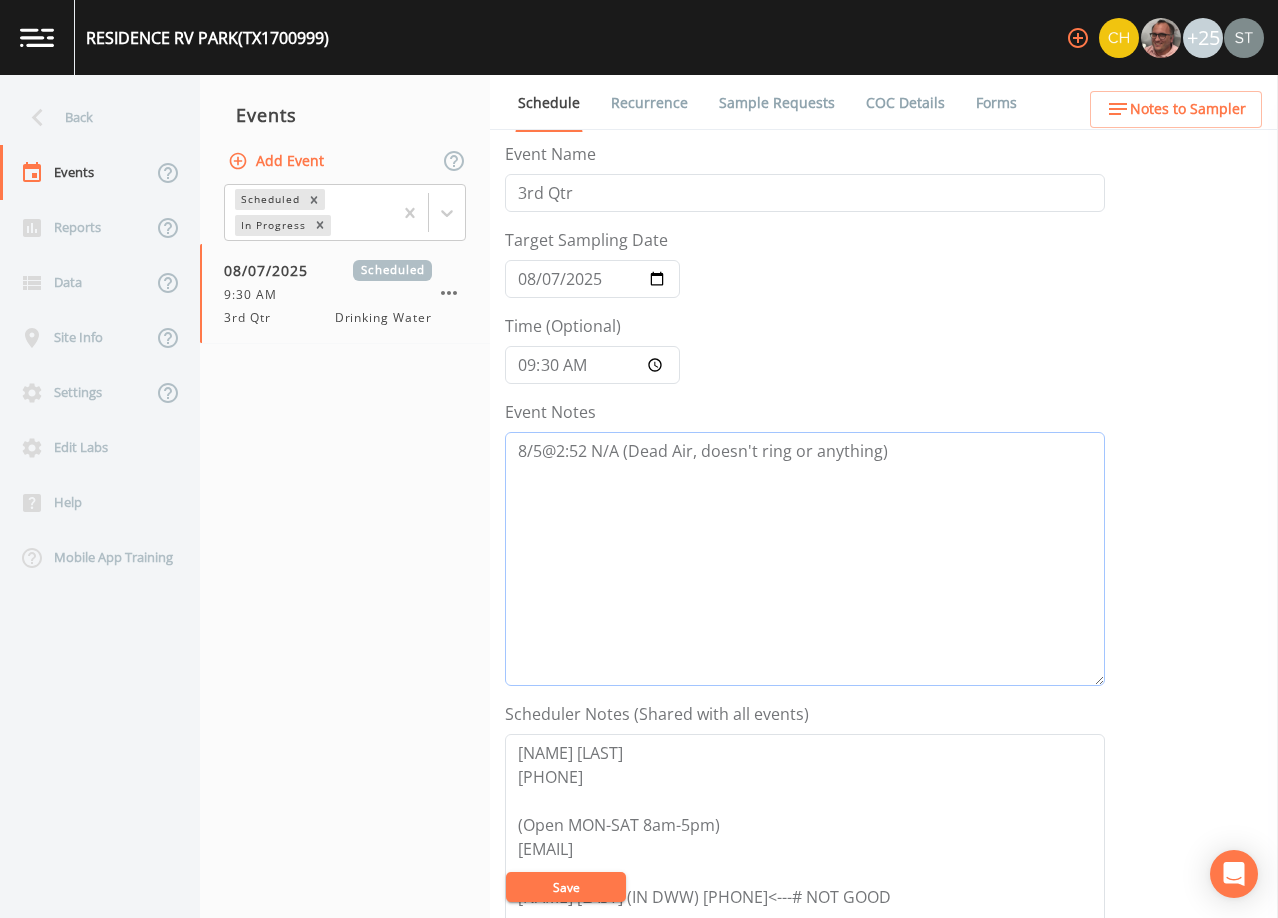 click on "8/5@2:52 N/A (Dead Air, doesn't ring or anything)" at bounding box center (805, 559) 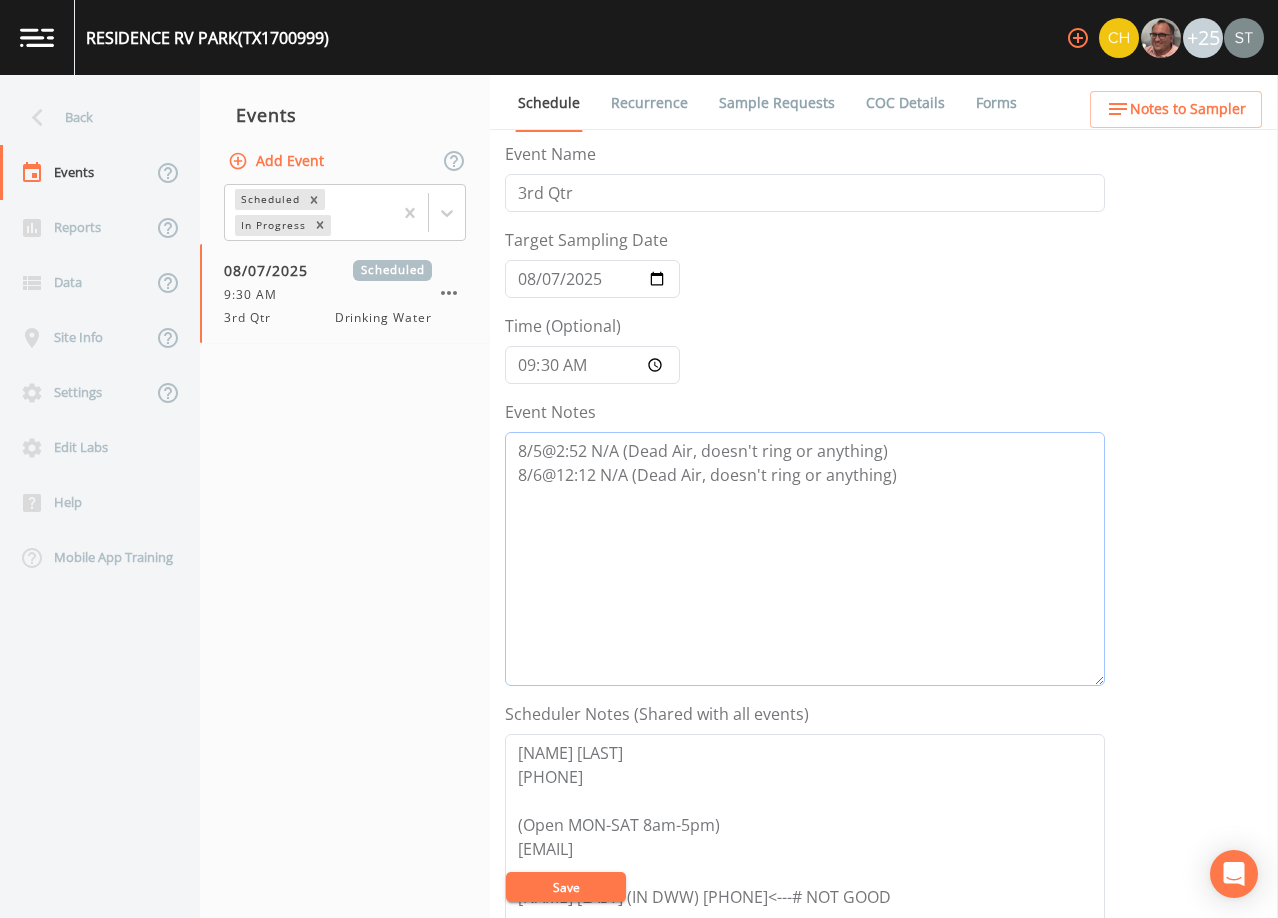 type on "8/5@2:52 N/A (Dead Air, doesn't ring or anything)
8/6@12:12 N/A (Dead Air, doesn't ring or anything)" 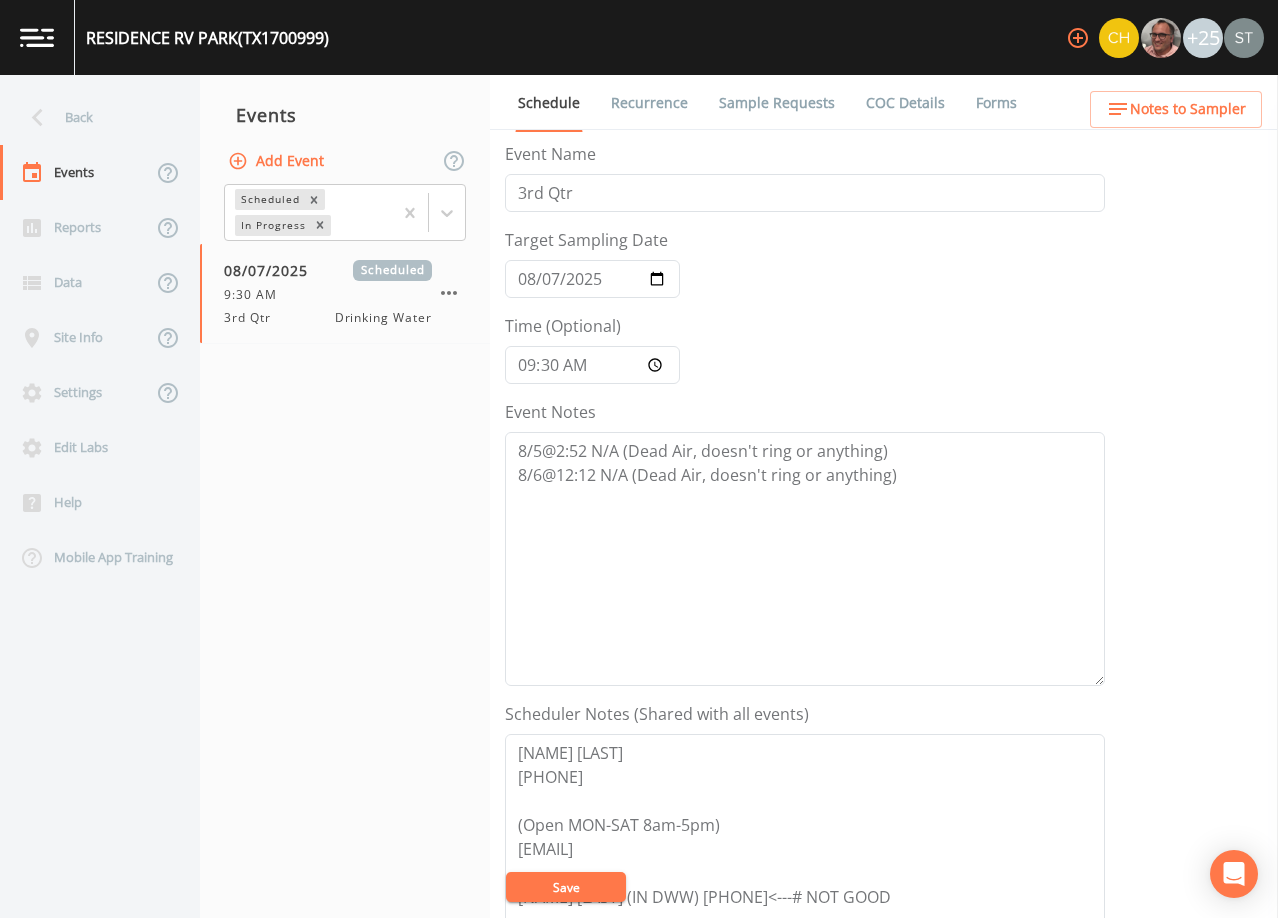 click on "Save" at bounding box center [566, 887] 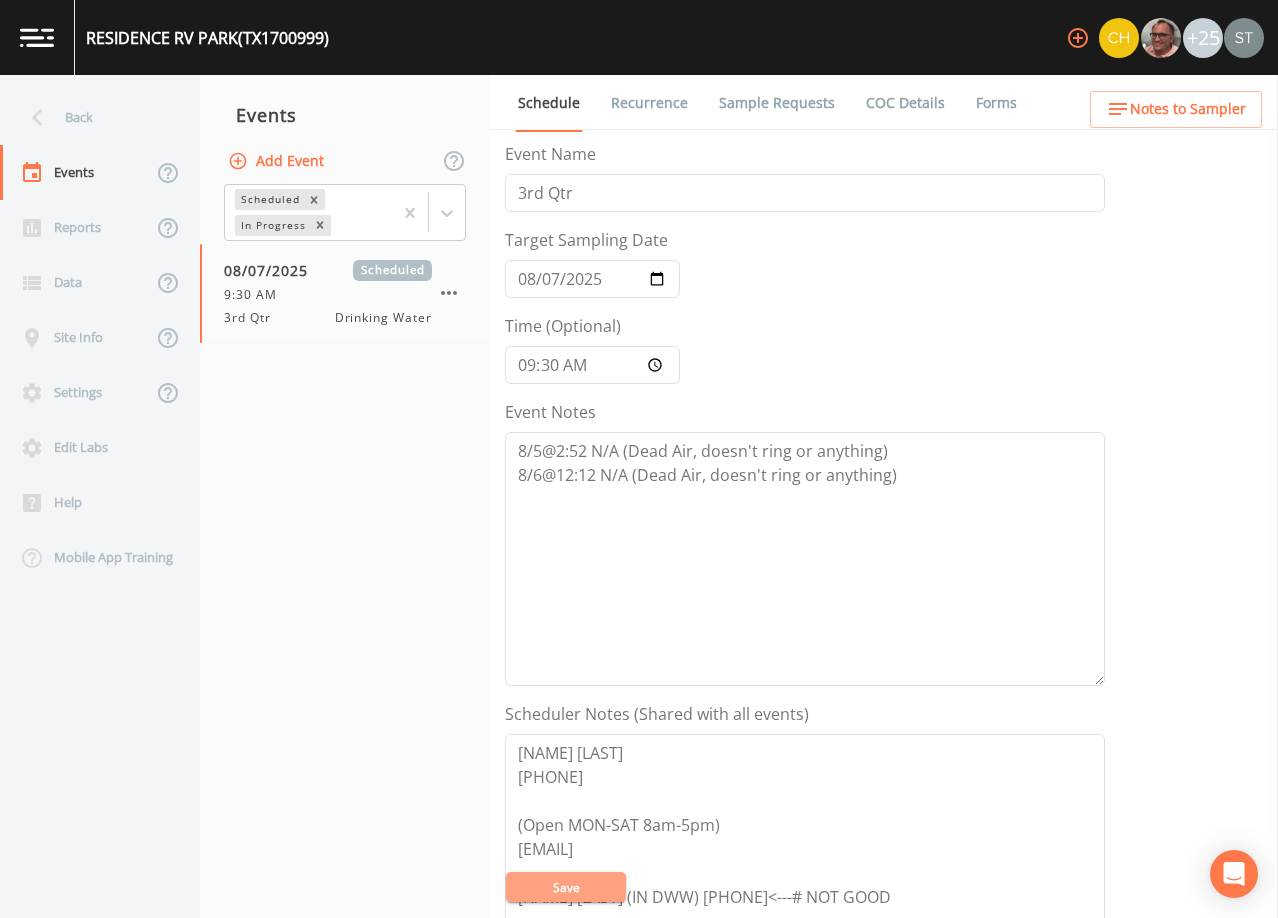 click on "Save" at bounding box center [566, 887] 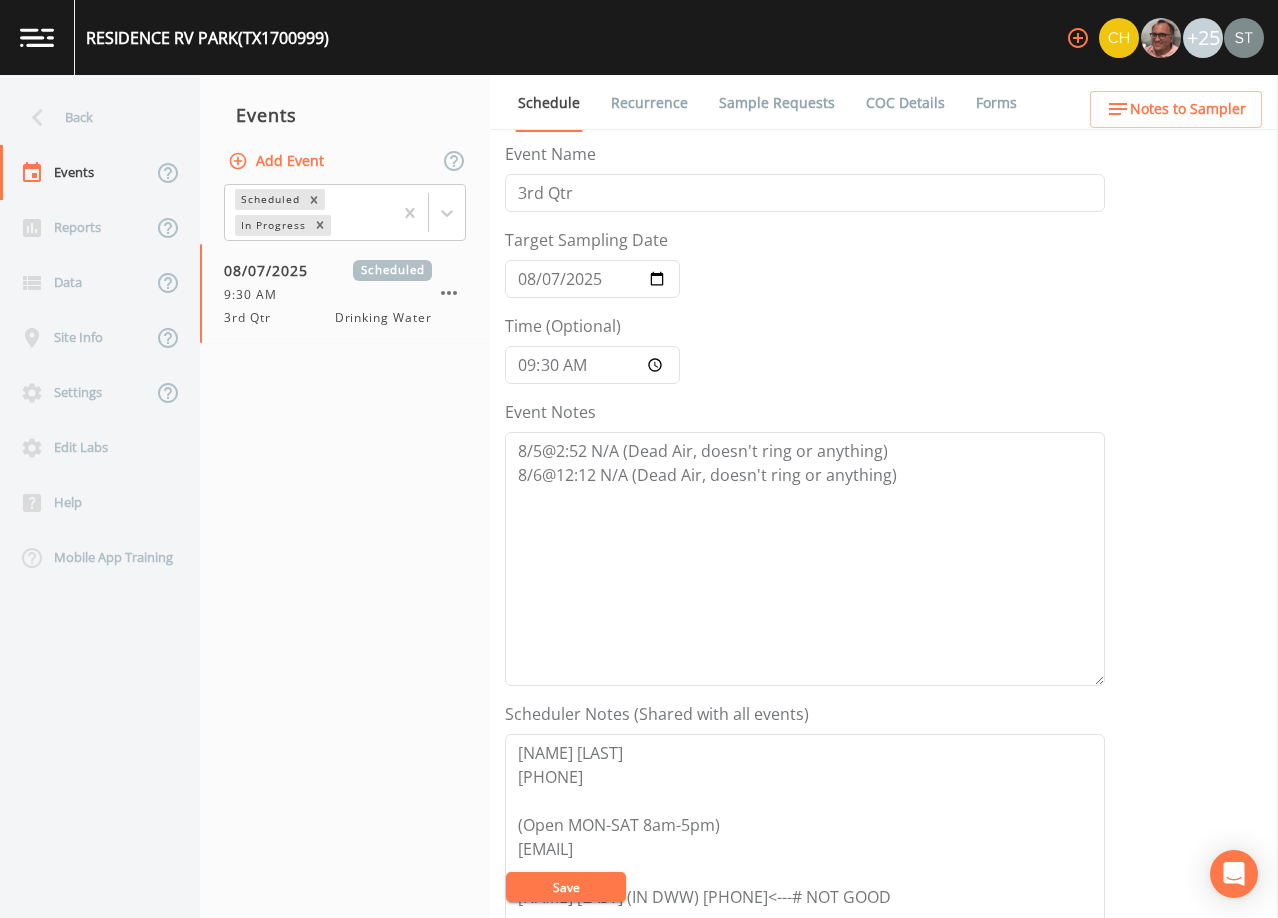 click on "Save" at bounding box center [566, 887] 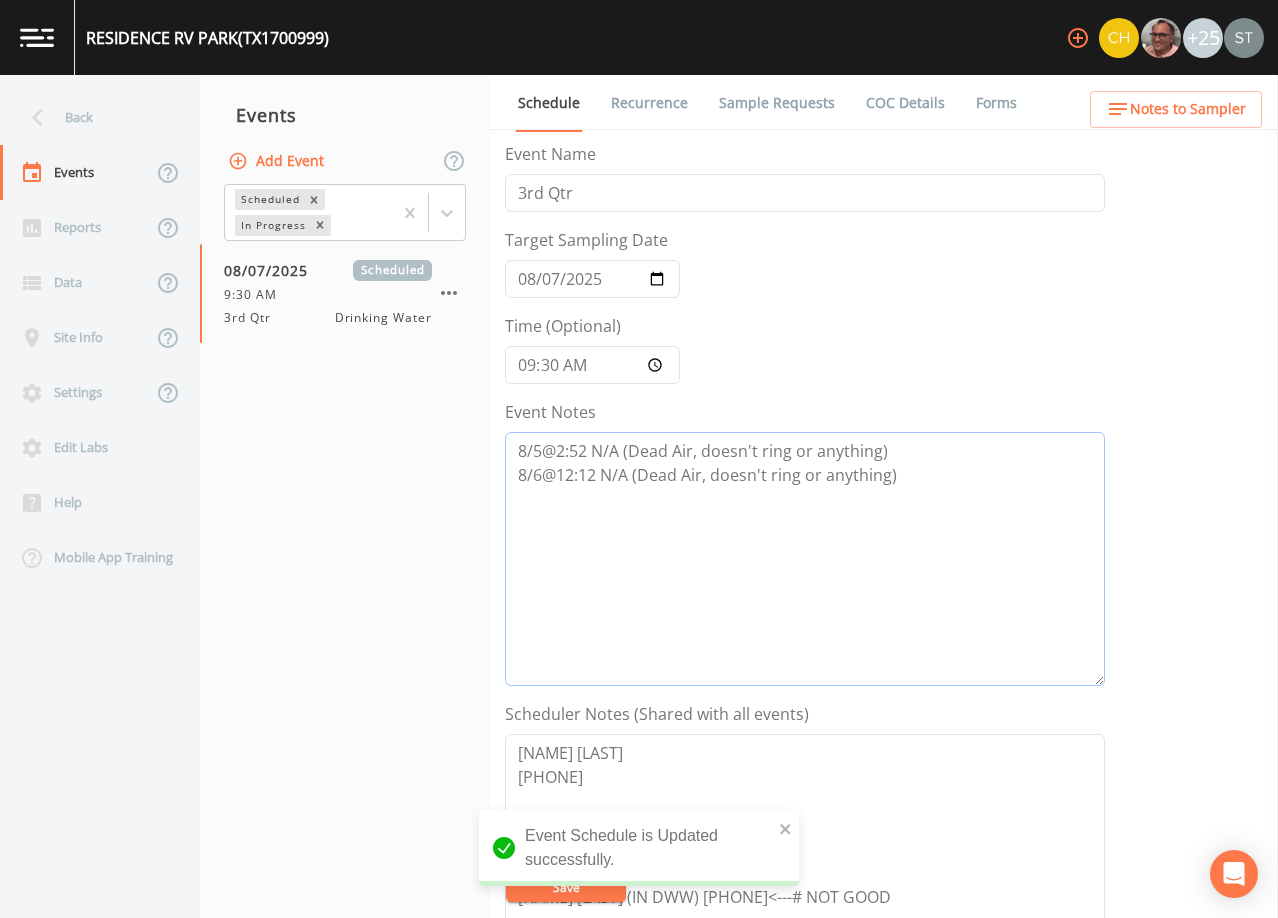 click on "8/5@2:52 N/A (Dead Air, doesn't ring or anything)
8/6@12:12 N/A (Dead Air, doesn't ring or anything)" at bounding box center [805, 559] 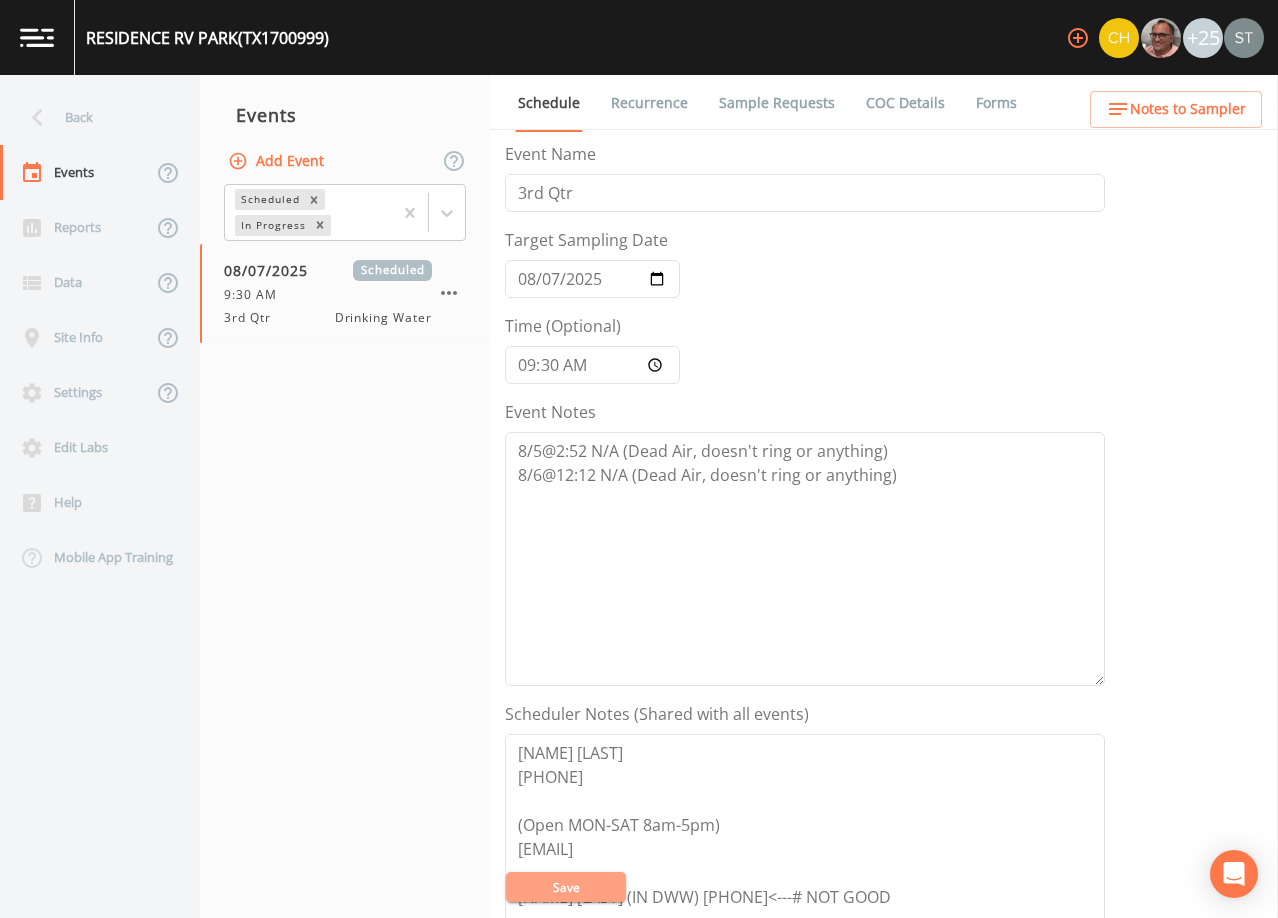 drag, startPoint x: 595, startPoint y: 886, endPoint x: 538, endPoint y: 758, distance: 140.11781 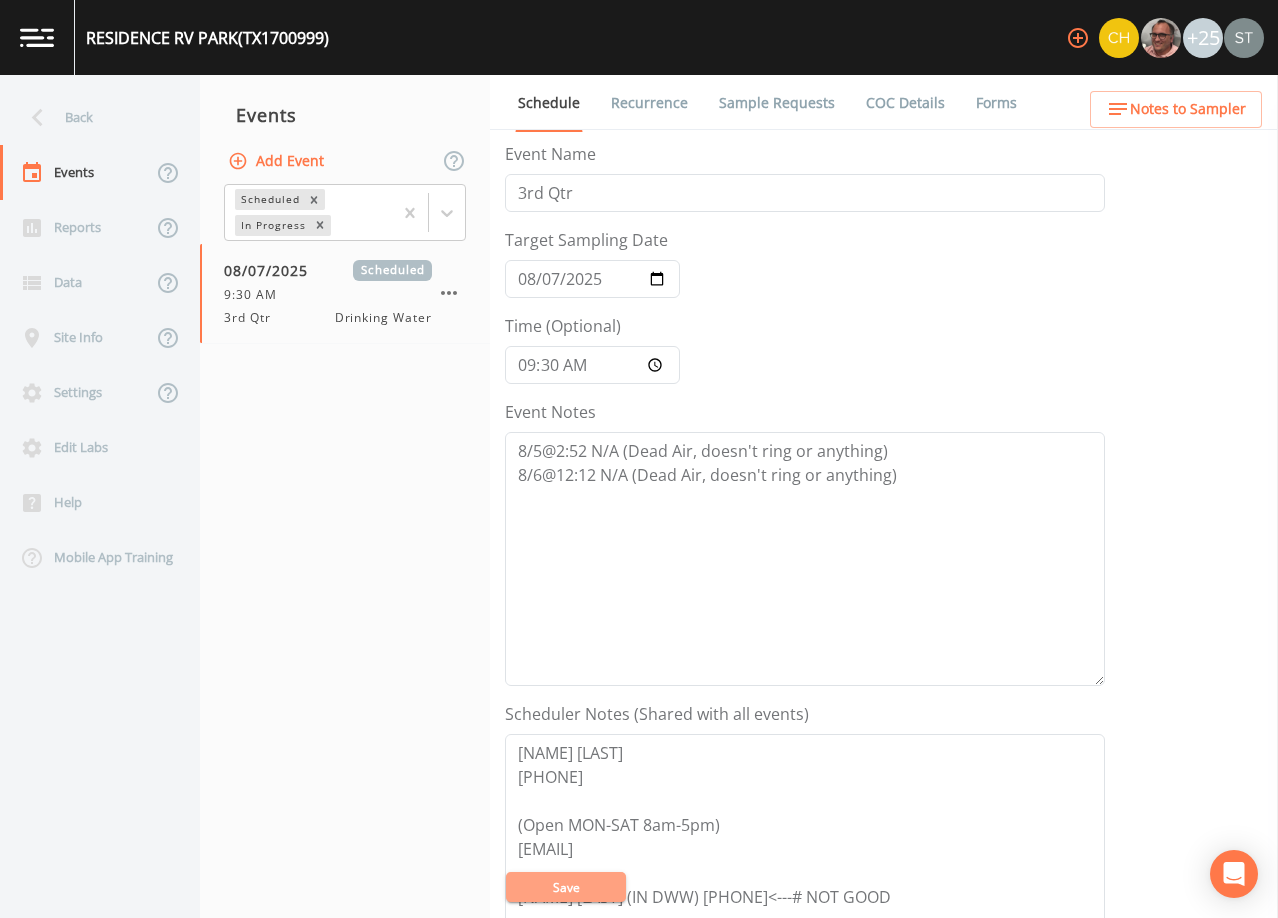 click on "Save" at bounding box center (566, 887) 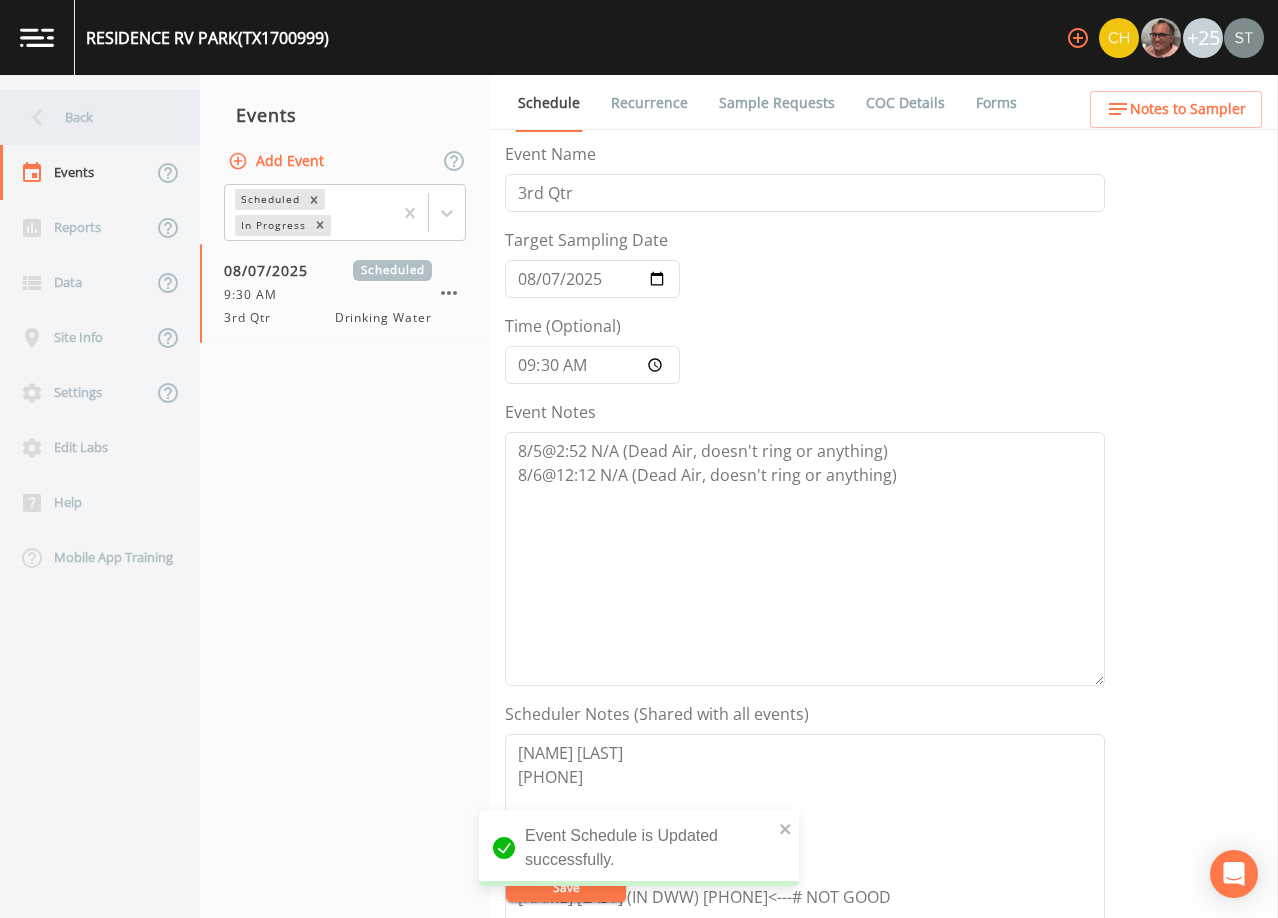 click on "Back" at bounding box center (90, 117) 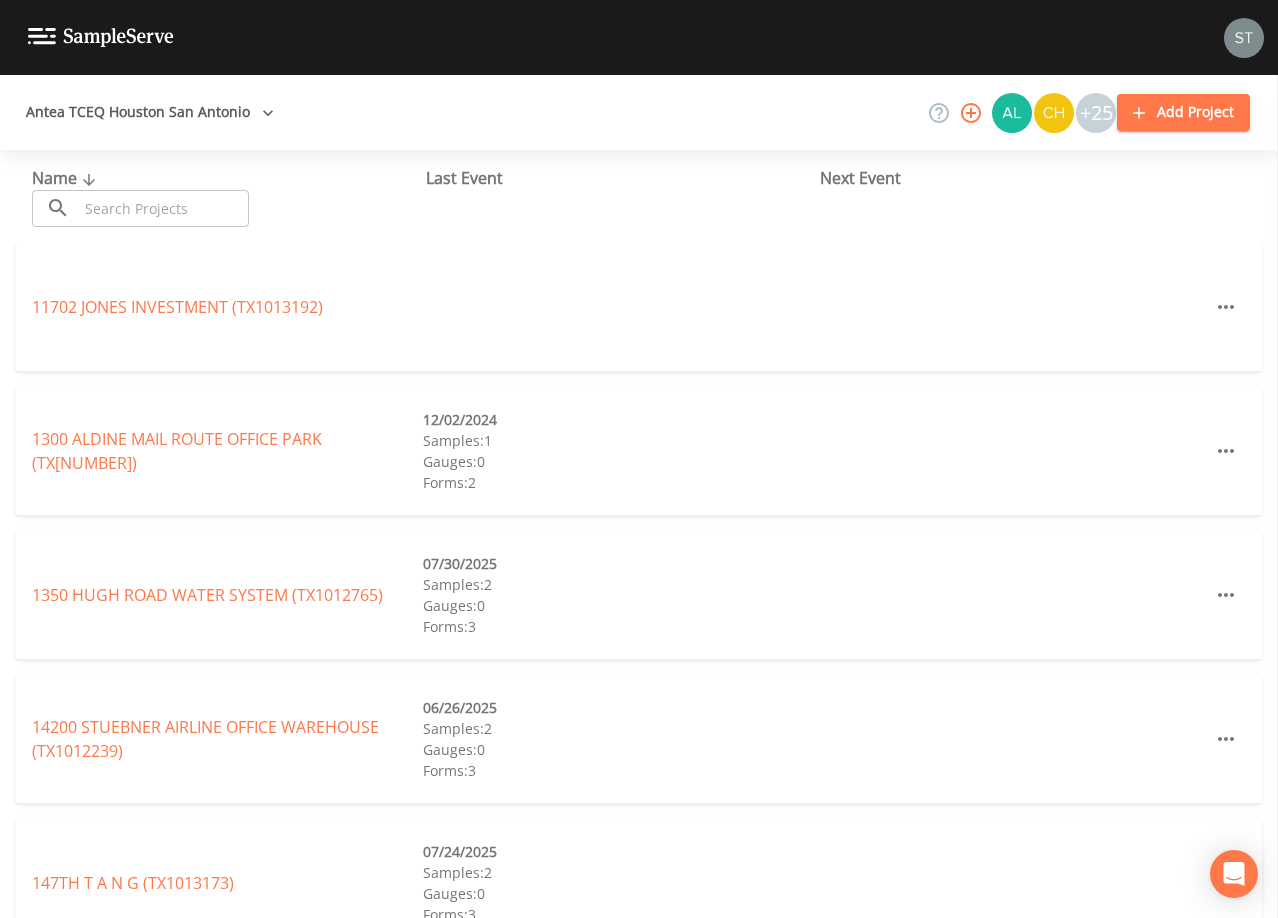 click at bounding box center (163, 208) 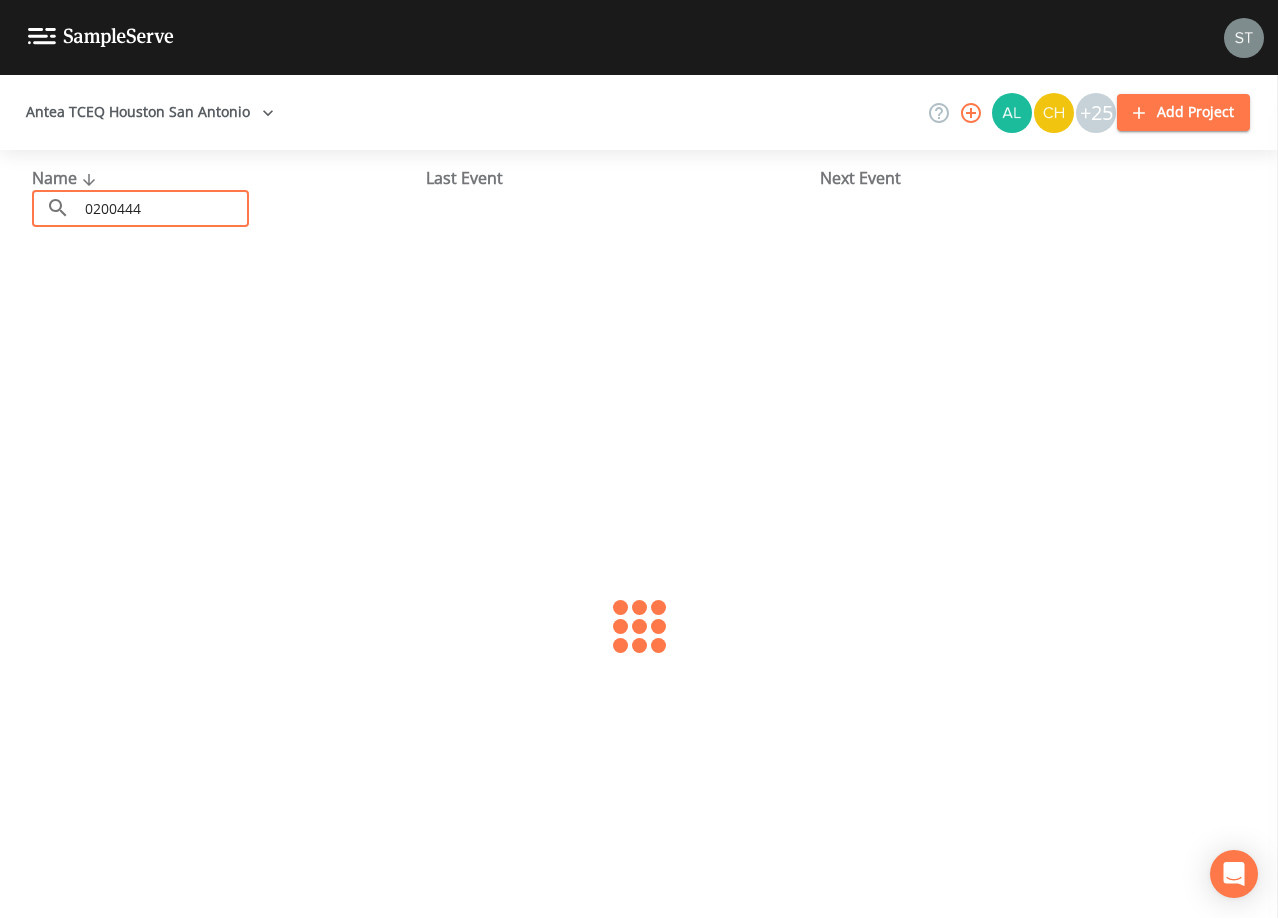 type on "0200444" 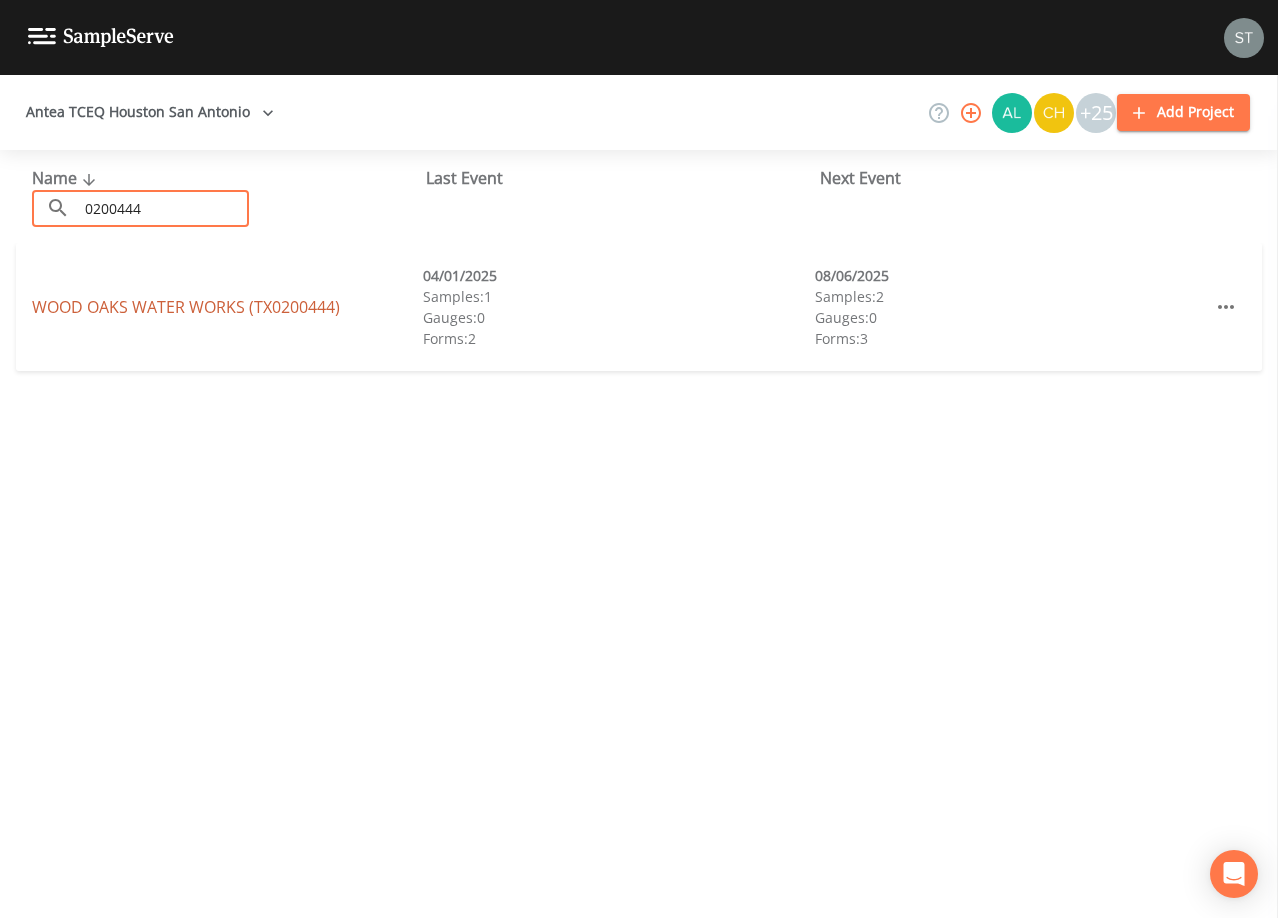 click on "WOOD OAKS WATER WORKS   (TX0200444)" at bounding box center (186, 307) 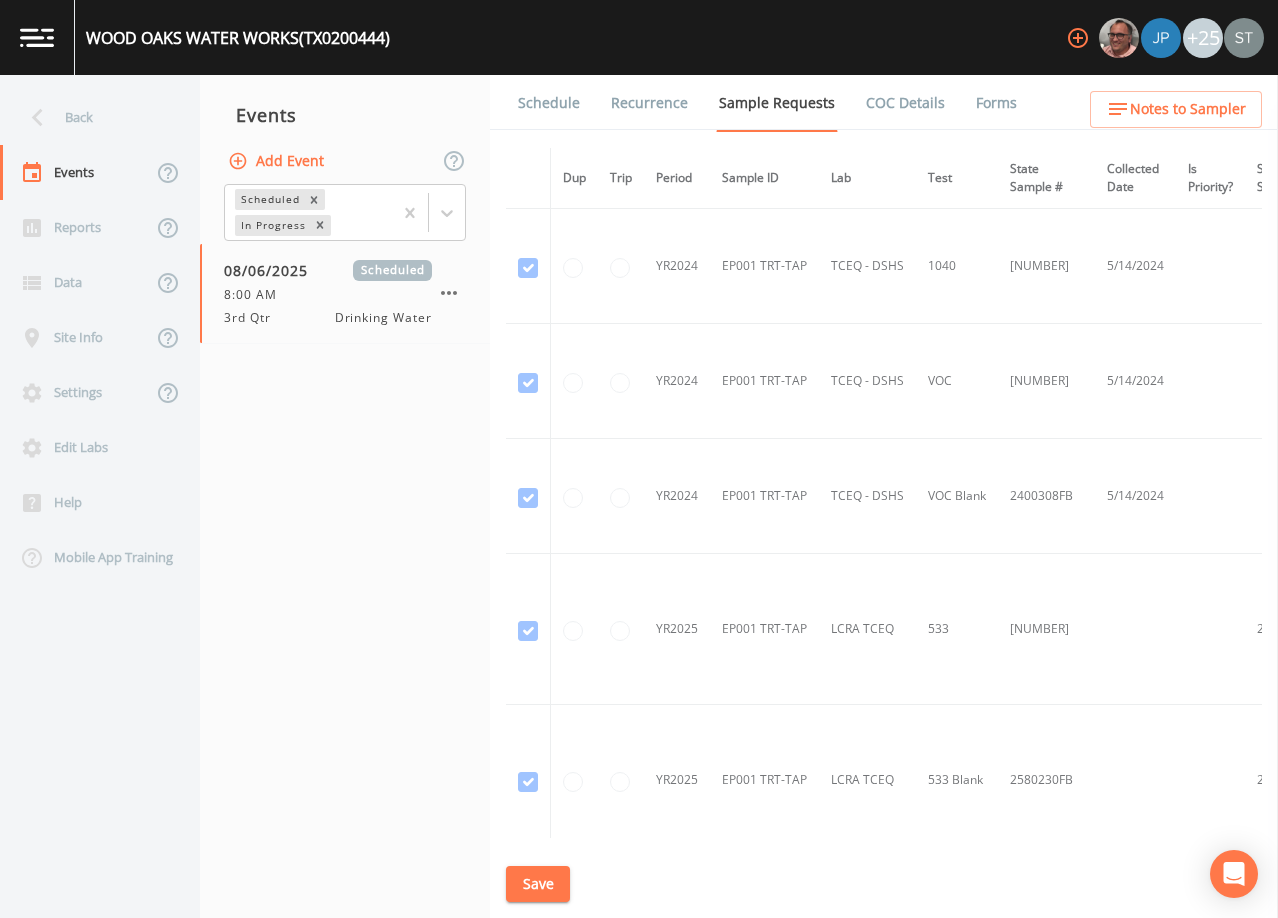 click on "Schedule" at bounding box center (549, 103) 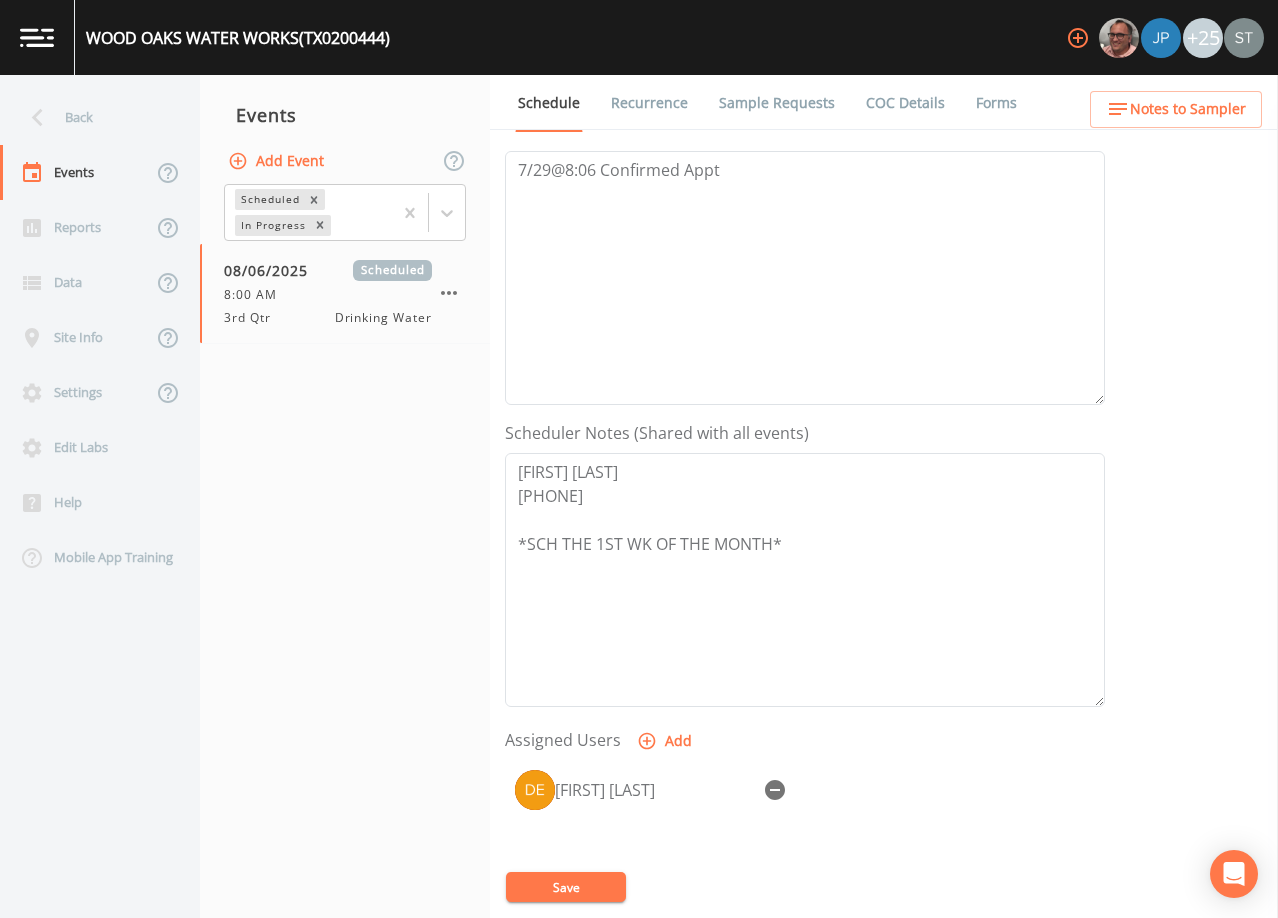 scroll, scrollTop: 400, scrollLeft: 0, axis: vertical 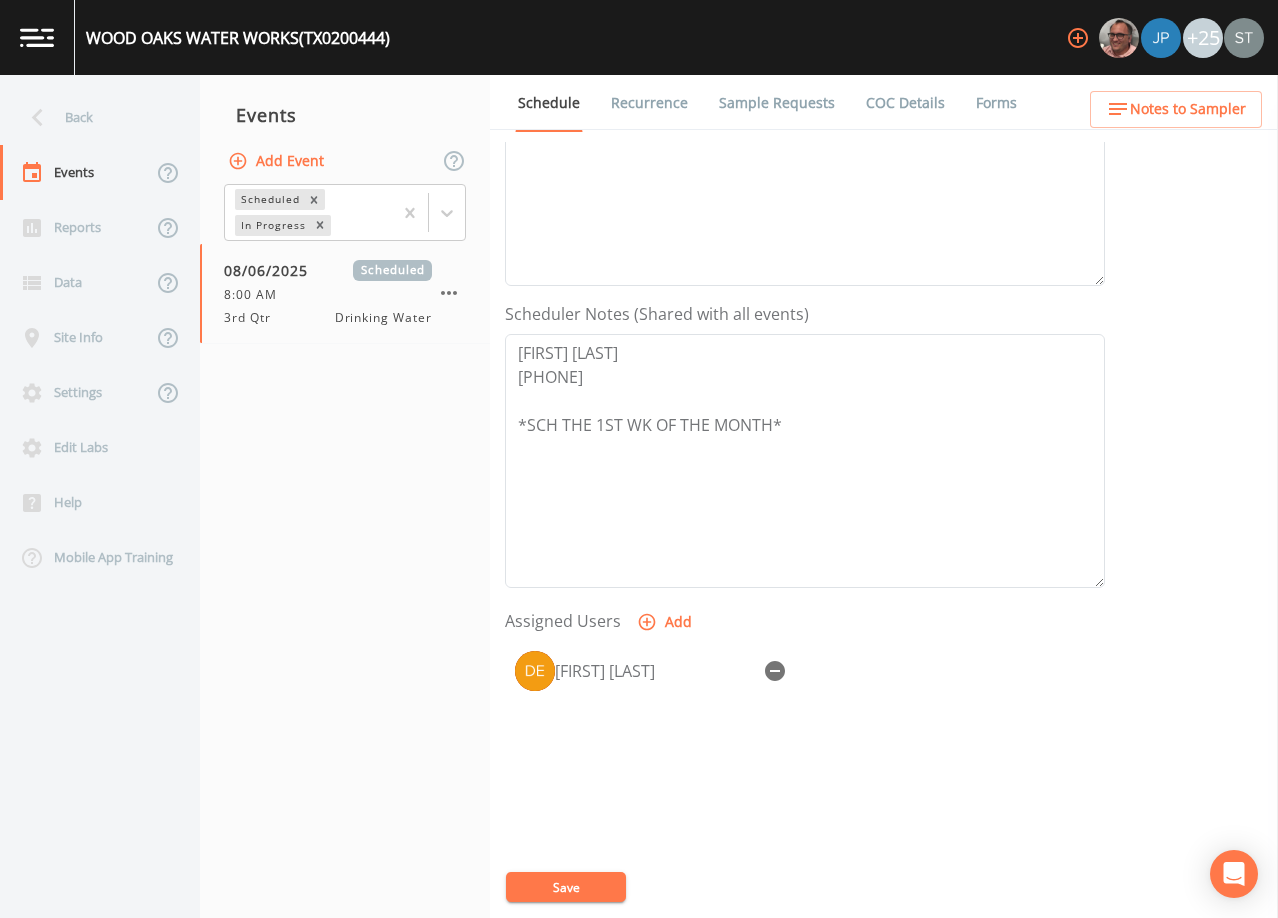 click 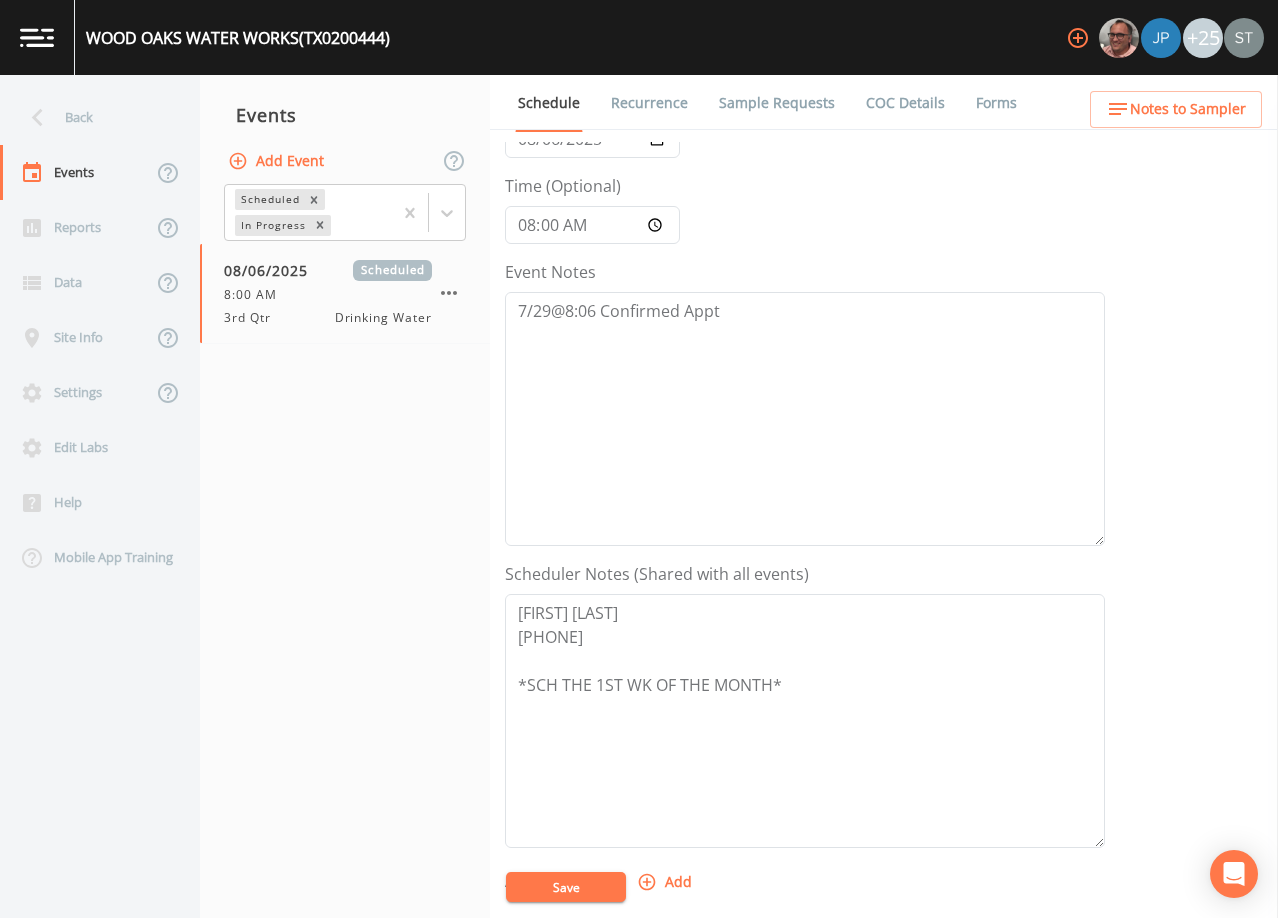 scroll, scrollTop: 0, scrollLeft: 0, axis: both 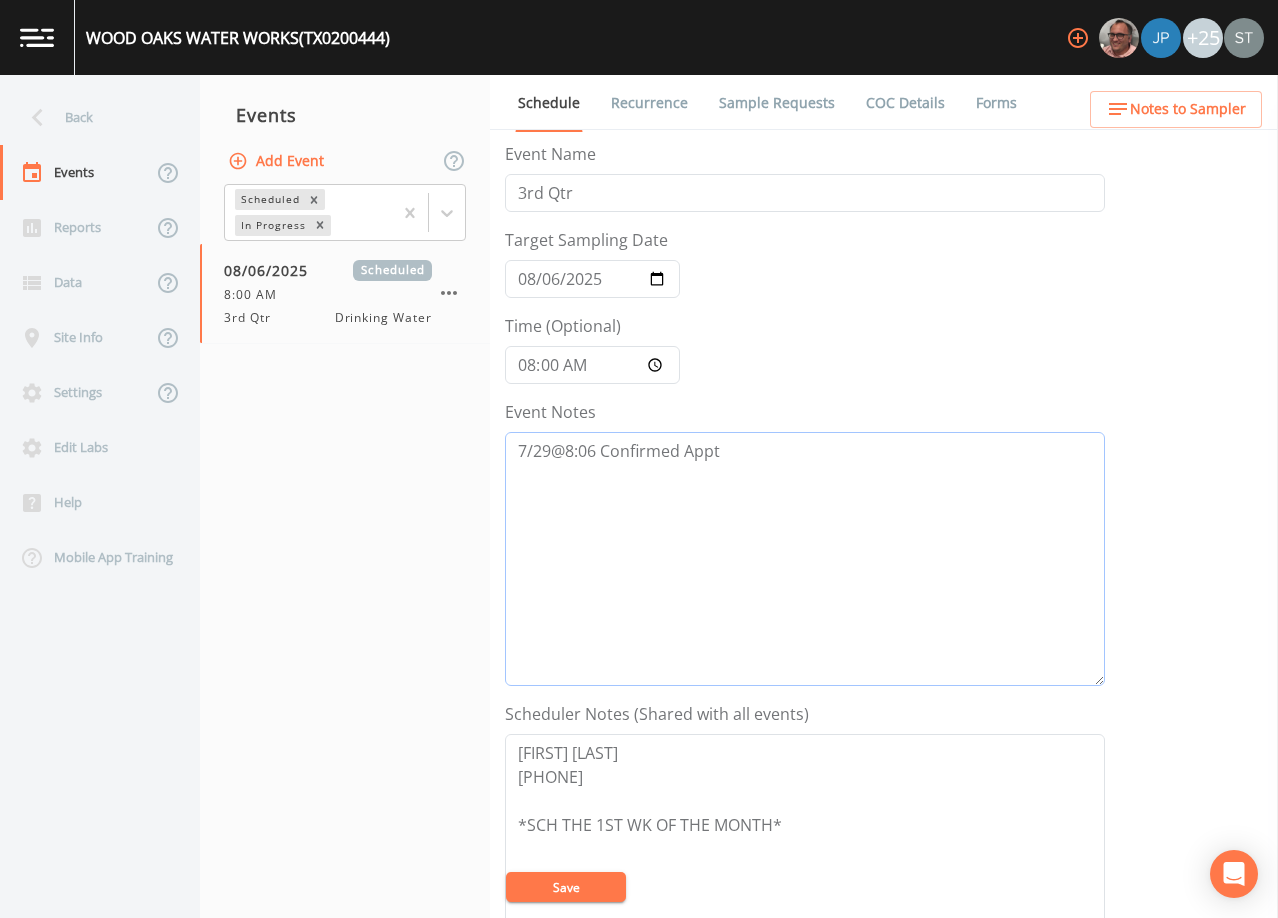 click on "7/29@8:06 Confirmed Appt" at bounding box center [805, 559] 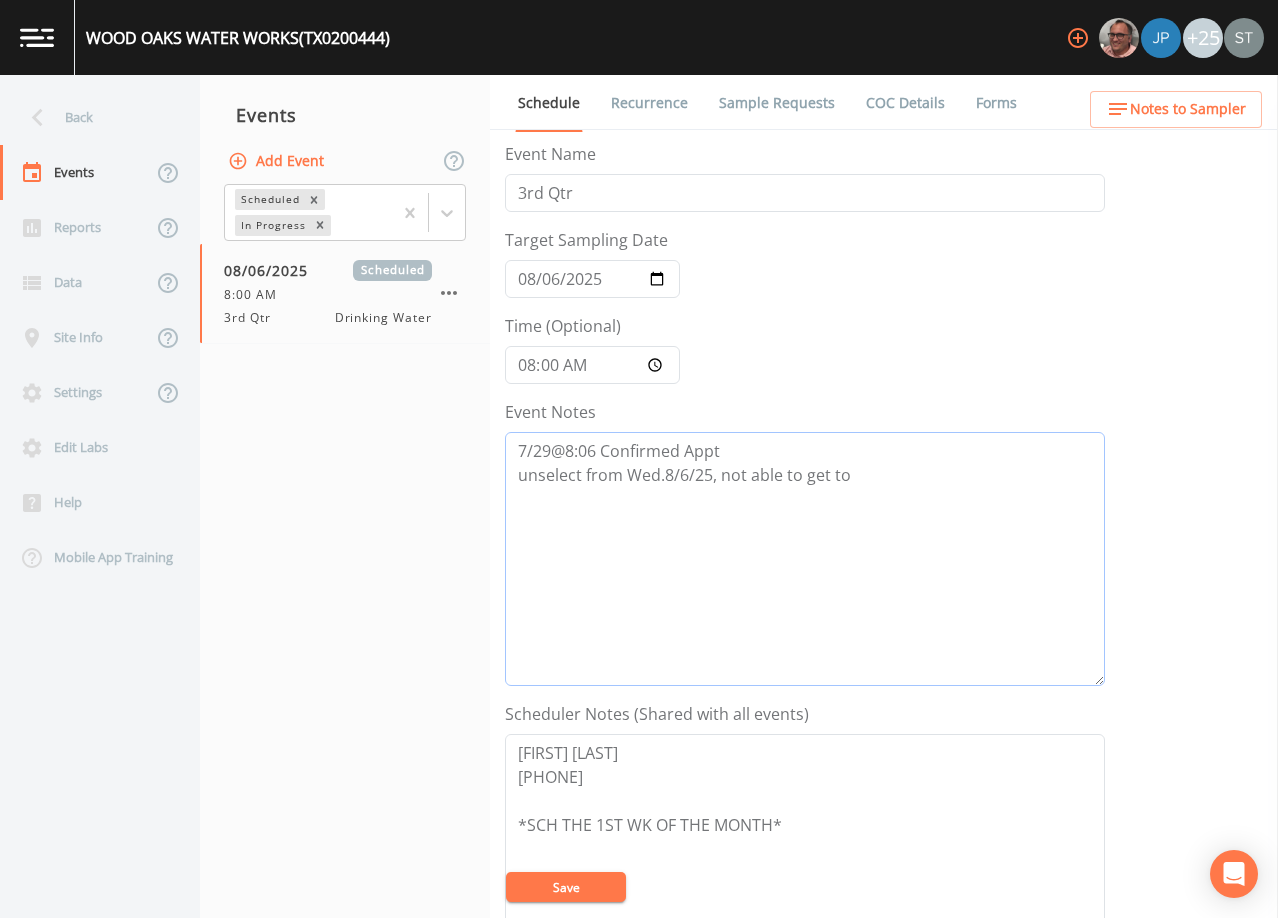 type on "7/29@8:06 Confirmed Appt
unselect from Wed.8/6/25, not able to get to" 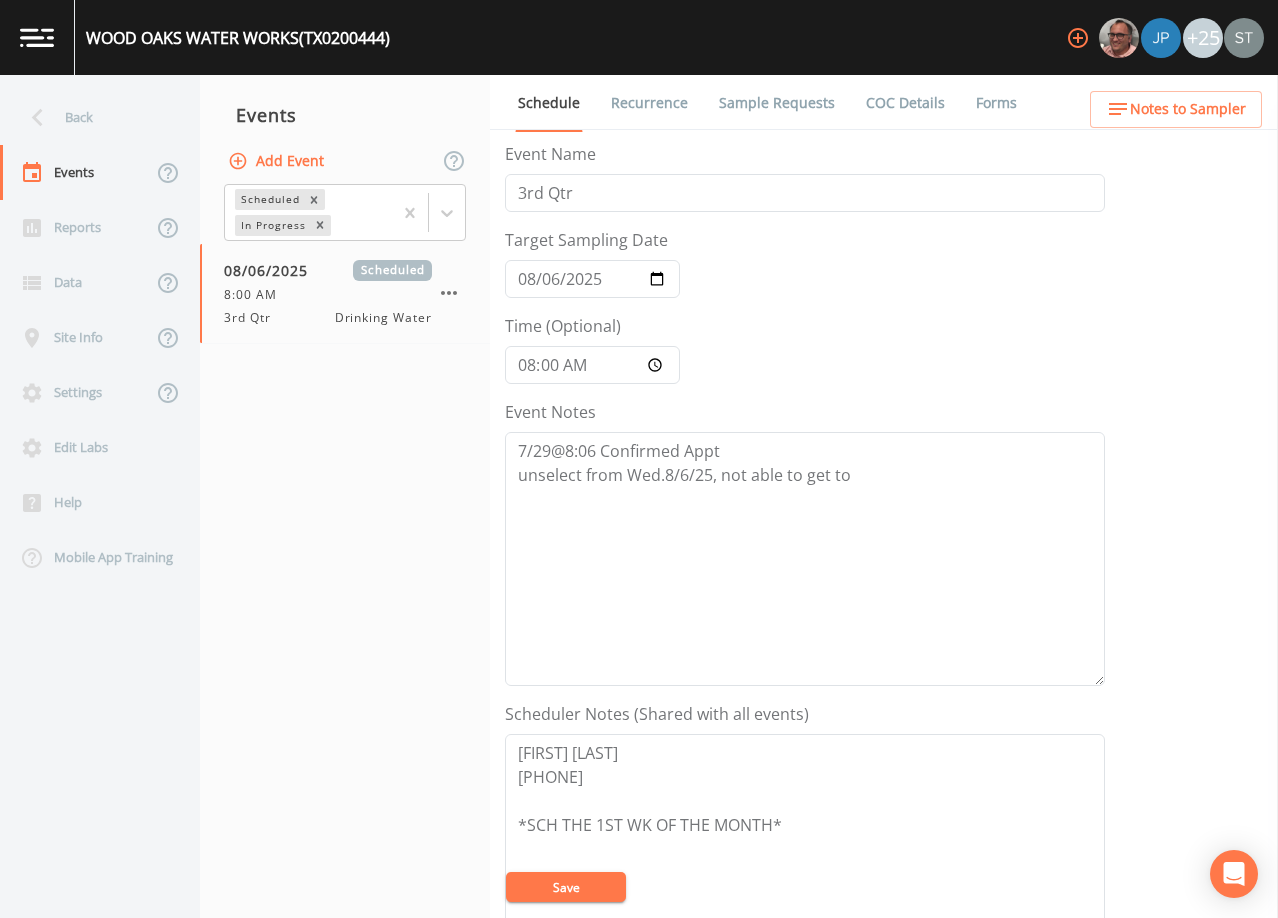 click on "Save" at bounding box center (566, 887) 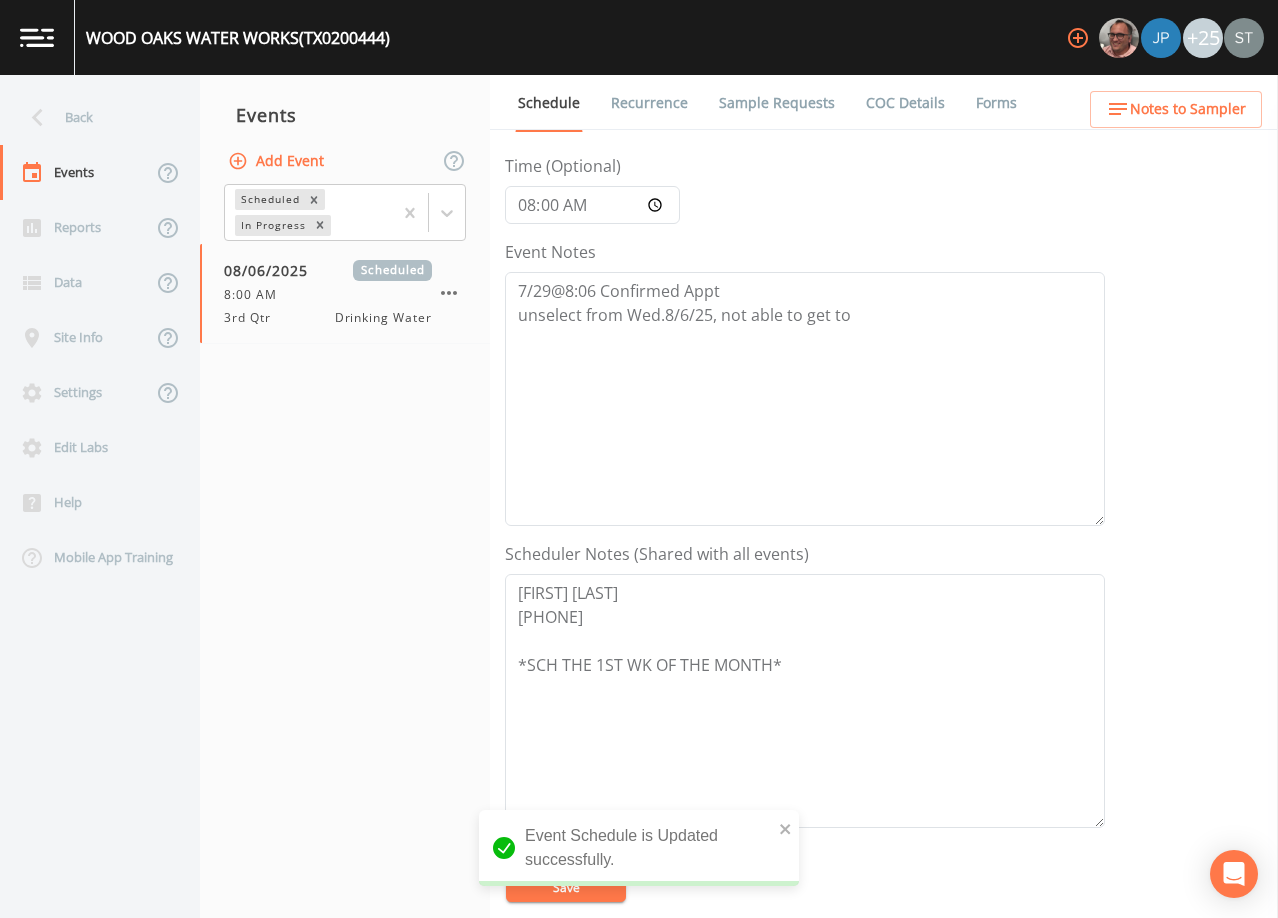 scroll, scrollTop: 200, scrollLeft: 0, axis: vertical 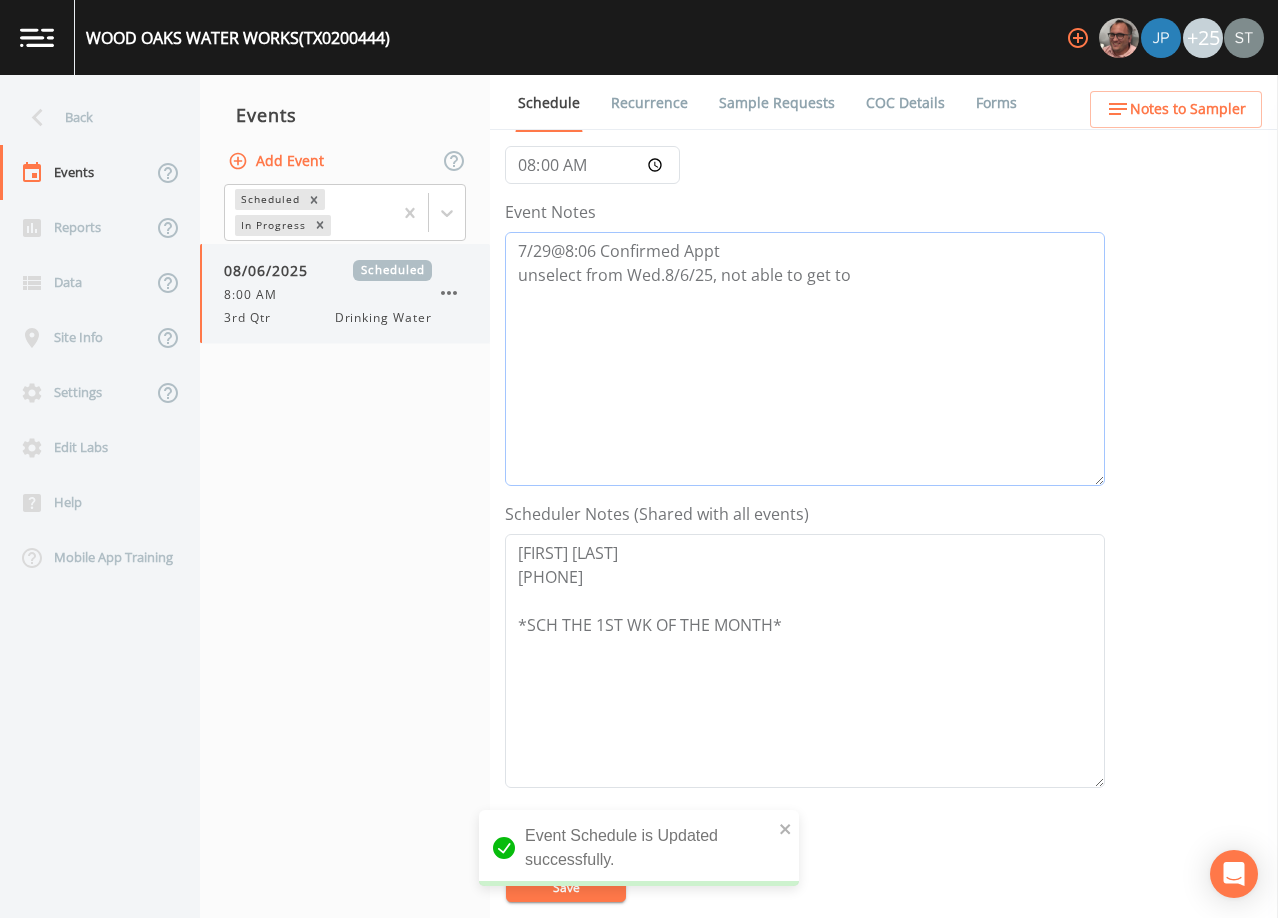 drag, startPoint x: 898, startPoint y: 294, endPoint x: 488, endPoint y: 294, distance: 410 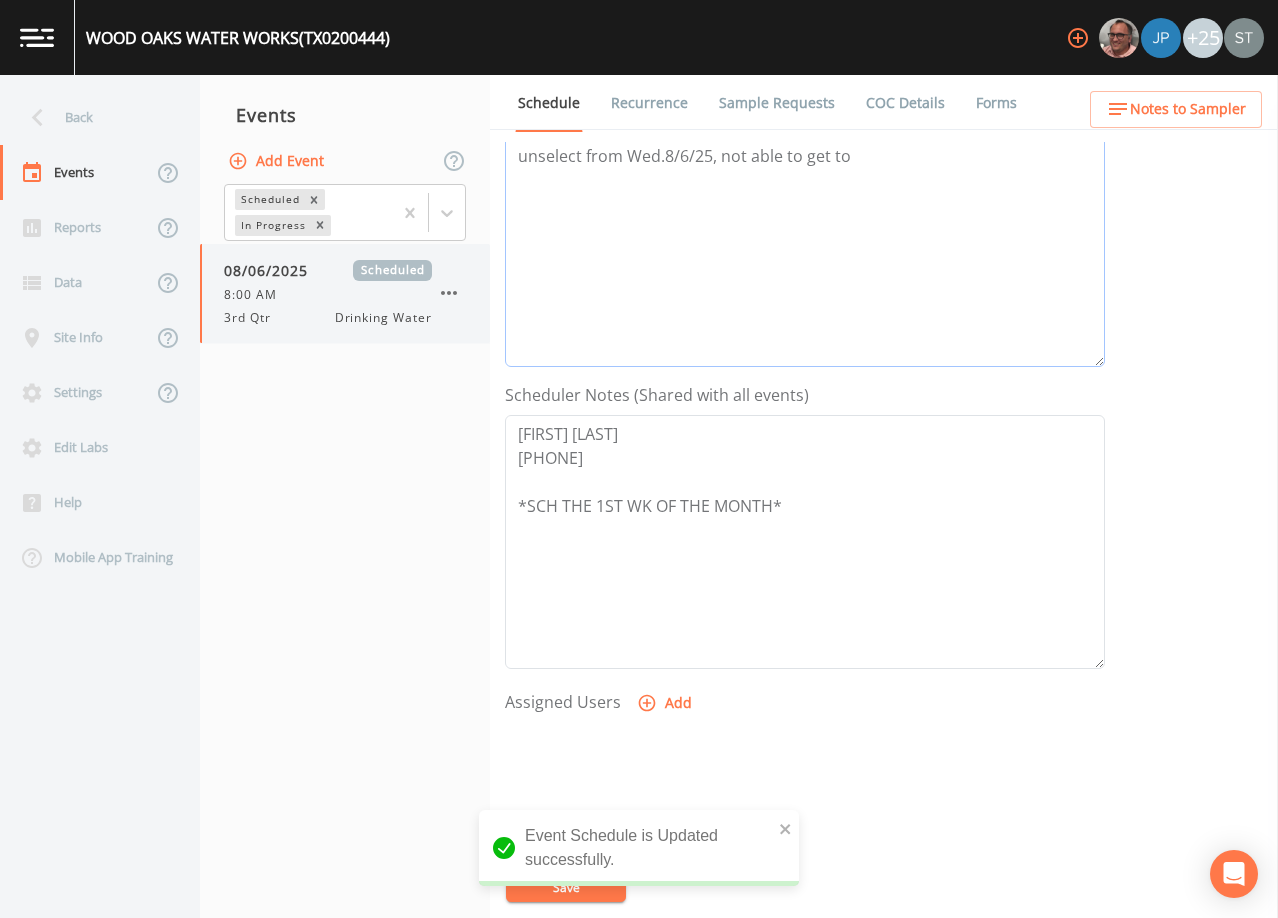 scroll, scrollTop: 0, scrollLeft: 0, axis: both 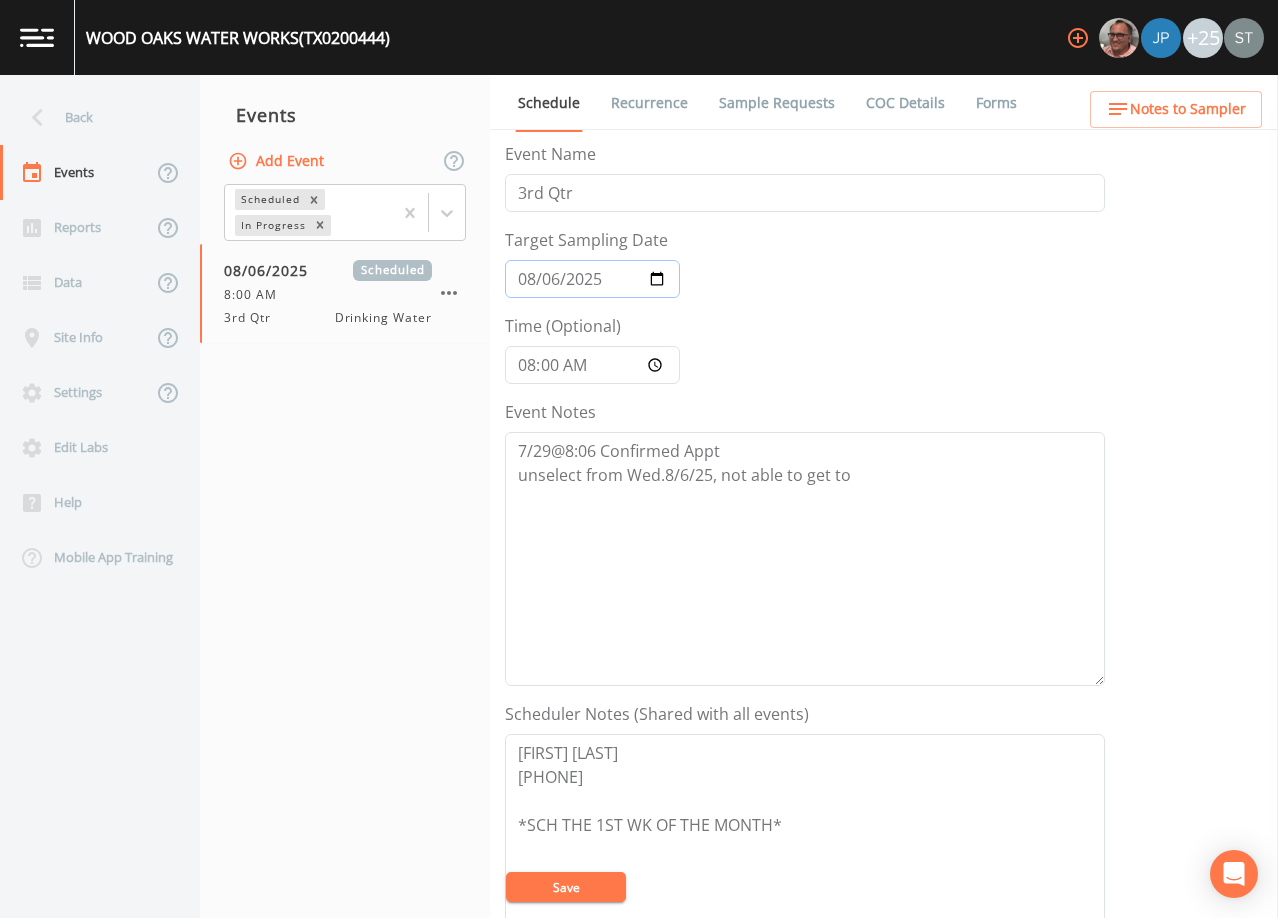 click on "2025-08-06" at bounding box center [592, 279] 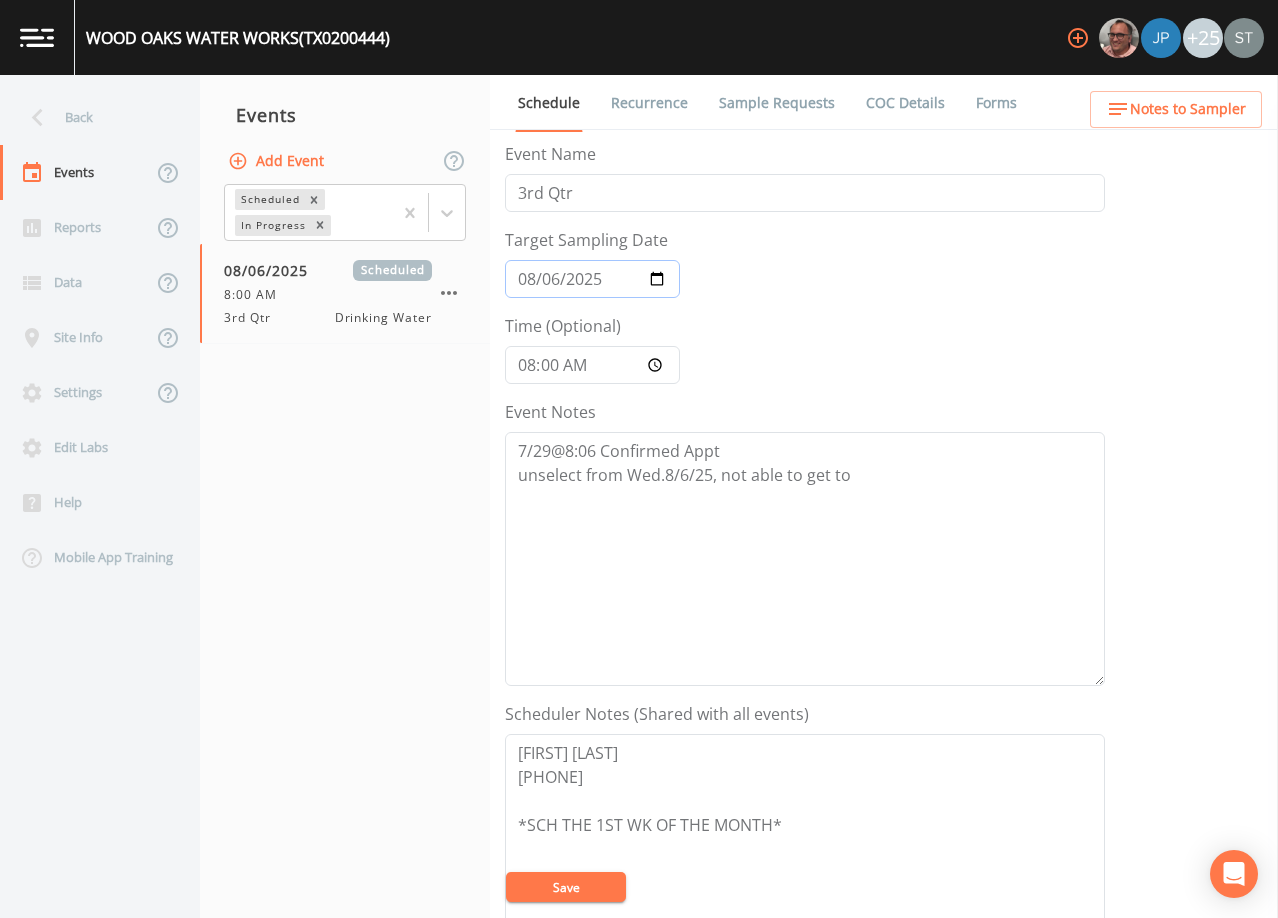 type 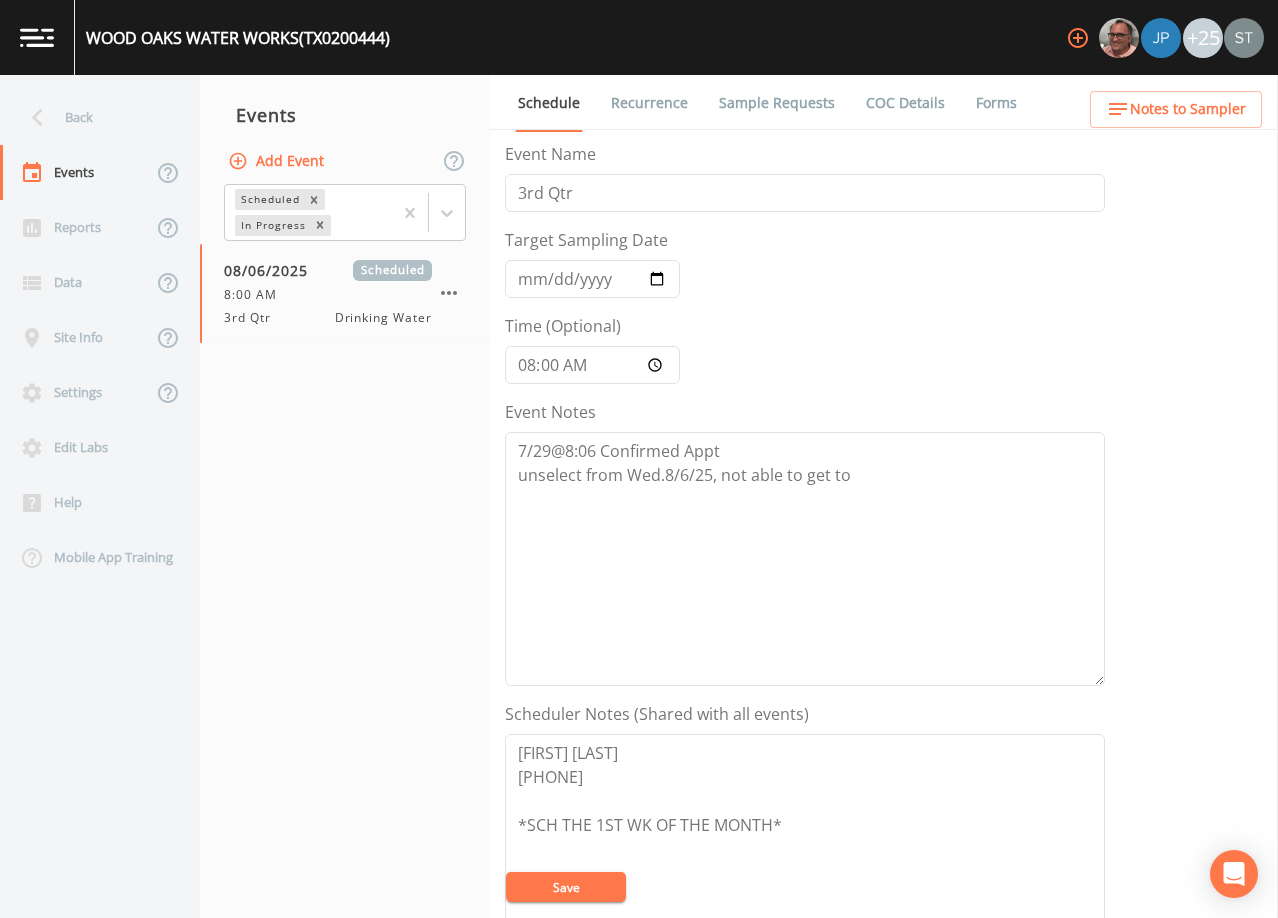 click on "Event Notes 7/29@8:06 Confirmed Appt
unselect from Wed.8/6/25, not able to get to" at bounding box center [805, 543] 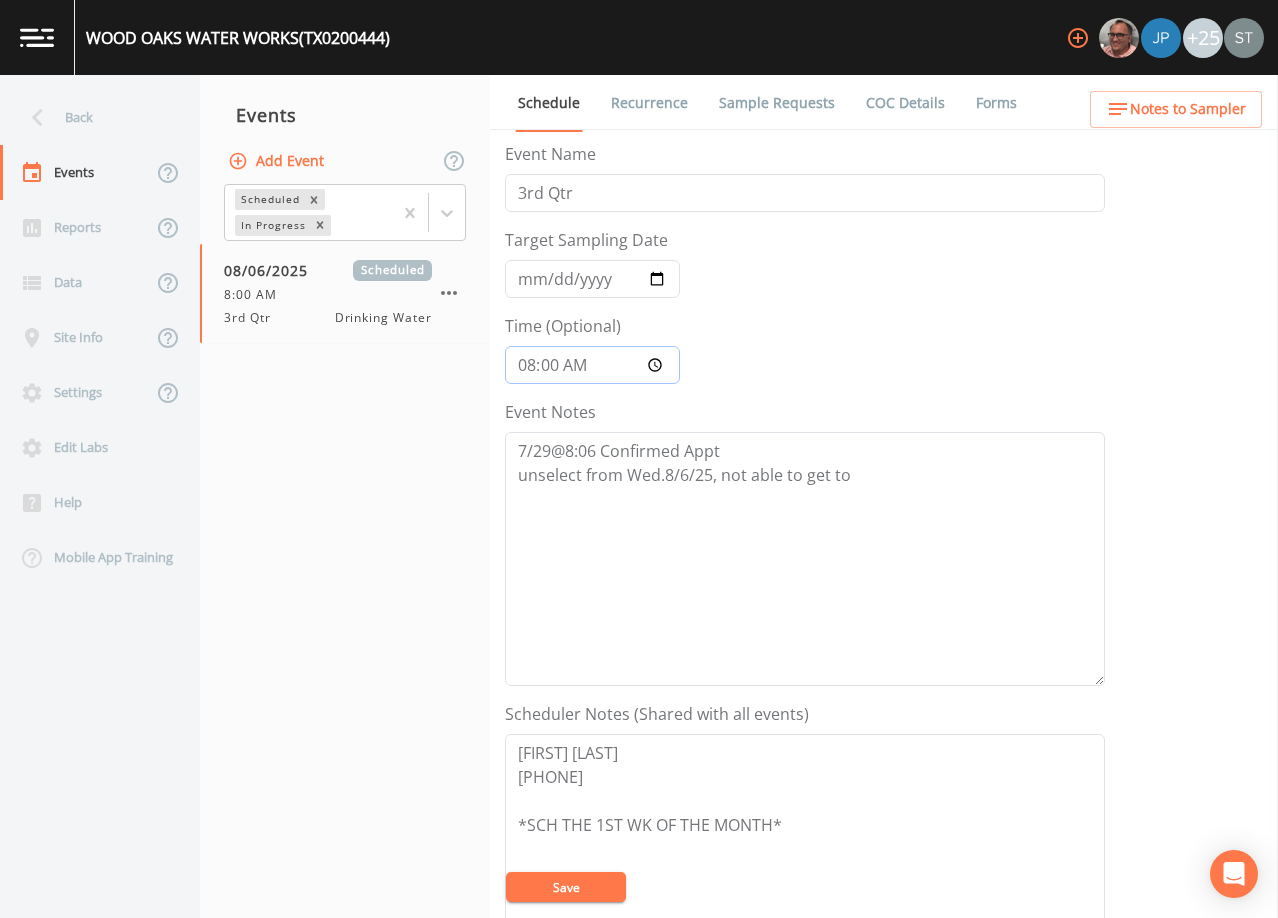click on "08:00:00" at bounding box center [592, 365] 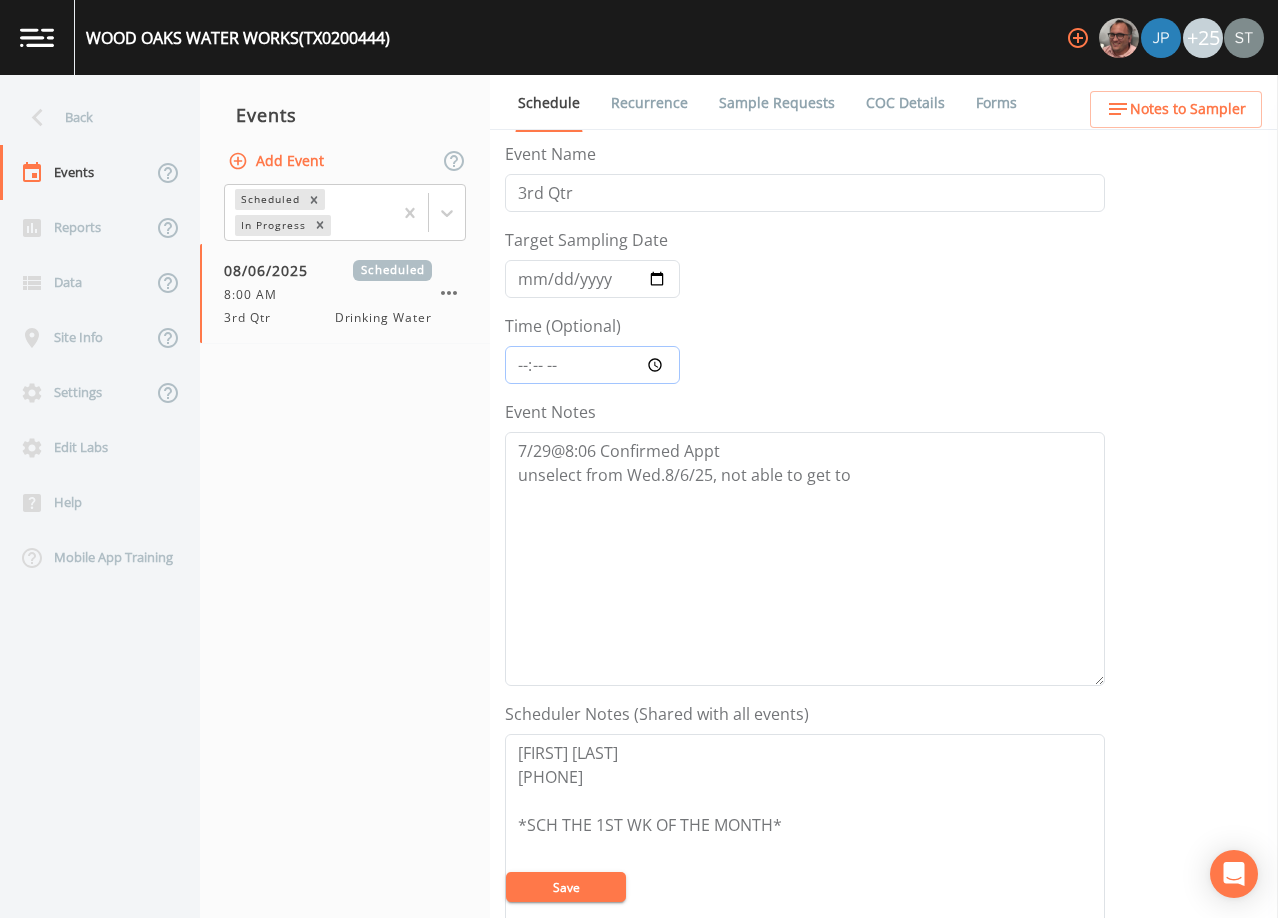 click on "Time (Optional)" at bounding box center [592, 365] 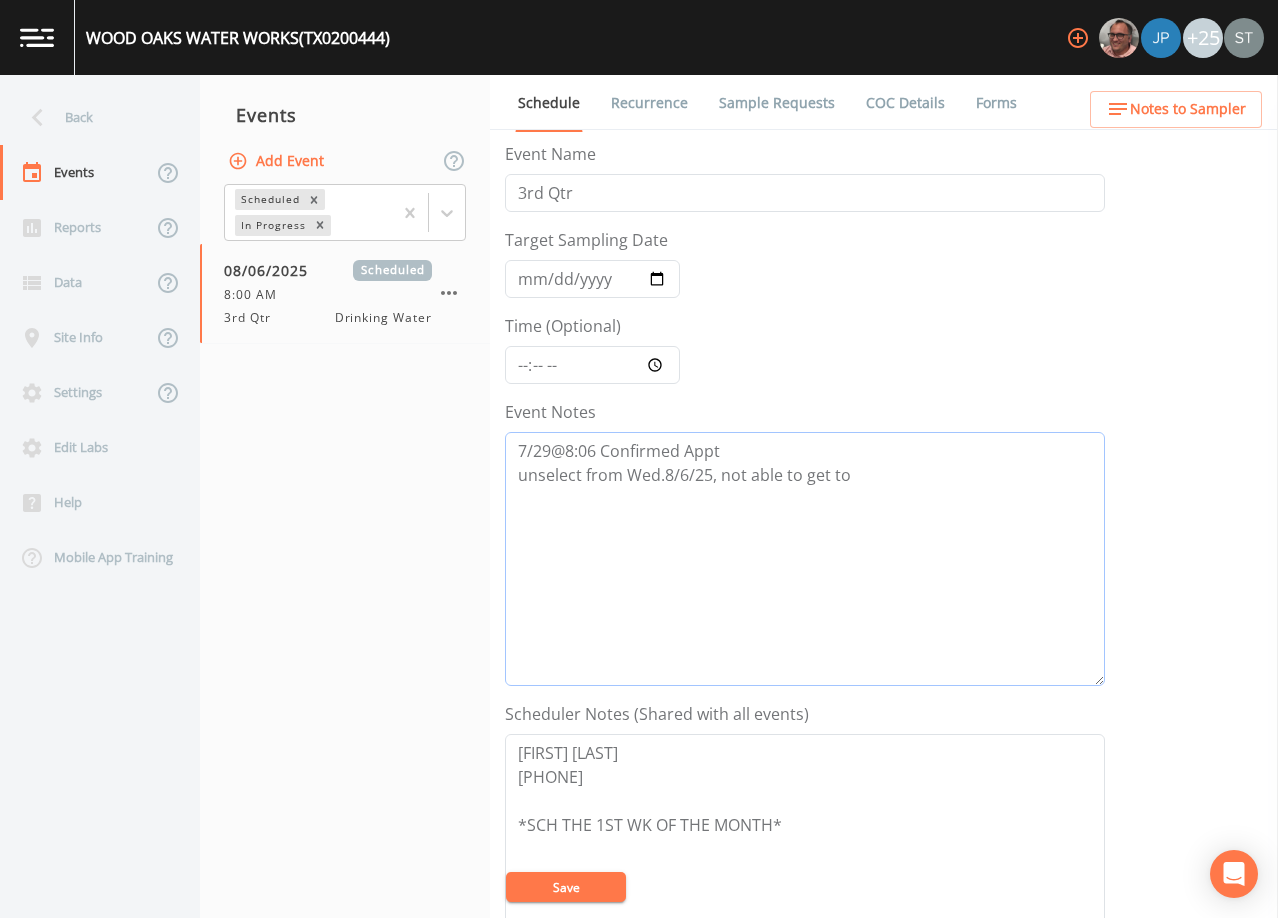click on "7/29@8:06 Confirmed Appt
unselect from Wed.8/6/25, not able to get to" at bounding box center (805, 559) 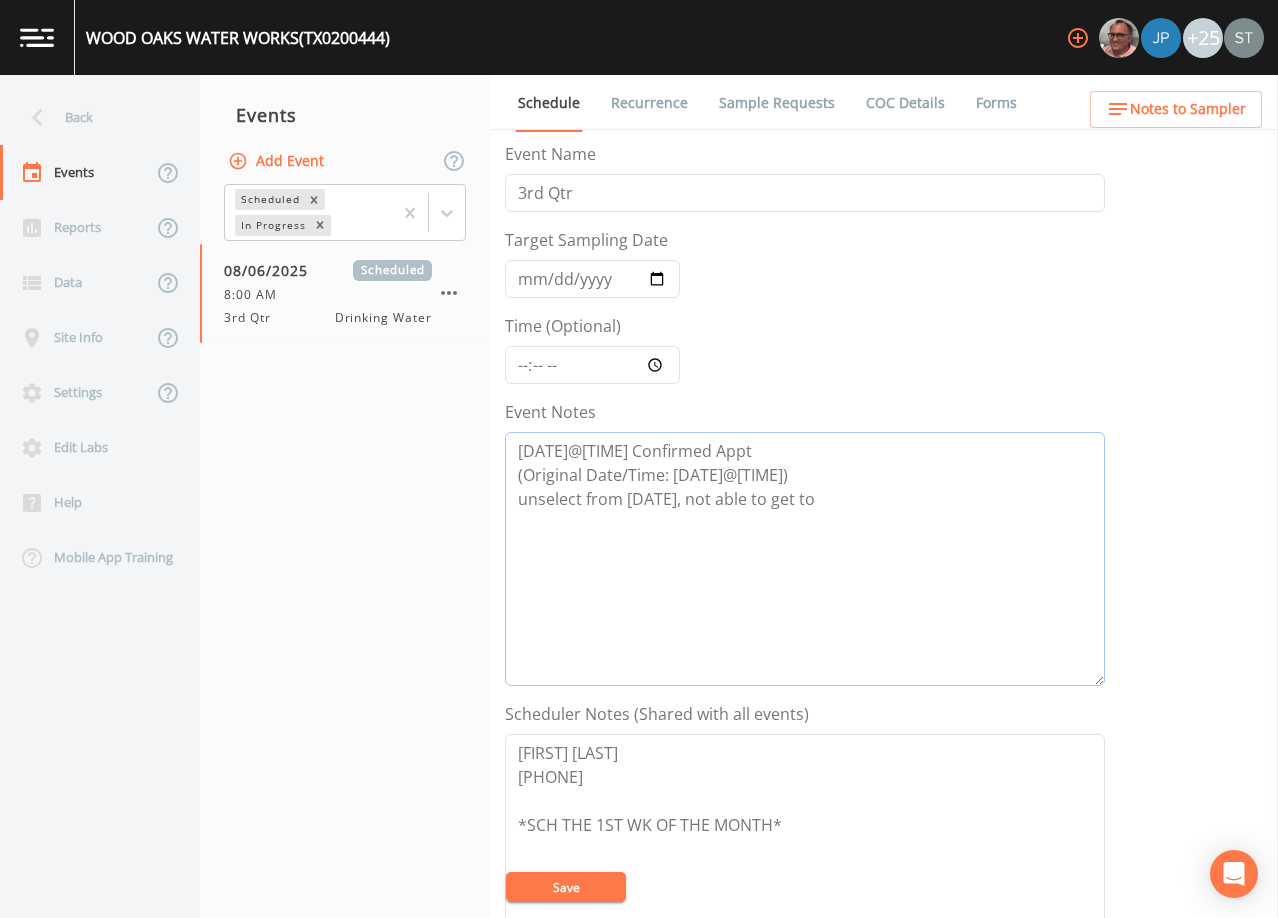 type on "[DATE]@[TIME] Confirmed Appt
(Original Date/Time: [DATE]@[TIME])
unselect from [DATE], not able to get to" 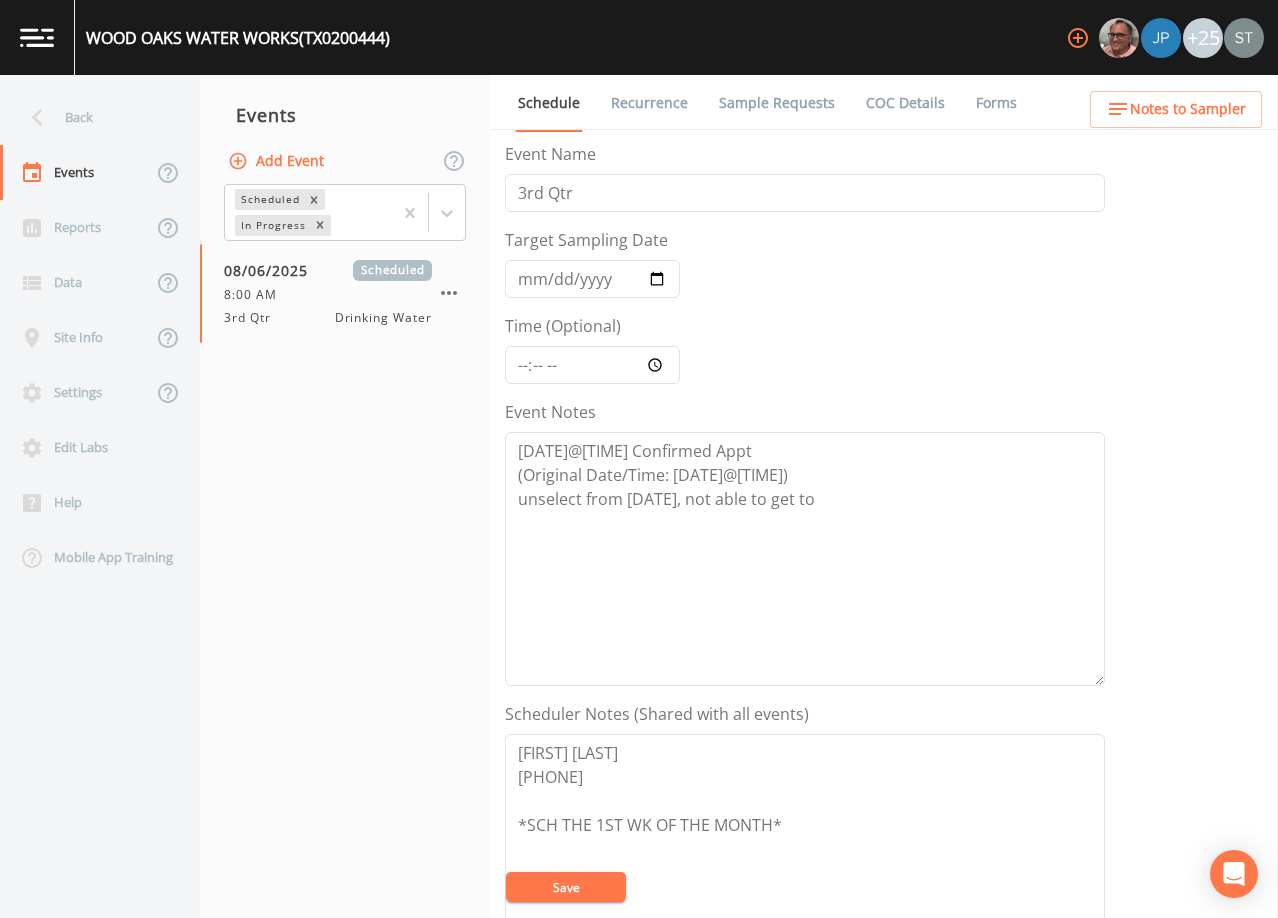 click on "Save" at bounding box center (566, 887) 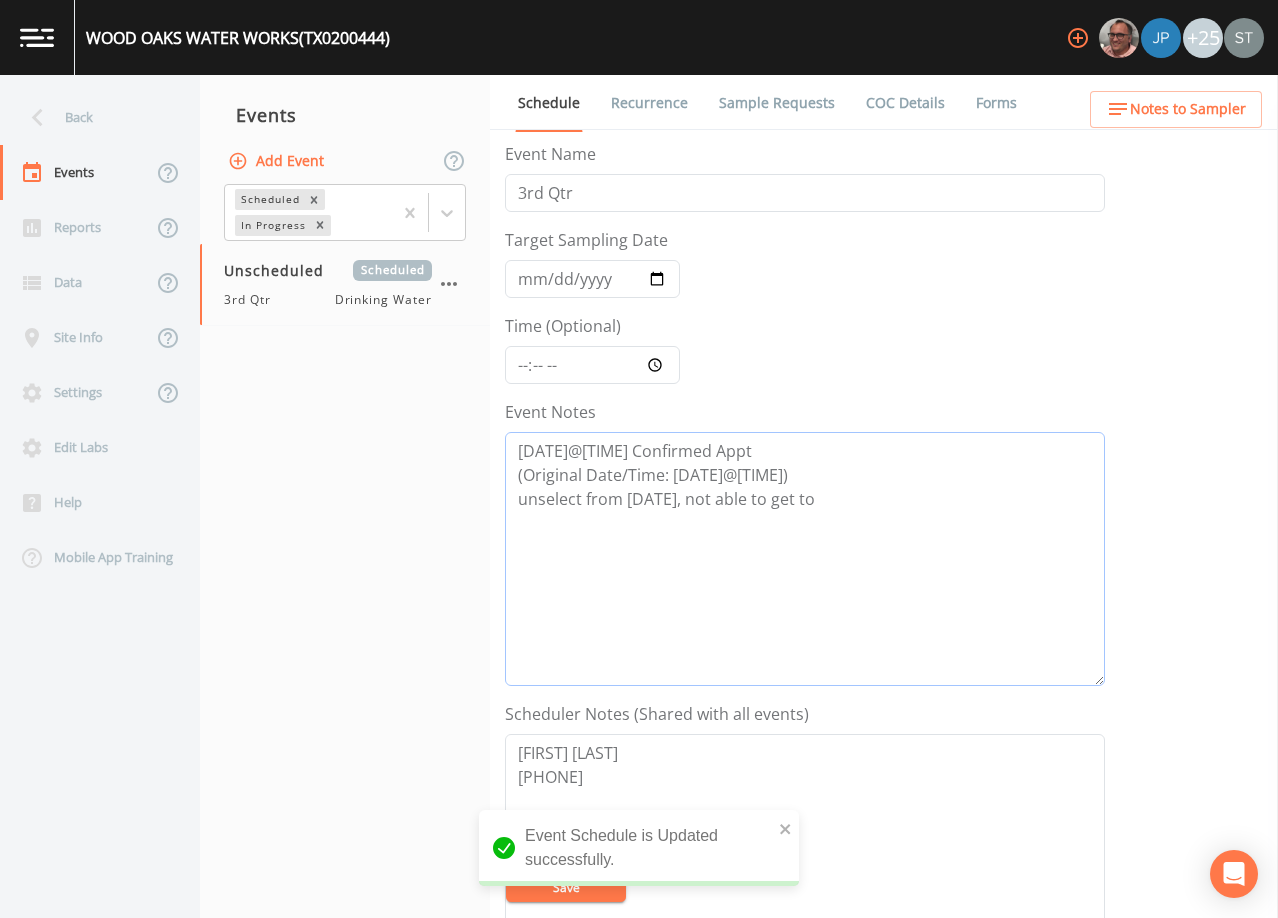 drag, startPoint x: 836, startPoint y: 531, endPoint x: 469, endPoint y: 482, distance: 370.25665 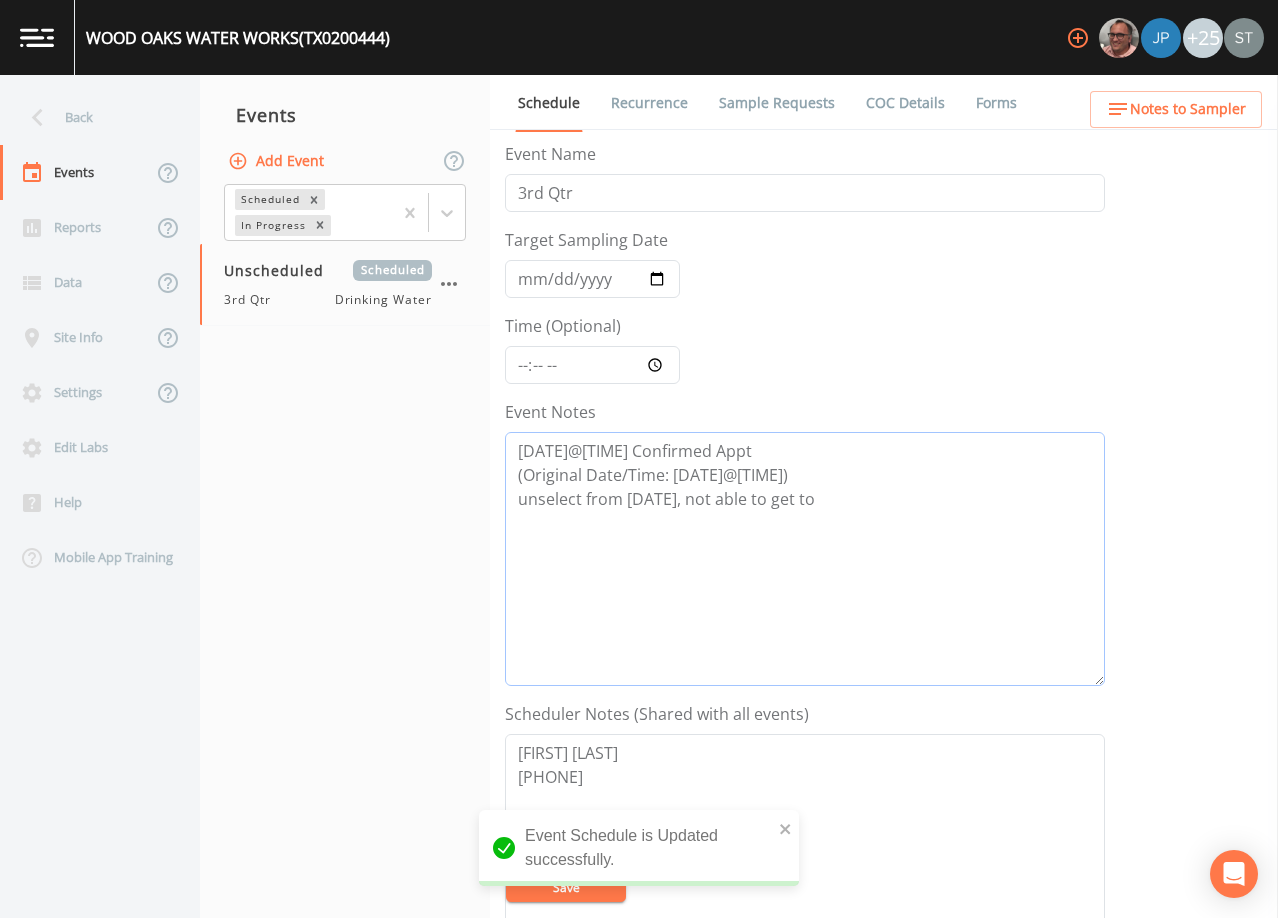 click on "[DATE]@[TIME] Confirmed Appt
(Original Date/Time: [DATE]@[TIME])
unselect from [DATE], not able to get to" at bounding box center (805, 559) 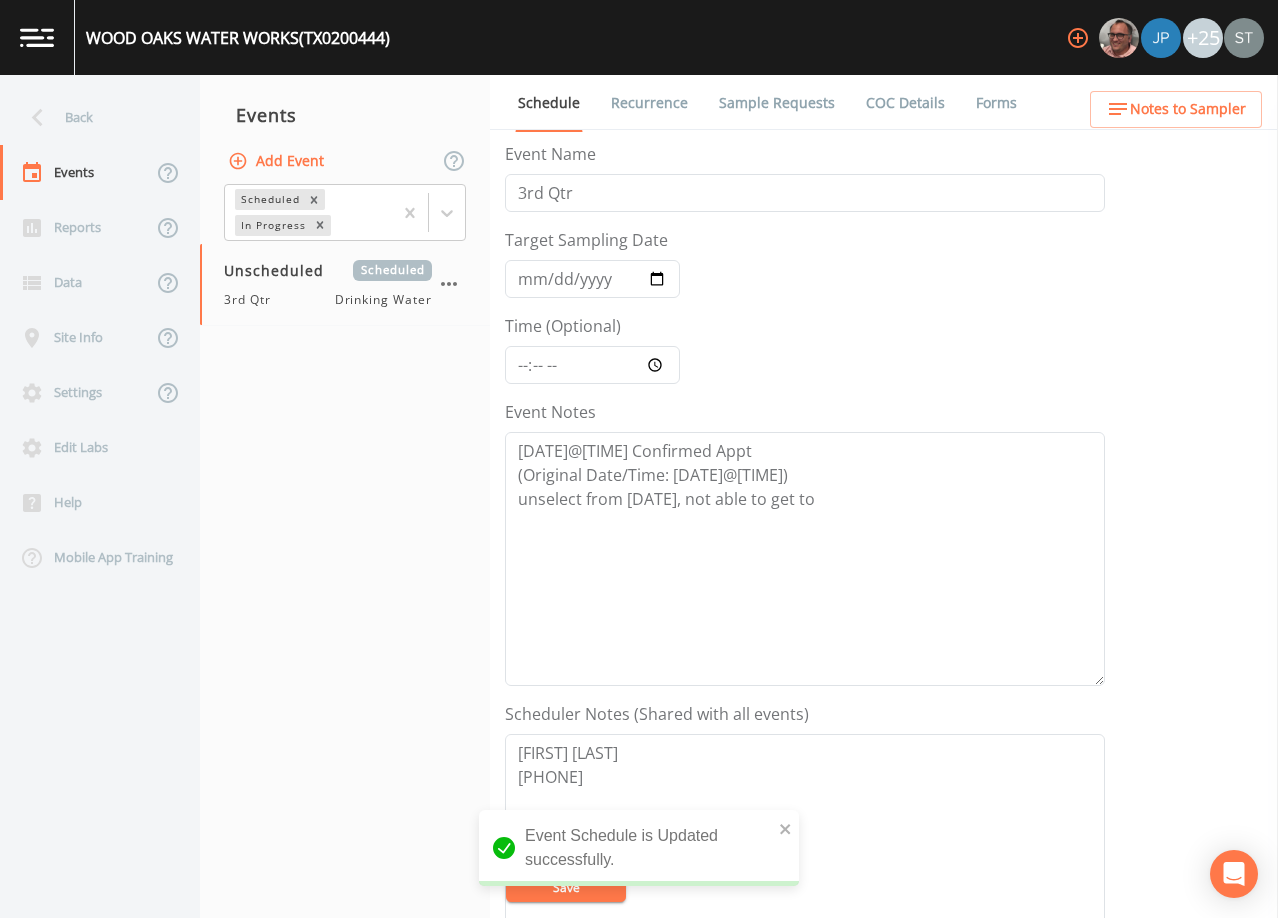 click on "Recurrence" at bounding box center (649, 103) 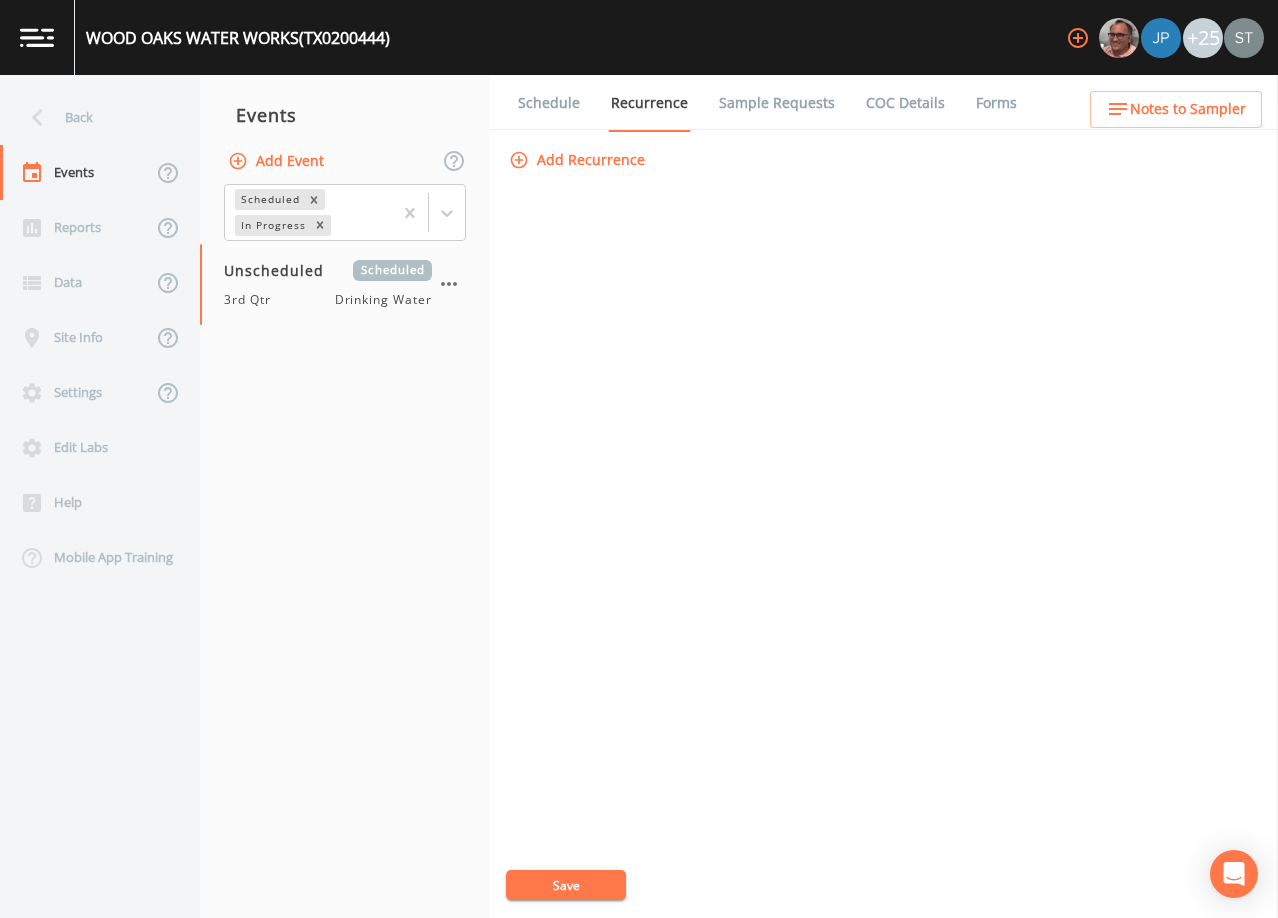 click on "Schedule" at bounding box center (549, 103) 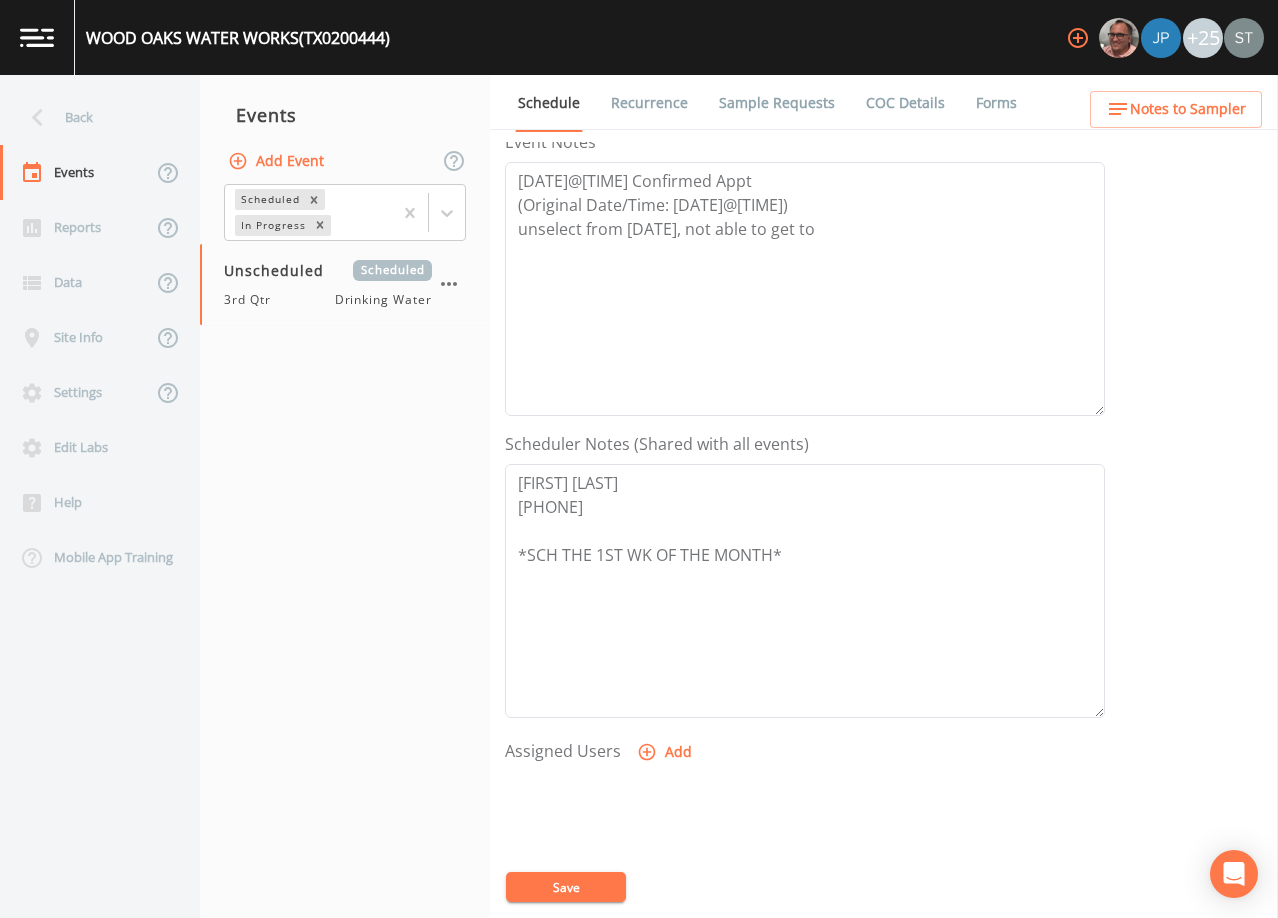 scroll, scrollTop: 300, scrollLeft: 0, axis: vertical 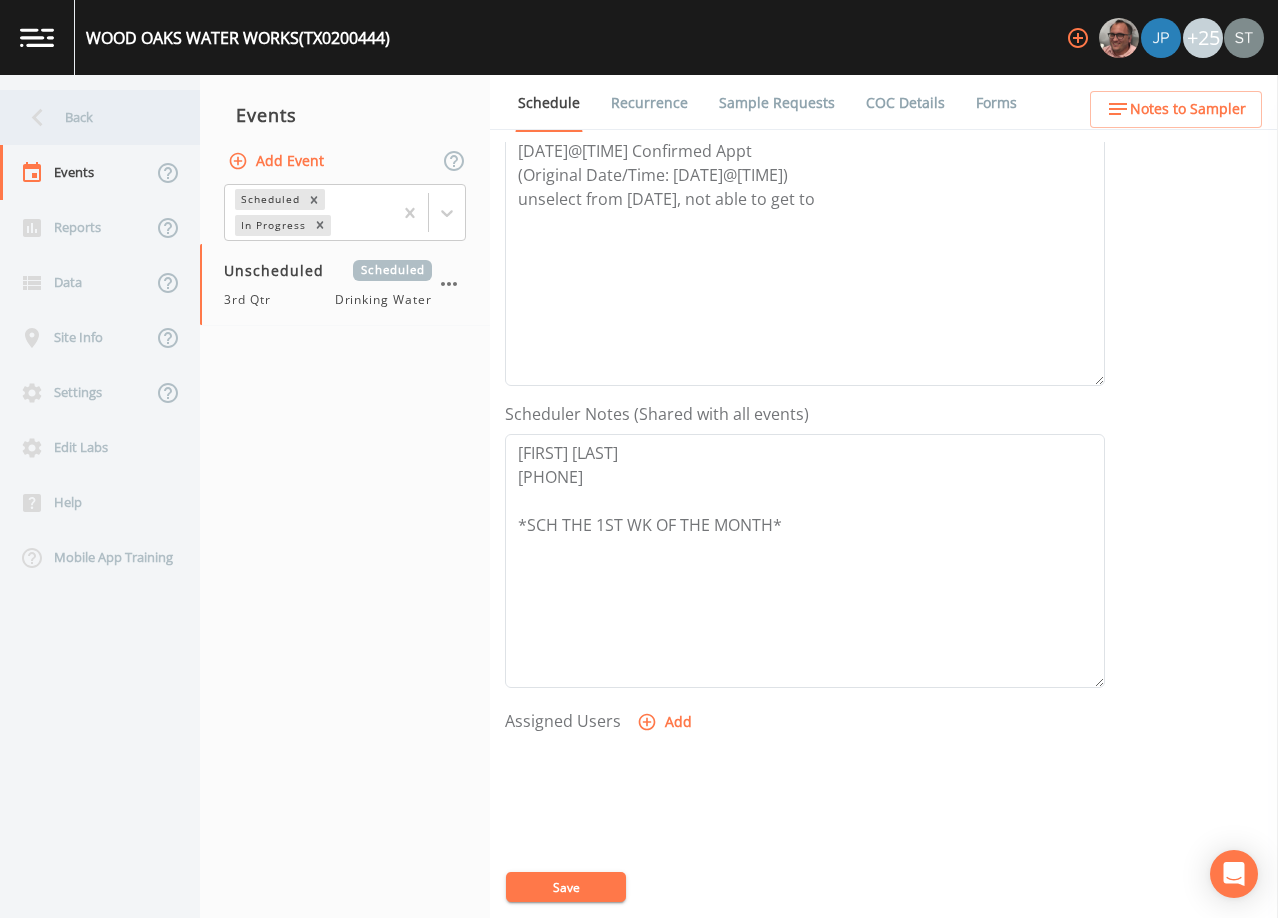 click on "Back" at bounding box center (90, 117) 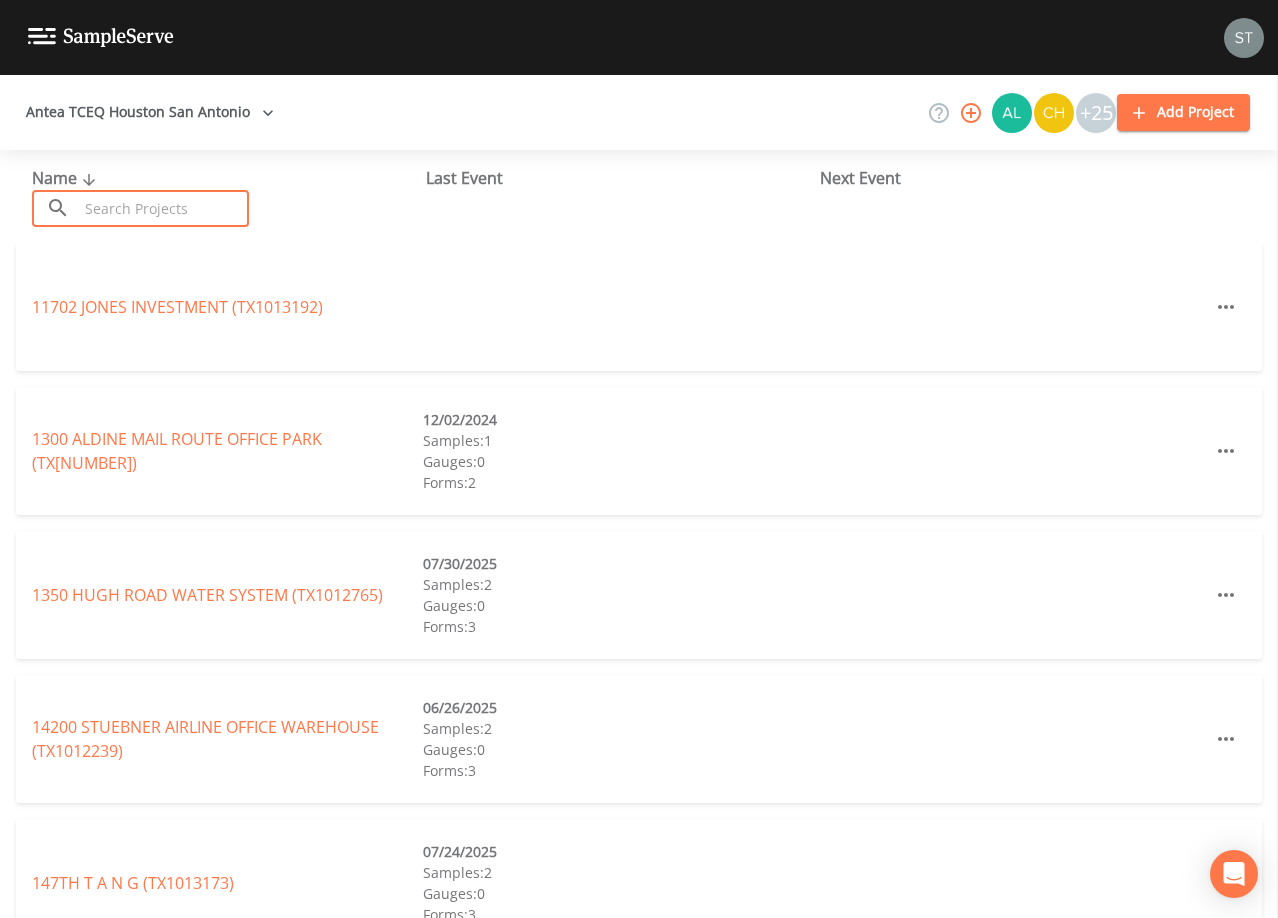 drag, startPoint x: 166, startPoint y: 200, endPoint x: 180, endPoint y: 209, distance: 16.643316 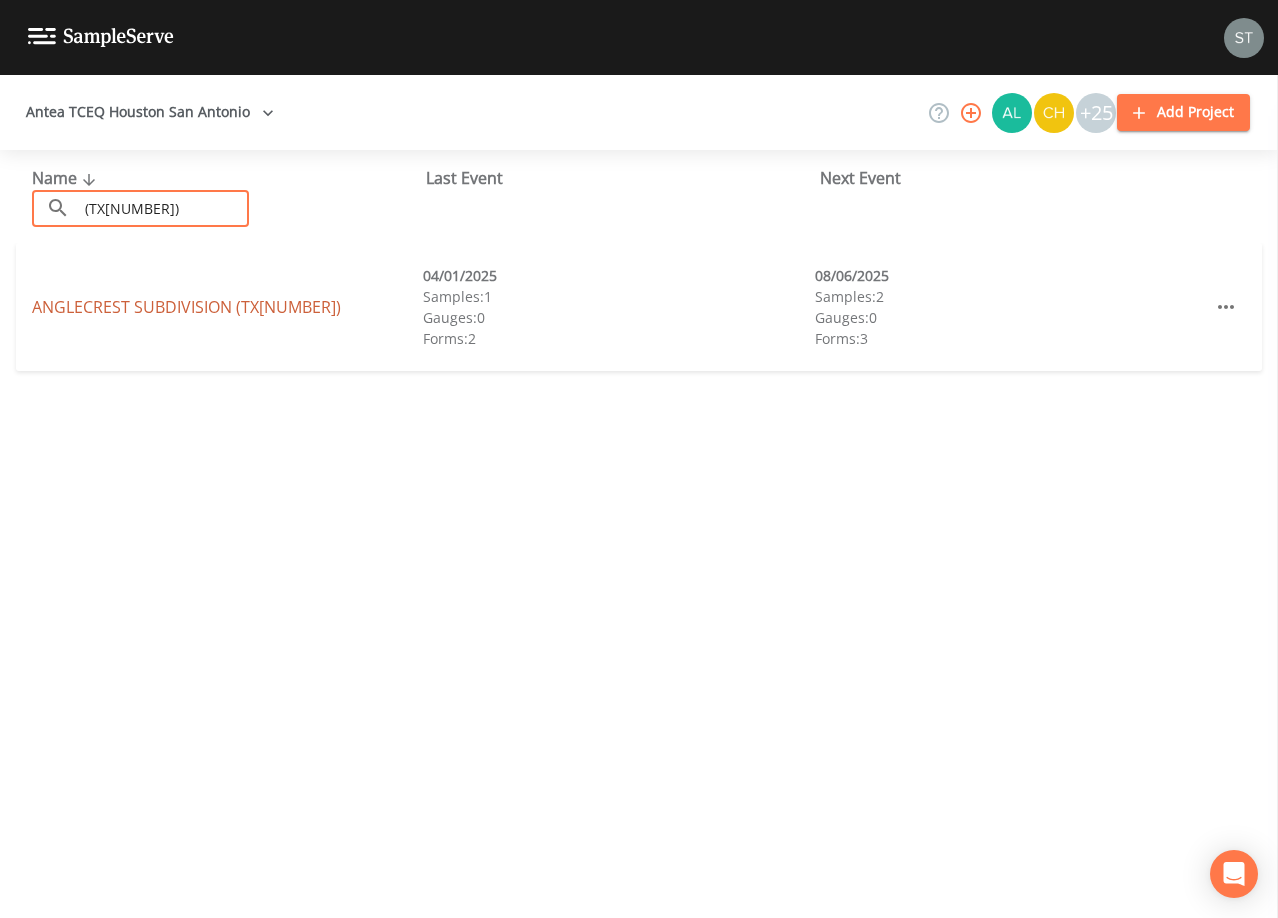 type on "(TX[NUMBER])" 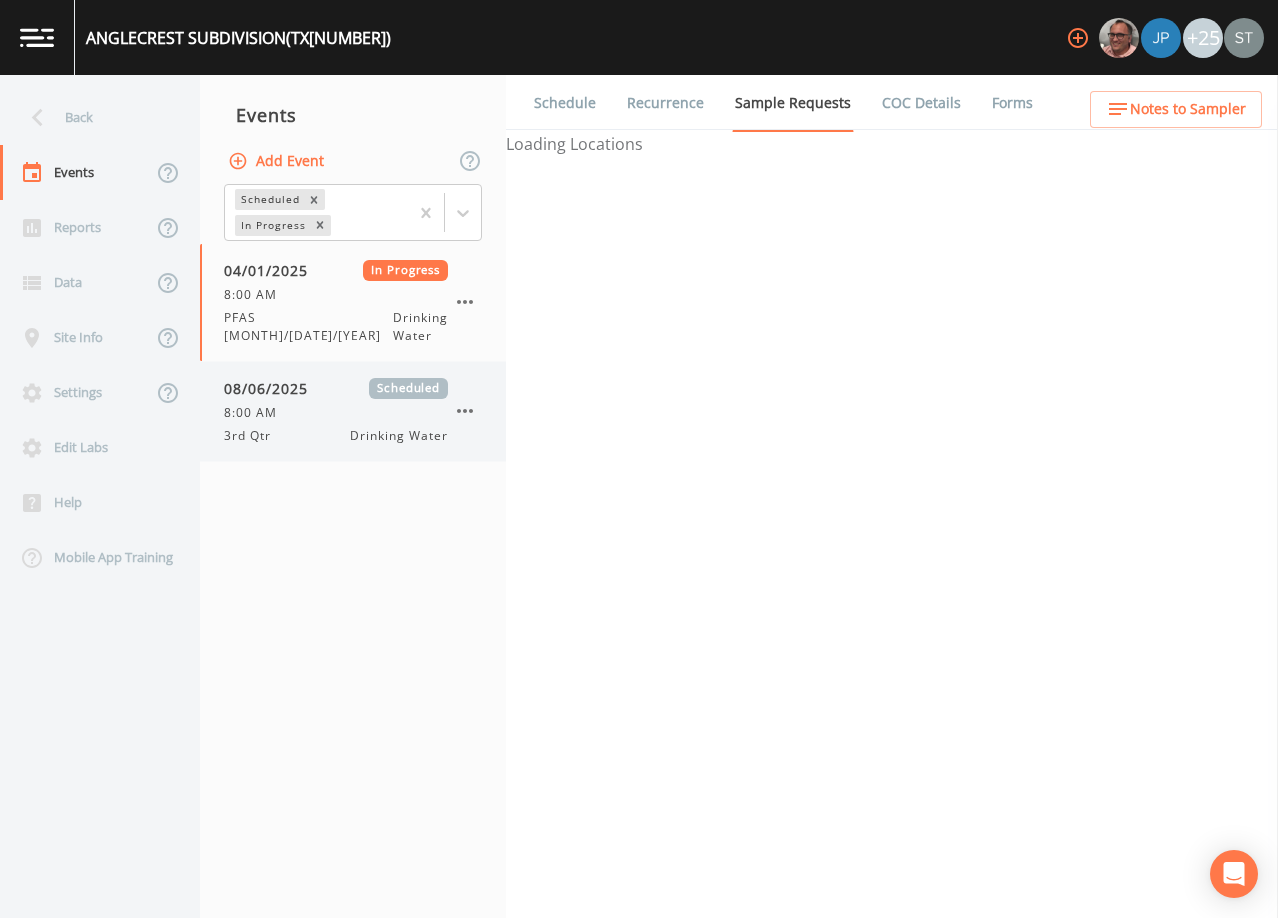 click on "8:00 AM" at bounding box center [256, 413] 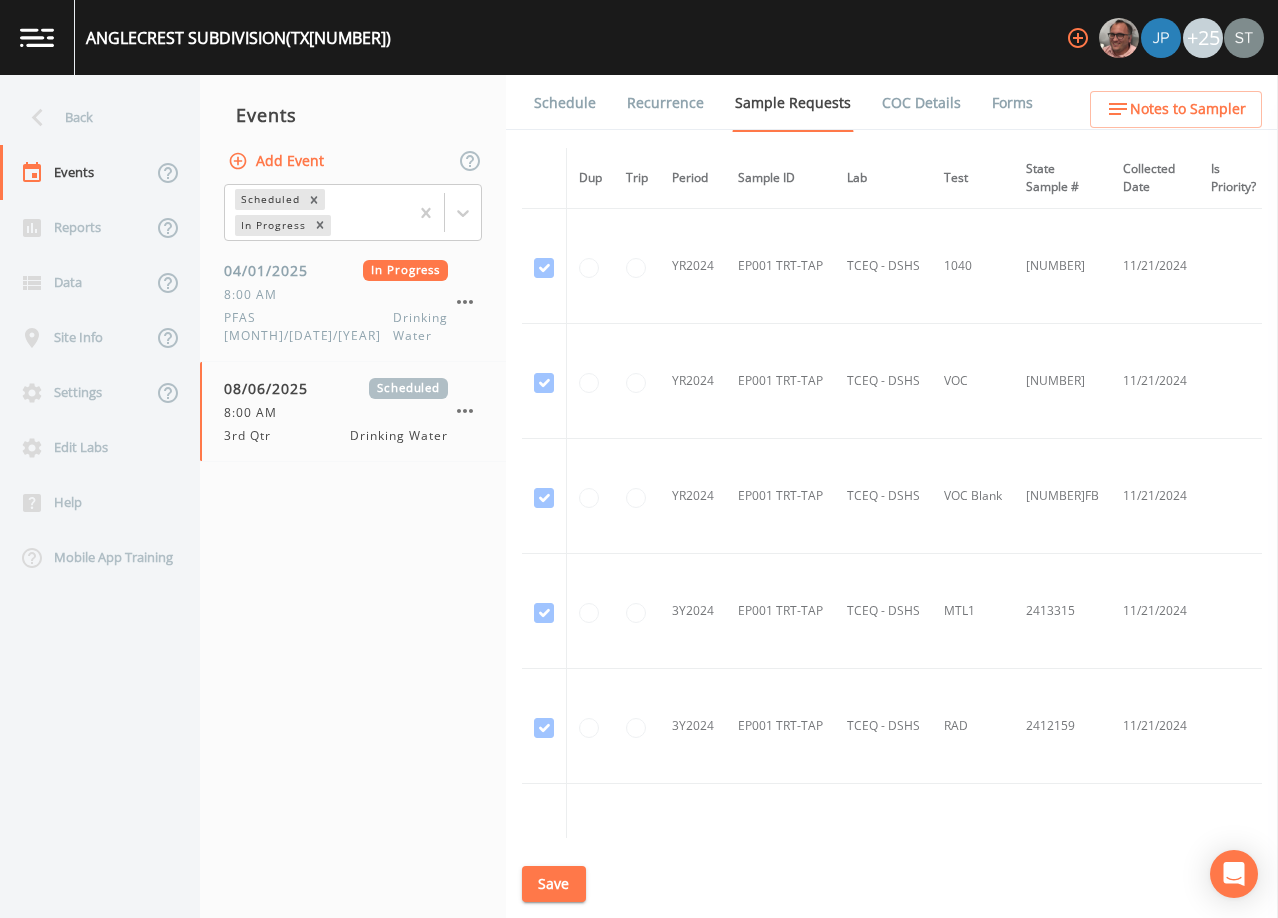 click on "Schedule" at bounding box center (565, 103) 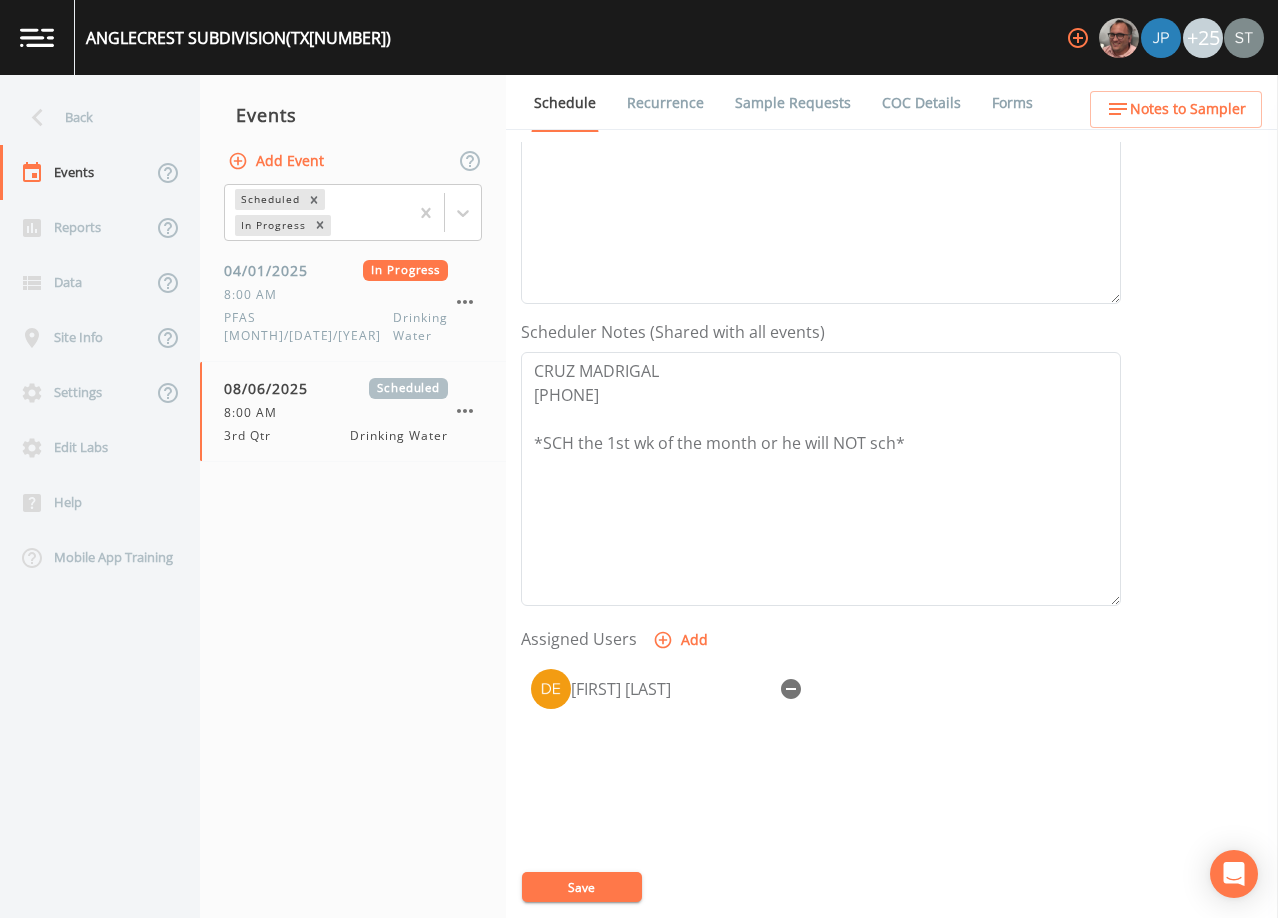scroll, scrollTop: 400, scrollLeft: 0, axis: vertical 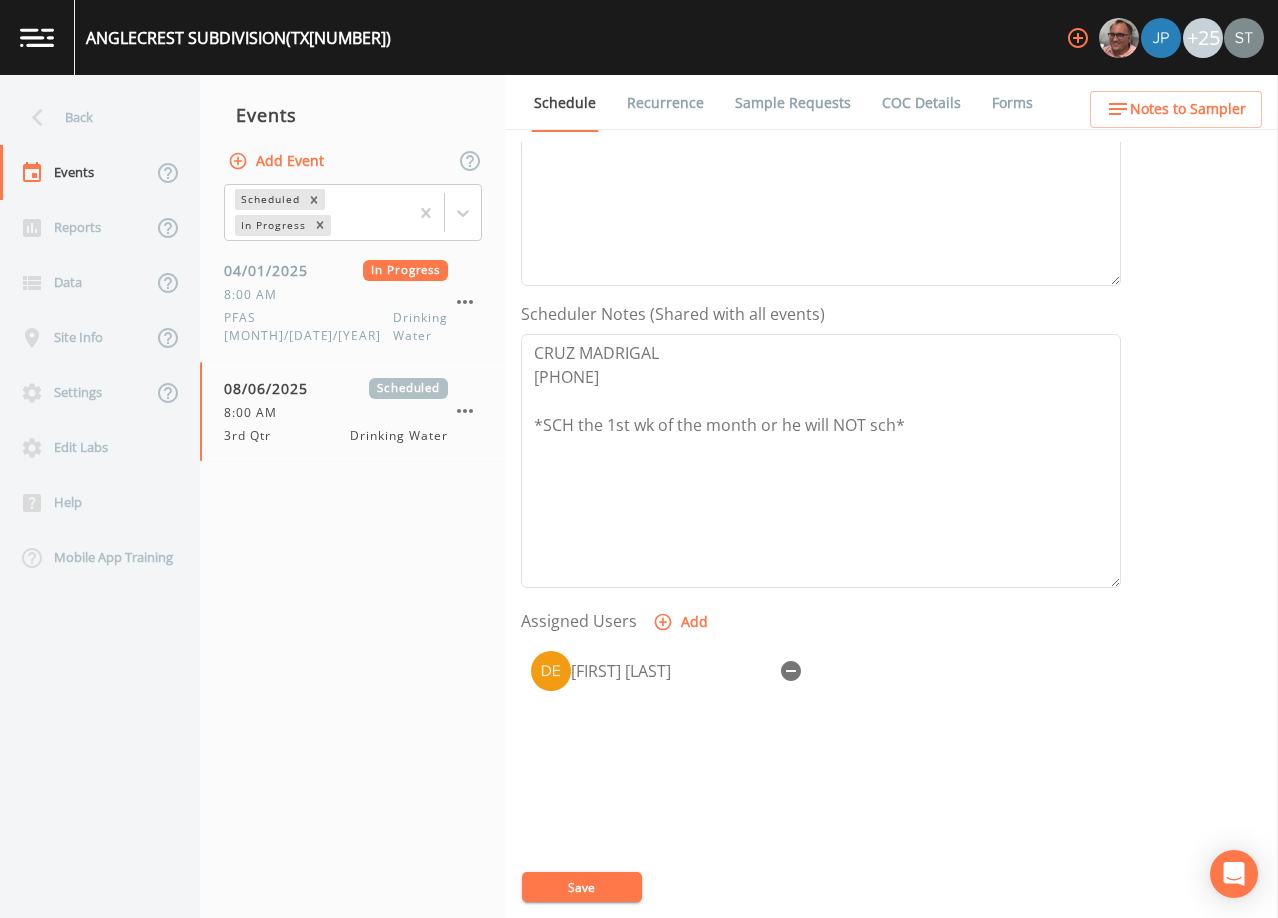 click 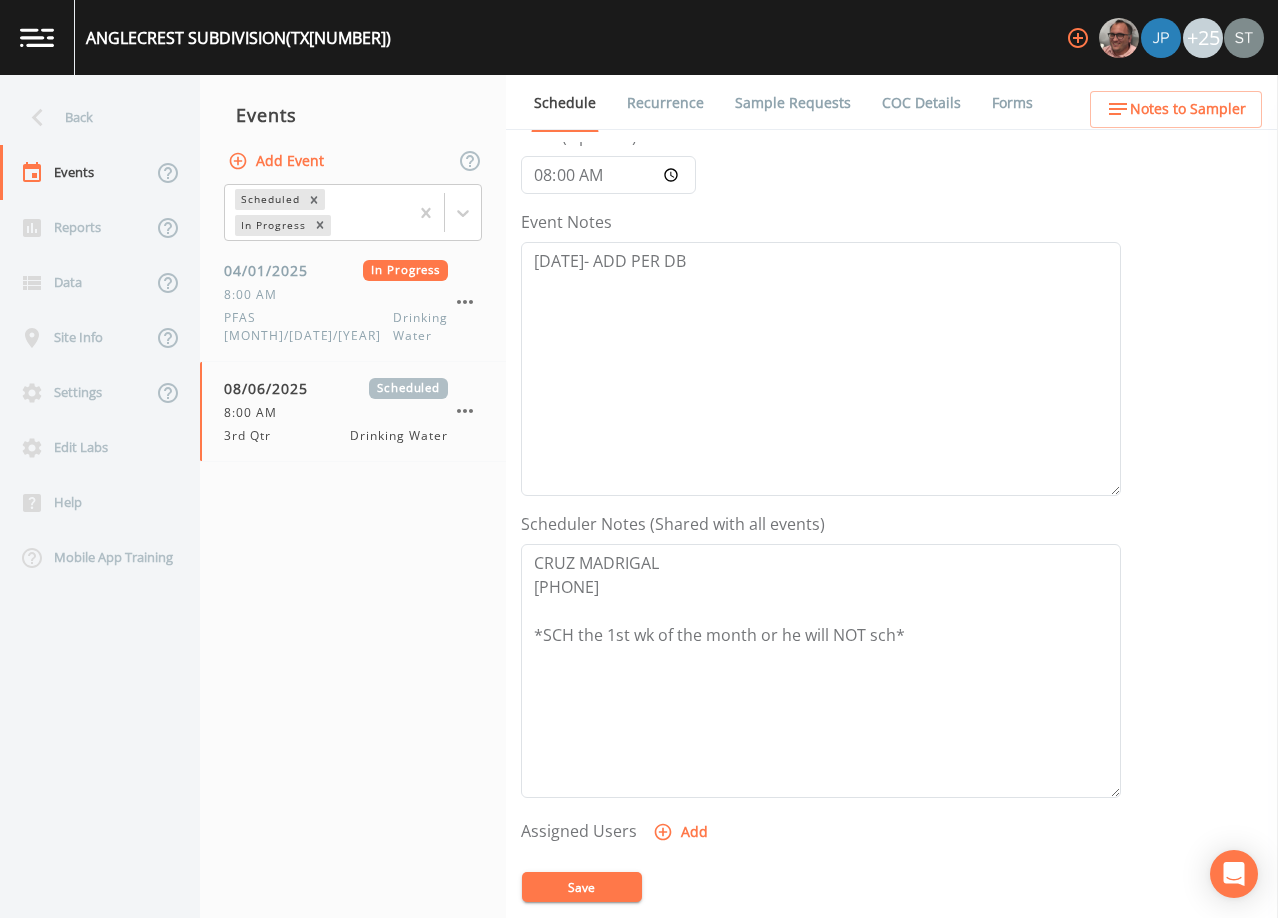 scroll, scrollTop: 0, scrollLeft: 0, axis: both 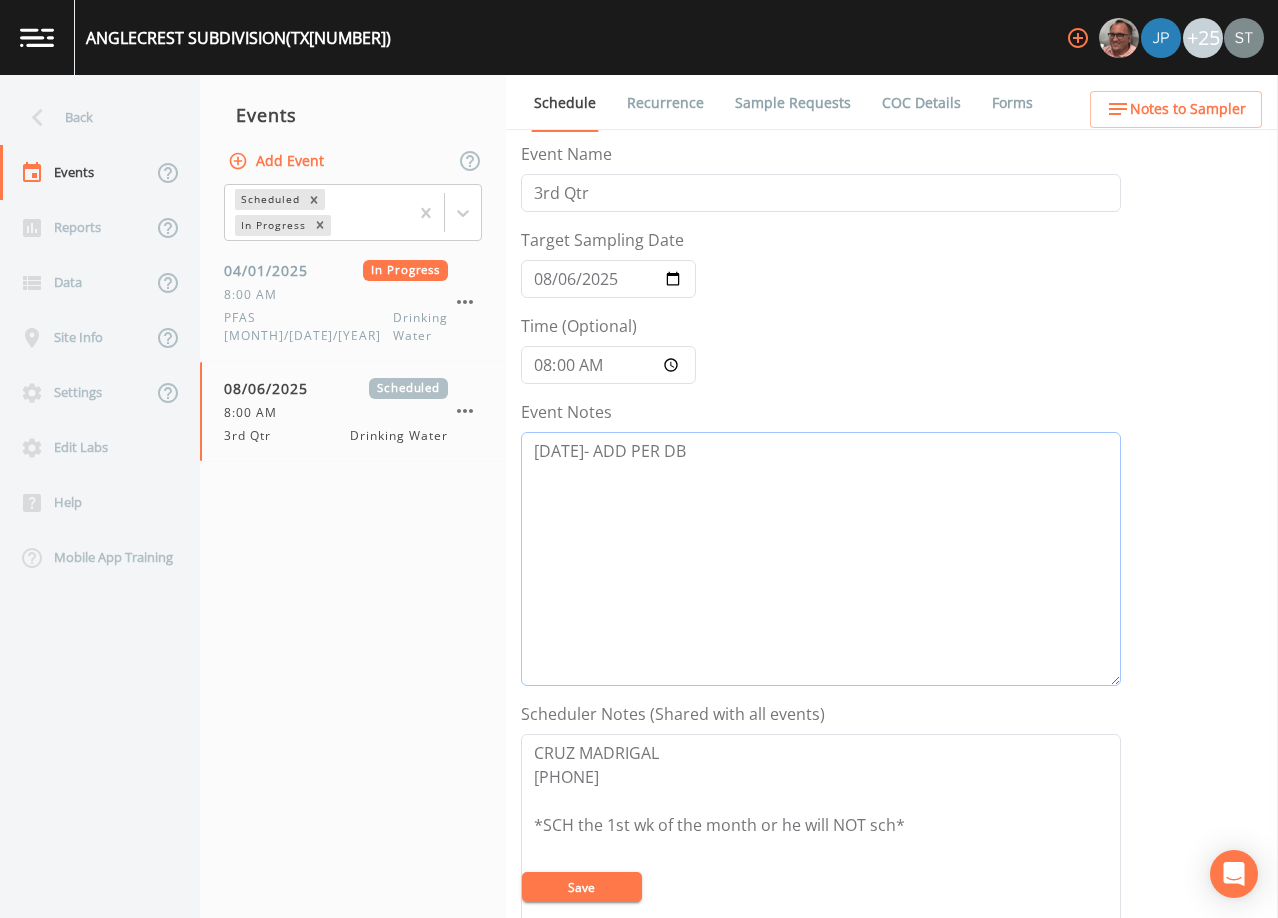 click on "[DATE]- ADD PER DB" at bounding box center (821, 559) 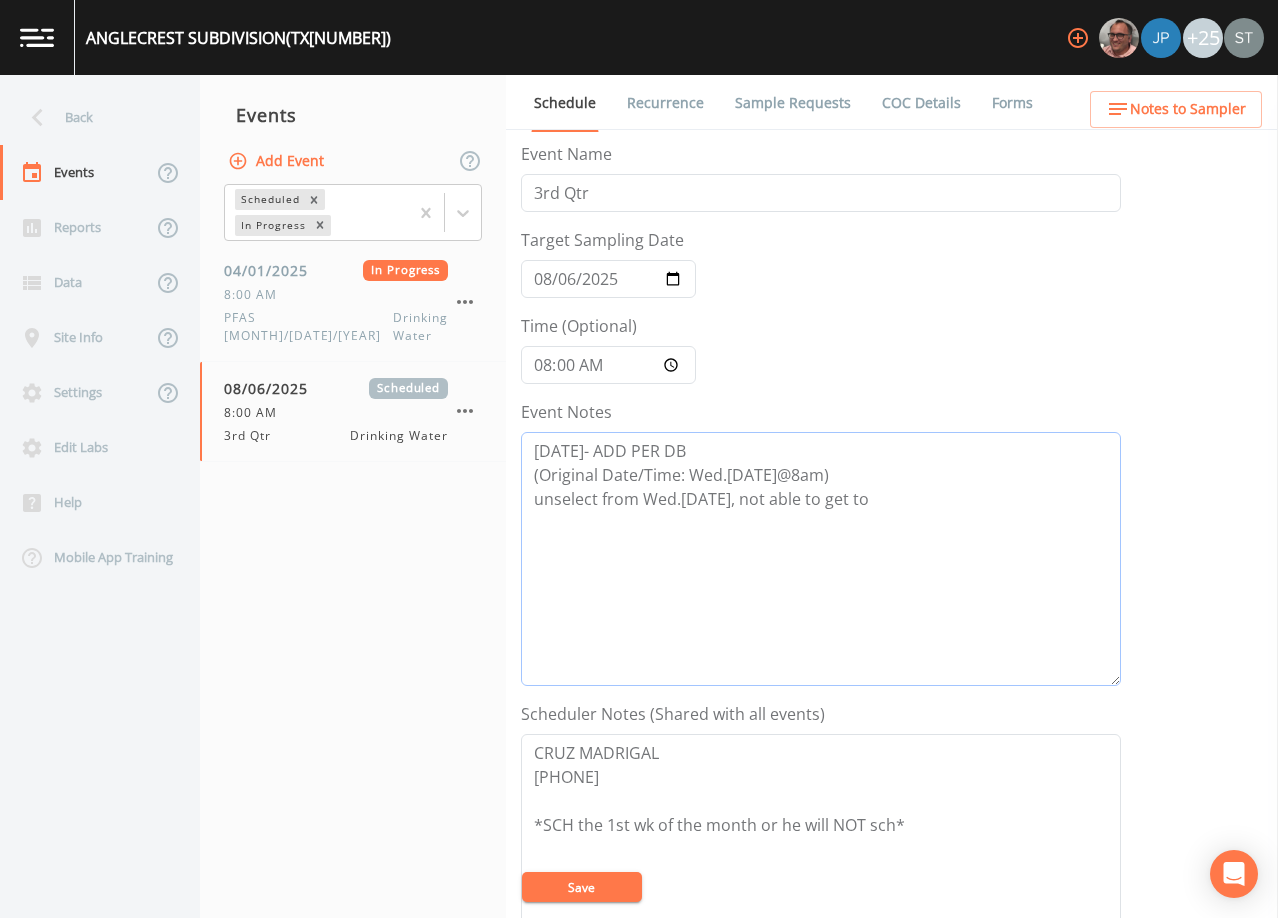 type on "[DATE]- ADD PER DB
(Original Date/Time: Wed.[DATE]@8am)
unselect from Wed.[DATE], not able to get to" 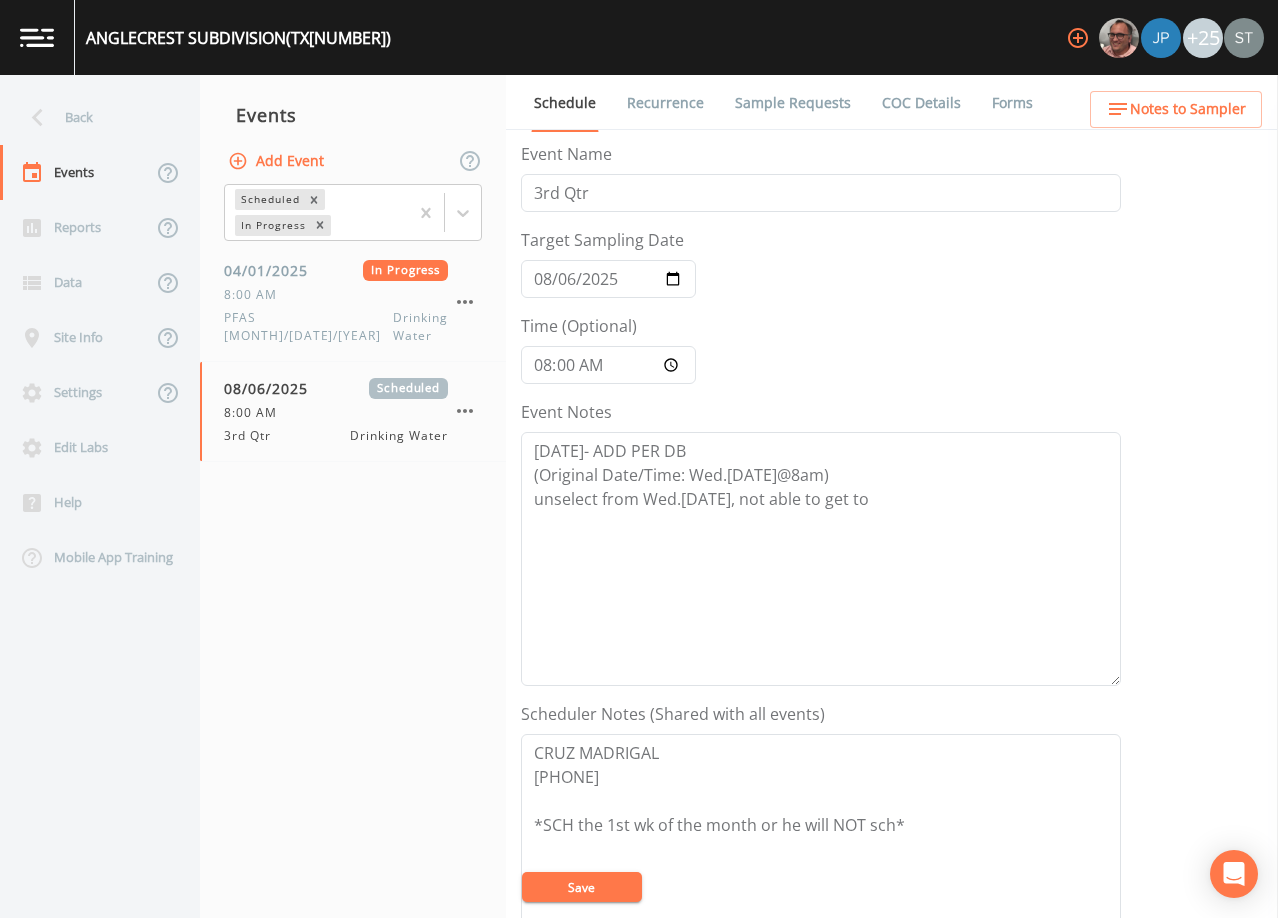 click on "Save" at bounding box center [582, 887] 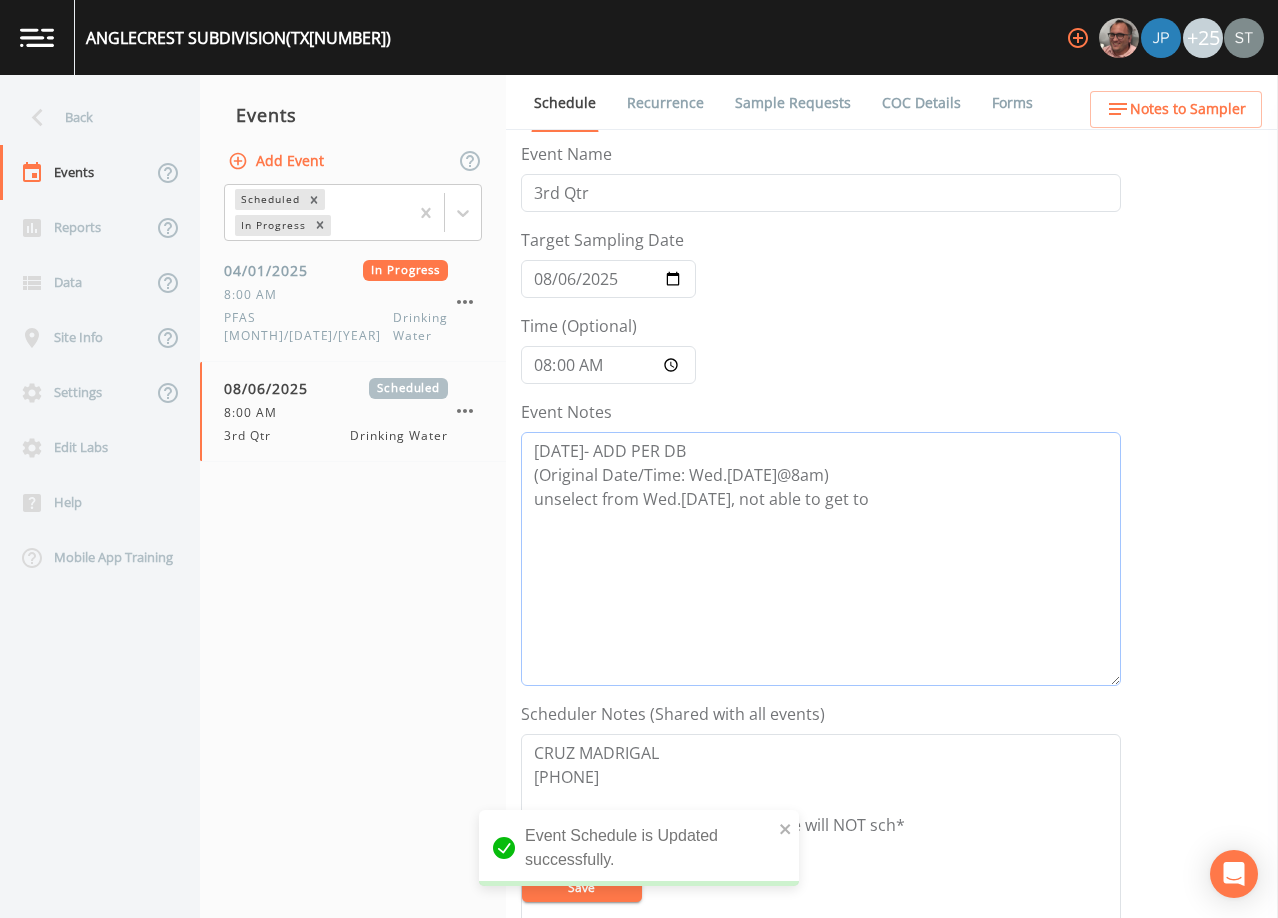click on "[DATE]- ADD PER DB
(Original Date/Time: Wed.[DATE]@8am)
unselect from Wed.[DATE], not able to get to" at bounding box center [821, 559] 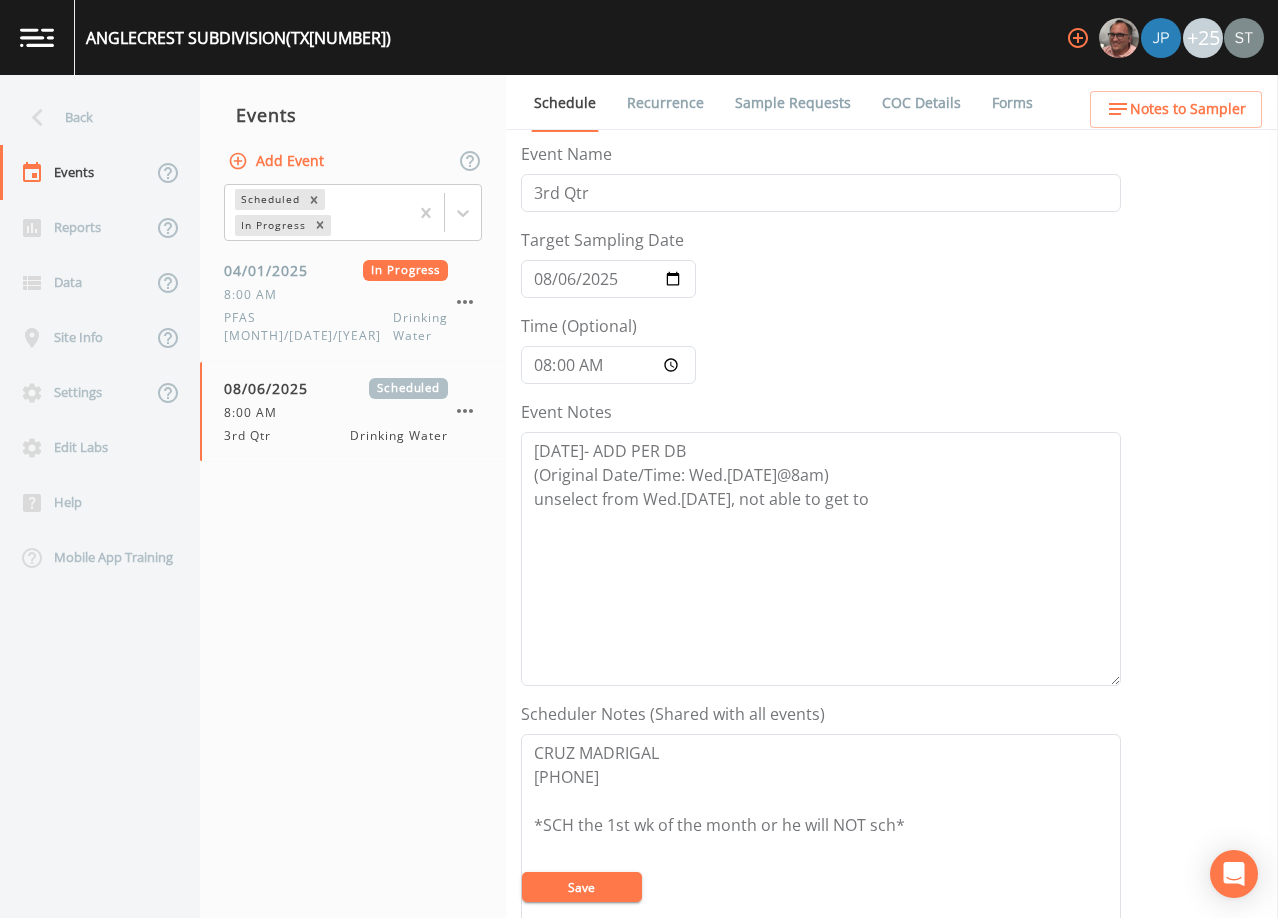 click on "Recurrence" at bounding box center (665, 103) 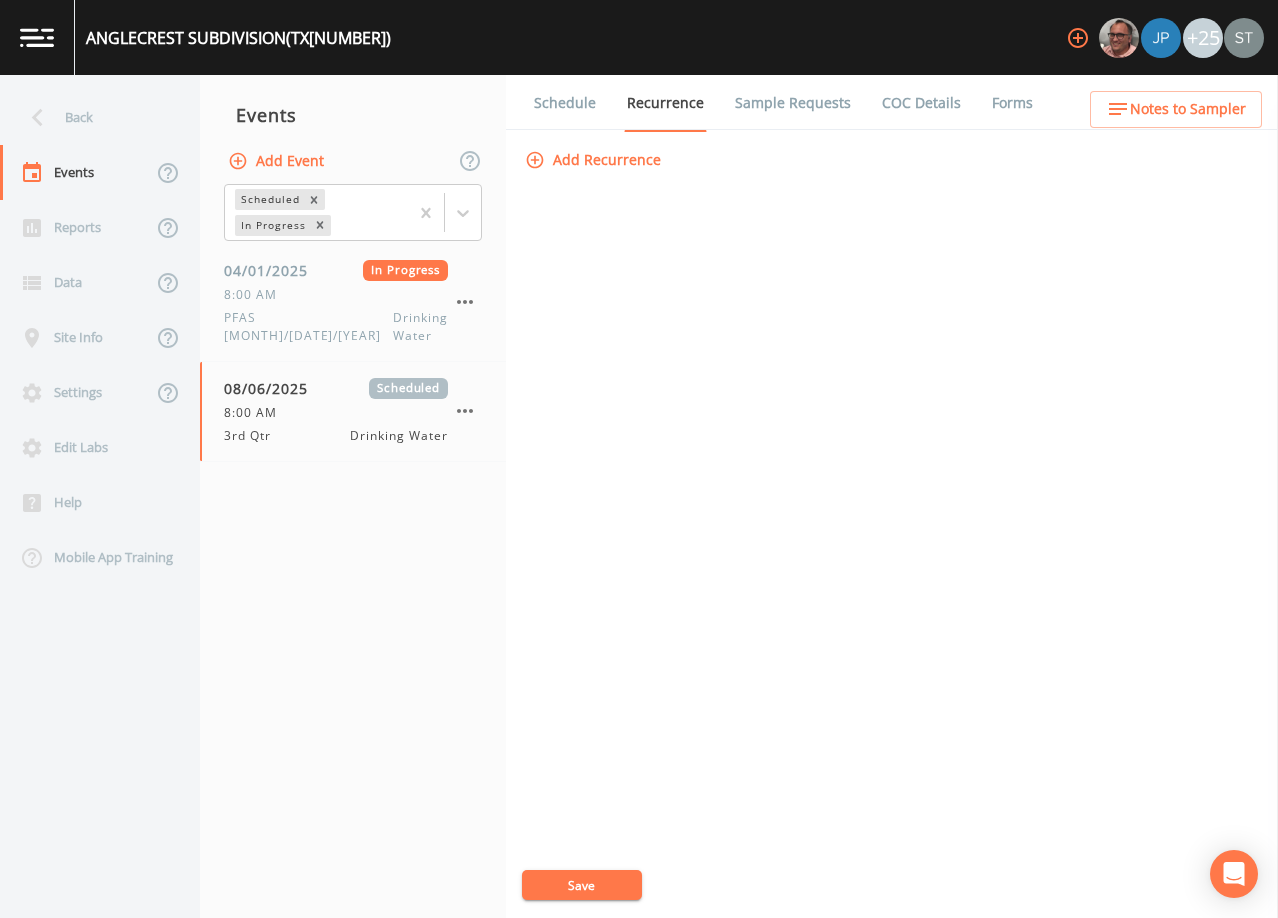 click on "Schedule" at bounding box center [565, 103] 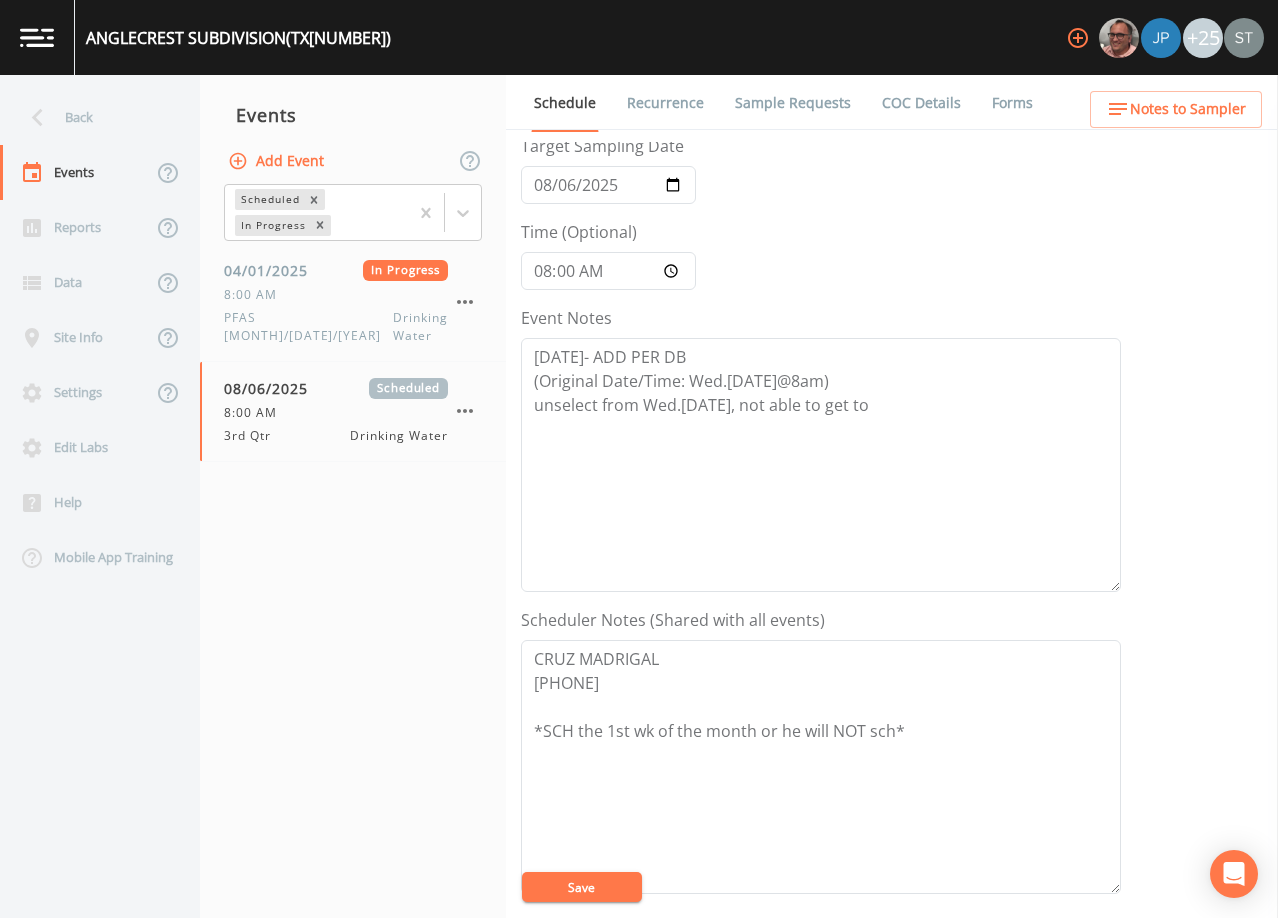 scroll, scrollTop: 93, scrollLeft: 0, axis: vertical 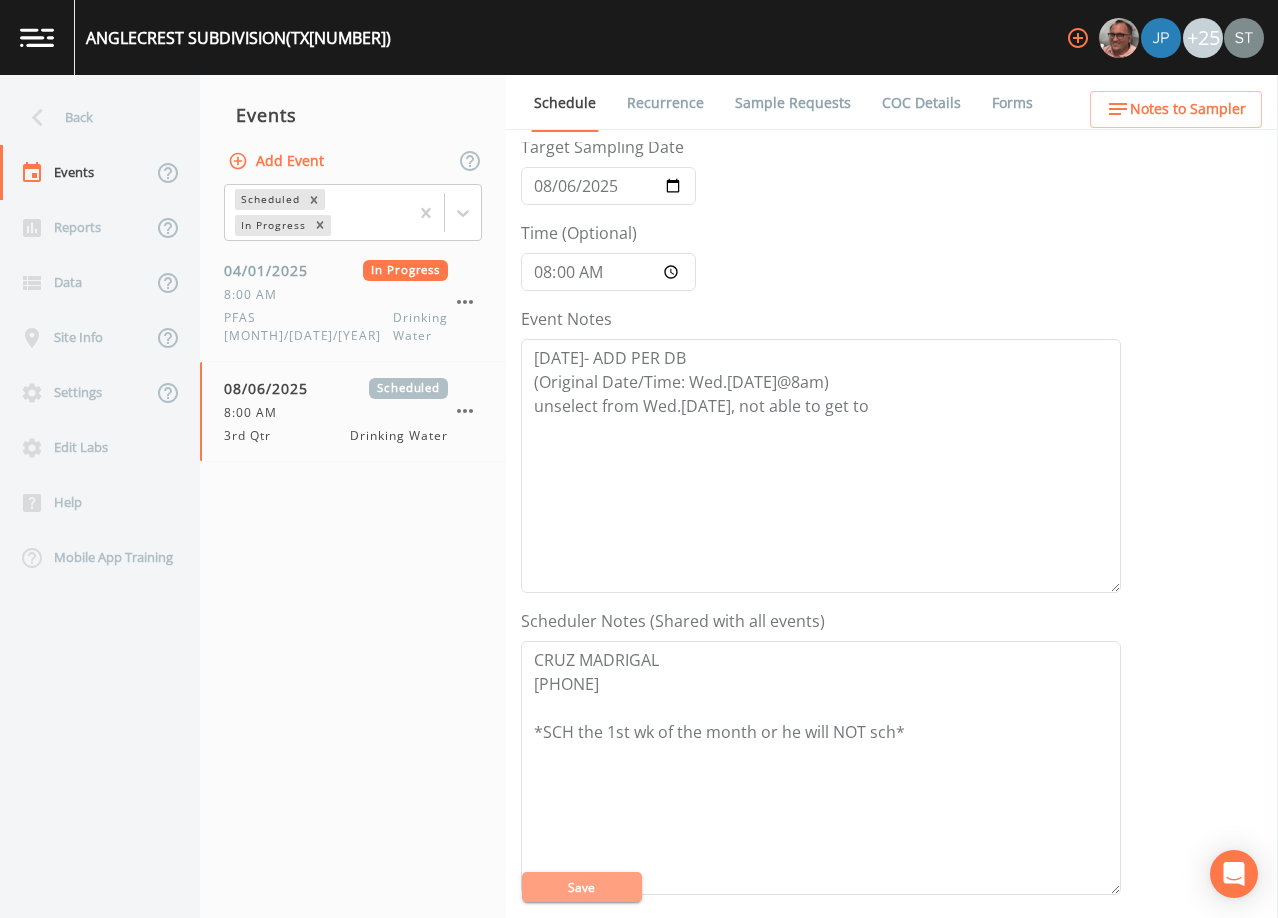 click on "Save" at bounding box center [582, 887] 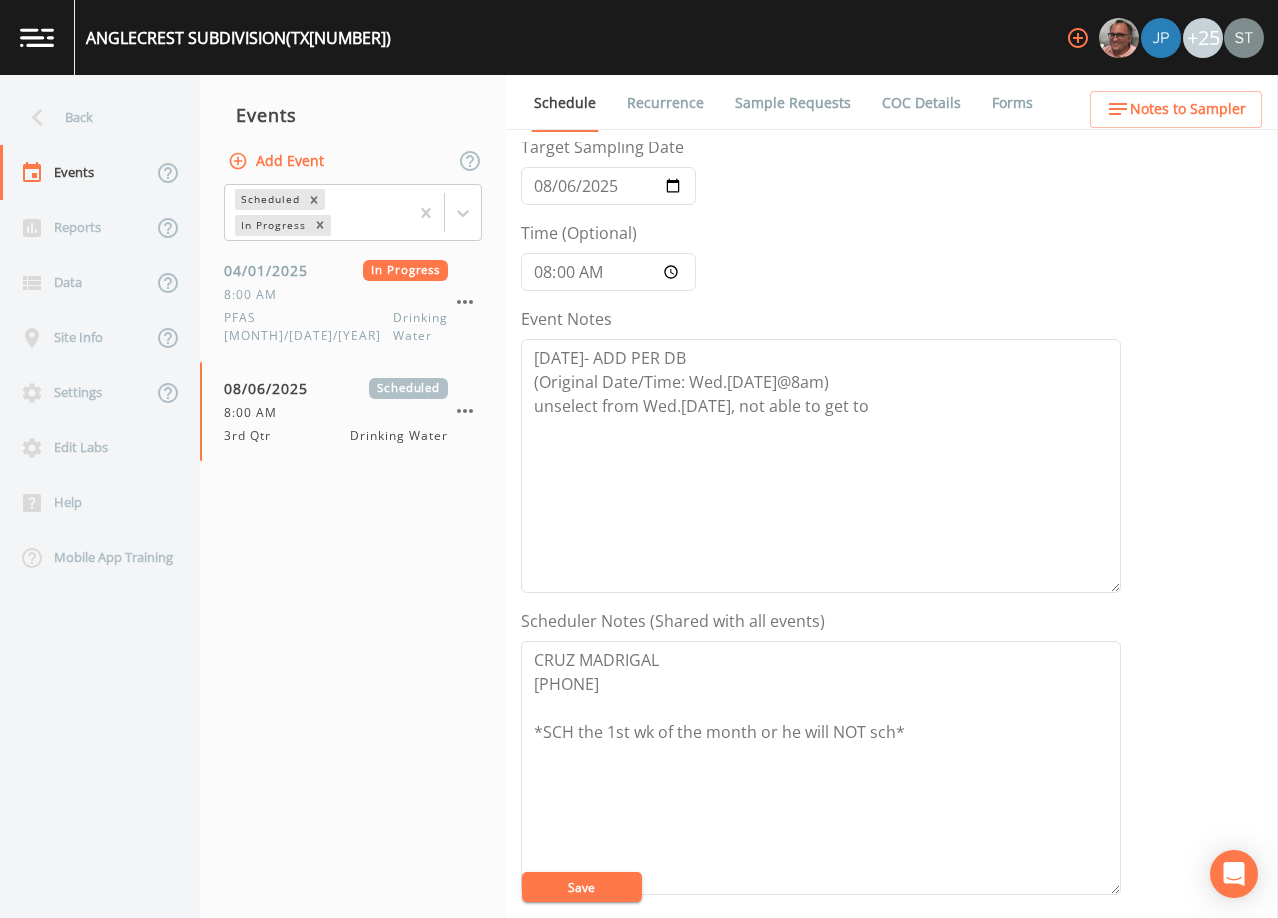 click on "Recurrence" at bounding box center (665, 103) 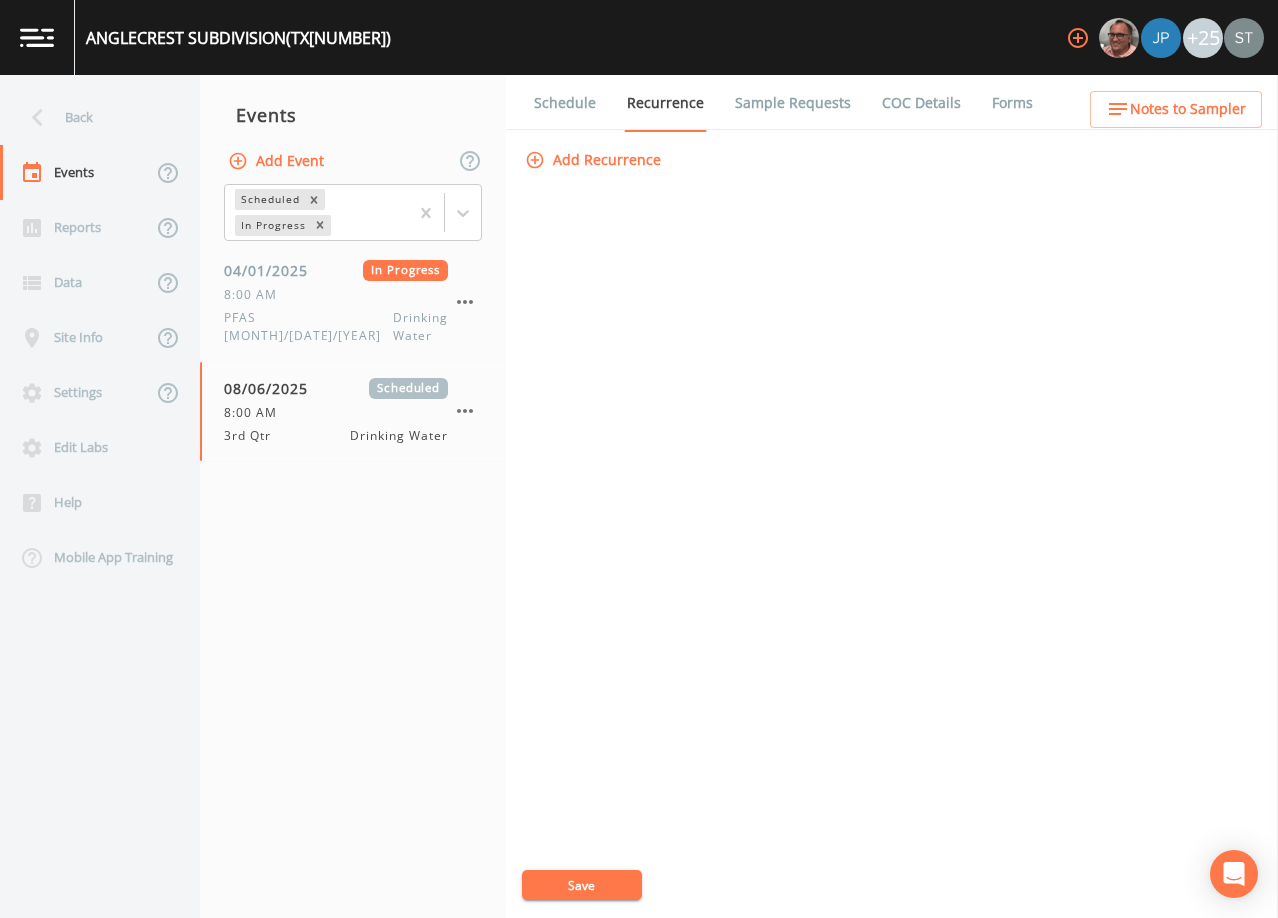 click on "Schedule" at bounding box center [565, 103] 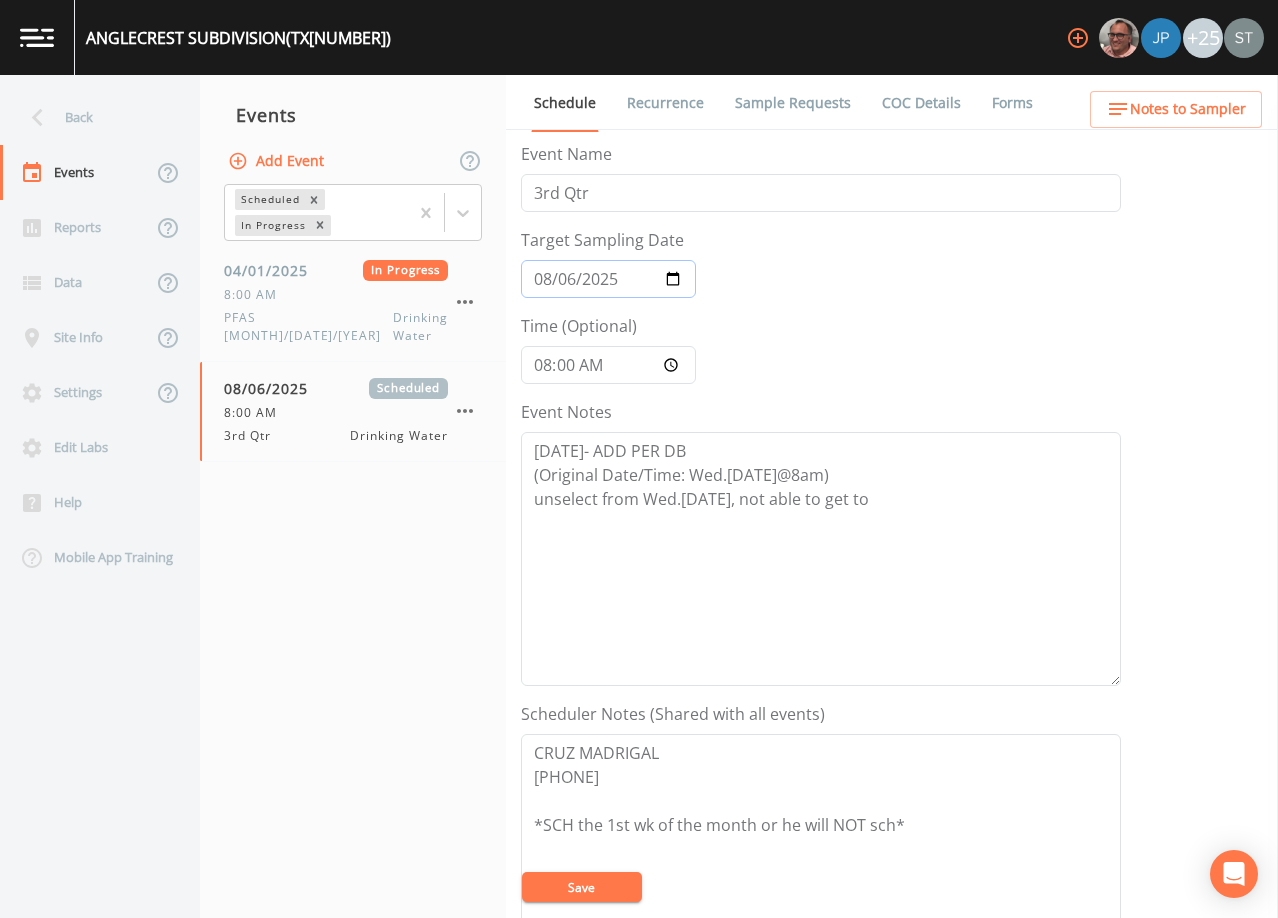 click on "2025-08-06" at bounding box center [608, 279] 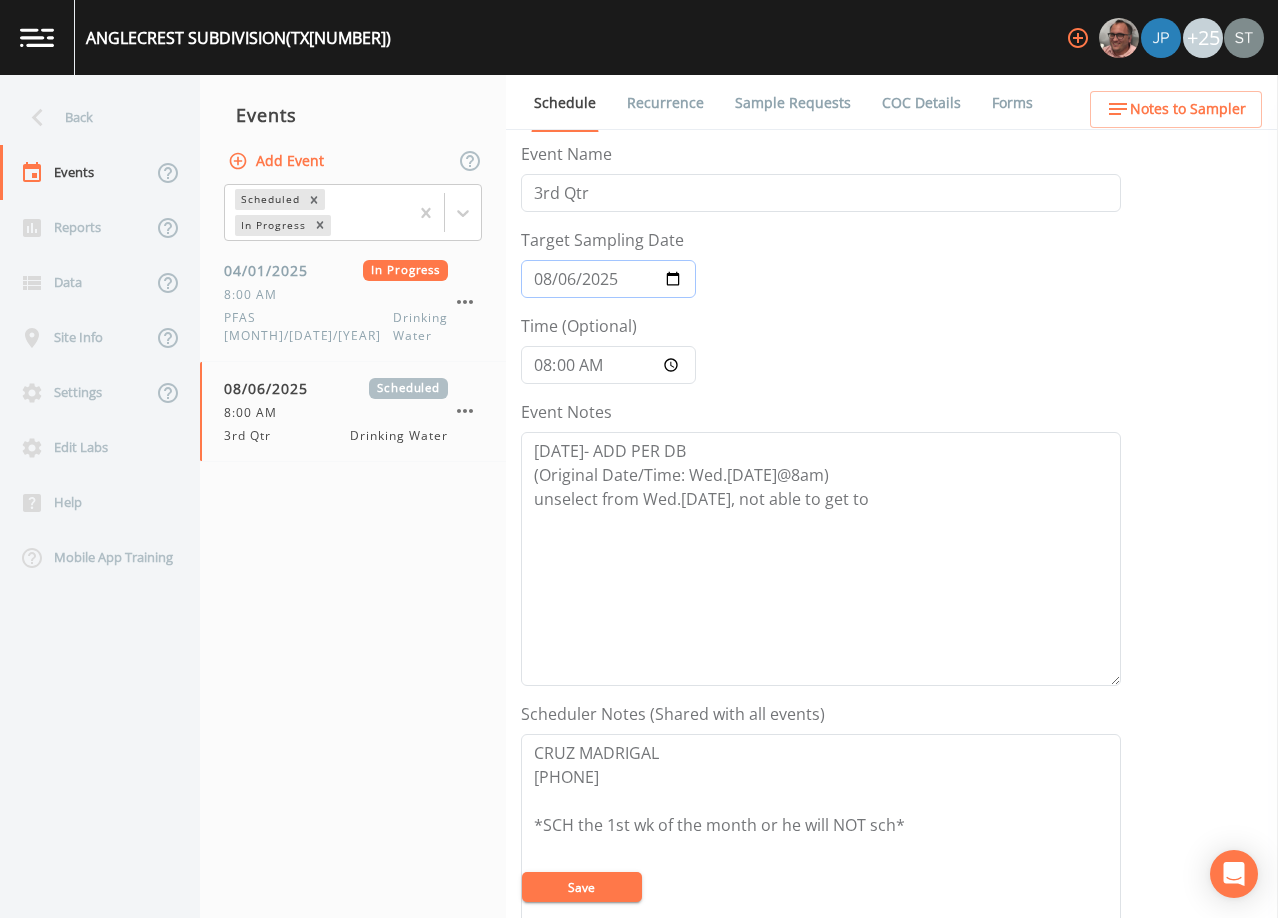 type 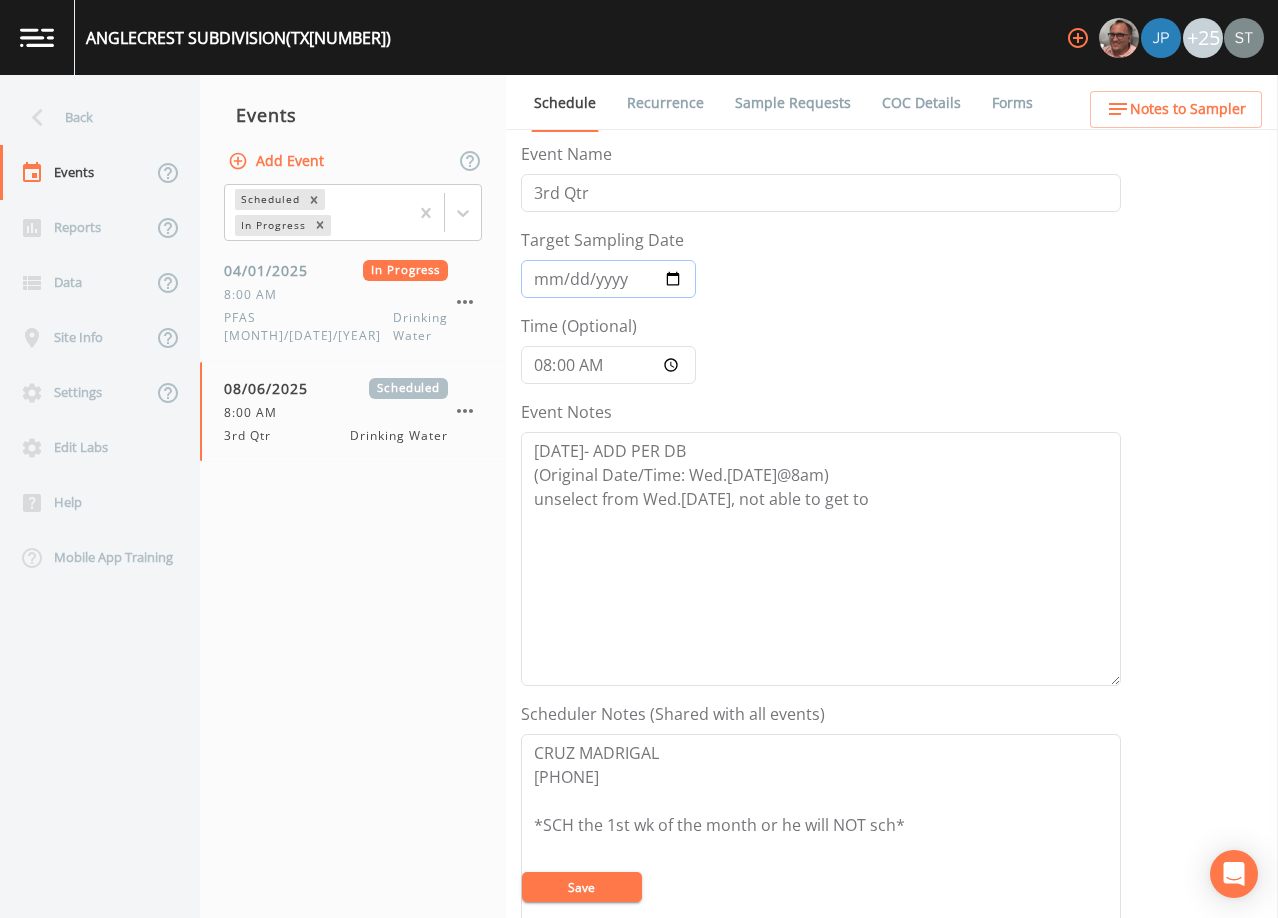 click on "Target Sampling Date" at bounding box center (608, 279) 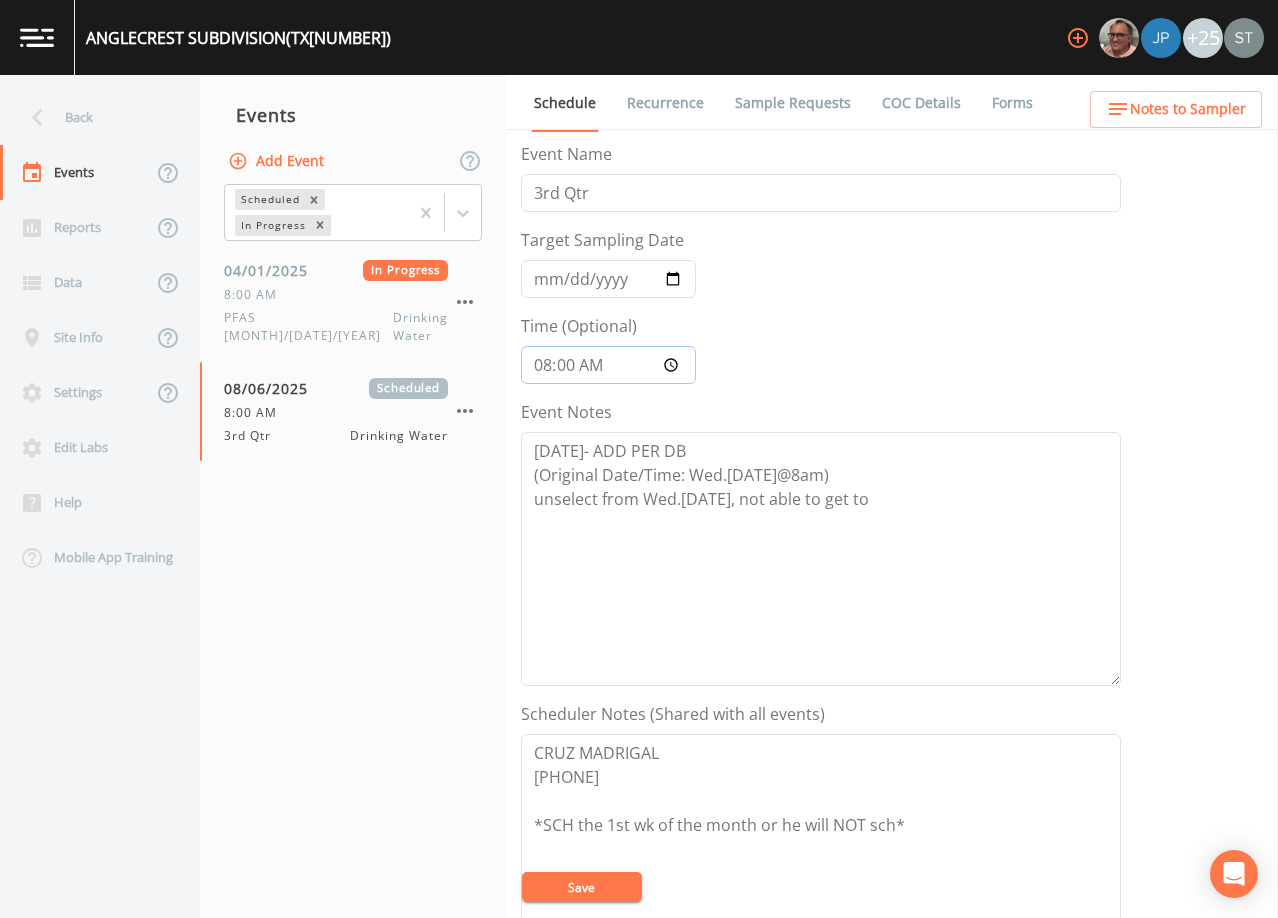click on "08:00:00" at bounding box center [608, 365] 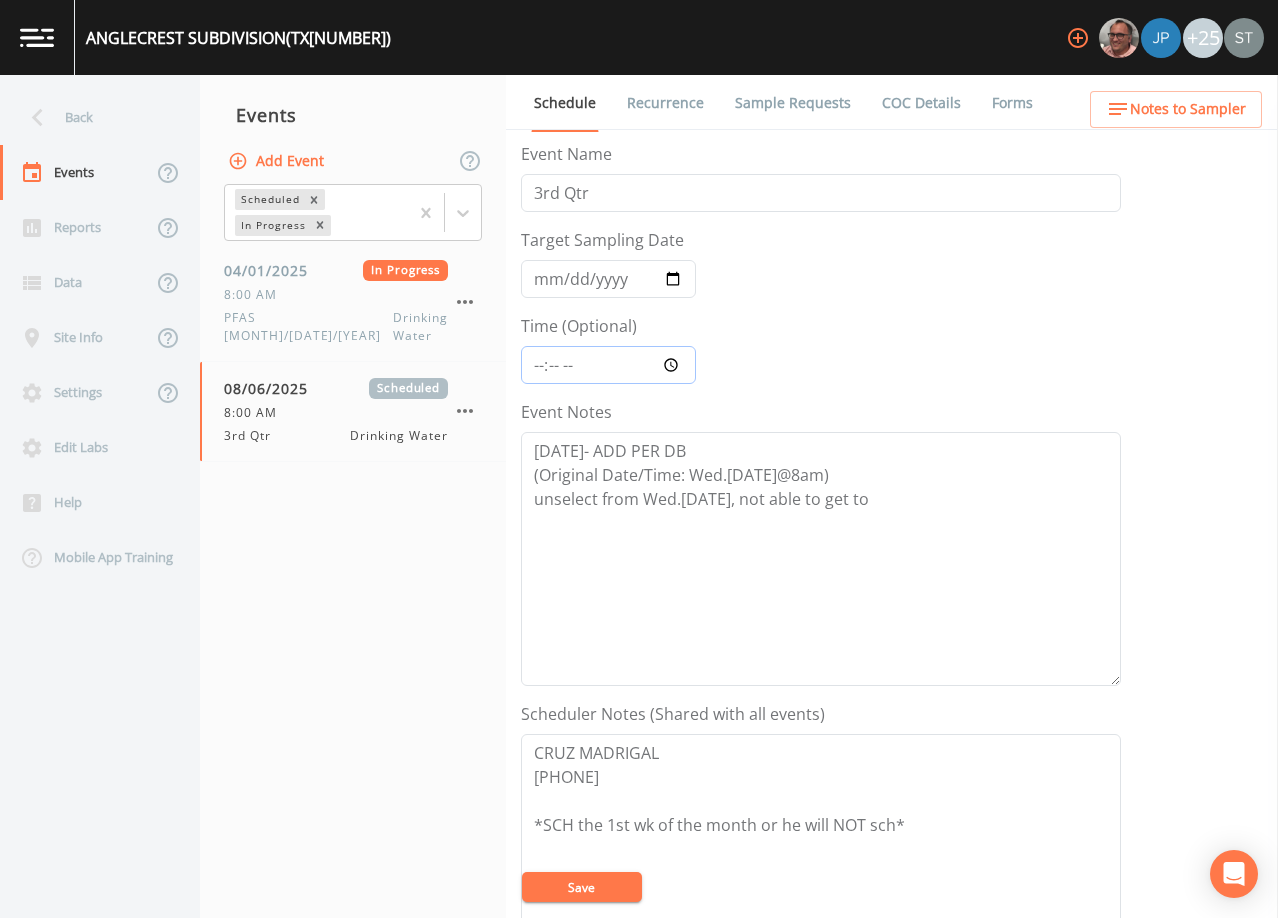 click on "Time (Optional)" at bounding box center (608, 365) 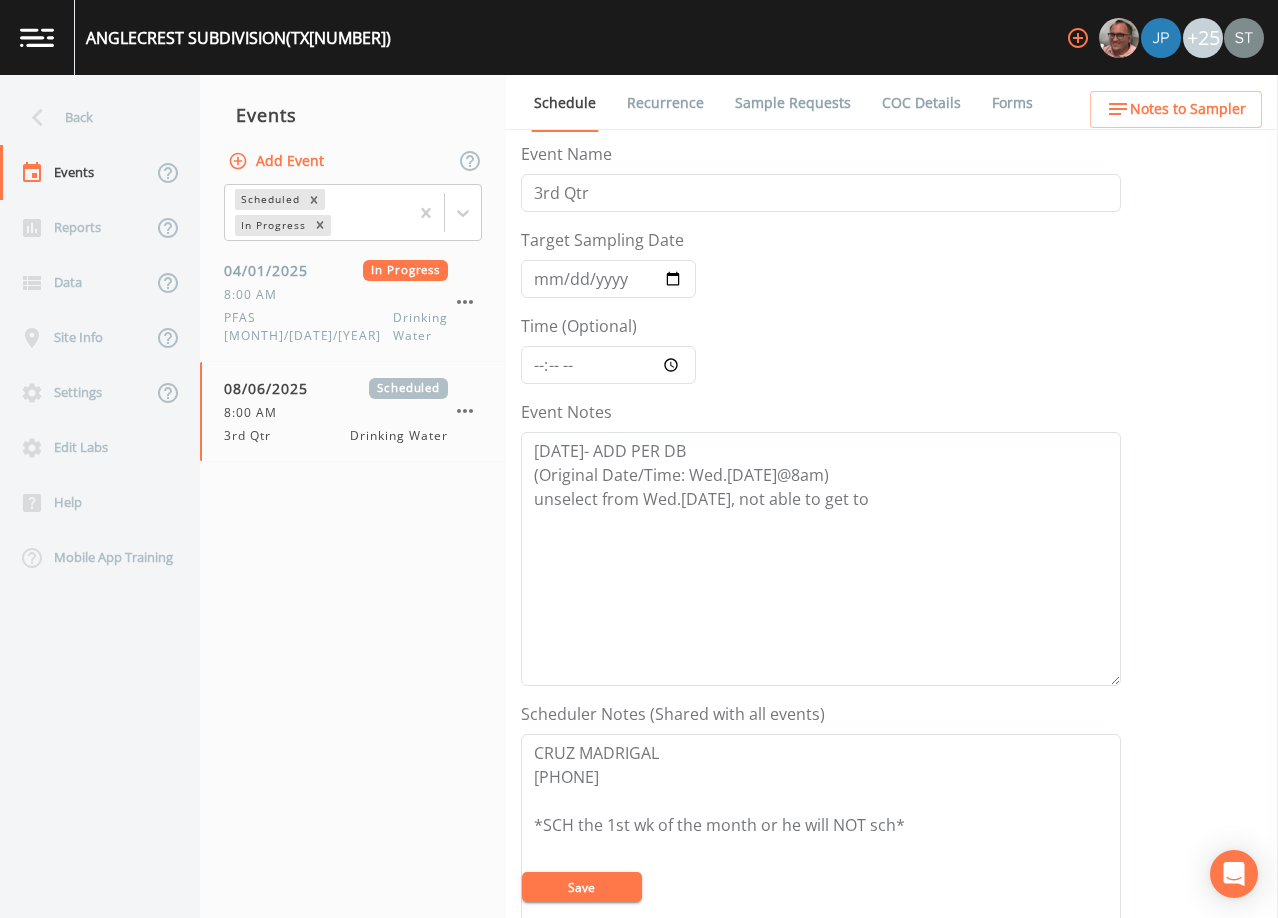click on "Save" at bounding box center [582, 887] 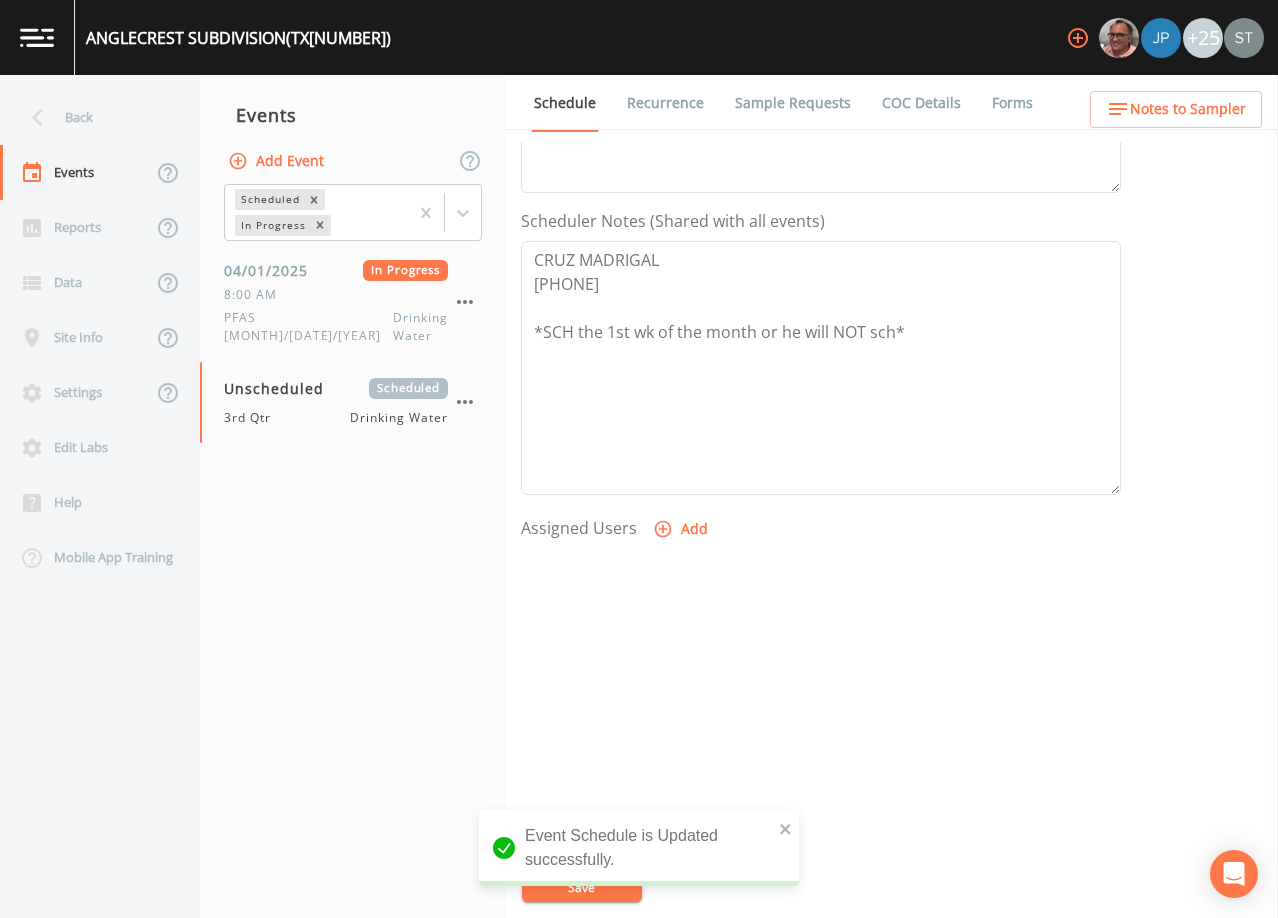 scroll, scrollTop: 93, scrollLeft: 0, axis: vertical 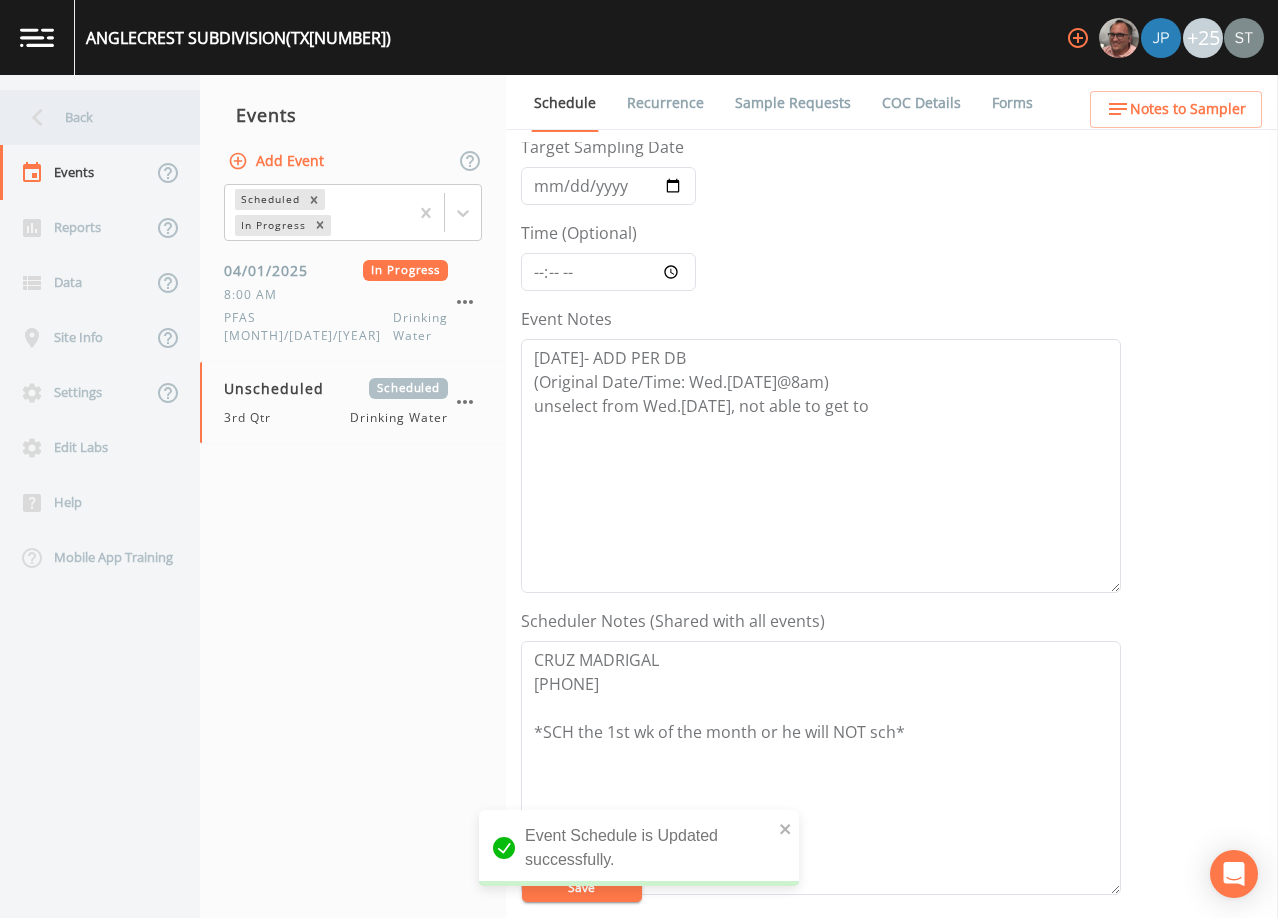 click on "Back" at bounding box center [90, 117] 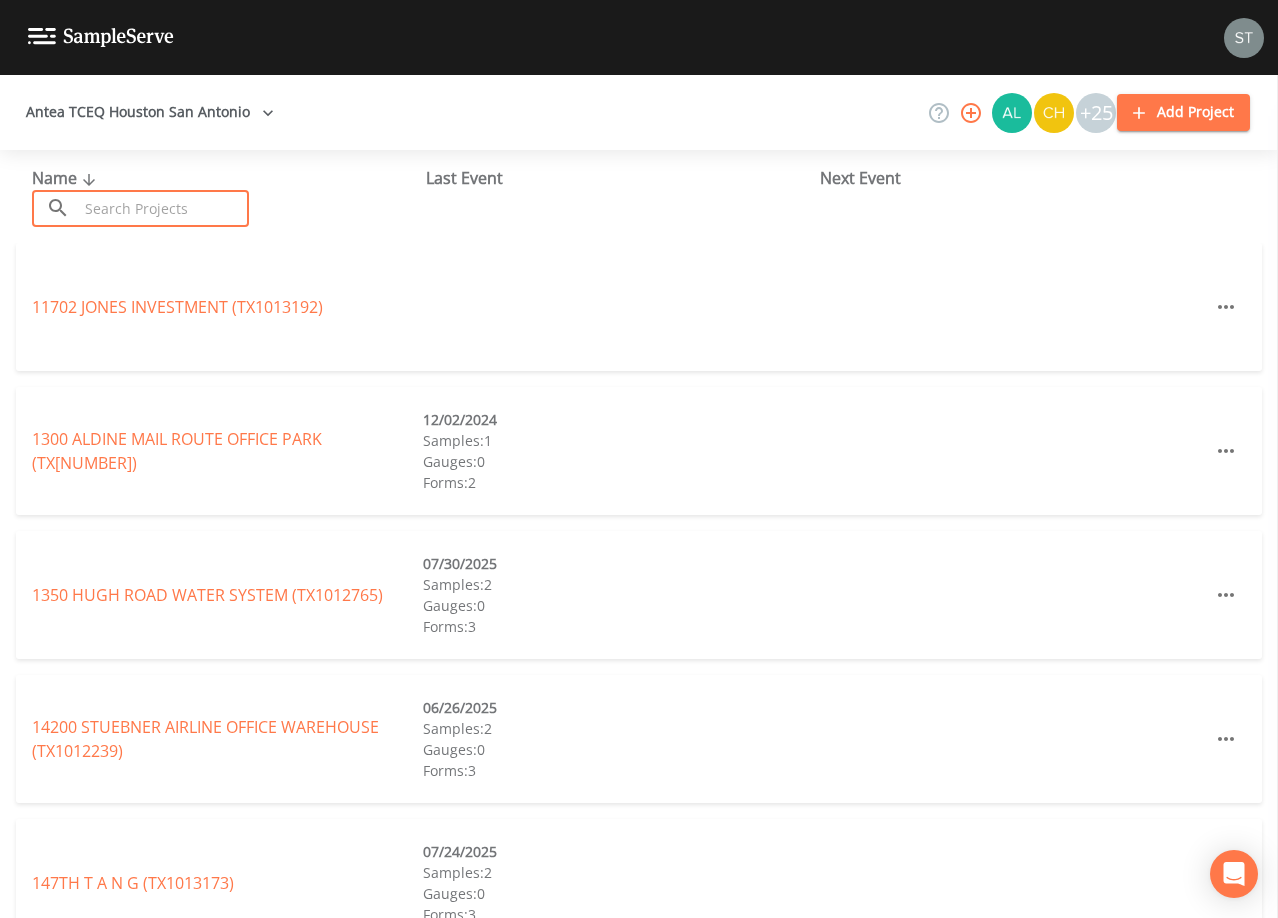 click at bounding box center [163, 208] 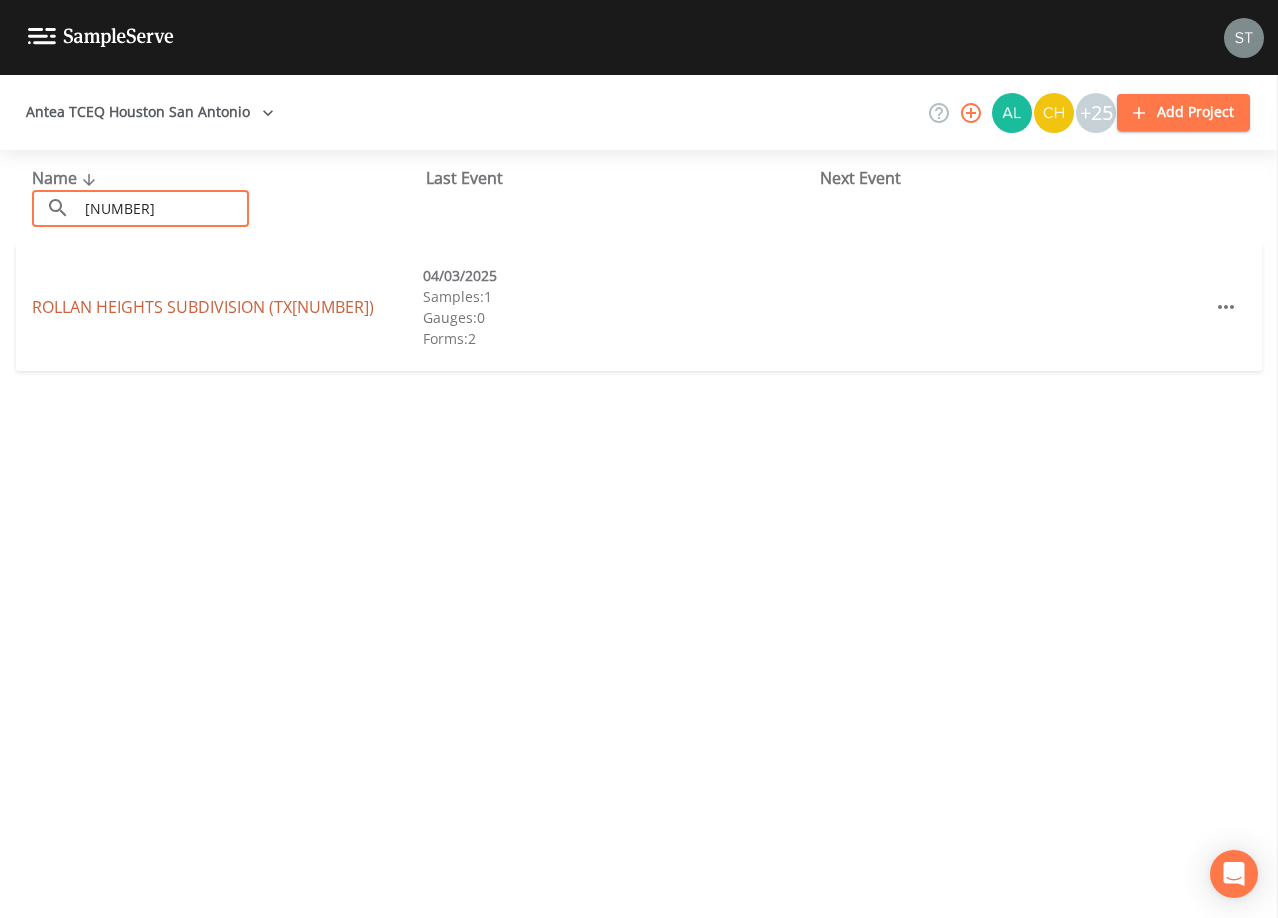 type on "[NUMBER]" 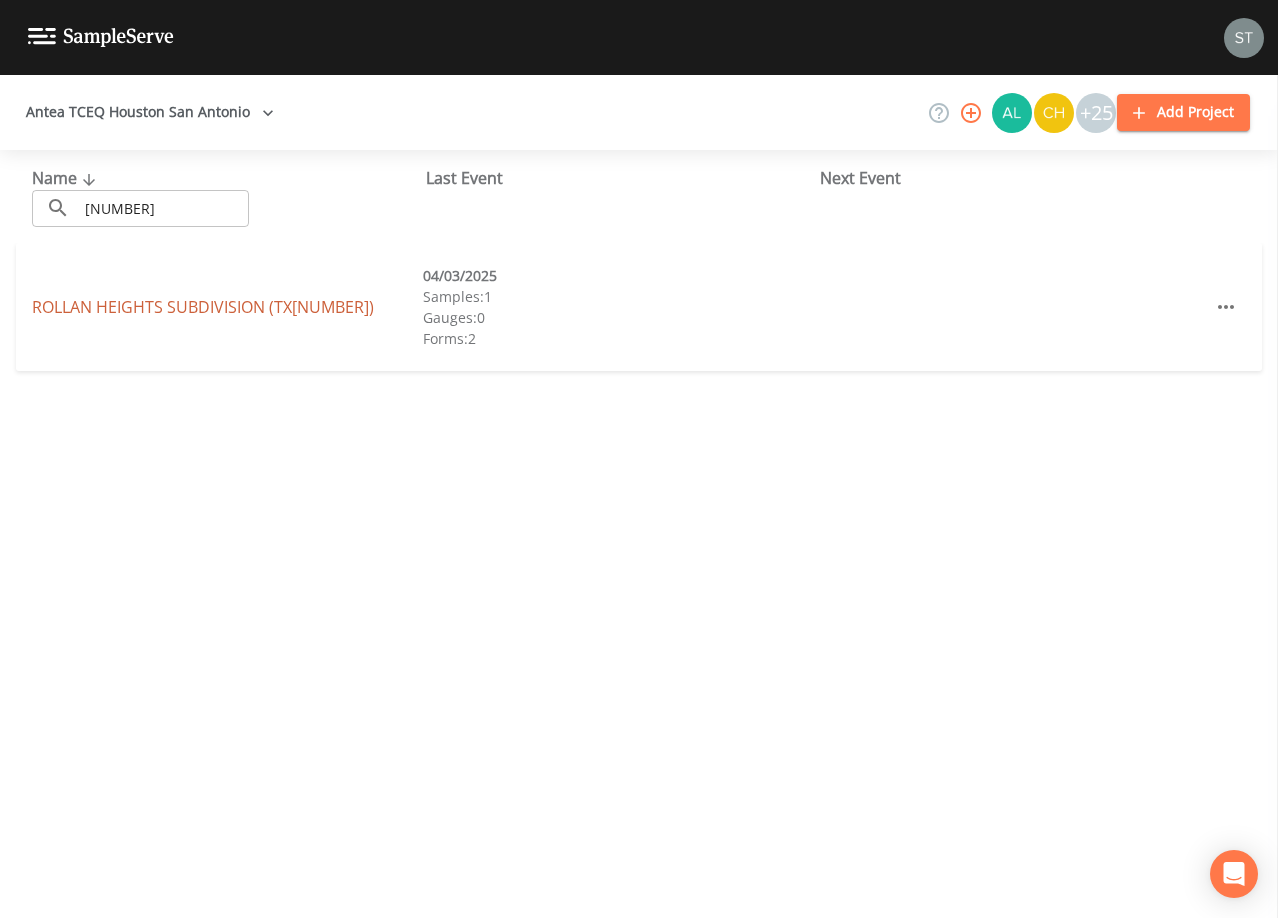 click on "[GENERAL_AREA]   (TX1010640)" at bounding box center [203, 307] 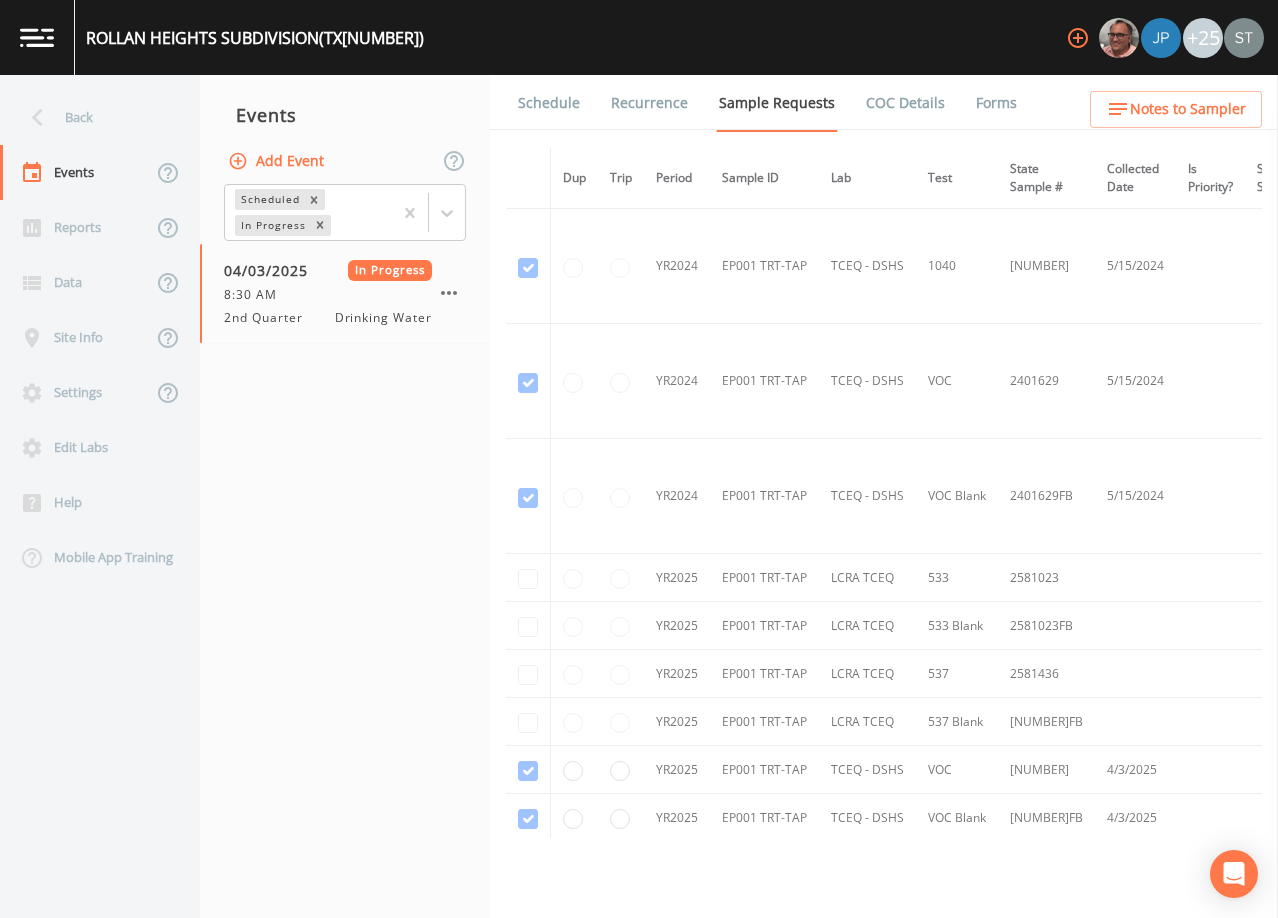 click on "Forms" at bounding box center [996, 103] 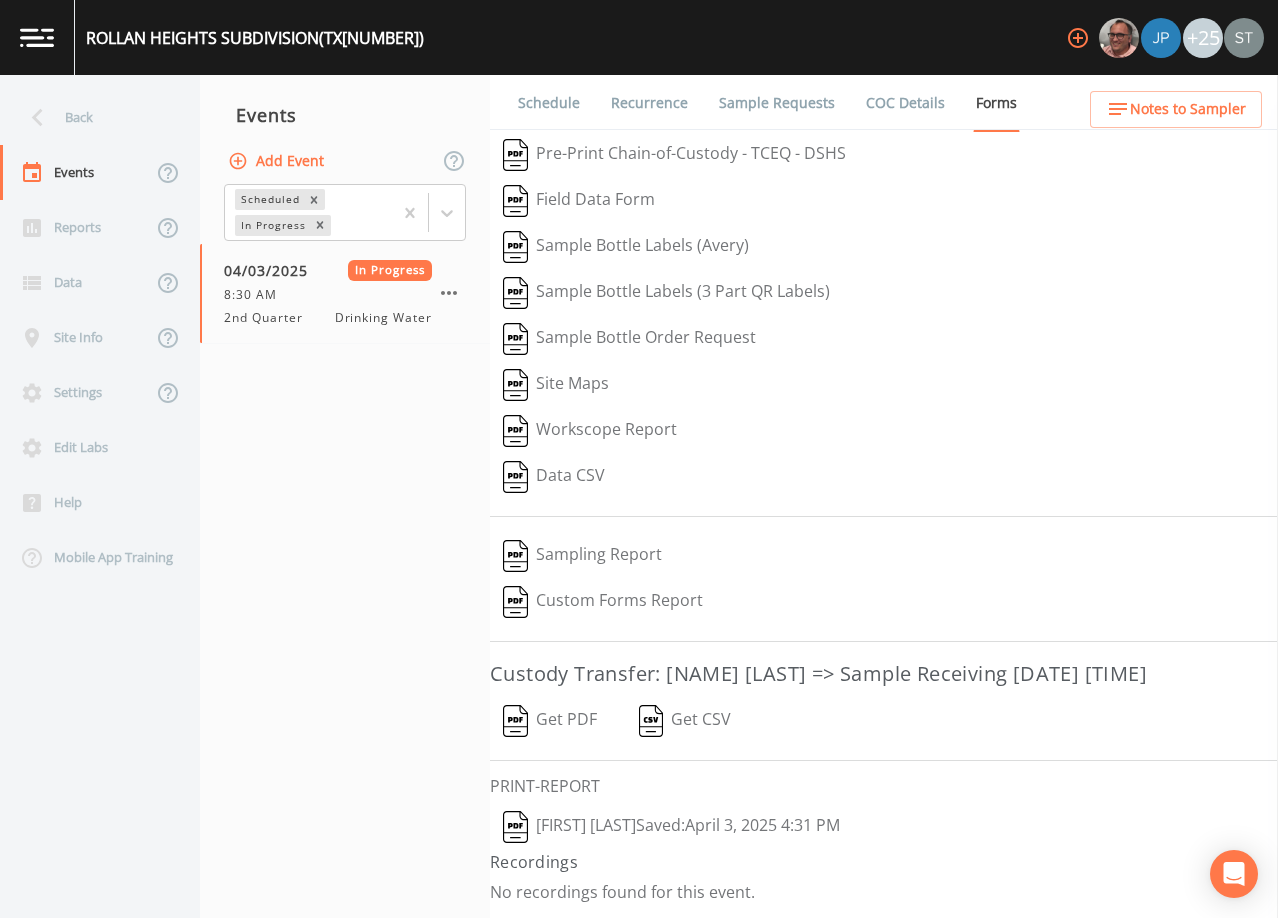 click on "Sample Requests" at bounding box center (777, 103) 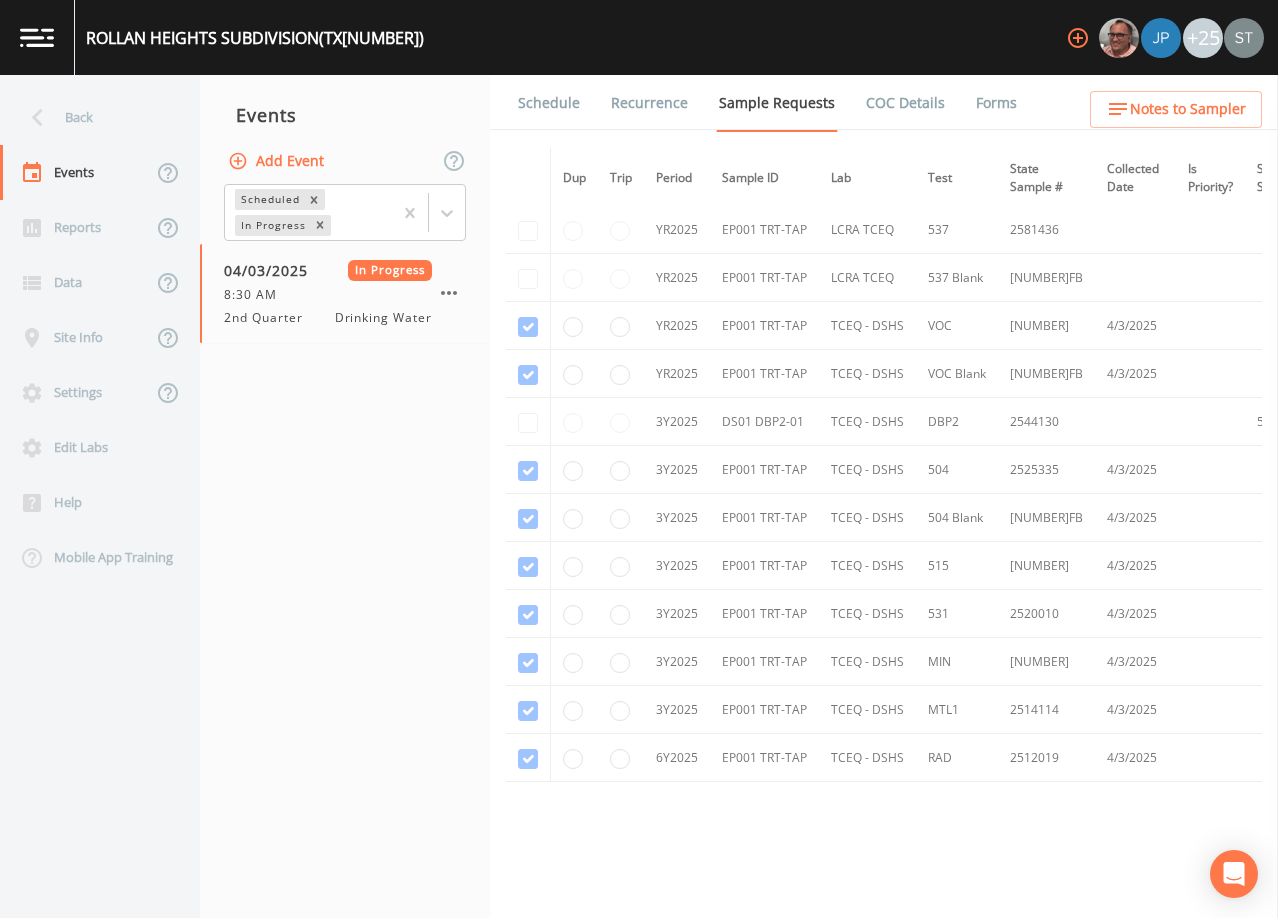 scroll, scrollTop: 400, scrollLeft: 0, axis: vertical 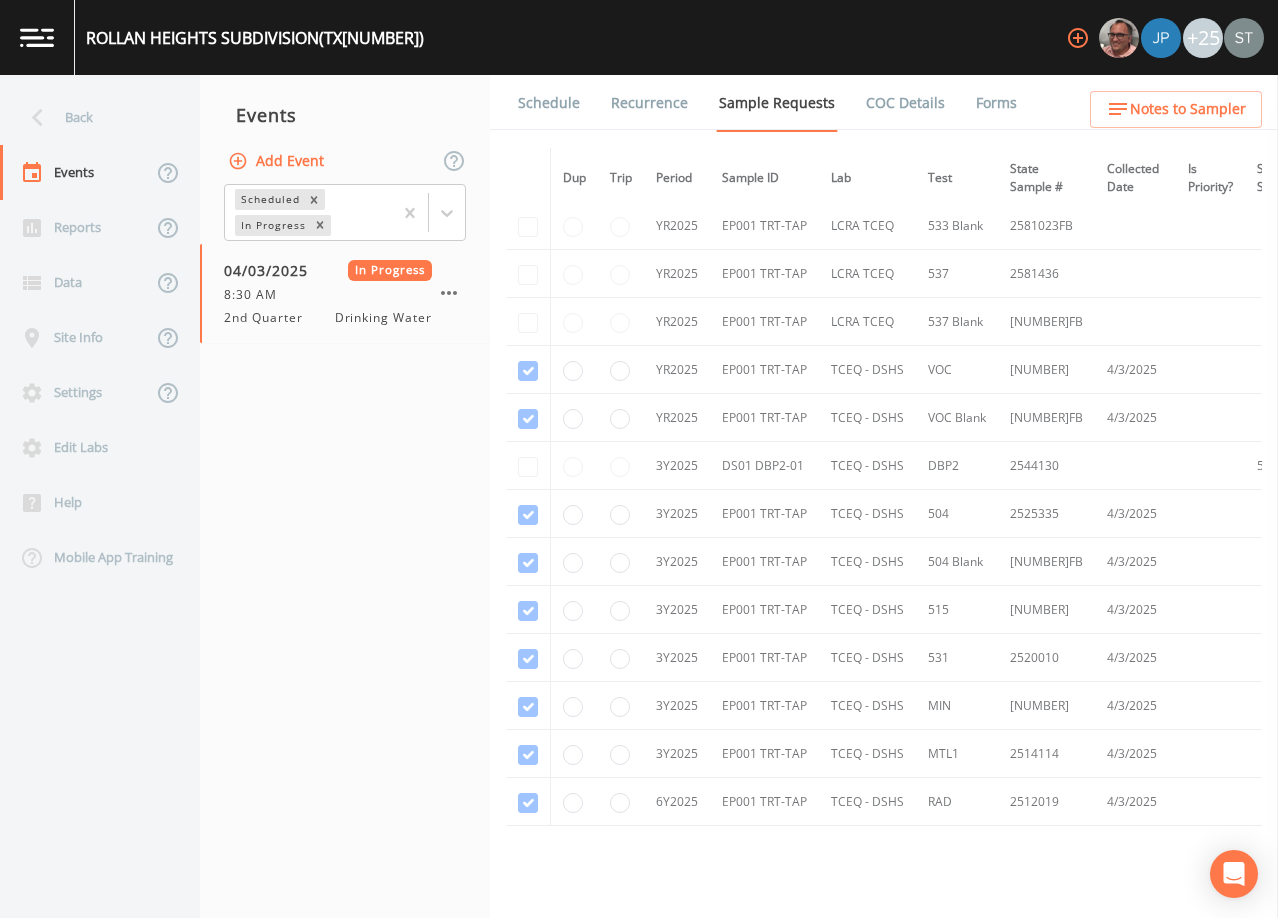 click on "Add Event" at bounding box center [278, 161] 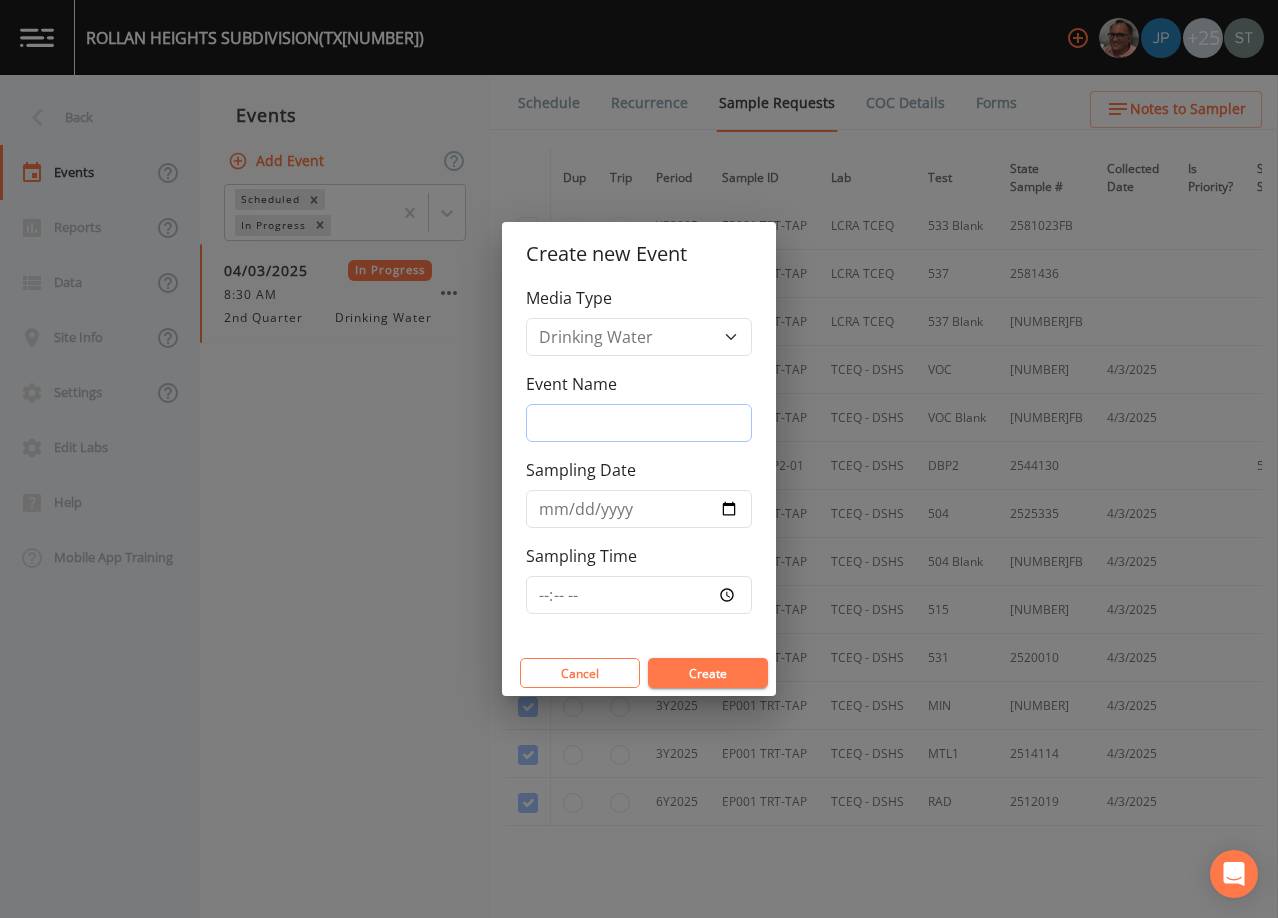 click on "Event Name" at bounding box center (639, 423) 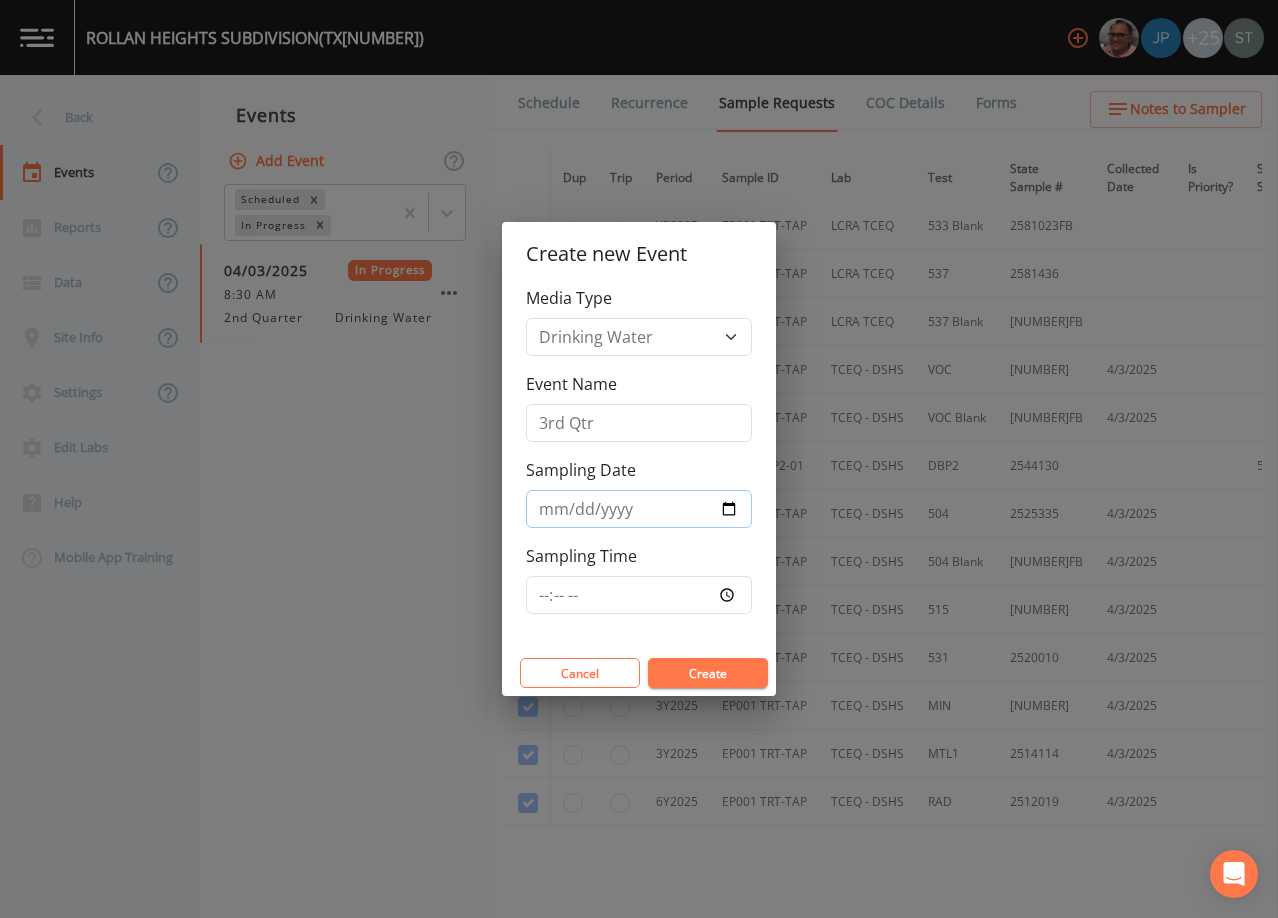 click on "Sampling Date" at bounding box center (639, 509) 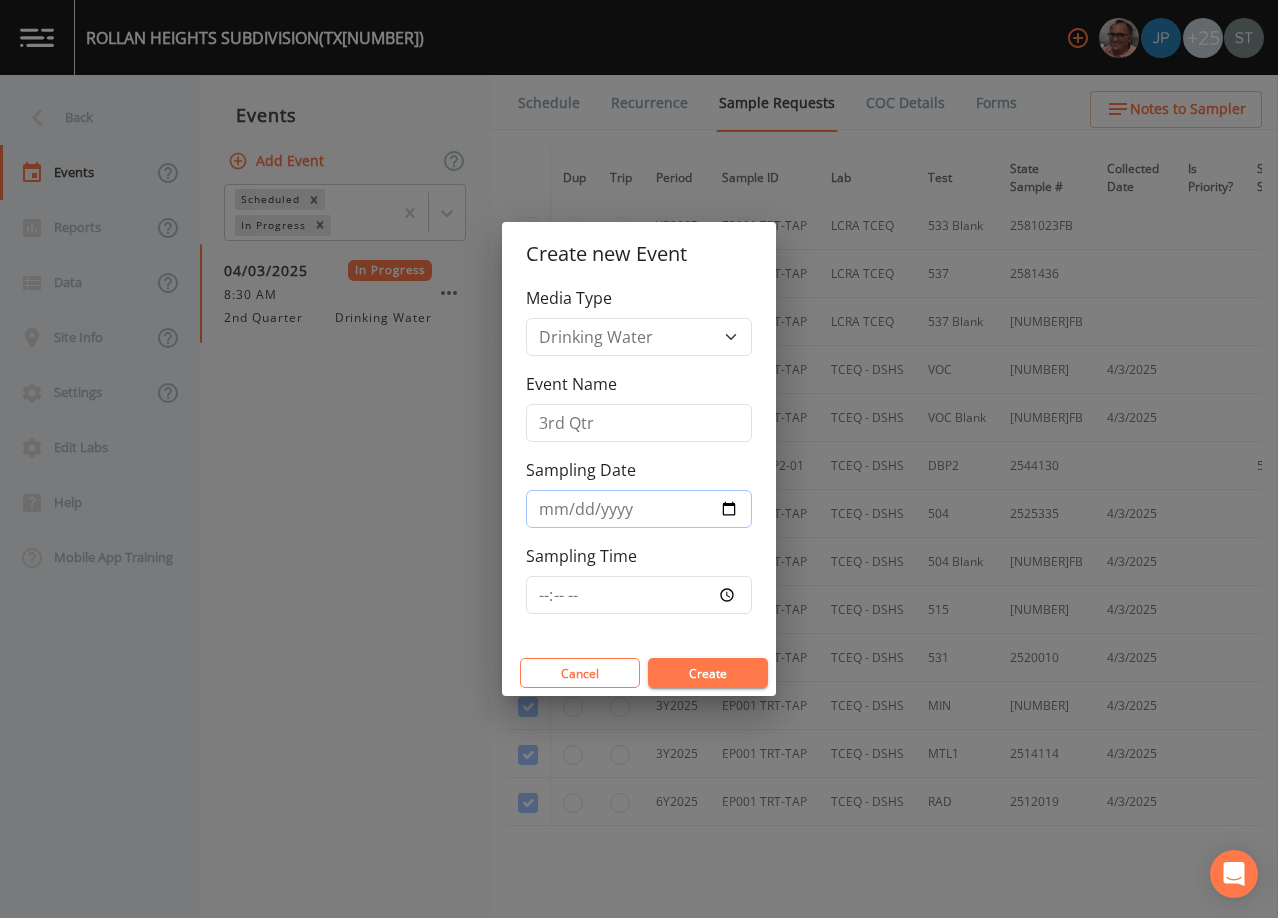 type on "2025-08-15" 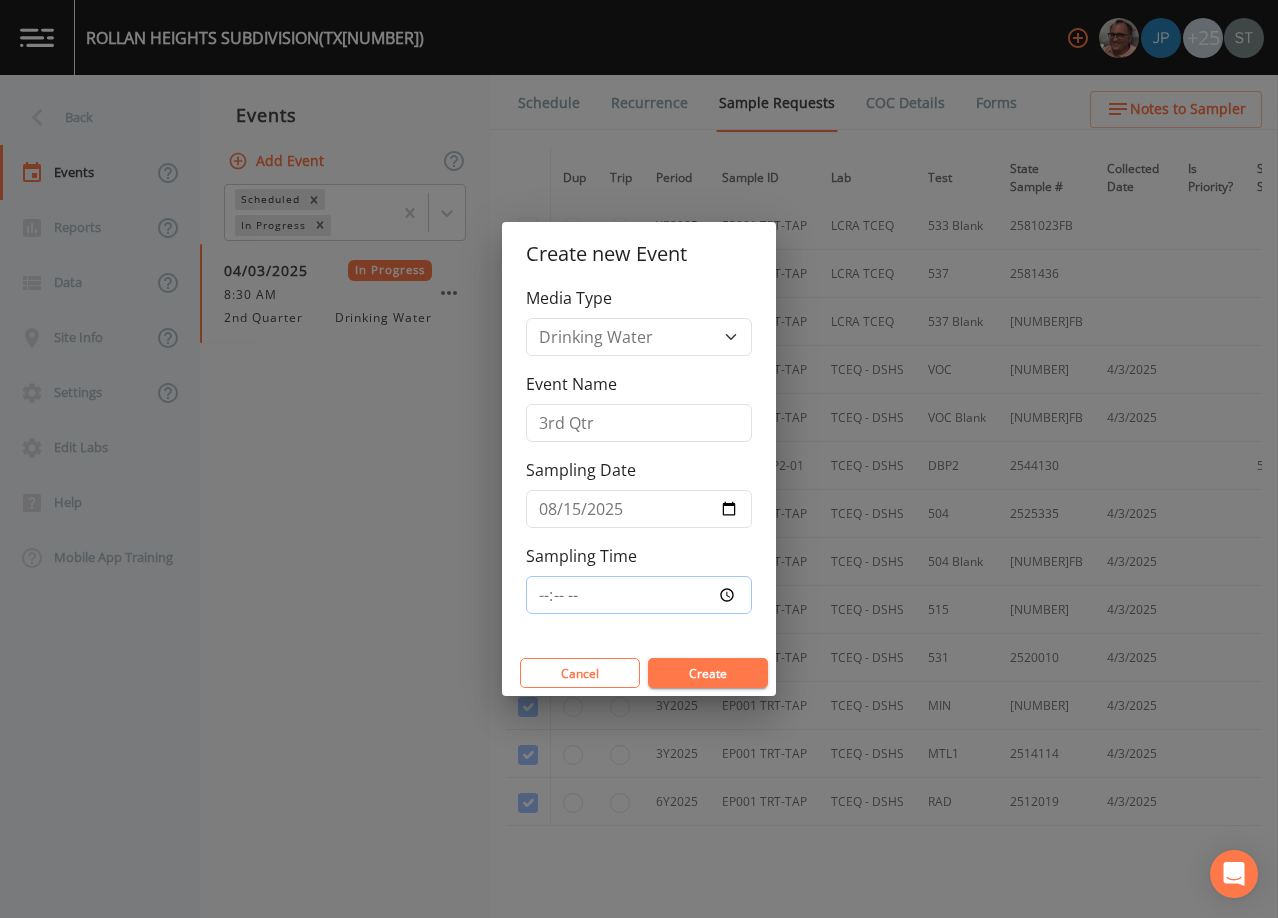 type on "09:00" 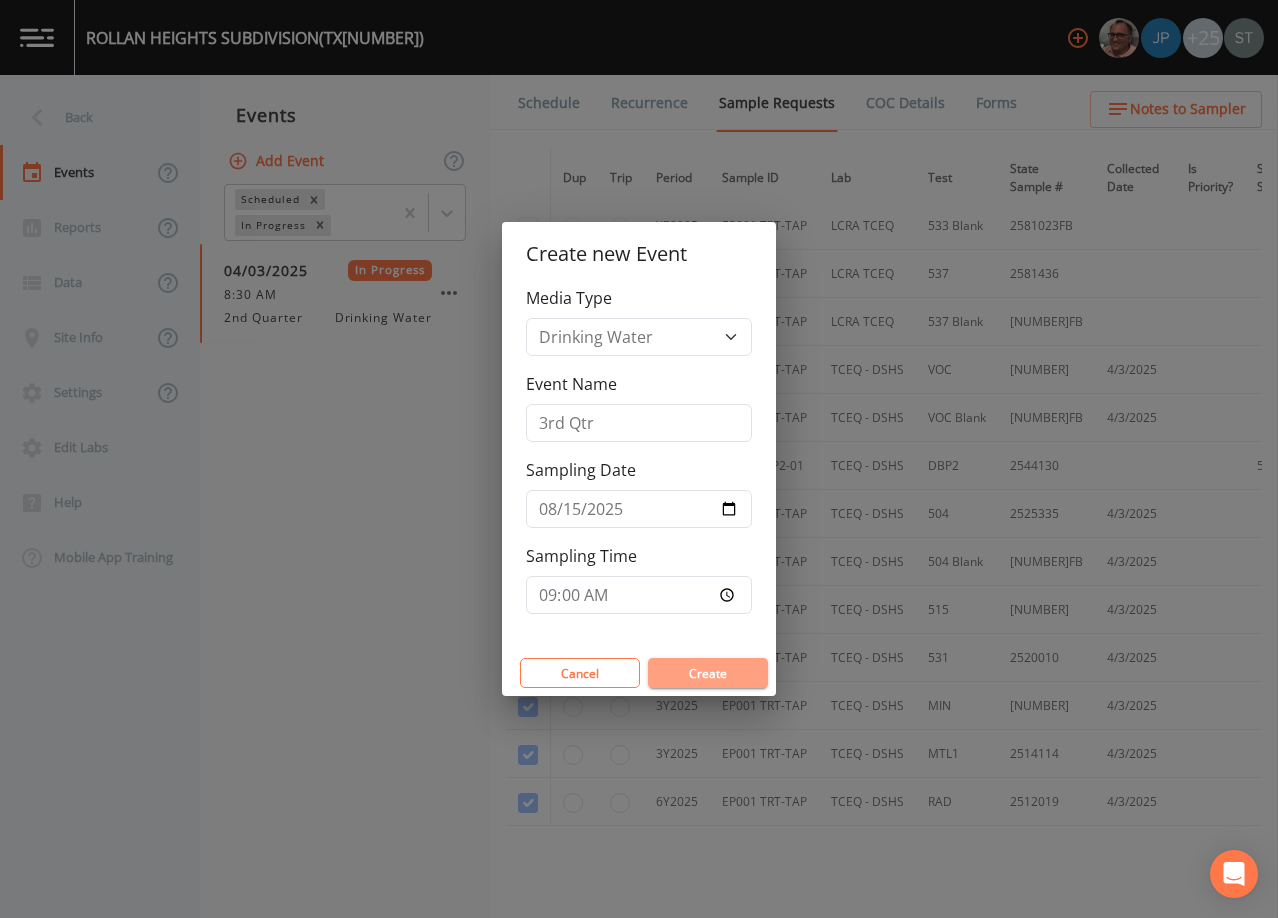 click on "Create" at bounding box center (708, 673) 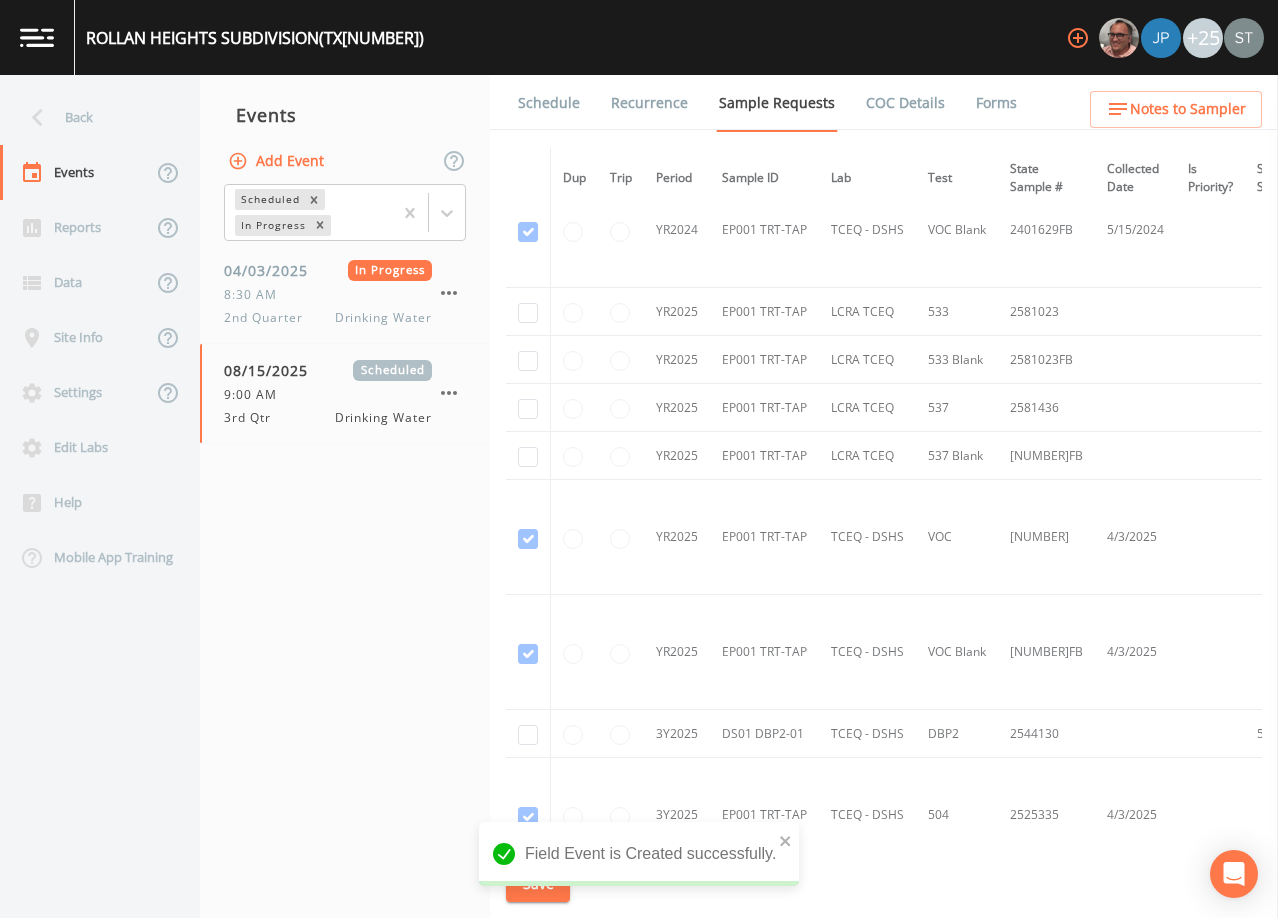 scroll, scrollTop: 400, scrollLeft: 0, axis: vertical 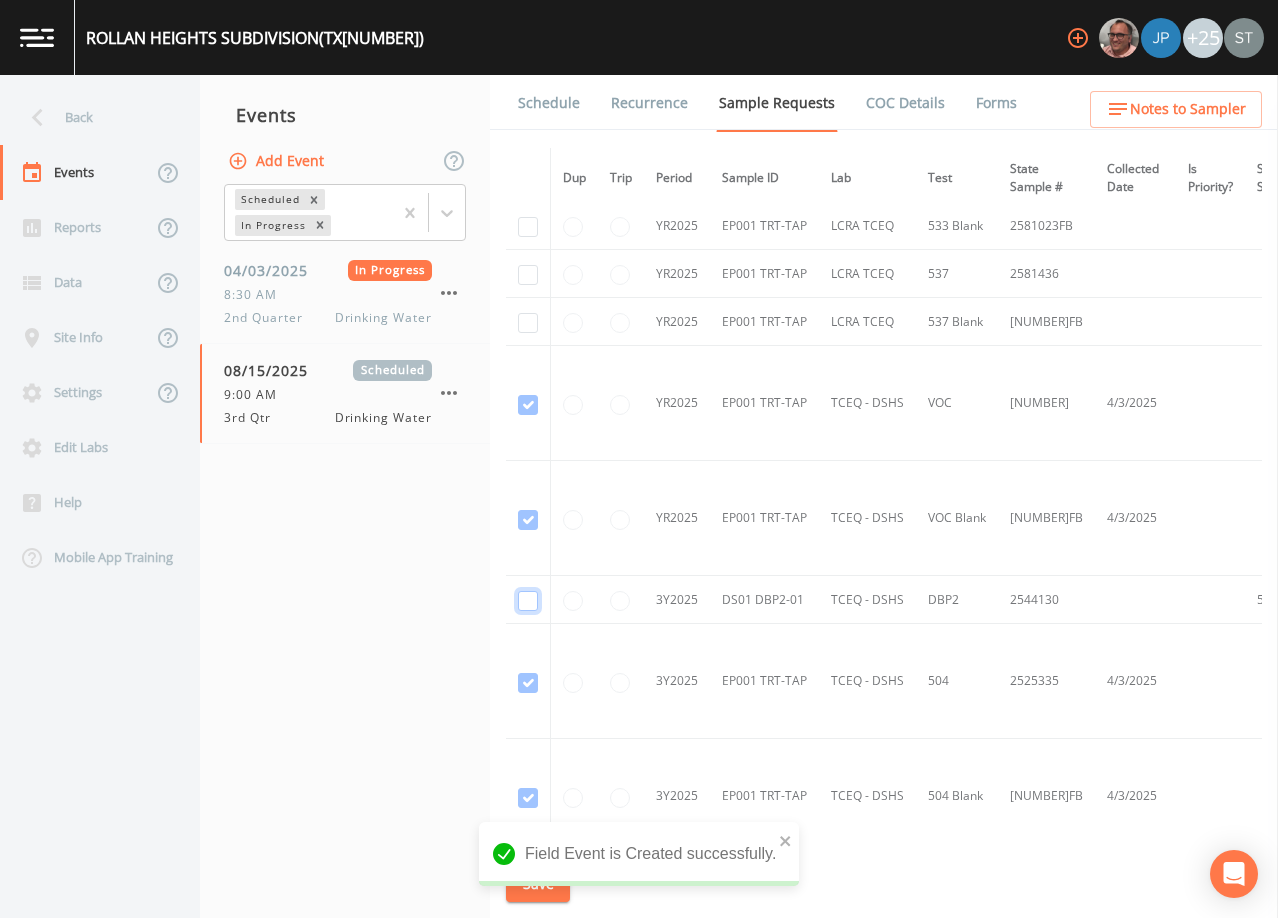 click at bounding box center (528, 601) 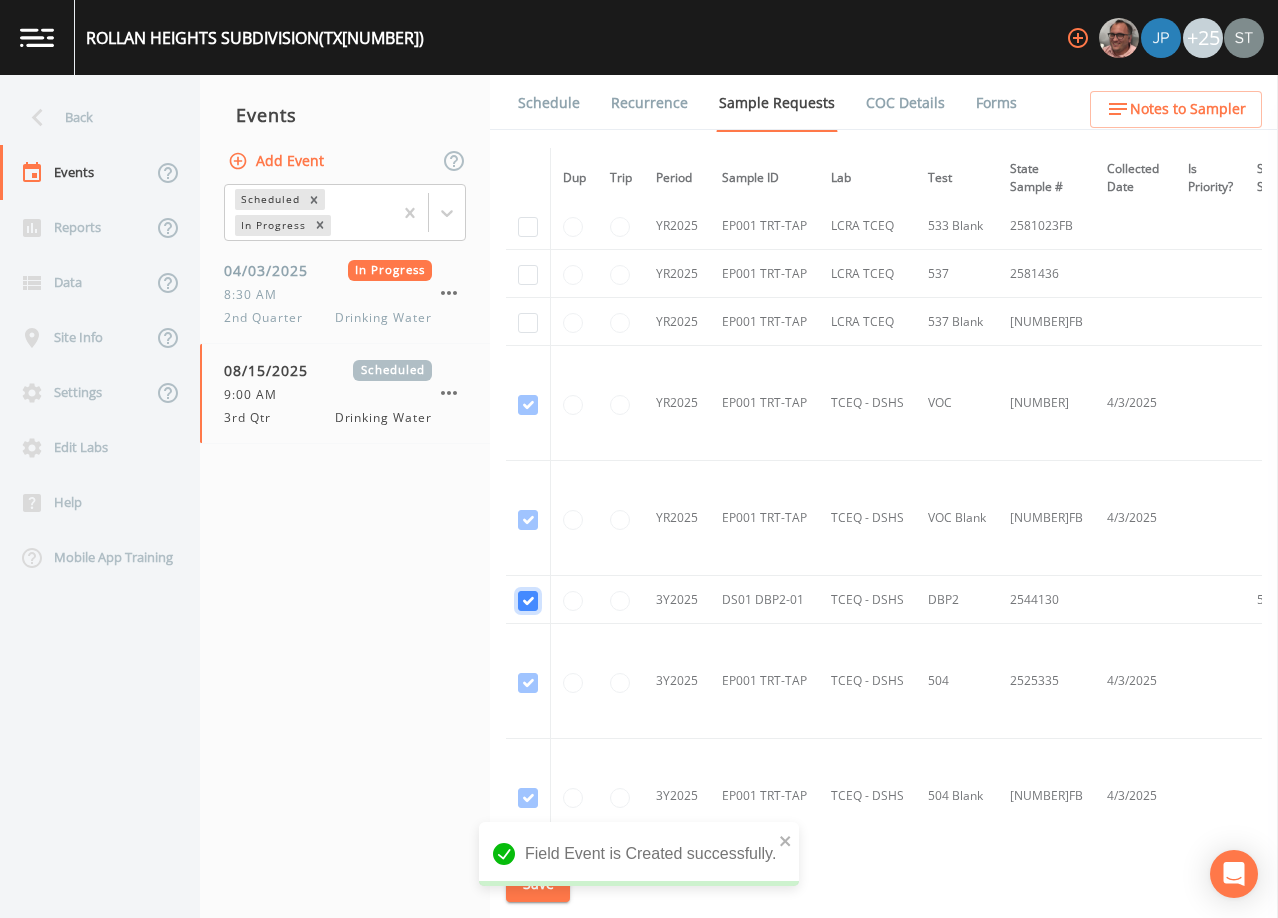checkbox on "true" 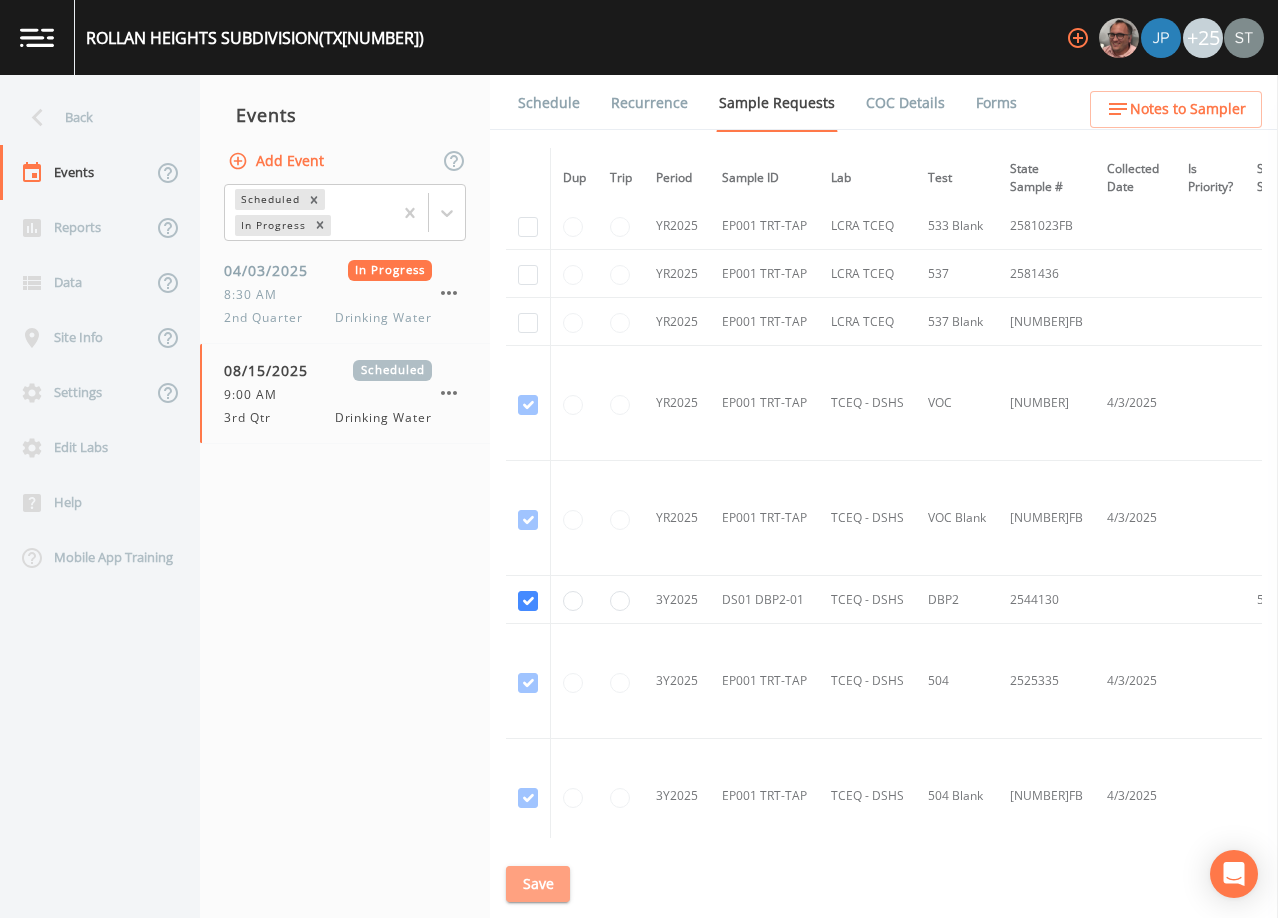 click on "Save" at bounding box center [538, 884] 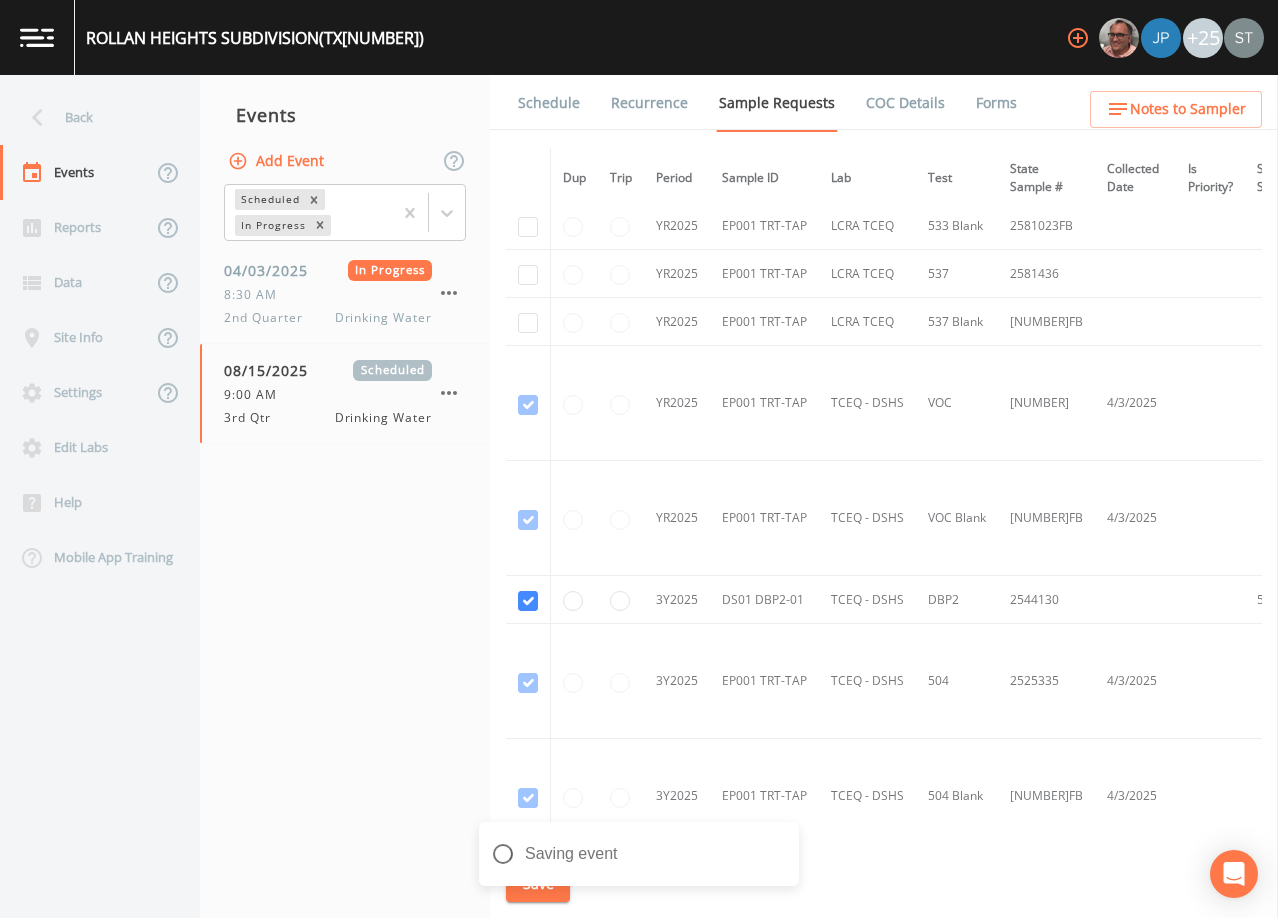 click on "Schedule" at bounding box center (549, 103) 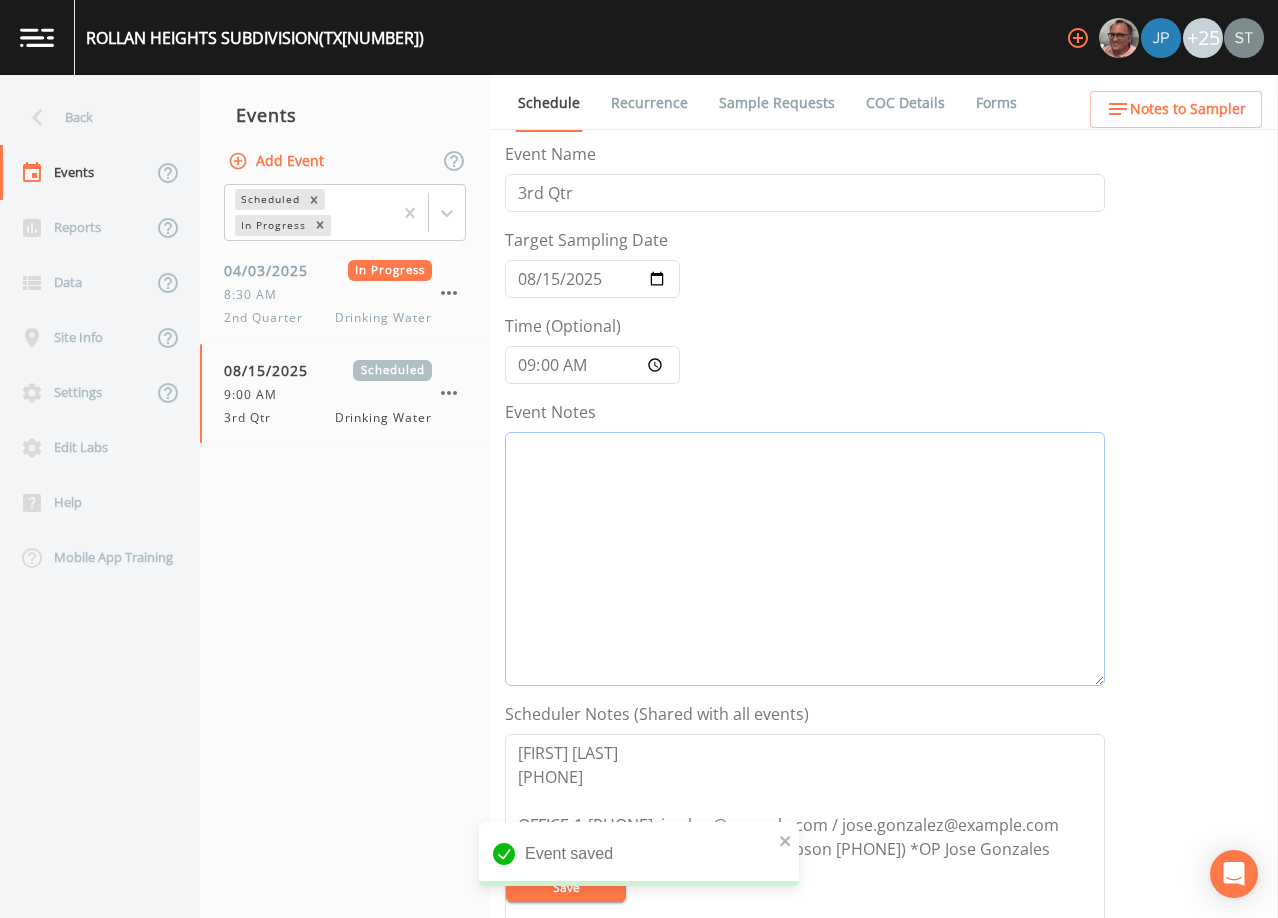 click on "Event Notes" at bounding box center [805, 559] 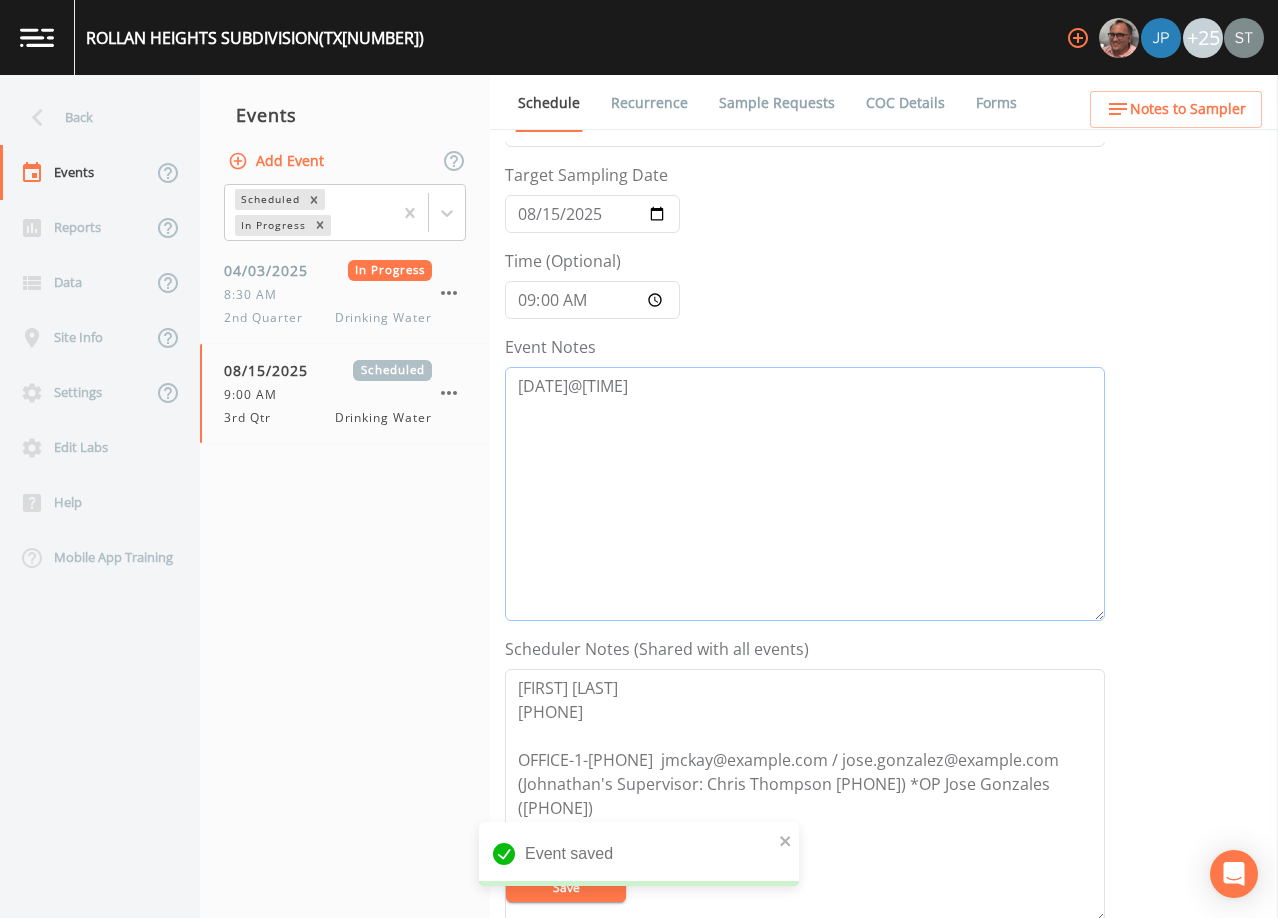 scroll, scrollTop: 100, scrollLeft: 0, axis: vertical 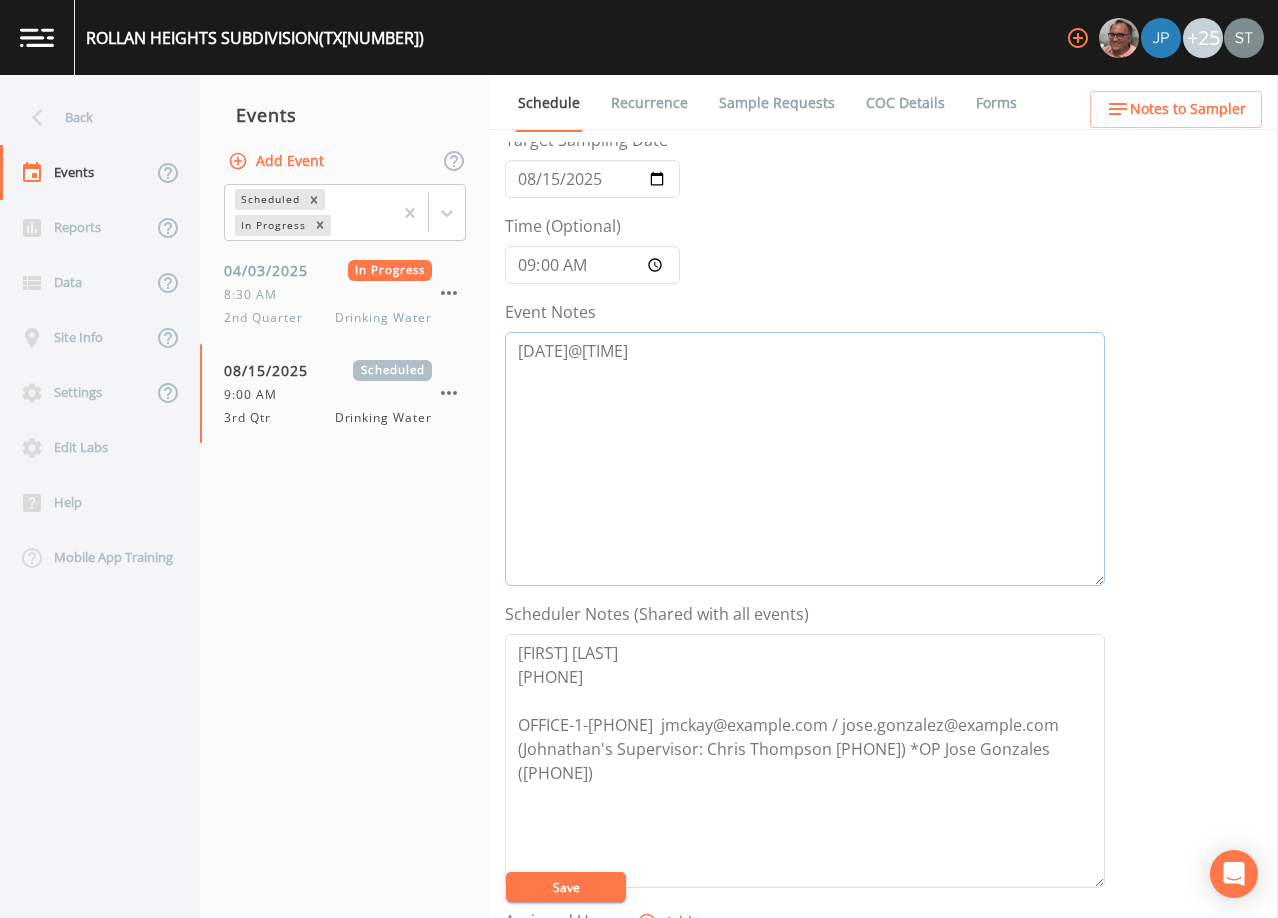 type on "[DATE]@[TIME]" 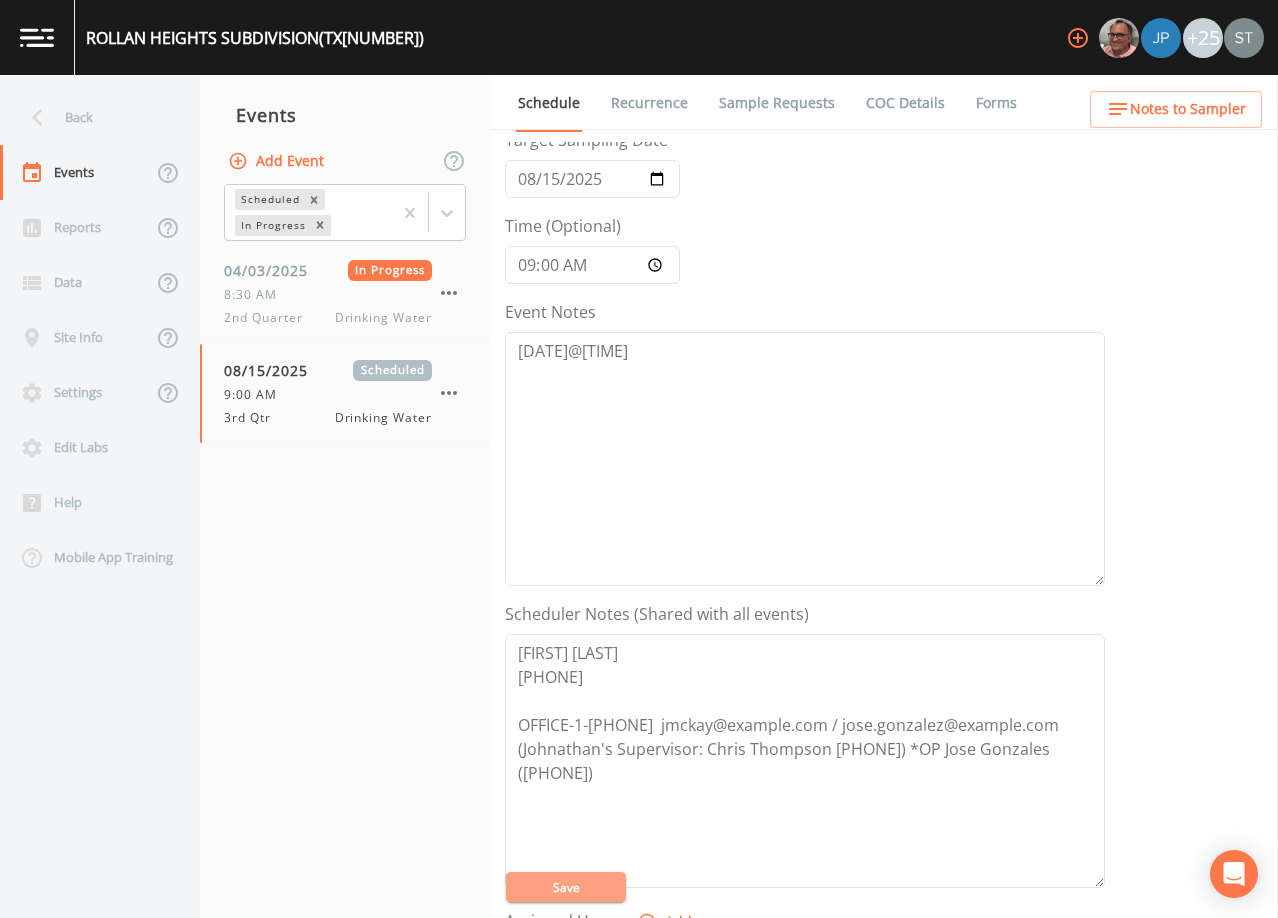 click on "Save" at bounding box center [566, 887] 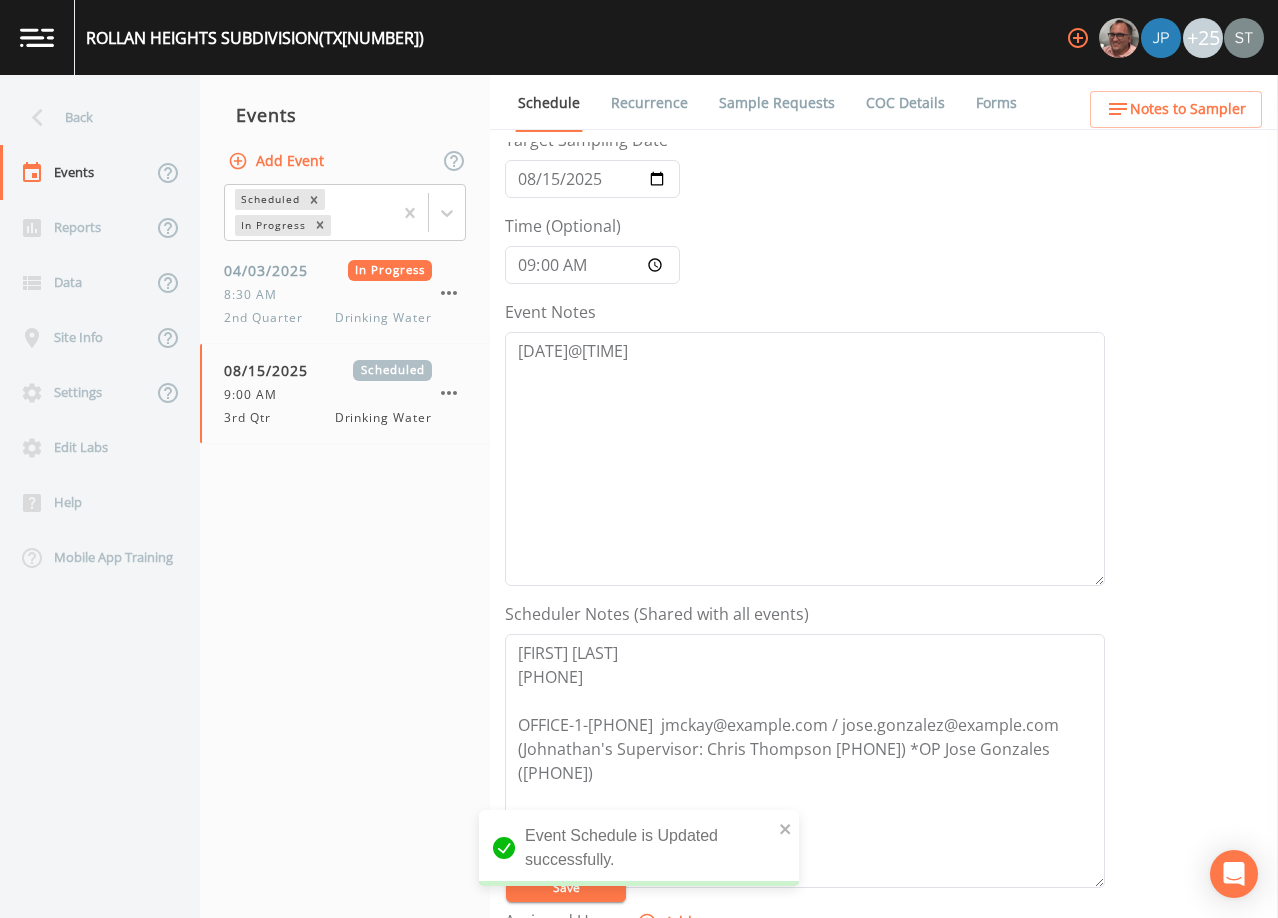 click on "Notes to Sampler" at bounding box center (1188, 109) 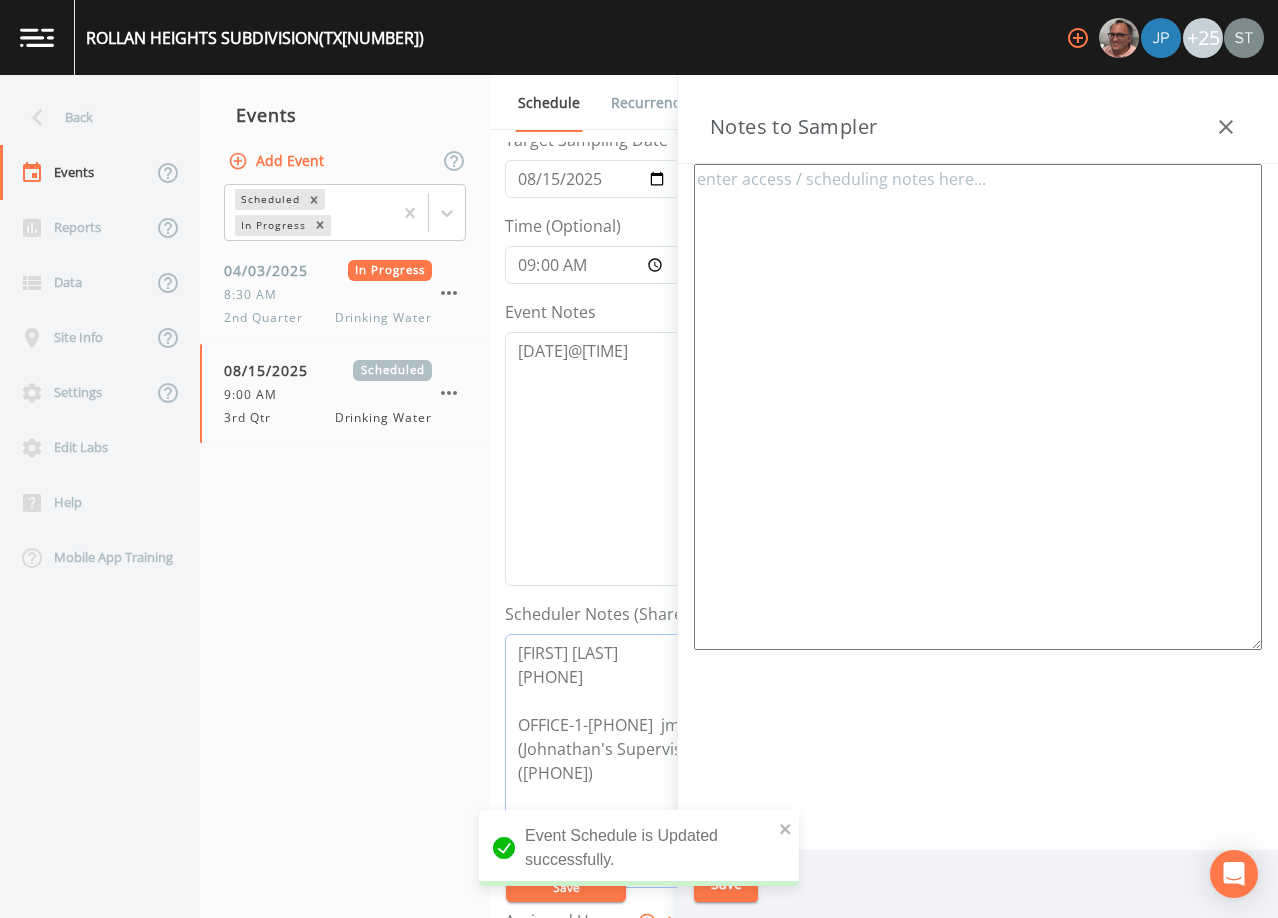 drag, startPoint x: 638, startPoint y: 680, endPoint x: 446, endPoint y: 635, distance: 197.20294 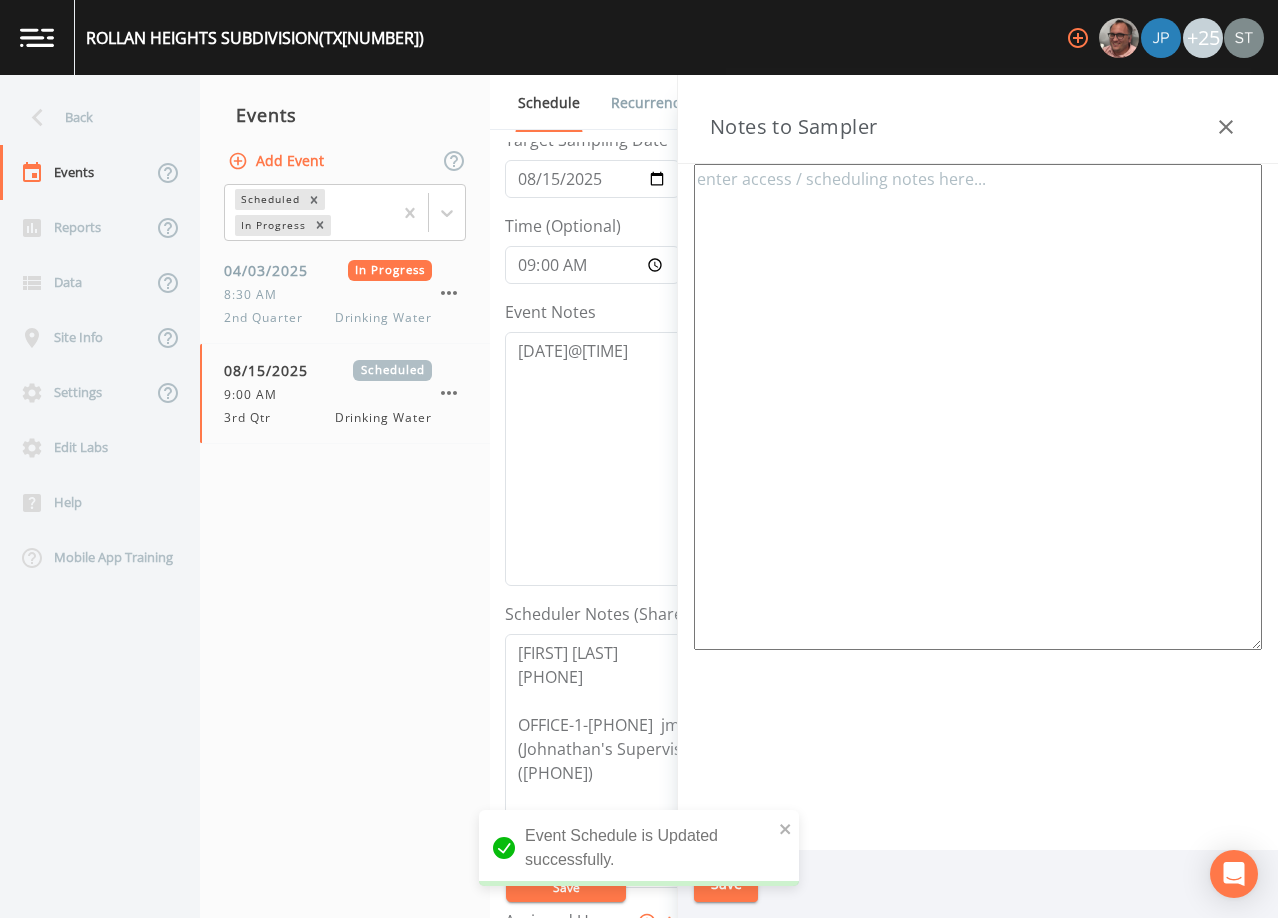 click at bounding box center [978, 407] 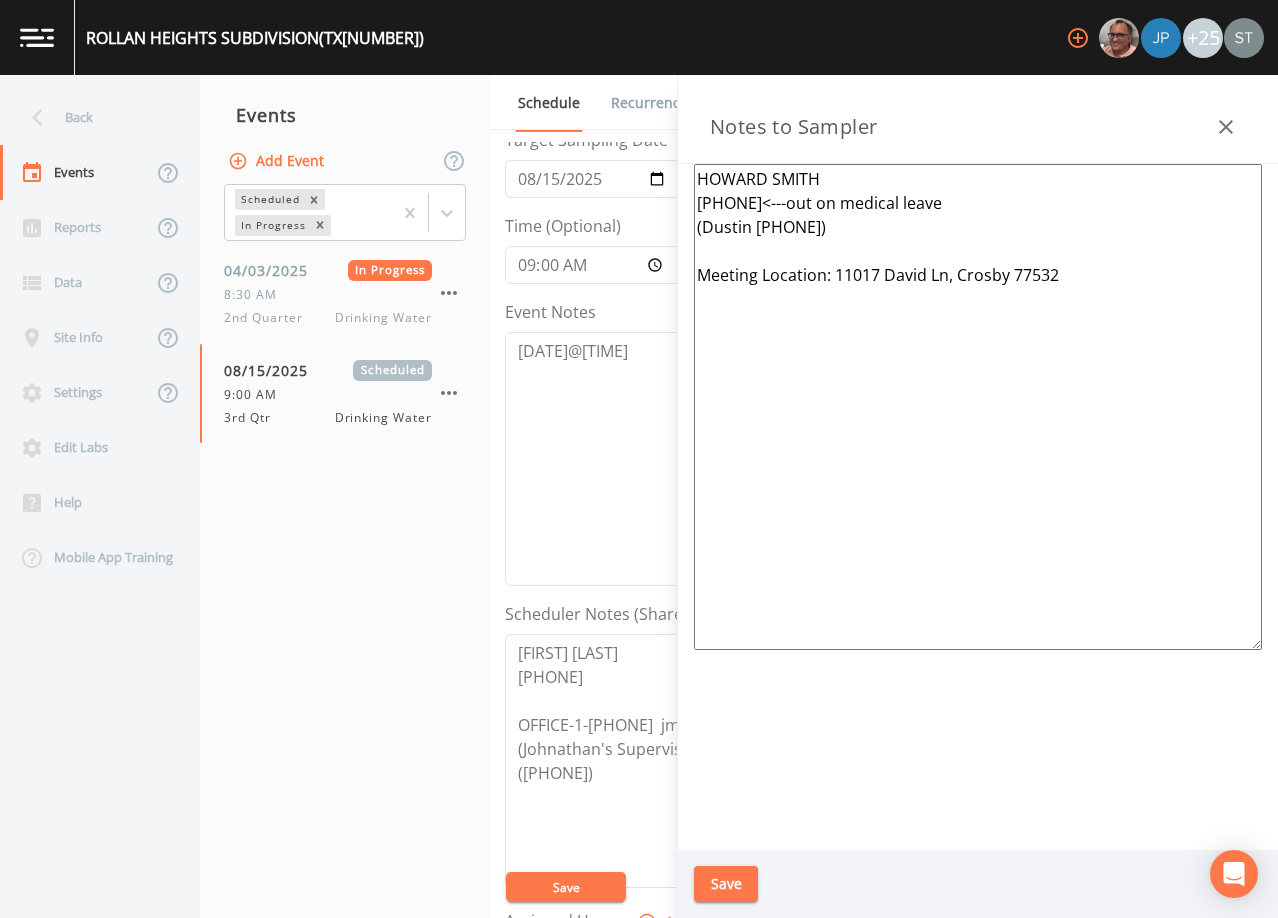 type on "HOWARD SMITH
[PHONE]<---out on medical leave
(Dustin [PHONE])
Meeting Location: 11017 David Ln, Crosby 77532" 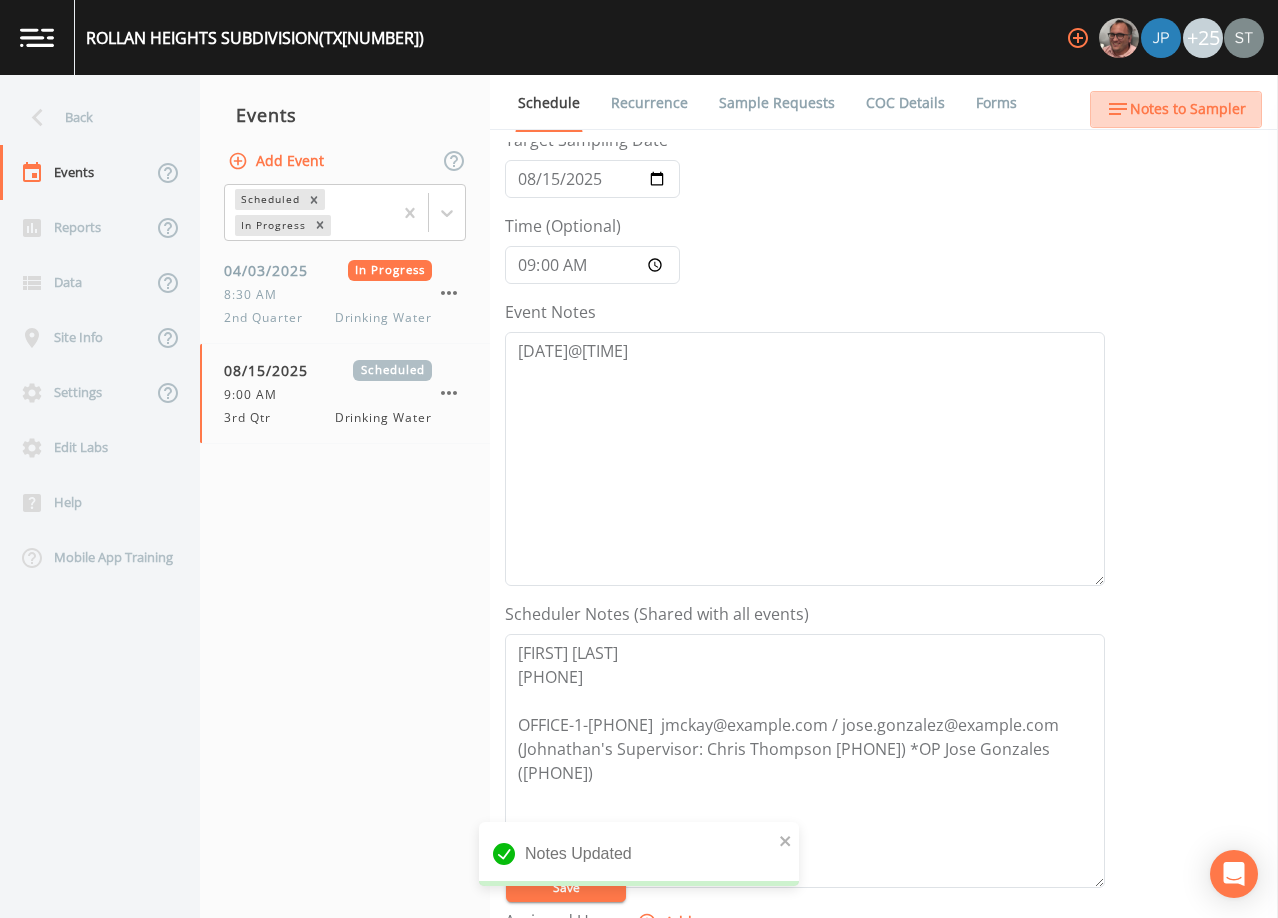 click on "Notes to Sampler" at bounding box center [1188, 109] 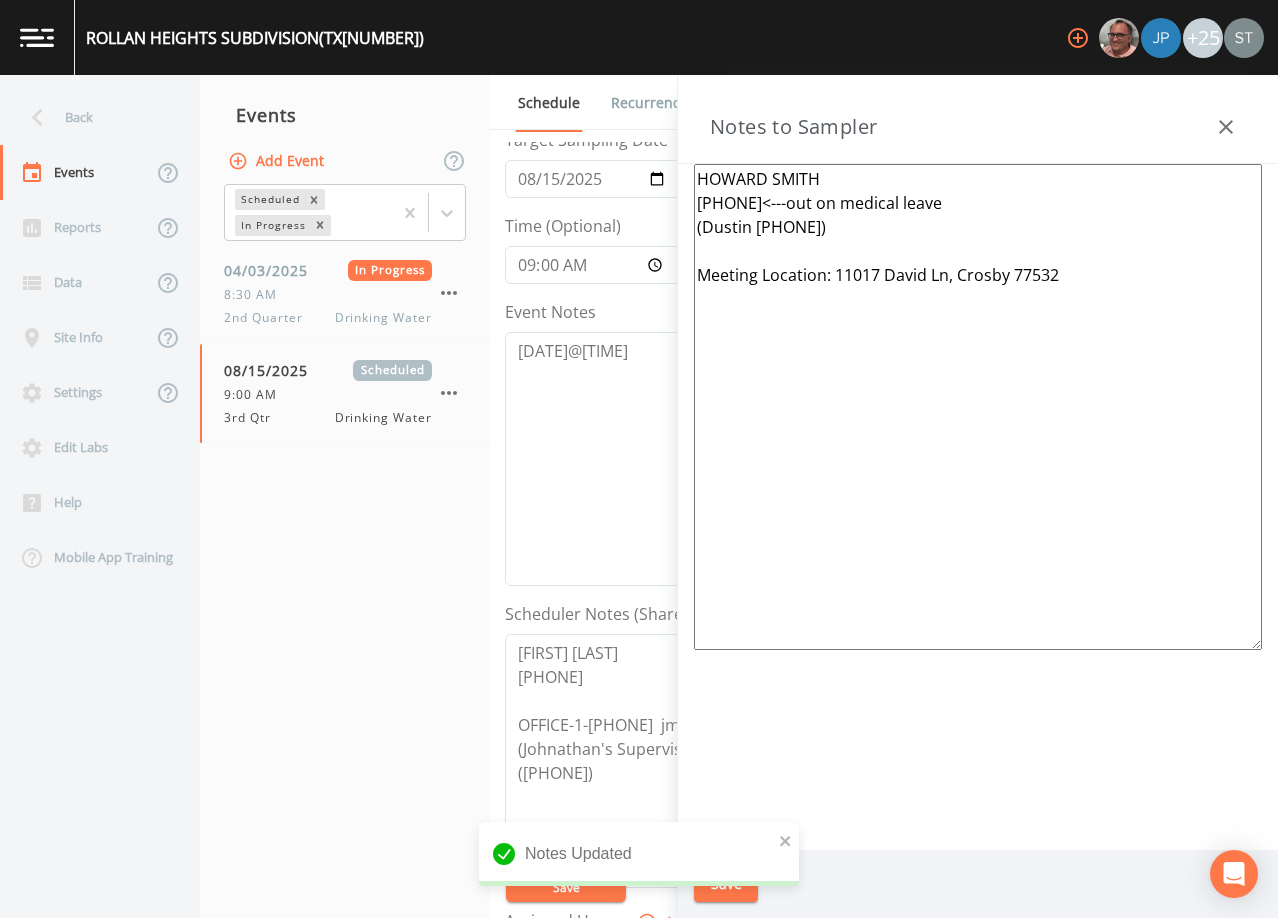 drag, startPoint x: 1103, startPoint y: 283, endPoint x: 568, endPoint y: 145, distance: 552.51154 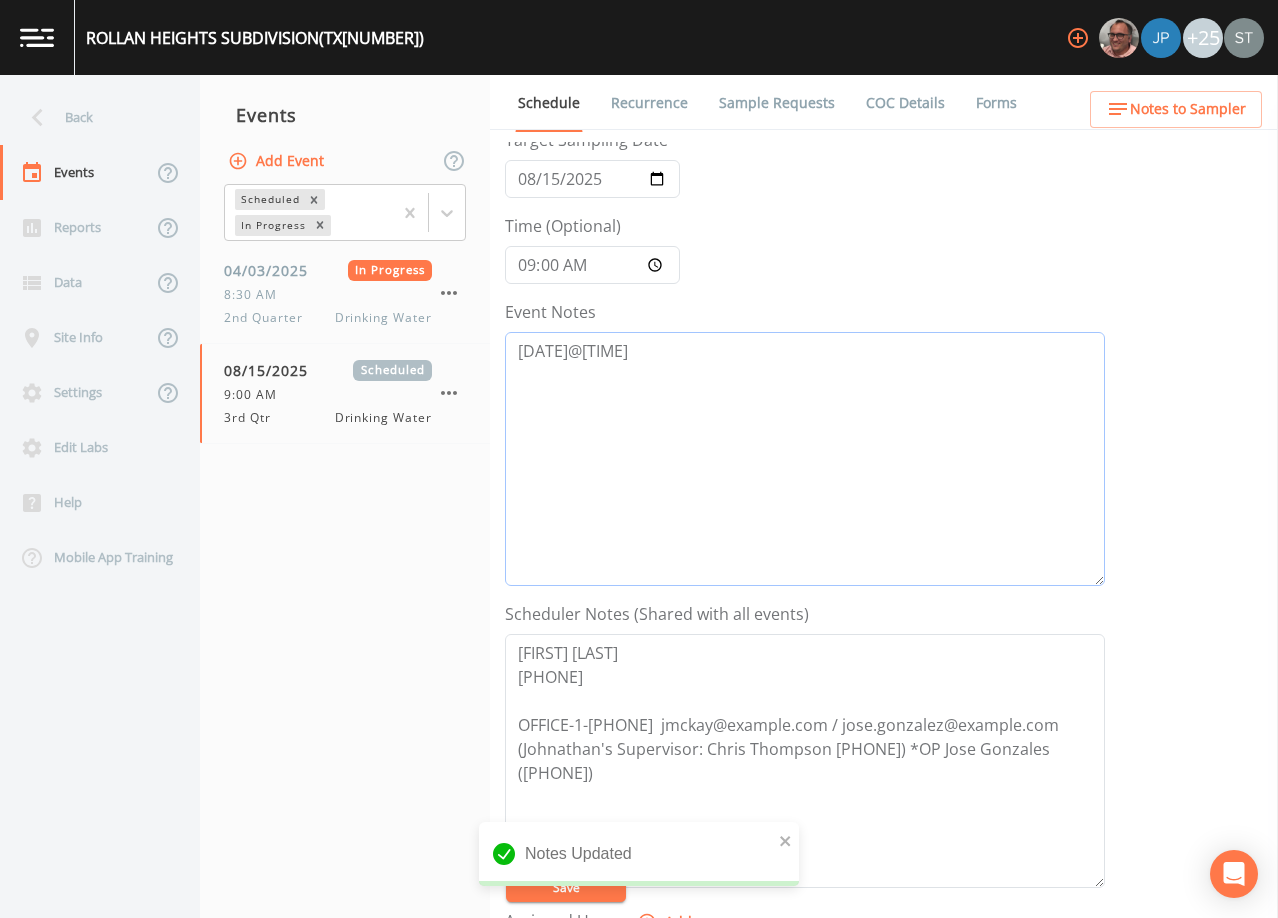 click on "[DATE]@[TIME]" at bounding box center (805, 459) 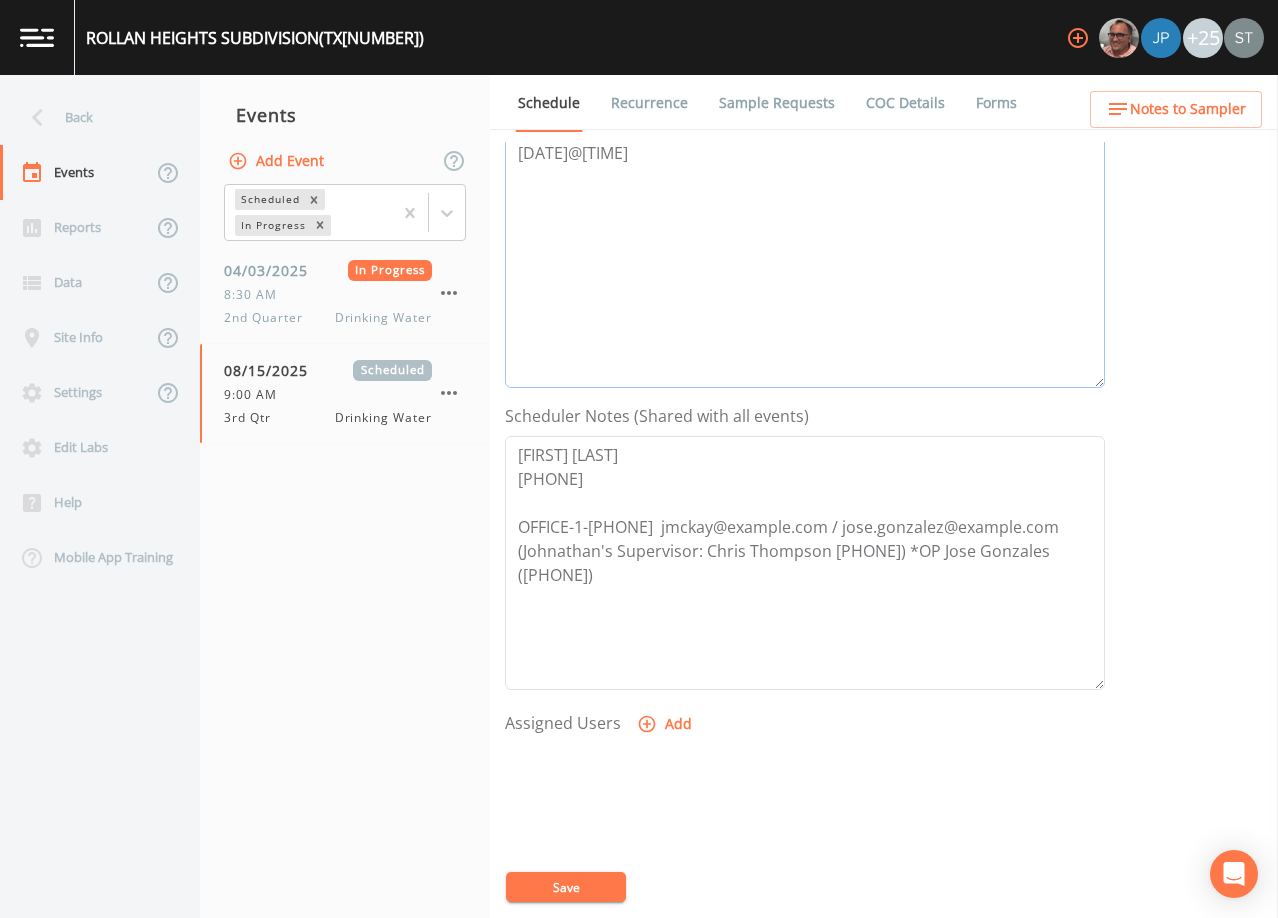 scroll, scrollTop: 300, scrollLeft: 0, axis: vertical 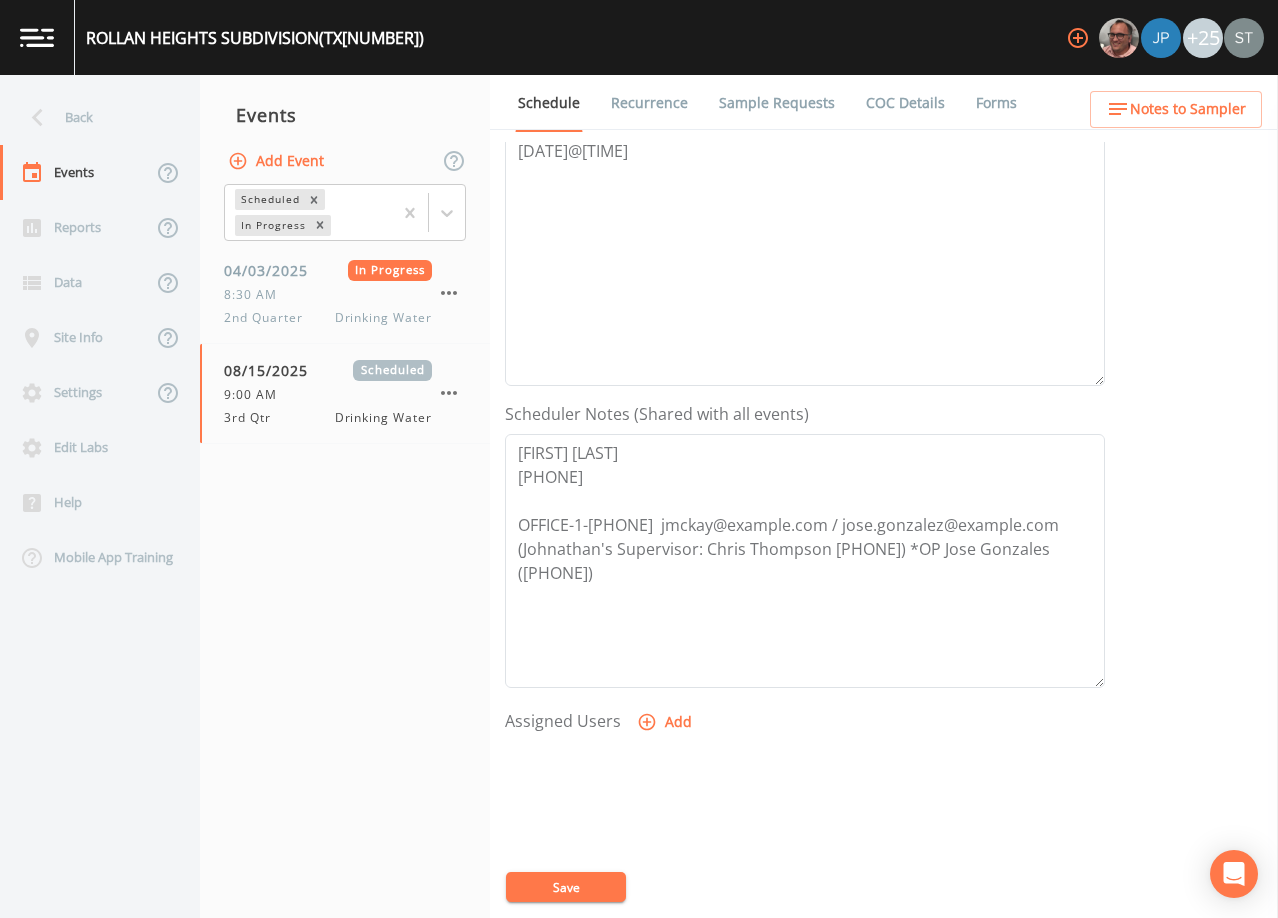 click on "Recurrence" at bounding box center [649, 103] 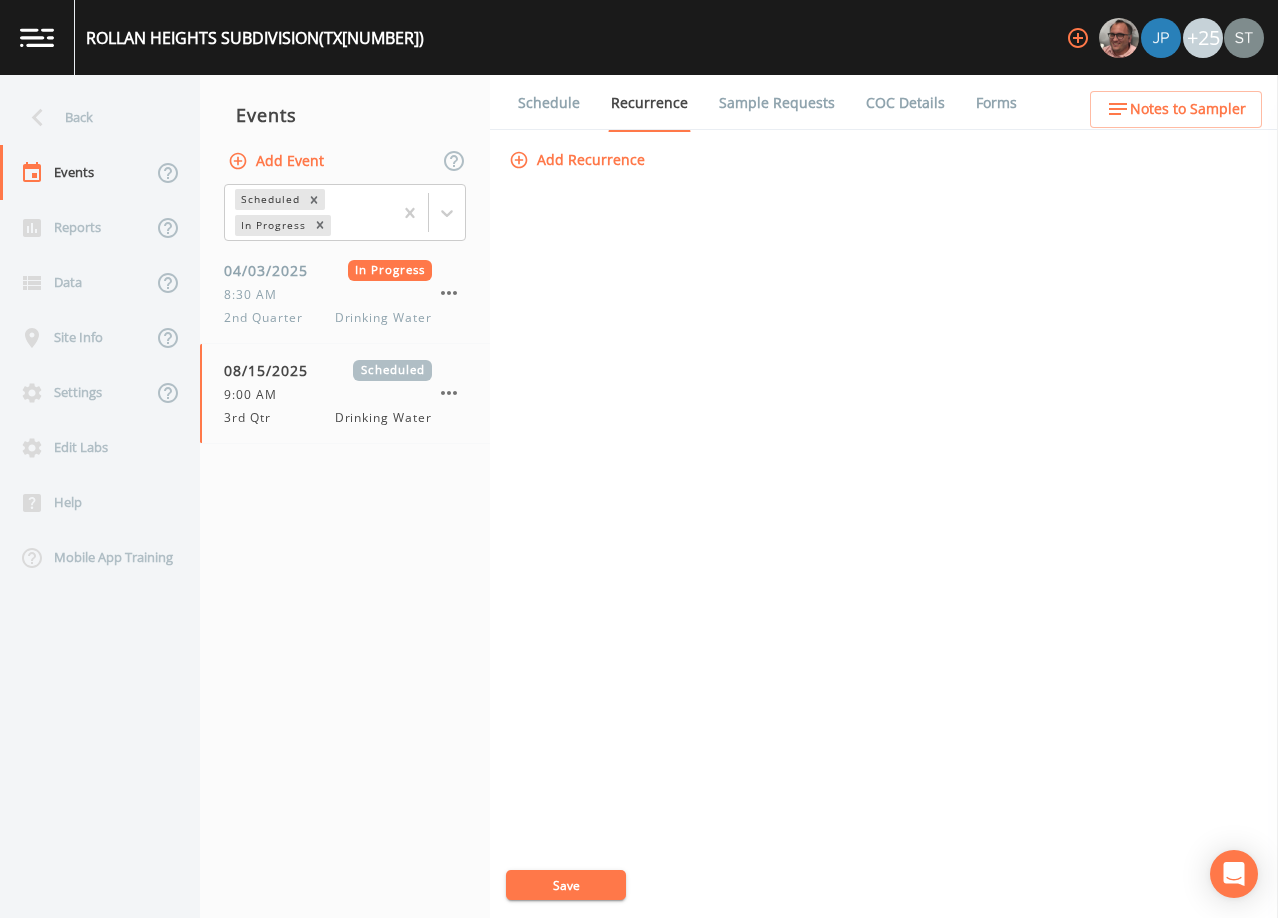click on "Schedule" at bounding box center (549, 103) 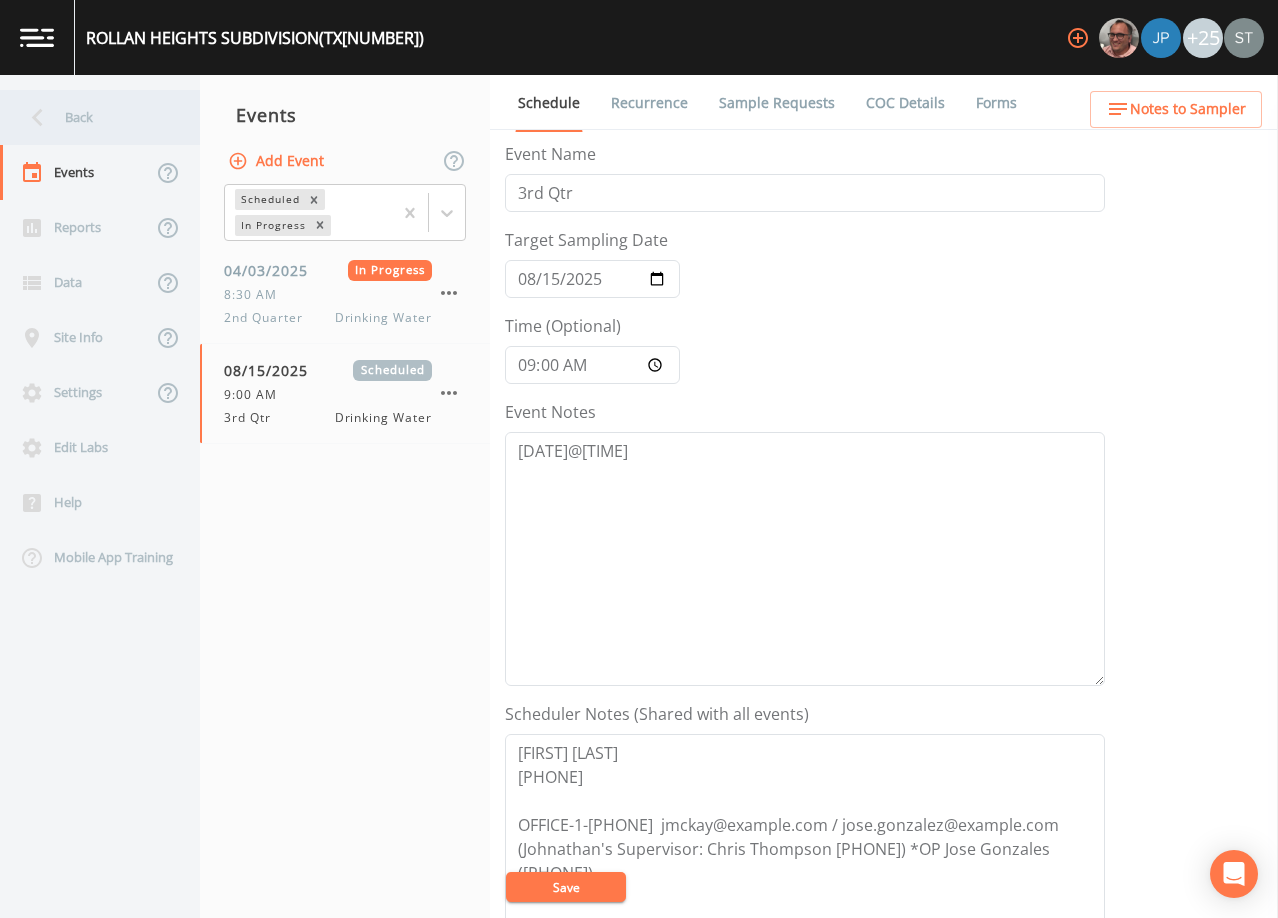 click on "Back" at bounding box center (90, 117) 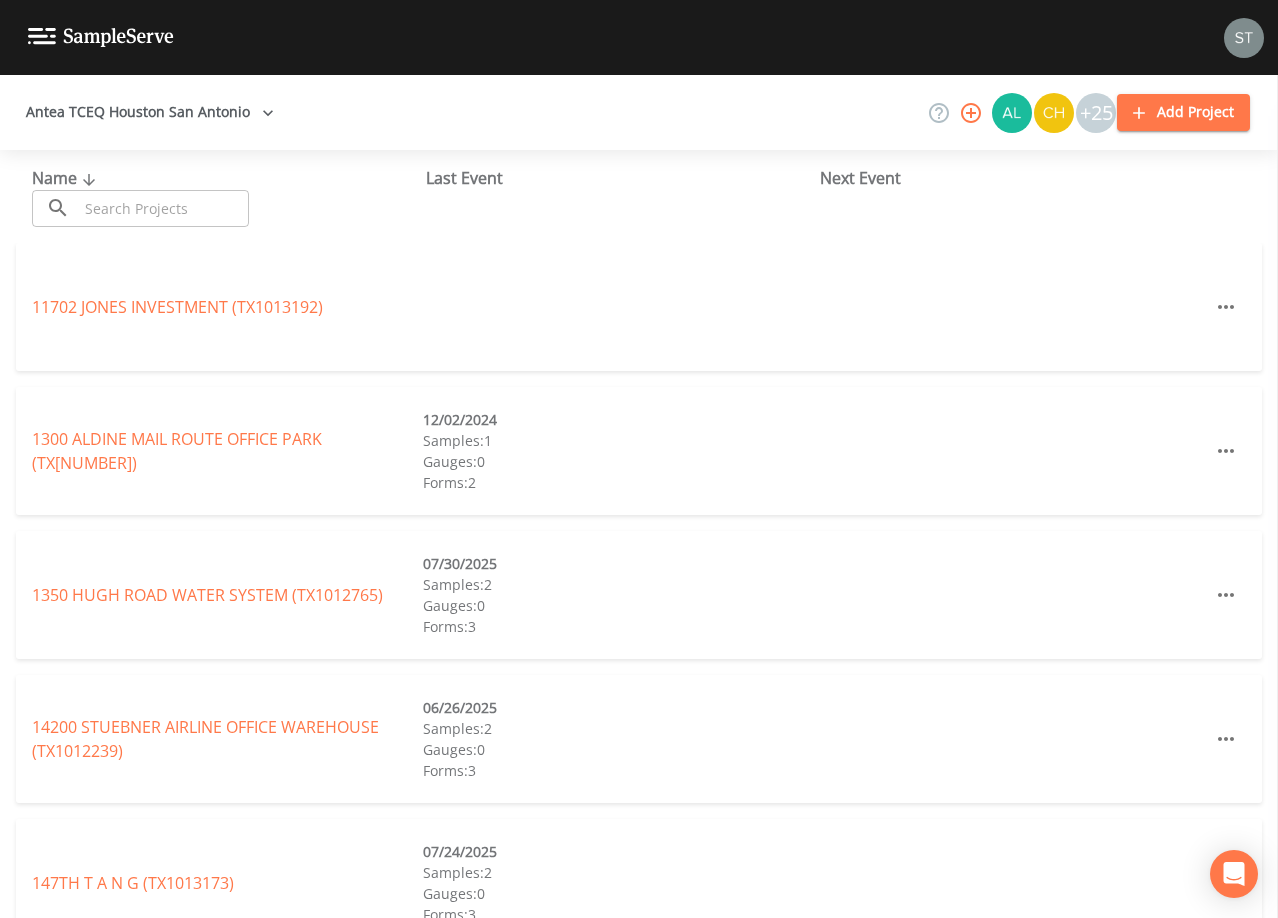 click at bounding box center [163, 208] 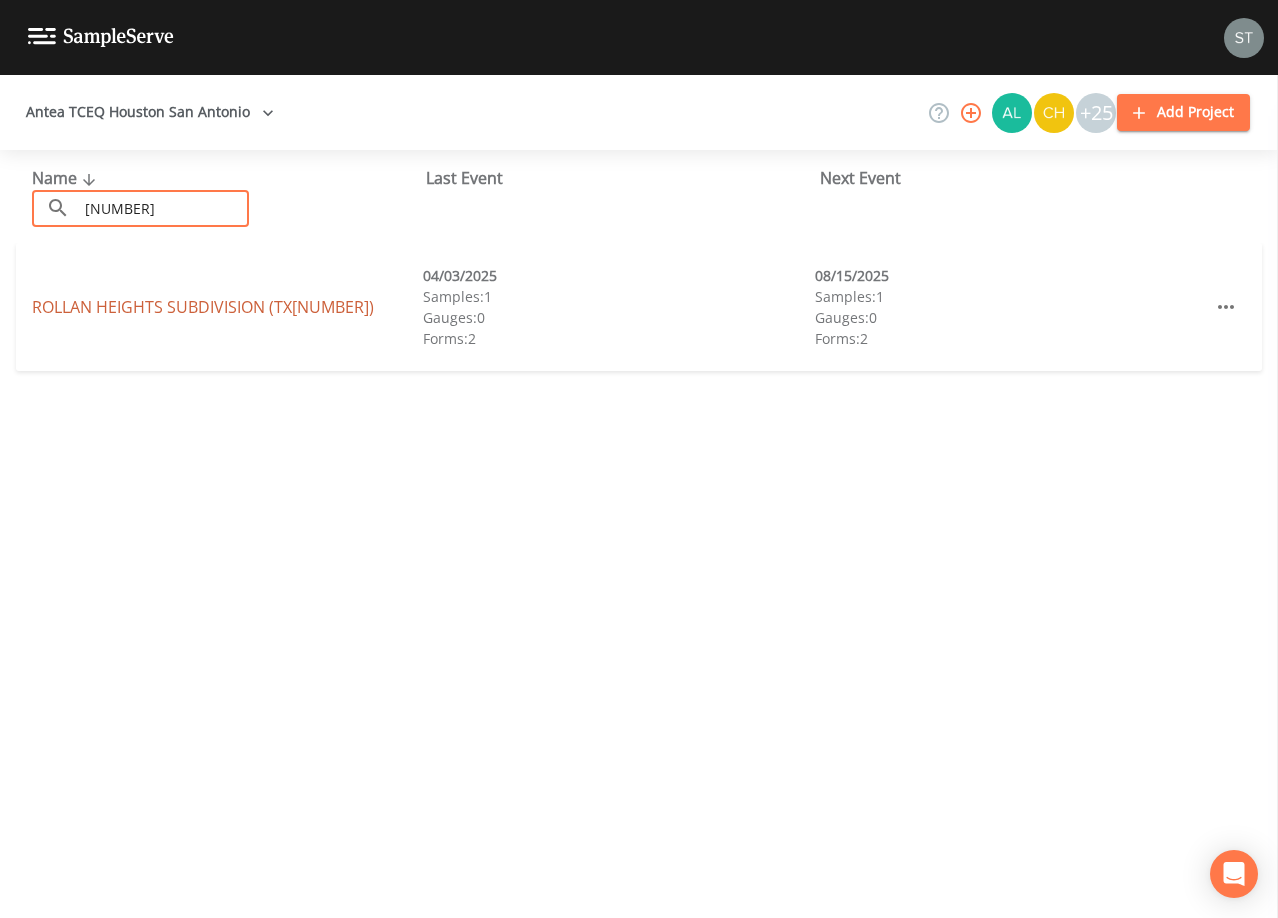 type on "[NUMBER]" 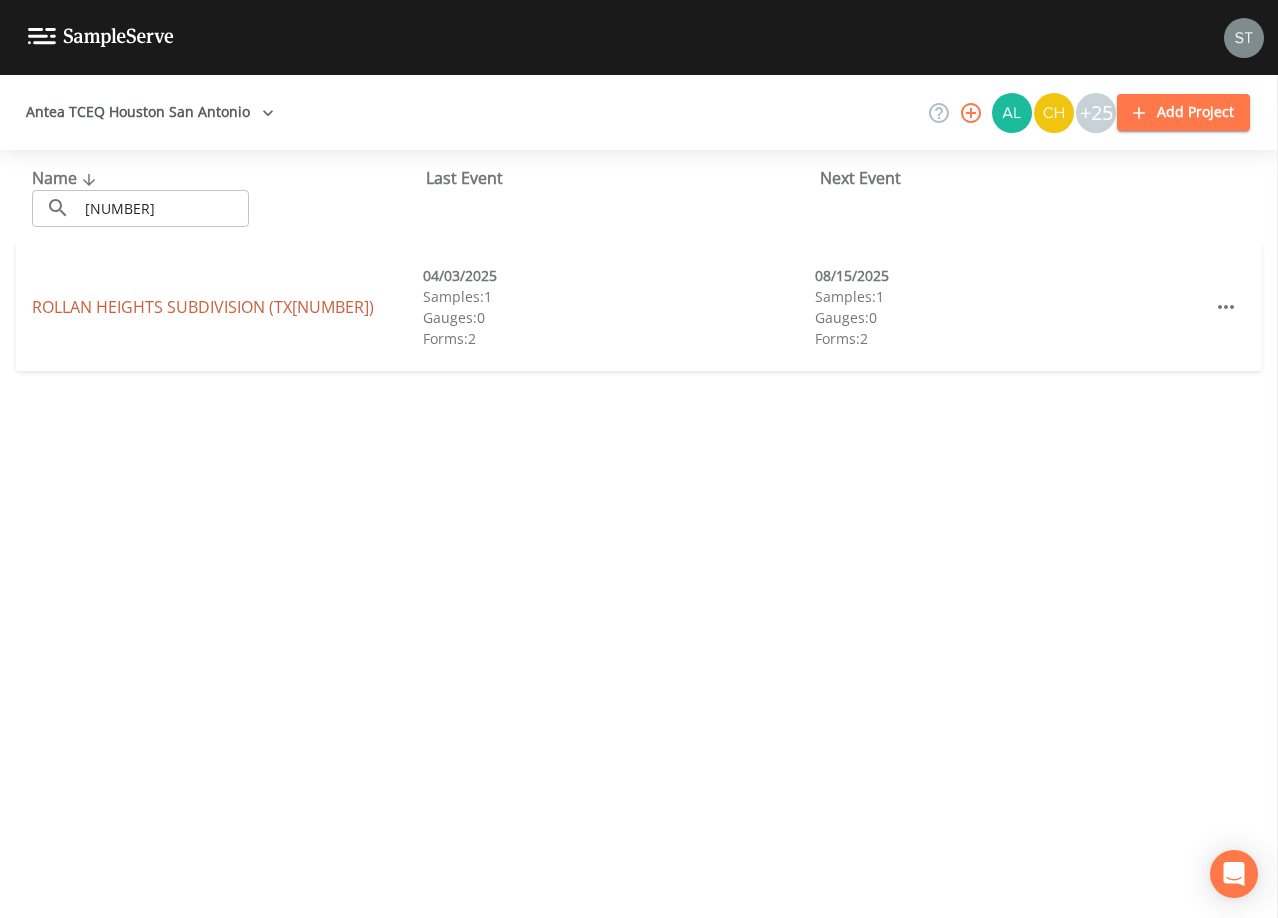 click on "[GENERAL_AREA]   (TX1010640)" at bounding box center [203, 307] 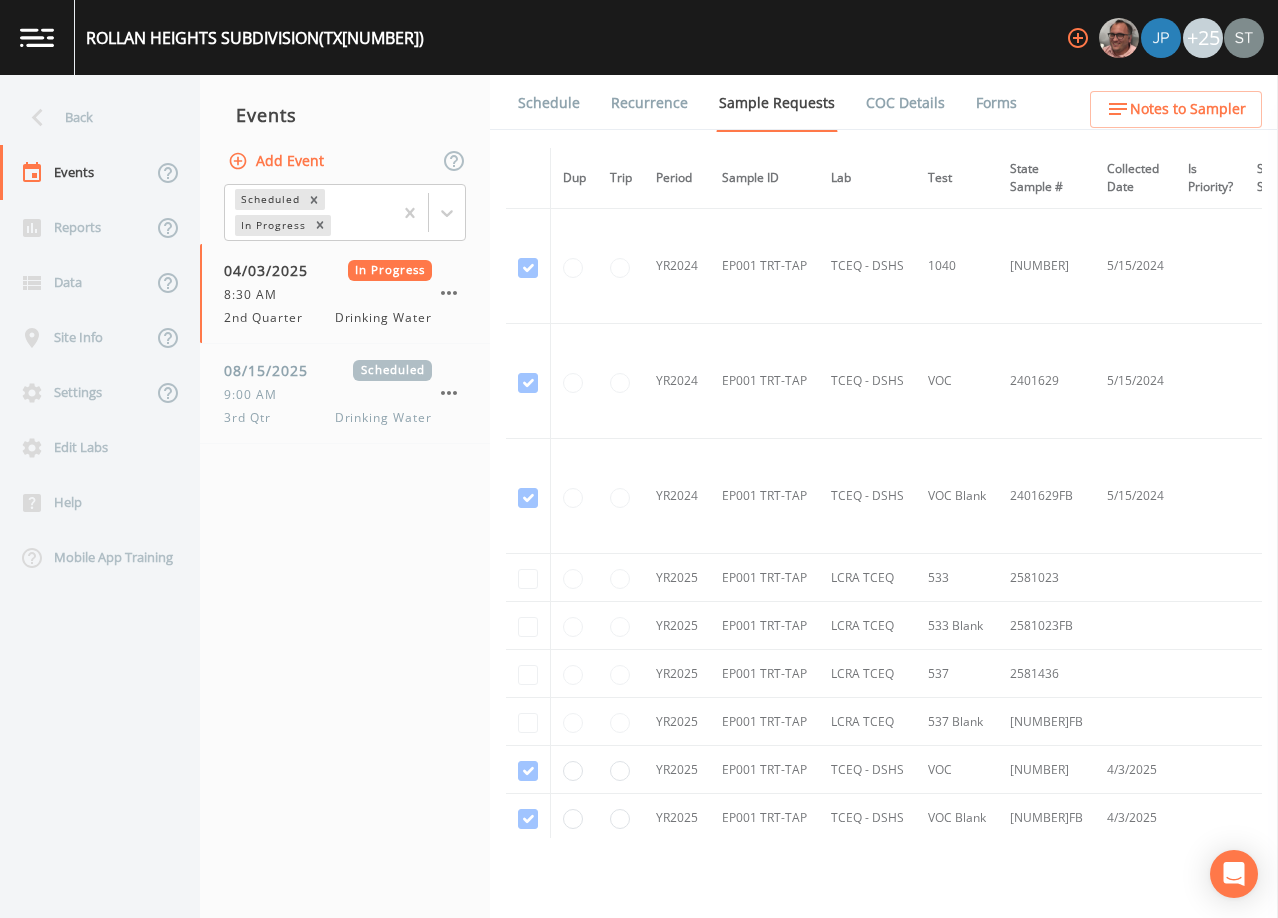click on "Notes to Sampler" at bounding box center [1188, 109] 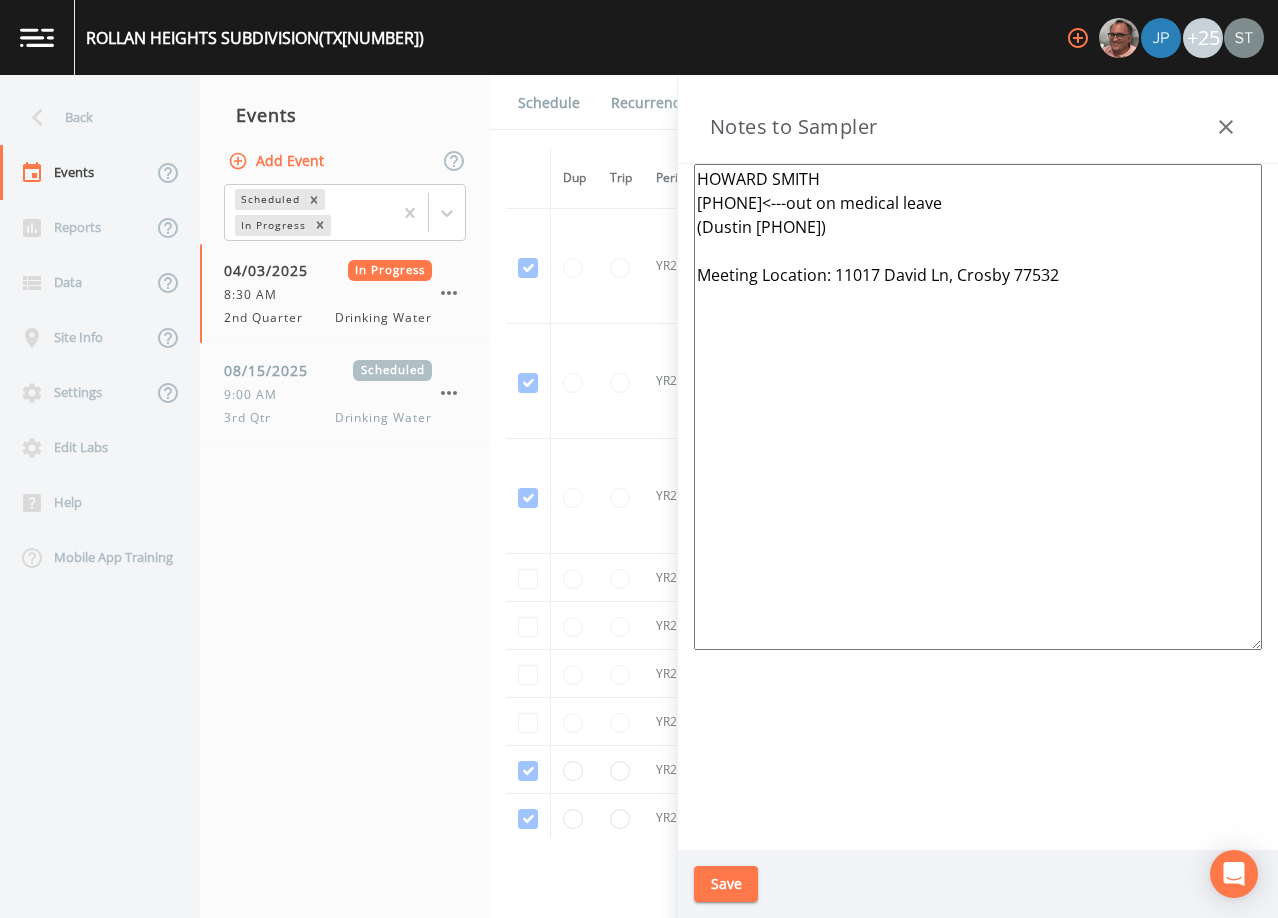 click on "HOWARD SMITH
[PHONE]<---out on medical leave
(Dustin [PHONE])
Meeting Location: 11017 David Ln, Crosby 77532" at bounding box center (978, 407) 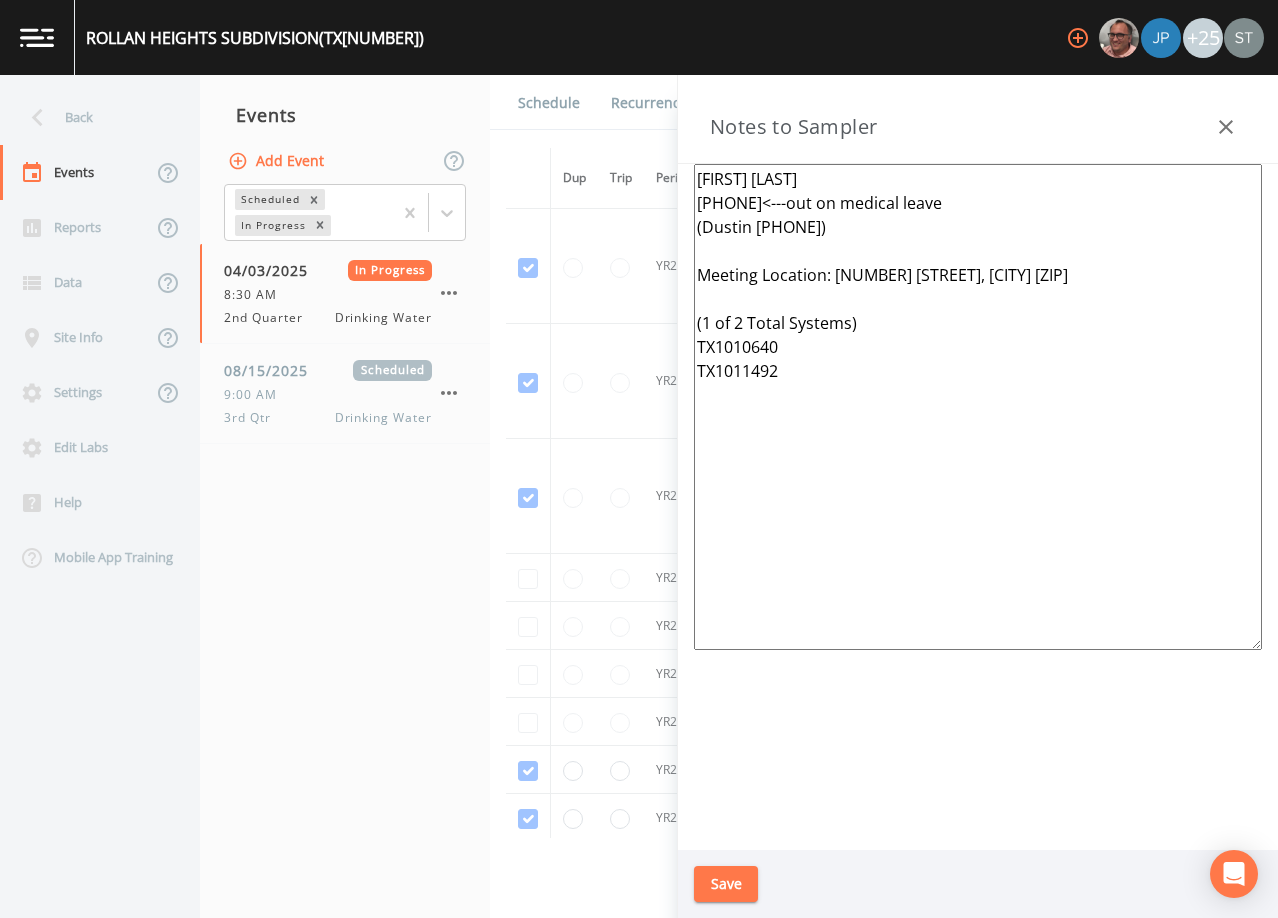 drag, startPoint x: 857, startPoint y: 390, endPoint x: 666, endPoint y: 325, distance: 201.75728 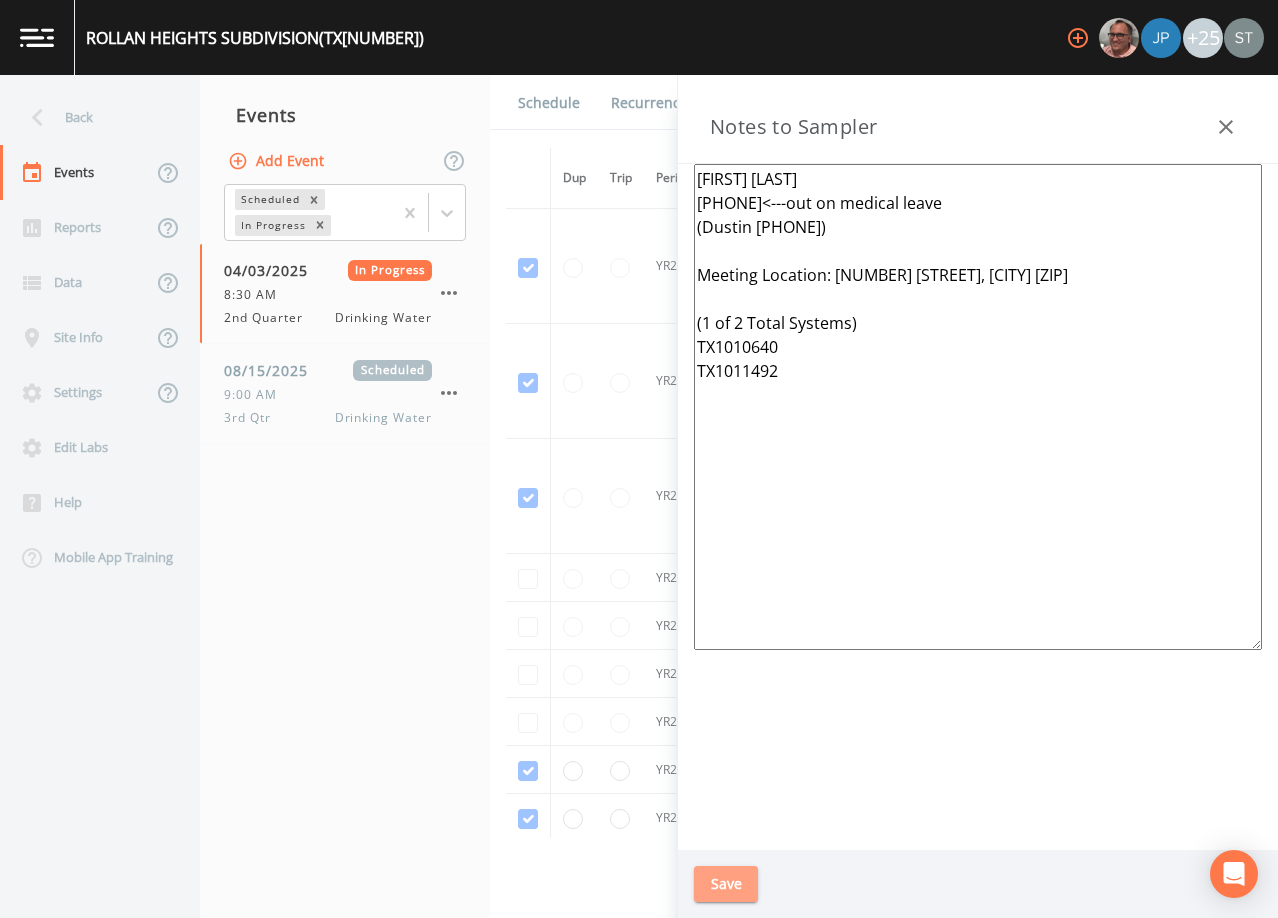 click on "Save" at bounding box center (726, 884) 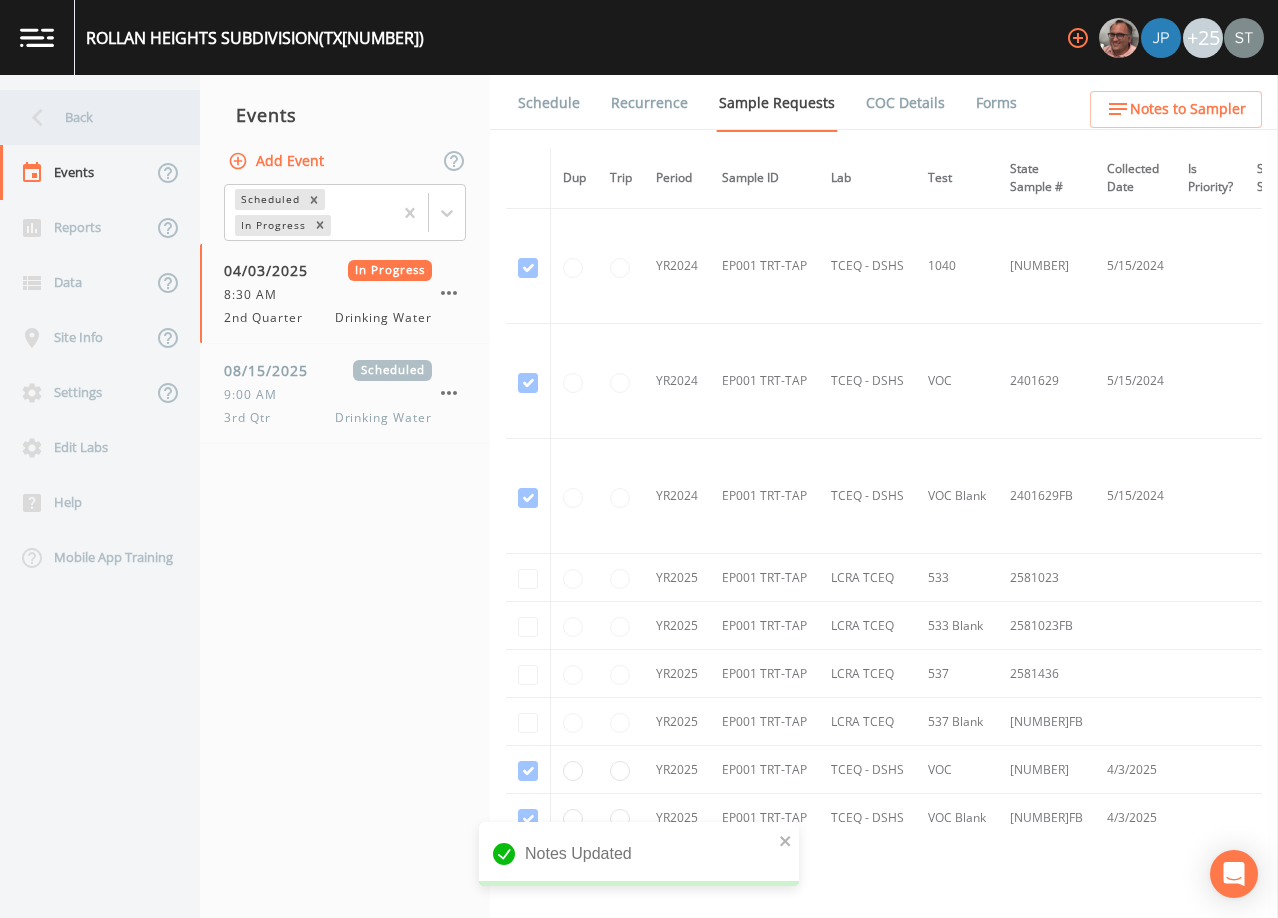 click on "Back" at bounding box center [90, 117] 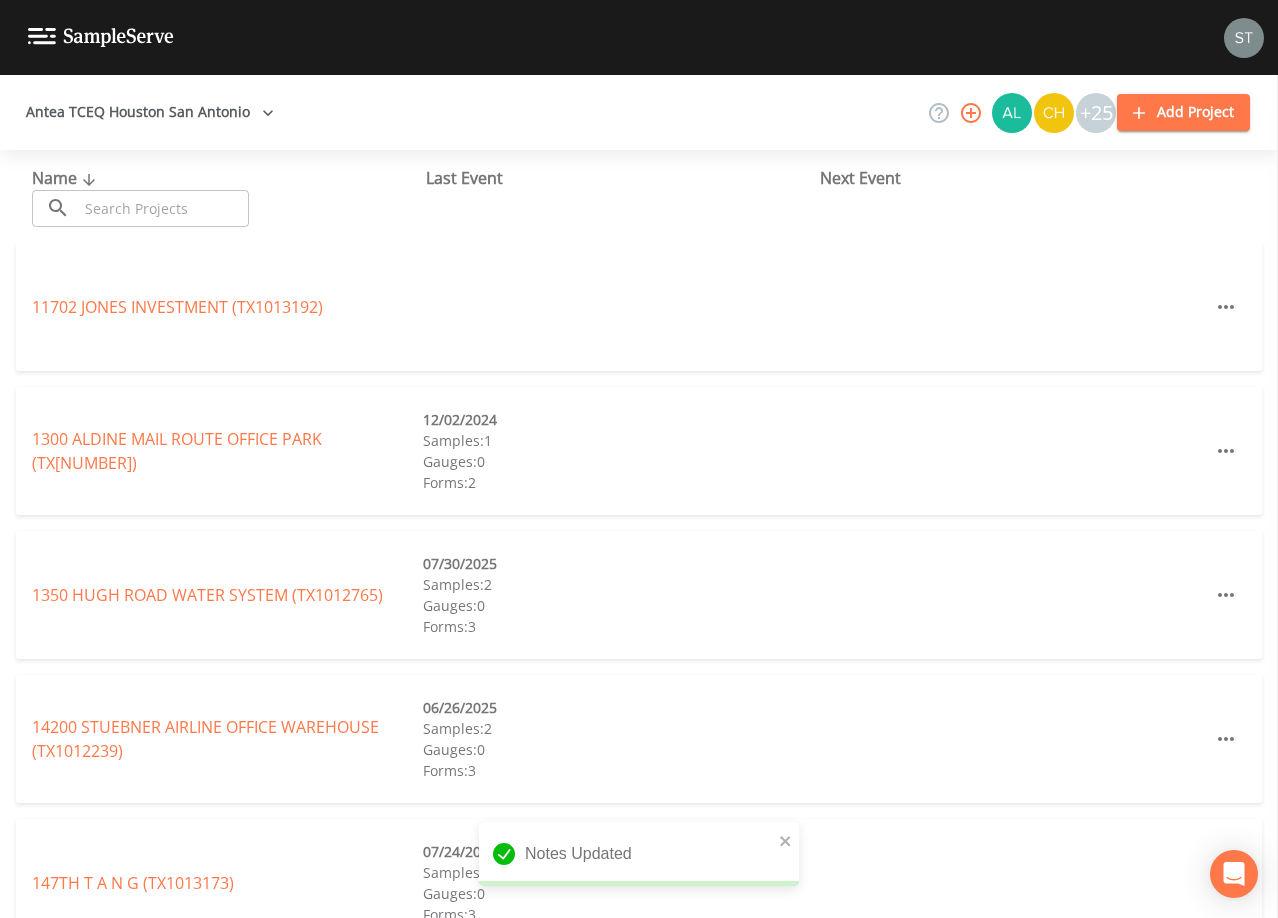 click at bounding box center (163, 208) 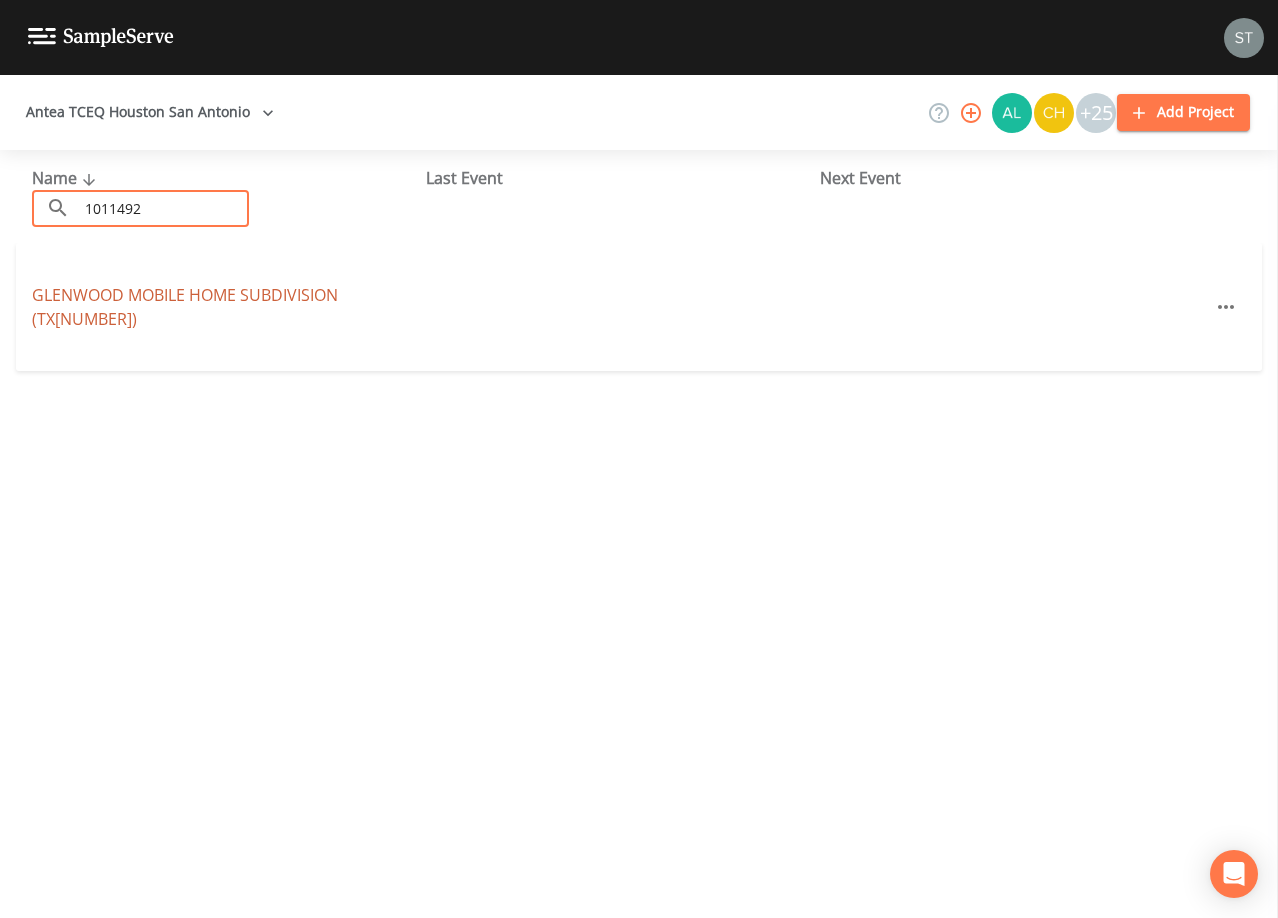 type on "1011492" 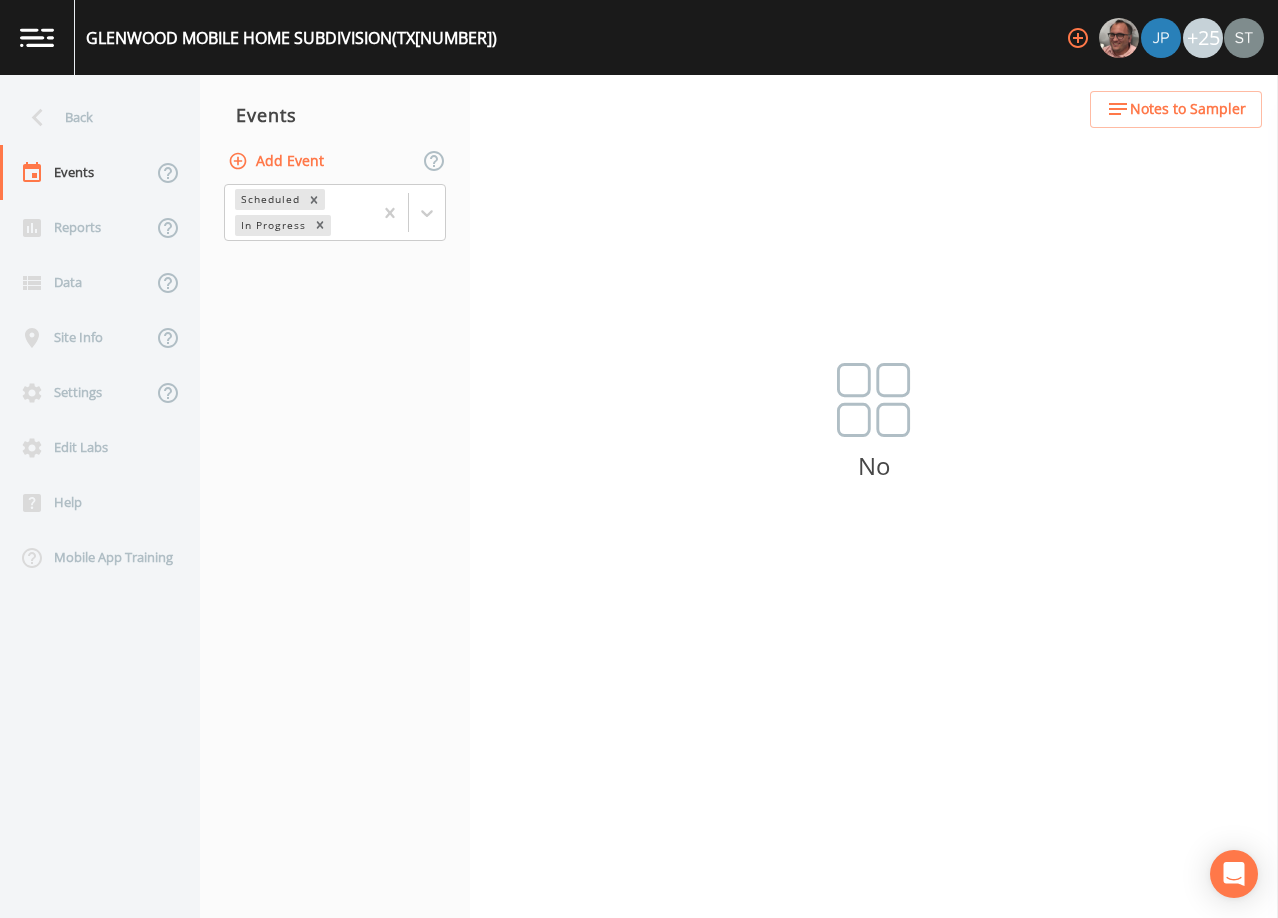 click on "Add Event" at bounding box center (278, 161) 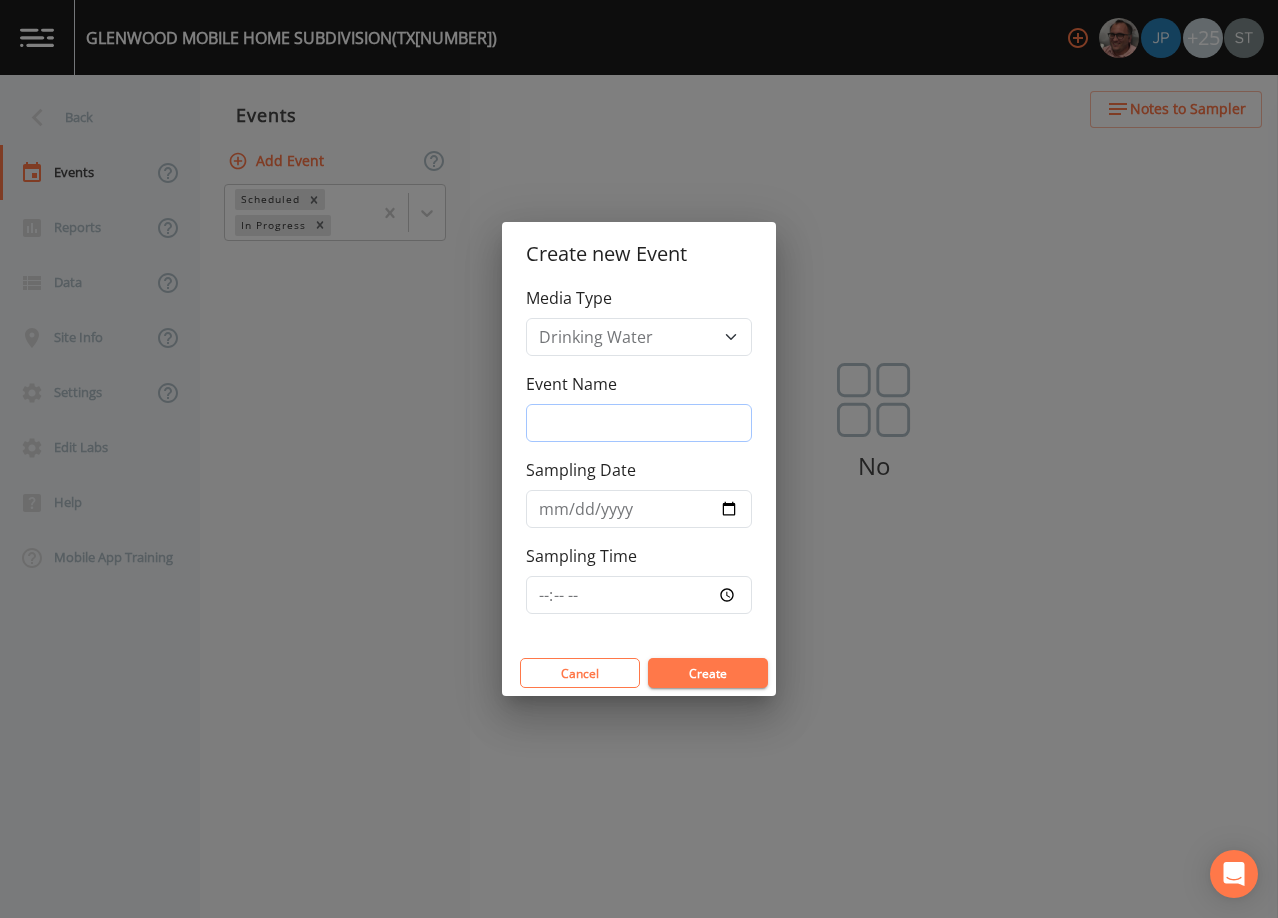 click on "Event Name" at bounding box center [639, 423] 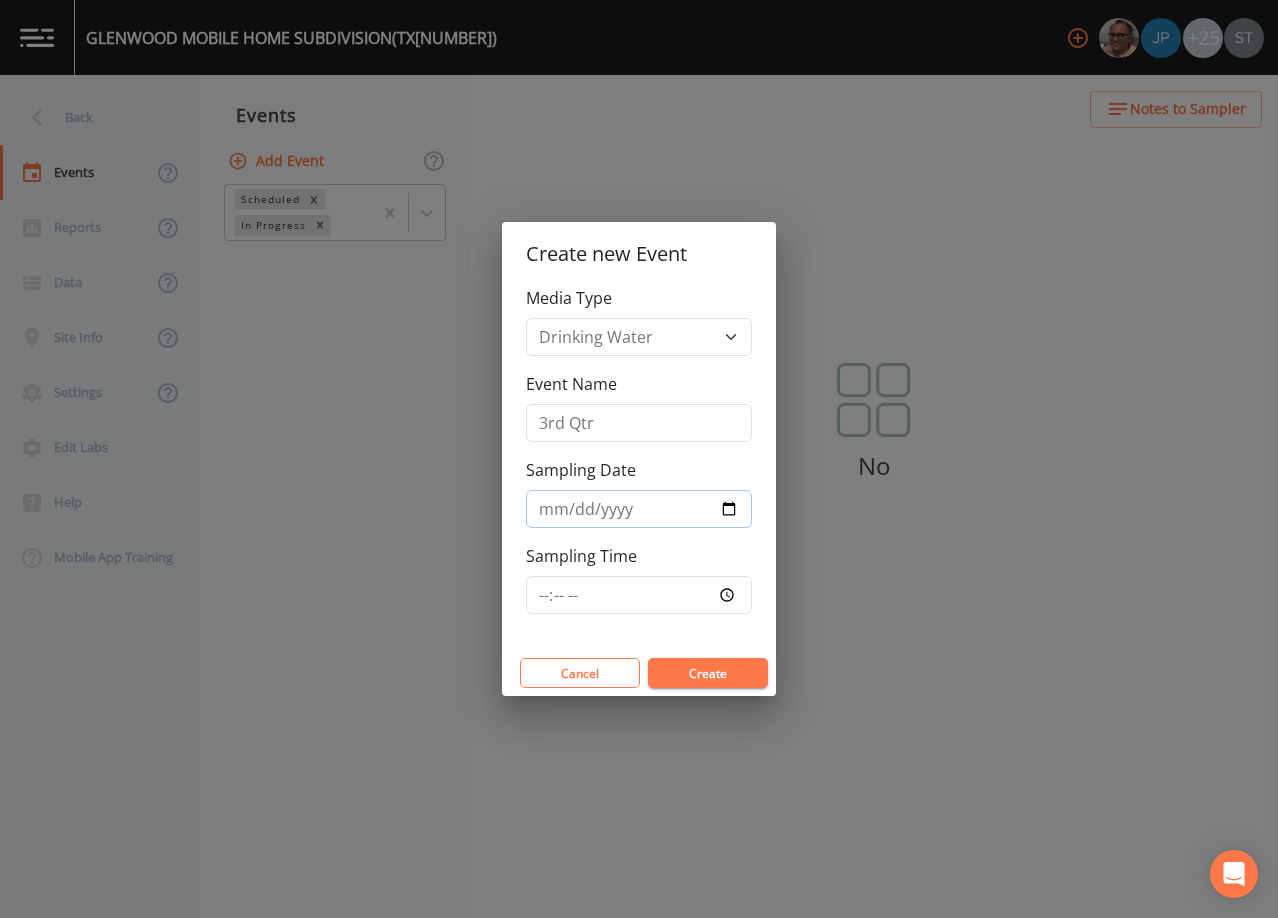 click on "Sampling Date" at bounding box center [639, 509] 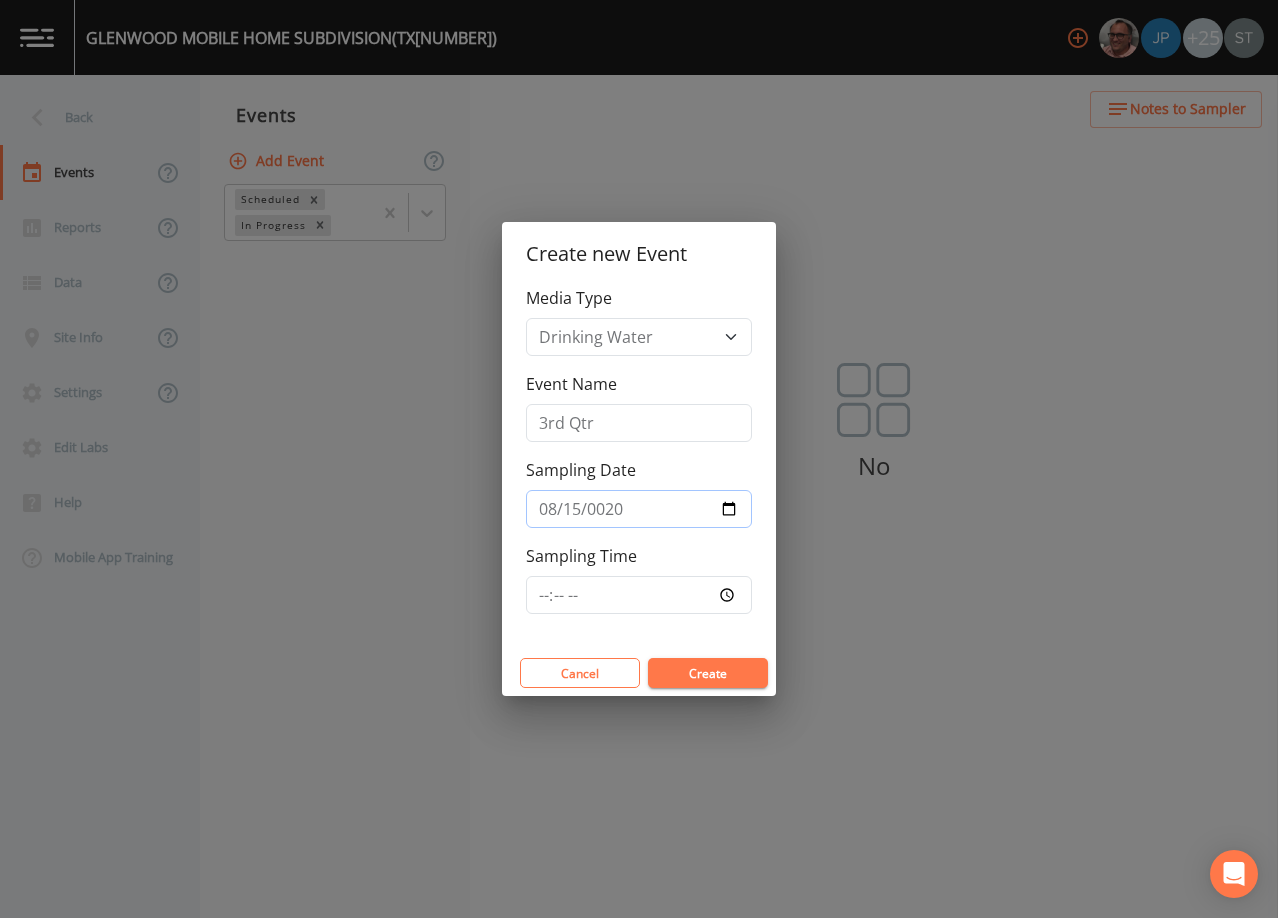 type on "2025-08-15" 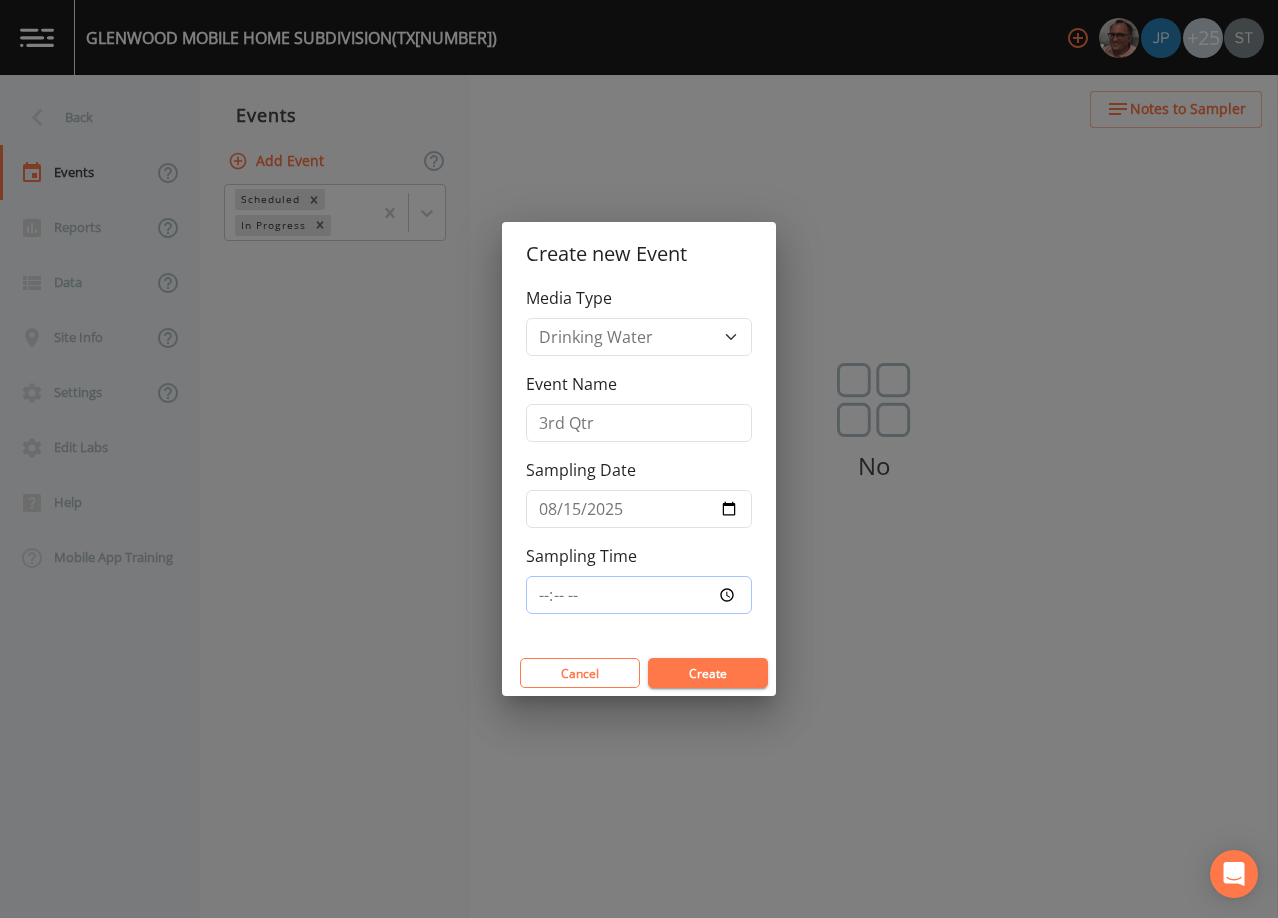 type on "09:00" 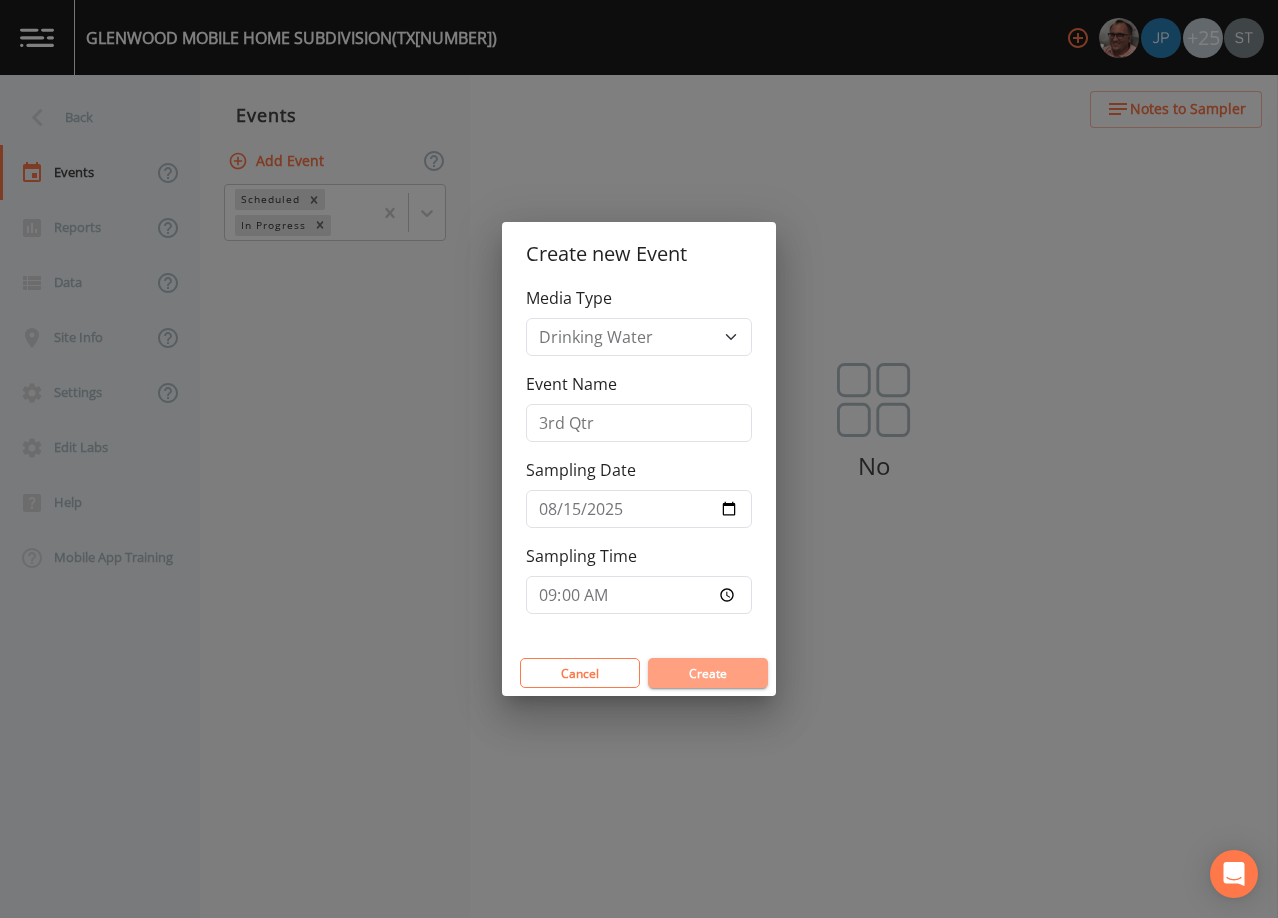 click on "Create" at bounding box center [708, 673] 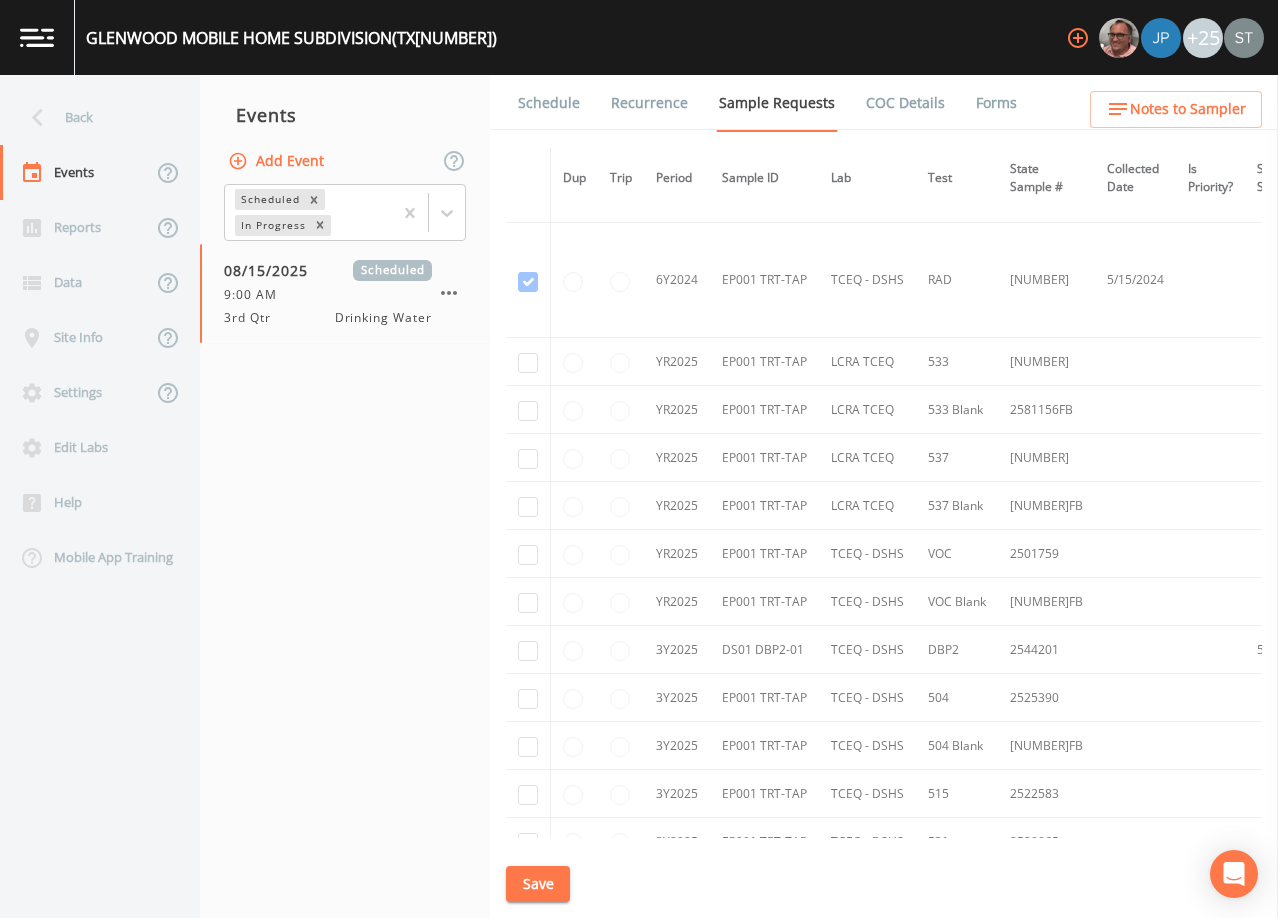 scroll, scrollTop: 600, scrollLeft: 0, axis: vertical 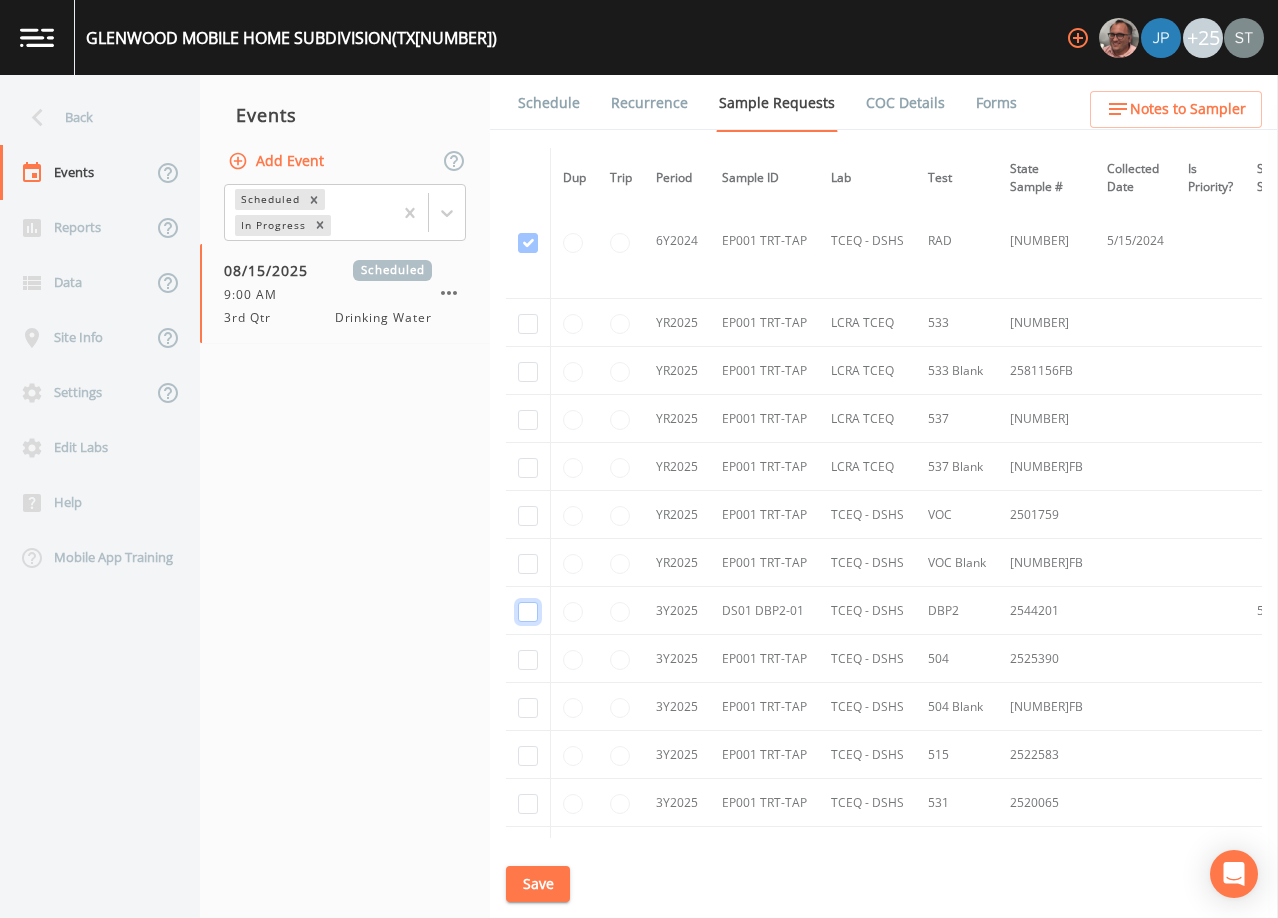 click at bounding box center (528, 612) 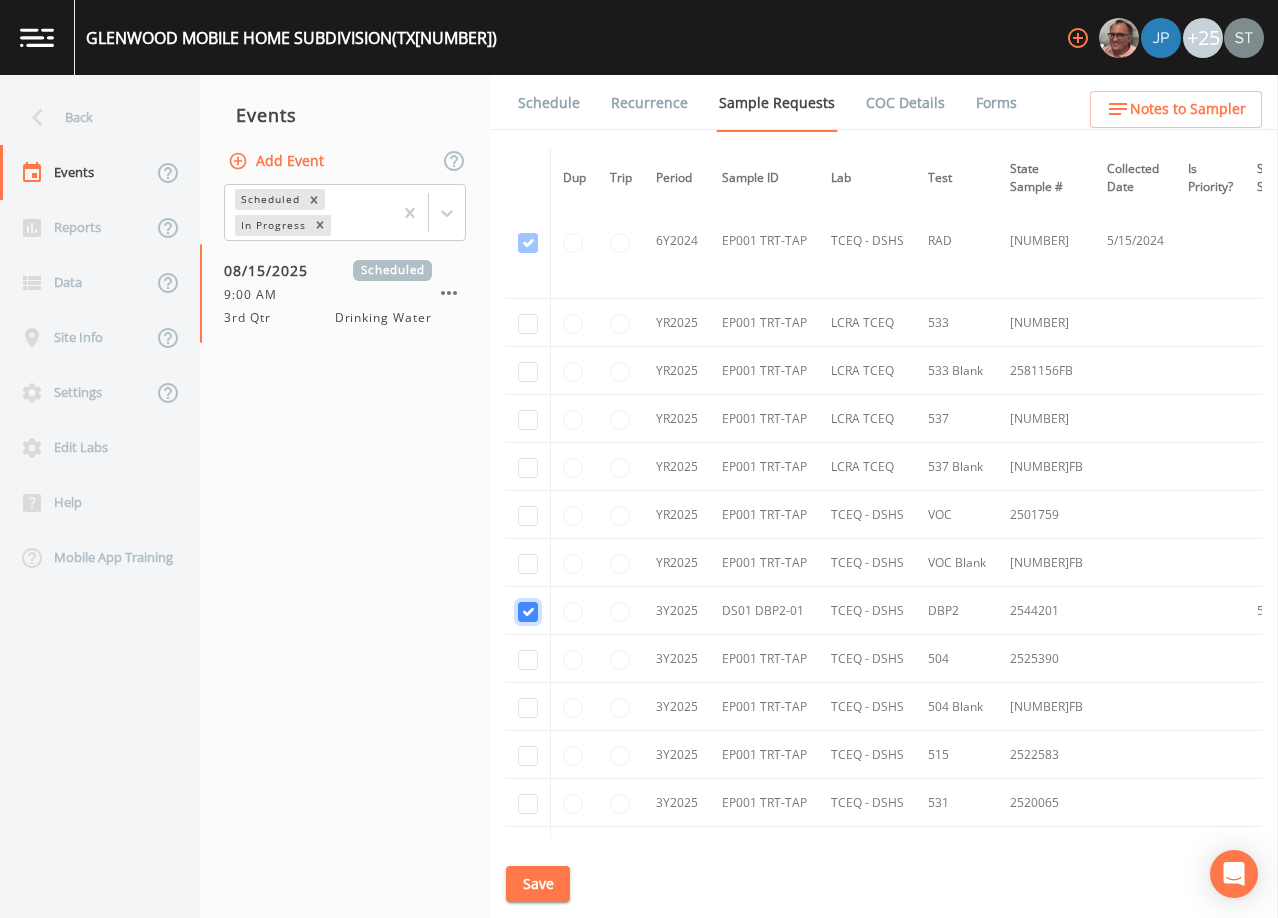 checkbox on "true" 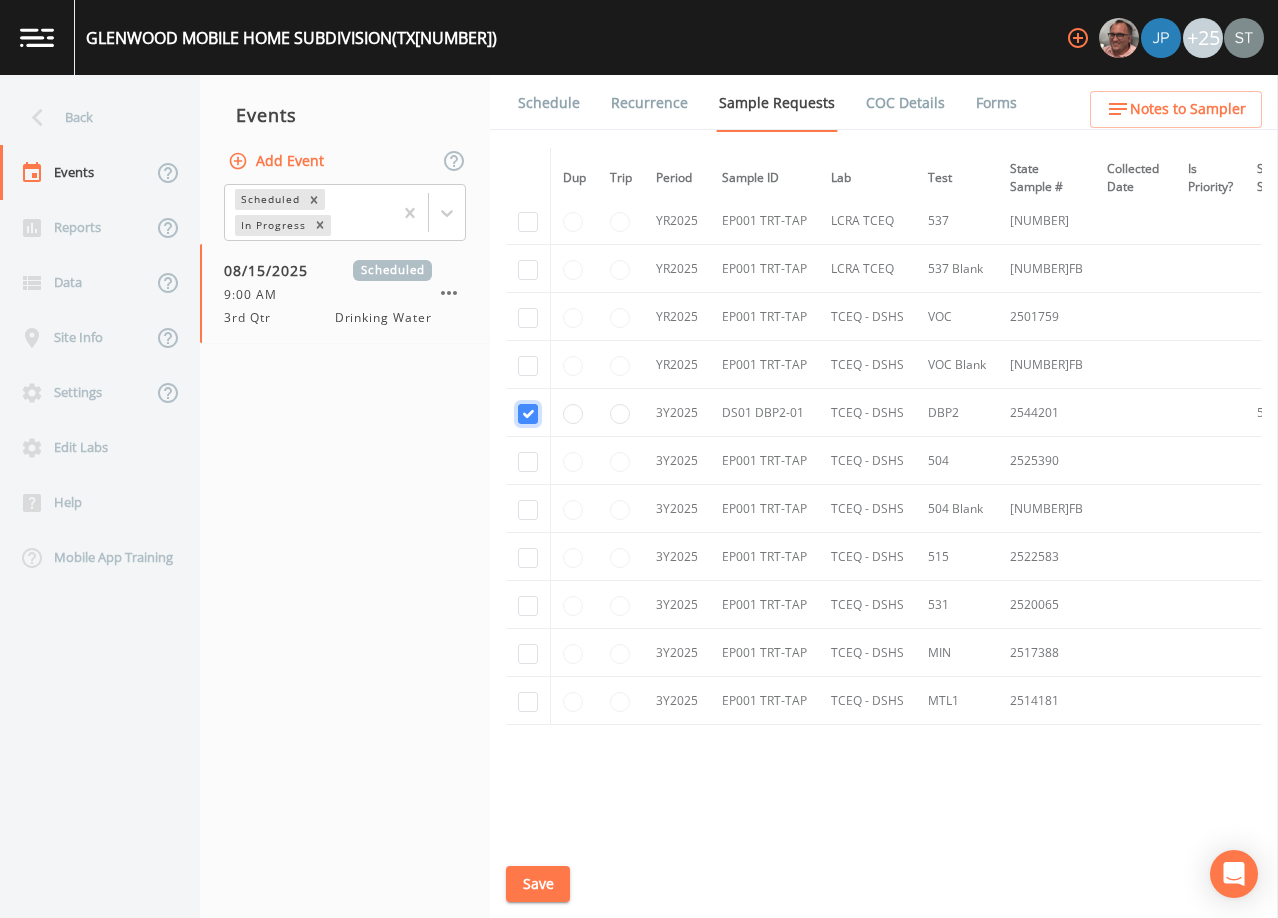 scroll, scrollTop: 800, scrollLeft: 0, axis: vertical 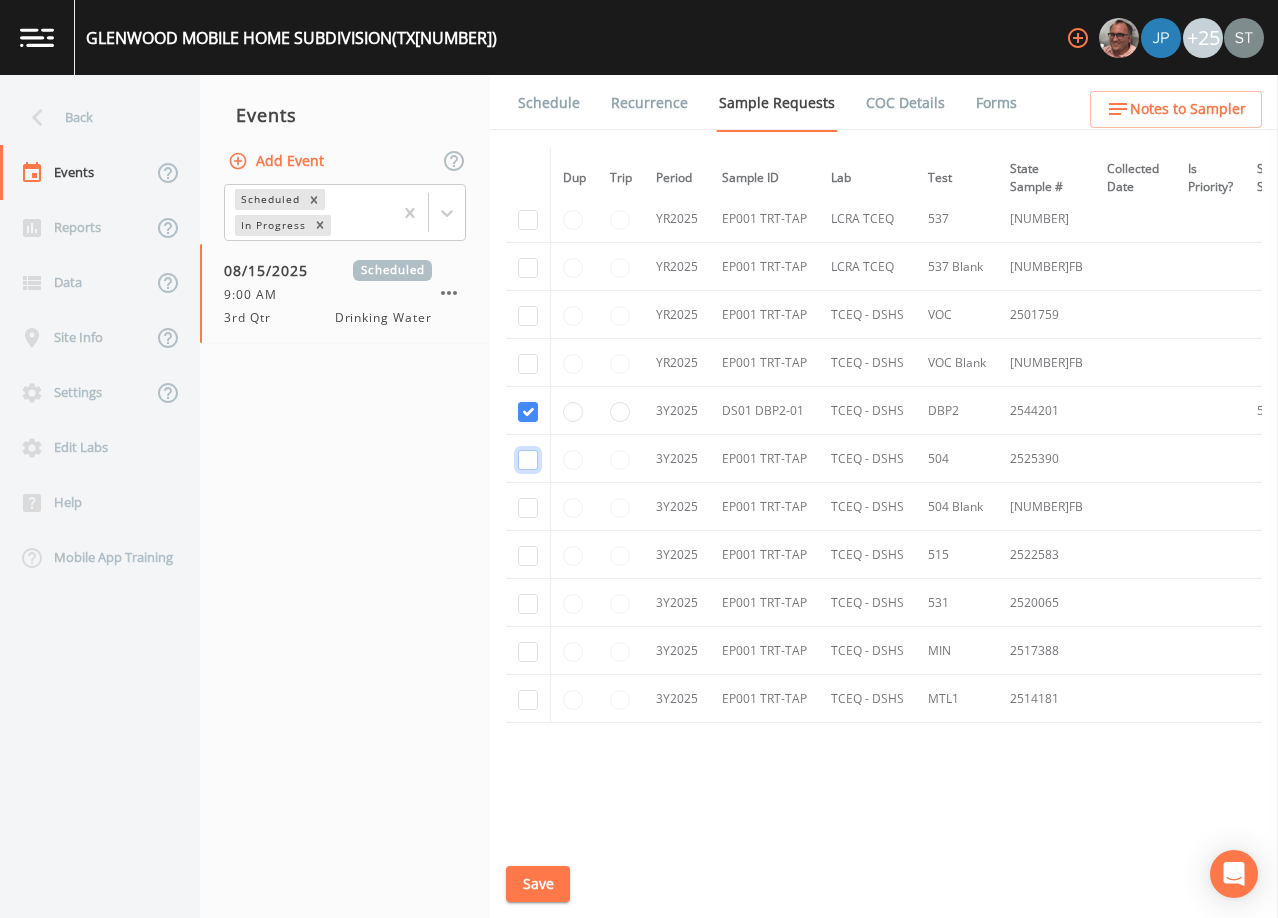 click at bounding box center [528, 460] 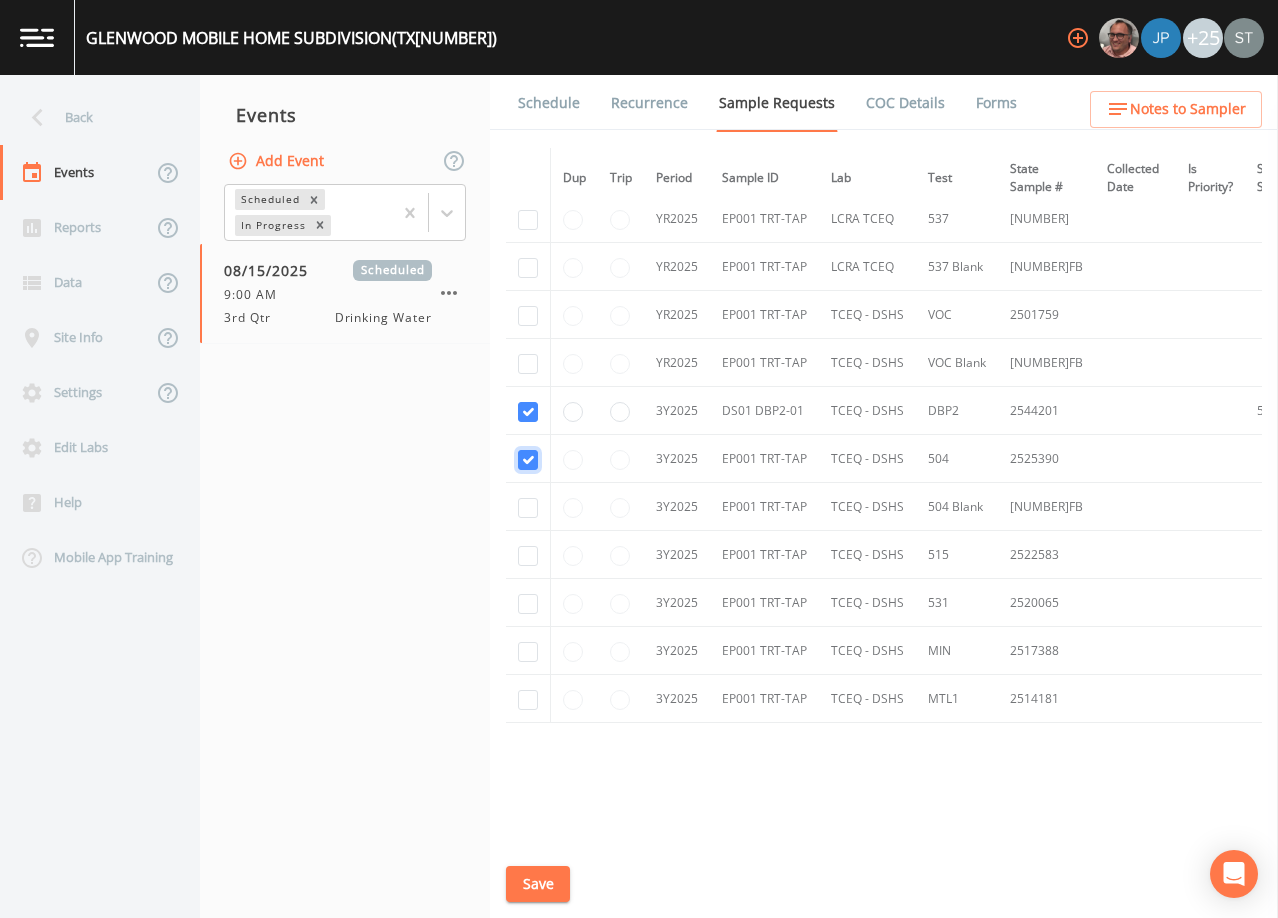 checkbox on "true" 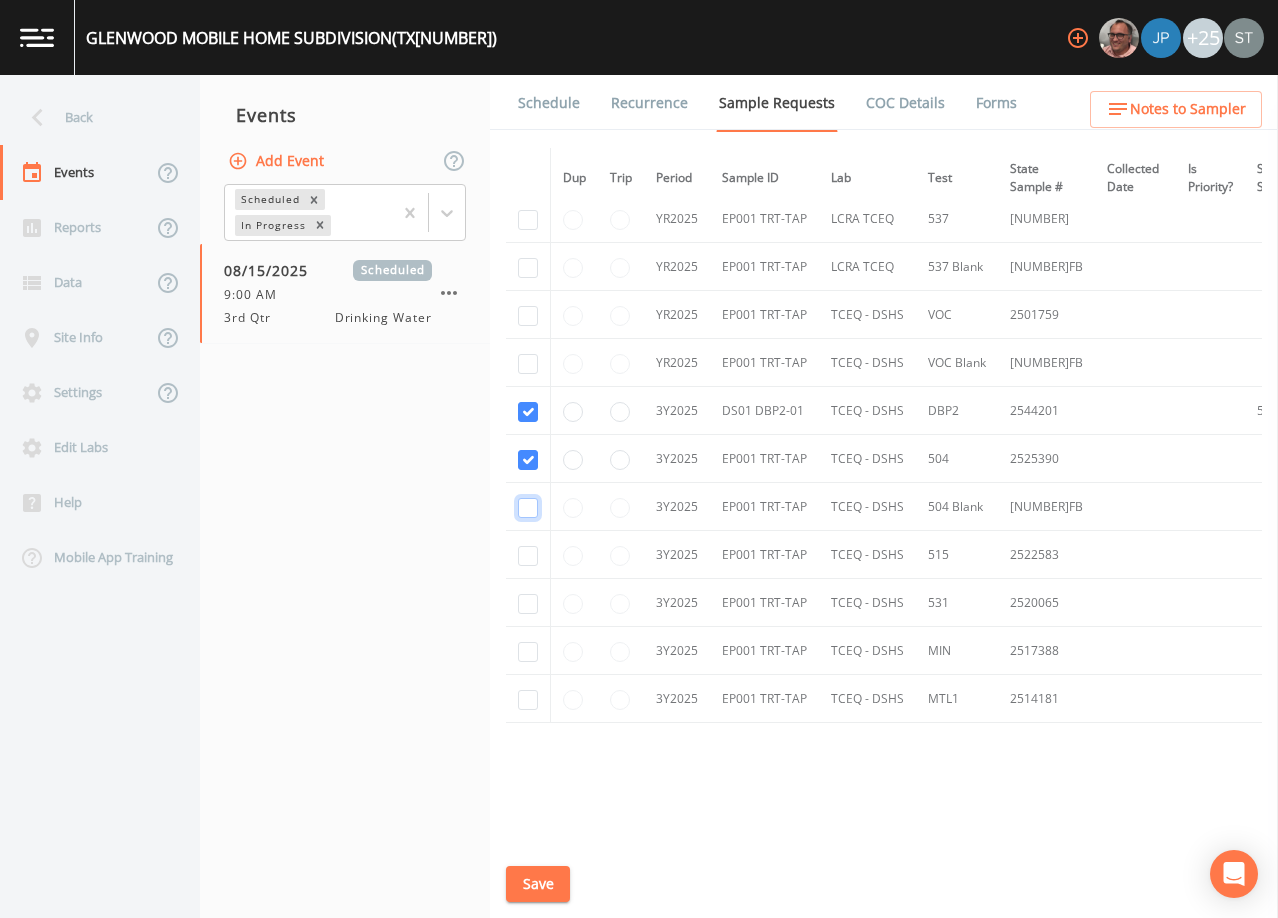 click at bounding box center (528, 508) 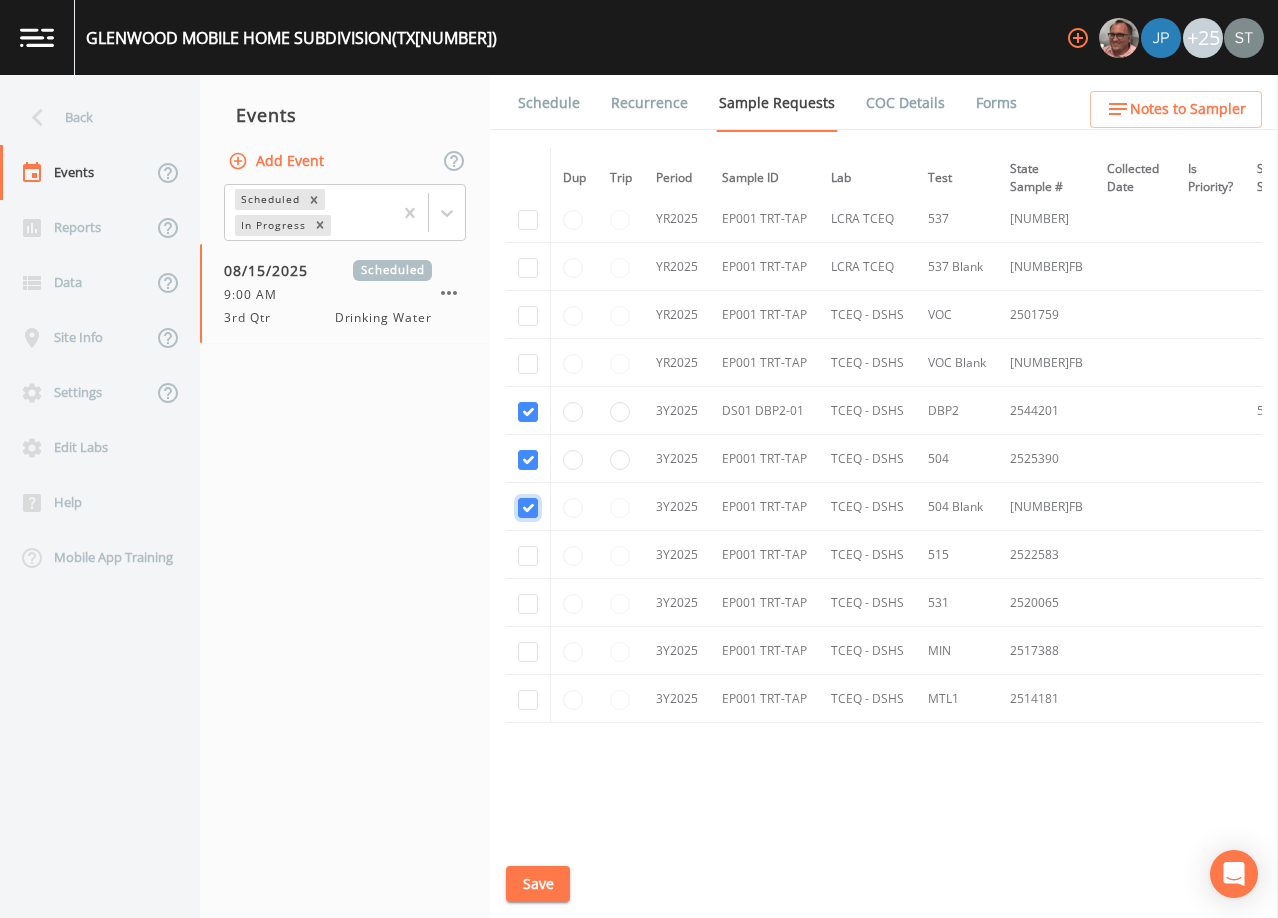checkbox on "true" 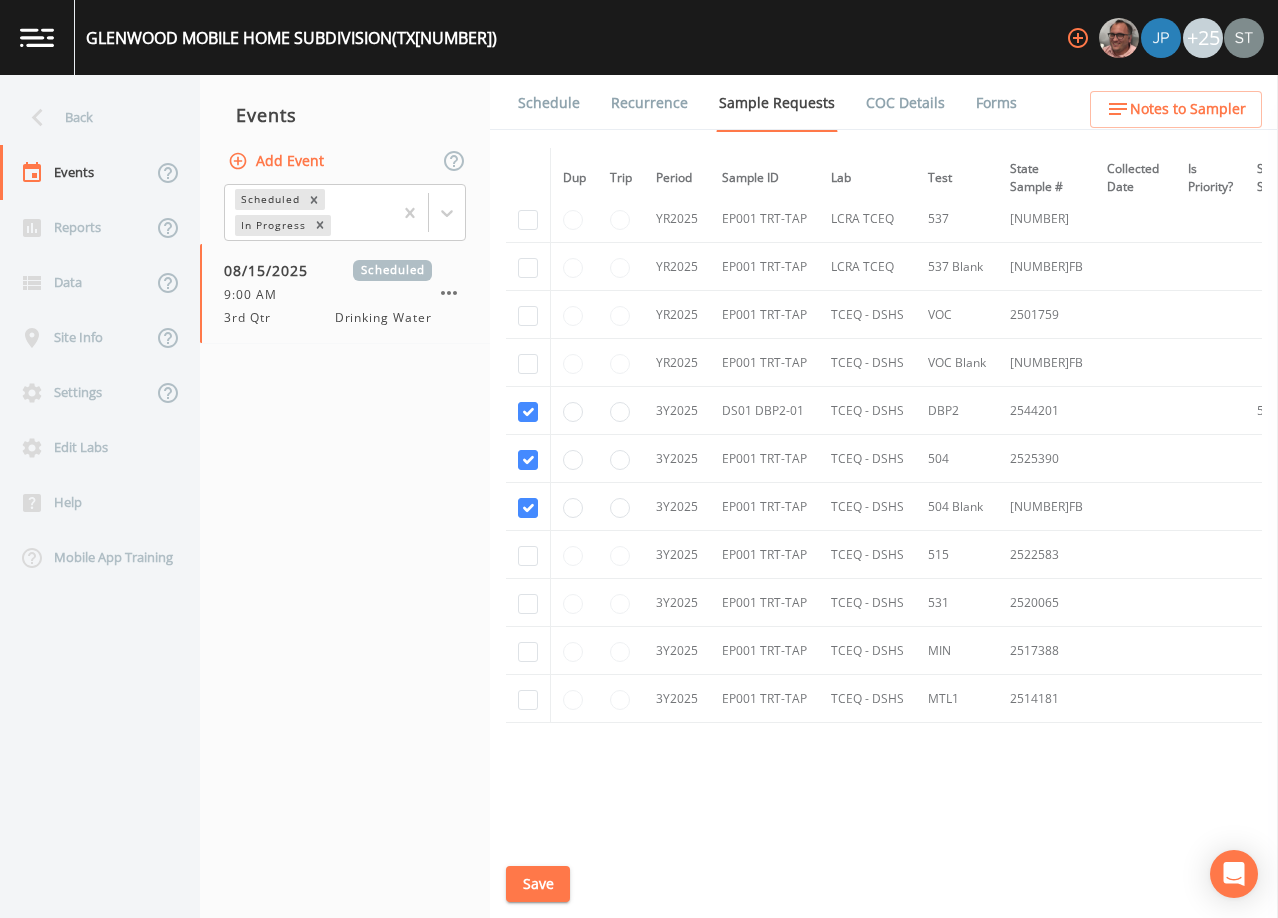 click at bounding box center [528, 555] 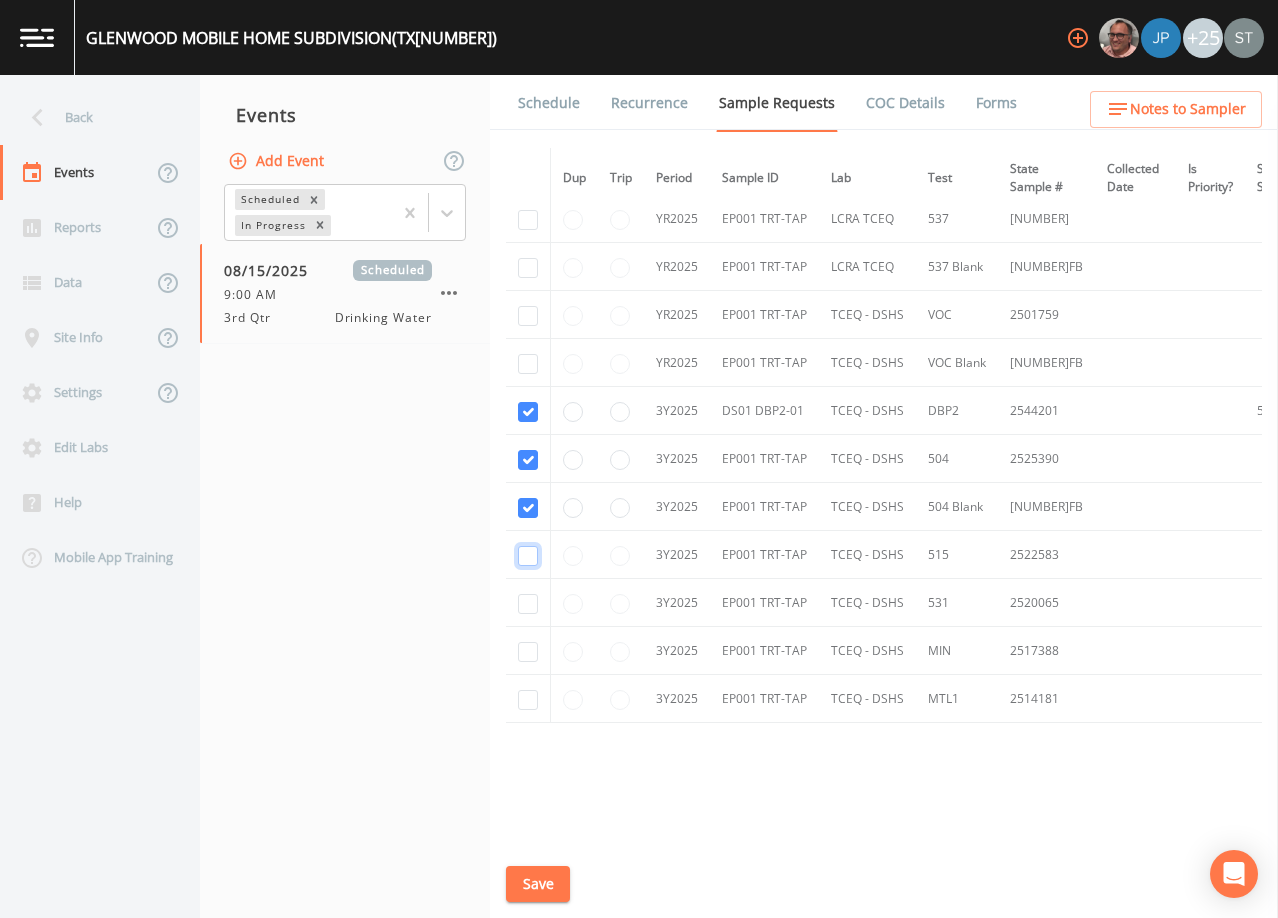 click at bounding box center (528, 556) 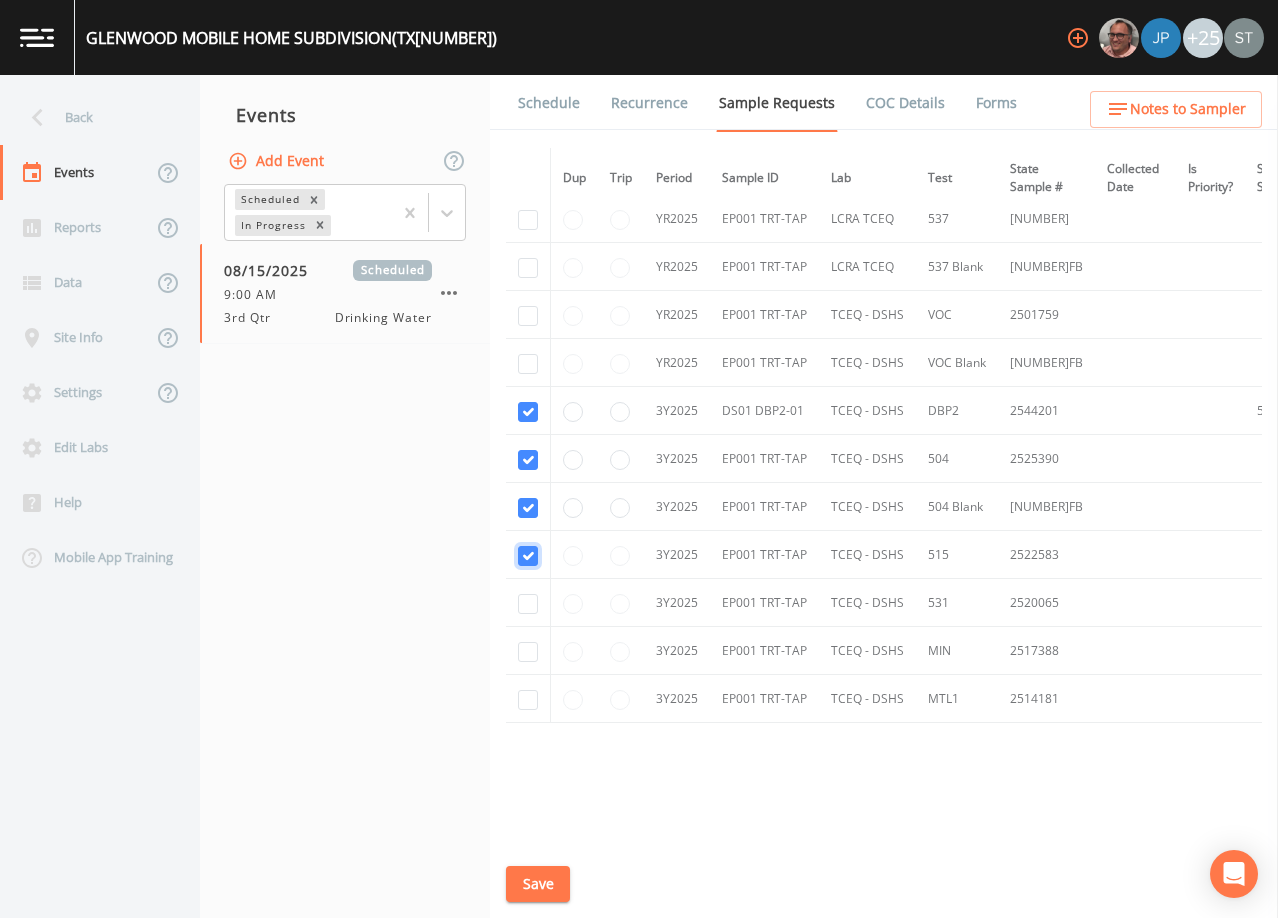checkbox on "true" 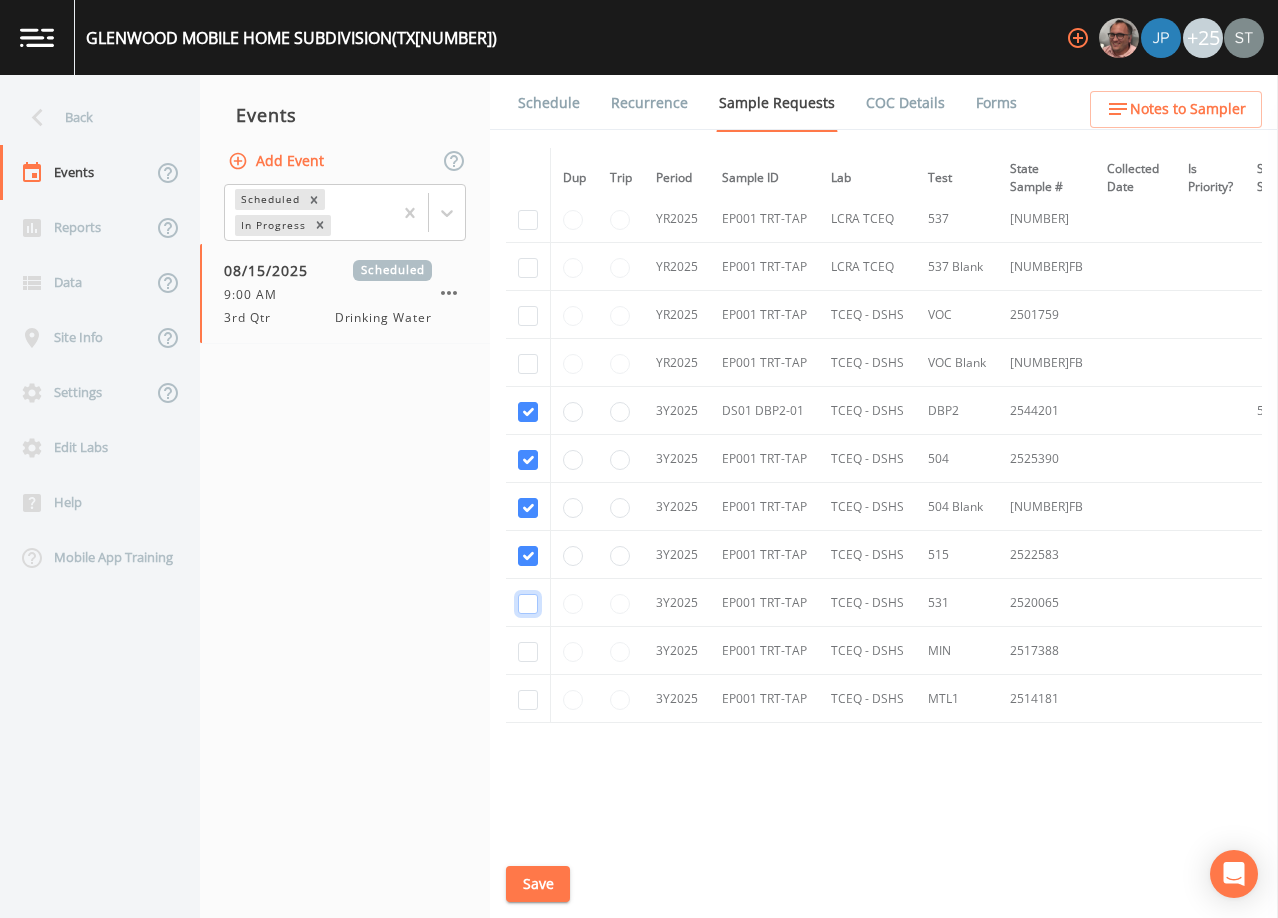 click at bounding box center [528, 604] 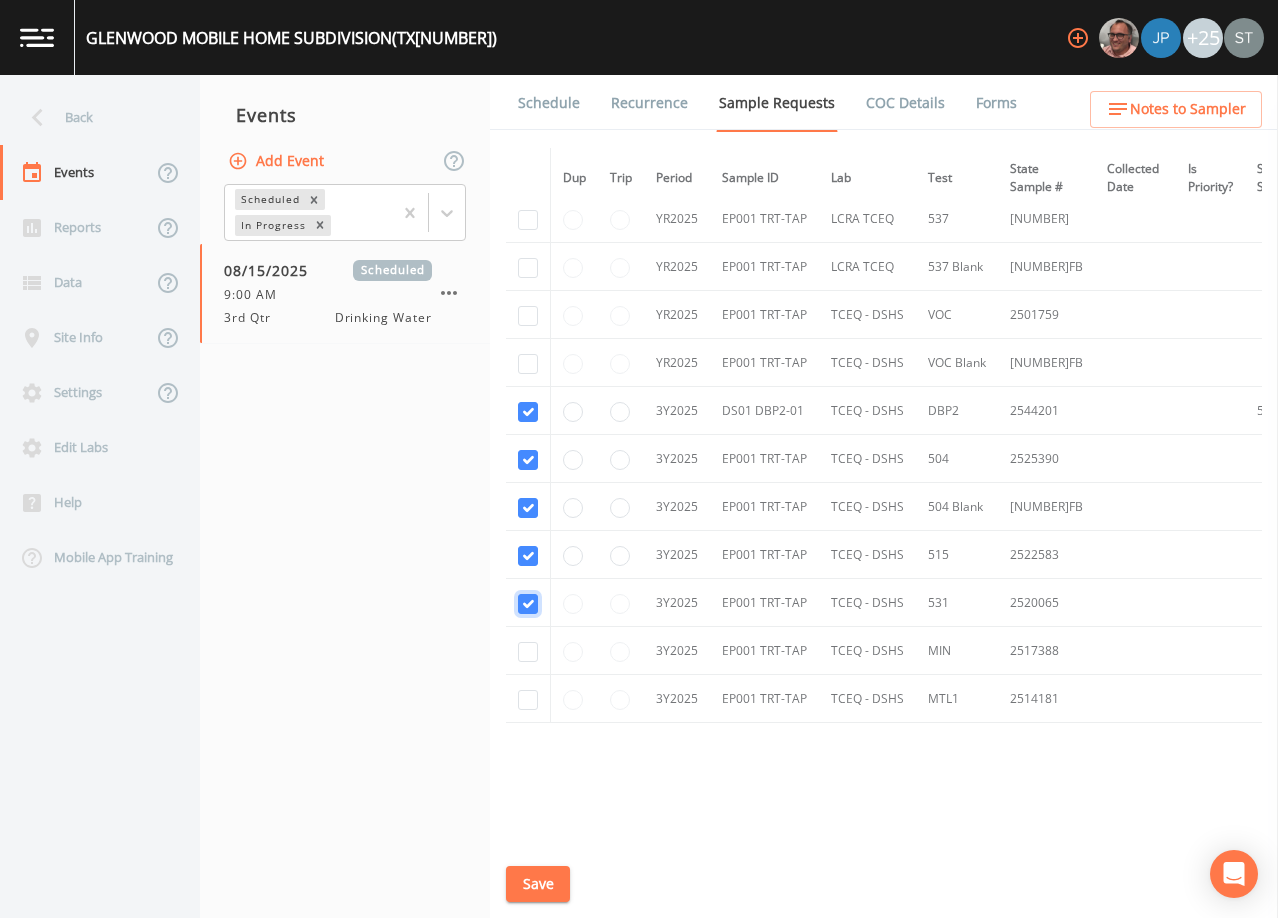 checkbox on "true" 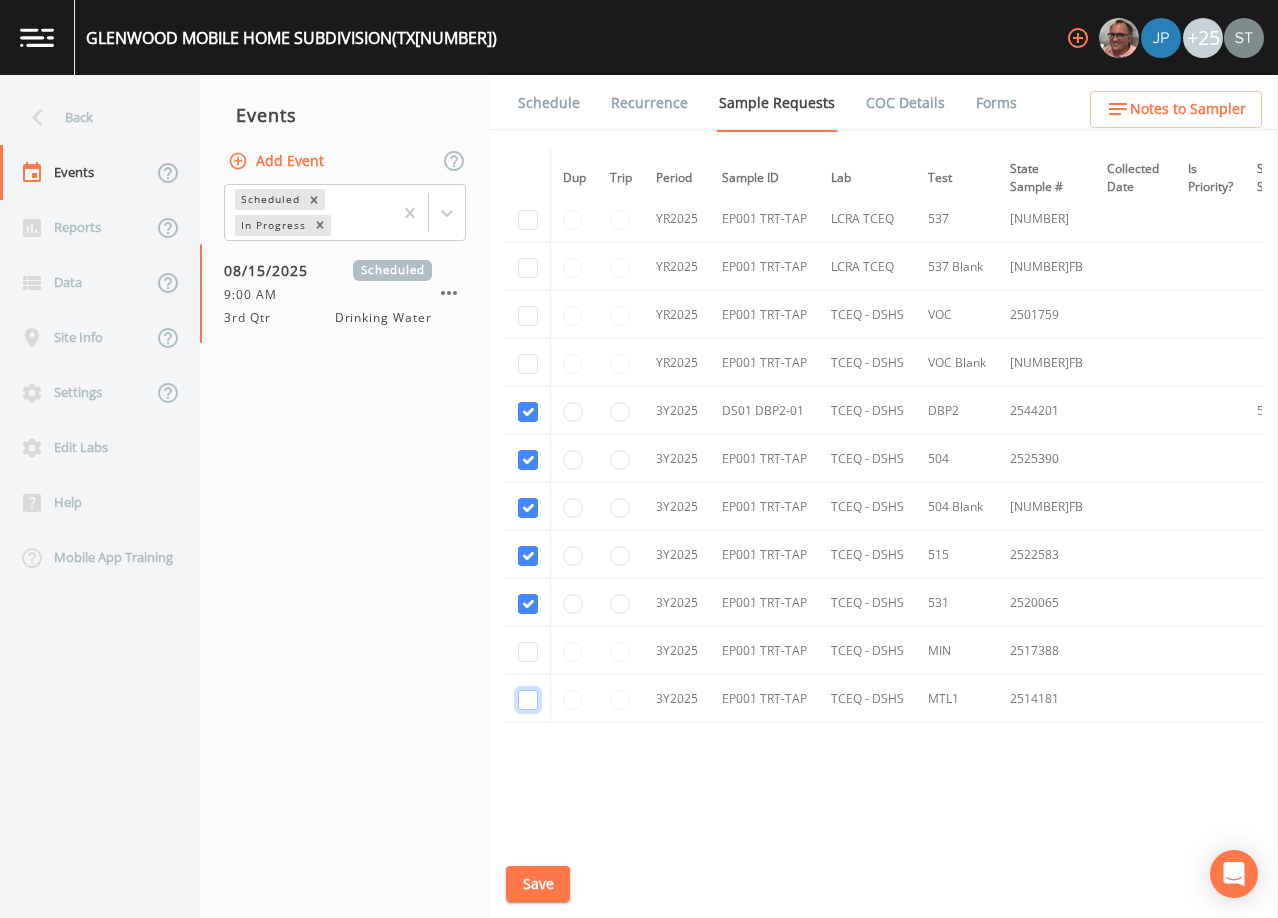 click at bounding box center (528, 700) 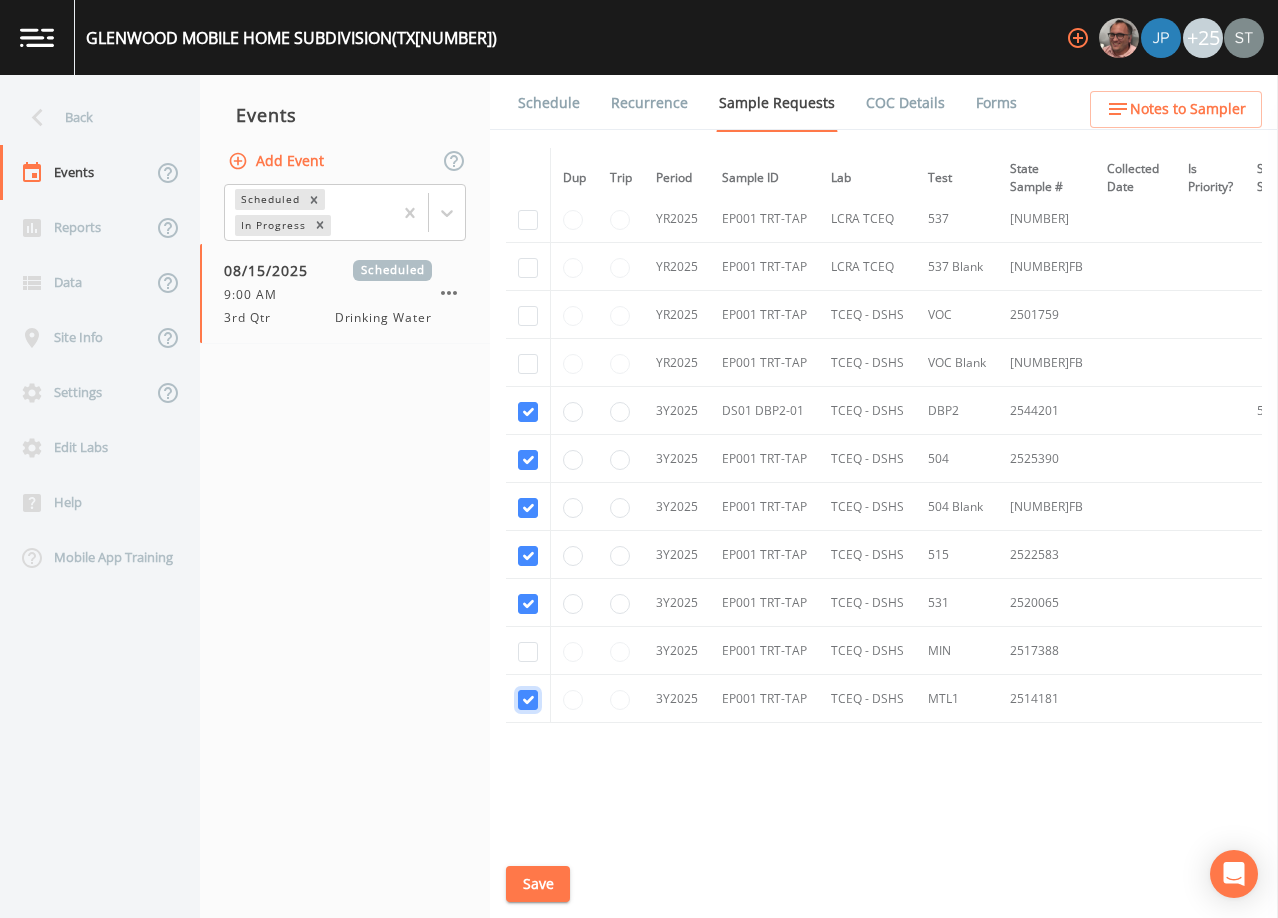 checkbox on "true" 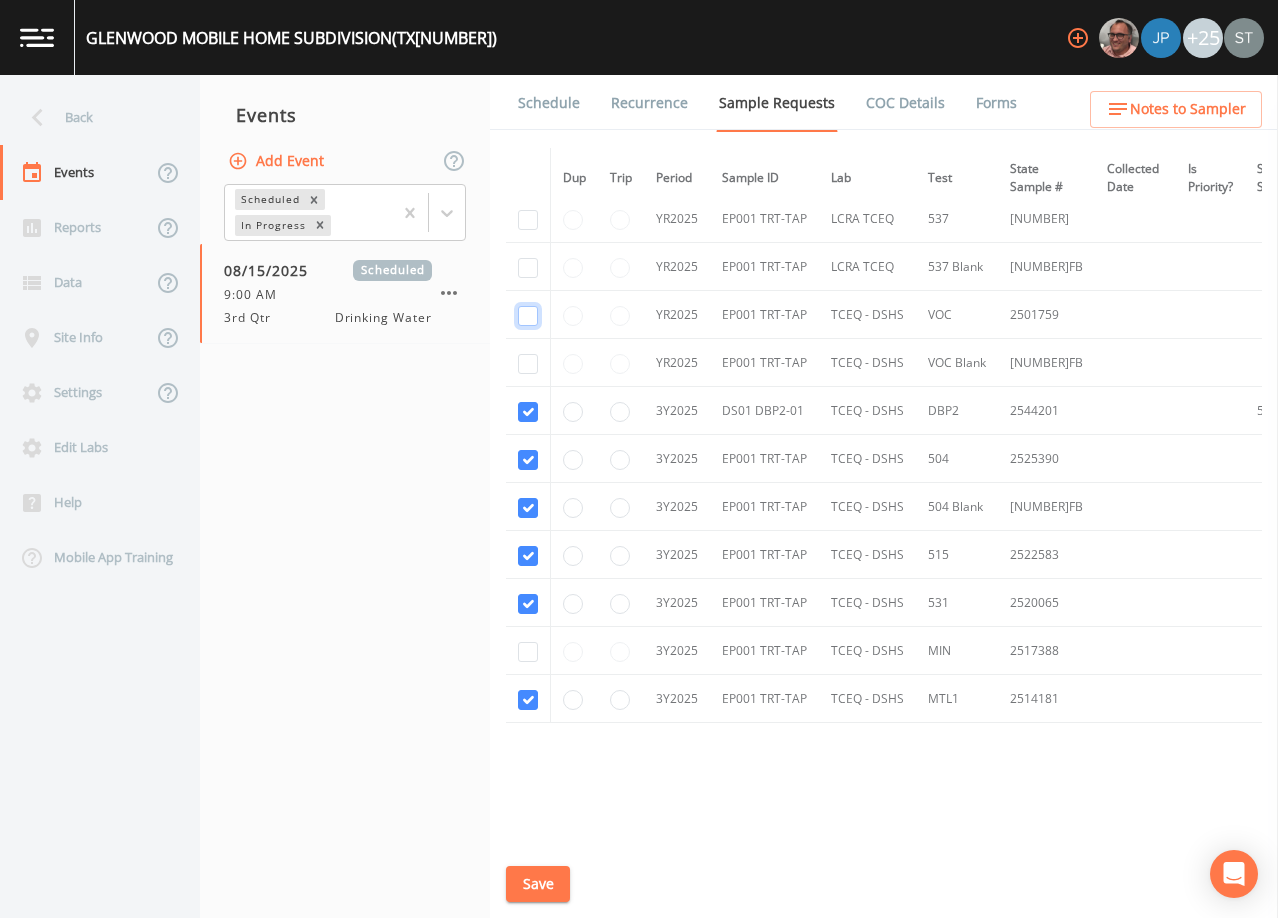 click at bounding box center [528, -417] 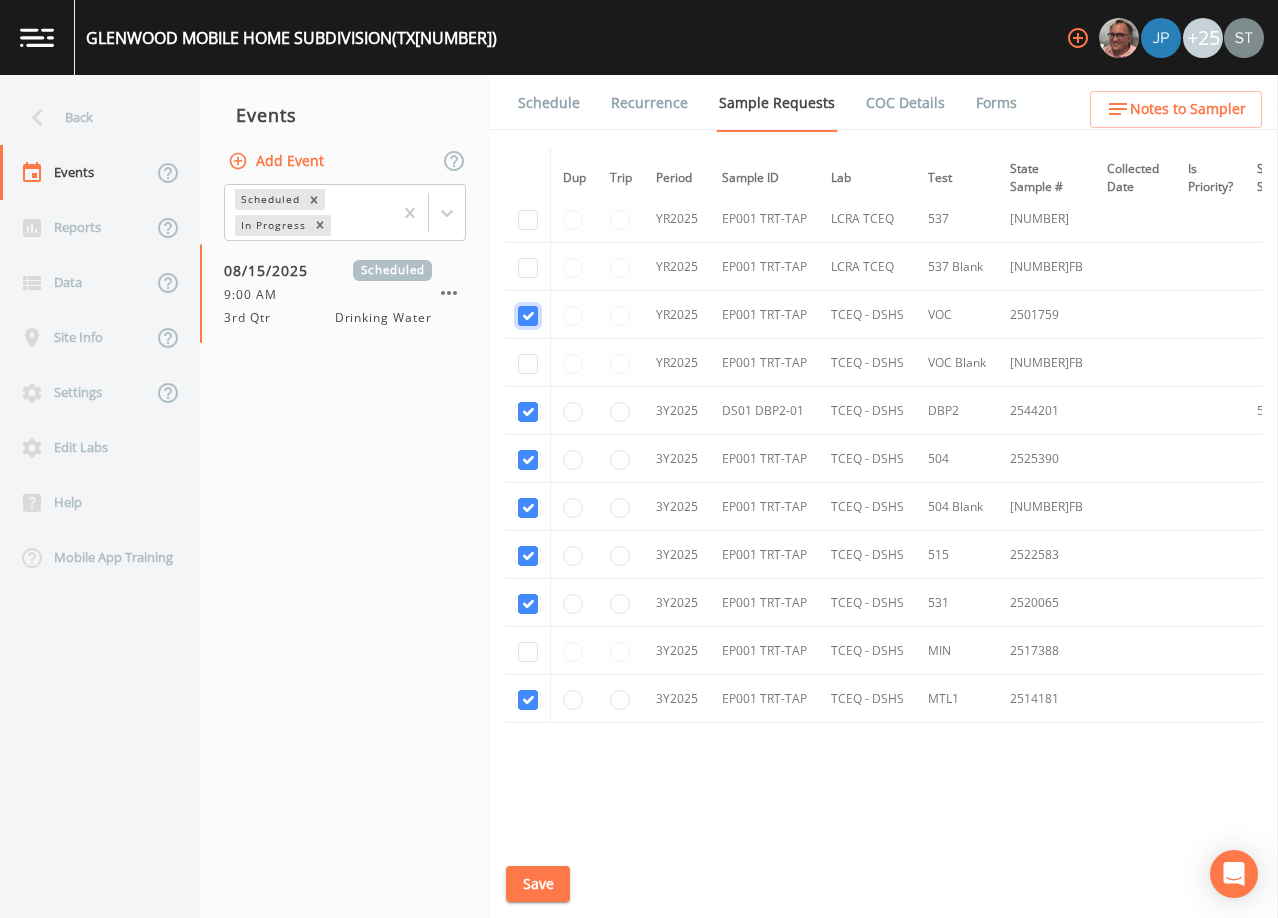 checkbox on "true" 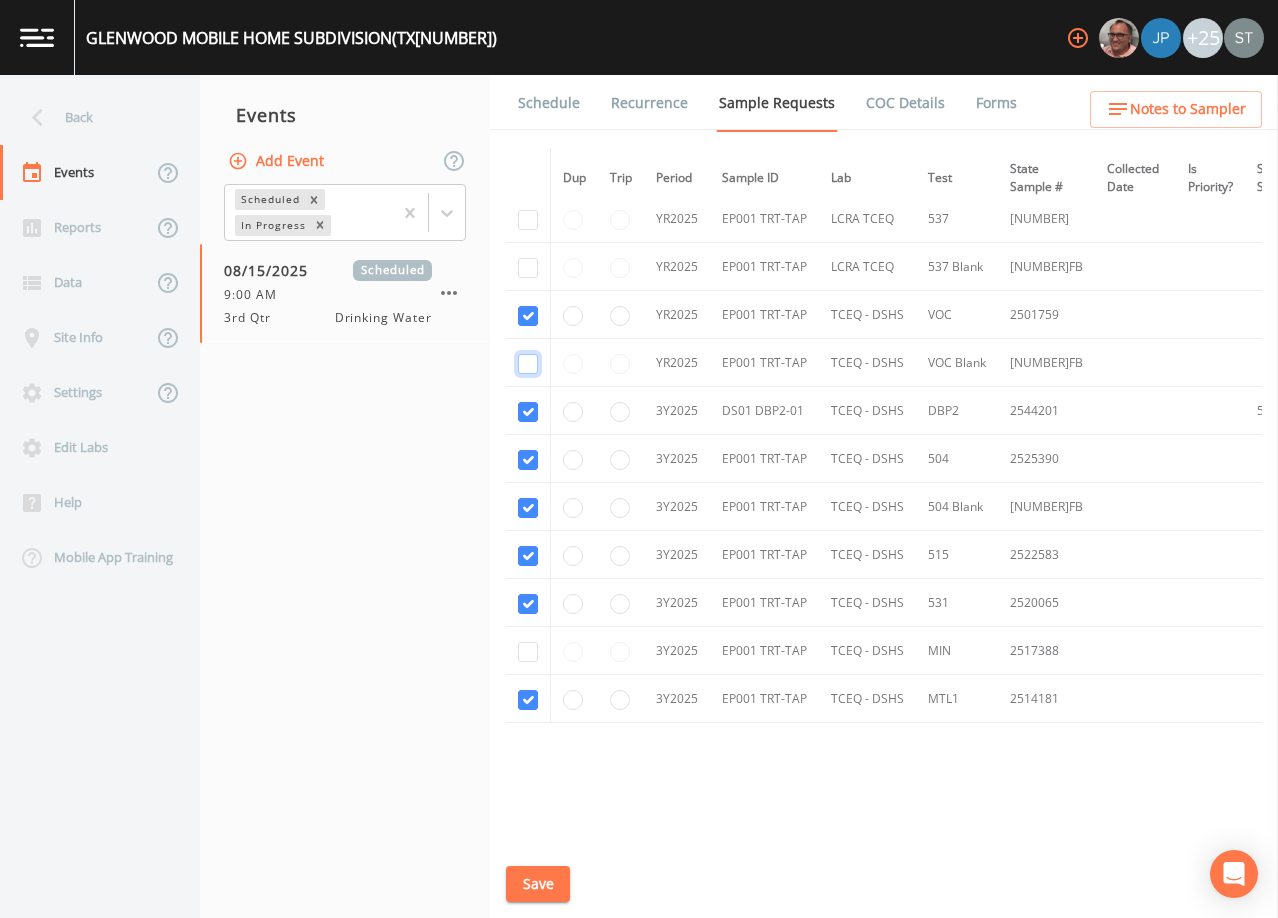 click at bounding box center (528, -302) 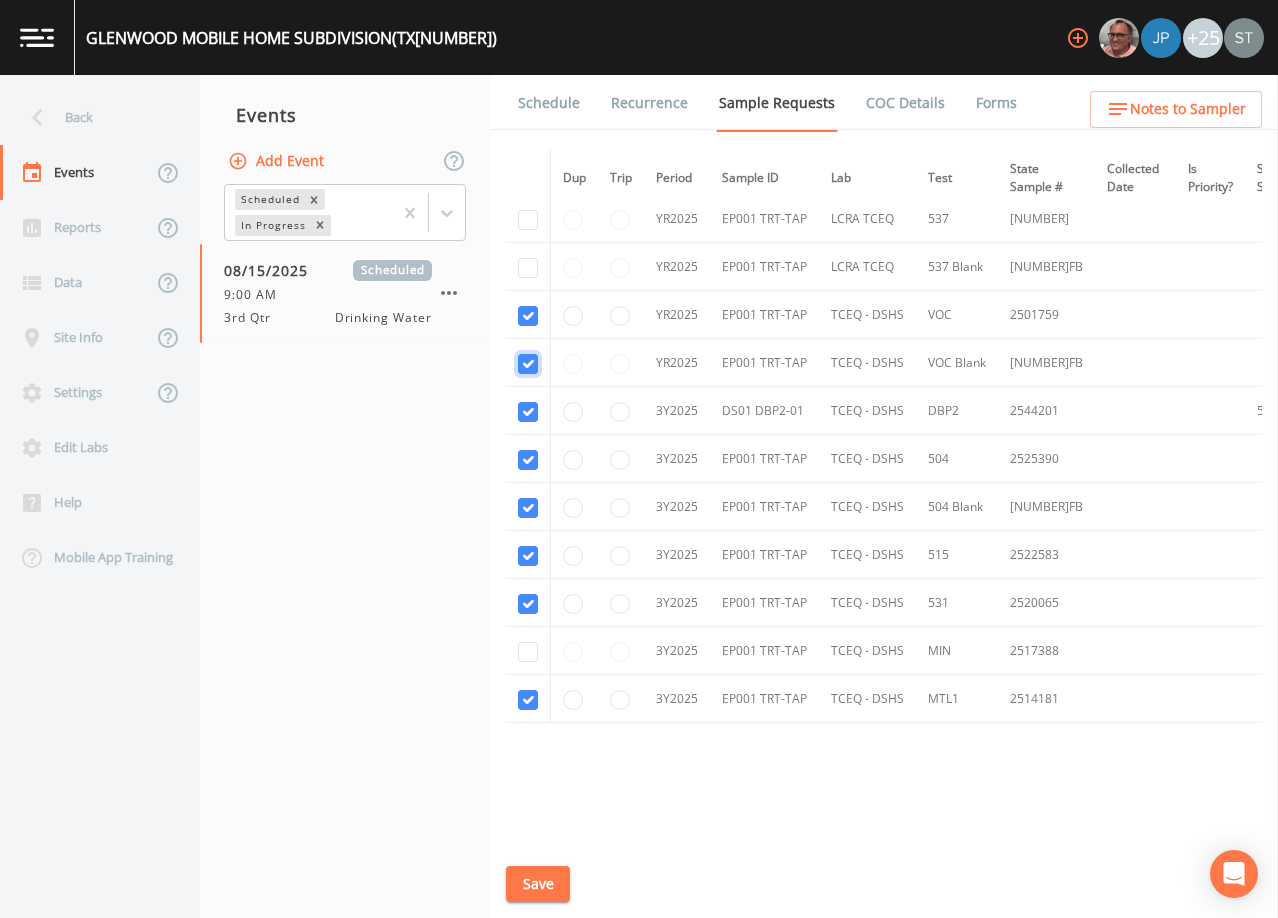 checkbox on "true" 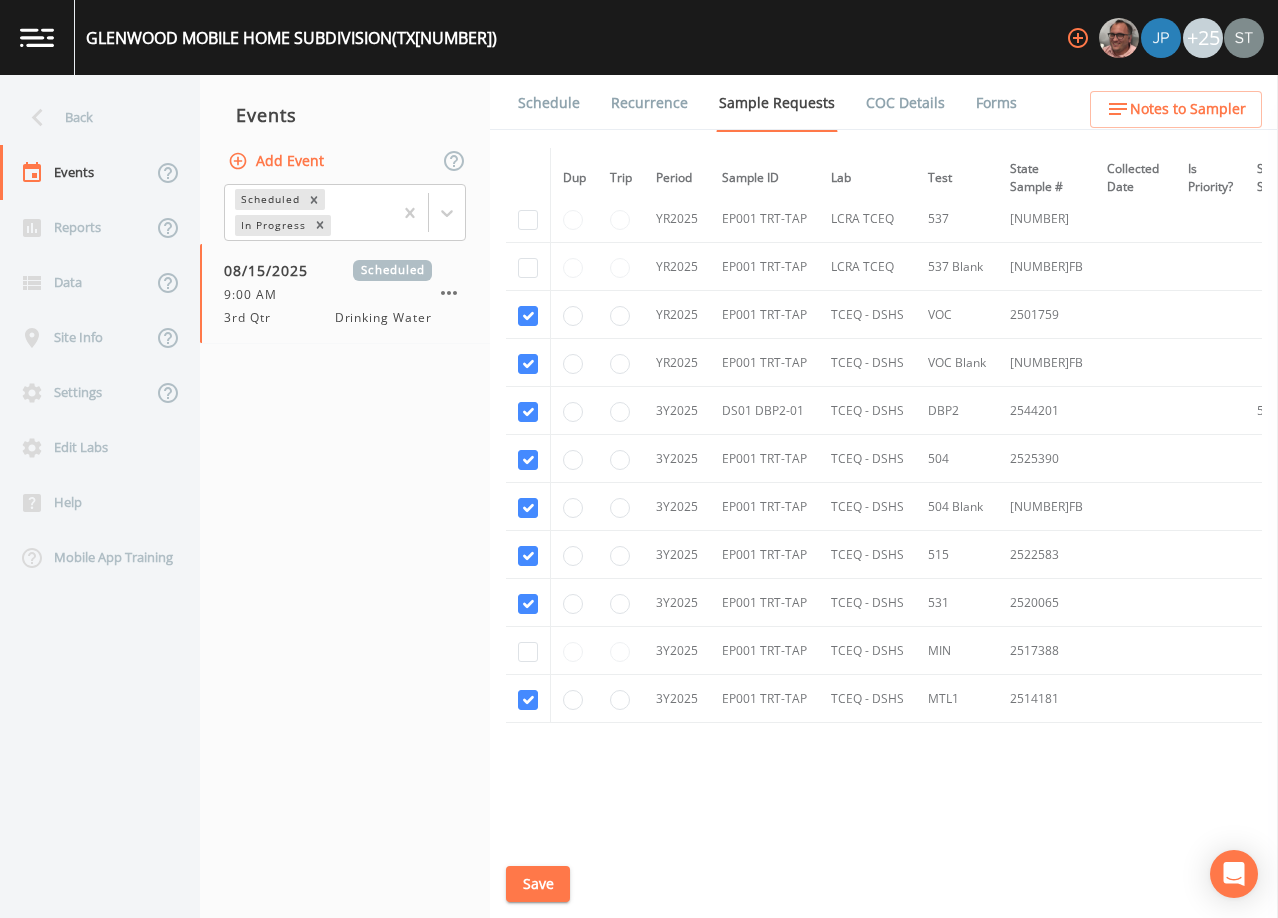 click on "Save" at bounding box center (538, 884) 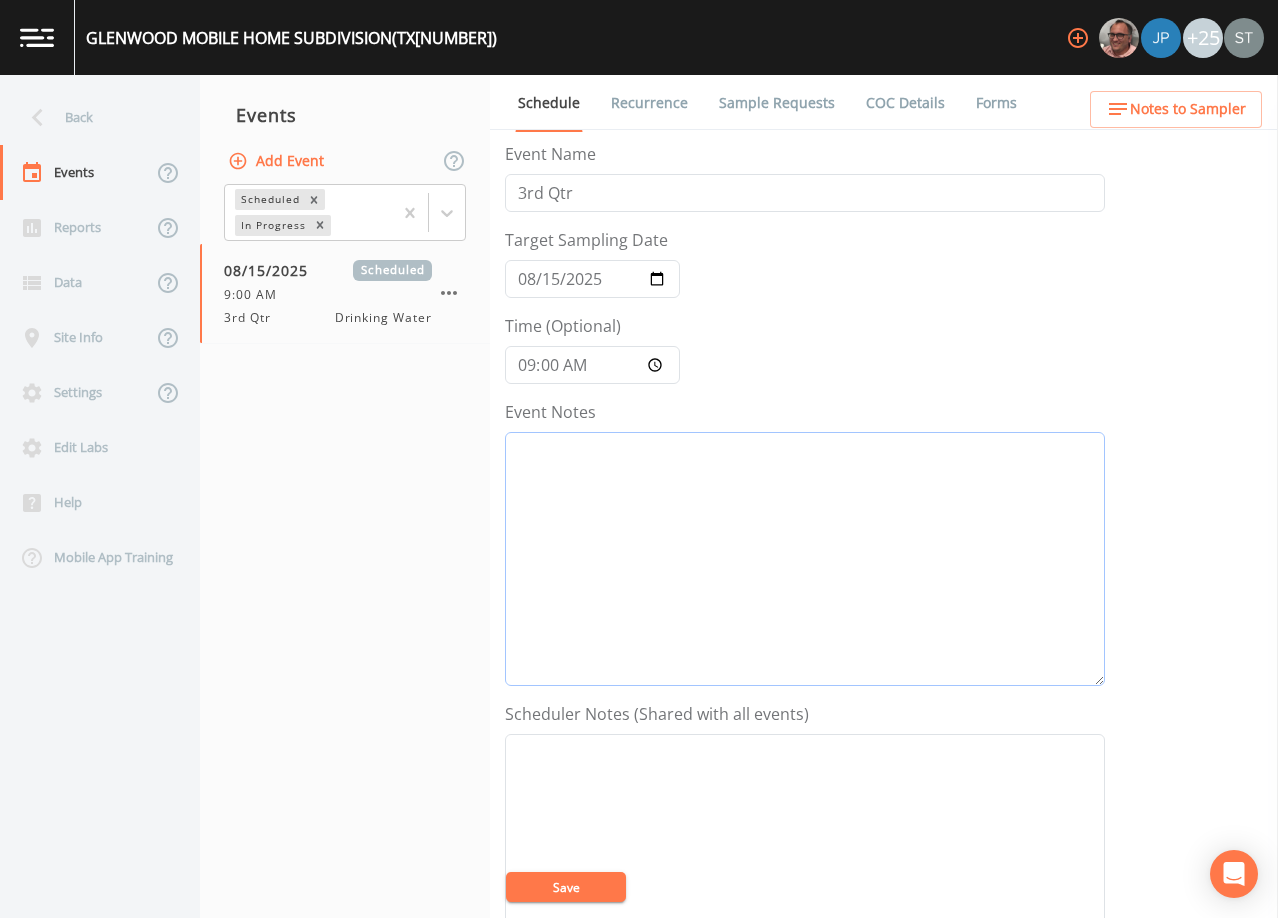 click on "Event Notes" at bounding box center [805, 559] 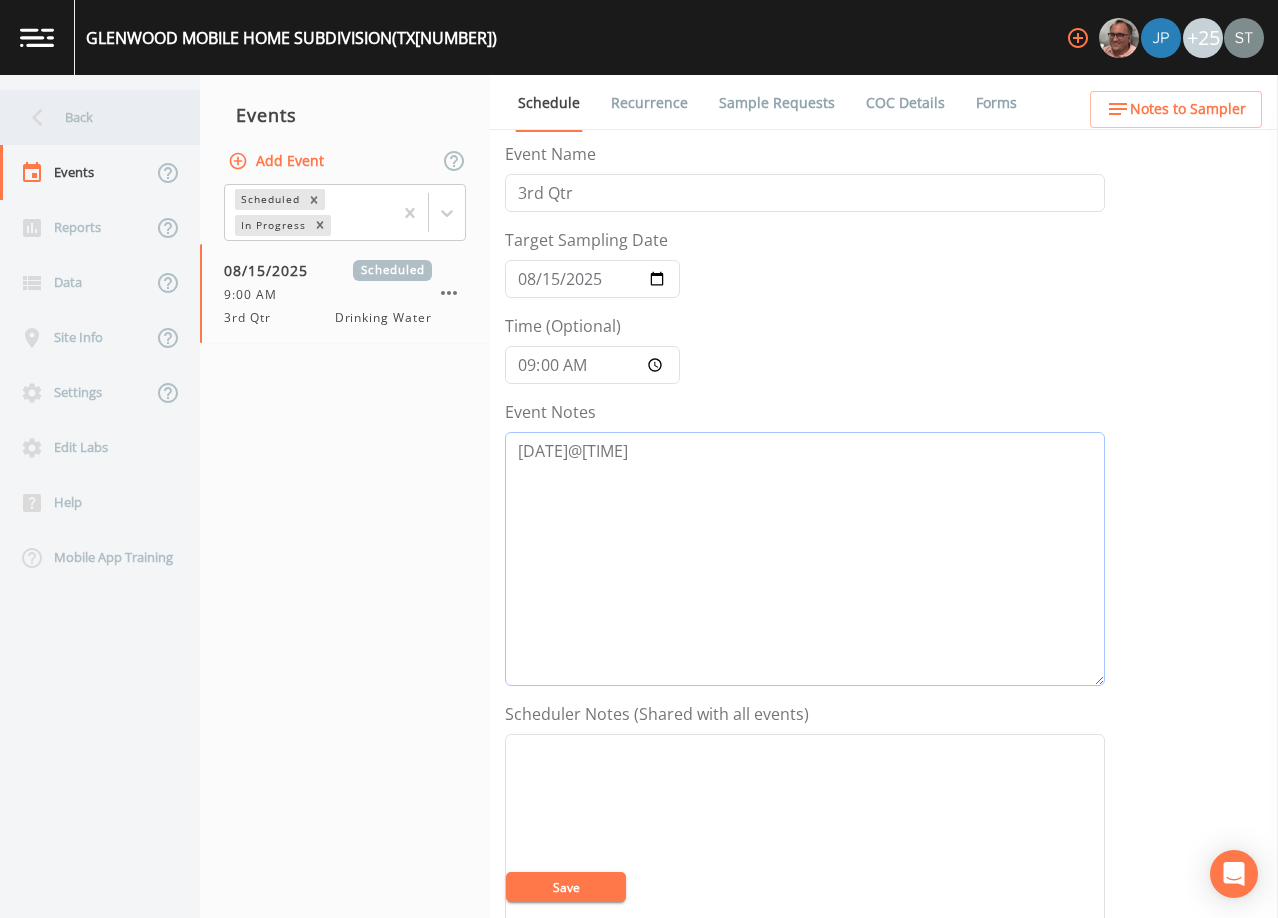 type on "[DATE]@[TIME]" 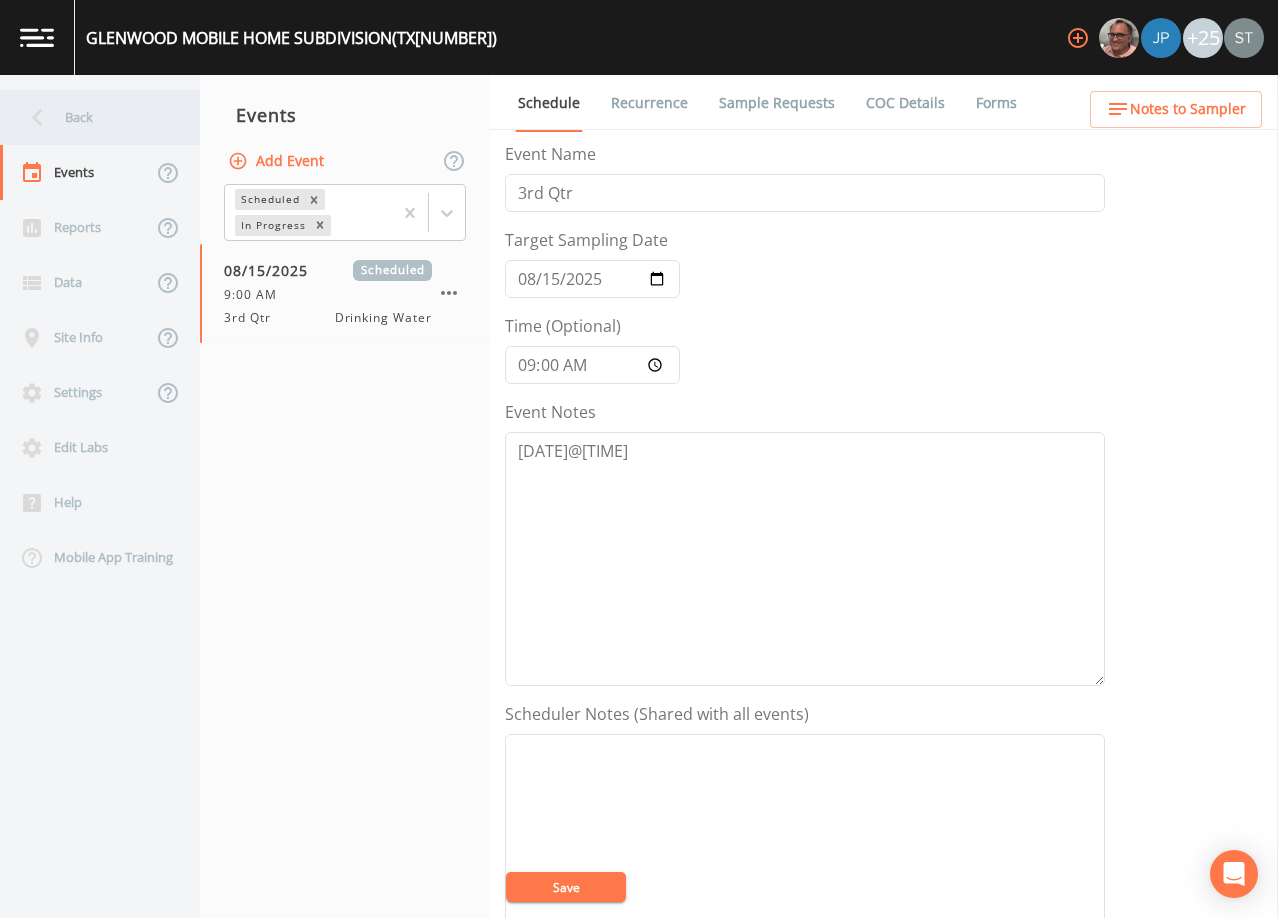 click on "Back" at bounding box center (90, 117) 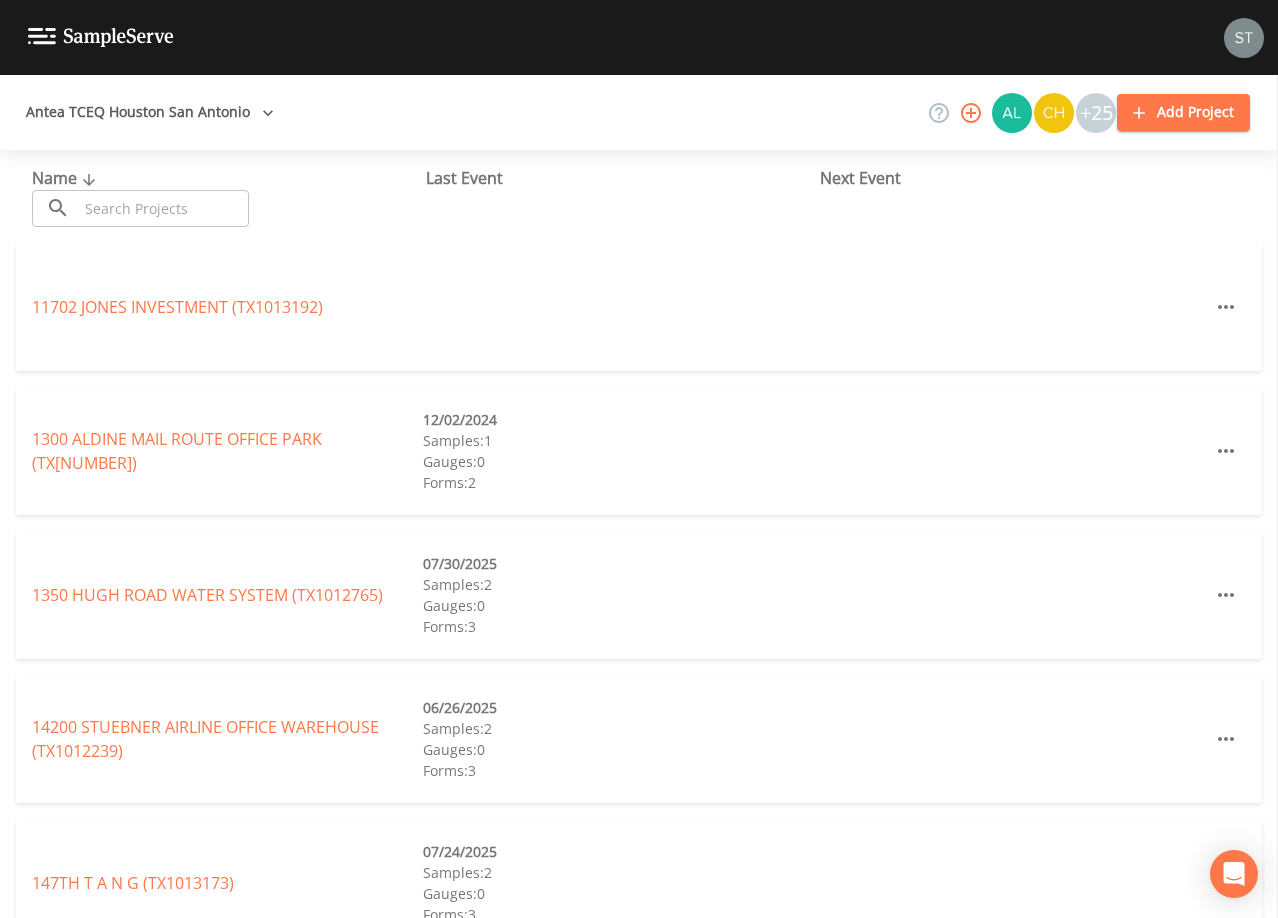 click at bounding box center (163, 208) 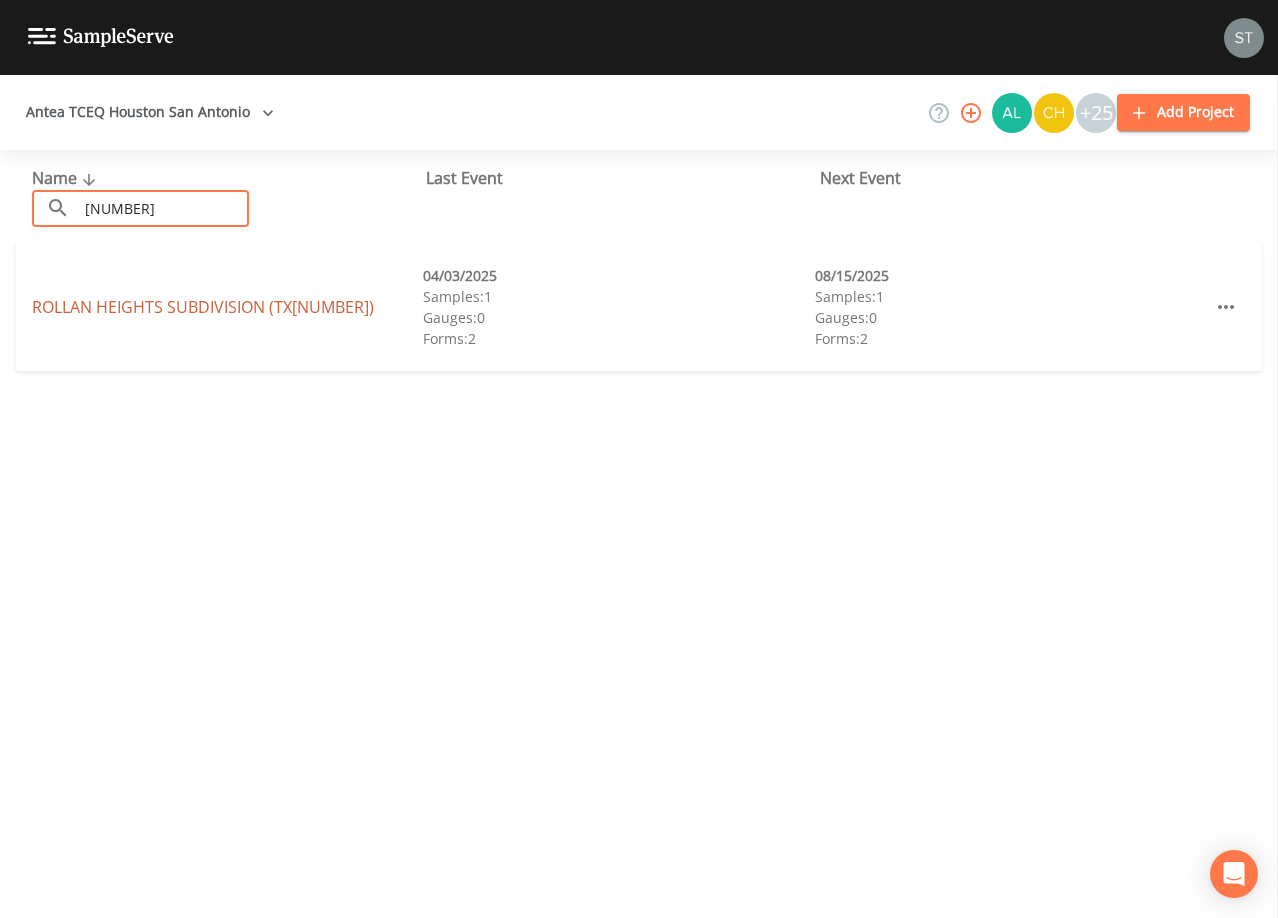 type on "[NUMBER]" 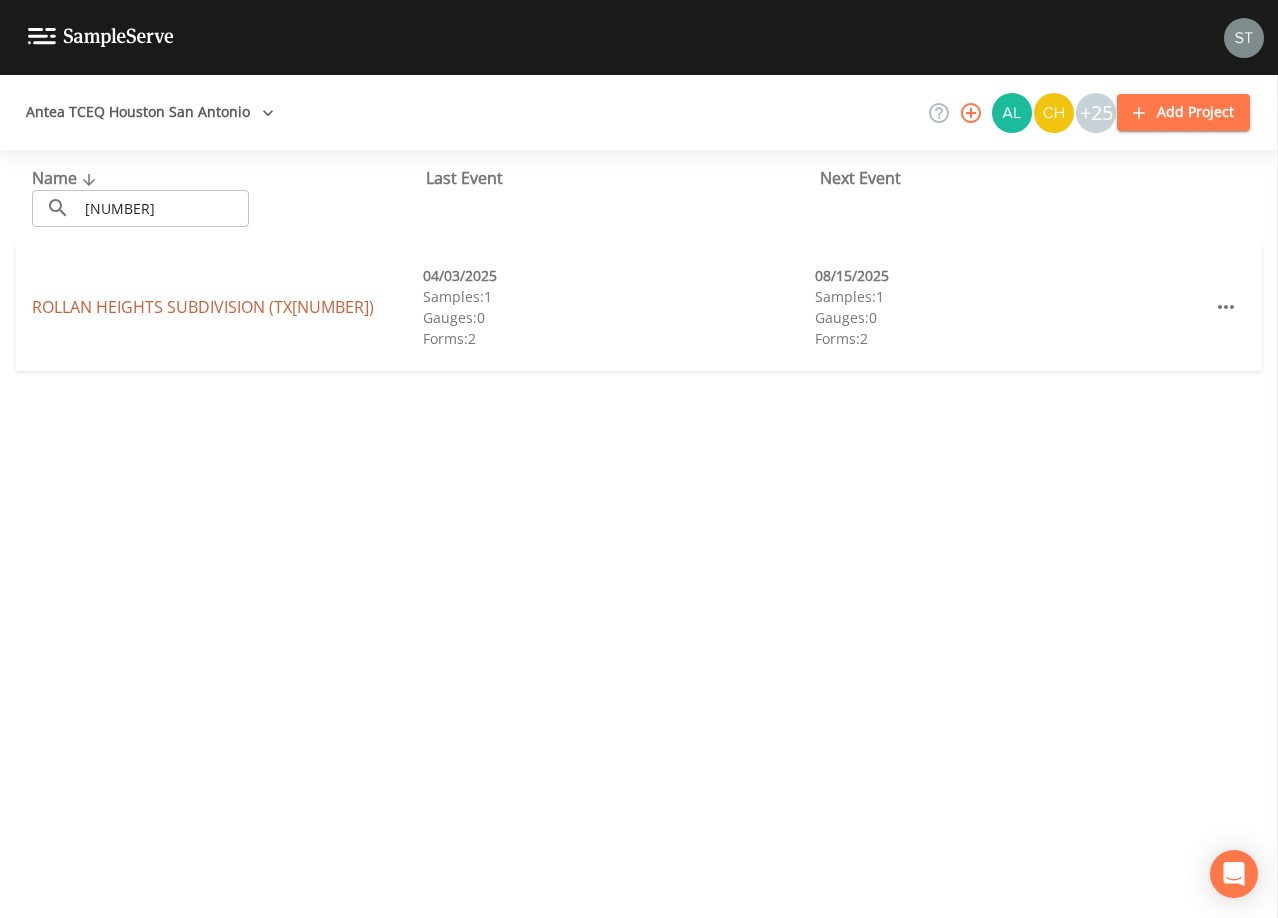 click on "[GENERAL_AREA]   (TX1010640)" at bounding box center [203, 307] 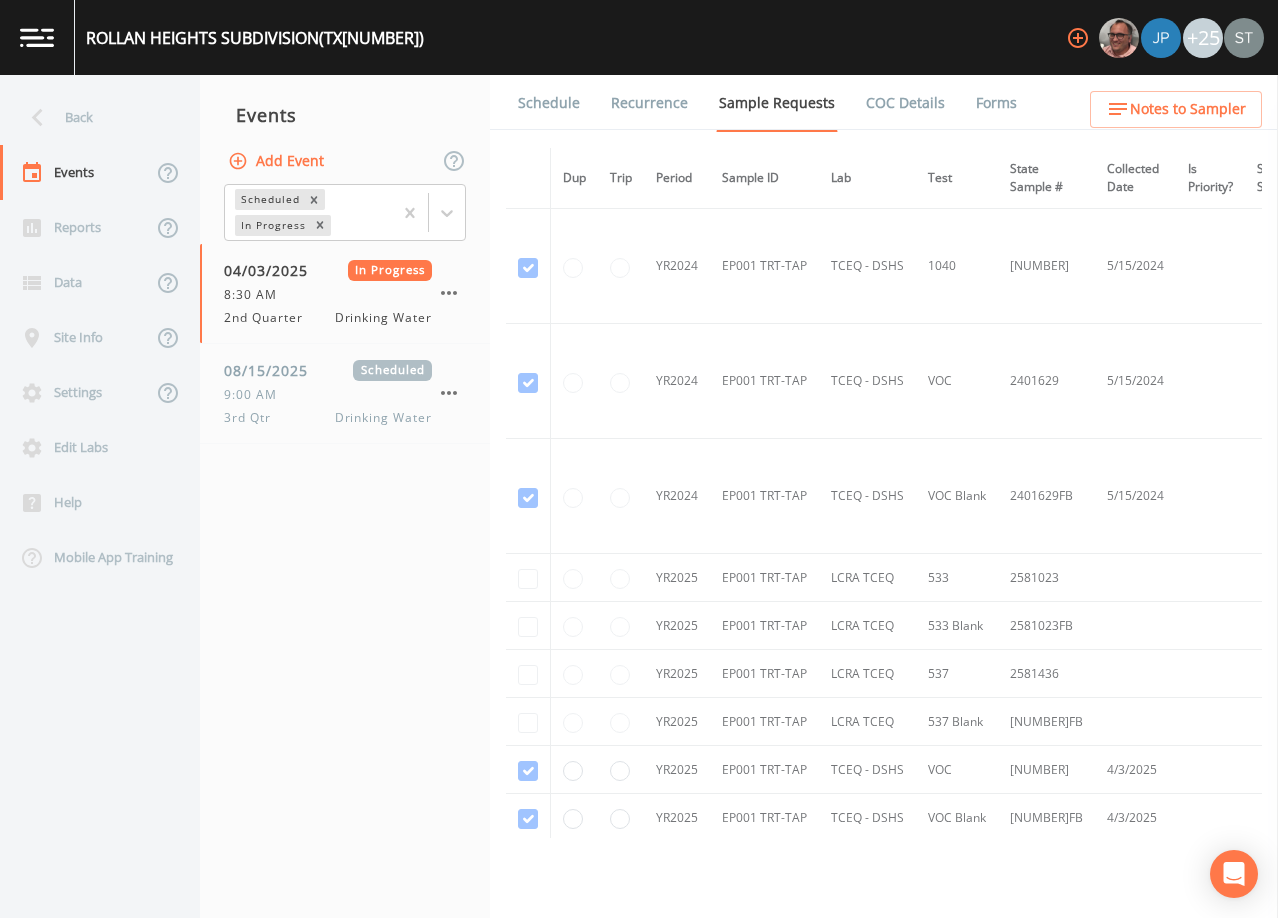 click on "Schedule" at bounding box center [549, 103] 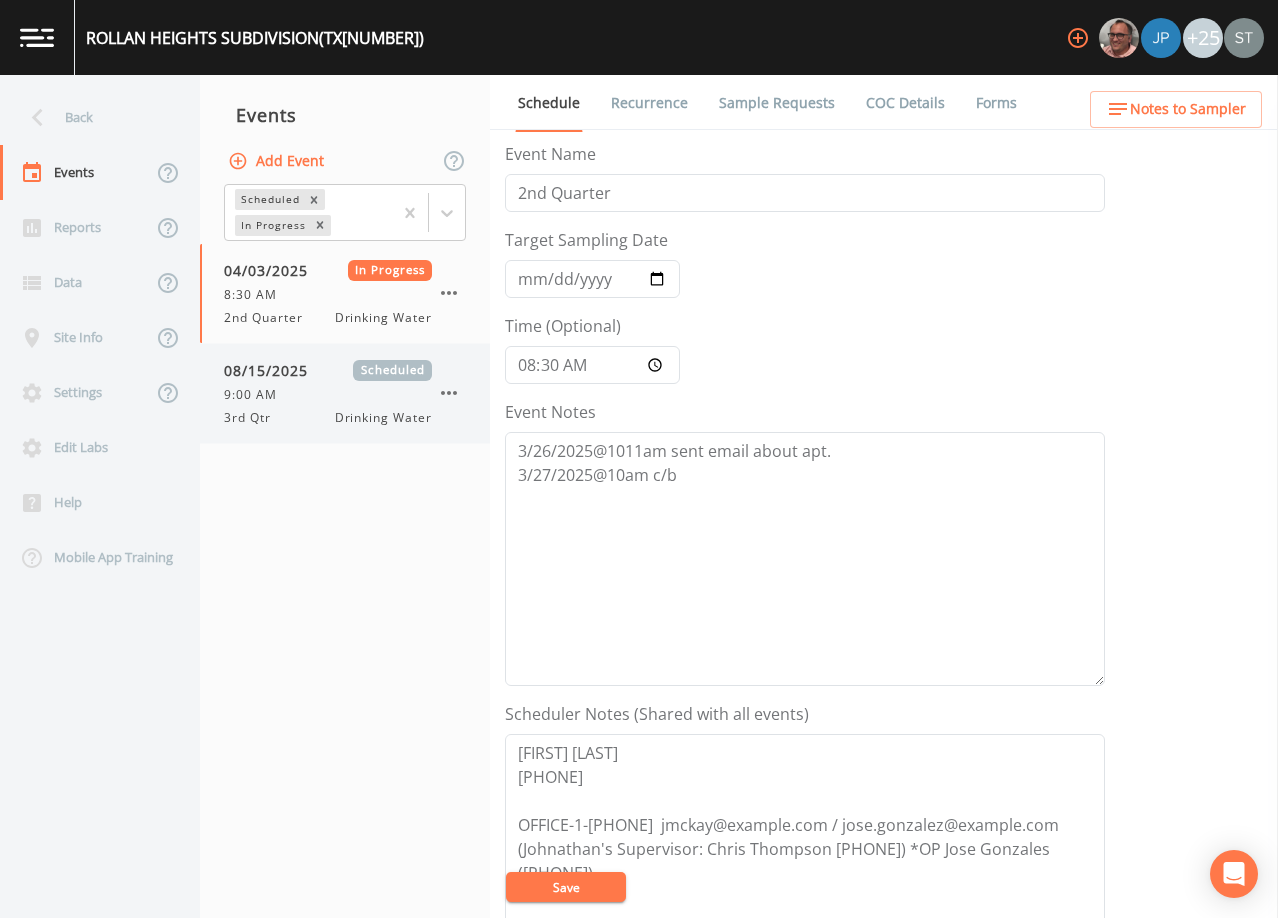 click on "3rd Qtr Drinking Water" at bounding box center [328, 418] 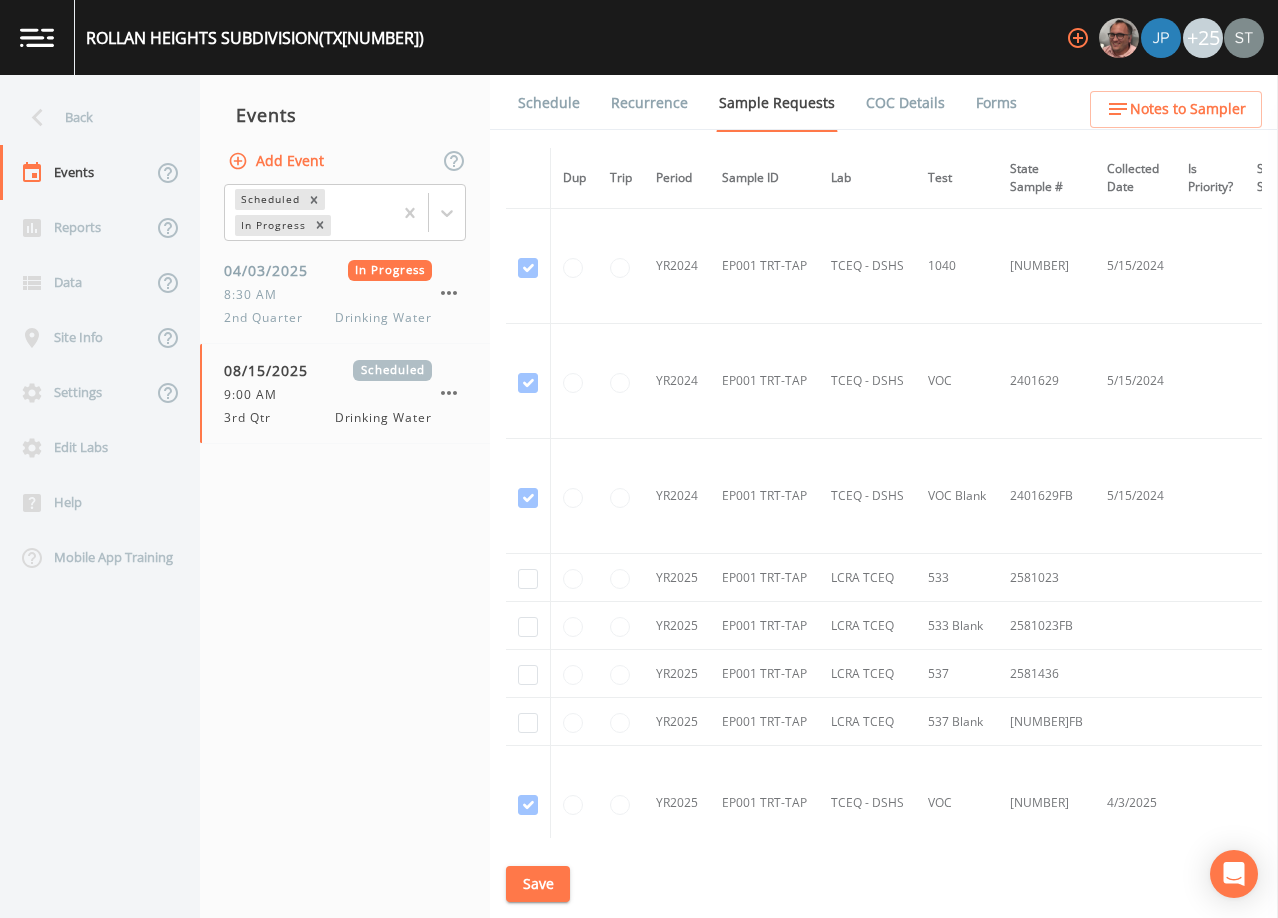 click on "Schedule" at bounding box center [549, 103] 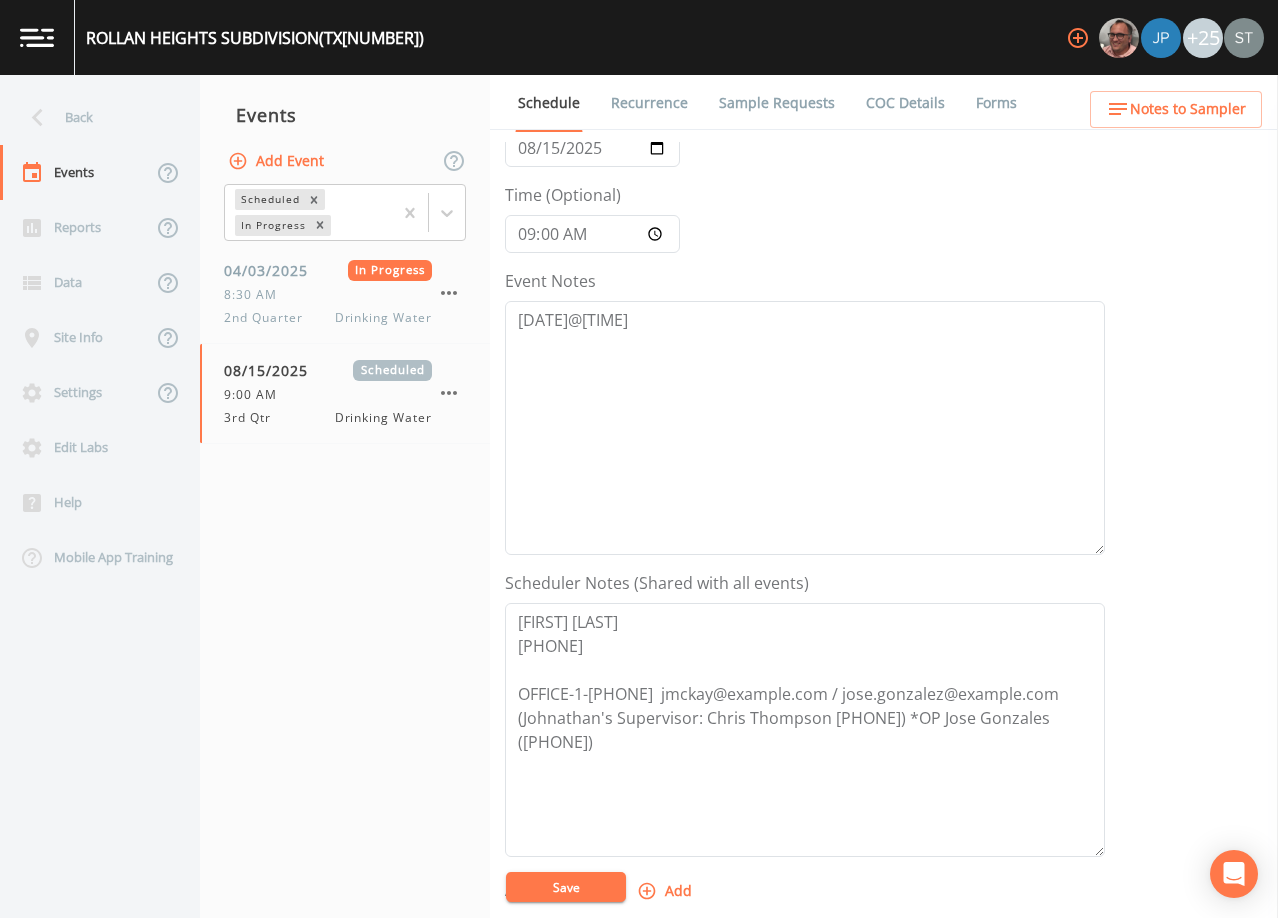 scroll, scrollTop: 493, scrollLeft: 0, axis: vertical 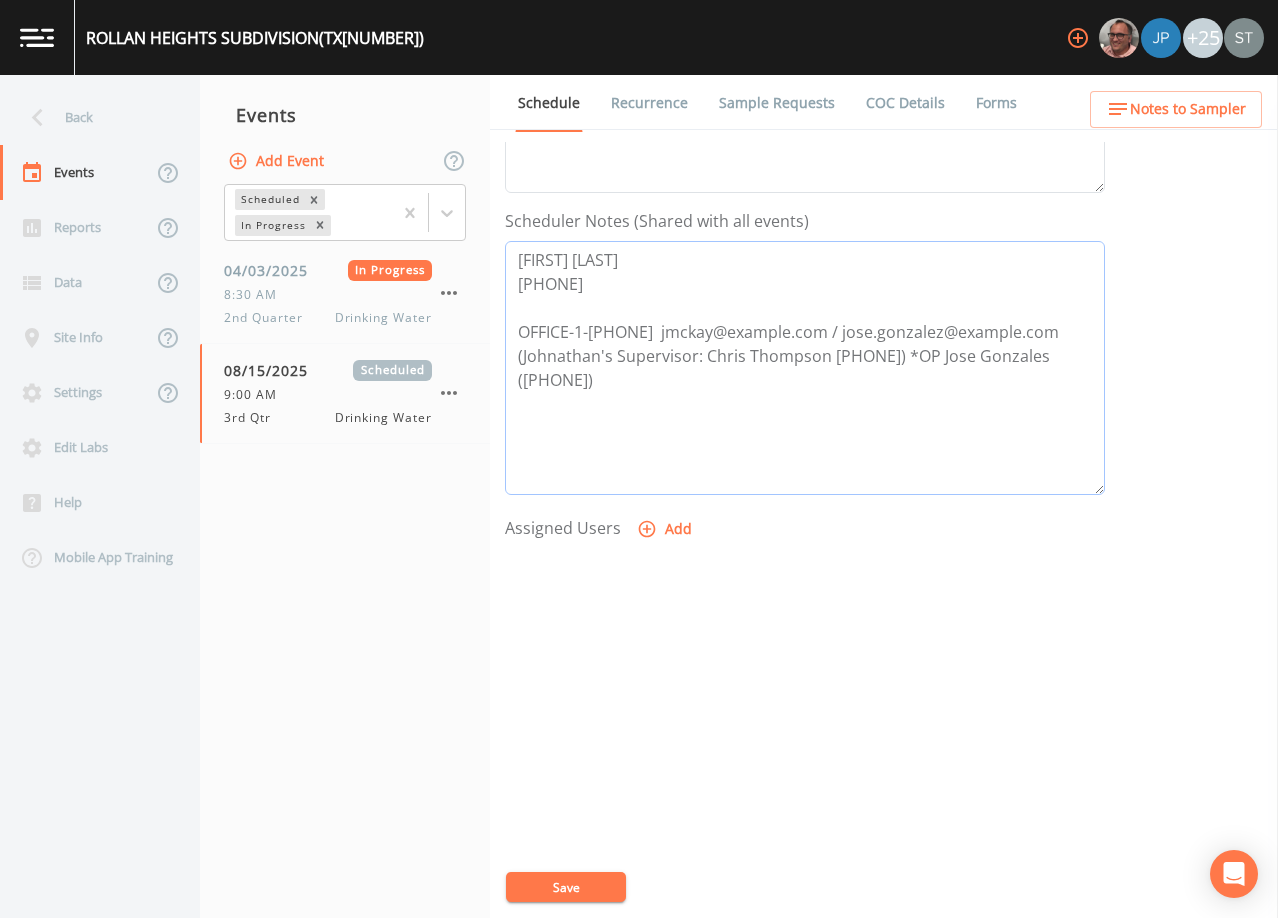 drag, startPoint x: 717, startPoint y: 406, endPoint x: 478, endPoint y: 233, distance: 295.04236 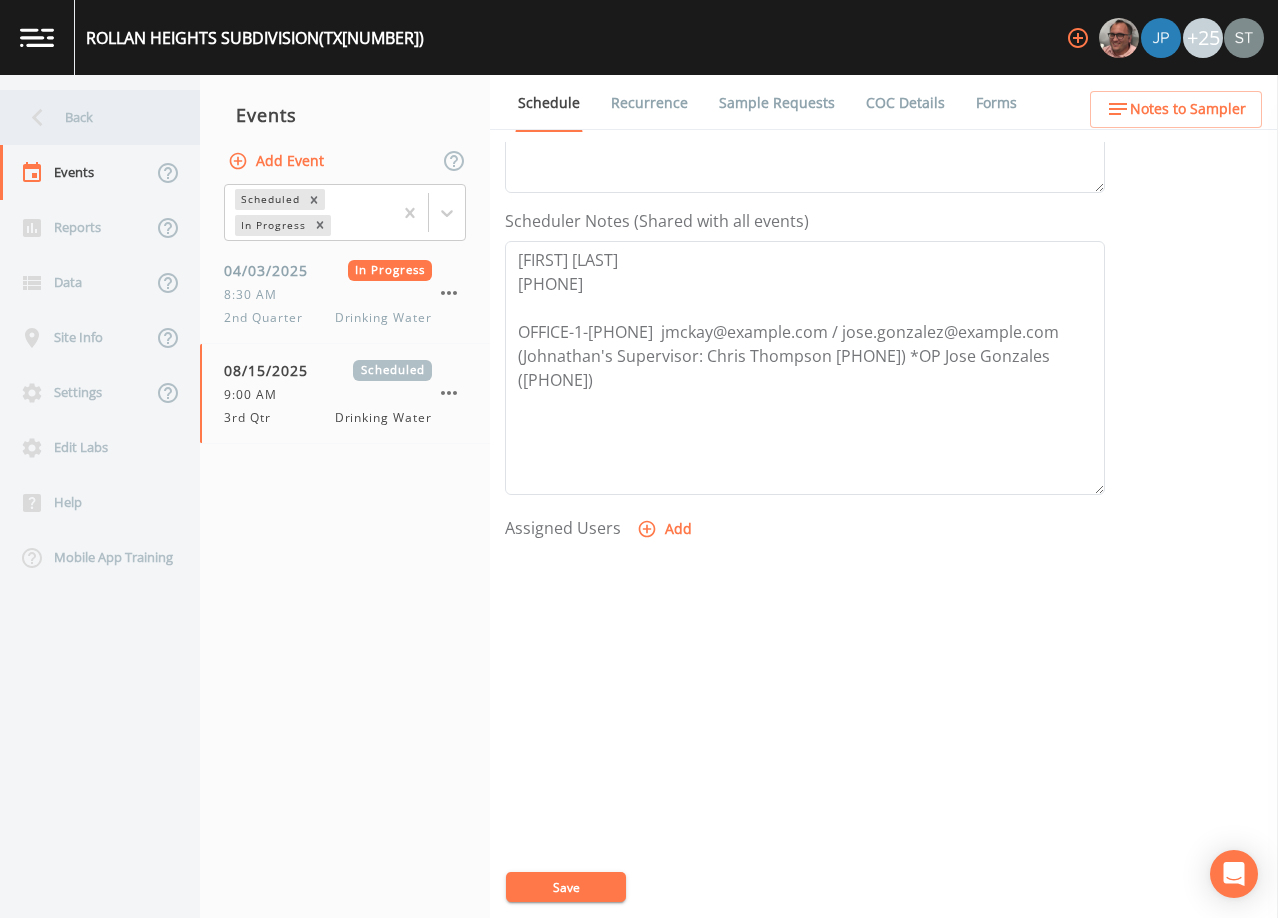 click on "Back" at bounding box center (90, 117) 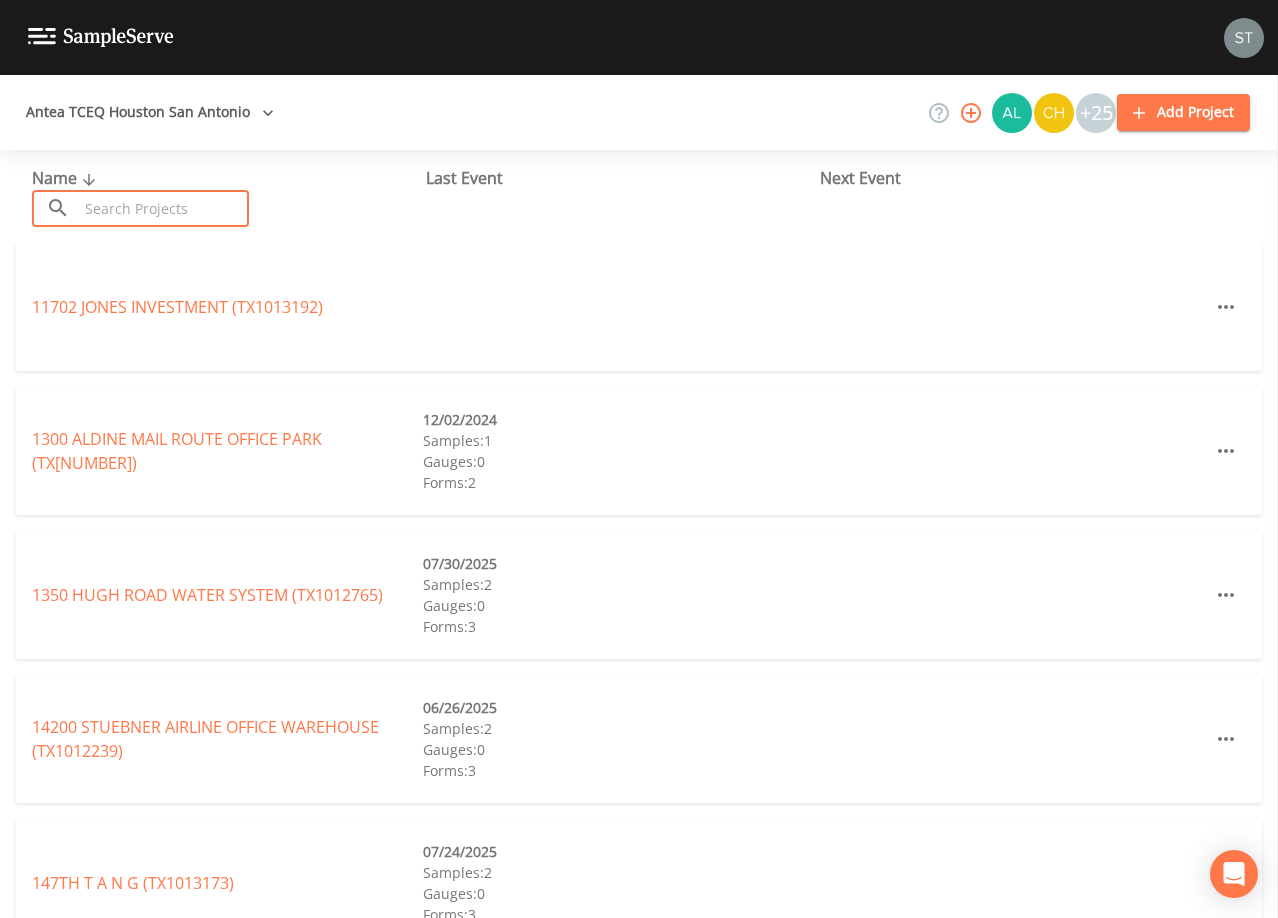 click at bounding box center (163, 208) 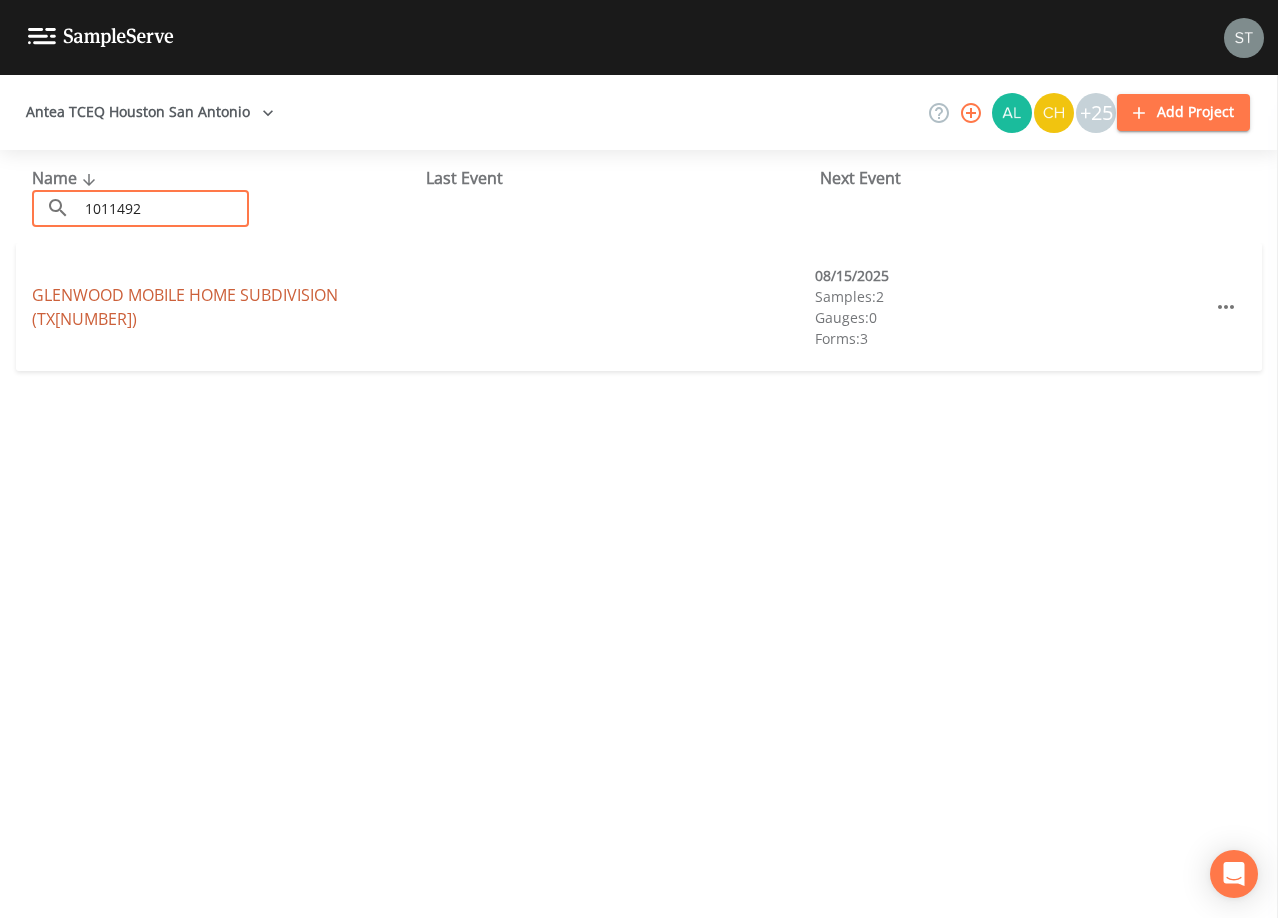 type on "1011492" 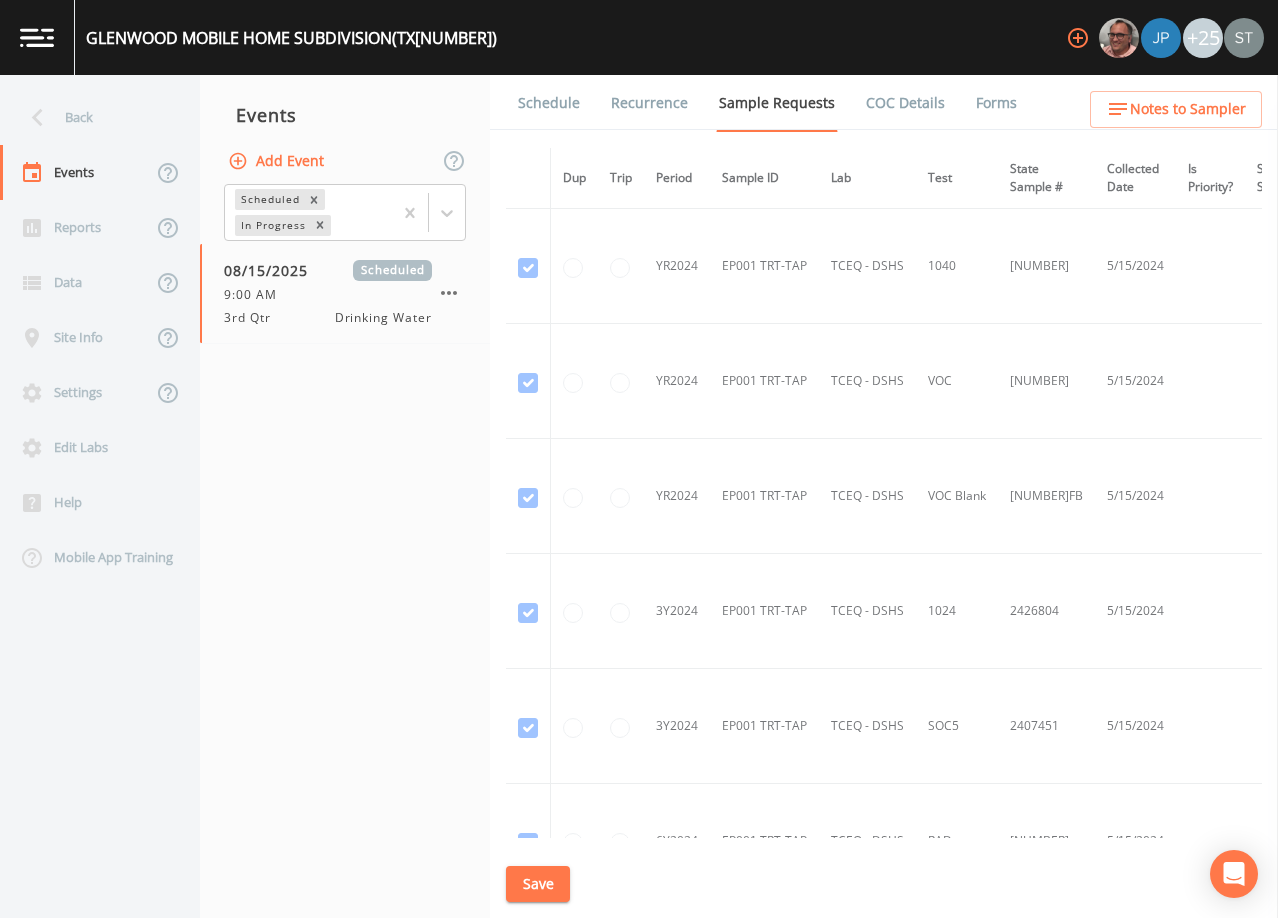 click on "Schedule" at bounding box center [549, 103] 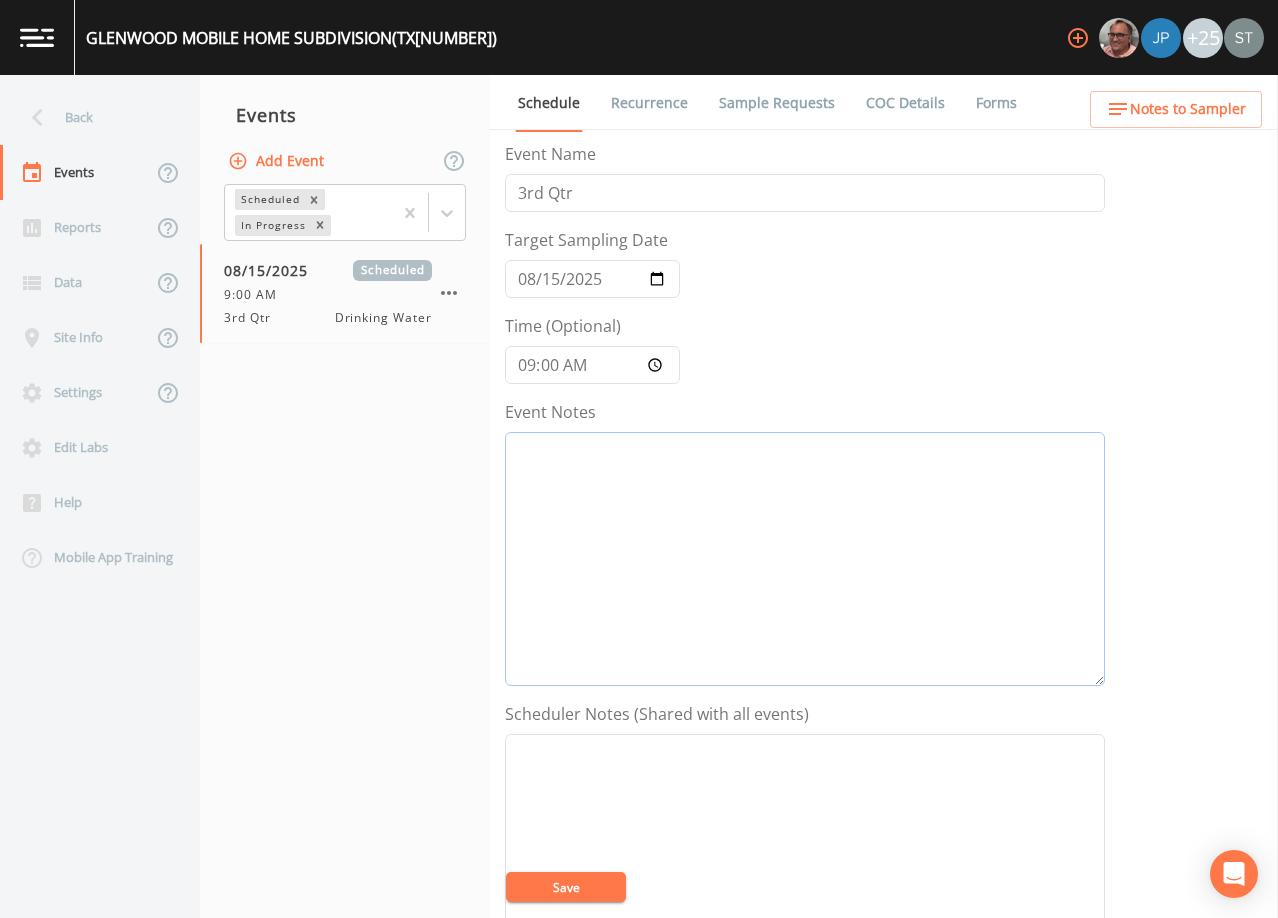 click on "Event Notes" at bounding box center (805, 559) 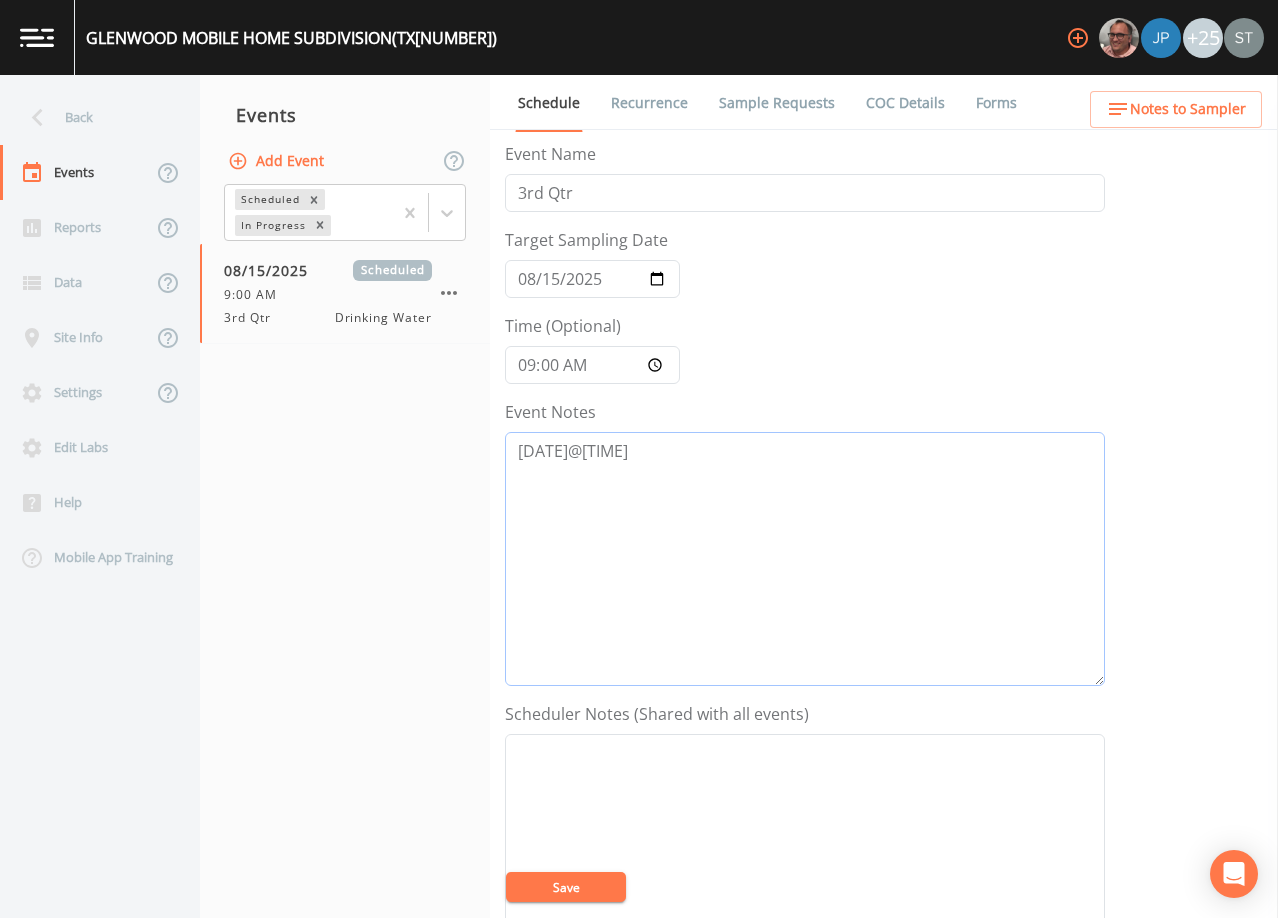 type on "[DATE]@[TIME]" 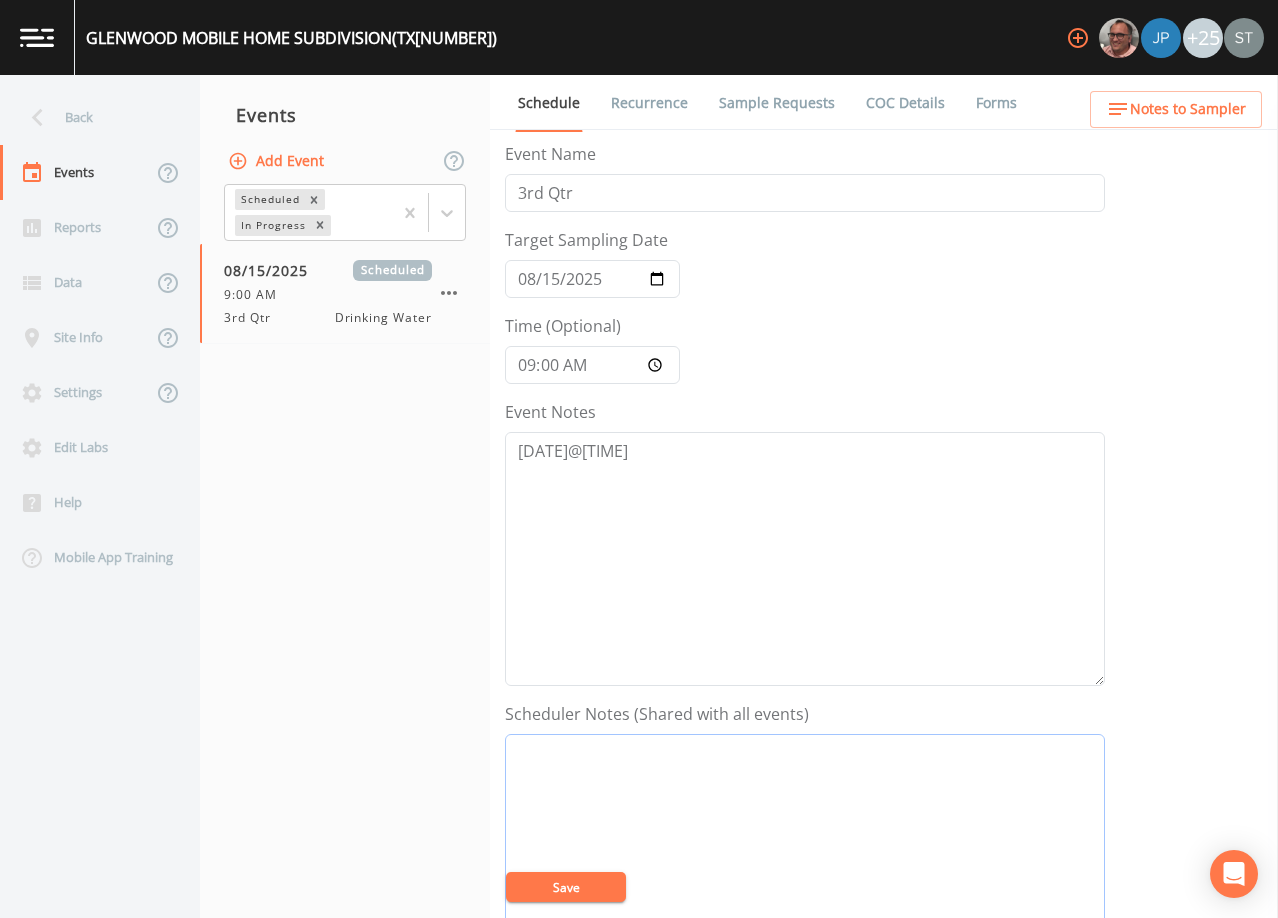 click on "Event Notes" at bounding box center (805, 861) 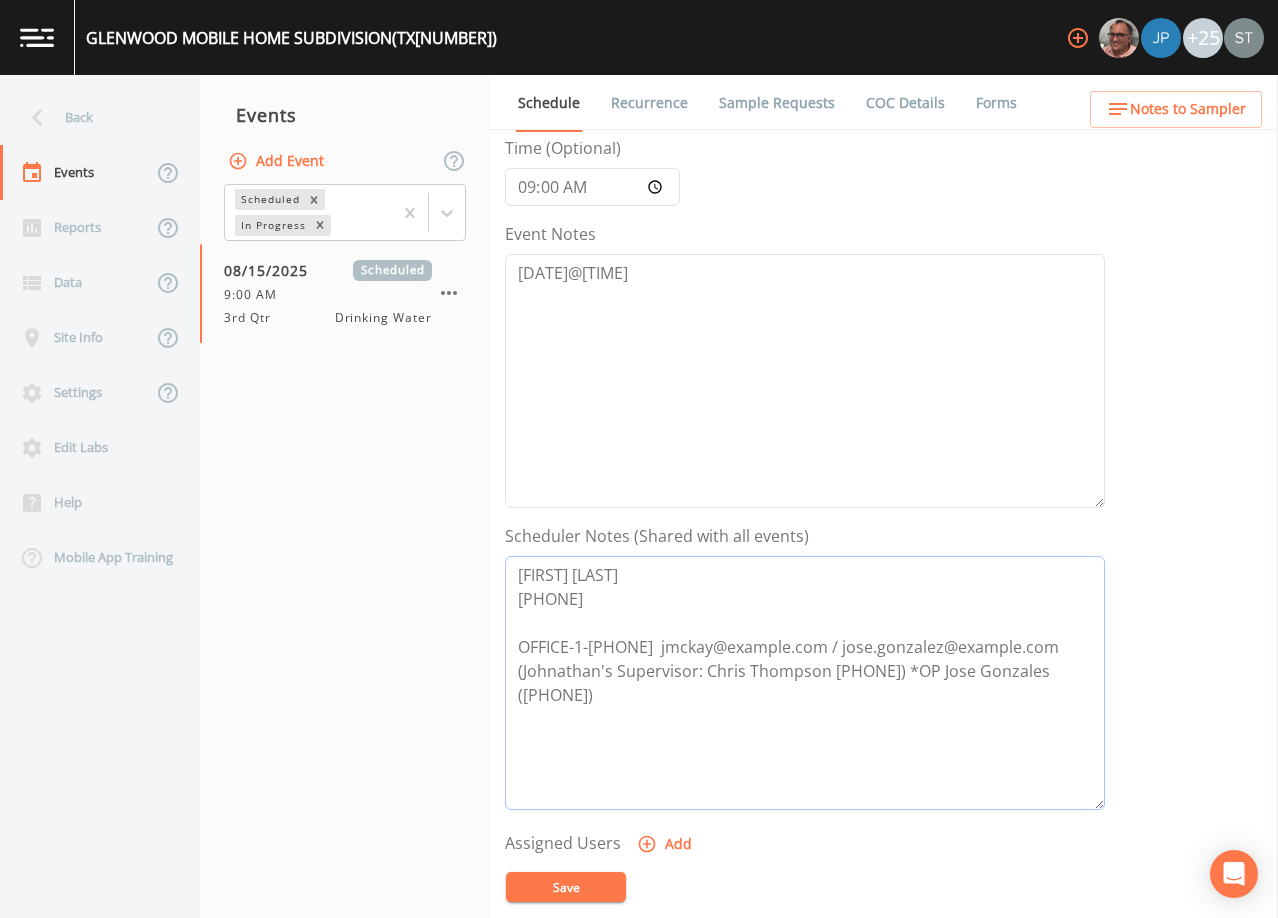 scroll, scrollTop: 200, scrollLeft: 0, axis: vertical 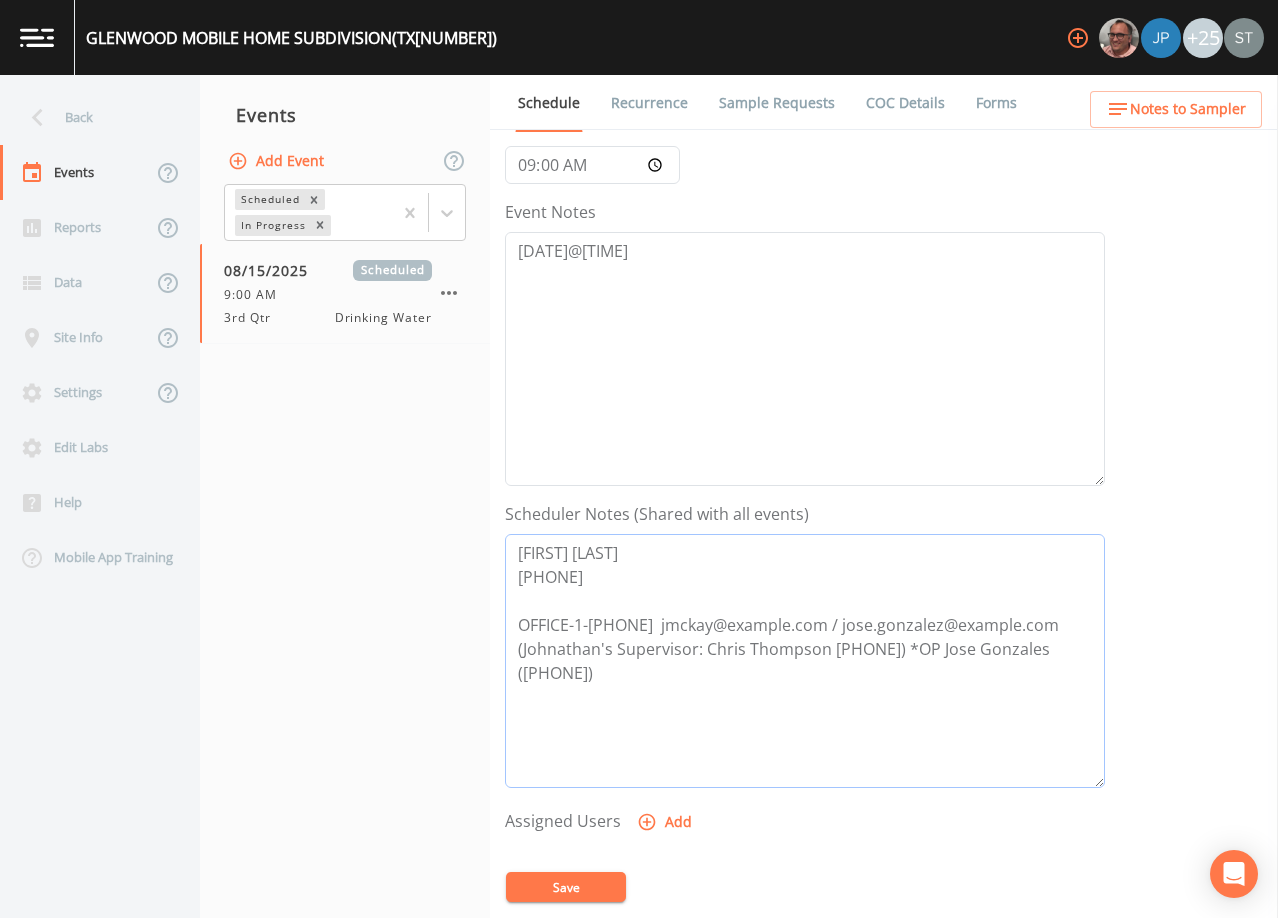 type on "[FIRST] [LAST]
[PHONE]
OFFICE-1-[PHONE]  jmckay@example.com / jose.gonzalez@example.com (Johnathan's Supervisor: Chris Thompson [PHONE]) *OP Jose Gonzales ([PHONE])" 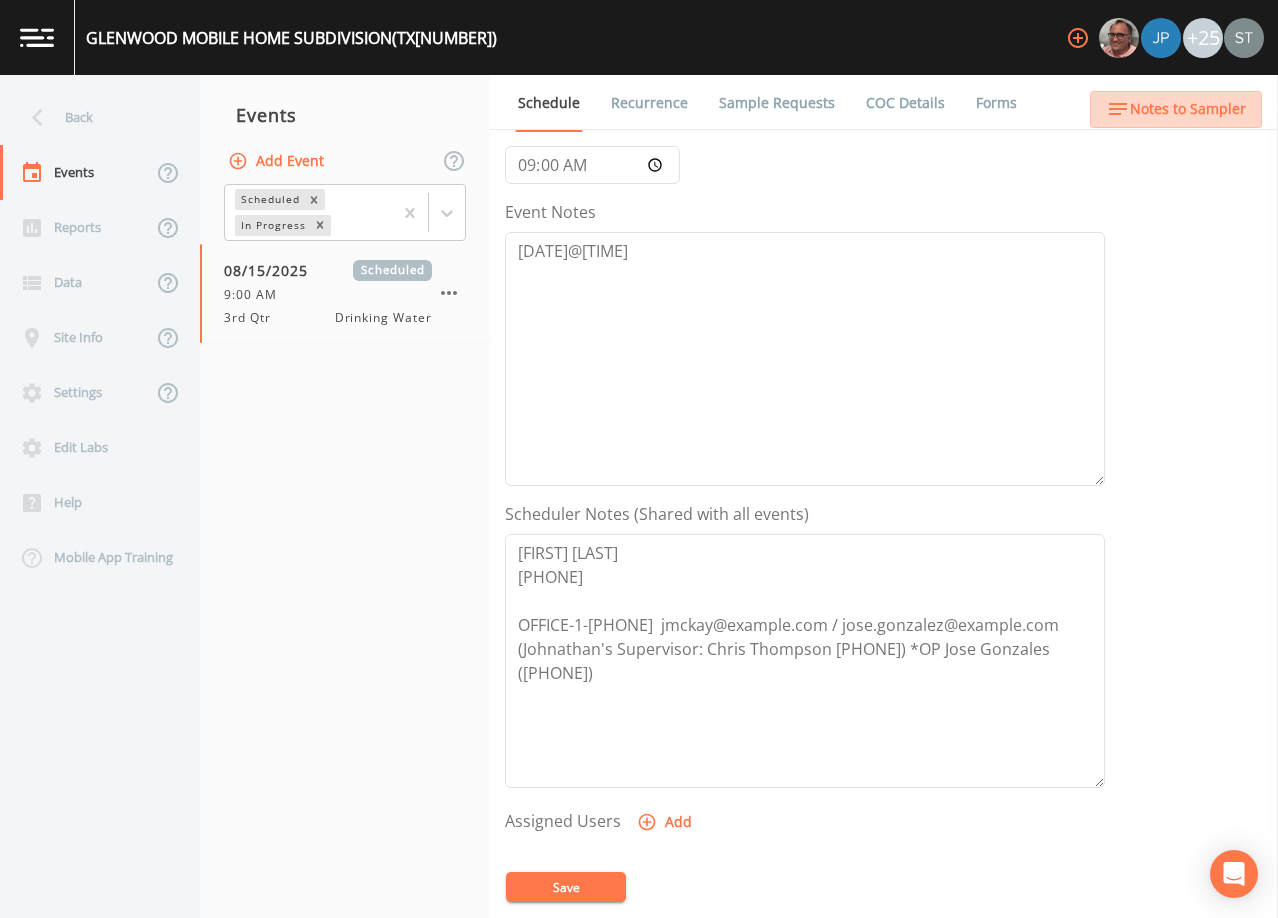 click on "Notes to Sampler" at bounding box center [1188, 109] 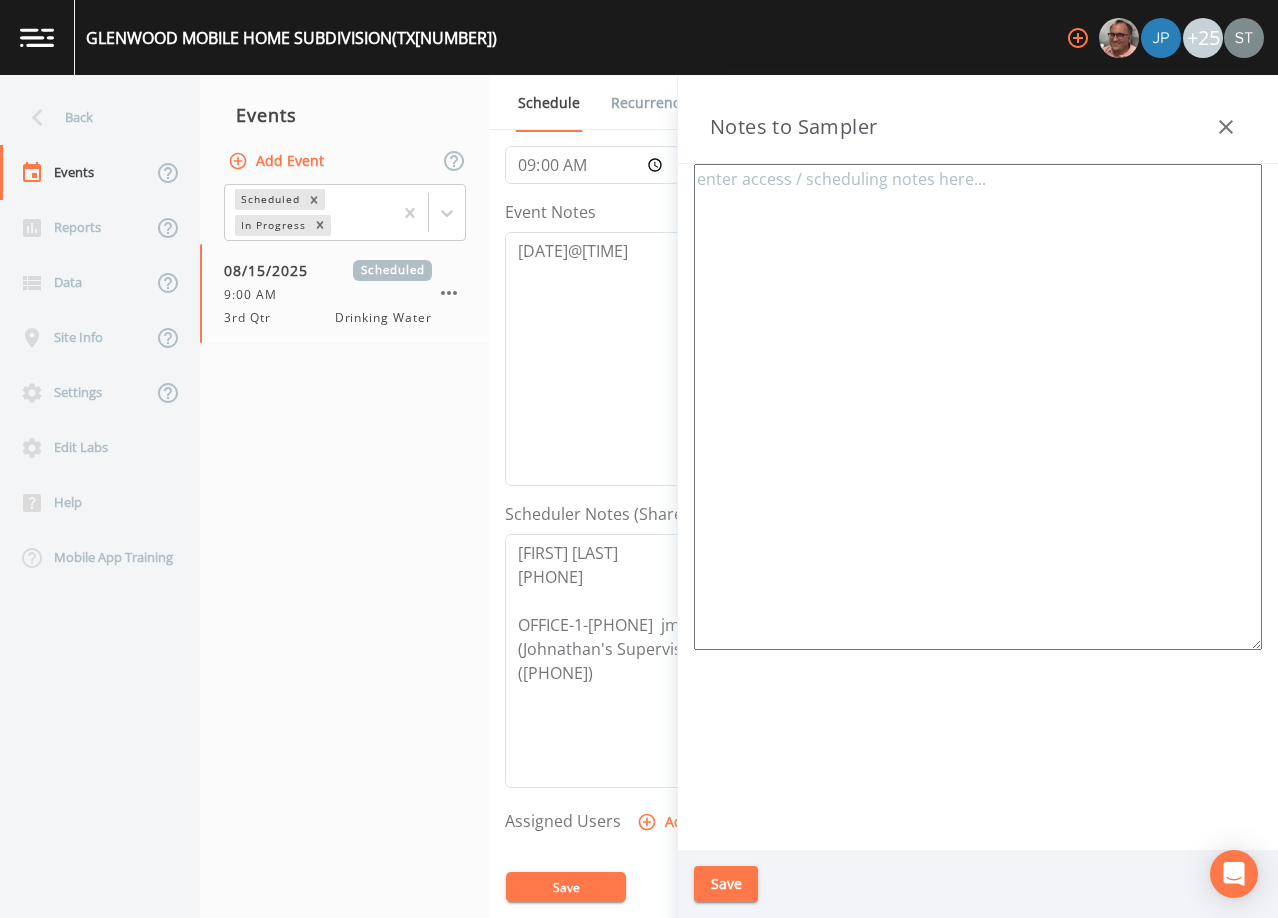 click at bounding box center (978, 407) 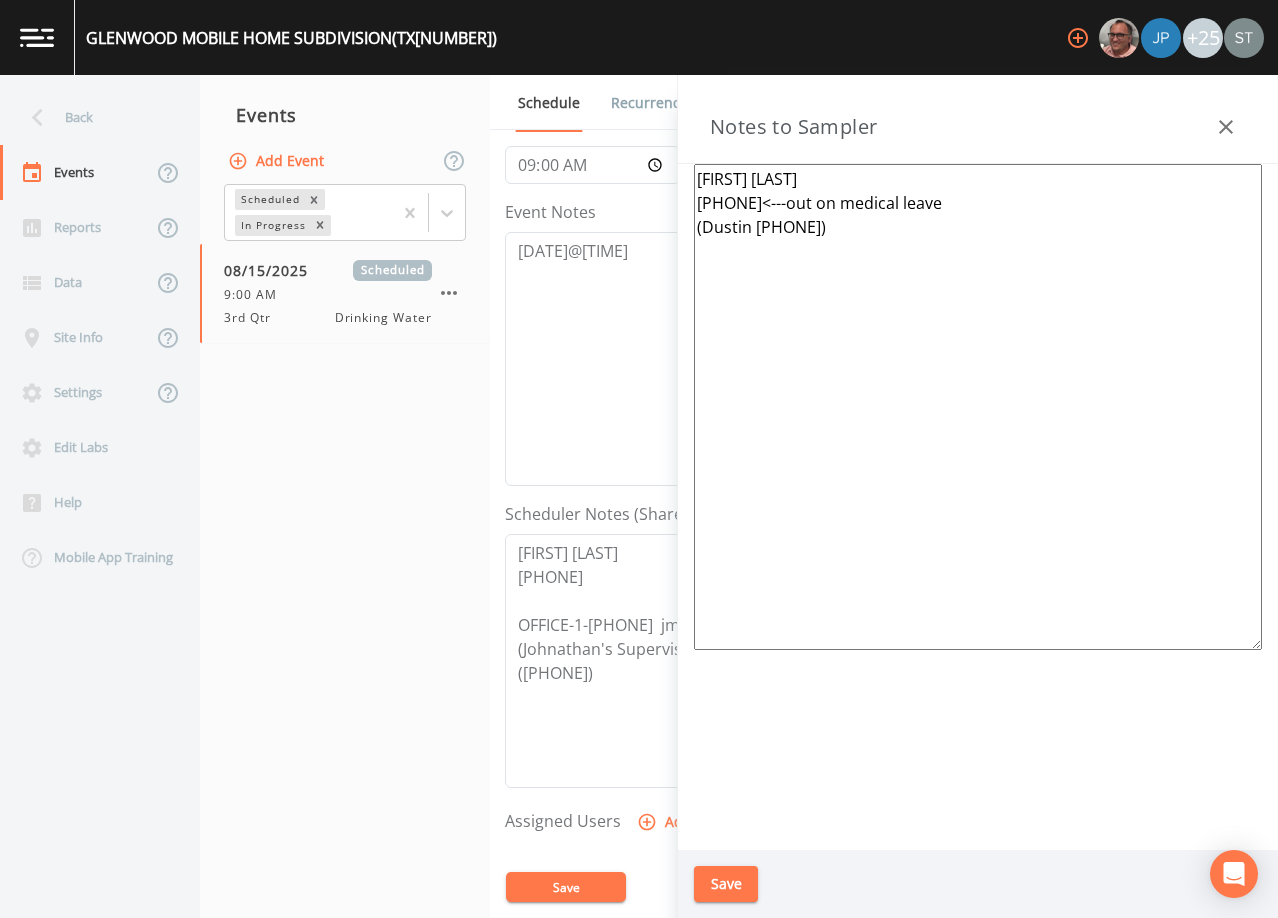 click on "[FIRST] [LAST]
[PHONE]<---out on medical leave
(Dustin [PHONE])" at bounding box center (978, 407) 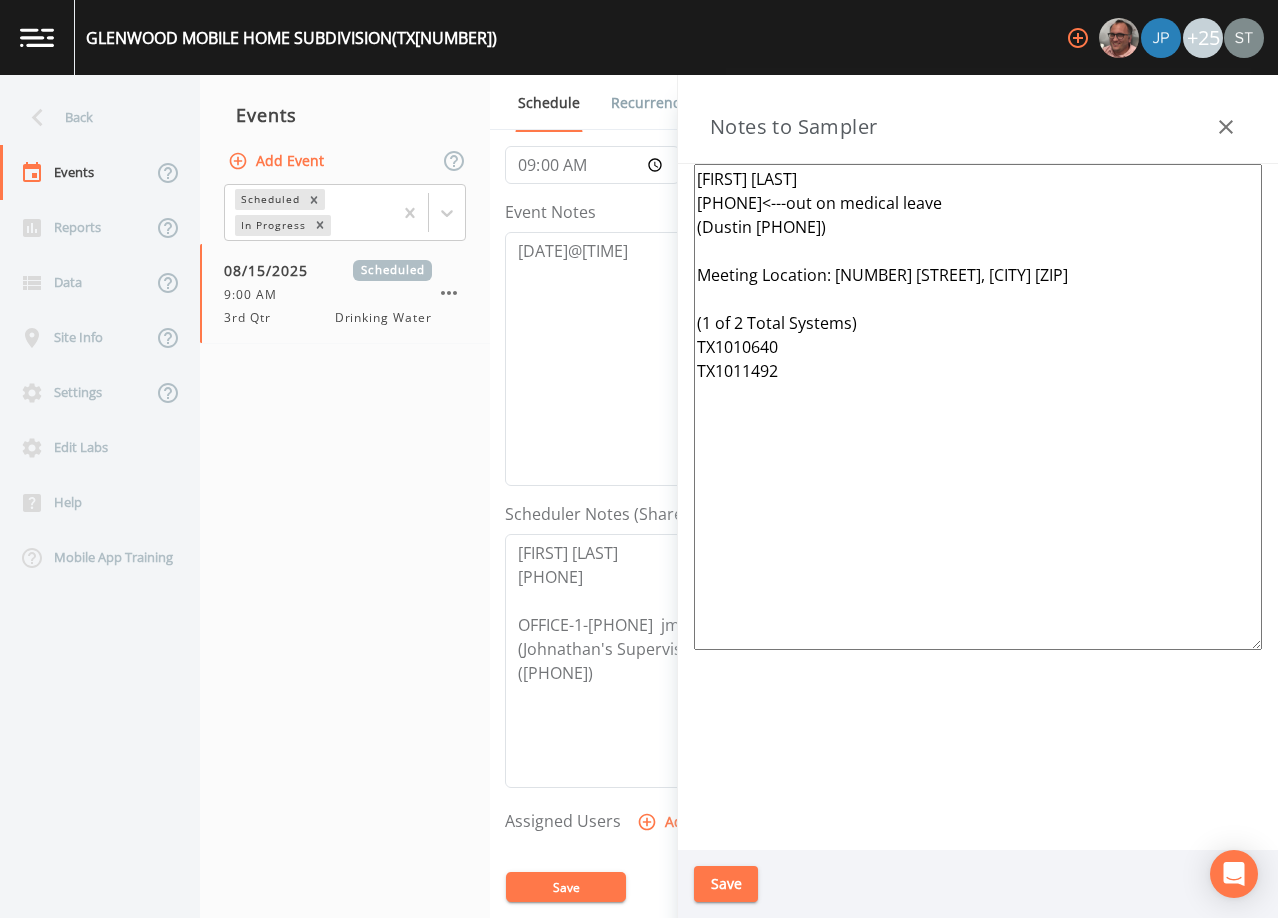type on "[FIRST] [LAST]
[PHONE]<---out on medical leave
(Dustin [PHONE])
Meeting Location: [NUMBER] [STREET], [CITY] [ZIP]
(1 of 2 Total Systems)
TX1010640
TX1011492" 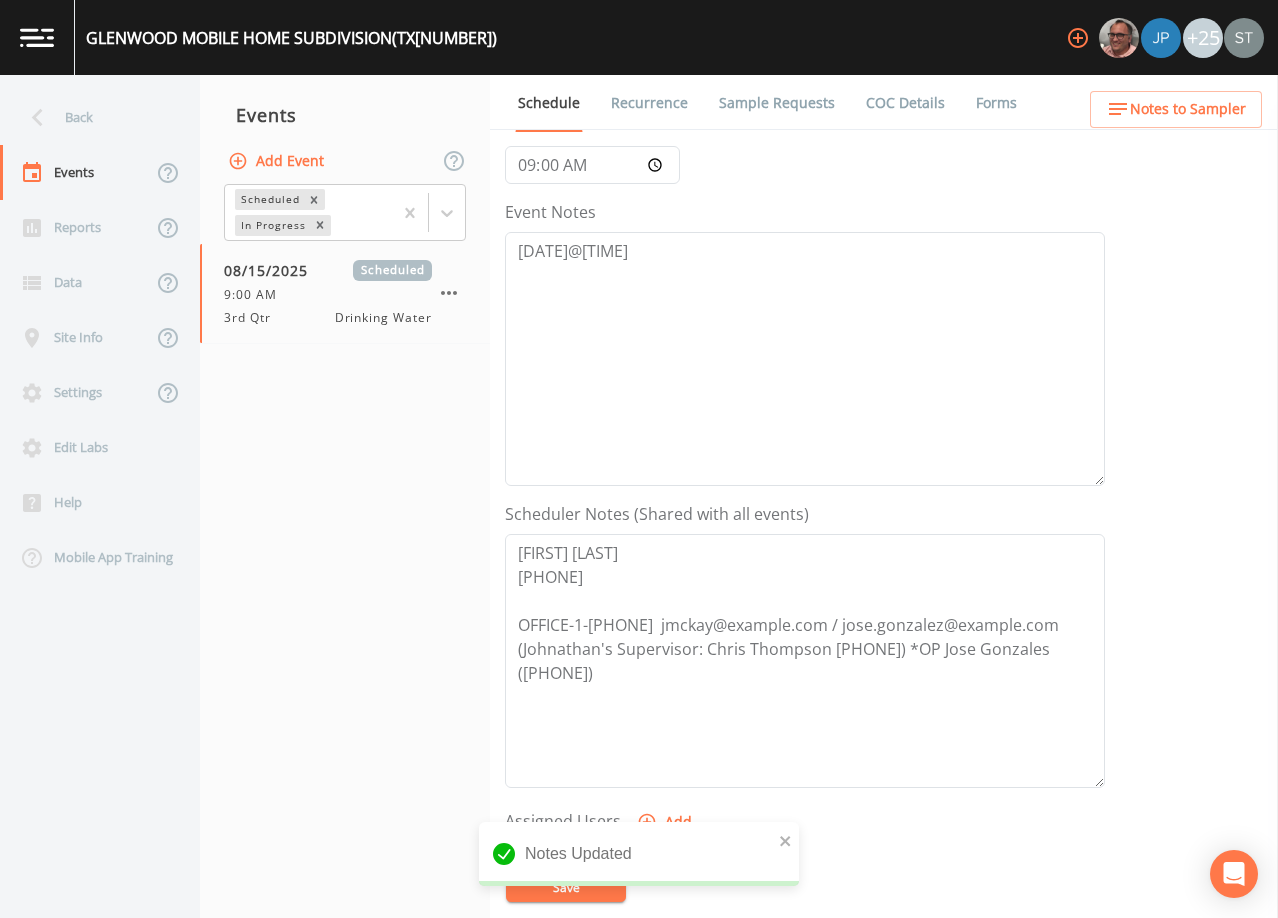 click on "Notes to Sampler" at bounding box center (1188, 109) 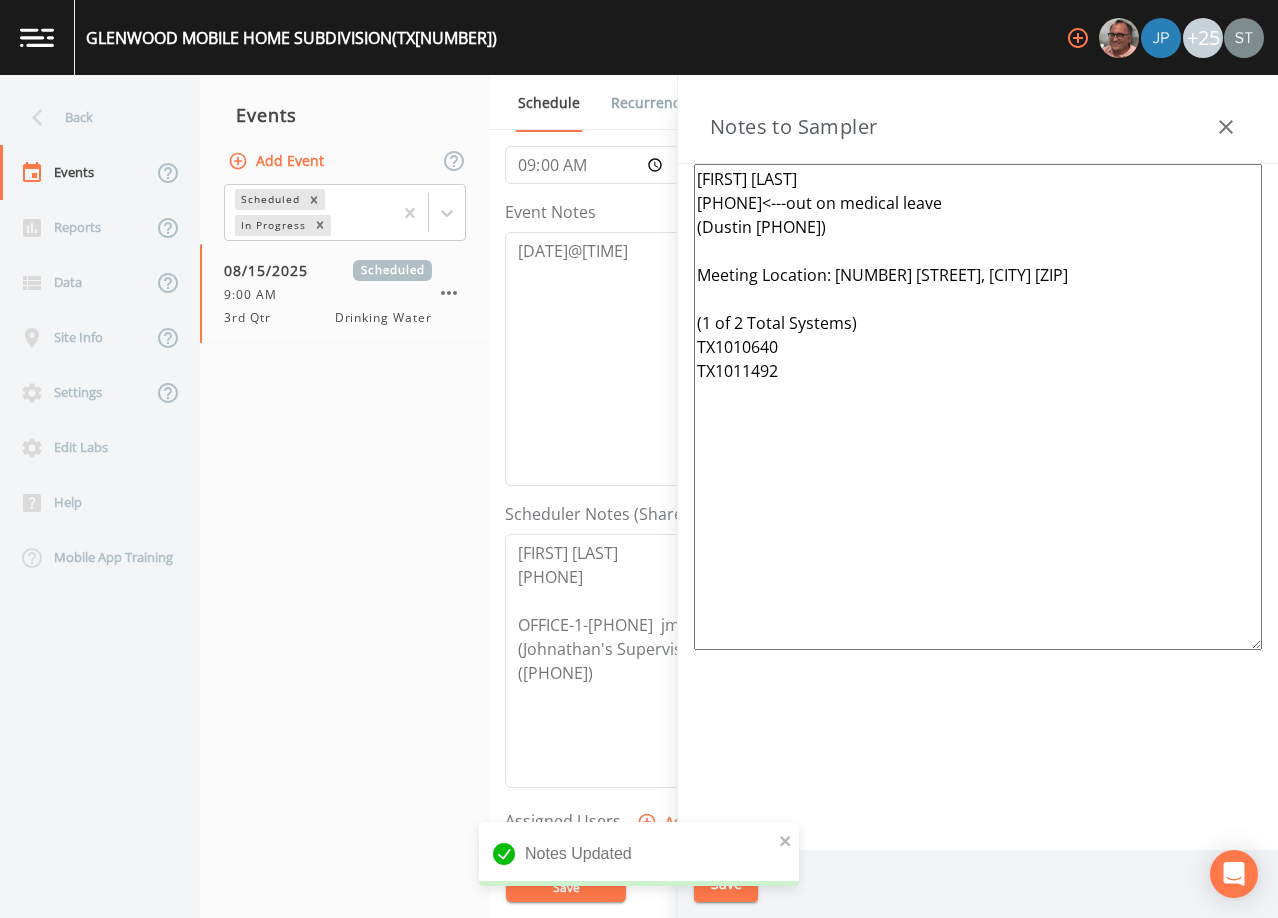 drag, startPoint x: 911, startPoint y: 234, endPoint x: 680, endPoint y: 231, distance: 231.01949 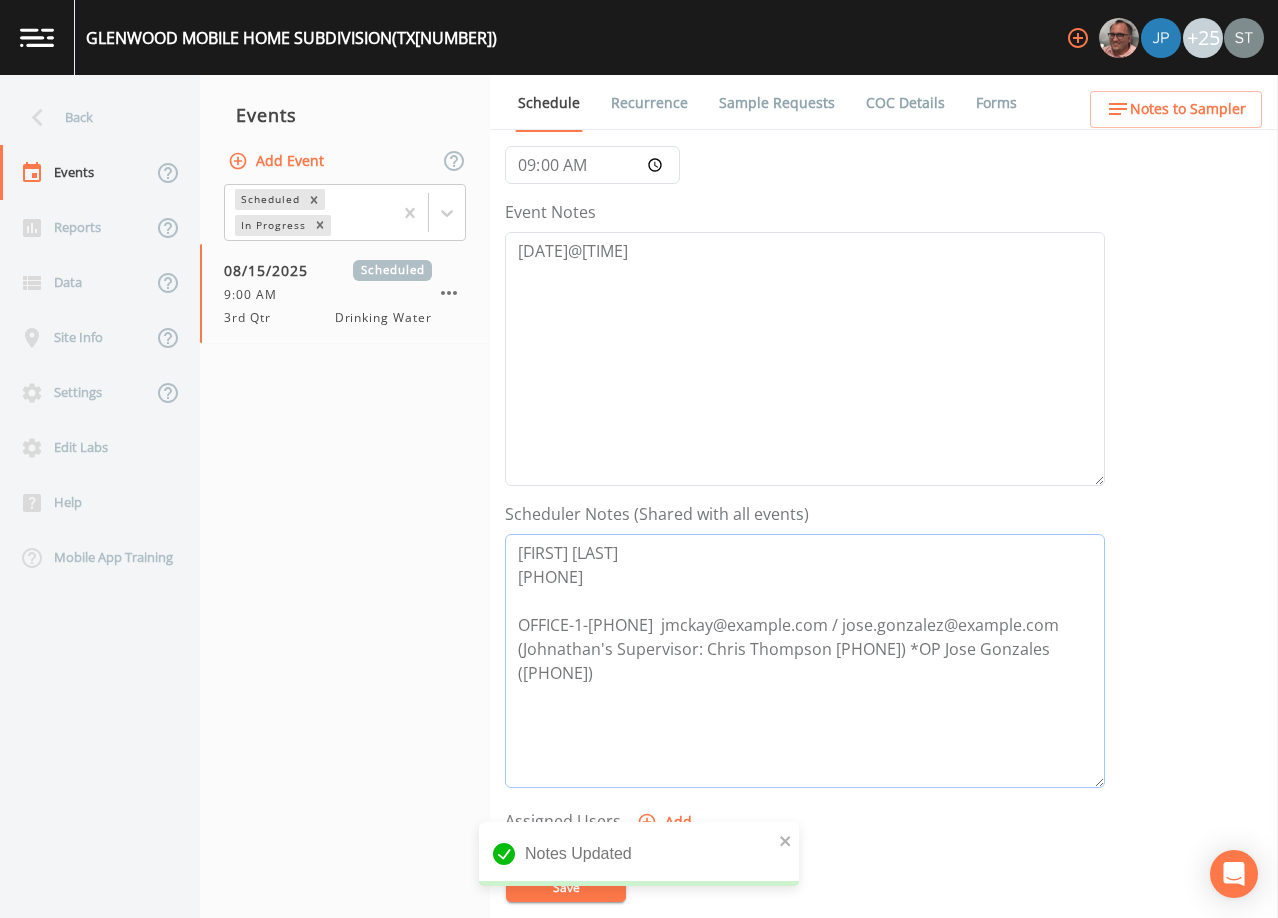click on "[FIRST] [LAST]
[PHONE]
OFFICE-1-[PHONE]  jmckay@example.com / jose.gonzalez@example.com (Johnathan's Supervisor: Chris Thompson [PHONE]) *OP Jose Gonzales ([PHONE])" at bounding box center (805, 661) 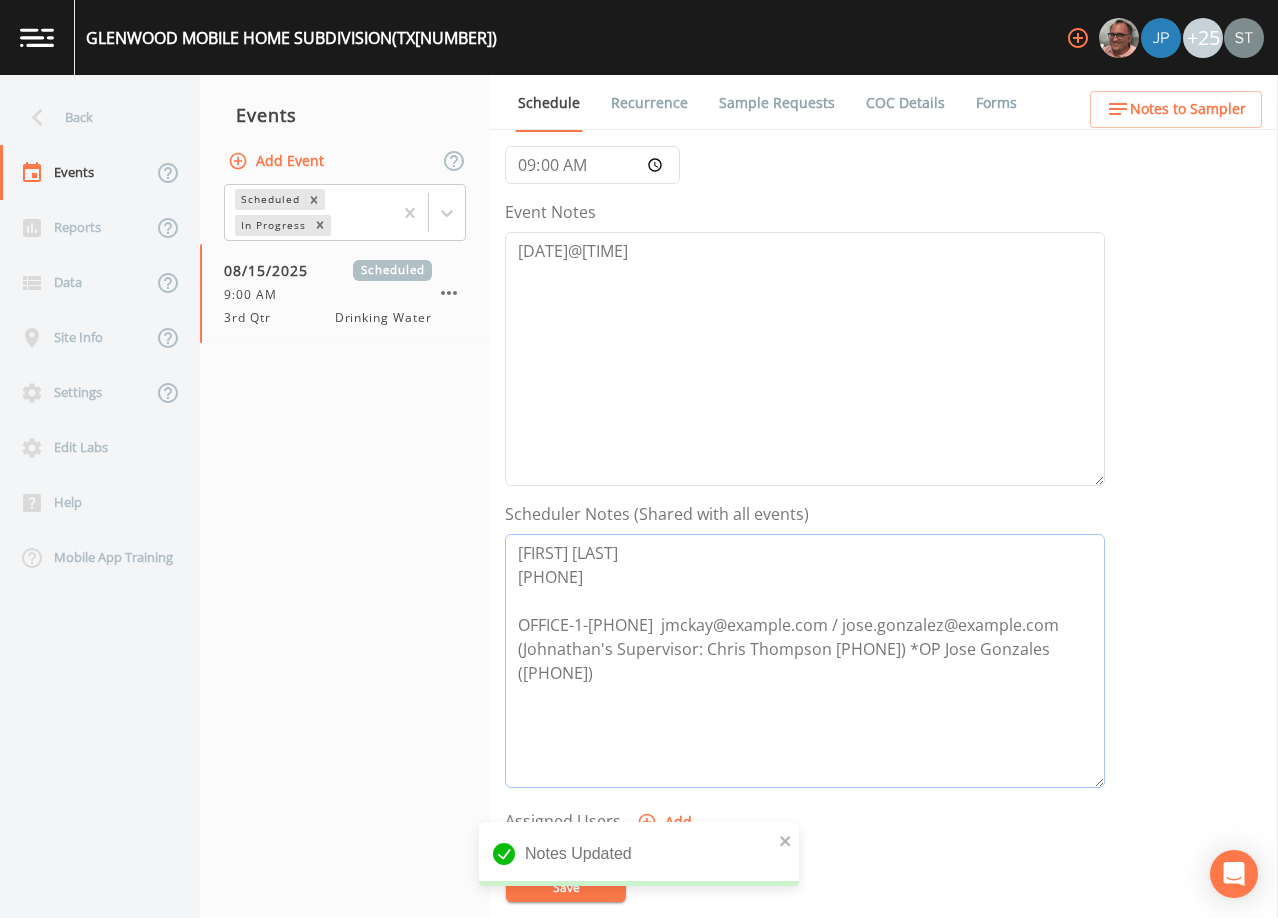 click on "[FIRST] [LAST]
[PHONE]
OFFICE-1-[PHONE]  jmckay@example.com / jose.gonzalez@example.com (Johnathan's Supervisor: Chris Thompson [PHONE]) *OP Jose Gonzales ([PHONE])" at bounding box center [805, 661] 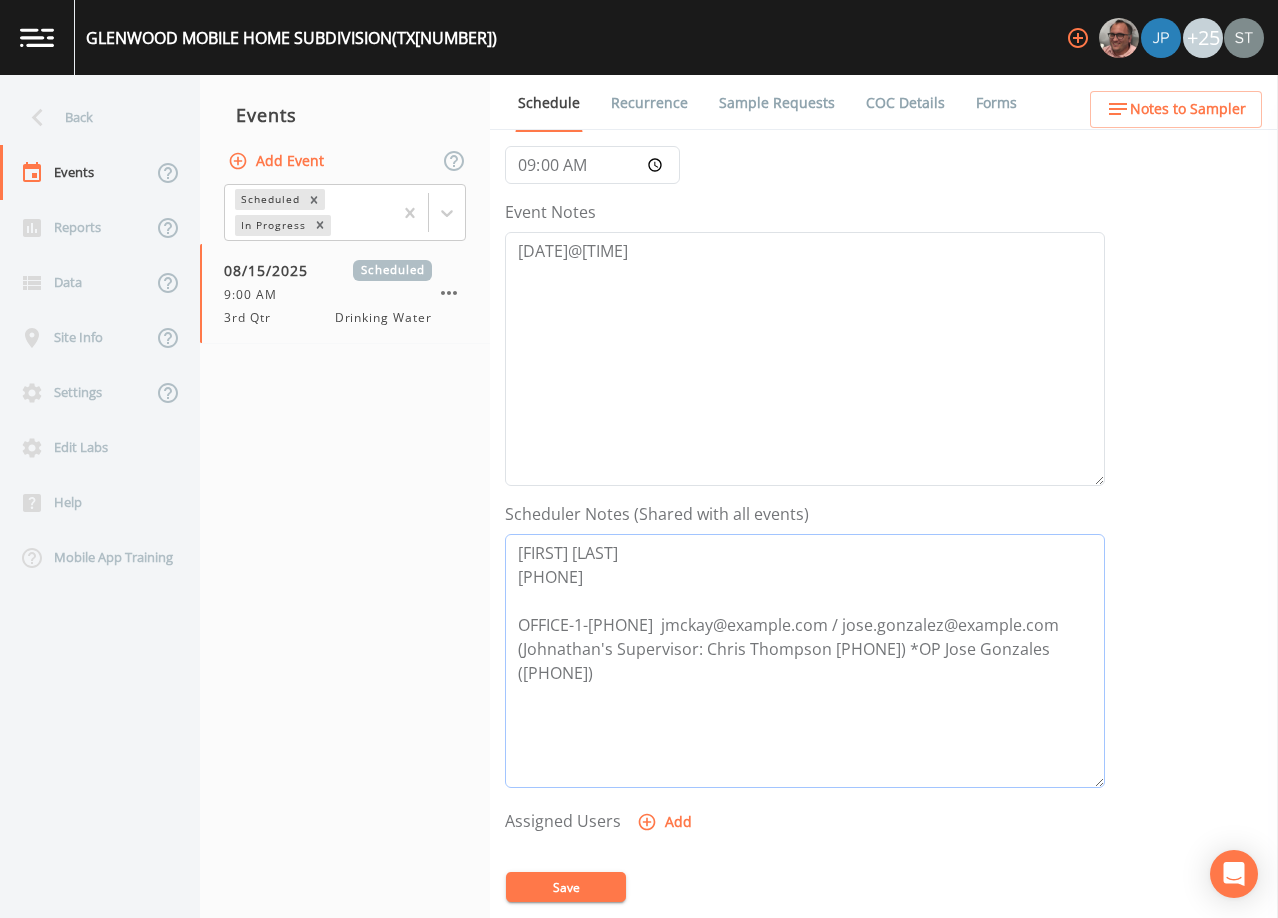click on "[FIRST] [LAST]
[PHONE]
OFFICE-1-[PHONE]  jmckay@example.com / jose.gonzalez@example.com (Johnathan's Supervisor: Chris Thompson [PHONE]) *OP Jose Gonzales ([PHONE])" at bounding box center [805, 661] 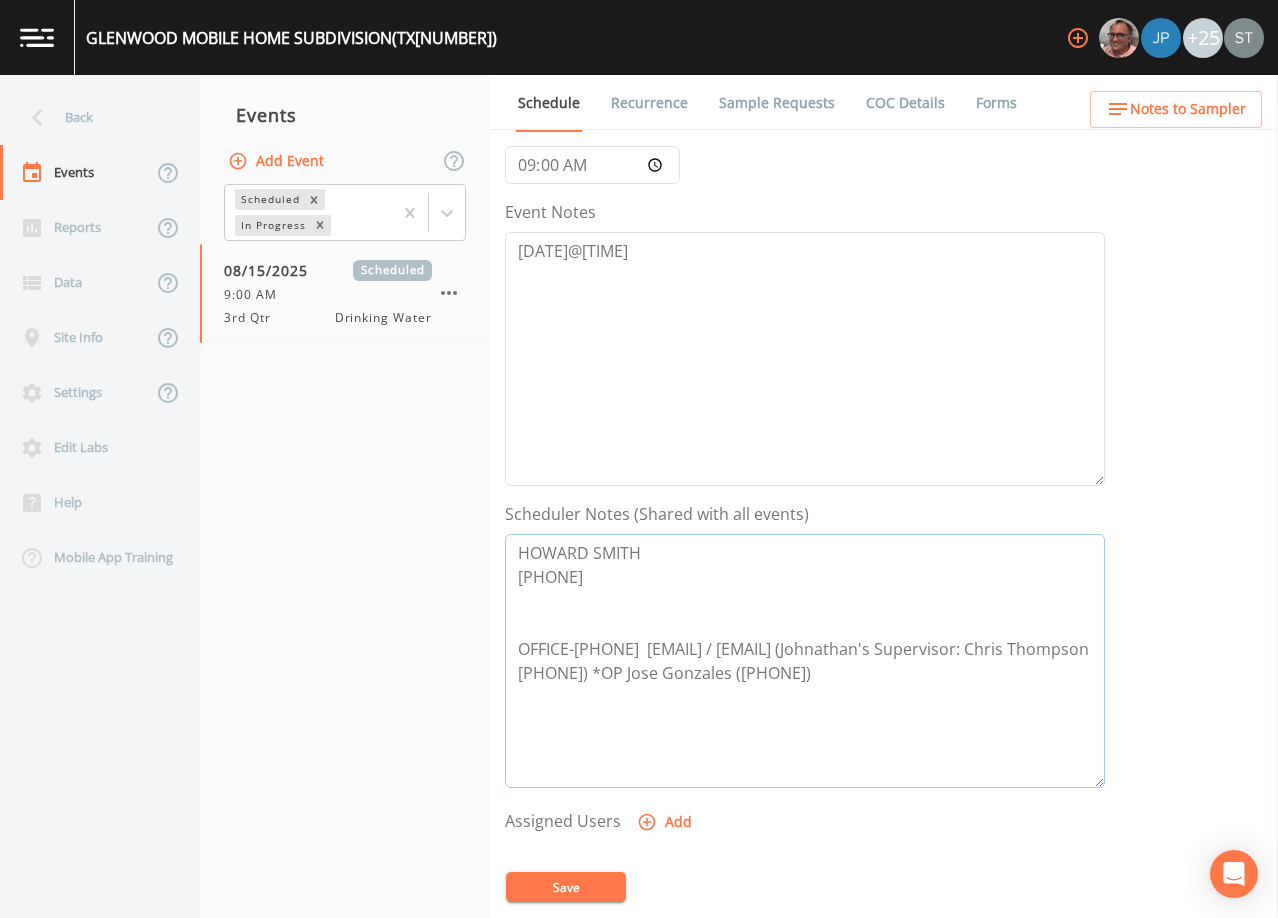 paste on "(Dustin [PHONE])" 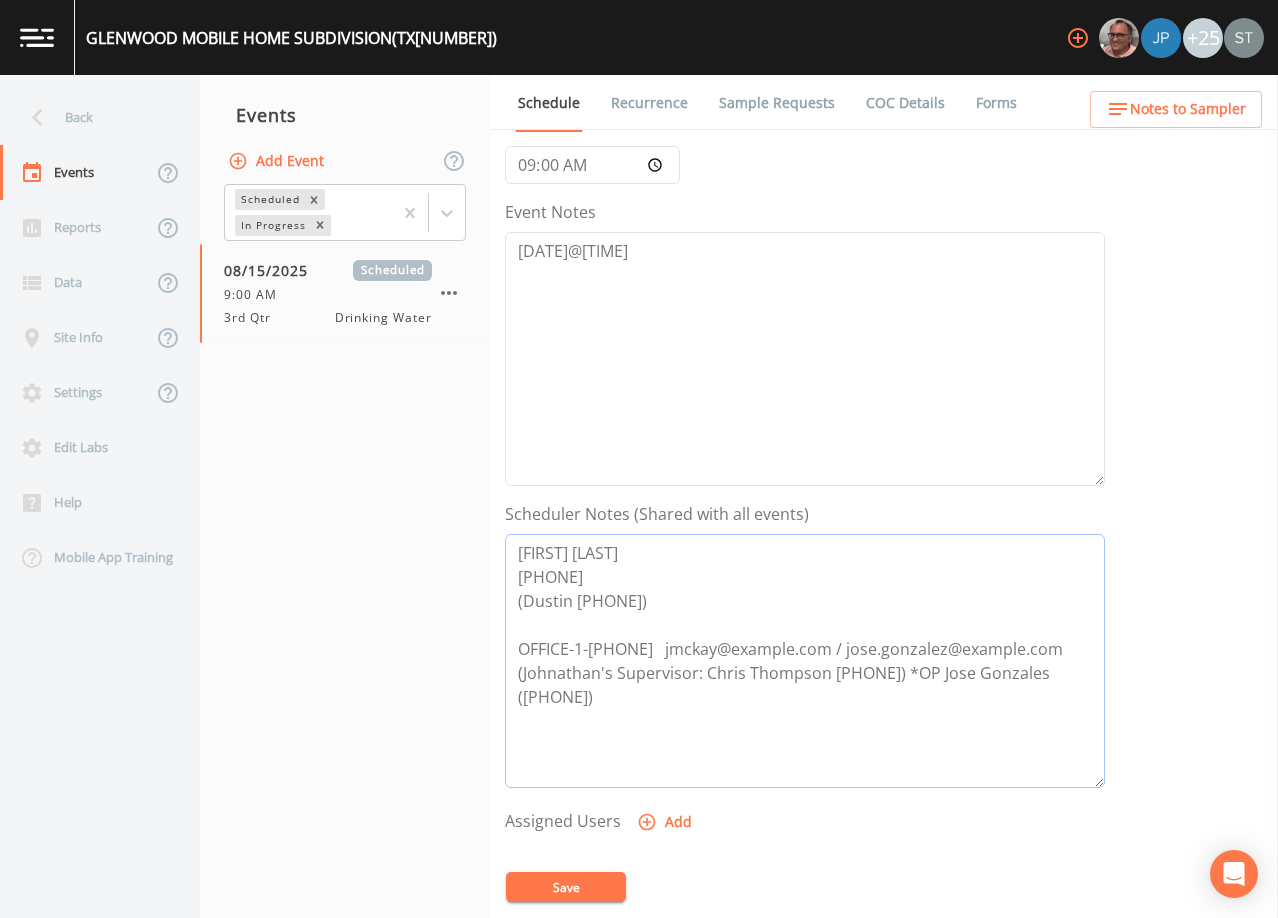 click on "[FIRST] [LAST]
[PHONE]
(Dustin [PHONE])
OFFICE-1-[PHONE]   jmckay@example.com / jose.gonzalez@example.com (Johnathan's Supervisor: Chris Thompson [PHONE]) *OP Jose Gonzales ([PHONE])" at bounding box center [805, 661] 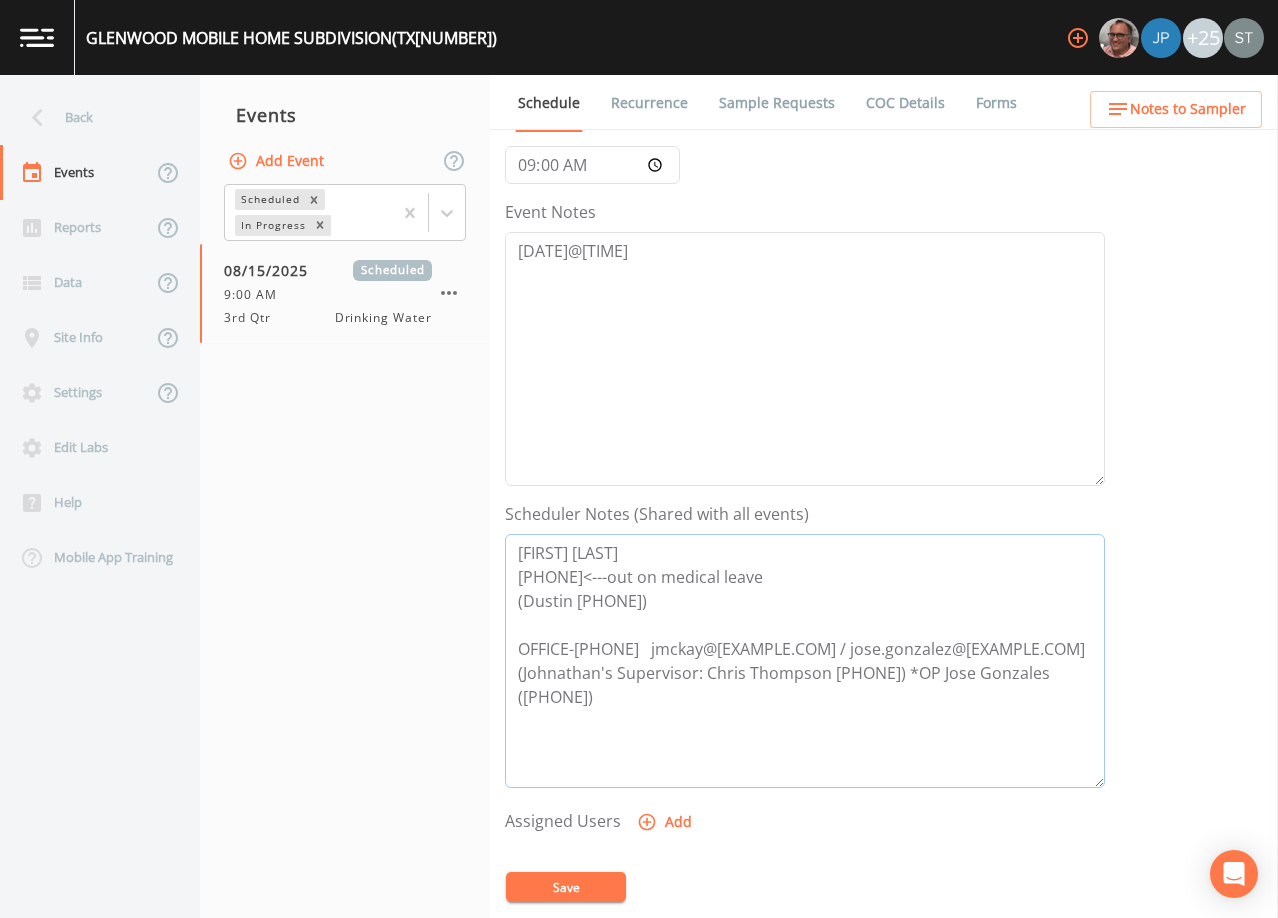 click on "[FIRST] [LAST]
[PHONE]<---out on medical leave
(Dustin [PHONE])
OFFICE-[PHONE]   jmckay@[EXAMPLE.COM] / jose.gonzalez@[EXAMPLE.COM] (Johnathan's Supervisor: Chris Thompson [PHONE]) *OP Jose Gonzales ([PHONE])" at bounding box center (805, 661) 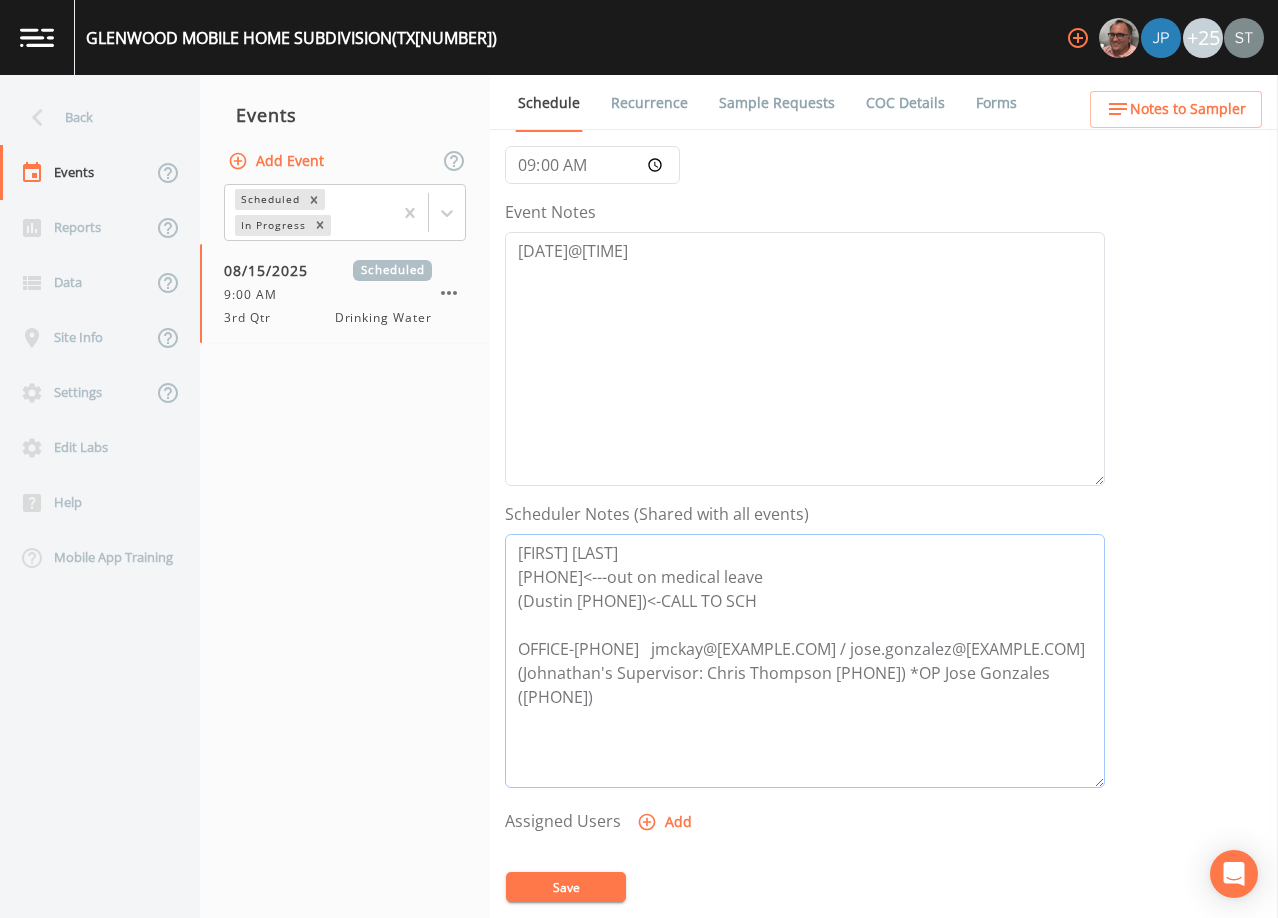 type on "[FIRST] [LAST]
[PHONE]<---out on medical leave
(Dustin [PHONE])<-CALL TO SCH
OFFICE-[PHONE]   jmckay@[EXAMPLE.COM] / jose.gonzalez@[EXAMPLE.COM] (Johnathan's Supervisor: Chris Thompson [PHONE]) *OP Jose Gonzales ([PHONE])" 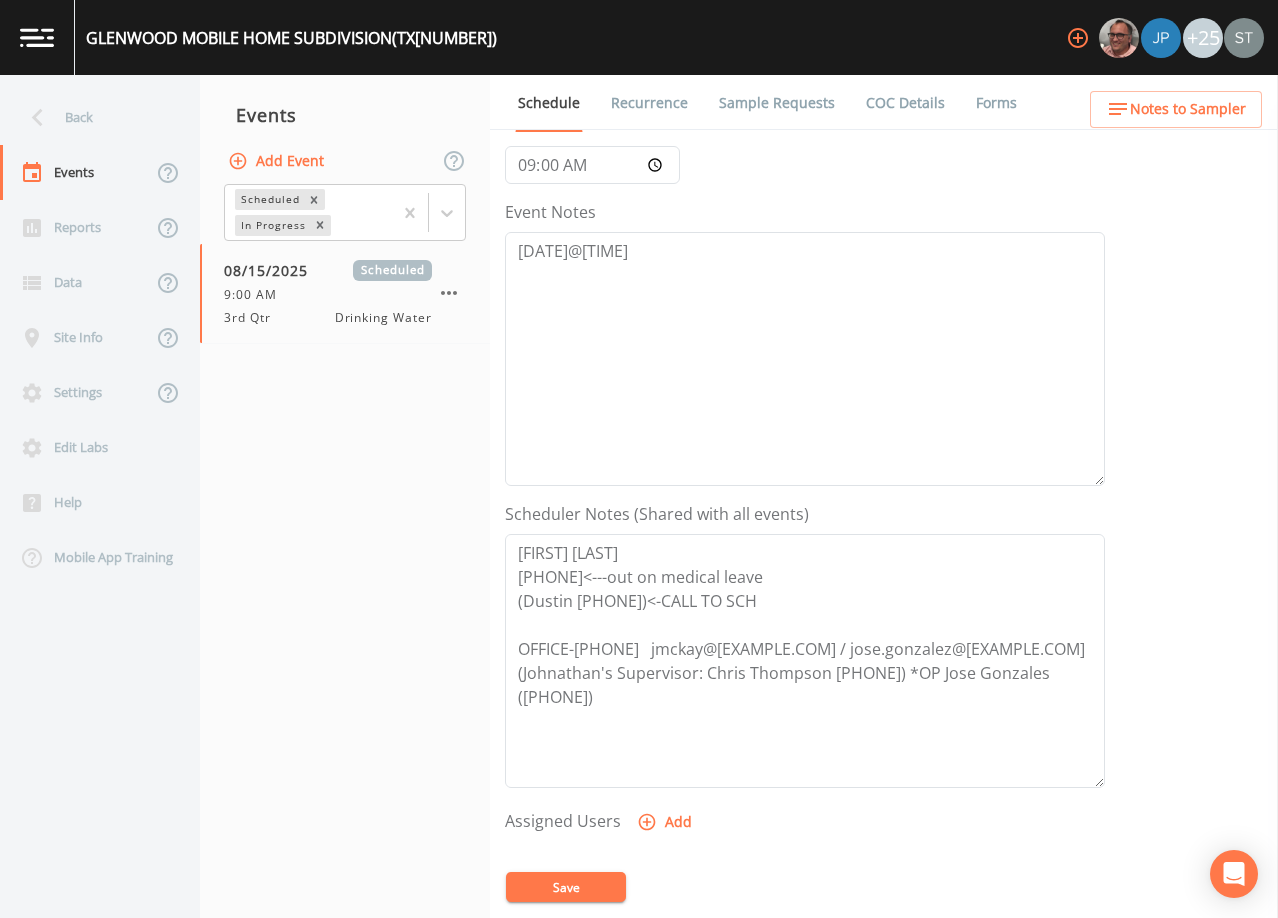 click on "Save" at bounding box center [566, 887] 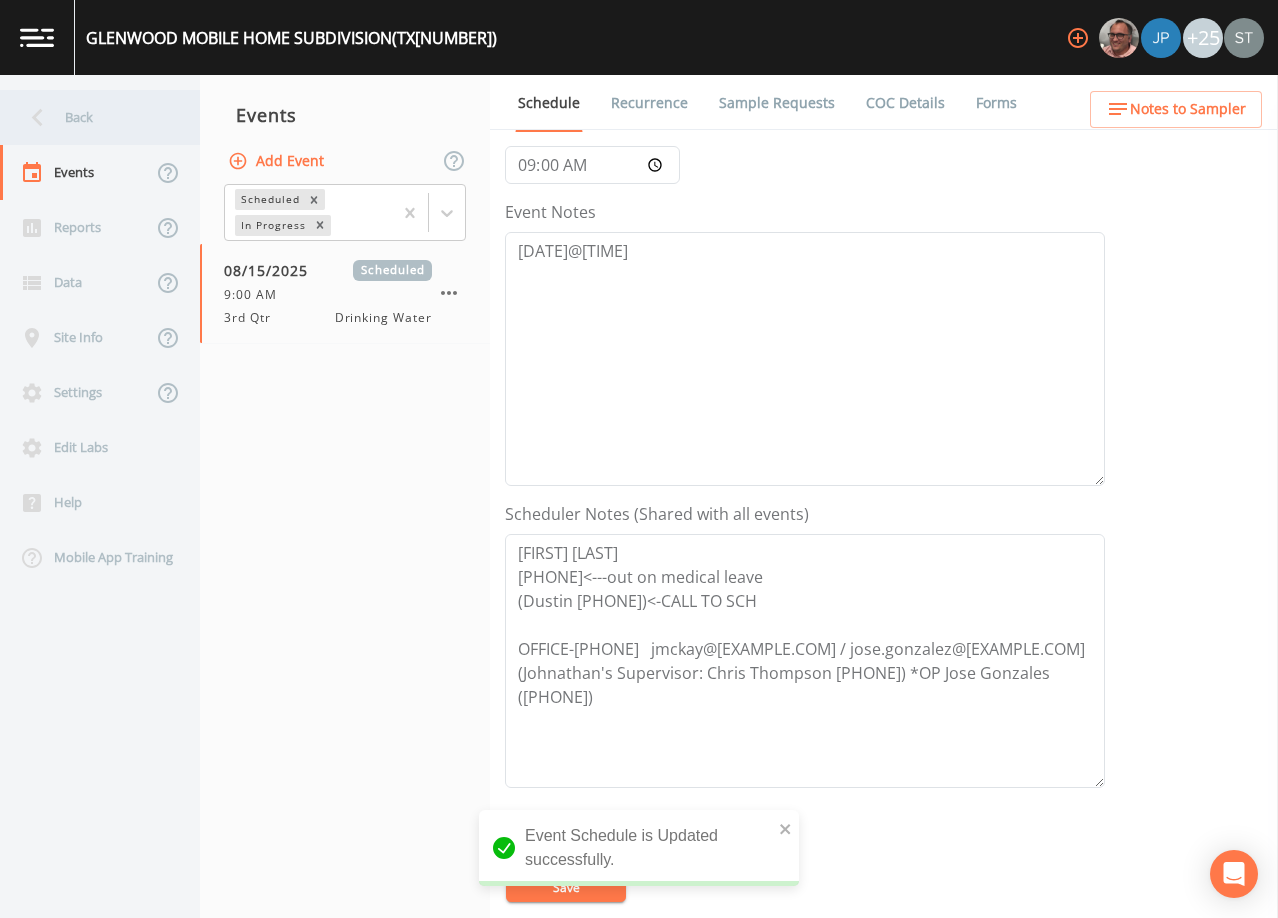 click on "Back" at bounding box center (90, 117) 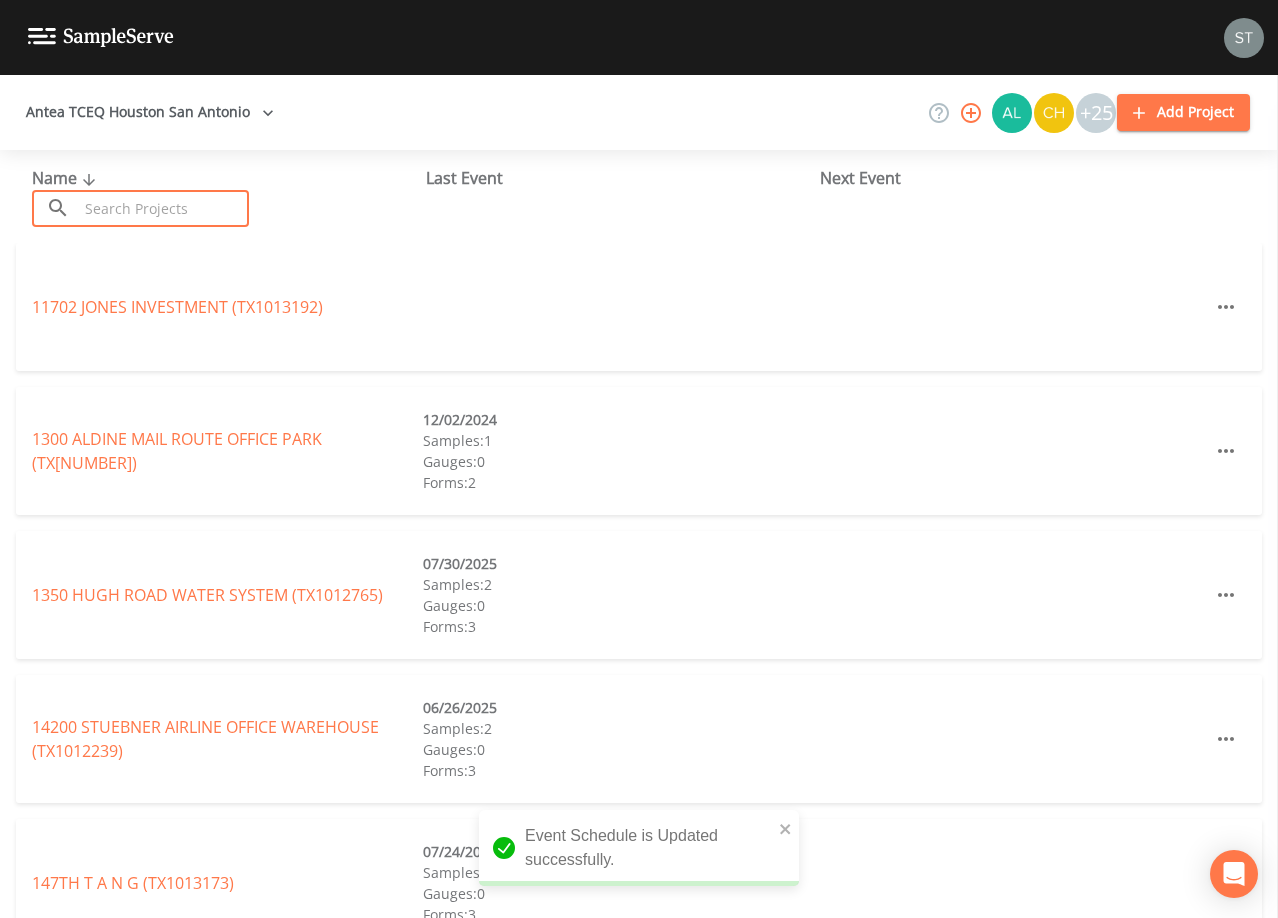 click at bounding box center (163, 208) 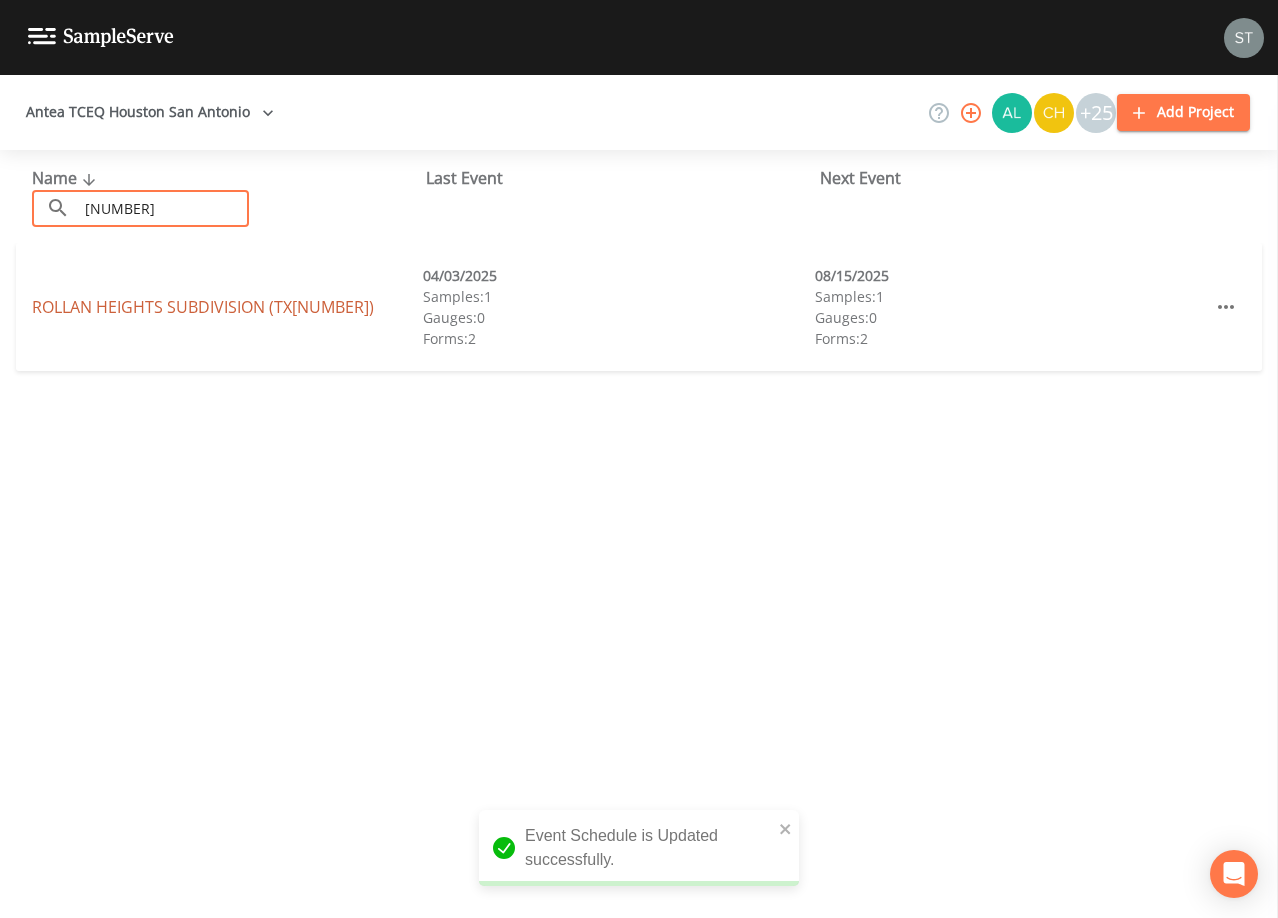 type on "[NUMBER]" 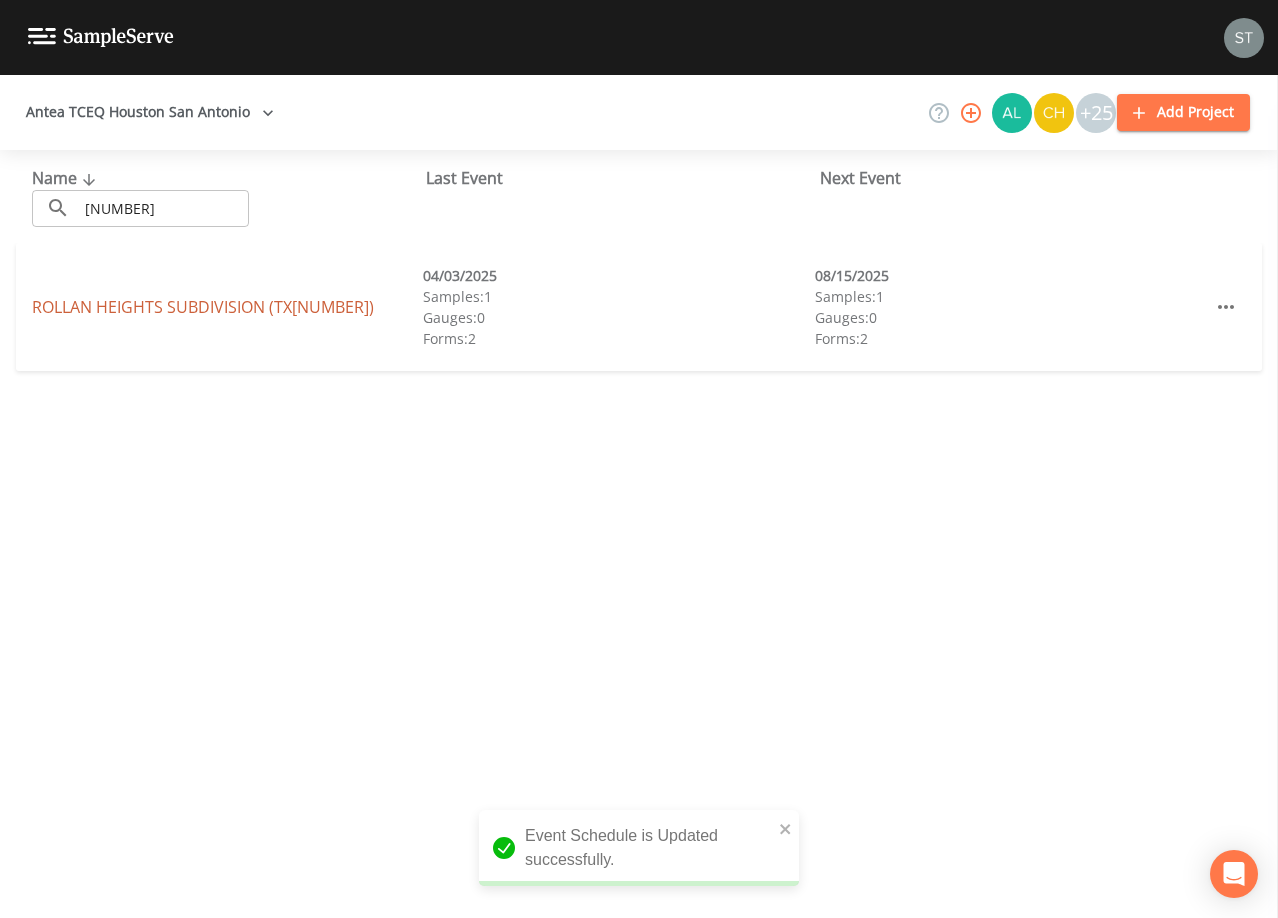 click on "[GENERAL_AREA]   (TX1010640)" at bounding box center [203, 307] 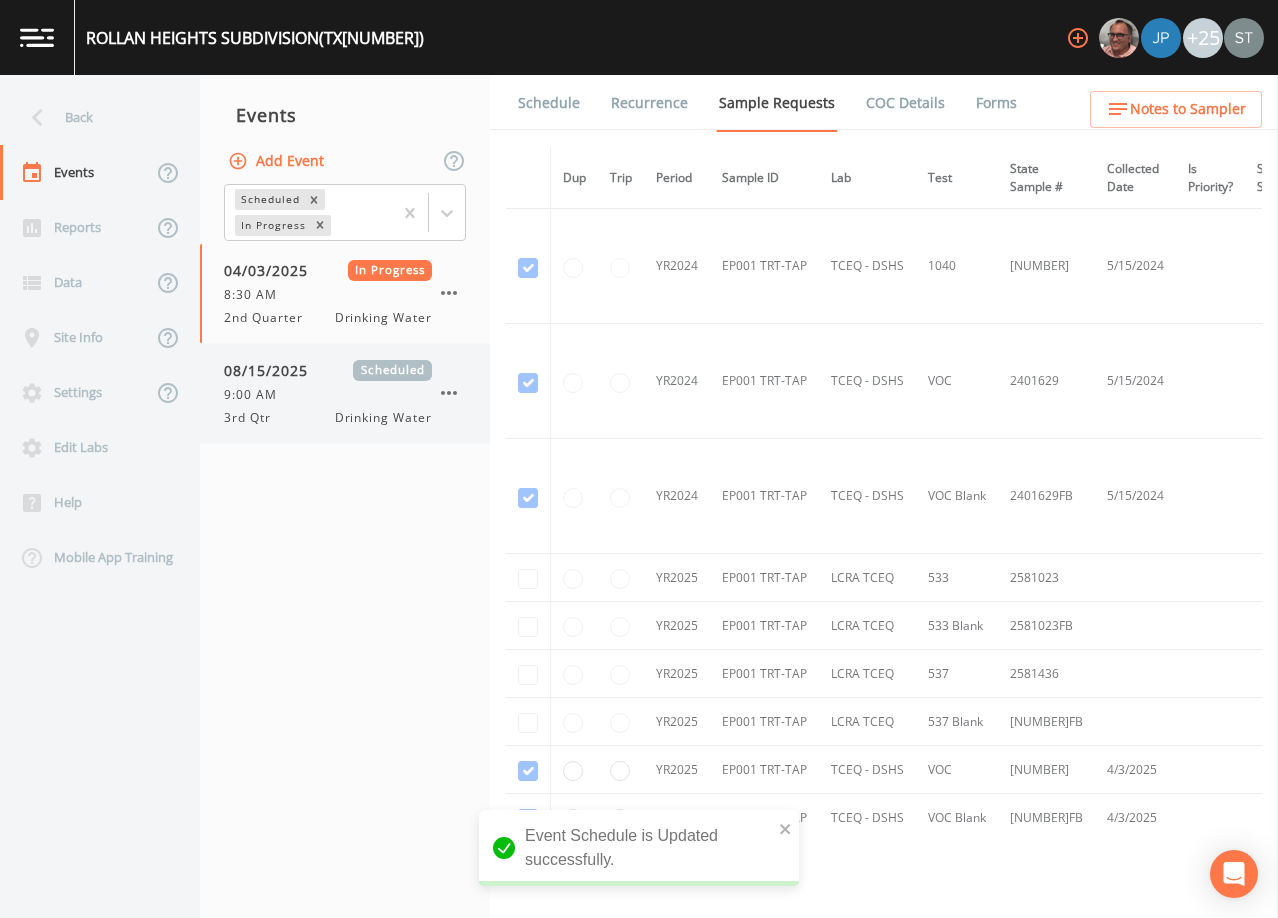 click on "9:00 AM" at bounding box center [256, 395] 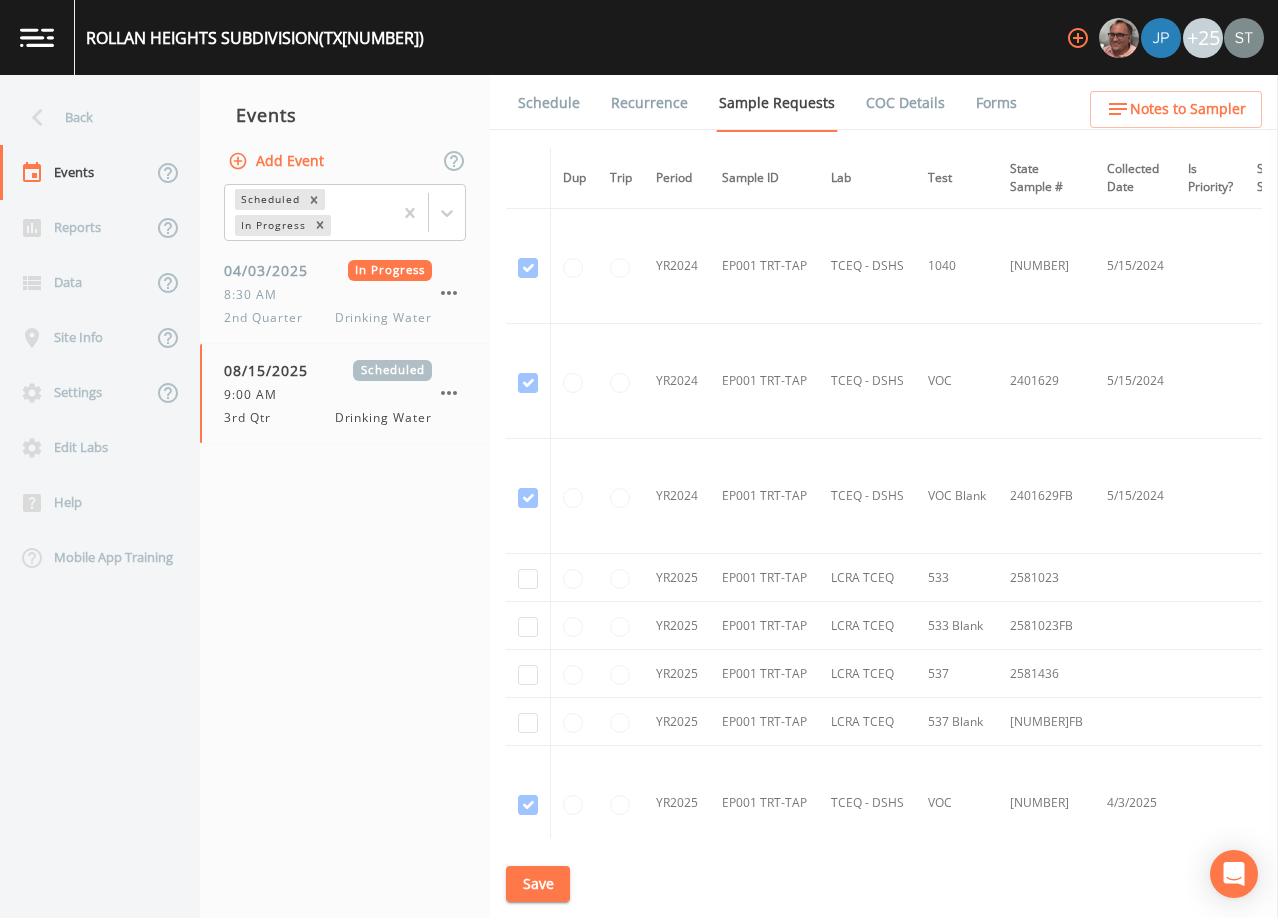 click on "Schedule" at bounding box center [549, 103] 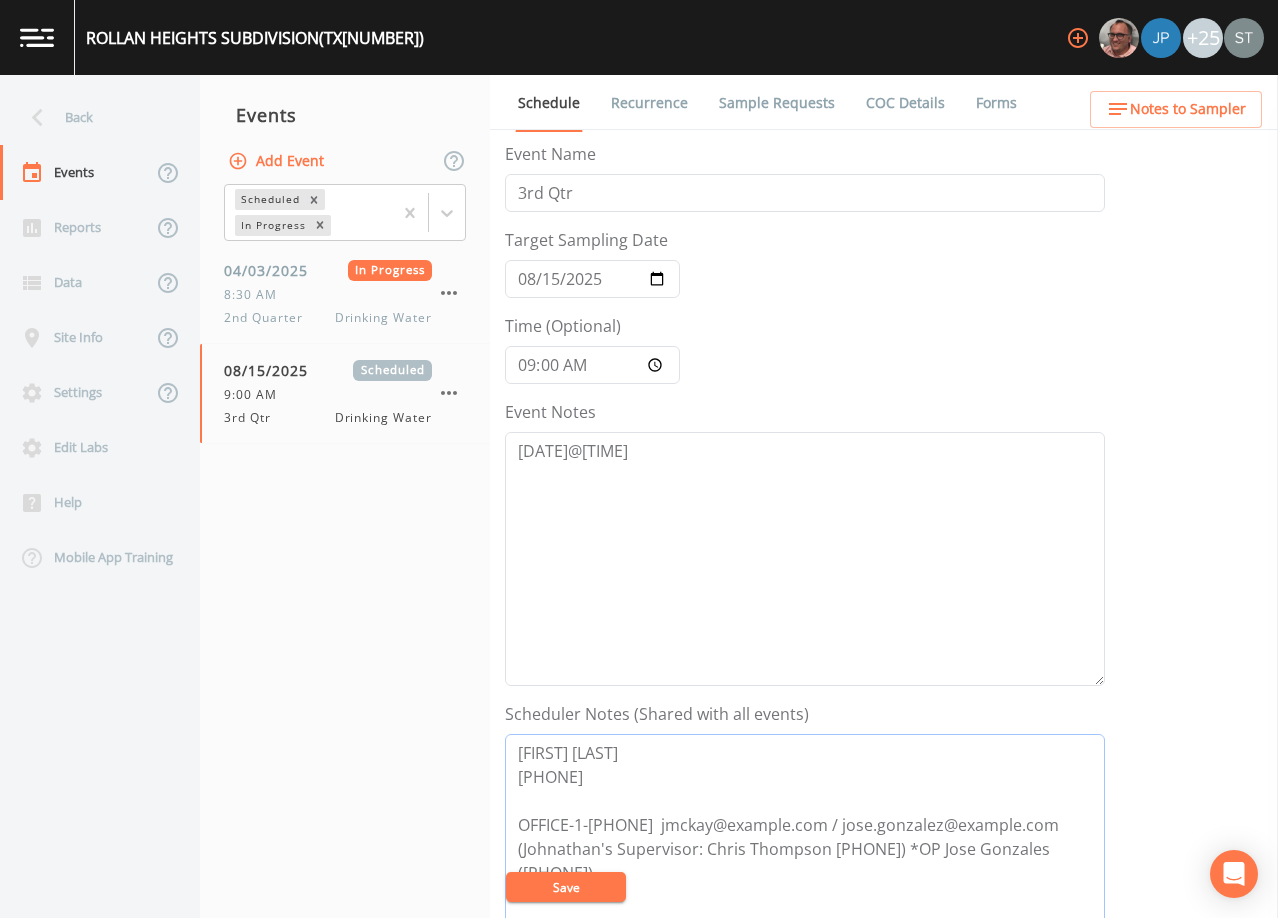 click on "[FIRST] [LAST]
[PHONE]
OFFICE-1-[PHONE]  jmckay@example.com / jose.gonzalez@example.com (Johnathan's Supervisor: Chris Thompson [PHONE]) *OP Jose Gonzales ([PHONE])" at bounding box center [805, 861] 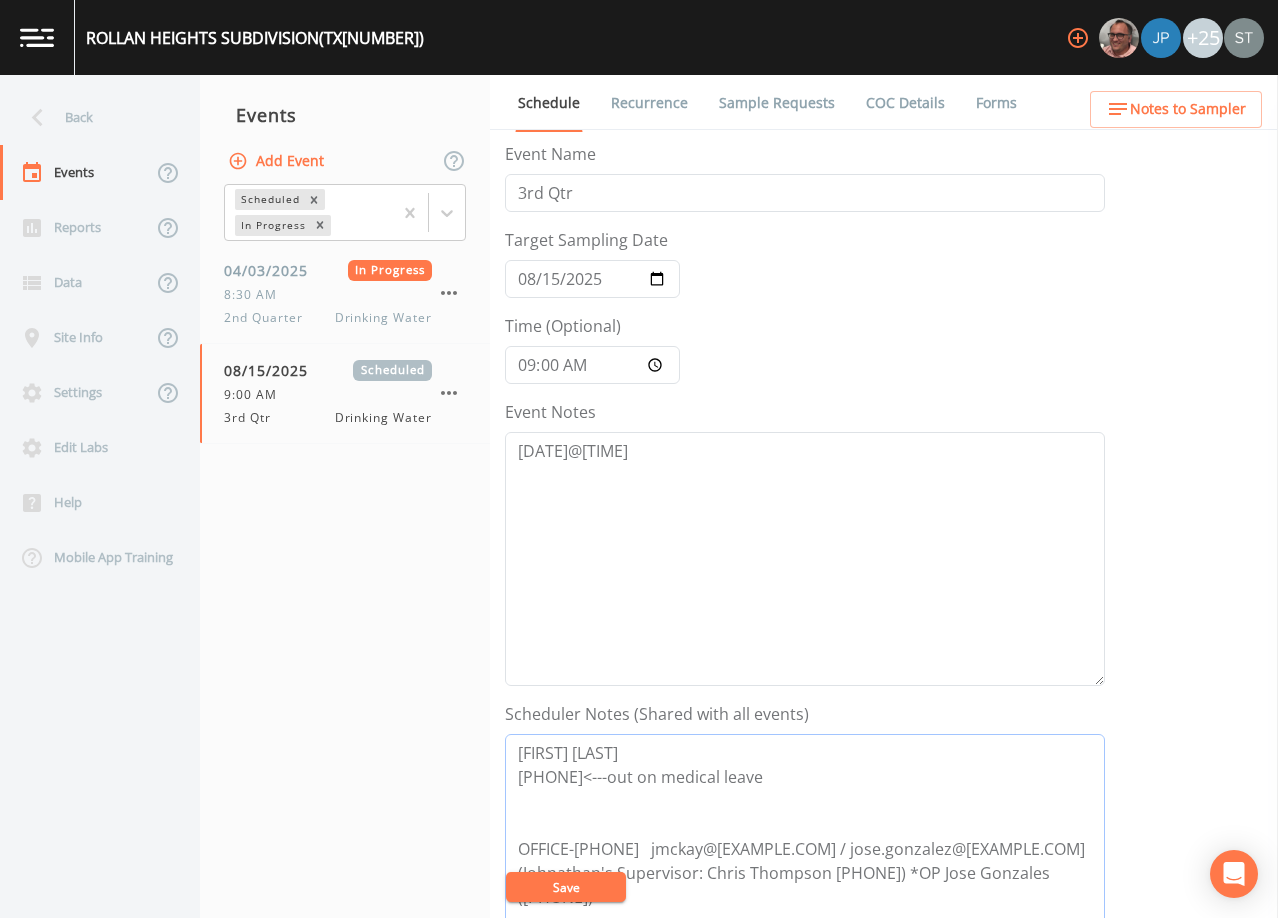 click on "[FIRST] [LAST]
[PHONE]<---out on medical leave
OFFICE-[PHONE]   jmckay@[EXAMPLE.COM] / jose.gonzalez@[EXAMPLE.COM] (Johnathan's Supervisor: Chris Thompson [PHONE]) *OP Jose Gonzales ([PHONE])" at bounding box center [805, 861] 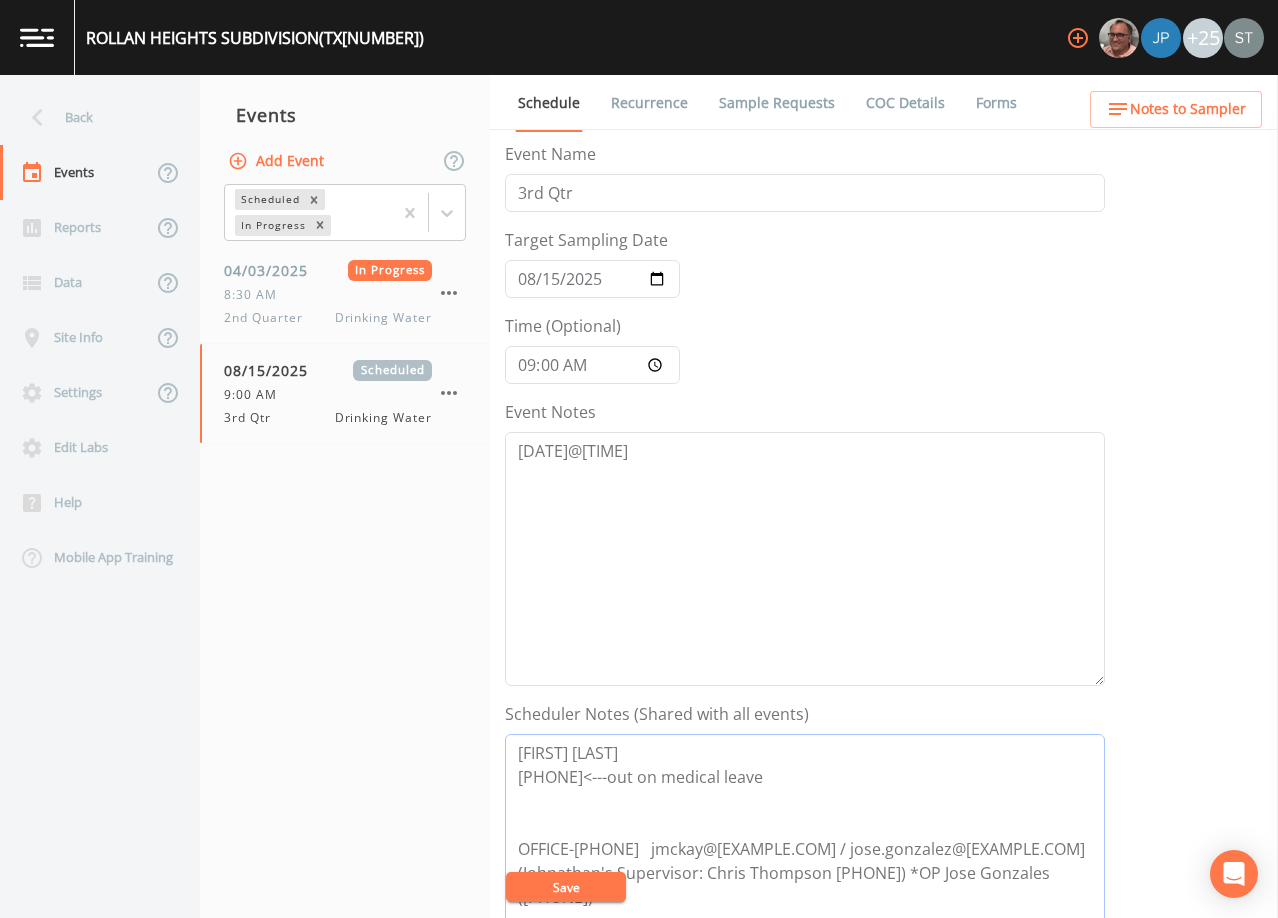 paste on "(Dustin [PHONE])" 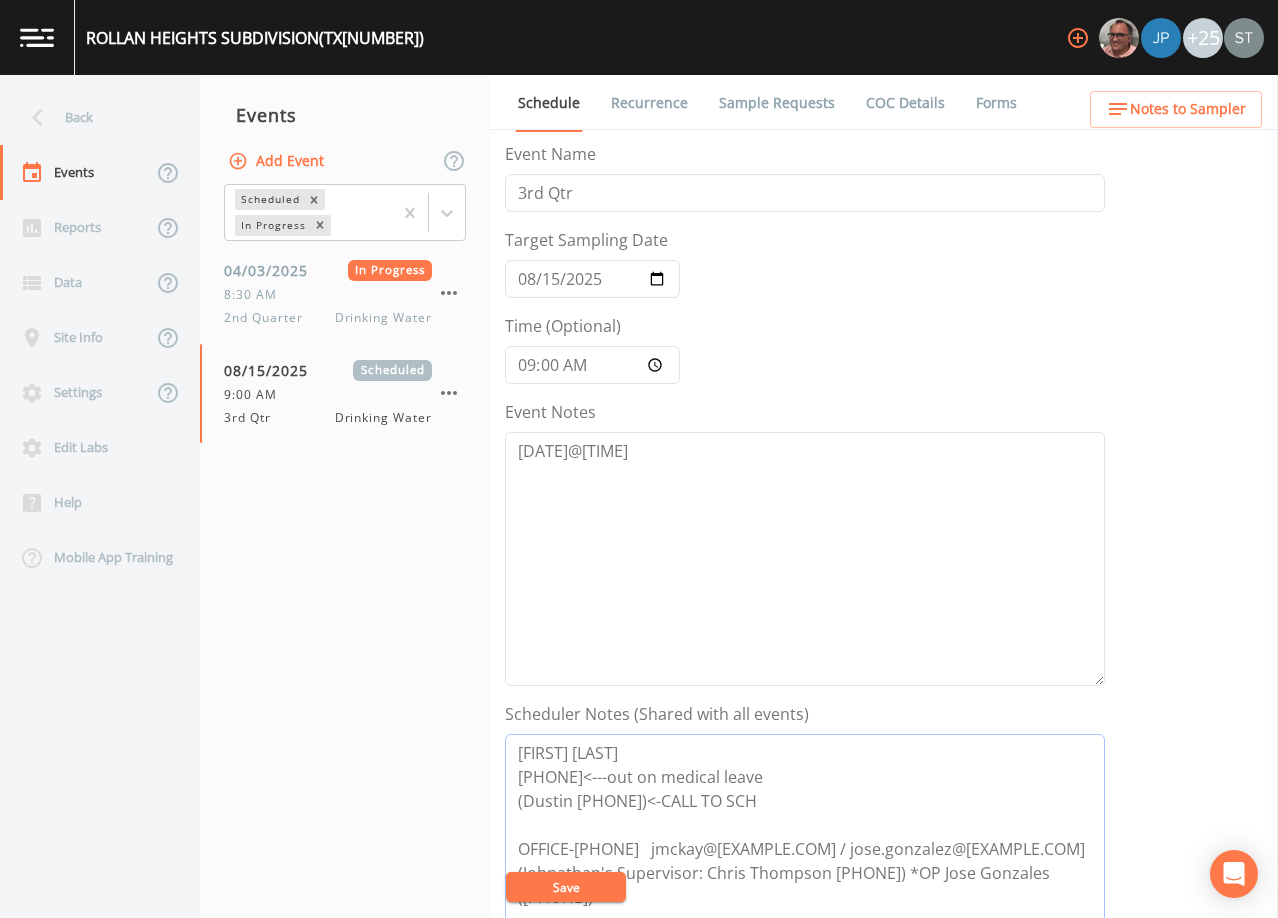 type on "[FIRST] [LAST]
[PHONE]<---out on medical leave
(Dustin [PHONE])<-CALL TO SCH
OFFICE-[PHONE]   jmckay@[EXAMPLE.COM] / jose.gonzalez@[EXAMPLE.COM] (Johnathan's Supervisor: Chris Thompson [PHONE]) *OP Jose Gonzales ([PHONE])" 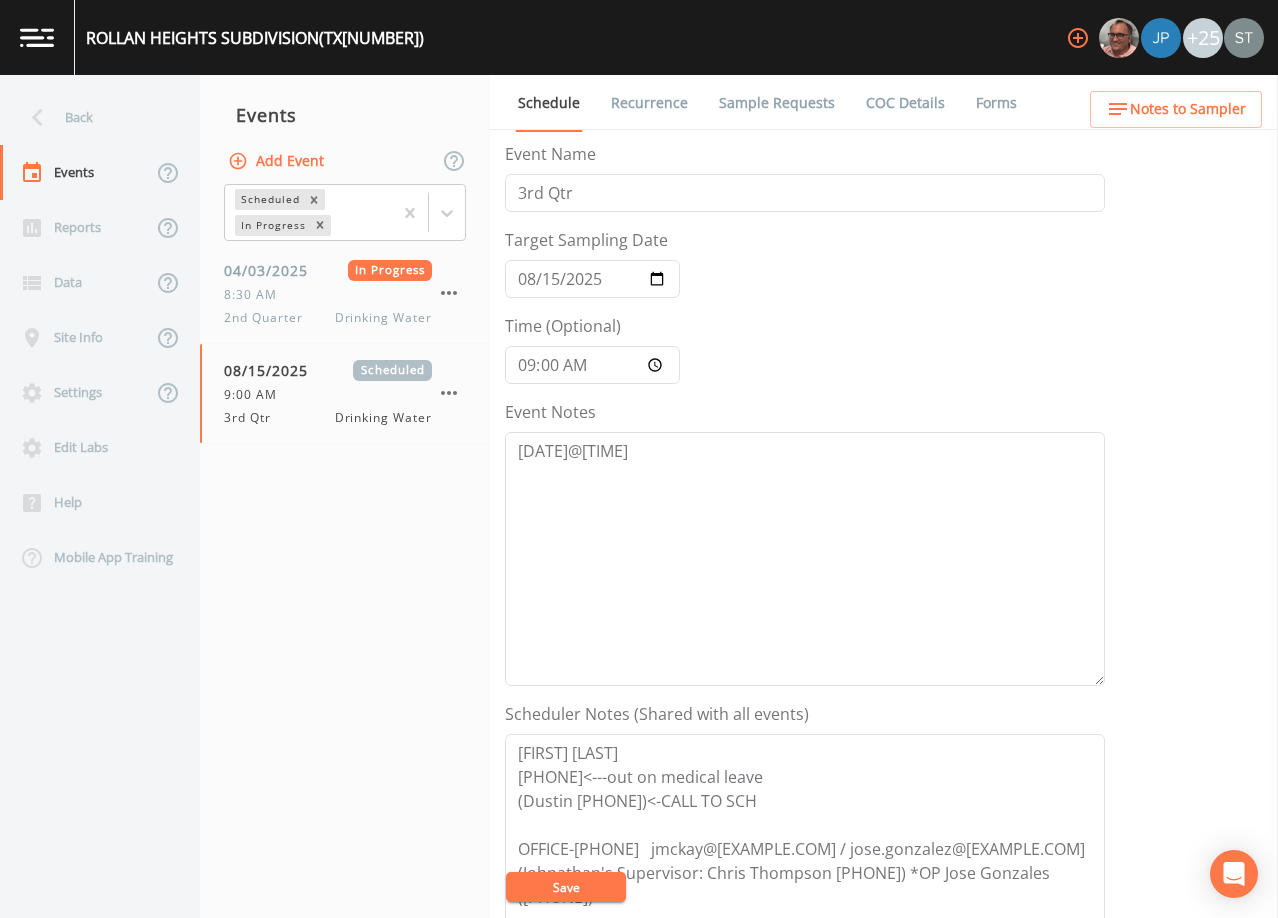 click on "Save" at bounding box center (566, 887) 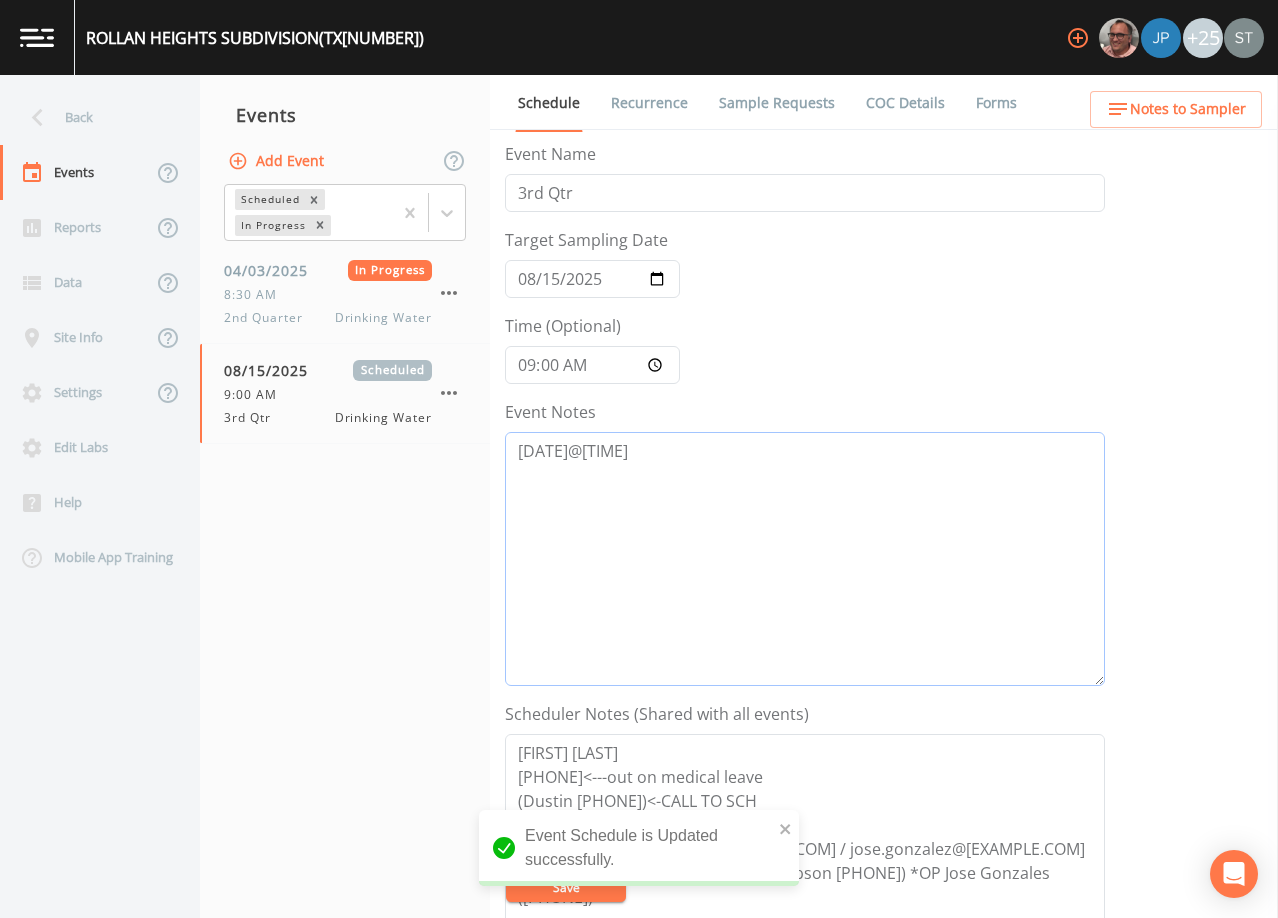 click on "[DATE]@[TIME]" at bounding box center (805, 559) 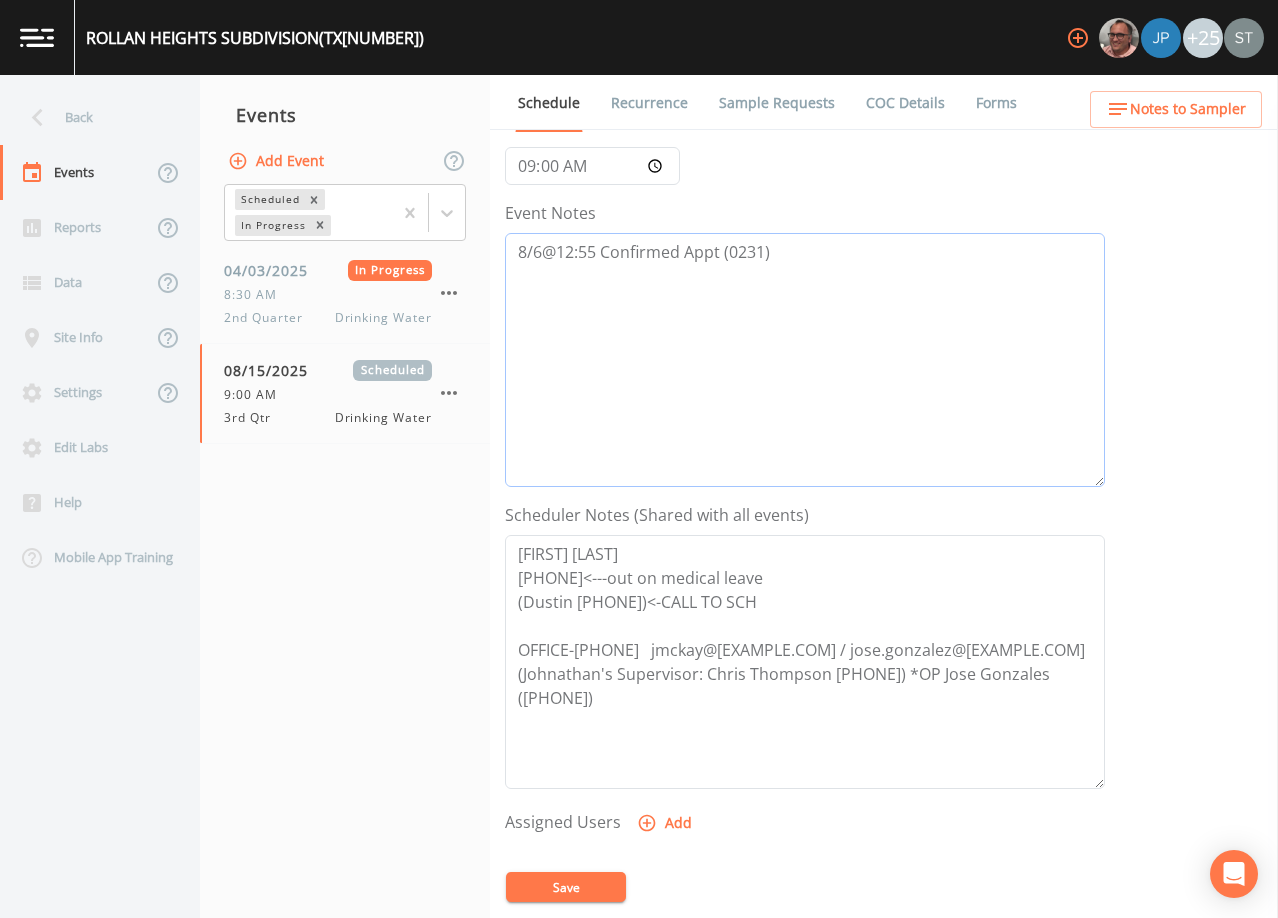 scroll, scrollTop: 200, scrollLeft: 0, axis: vertical 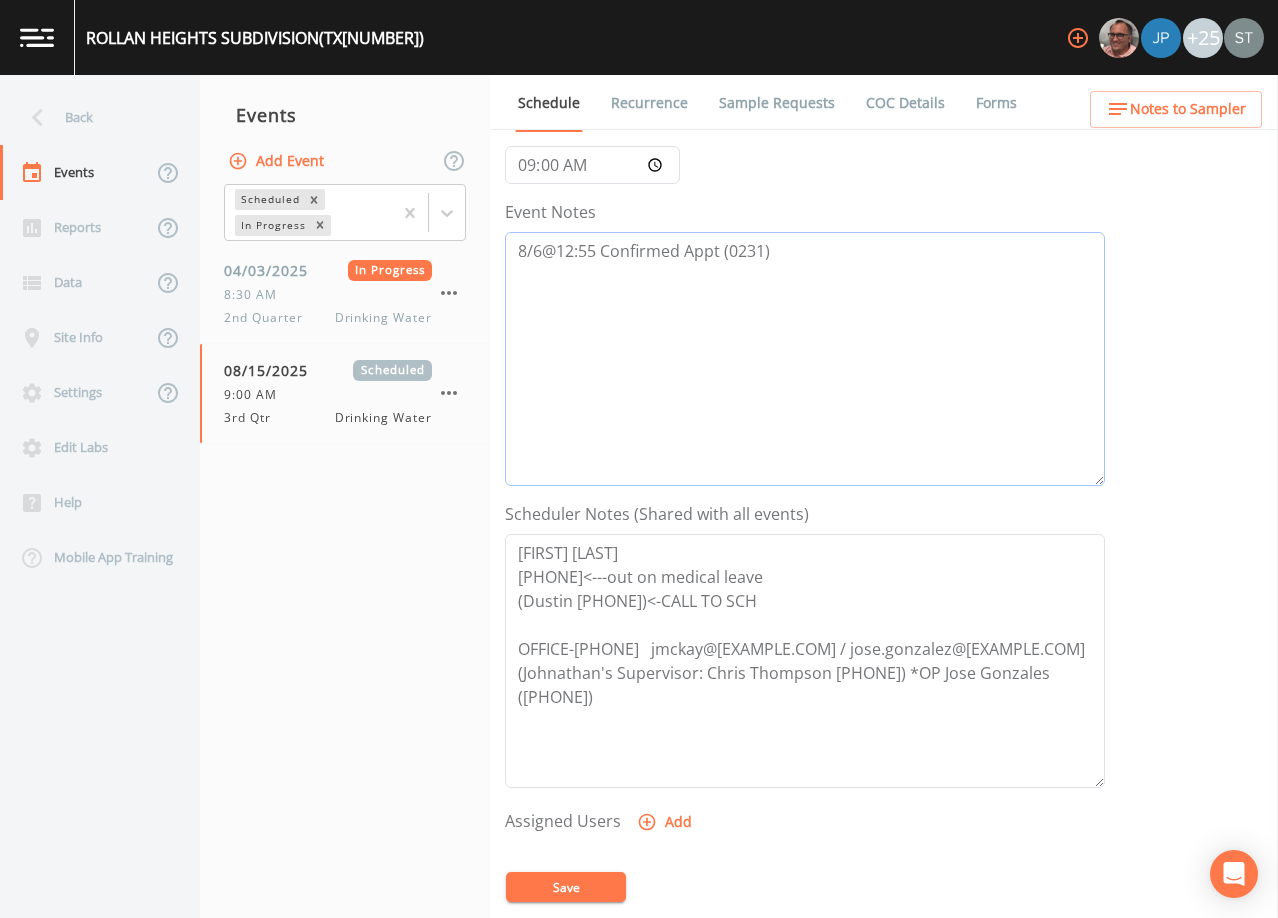 type on "8/6@12:55 Confirmed Appt (0231)" 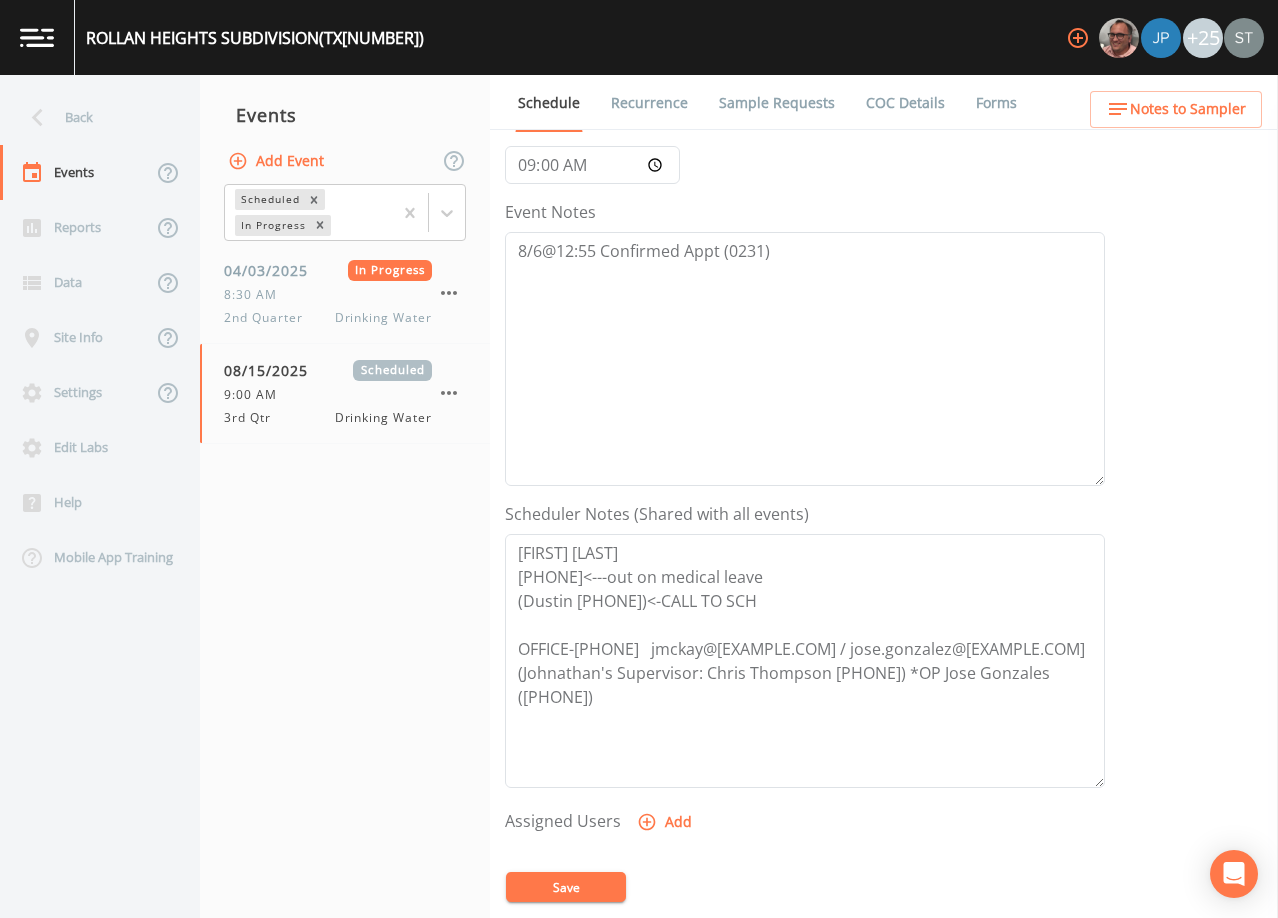 click on "Add" at bounding box center (666, 822) 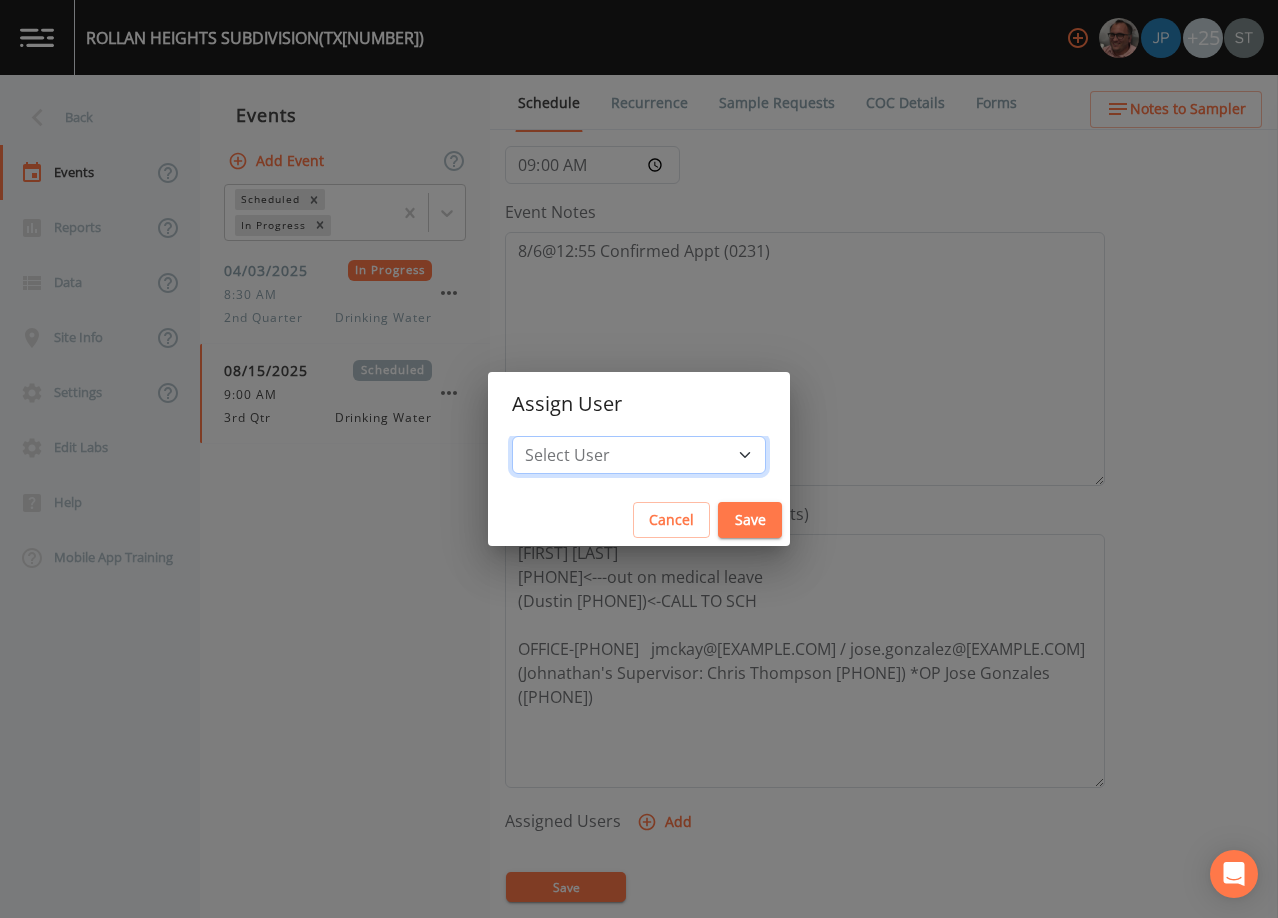 click on "Select User Mike  Franklin Joshua gere  Paul David  Weber Zachary  Evans Stafford  Johnson Stephanie  Hernandez Deon  brooks Alaina  Hahn Joseph  Hayward Jose Garcia   John  Kapsen Stanley Q  Porter Lisa  Brooks Julio C Sanchez  Jr Keith  Borst Connie Turner   Matthew  thomas Earl Miller   Brandon  Fox Jude-Micheal  Tracy Rodolfo  Ramirez Annie  Huebner Sloan  Rigamonti Lauren  Saenz Reagan  Janecek jmtracy27@live.com Charles  Medina" at bounding box center (639, 455) 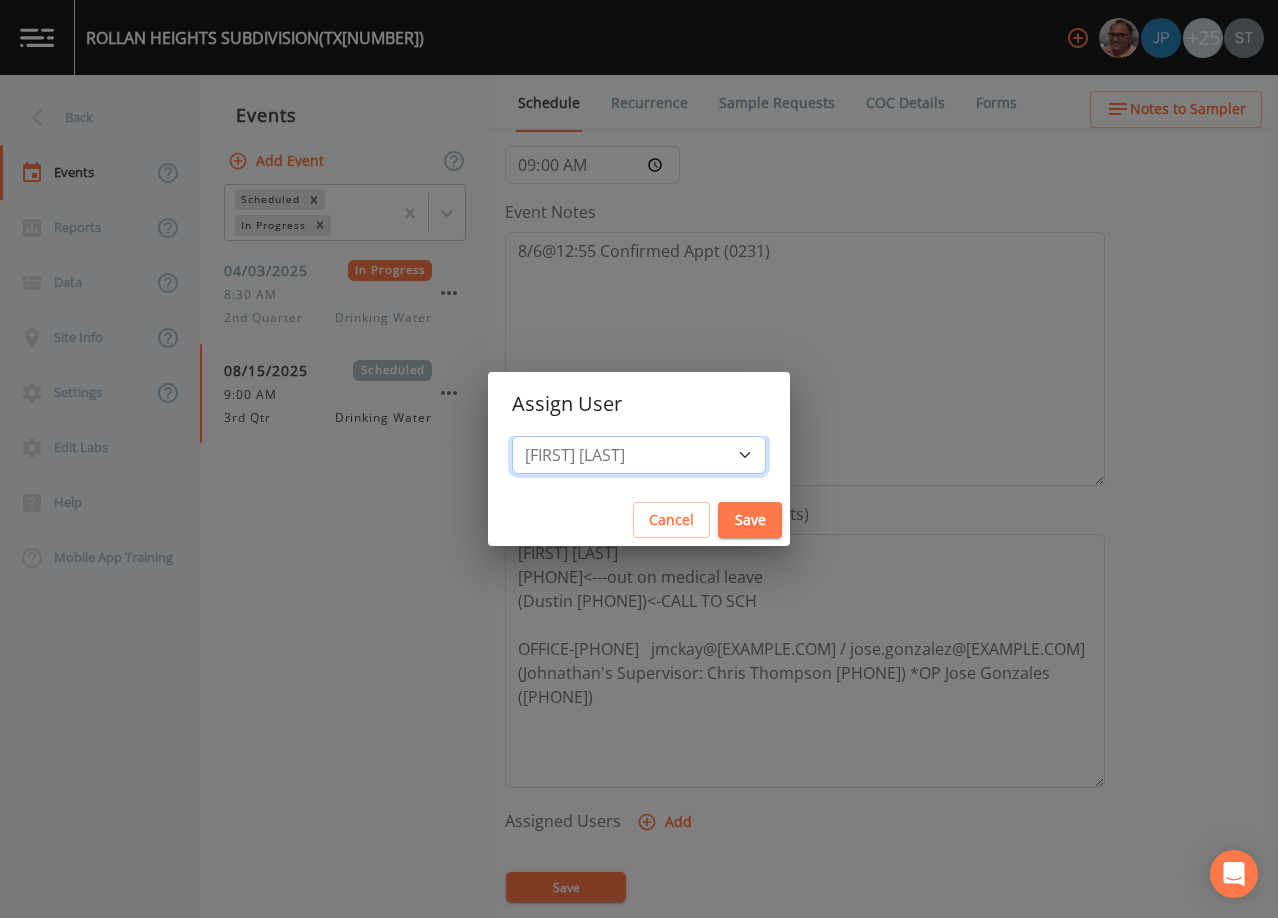 click on "Select User Mike  Franklin Joshua gere  Paul David  Weber Zachary  Evans Stafford  Johnson Stephanie  Hernandez Deon  brooks Alaina  Hahn Joseph  Hayward Jose Garcia   John  Kapsen Stanley Q  Porter Lisa  Brooks Julio C Sanchez  Jr Keith  Borst Connie Turner   Matthew  thomas Earl Miller   Brandon  Fox Jude-Micheal  Tracy Rodolfo  Ramirez Annie  Huebner Sloan  Rigamonti Lauren  Saenz Reagan  Janecek jmtracy27@live.com Charles  Medina" at bounding box center [639, 455] 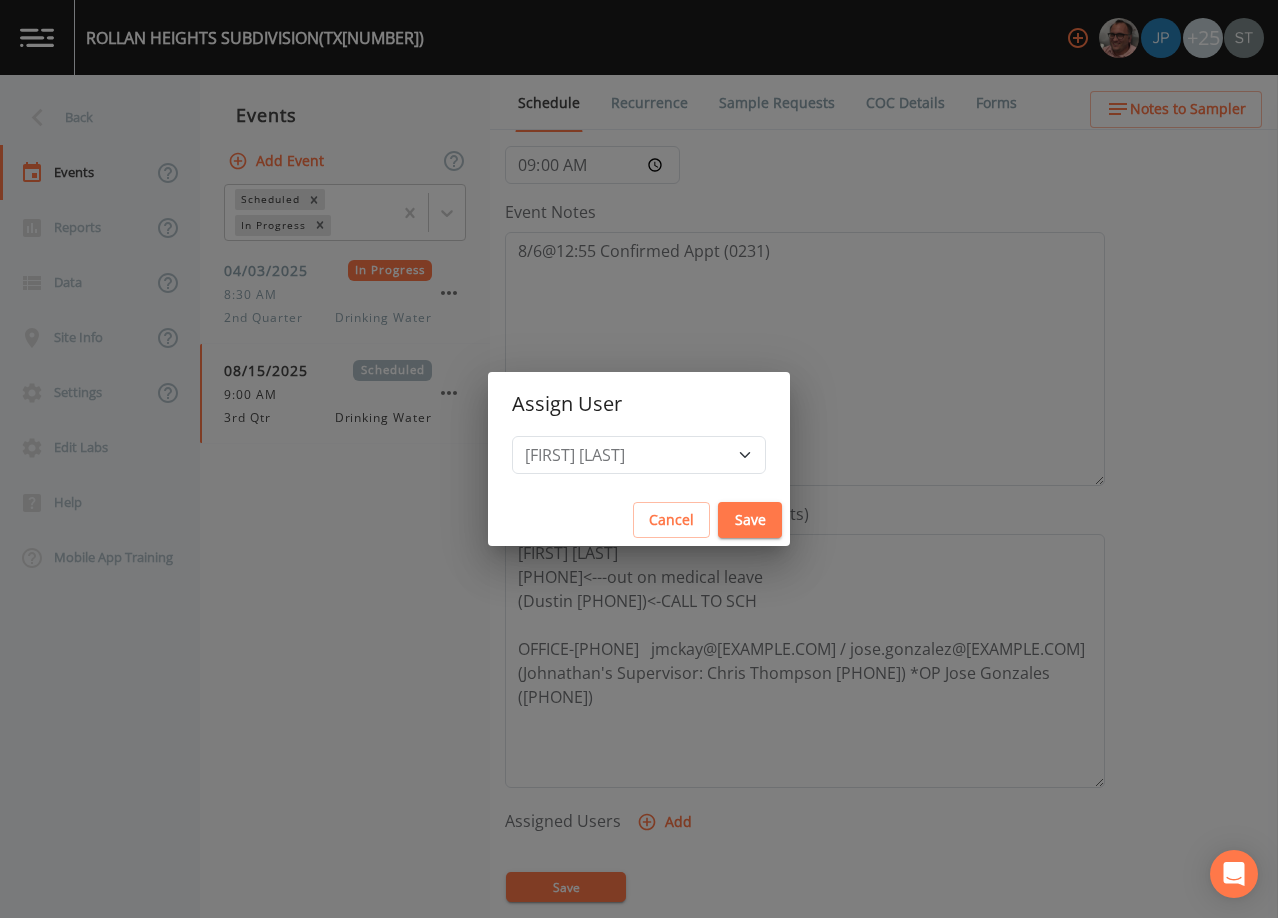 click on "Save" at bounding box center [750, 520] 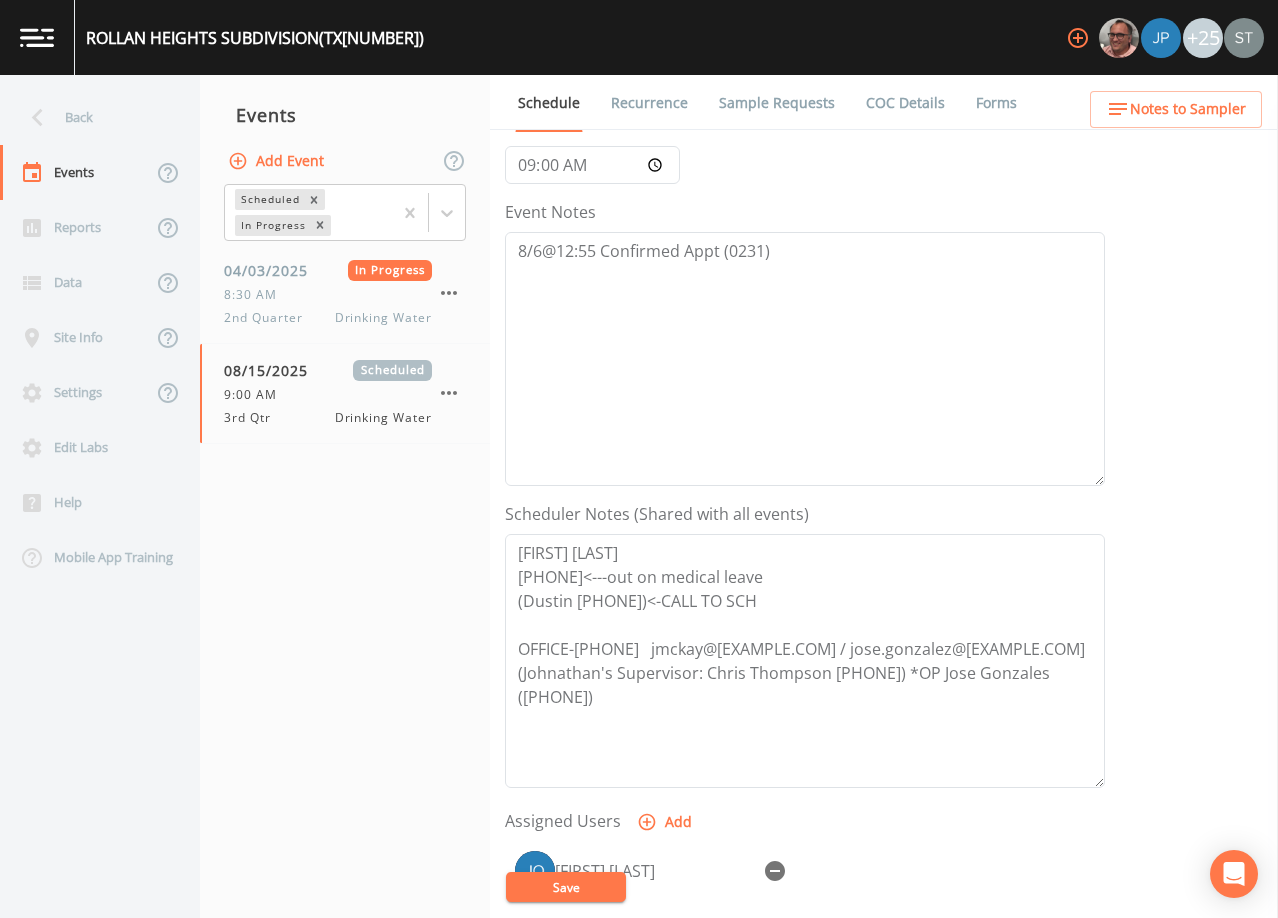 click on "Save" at bounding box center (566, 887) 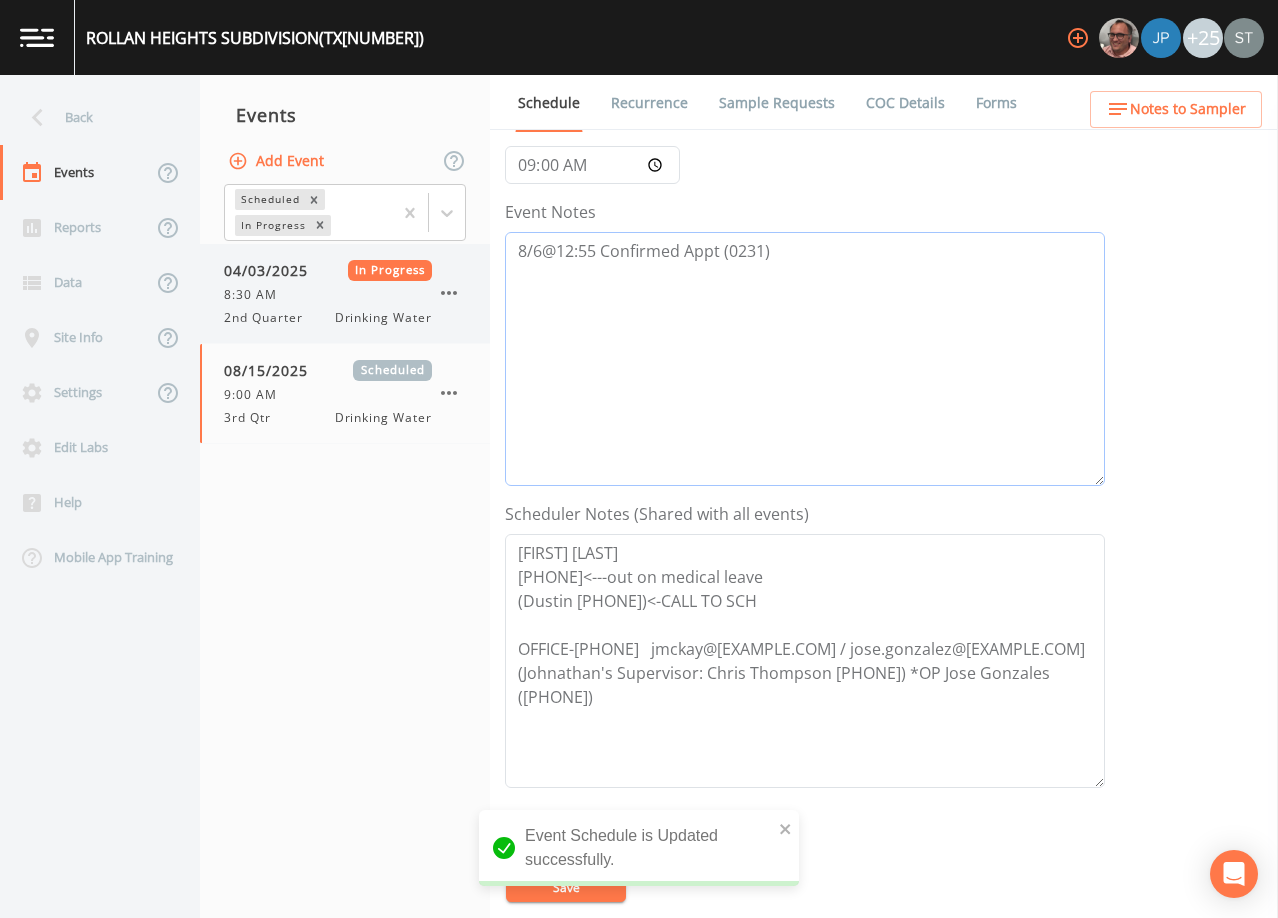 drag, startPoint x: 850, startPoint y: 274, endPoint x: 461, endPoint y: 264, distance: 389.1285 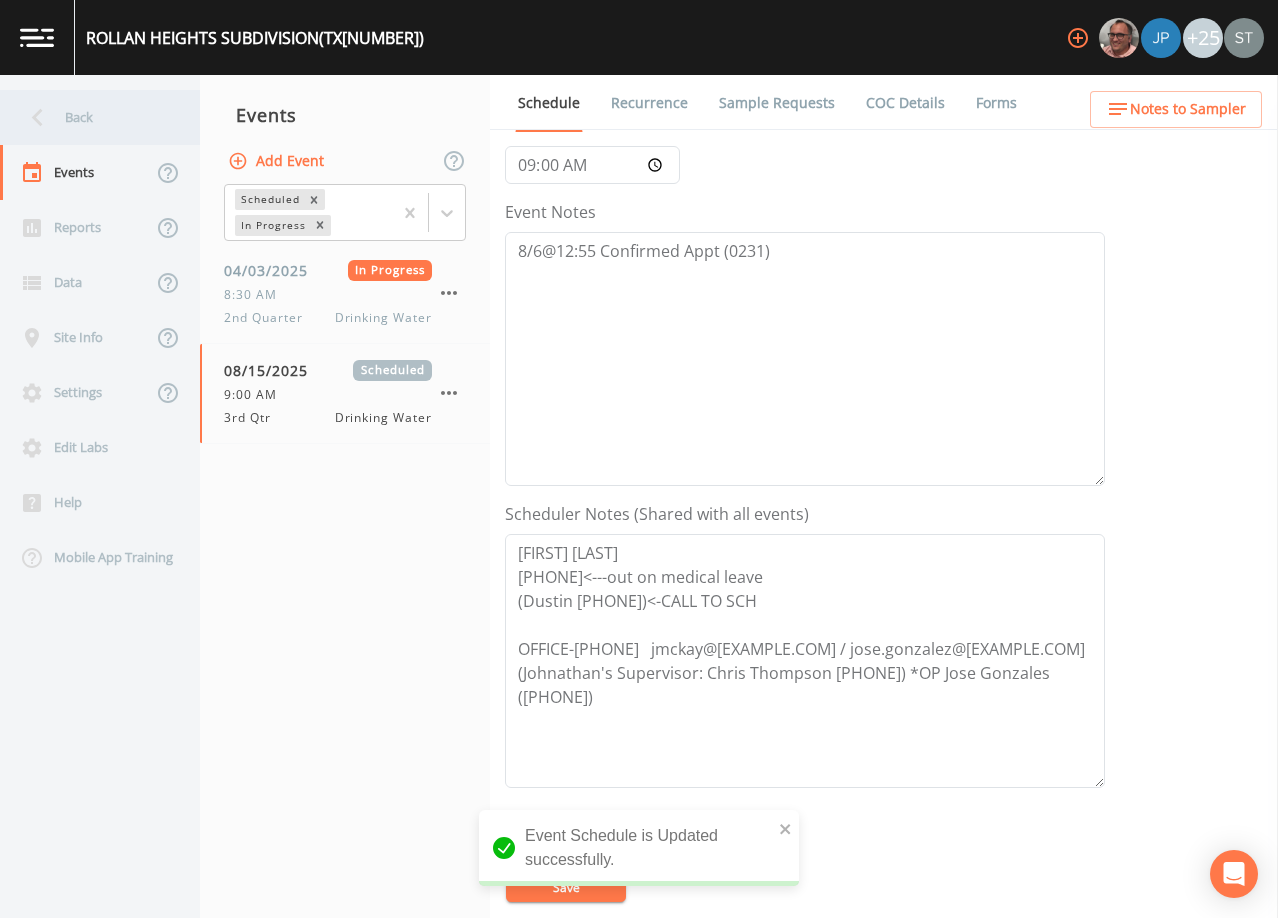 click on "Back" at bounding box center [90, 117] 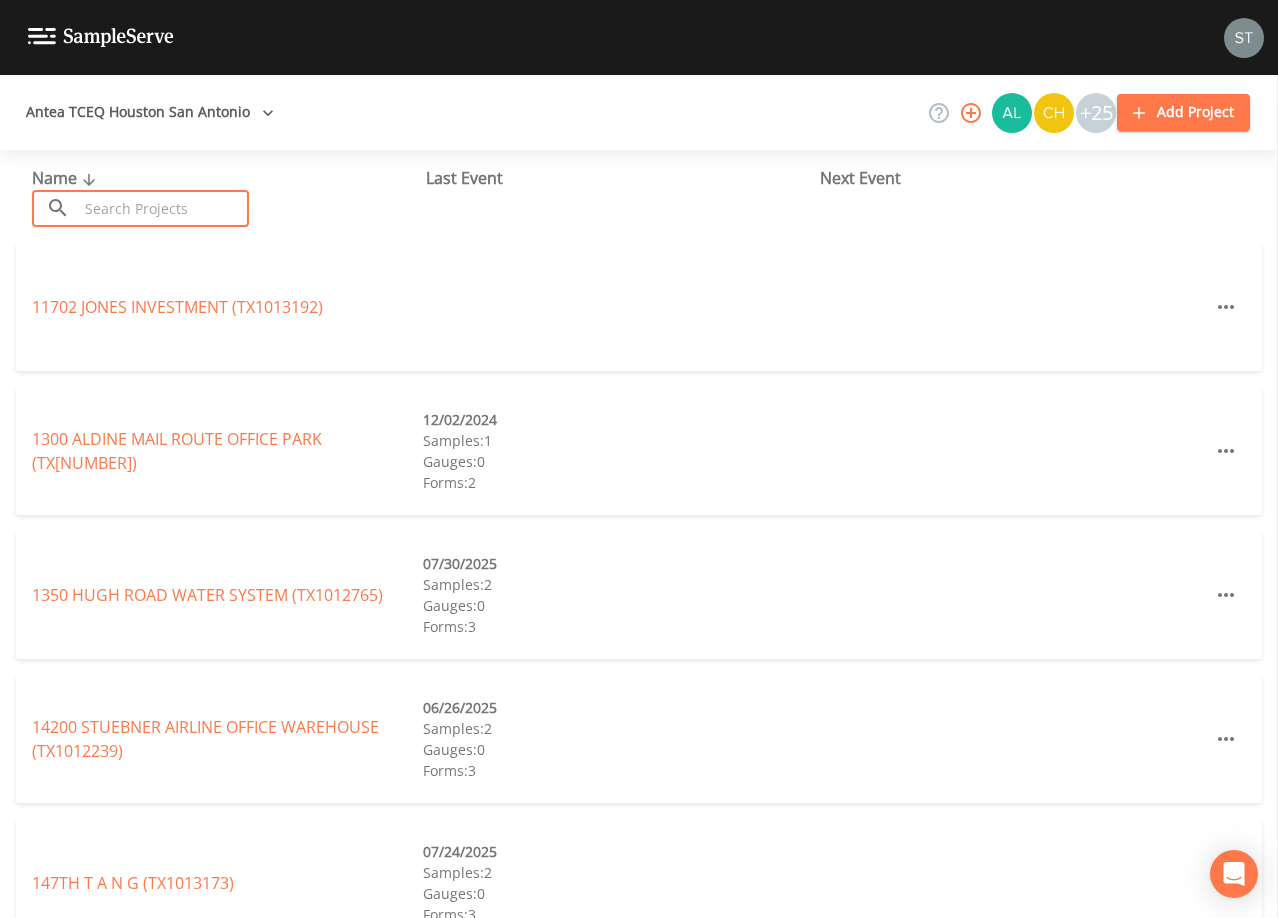 drag, startPoint x: 163, startPoint y: 205, endPoint x: 183, endPoint y: 201, distance: 20.396078 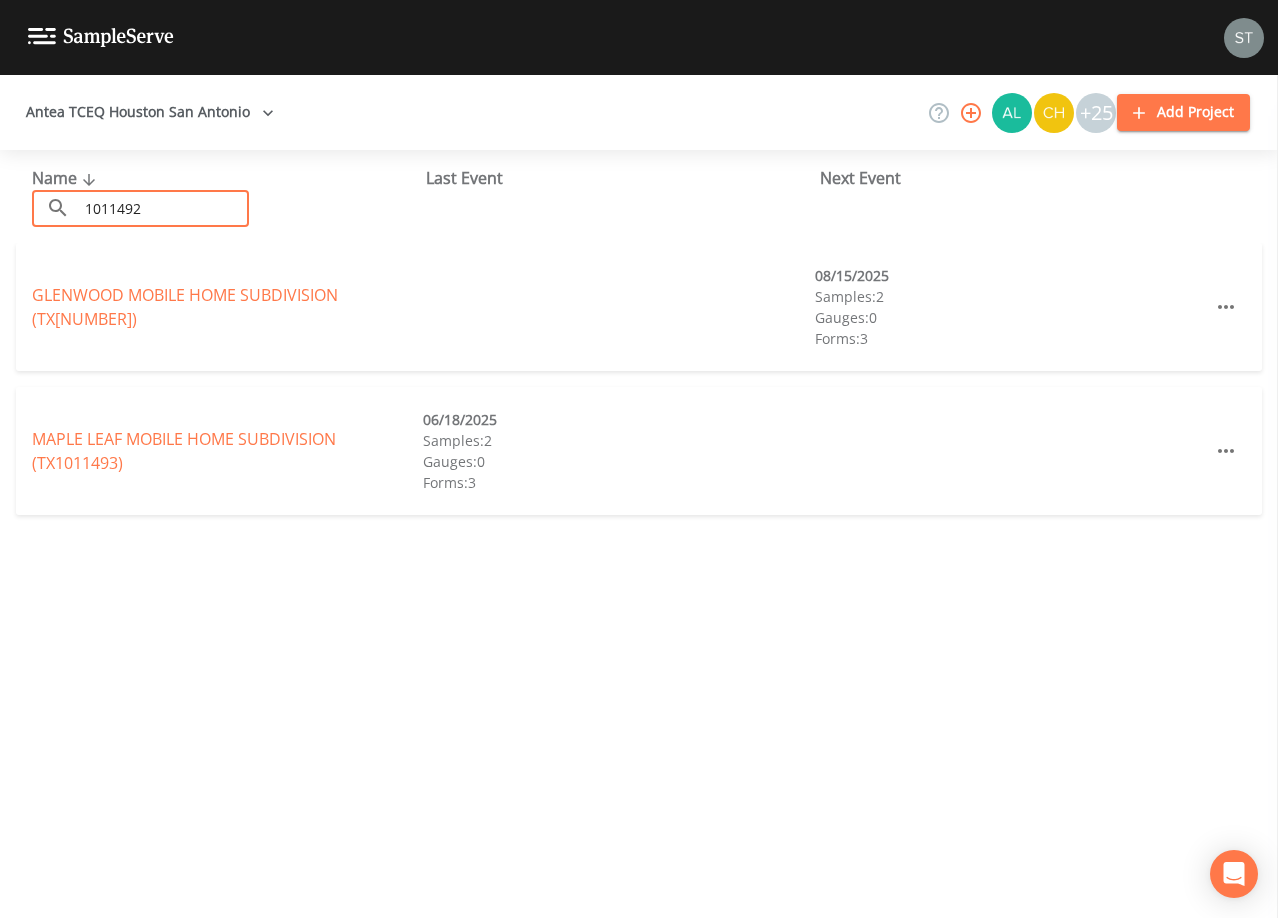 type on "1011492" 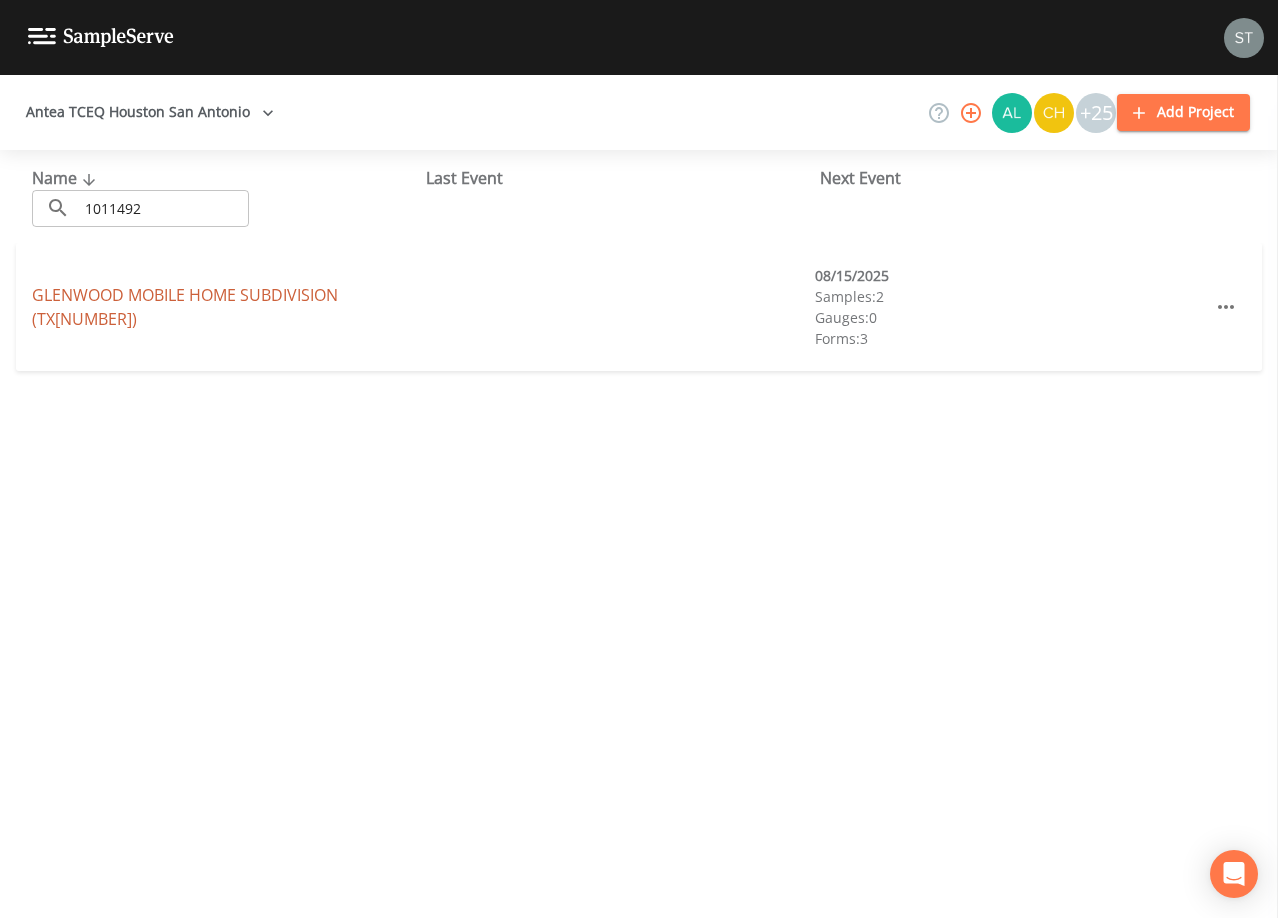 click on "GLENWOOD MOBILE HOME SUBDIVISION   (TX1011492)" at bounding box center [185, 307] 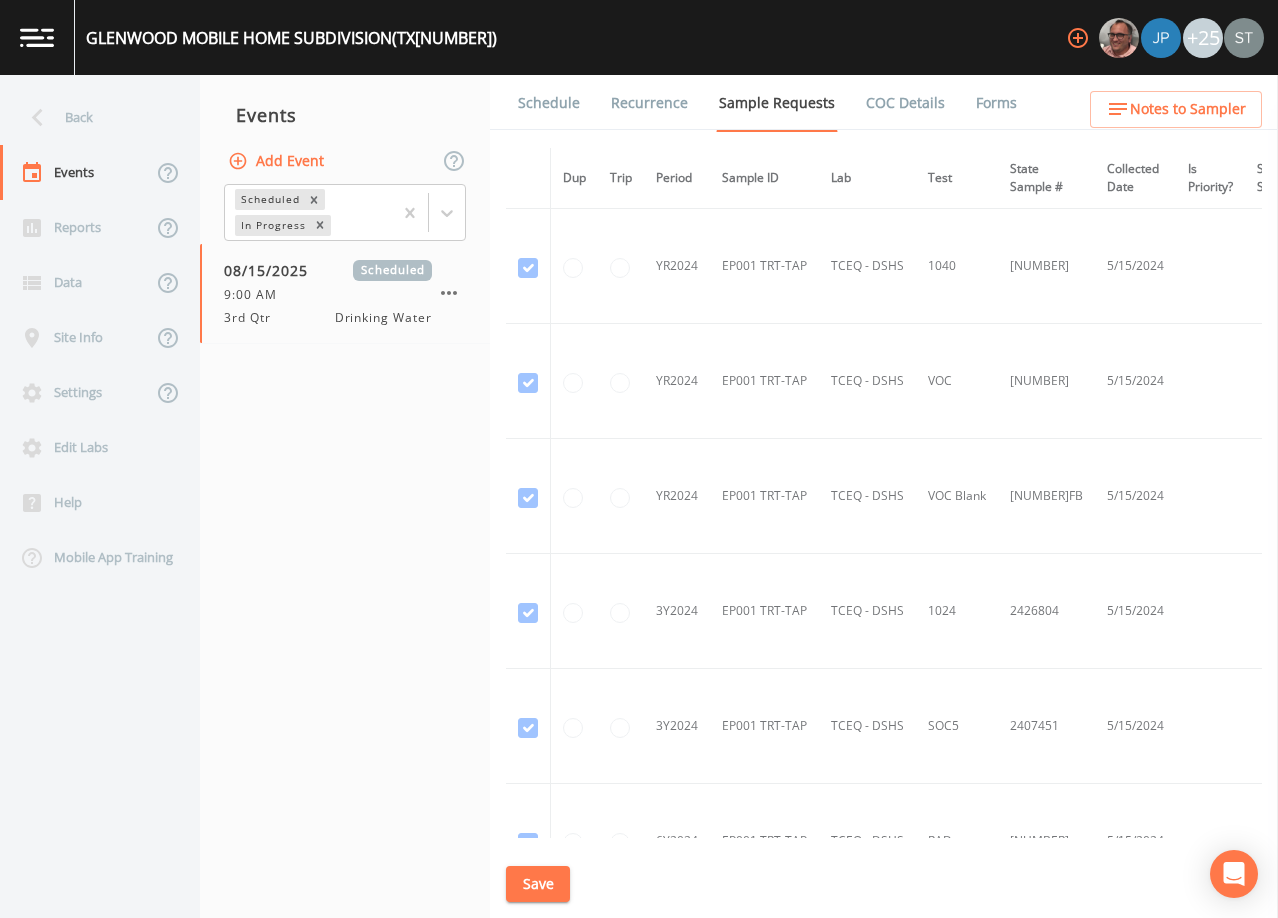 click on "Schedule" at bounding box center [549, 103] 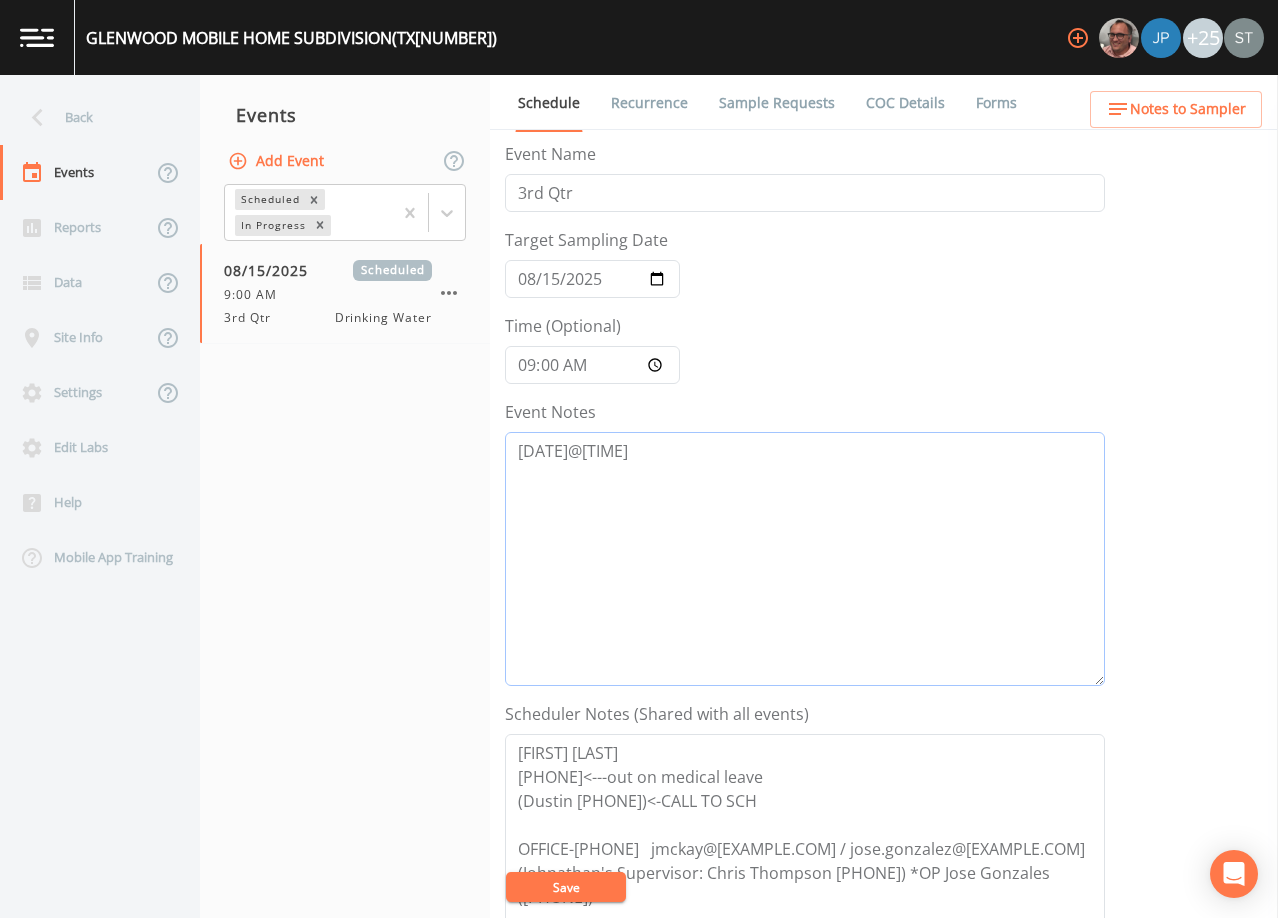 click on "[DATE]@[TIME]" at bounding box center [805, 559] 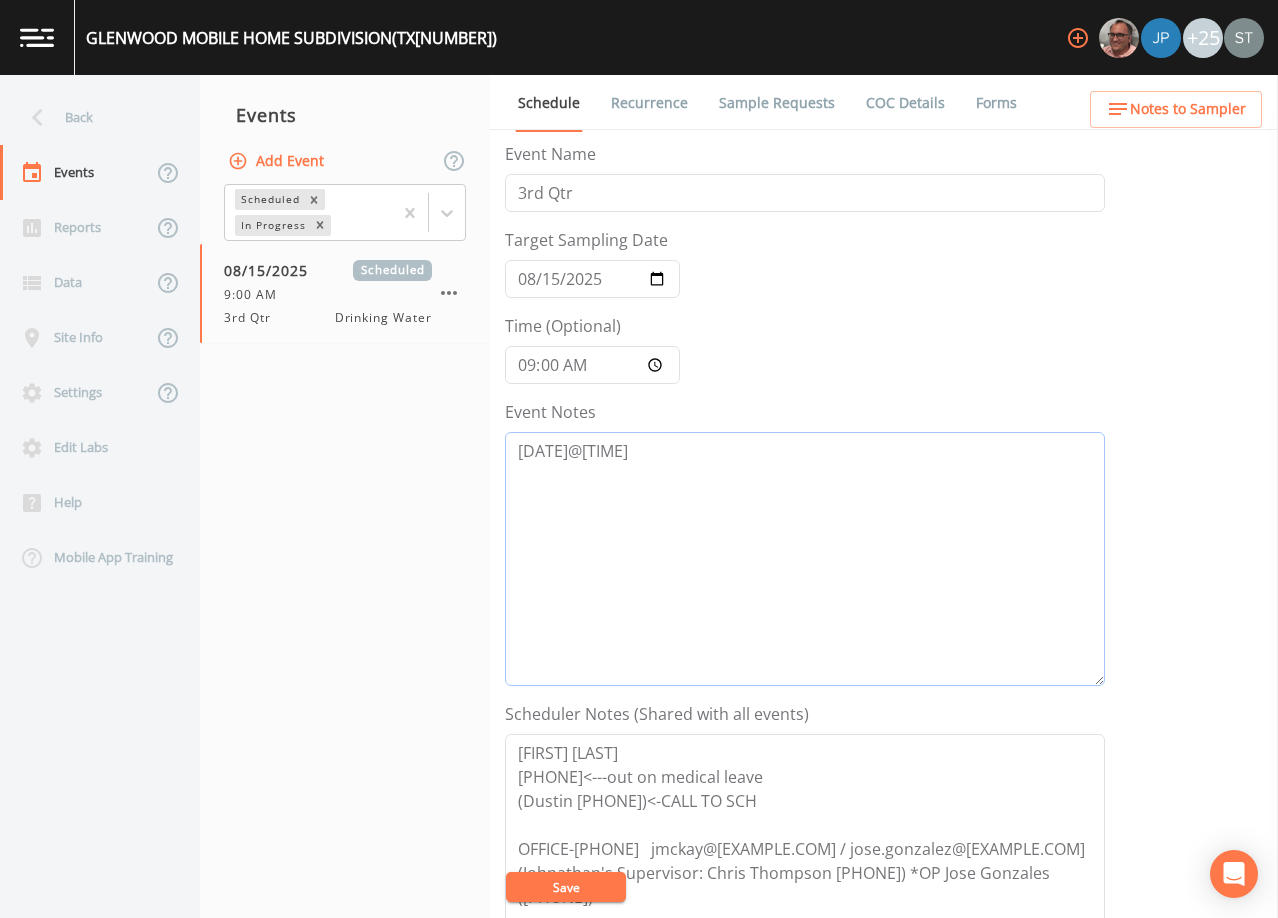 paste on "8/6@12:55 Confirmed Appt (0231)" 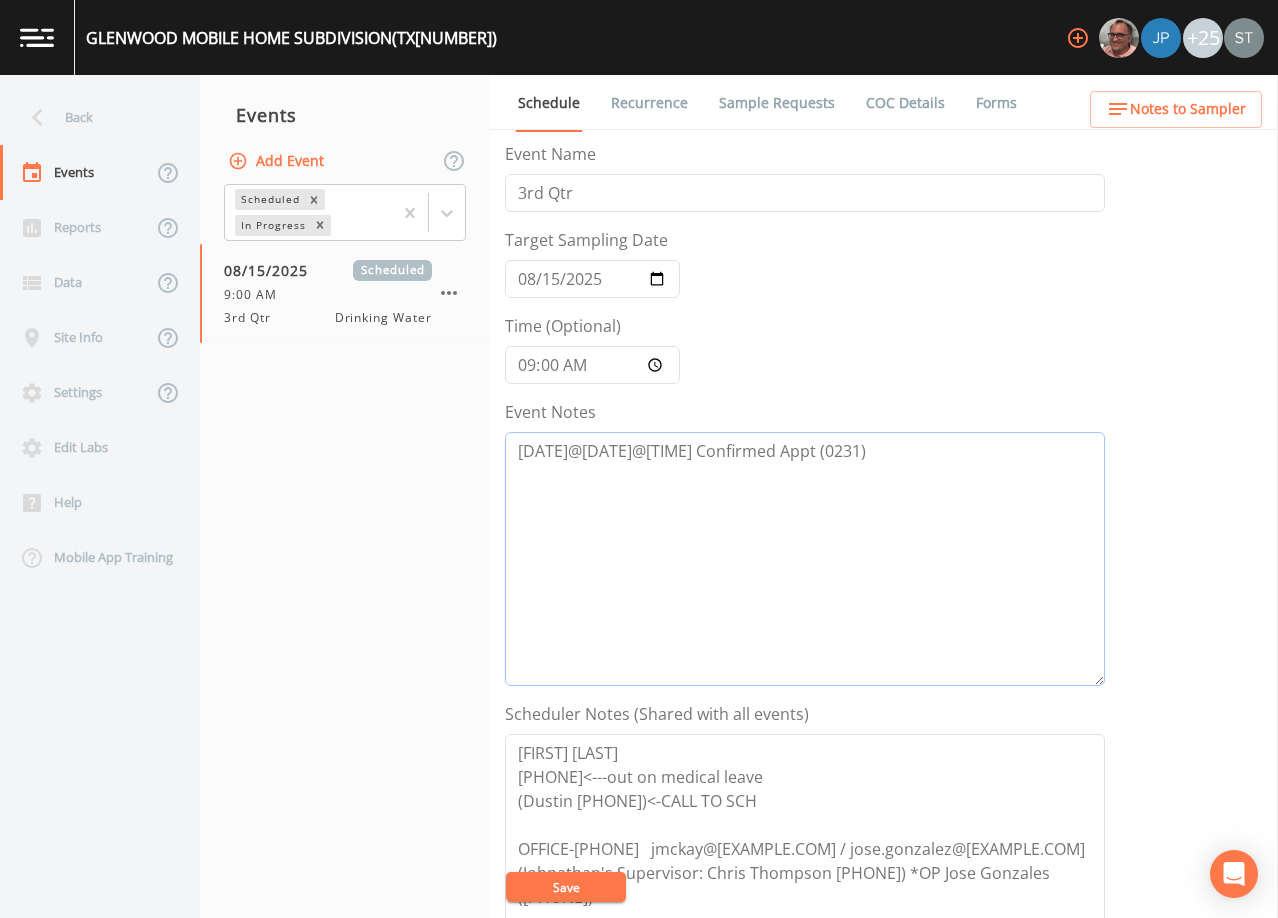 drag, startPoint x: 557, startPoint y: 451, endPoint x: 504, endPoint y: 449, distance: 53.037724 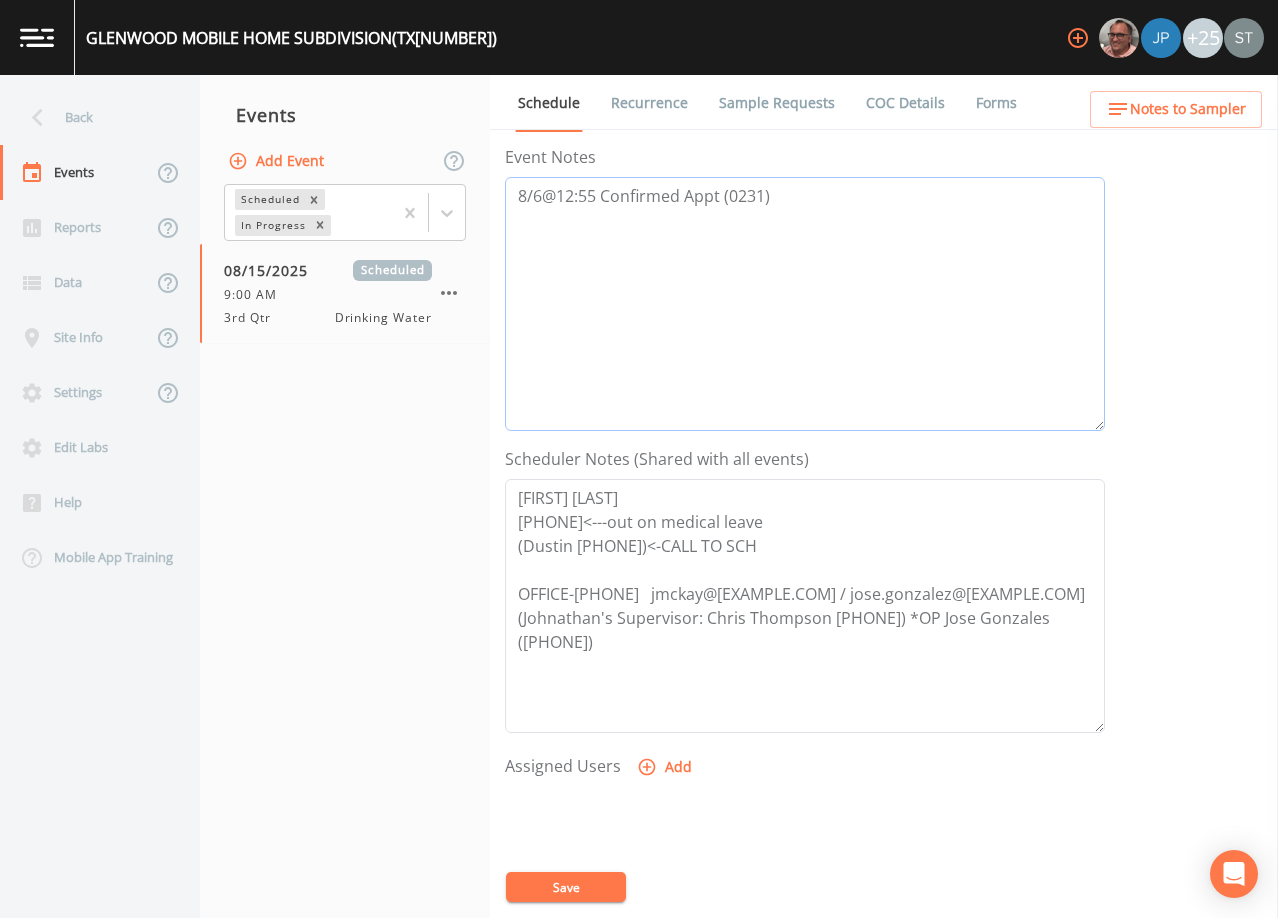 scroll, scrollTop: 300, scrollLeft: 0, axis: vertical 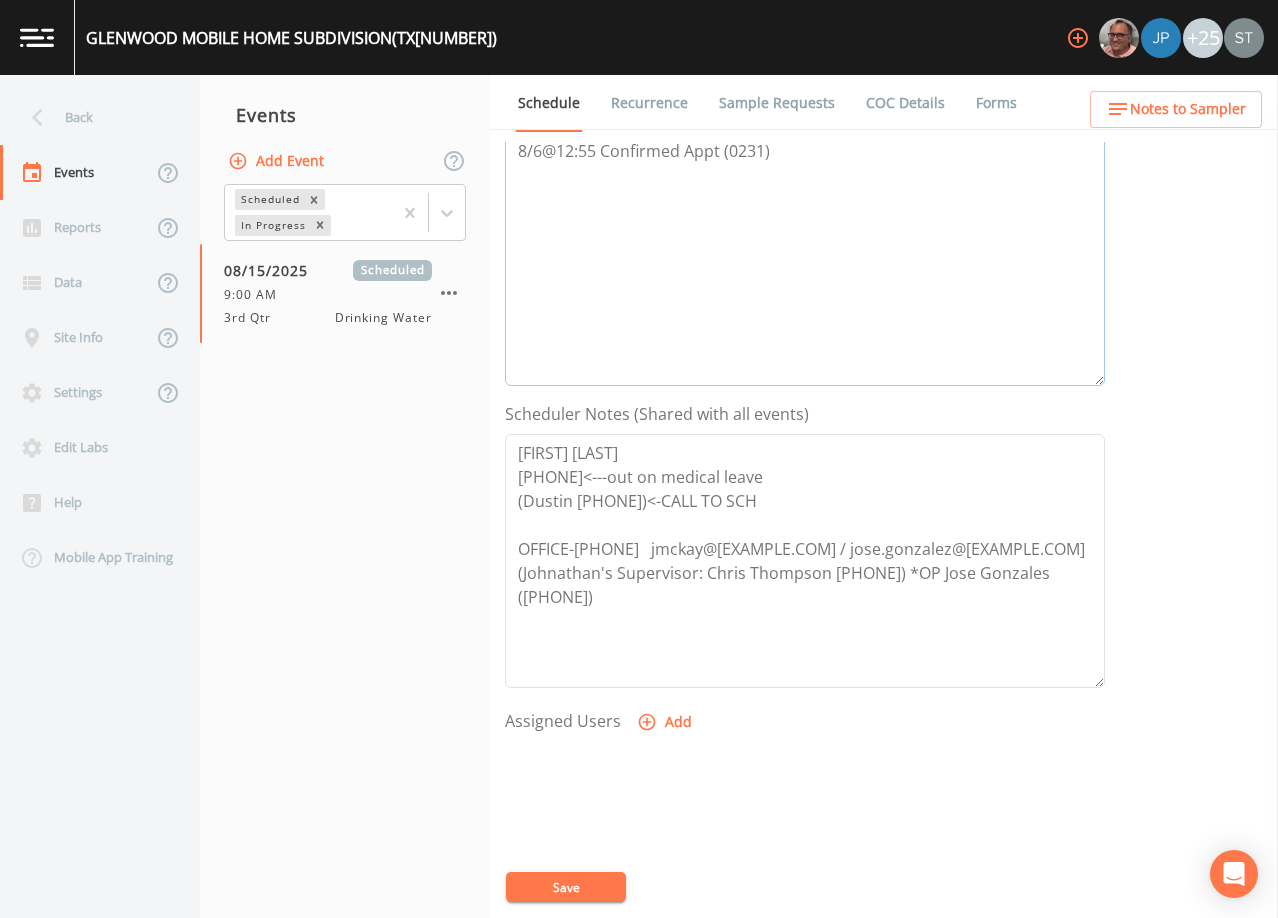 type on "8/6@12:55 Confirmed Appt (0231)" 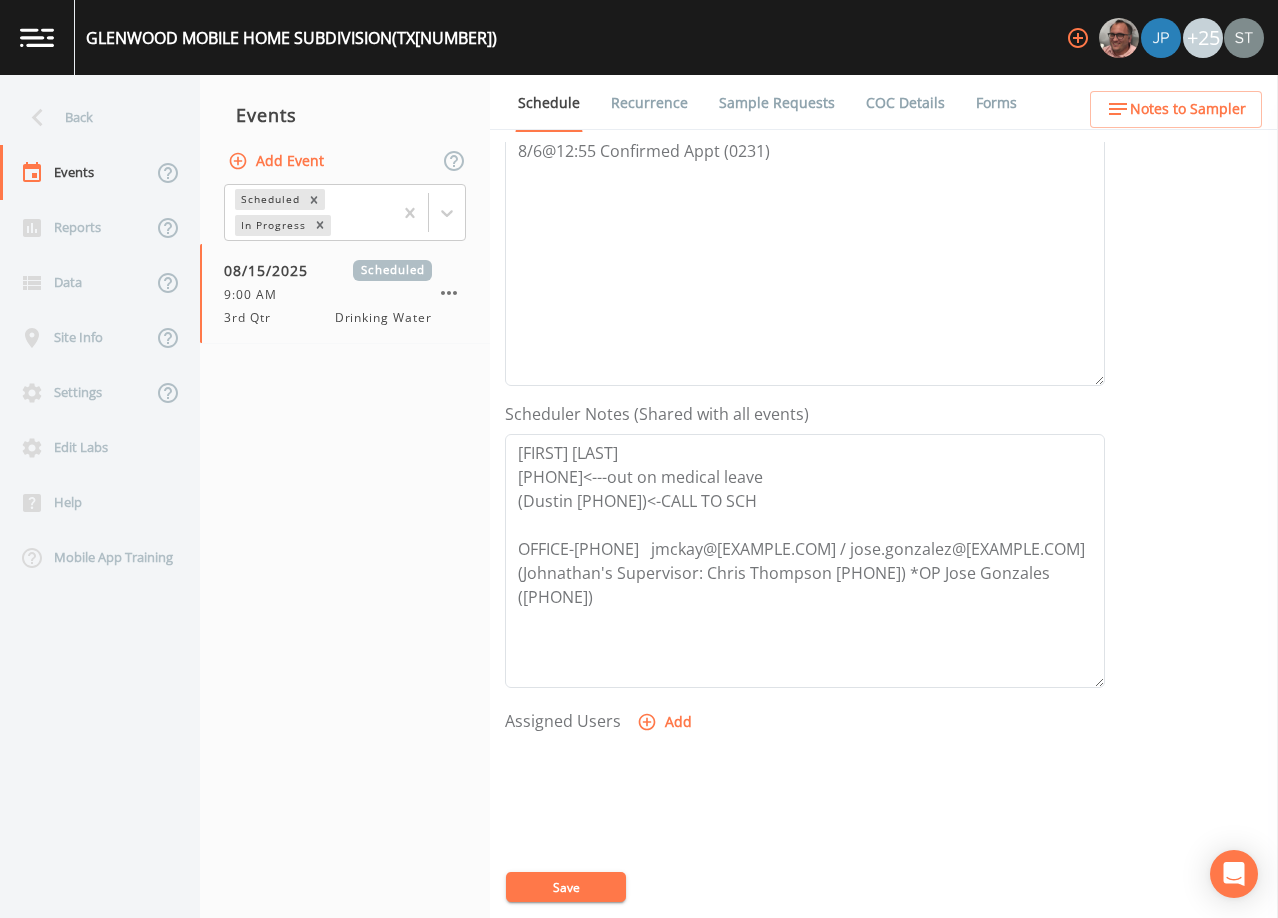 click on "Add" at bounding box center [666, 722] 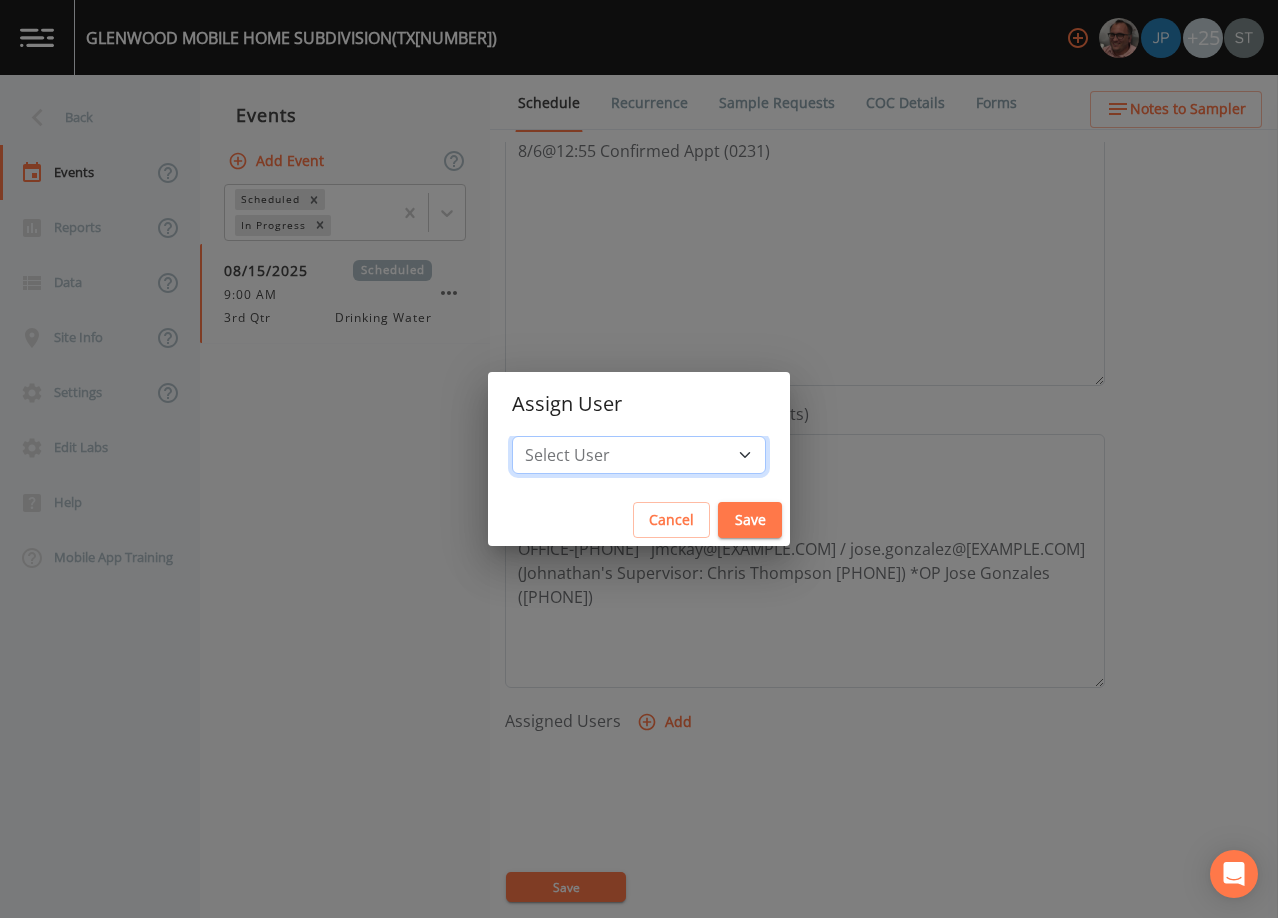 click on "Select User Mike Franklin Joshua gere Paul David Weber Zachary Evans Stafford Johnson Stephanie Hernandez Deon brooks Joseph Hayward Alaina Hahn Jose Garcia John Kapsen Stanley Q Porter Lisa Brooks Julio C Sanchez Jr Keith Borst Connie Turner Matthew thomas Earl Miller Brandon Fox Rodolfo Ramirez Jude-Micheal Tracy Annie Huebner Sloan Rigamonti Lauren Saenz Reagan Janecek [USER]@[DOMAIN].com Charles Medina" at bounding box center (639, 455) 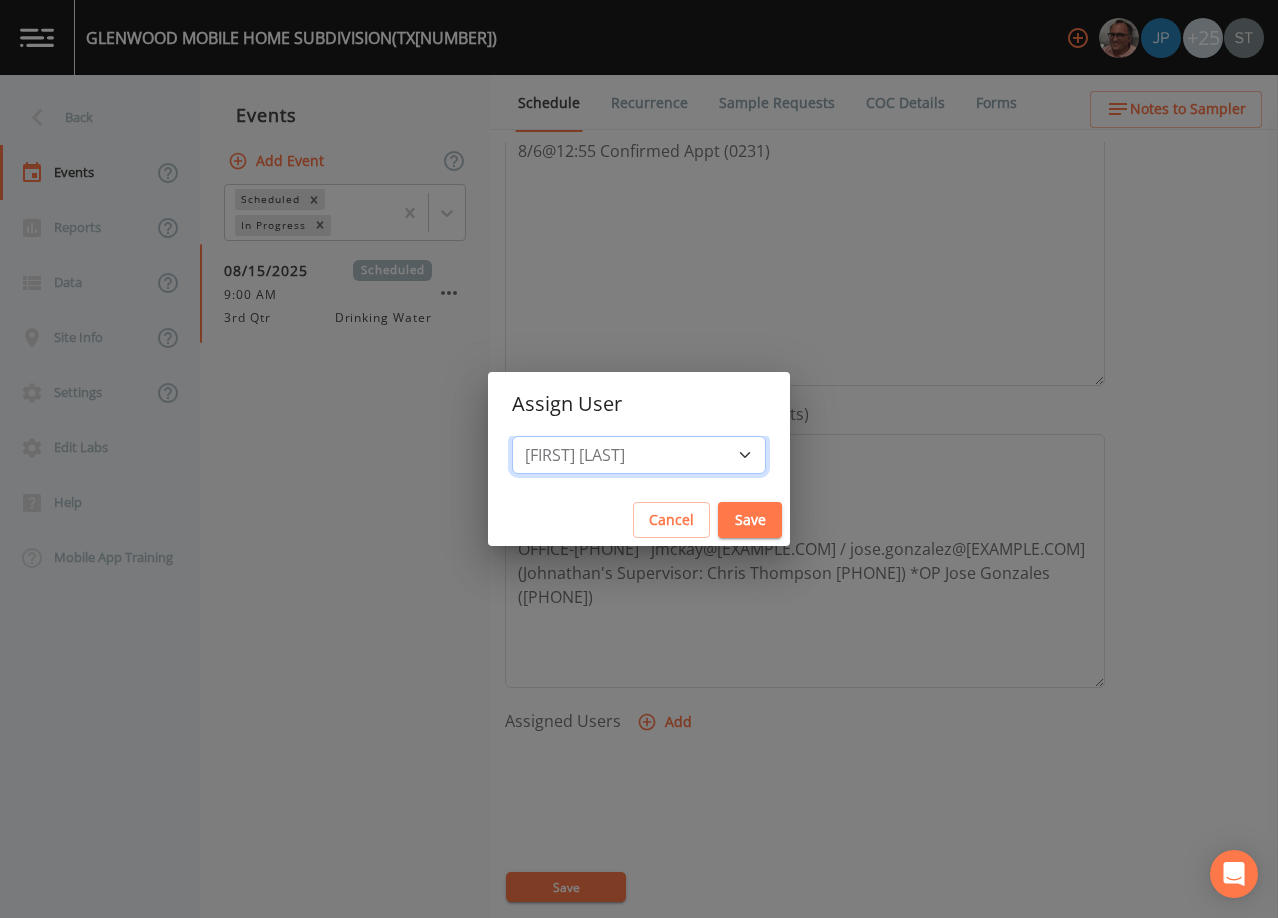 click on "Select User Mike Franklin Joshua gere Paul David Weber Zachary Evans Stafford Johnson Stephanie Hernandez Deon brooks Joseph Hayward Alaina Hahn Jose Garcia John Kapsen Stanley Q Porter Lisa Brooks Julio C Sanchez Jr Keith Borst Connie Turner Matthew thomas Earl Miller Brandon Fox Rodolfo Ramirez Jude-Micheal Tracy Annie Huebner Sloan Rigamonti Lauren Saenz Reagan Janecek [USER]@[DOMAIN].com Charles Medina" at bounding box center [639, 455] 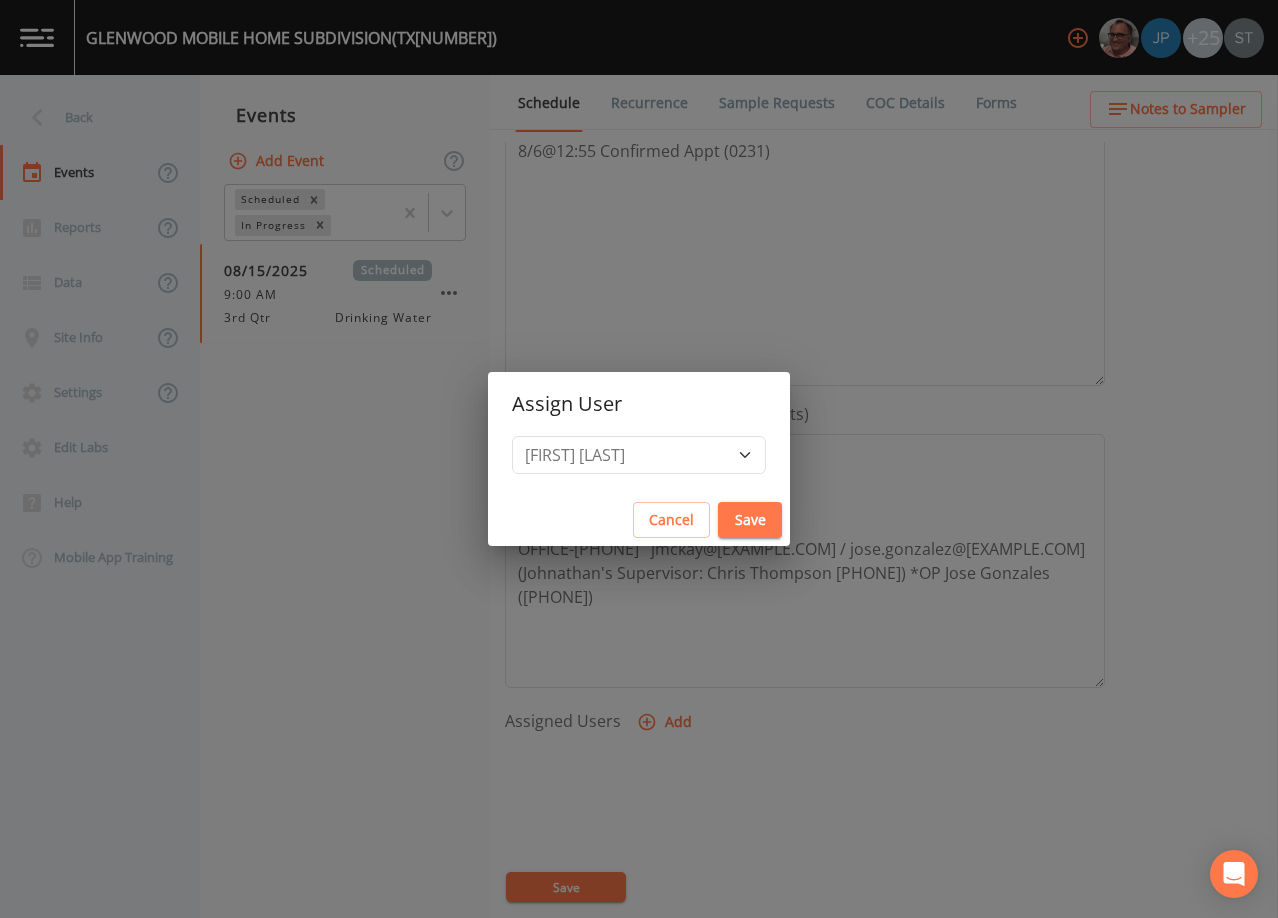 click on "Save" at bounding box center (750, 520) 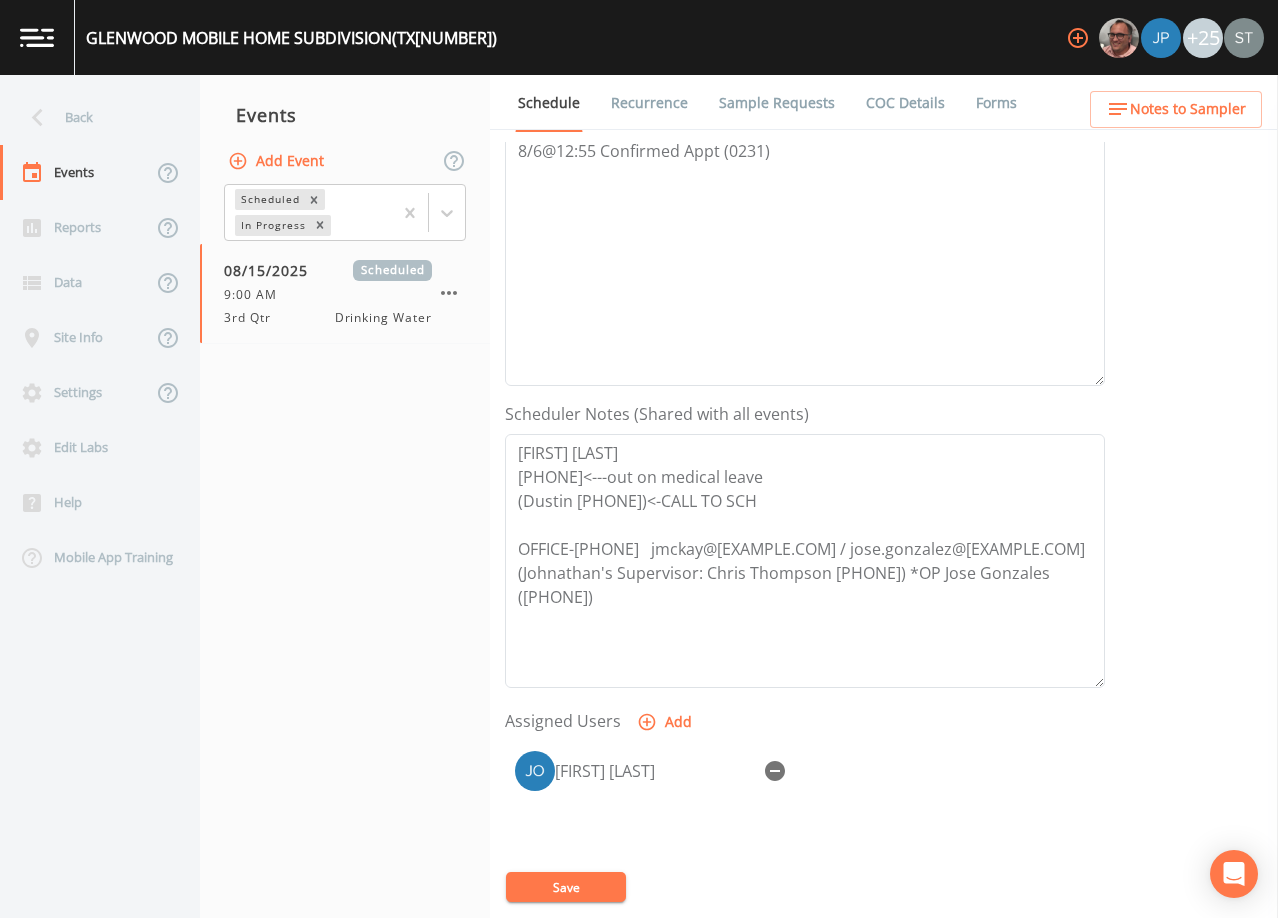 select 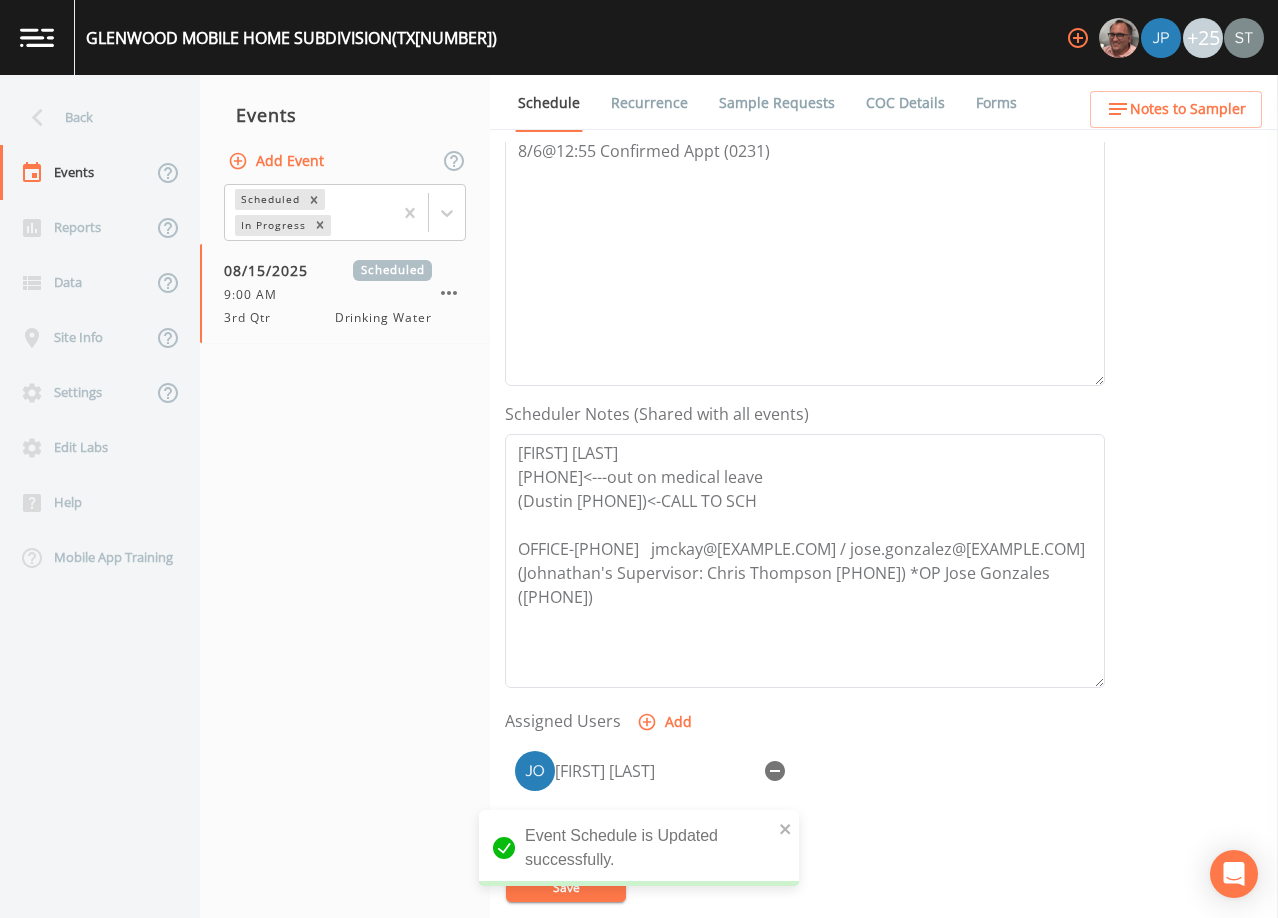 click on "Notes to Sampler" at bounding box center [1188, 109] 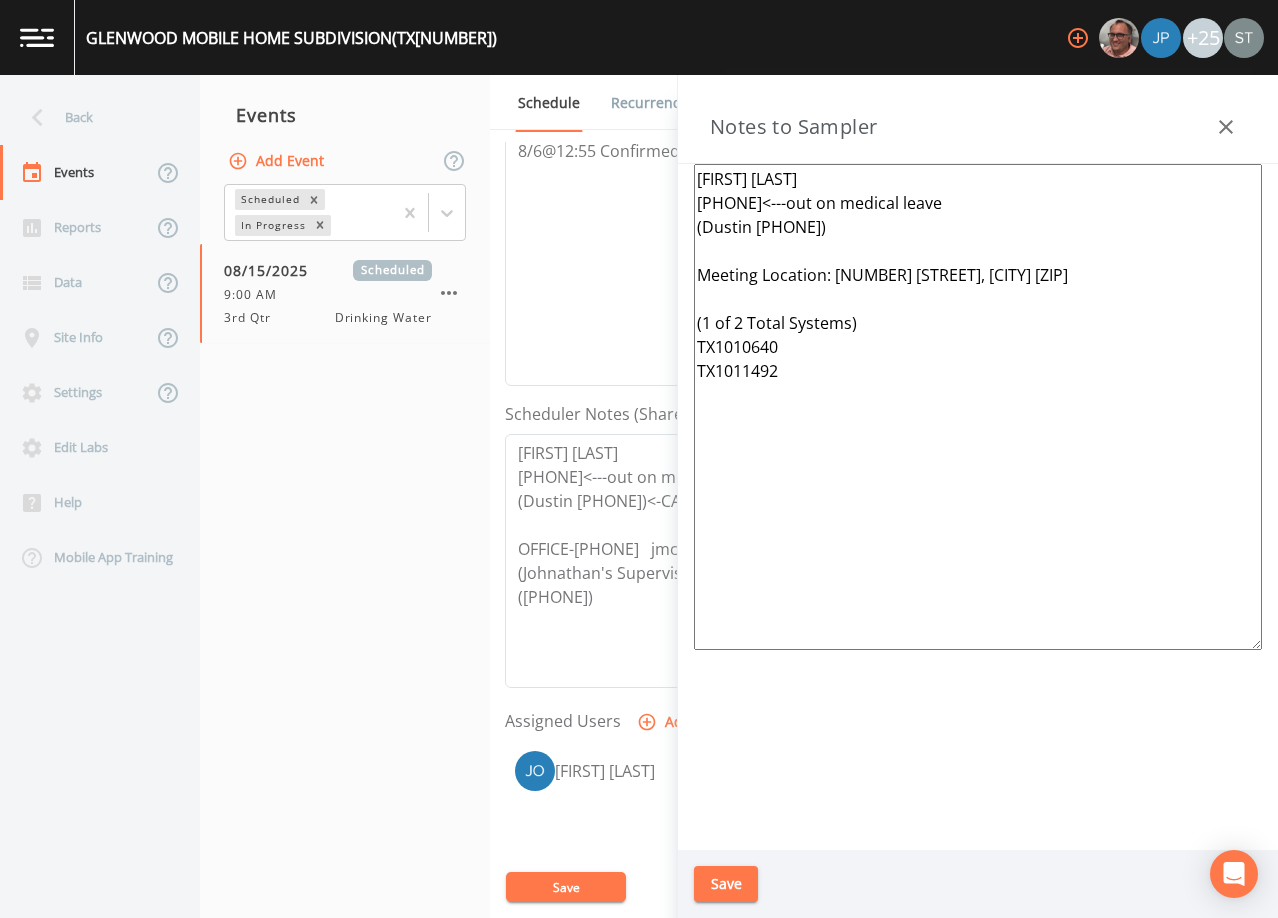 click on "[FIRST] [LAST]
[PHONE]<---out on medical leave
(Dustin [PHONE])
Meeting Location: [NUMBER] [STREET], [CITY] [ZIP]
(1 of 2 Total Systems)
TX1010640
TX1011492" at bounding box center (978, 407) 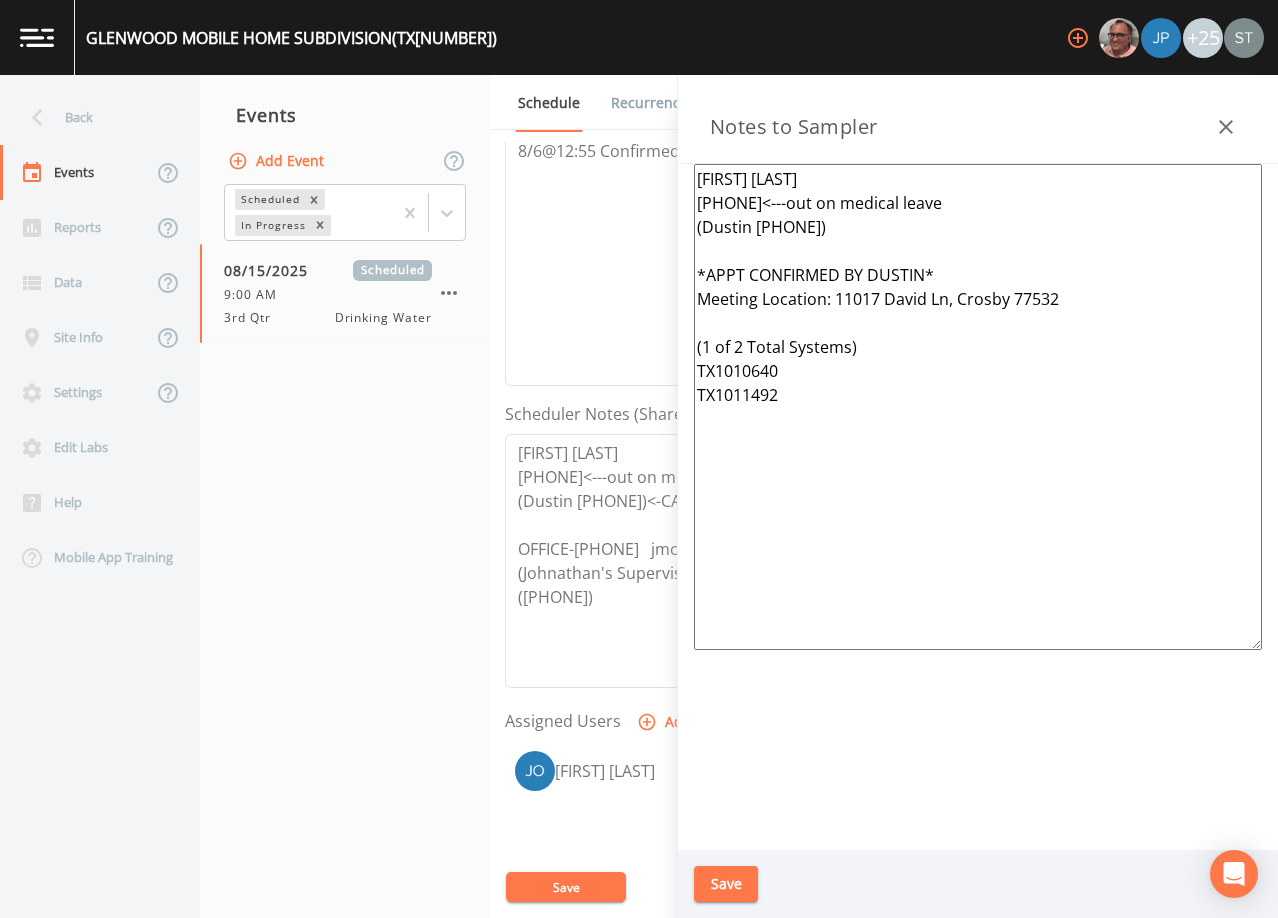 type on "[FIRST] [LAST]
[PHONE]<---out on medical leave
(Dustin [PHONE])
*APPT CONFIRMED BY DUSTIN*
Meeting Location: 11017 David Ln, Crosby 77532
(1 of 2 Total Systems)
TX1010640
TX1011492" 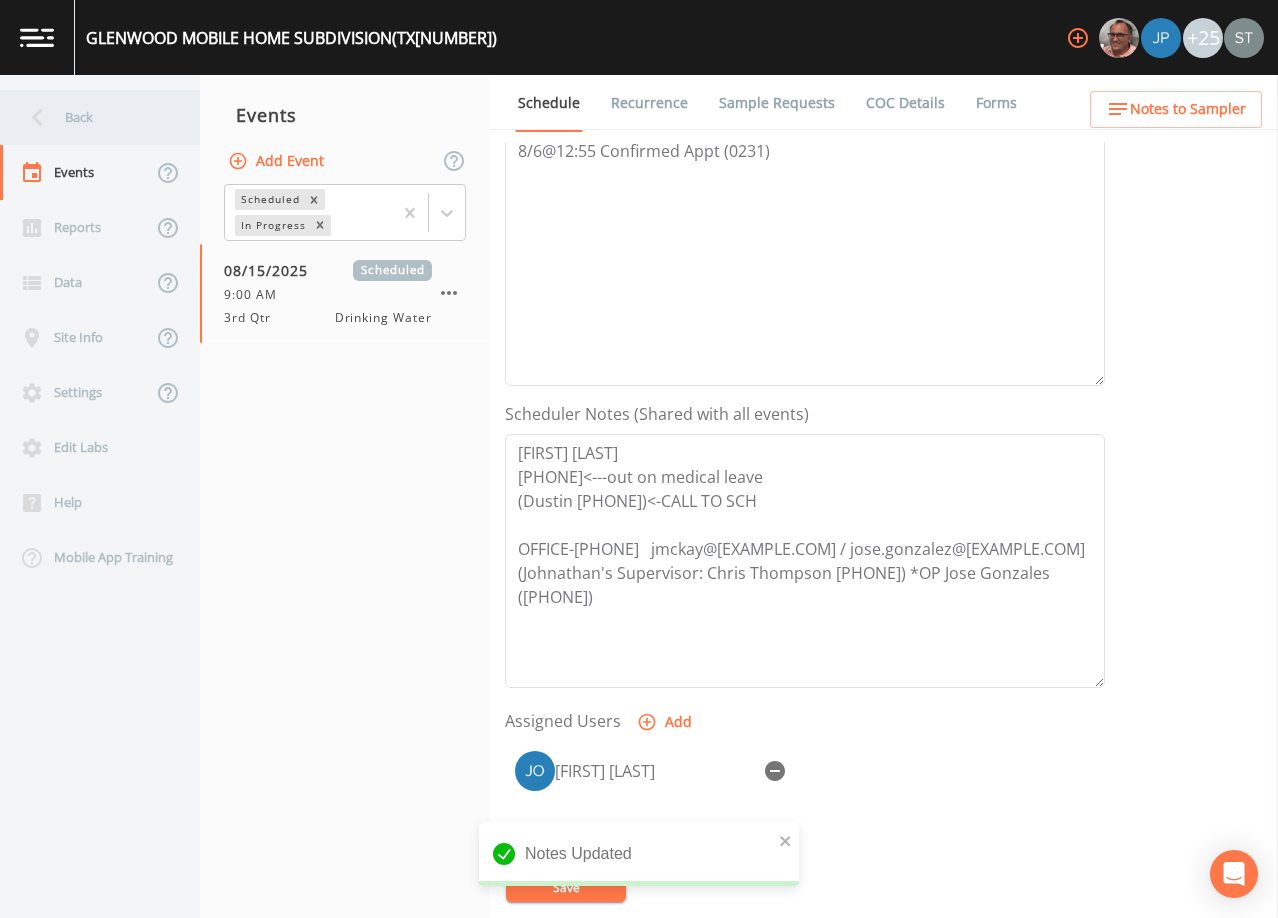 click on "Back" at bounding box center [90, 117] 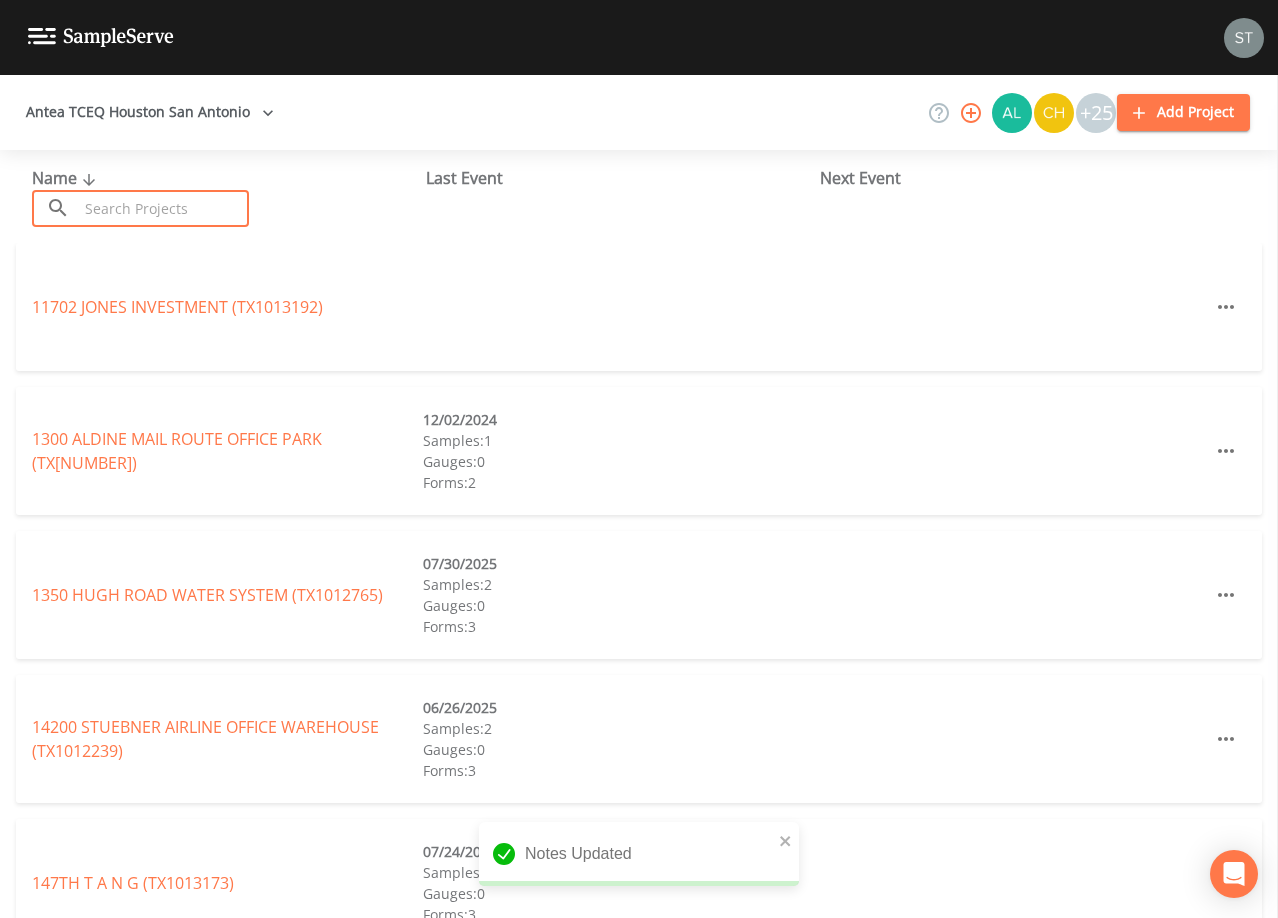 click at bounding box center (163, 208) 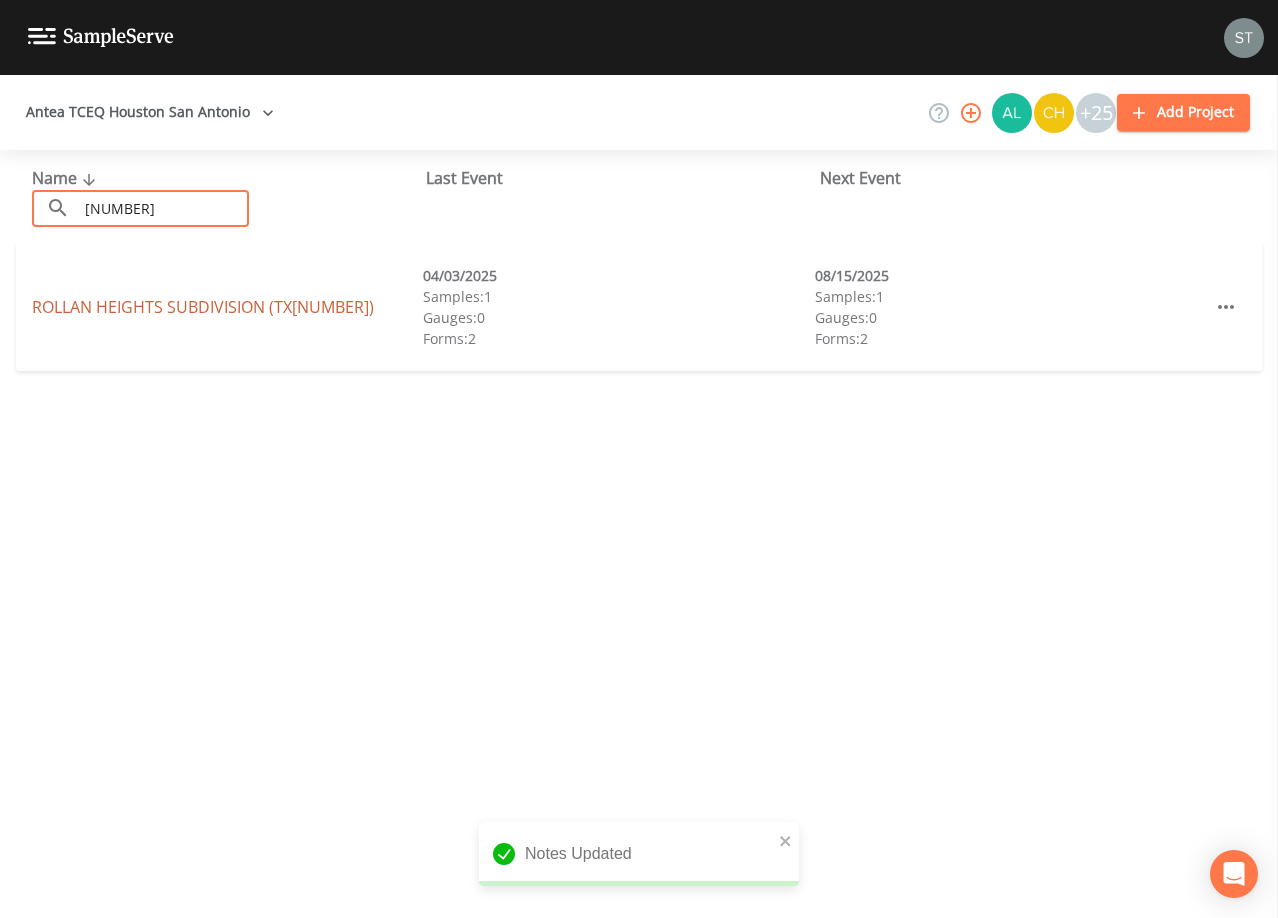 type on "[NUMBER]" 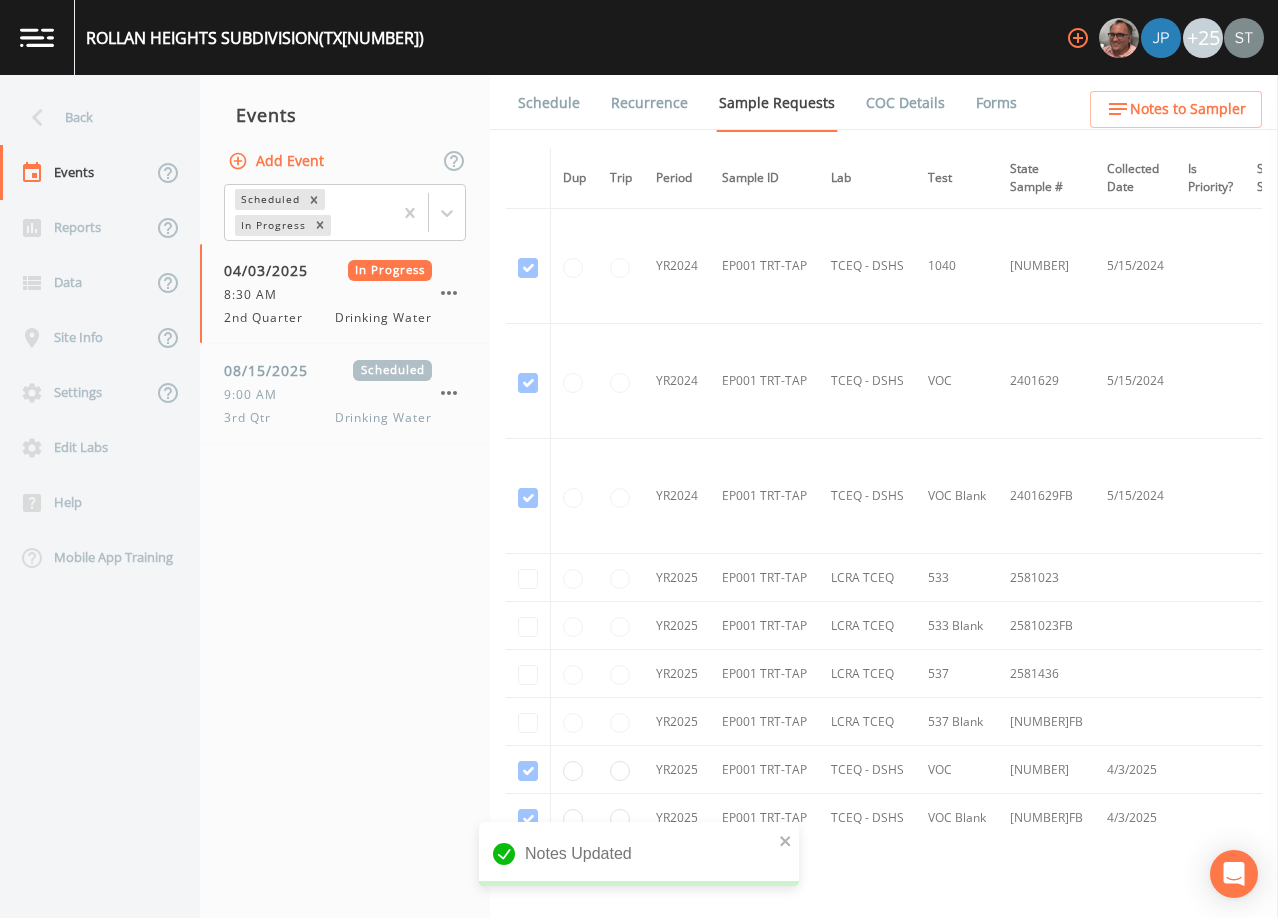 click on "Notes to Sampler" at bounding box center (1188, 109) 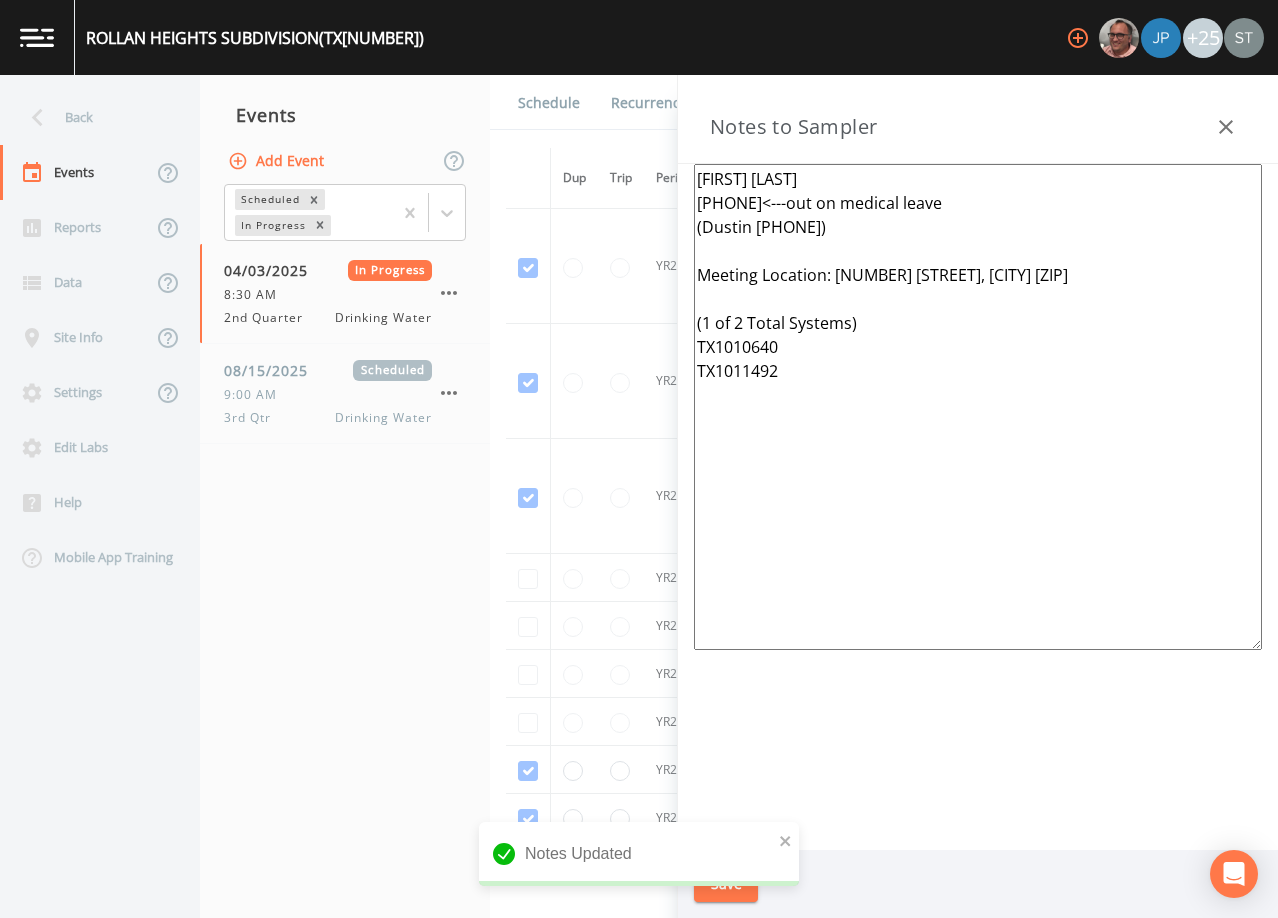 click on "[FIRST] [LAST]
[PHONE]<---out on medical leave
(Dustin [PHONE])
Meeting Location: [NUMBER] [STREET], [CITY] [ZIP]
(1 of 2 Total Systems)
TX1010640
TX1011492" at bounding box center (978, 407) 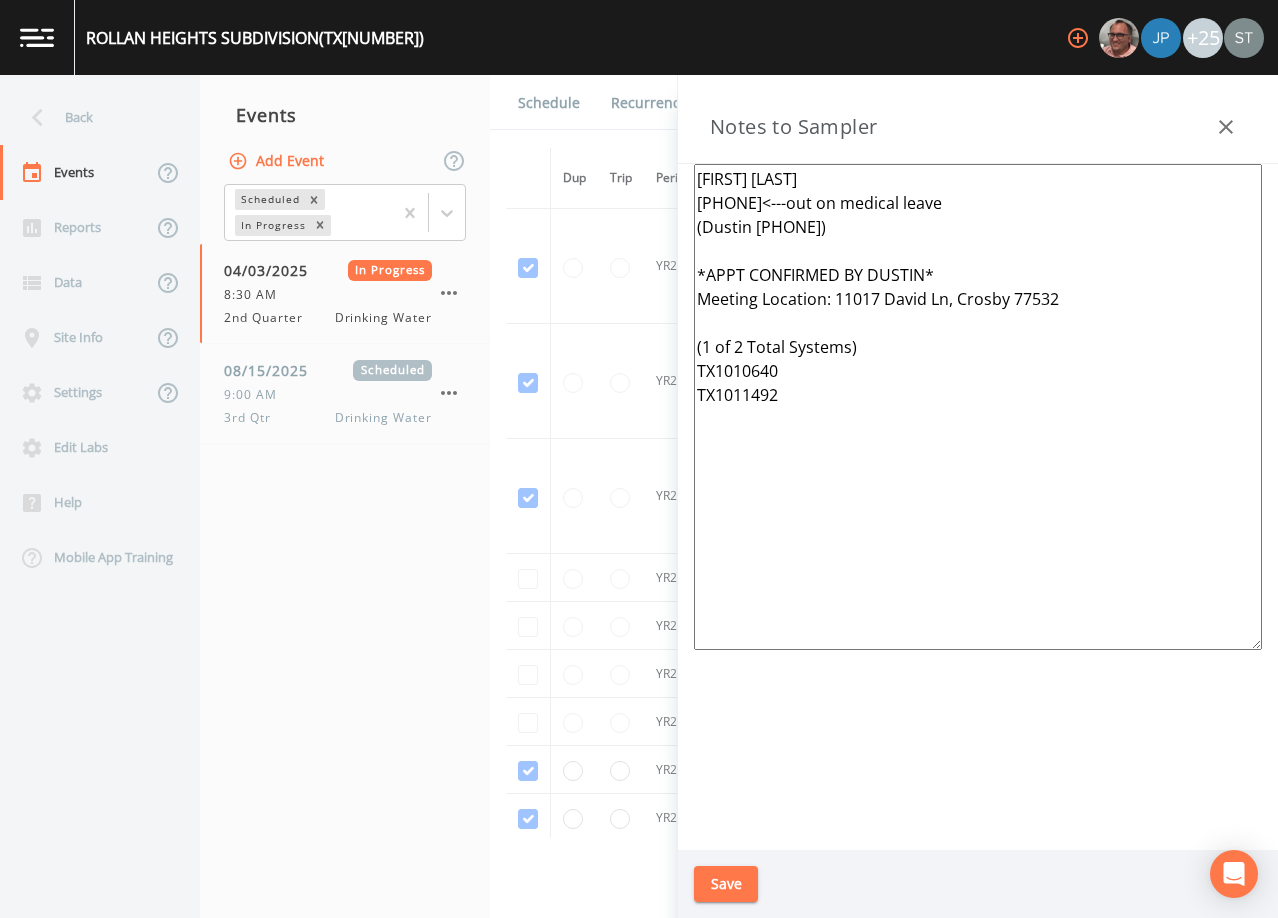 type on "[FIRST] [LAST]
[PHONE]<---out on medical leave
(Dustin [PHONE])
*APPT CONFIRMED BY DUSTIN*
Meeting Location: 11017 David Ln, Crosby 77532
(1 of 2 Total Systems)
TX1010640
TX1011492" 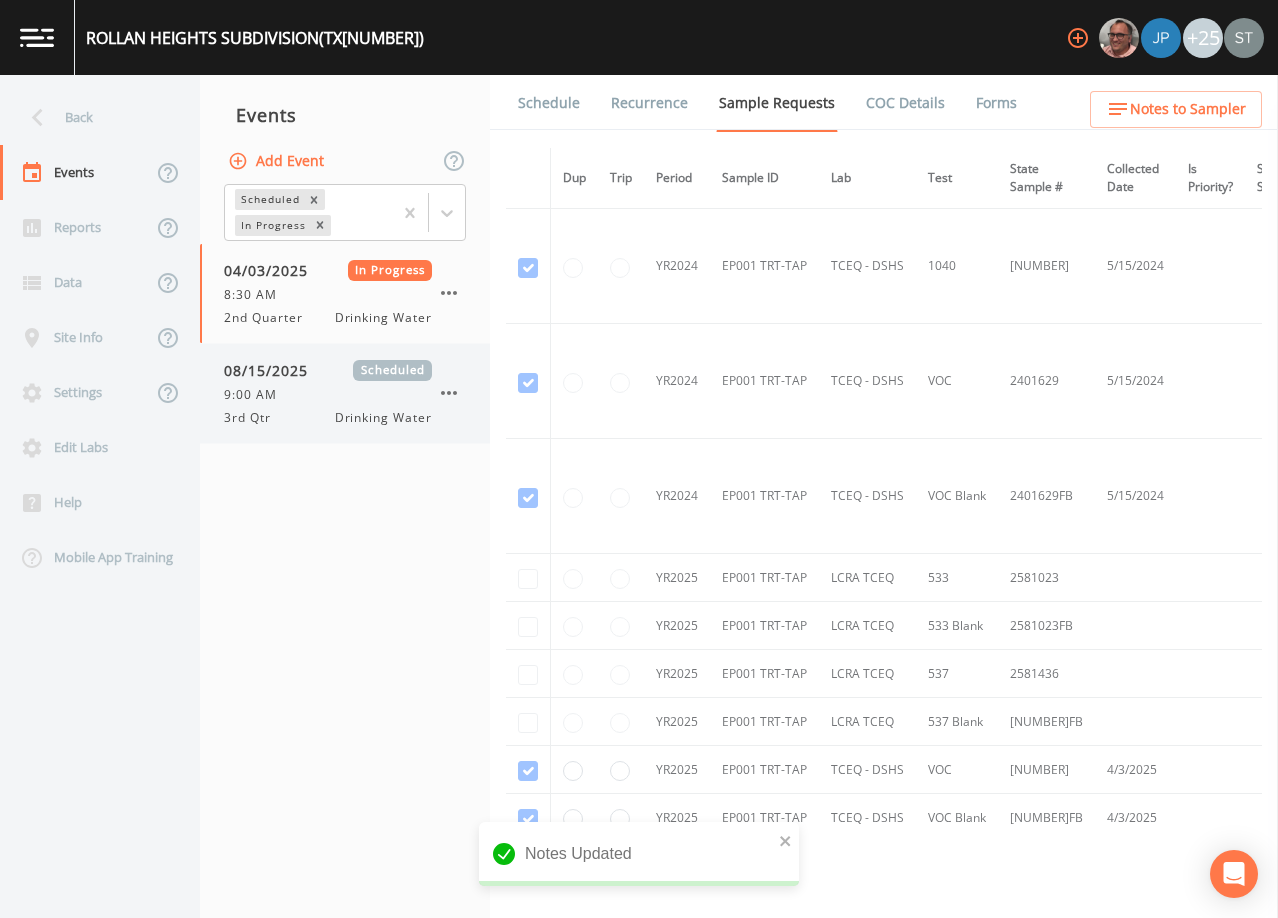 click on "[MONTH]/[DAY]/[YEAR] Scheduled 9:00 AM 3rd Qtr Drinking Water" at bounding box center [328, 393] 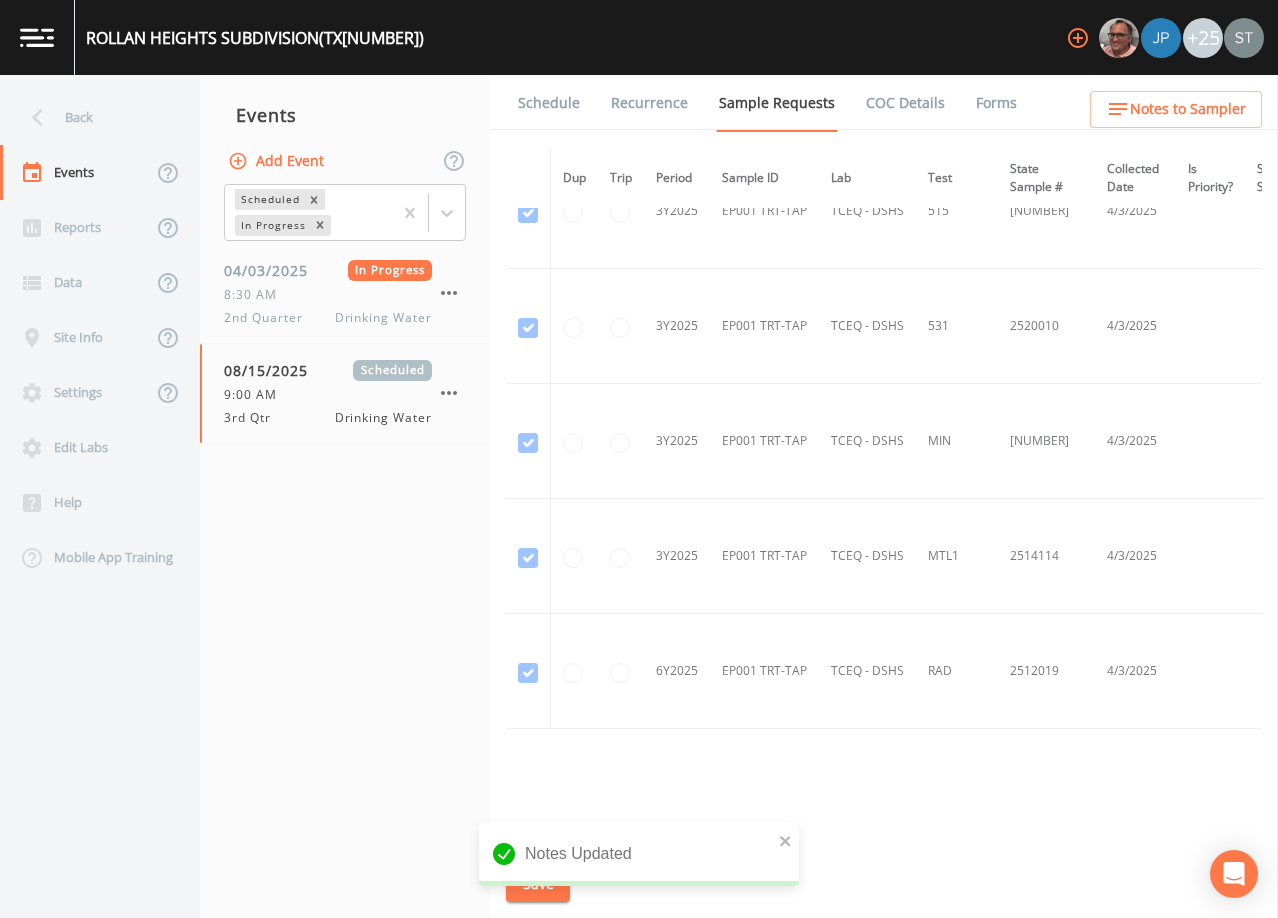 scroll, scrollTop: 1156, scrollLeft: 0, axis: vertical 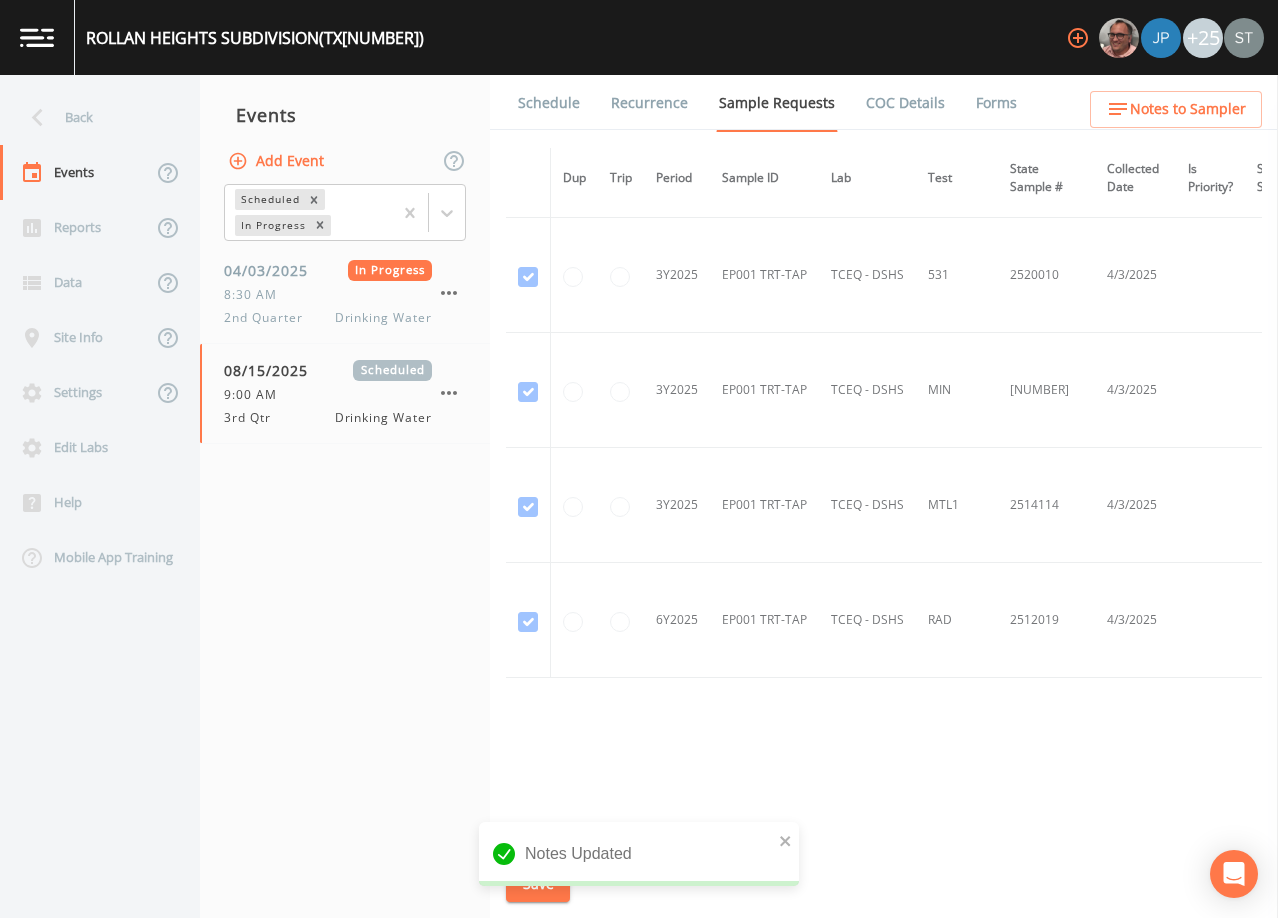 click on "Schedule" at bounding box center (549, 103) 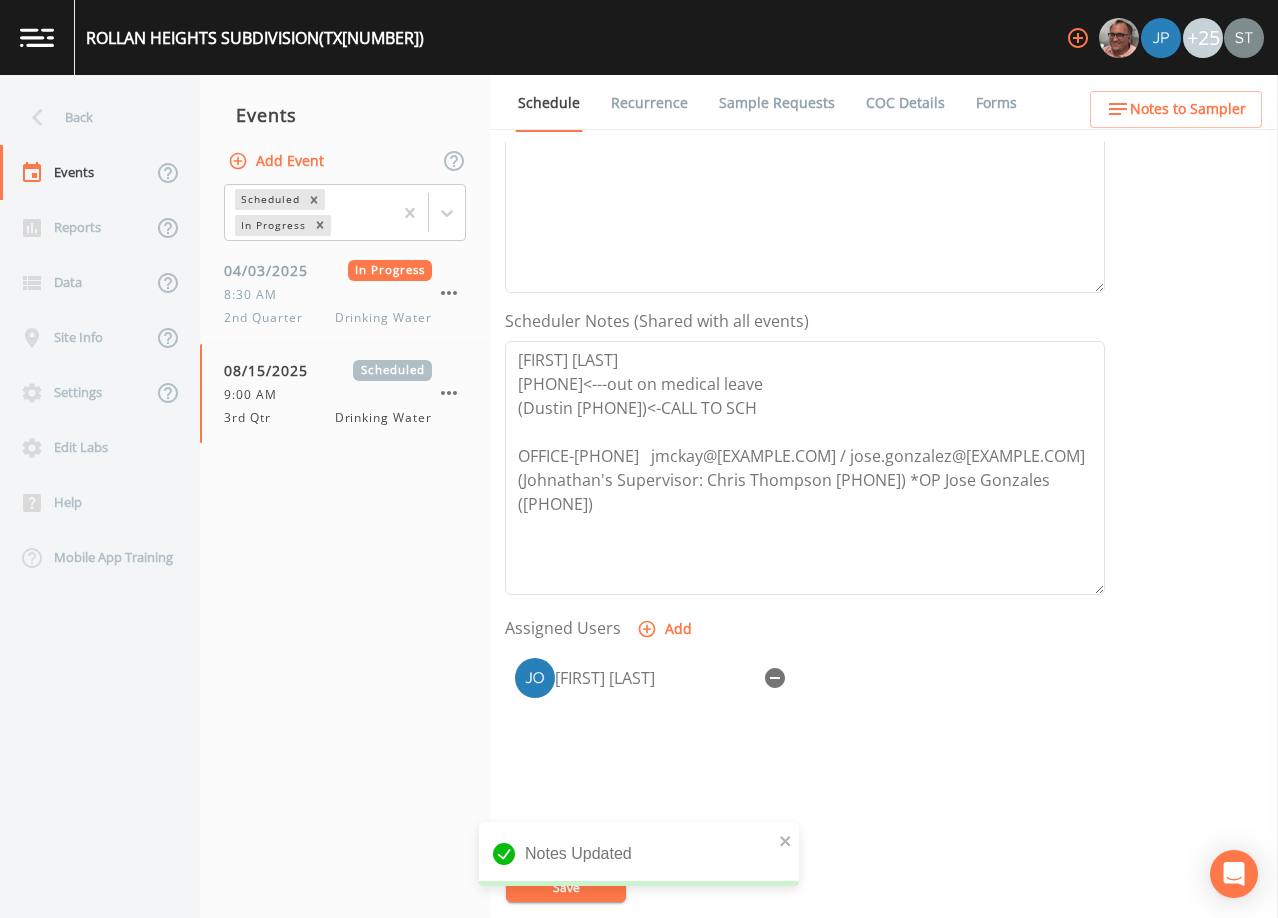scroll, scrollTop: 493, scrollLeft: 0, axis: vertical 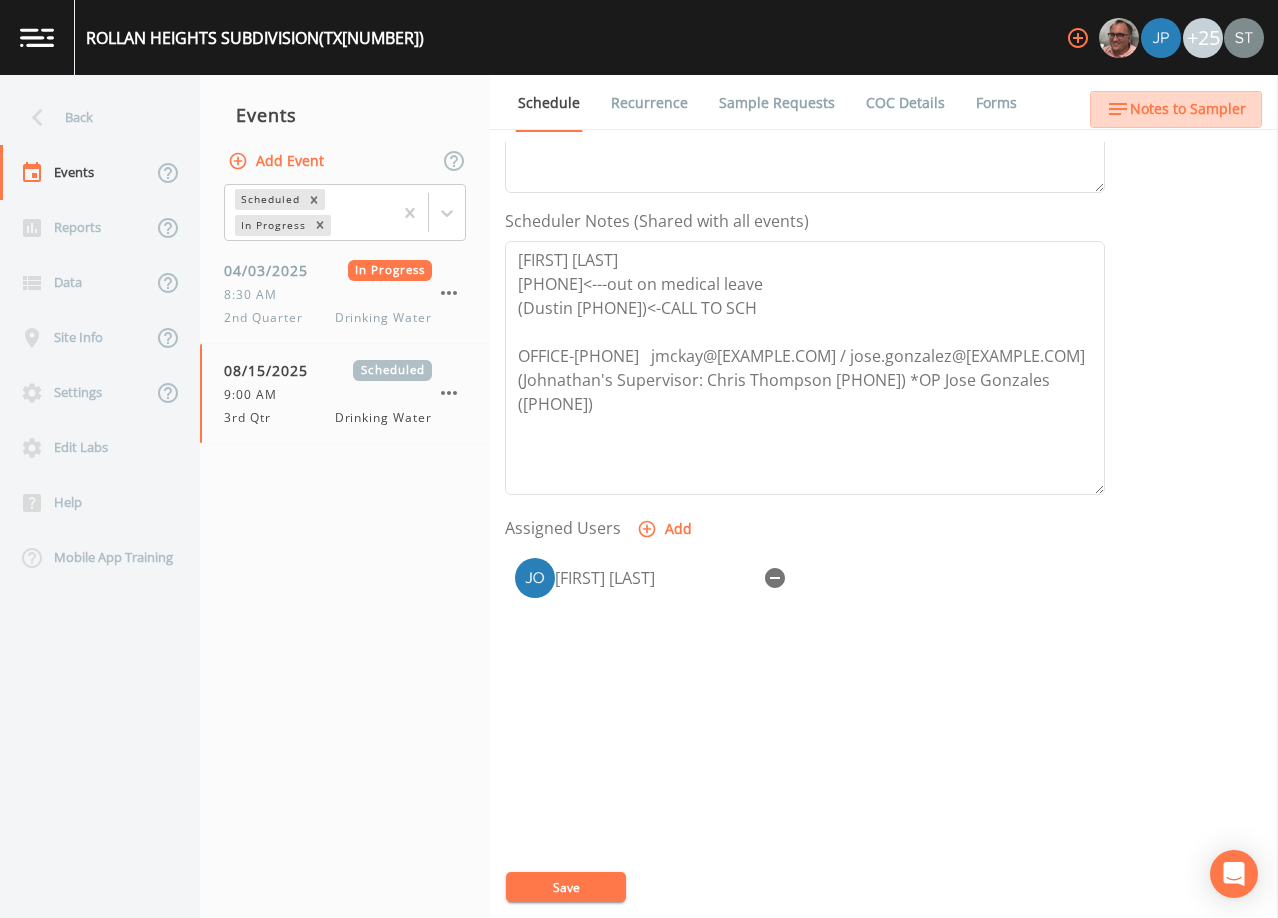 click on "Notes to Sampler" at bounding box center [1188, 109] 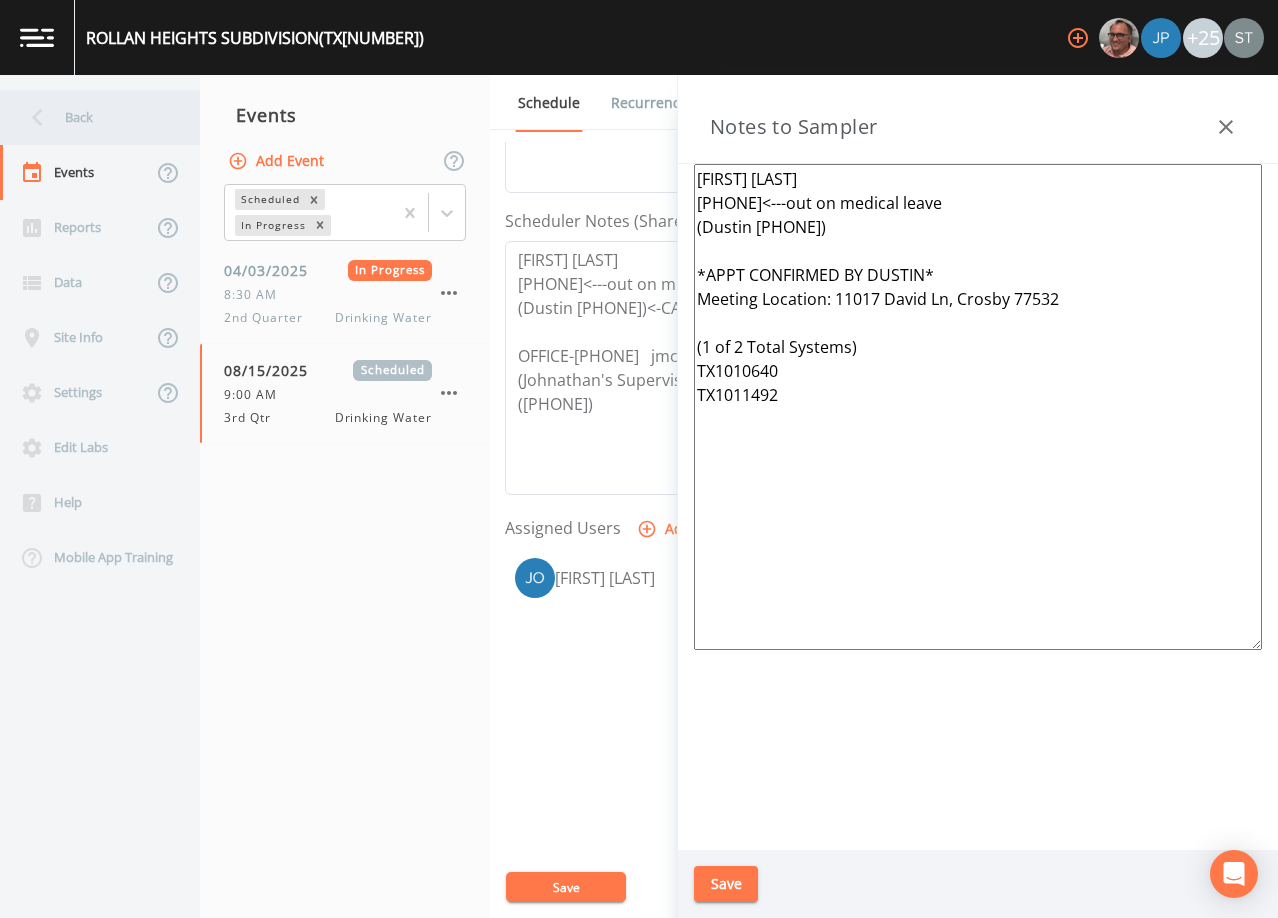 click on "Back" at bounding box center (90, 117) 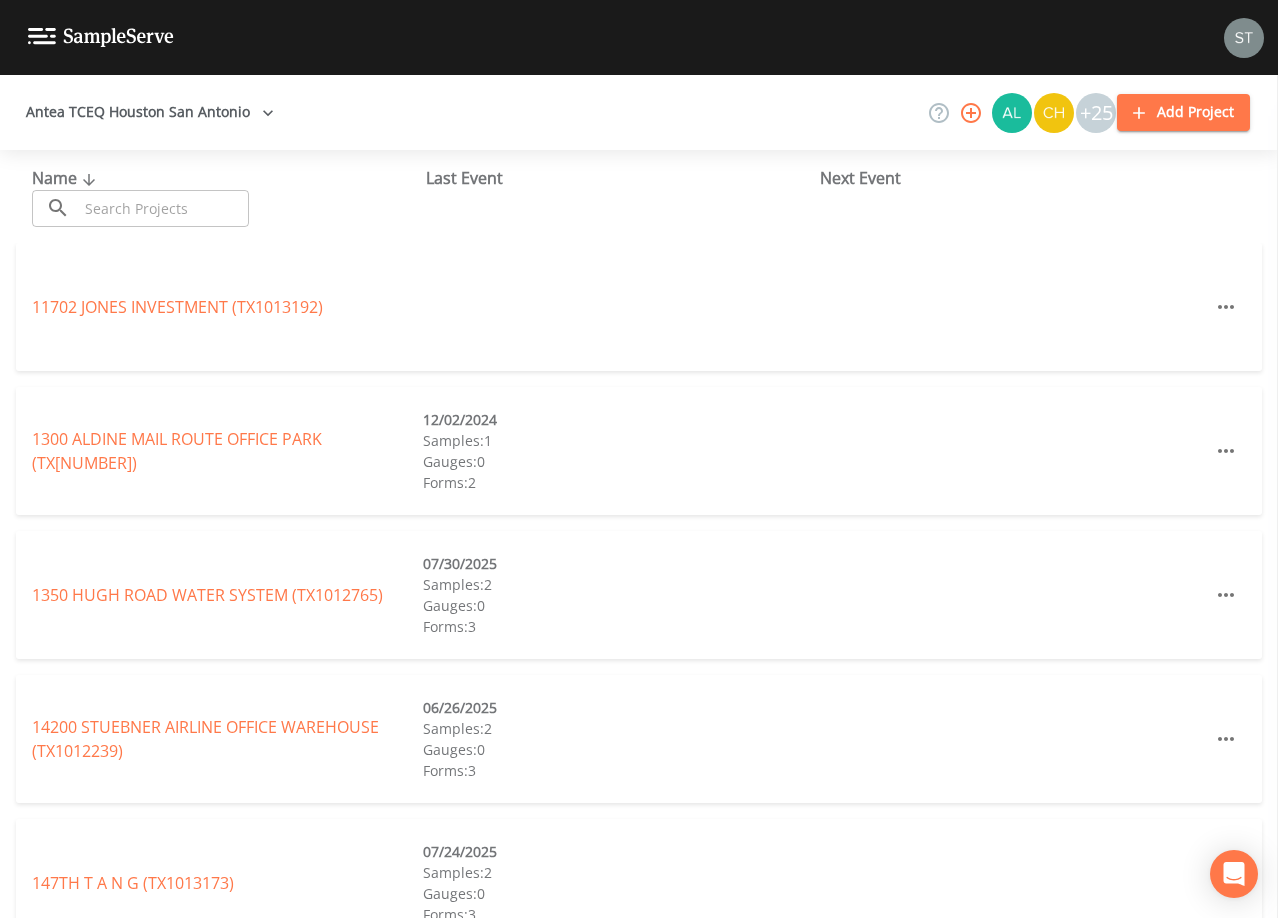 click at bounding box center (163, 208) 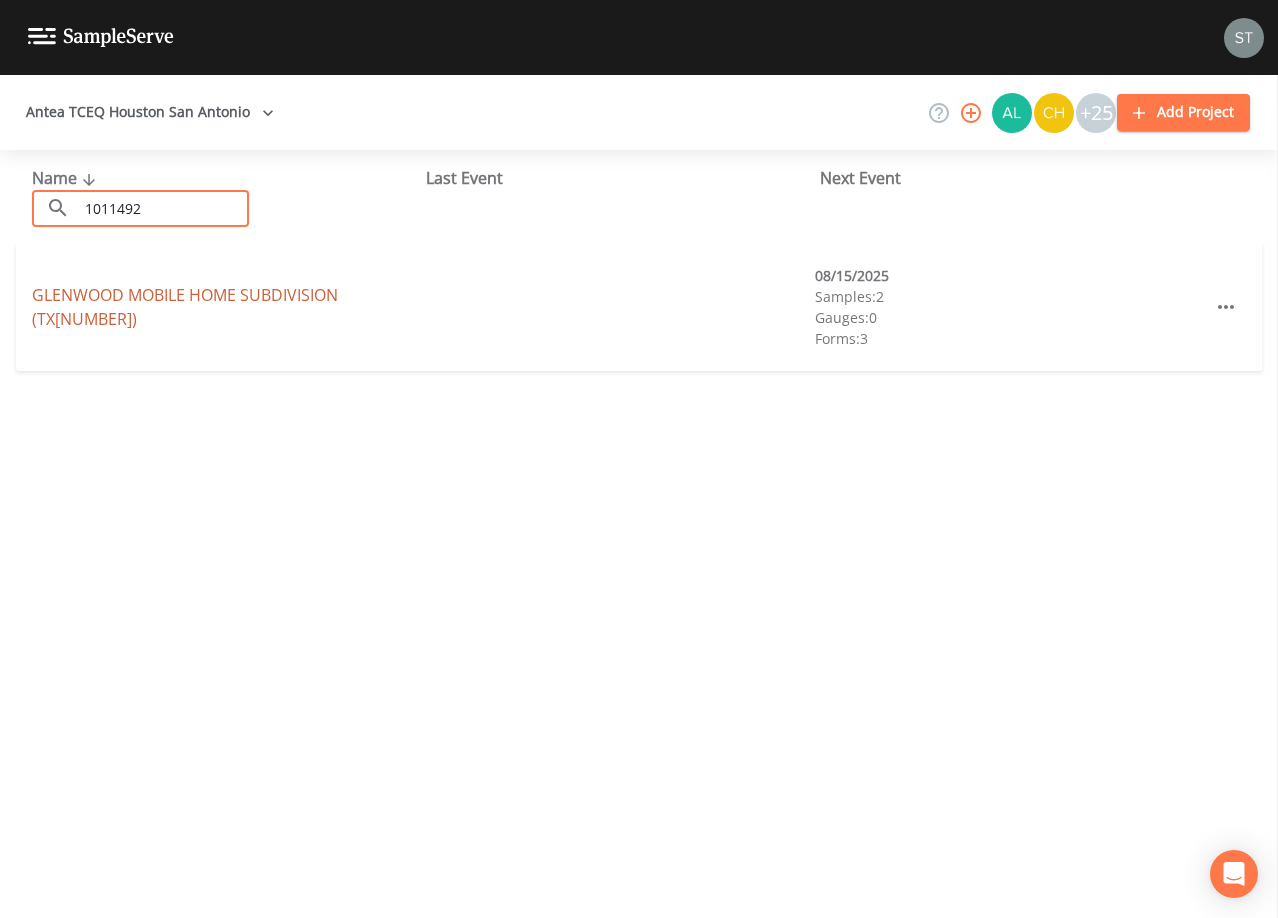 type on "1011492" 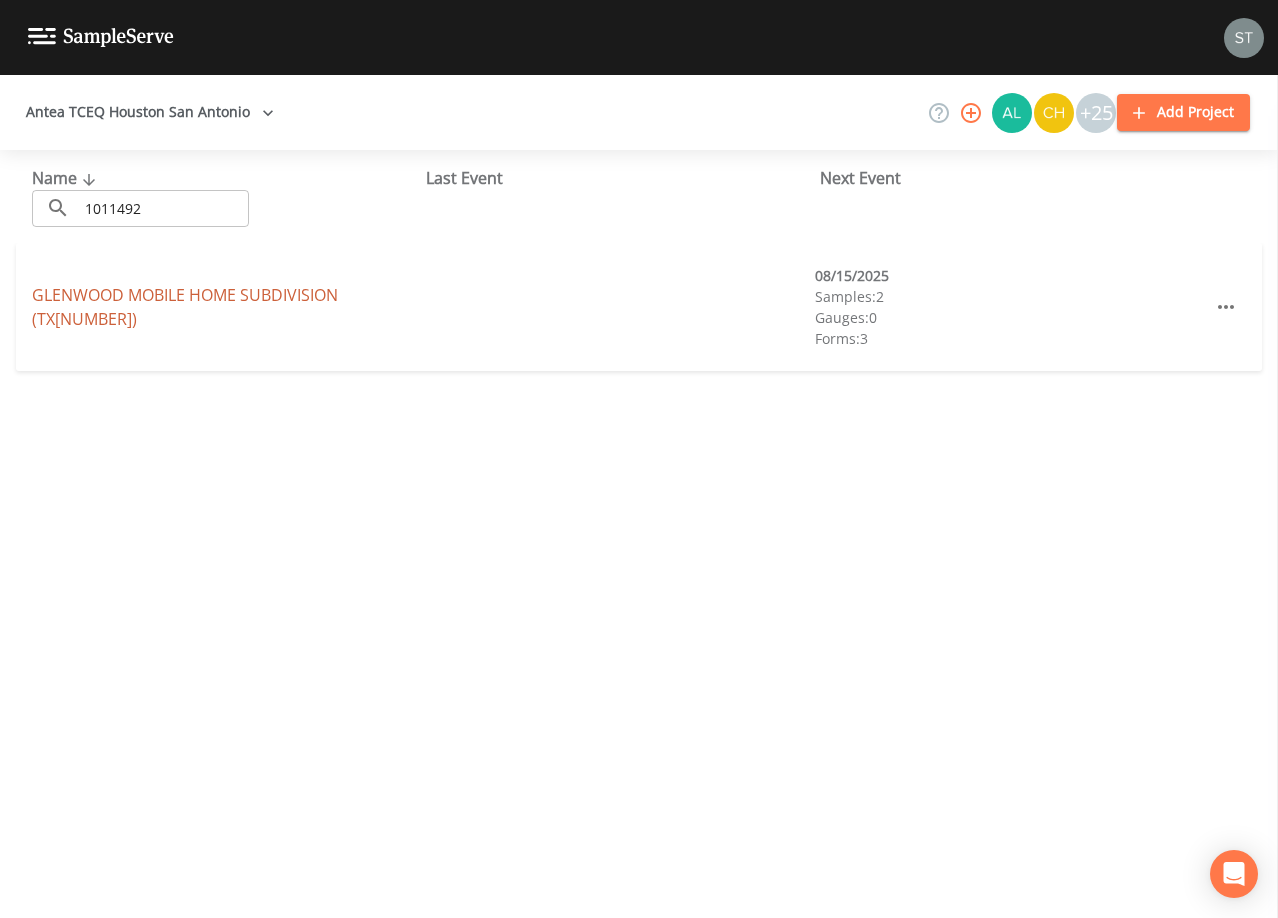 click on "GLENWOOD MOBILE HOME SUBDIVISION   (TX1011492)" at bounding box center [185, 307] 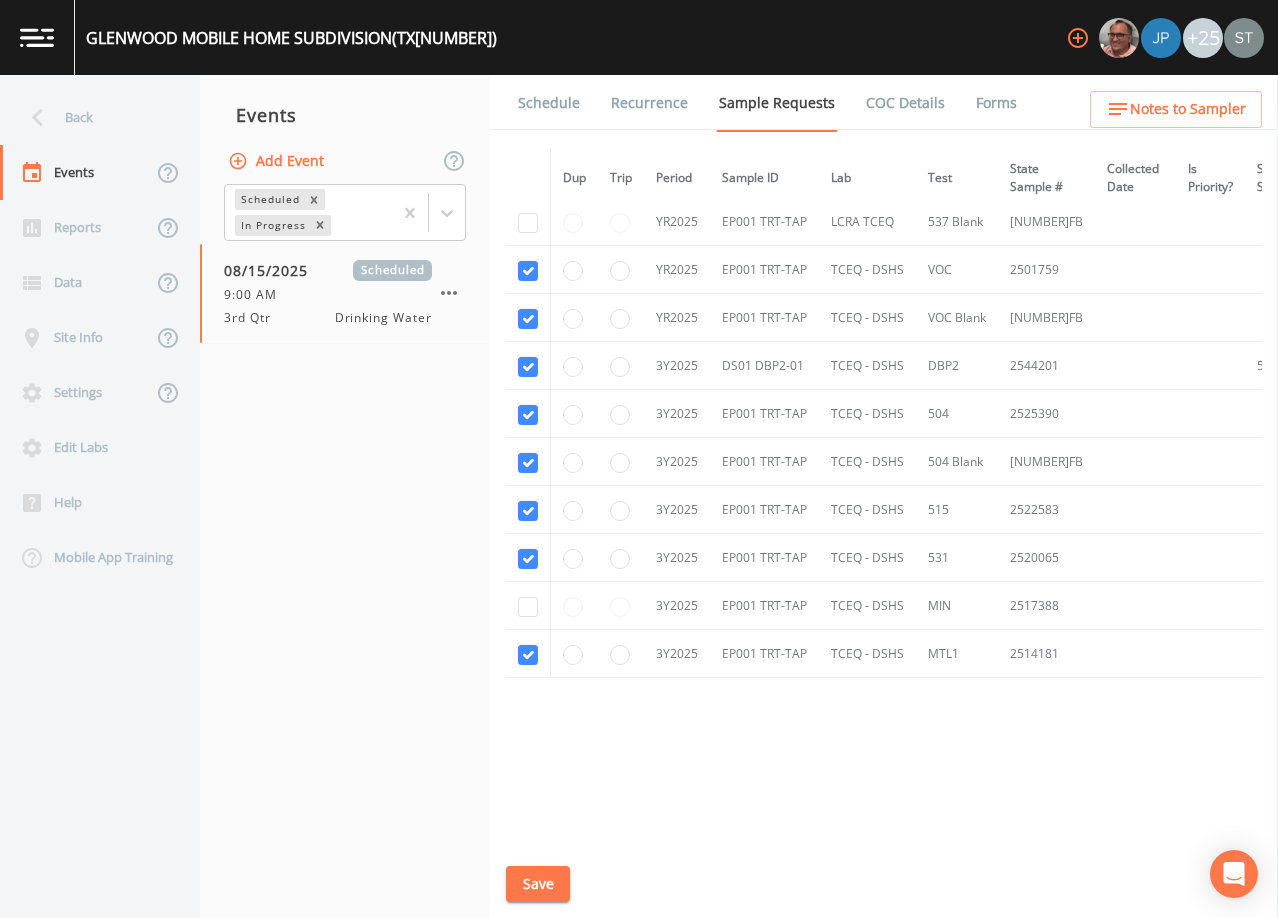 scroll, scrollTop: 850, scrollLeft: 0, axis: vertical 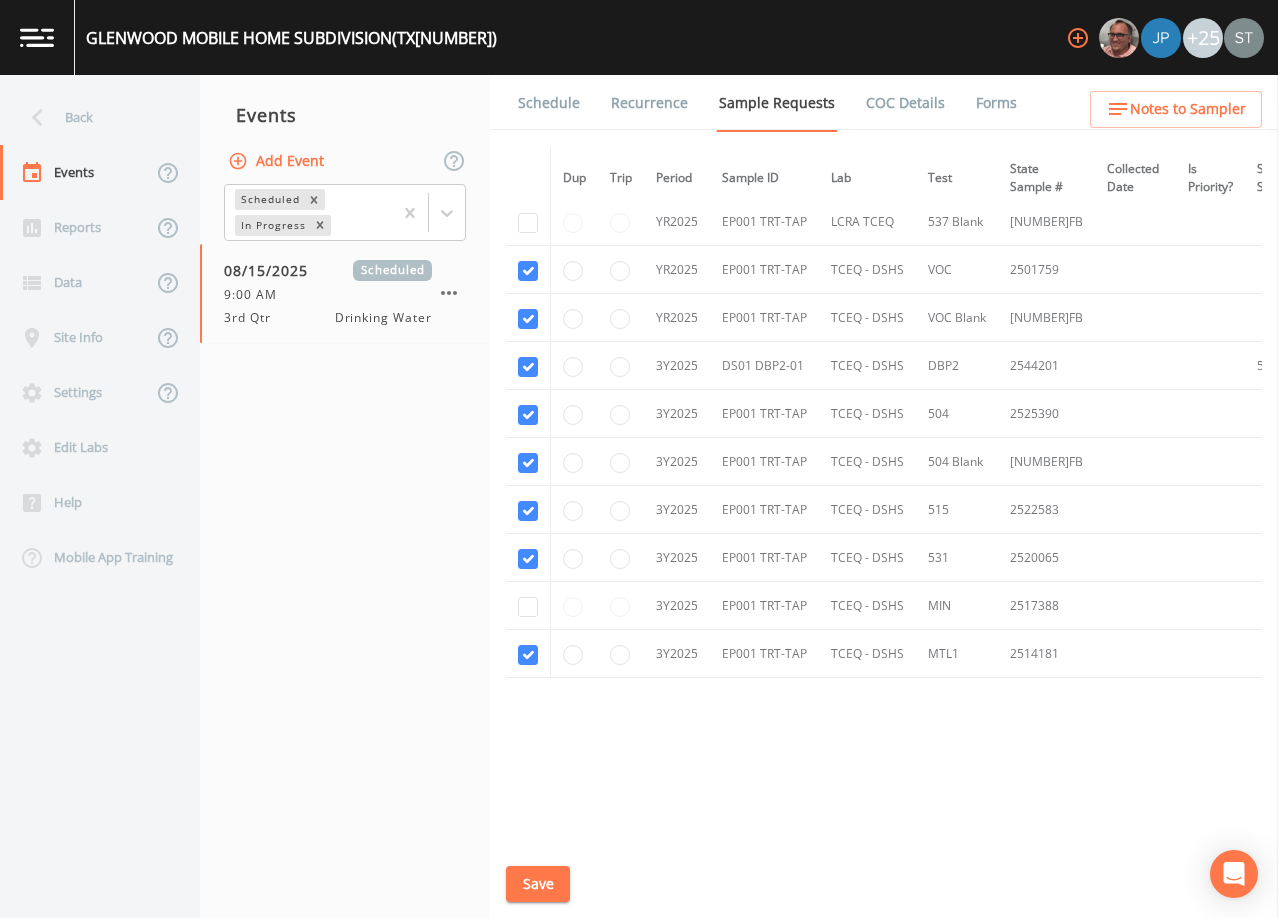 click on "Schedule" at bounding box center [549, 103] 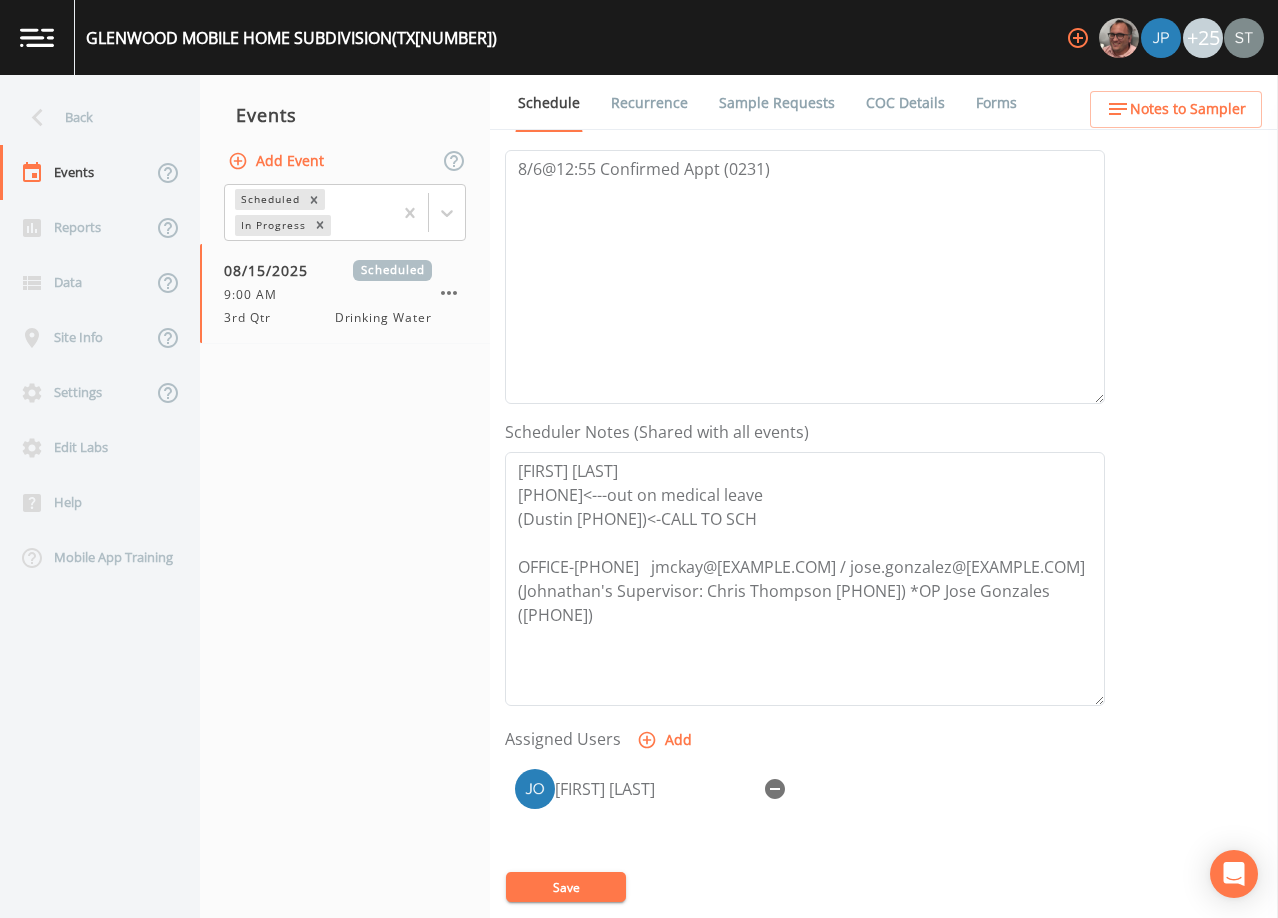 scroll, scrollTop: 300, scrollLeft: 0, axis: vertical 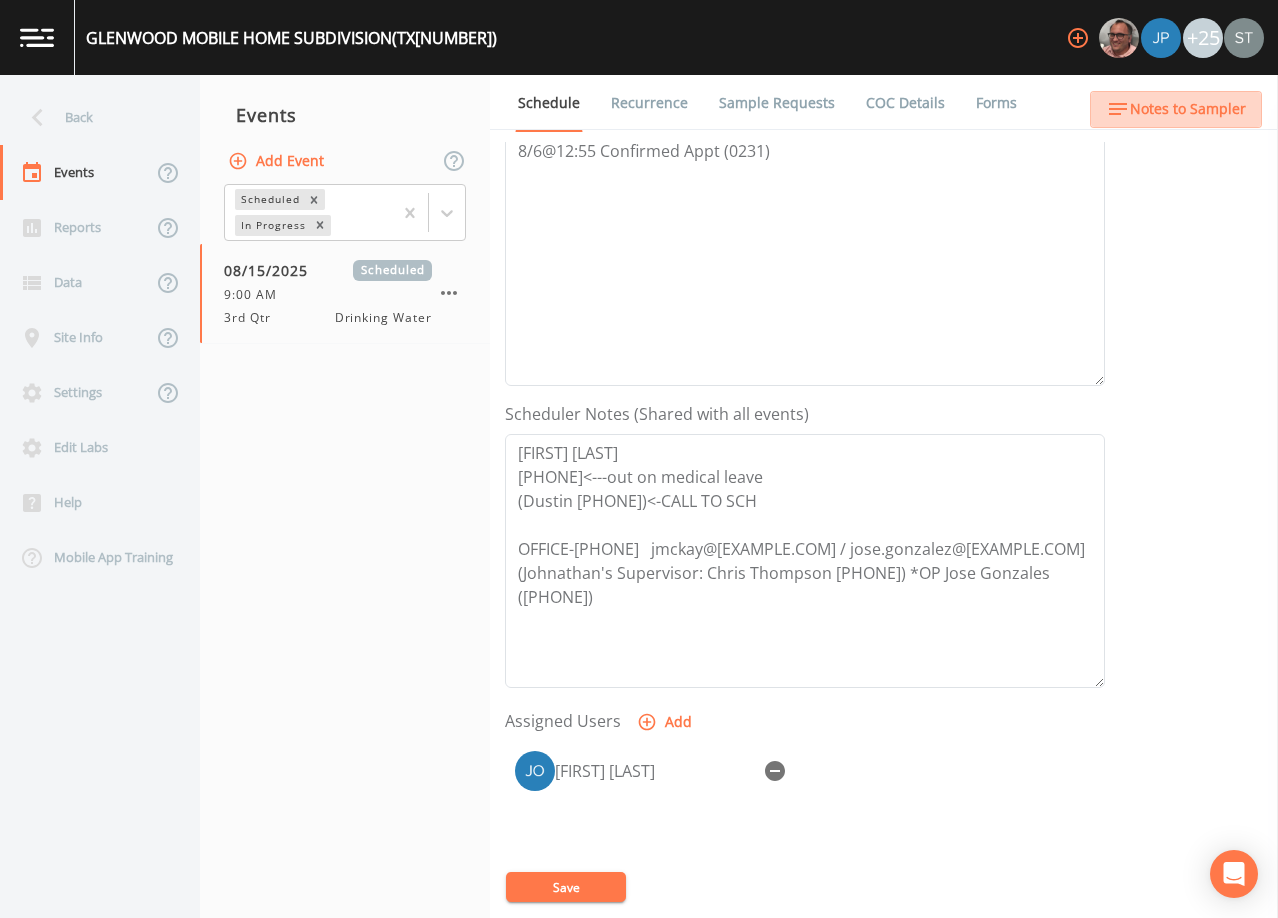 click on "Notes to Sampler" at bounding box center (1188, 109) 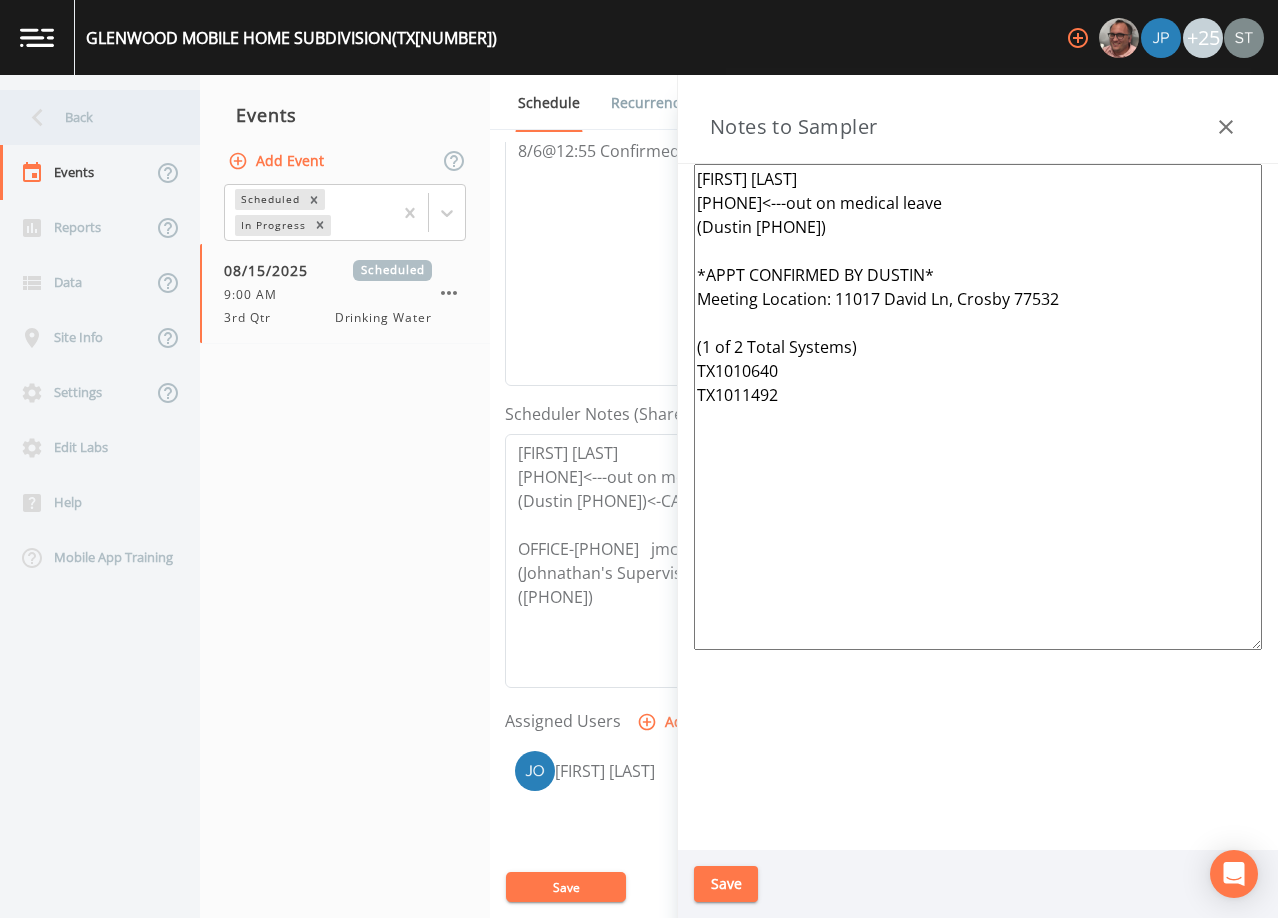 click on "Back" at bounding box center [90, 117] 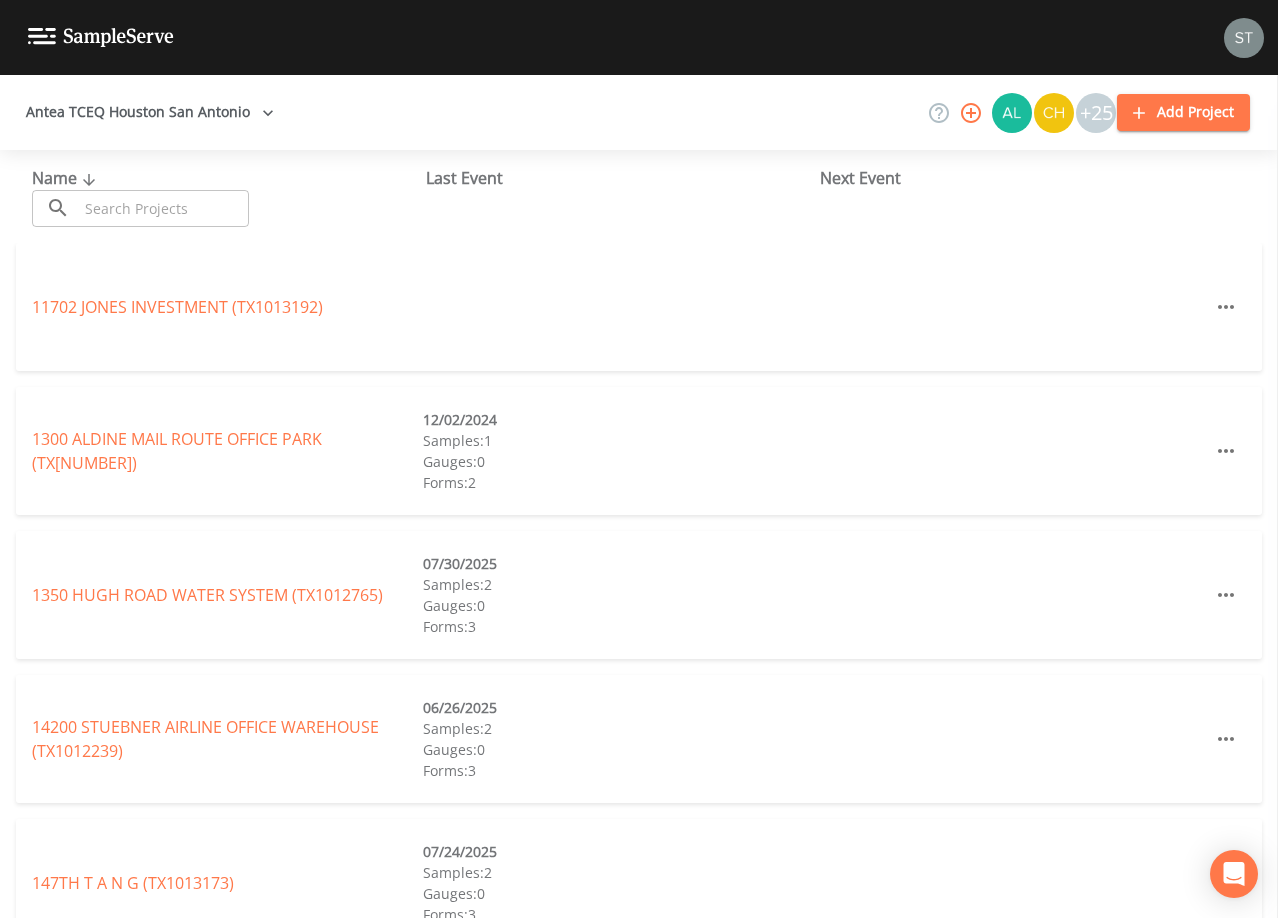 click at bounding box center [163, 208] 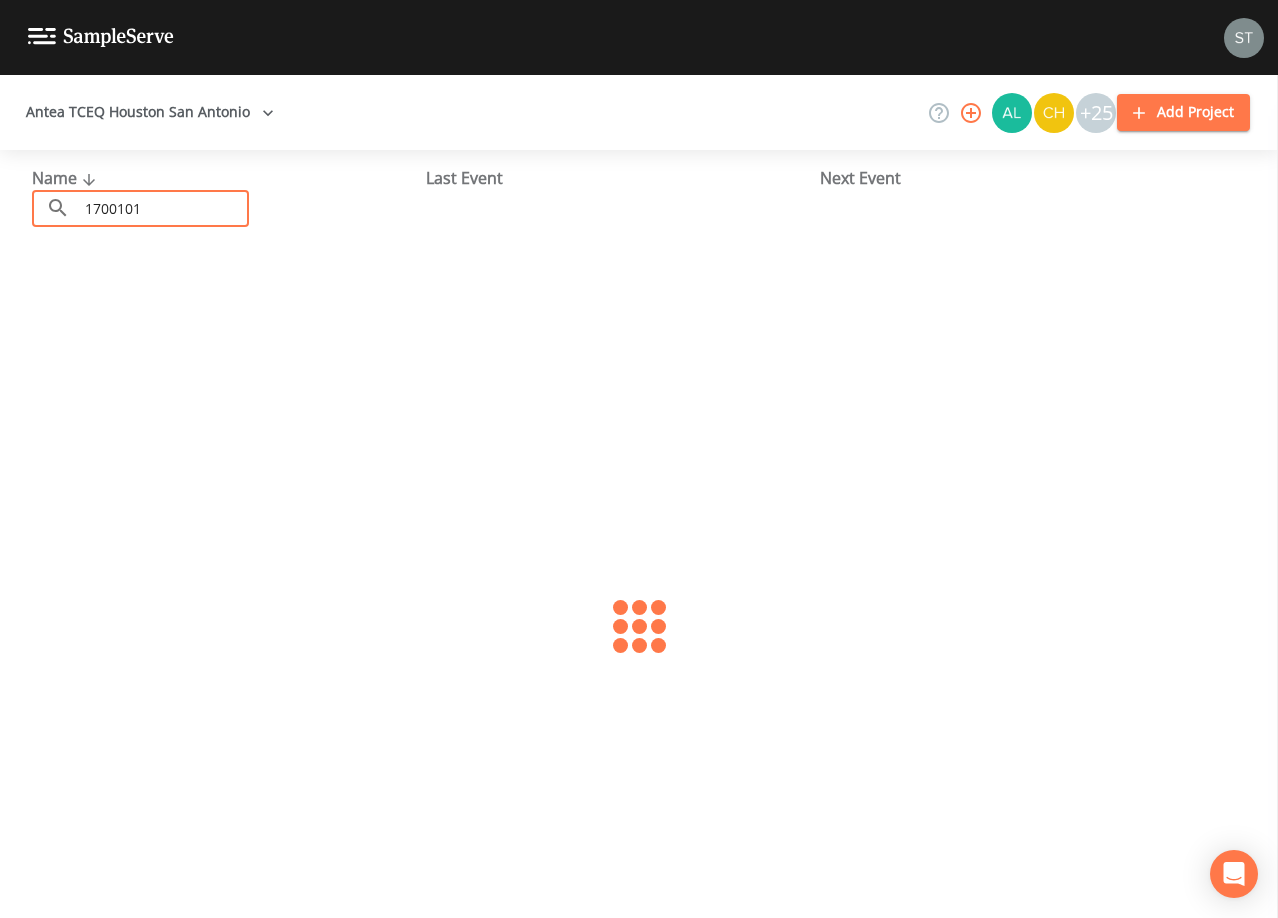 type on "1700101" 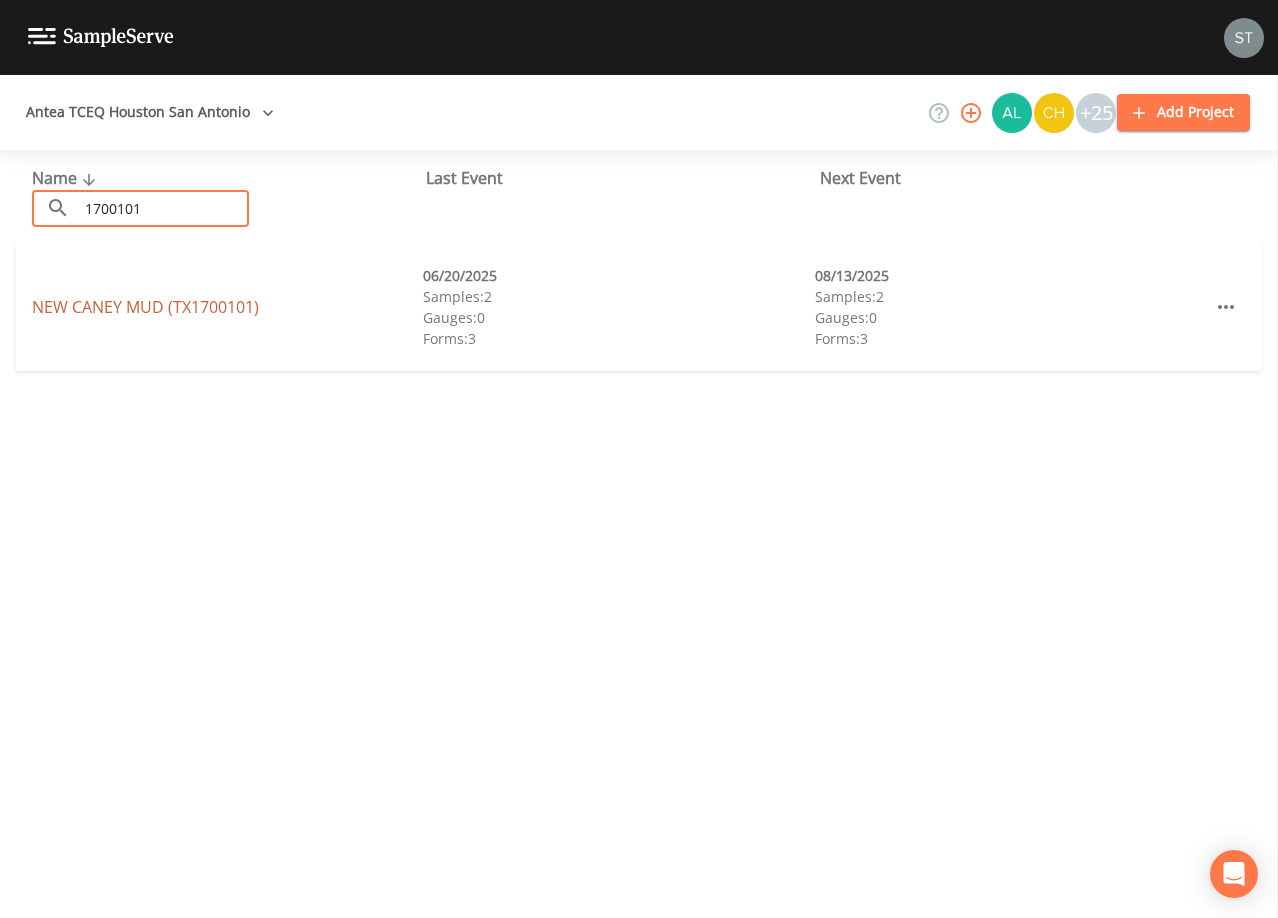 click on "NEW CANEY MUD   (TX1700101)" at bounding box center (145, 307) 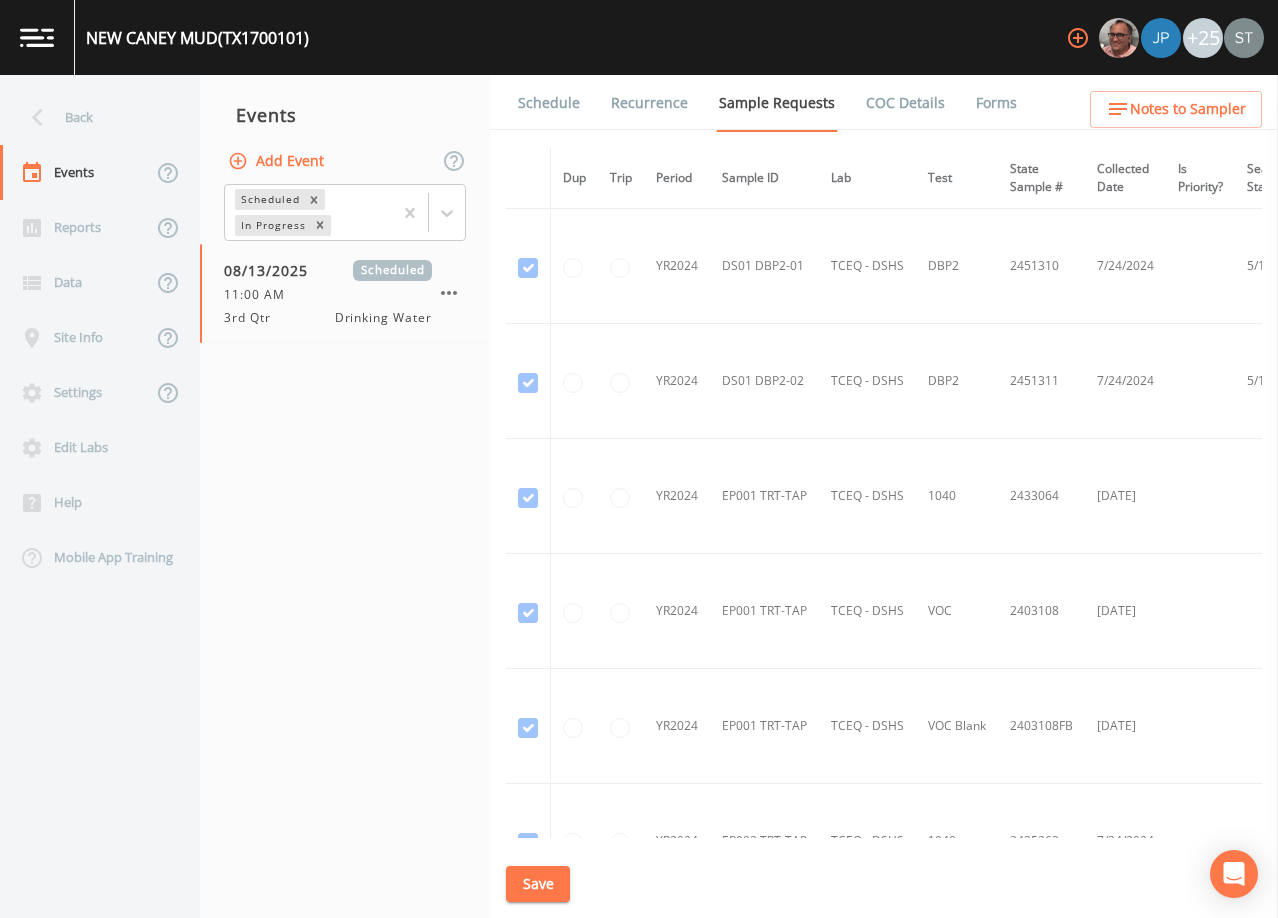 click on "Schedule" at bounding box center (549, 103) 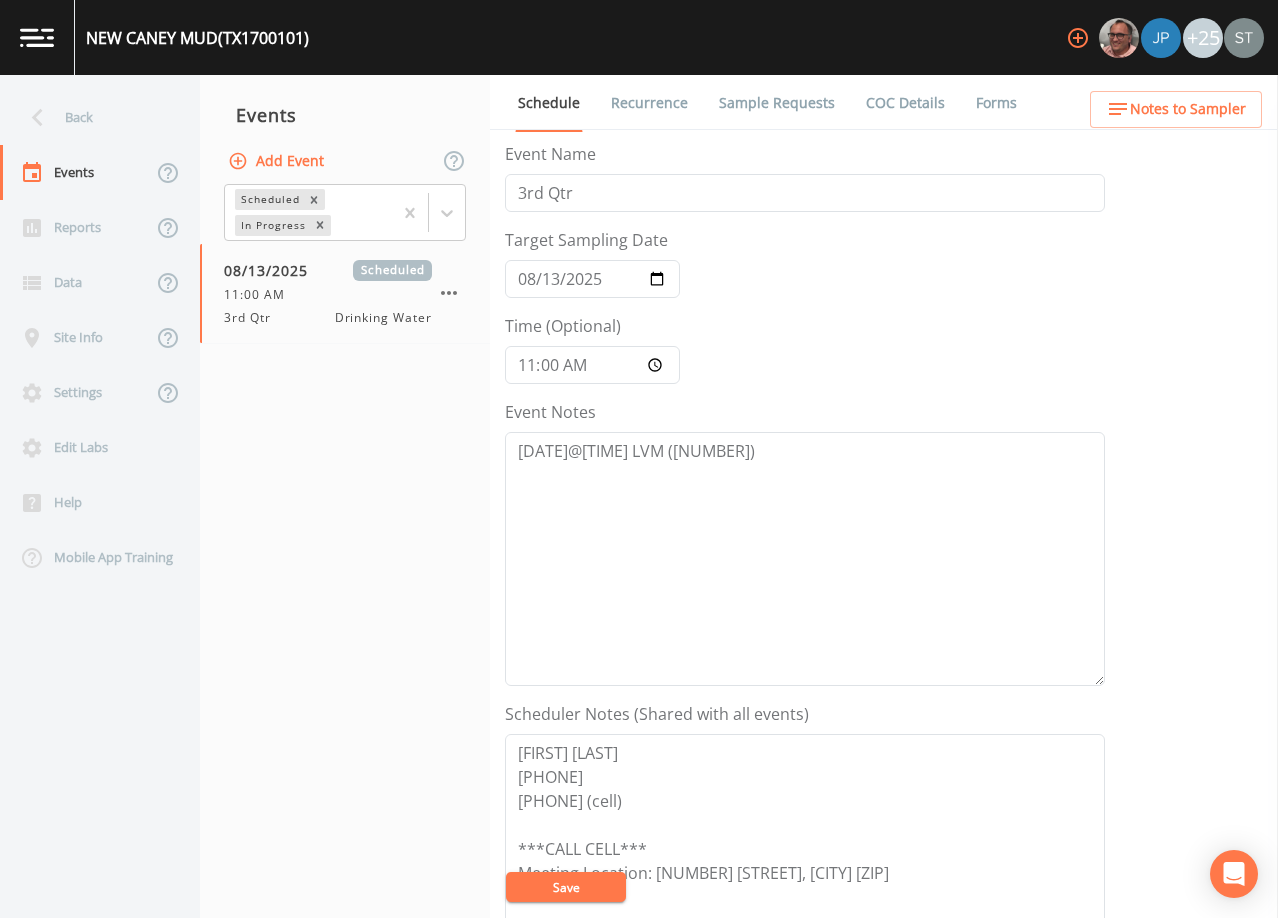 scroll, scrollTop: 100, scrollLeft: 0, axis: vertical 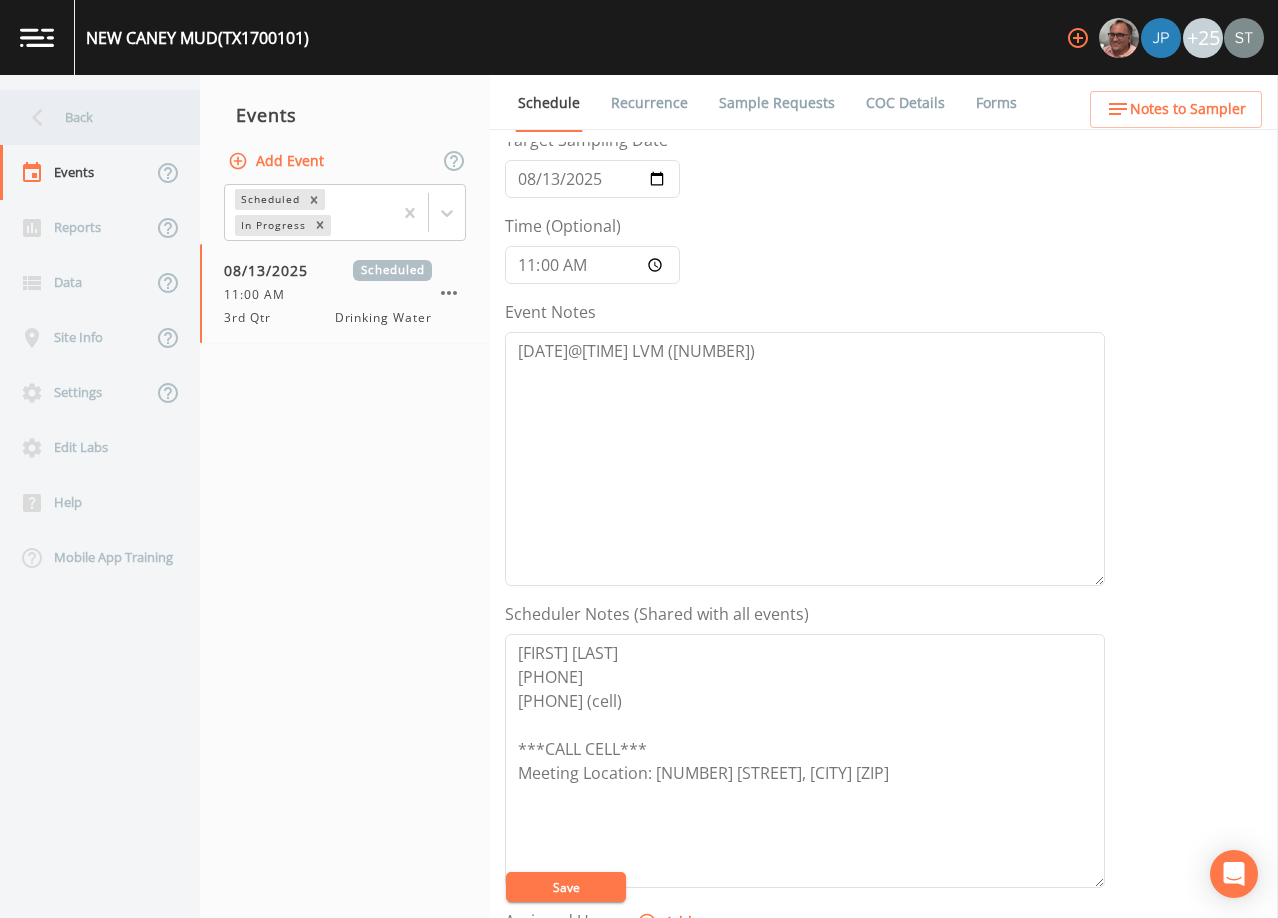 click on "Back" at bounding box center [90, 117] 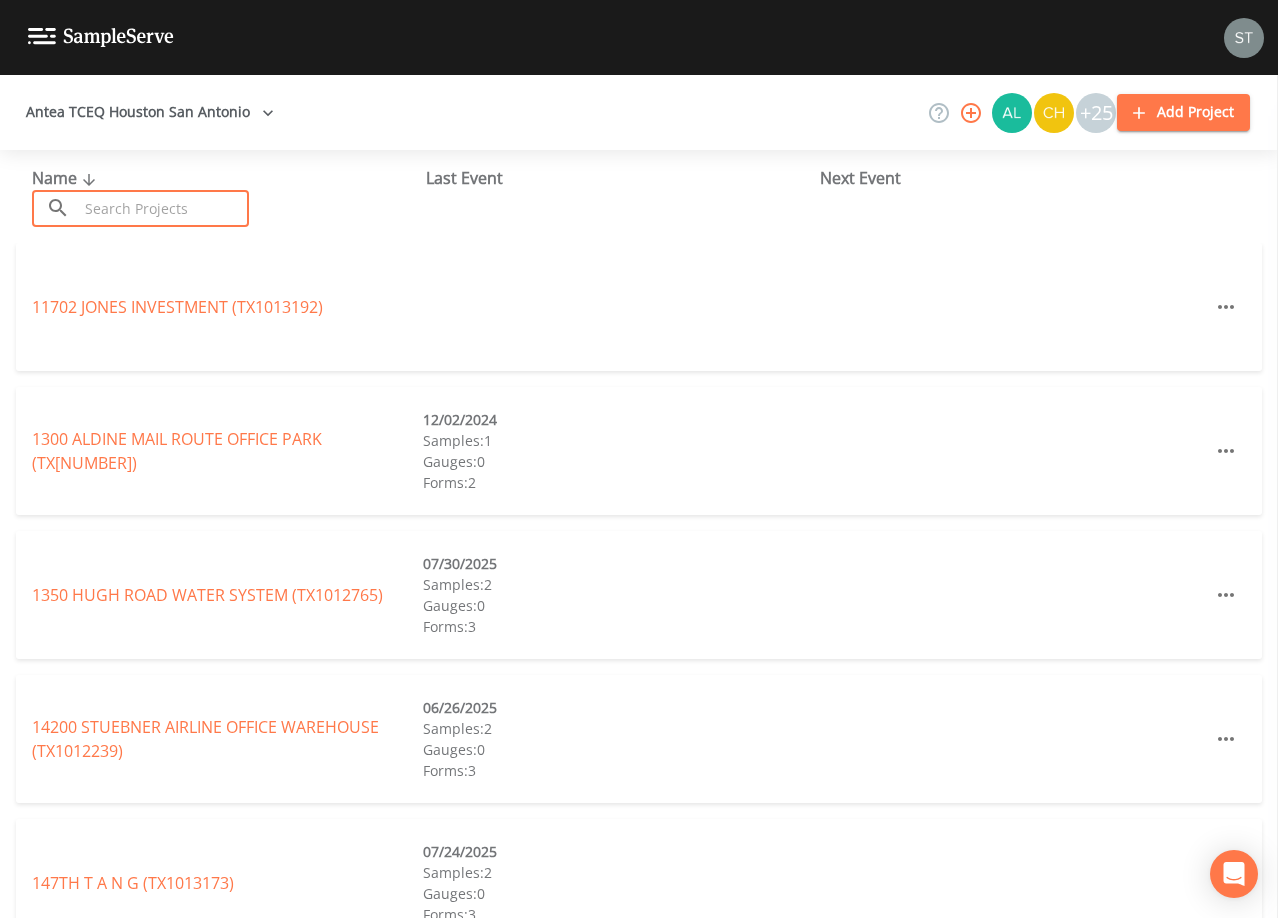 drag, startPoint x: 176, startPoint y: 200, endPoint x: 186, endPoint y: 197, distance: 10.440307 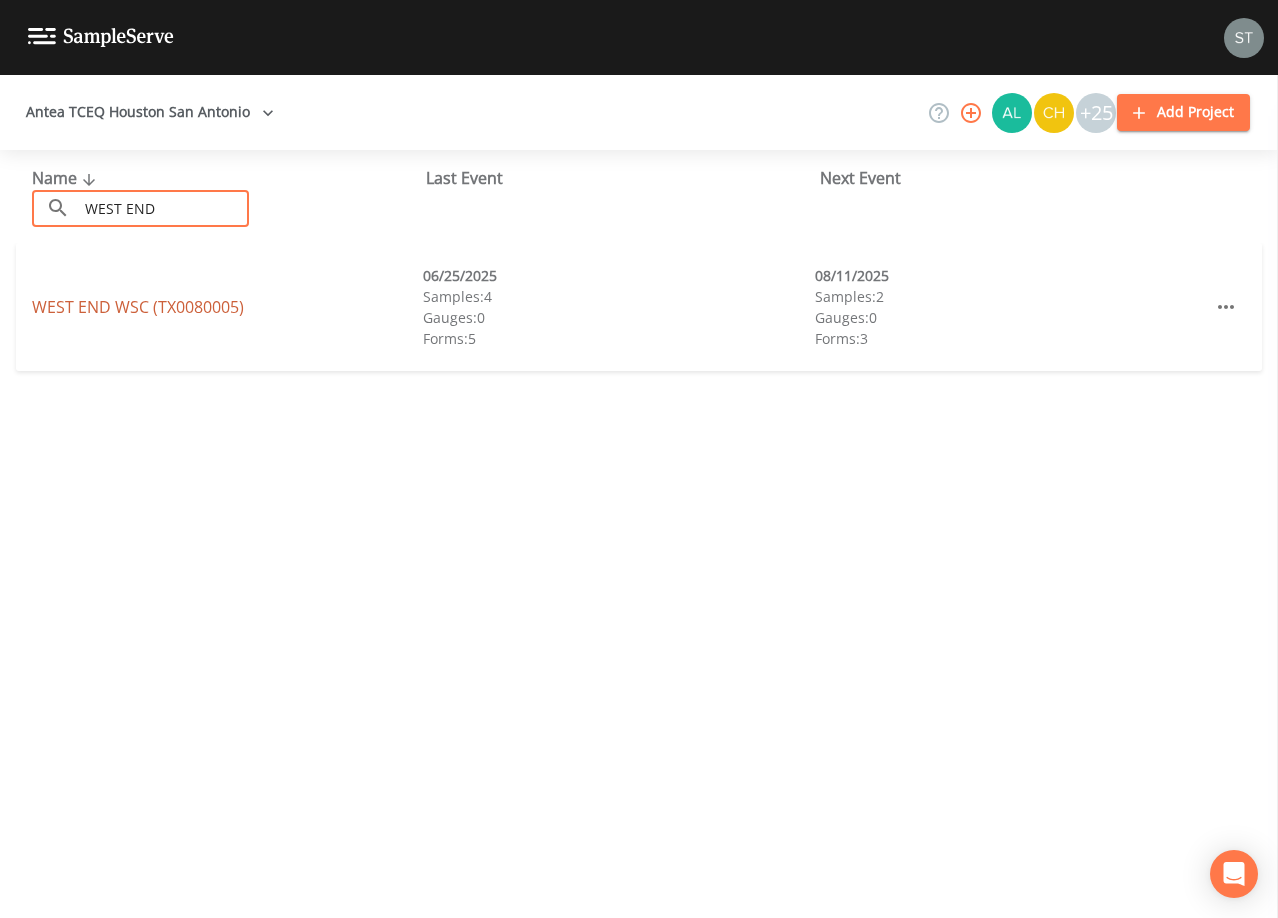 type on "WEST END" 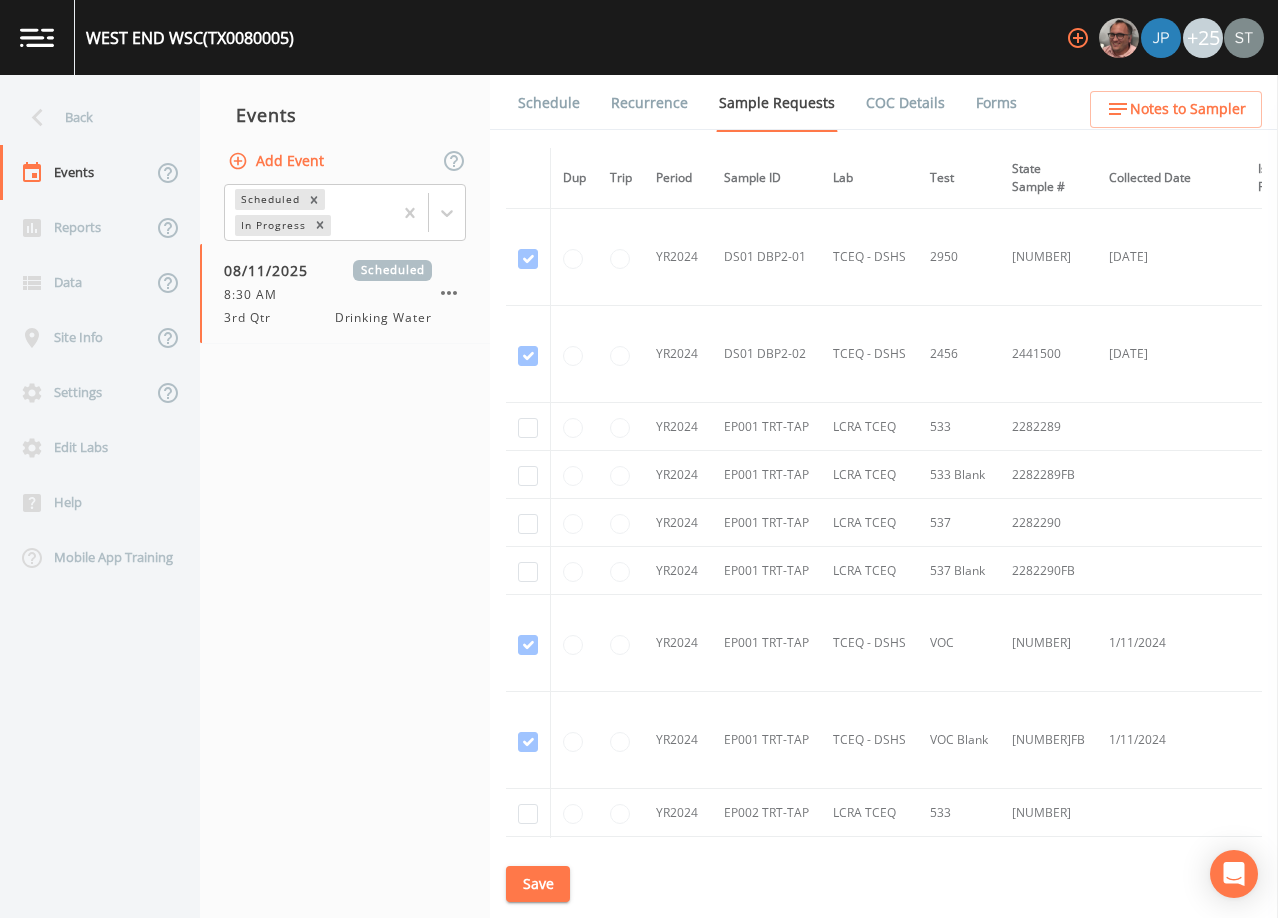 click on "Schedule" at bounding box center [549, 103] 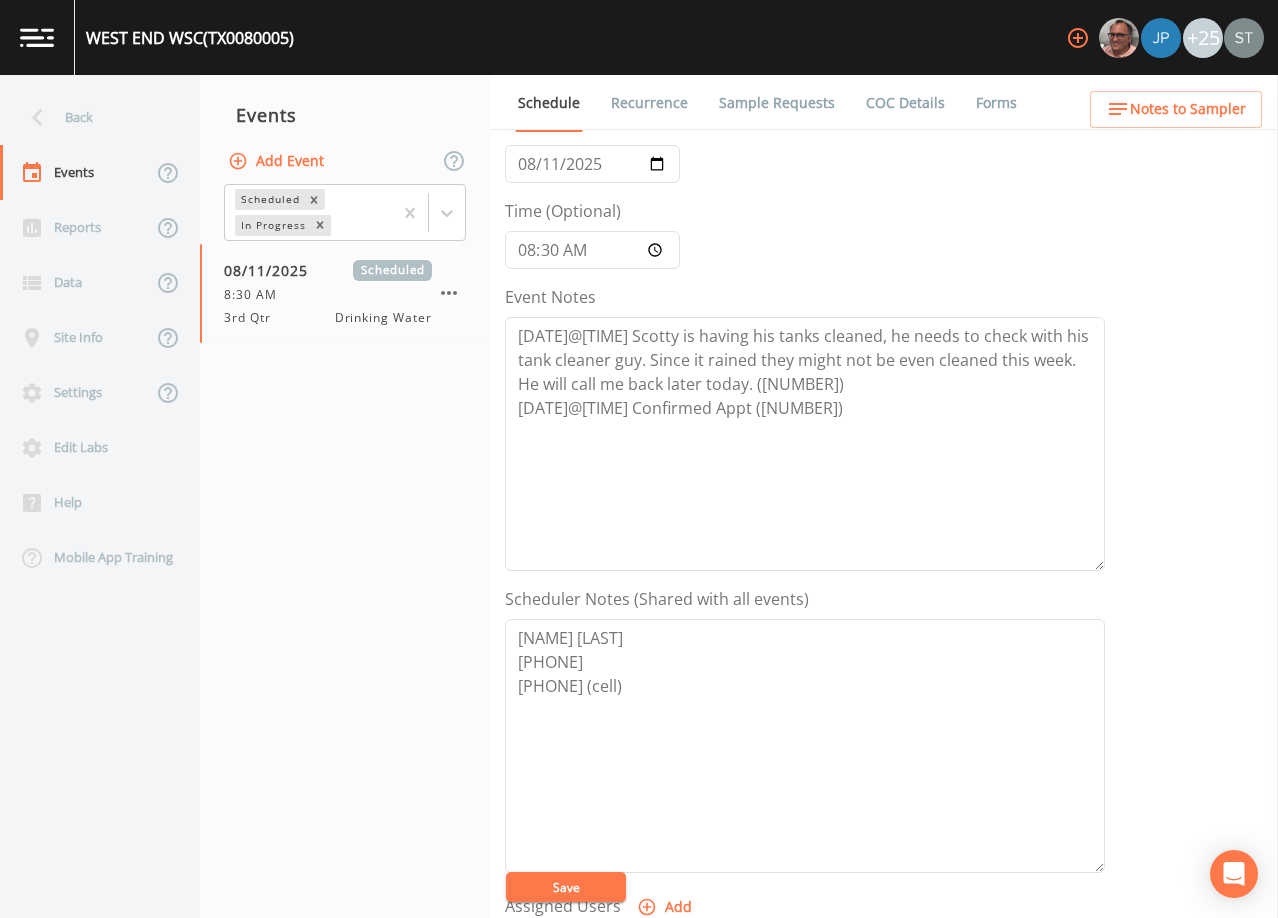 scroll, scrollTop: 0, scrollLeft: 0, axis: both 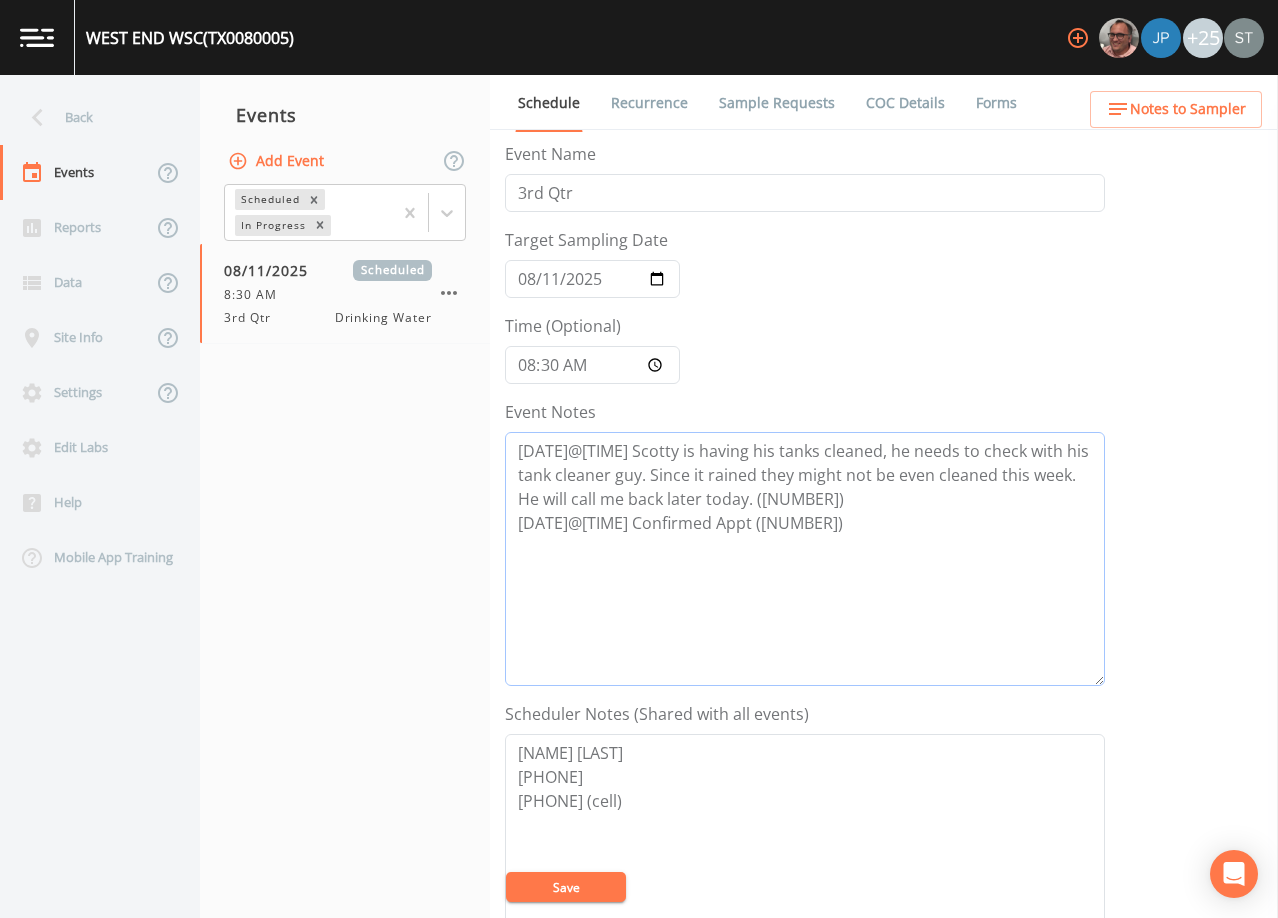 click on "[DATE]@[TIME] Scotty is having his tanks cleaned, he needs to check with his tank cleaner guy. Since it rained they might not be even cleaned this week. He will call me back later today. ([NUMBER])
[DATE]@[TIME] Confirmed Appt ([NUMBER])" at bounding box center [805, 559] 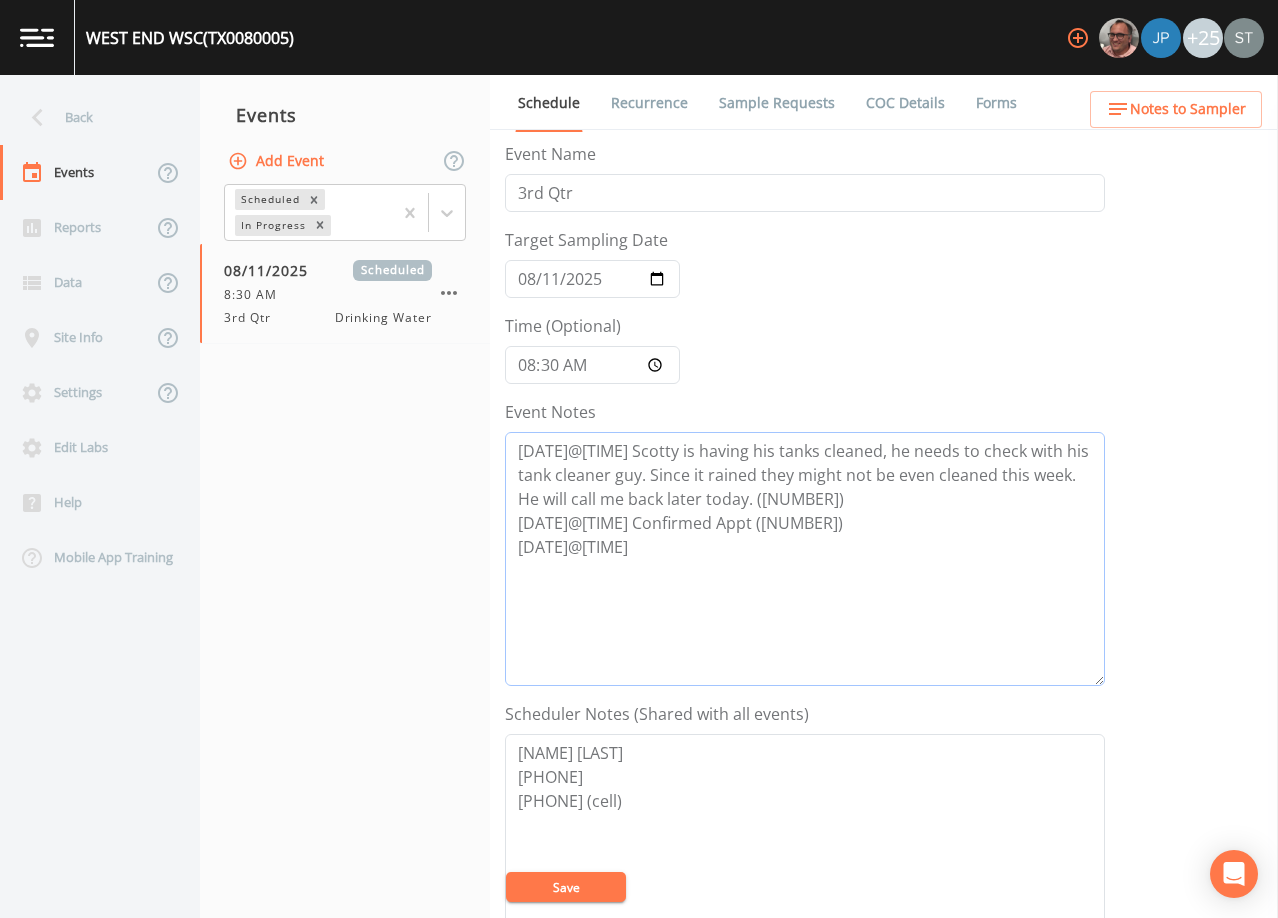 click on "[DATE]@[TIME] Scotty is having his tanks cleaned, he needs to check with his tank cleaner guy. Since it rained they might not be even cleaned this week. He will call me back later today. ([NUMBER])
[DATE]@[TIME] Confirmed Appt ([NUMBER])
[DATE]@[TIME]" at bounding box center [805, 559] 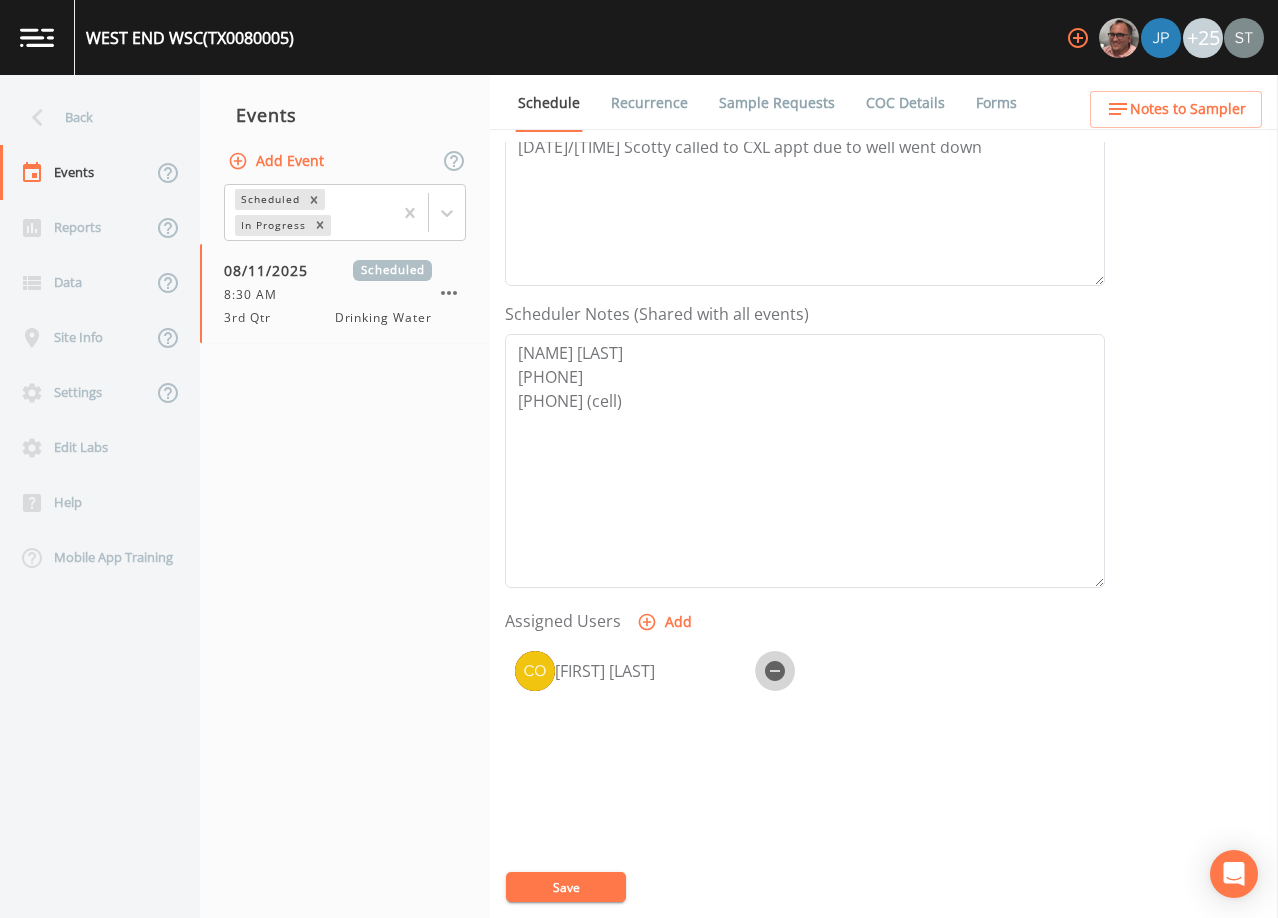 click 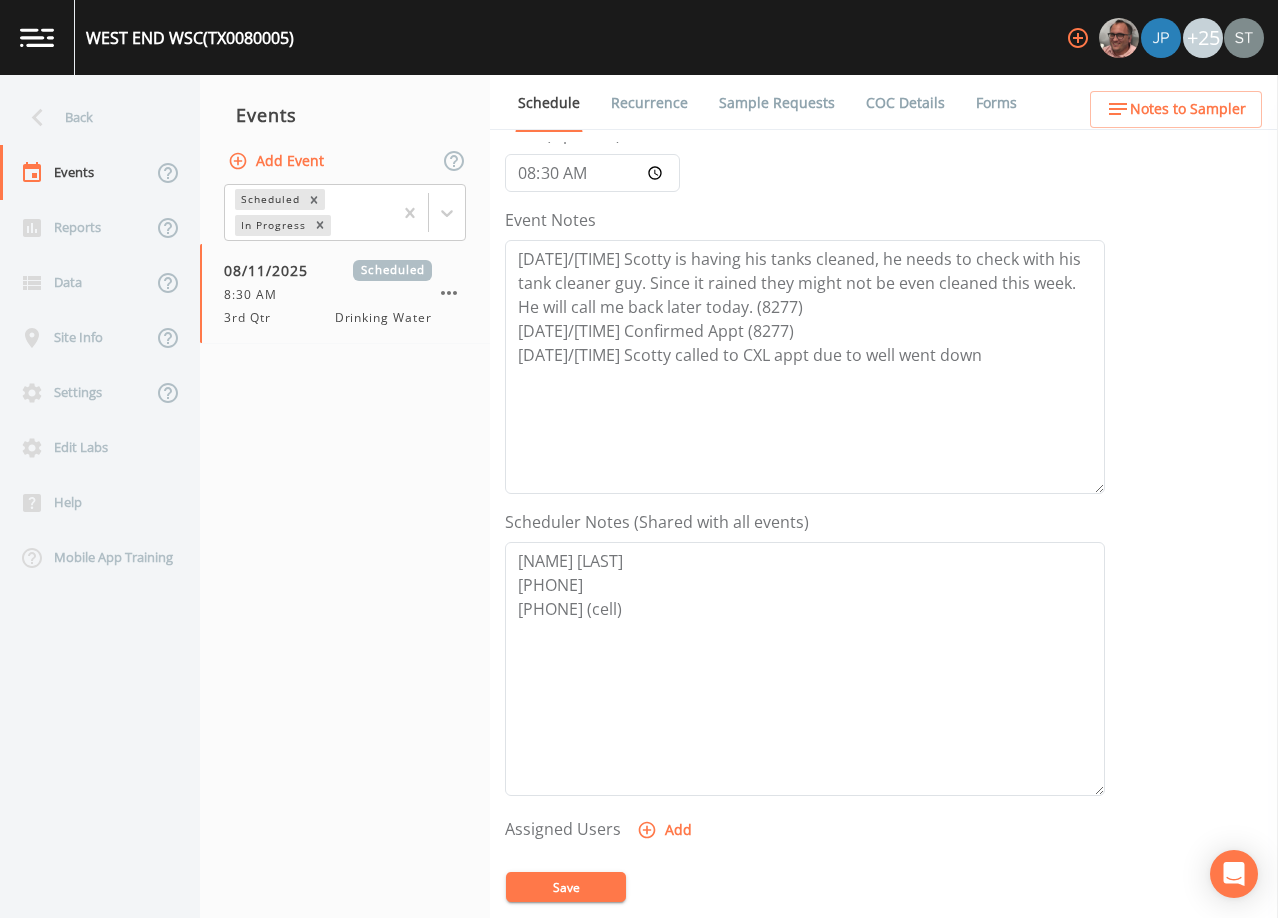 scroll, scrollTop: 0, scrollLeft: 0, axis: both 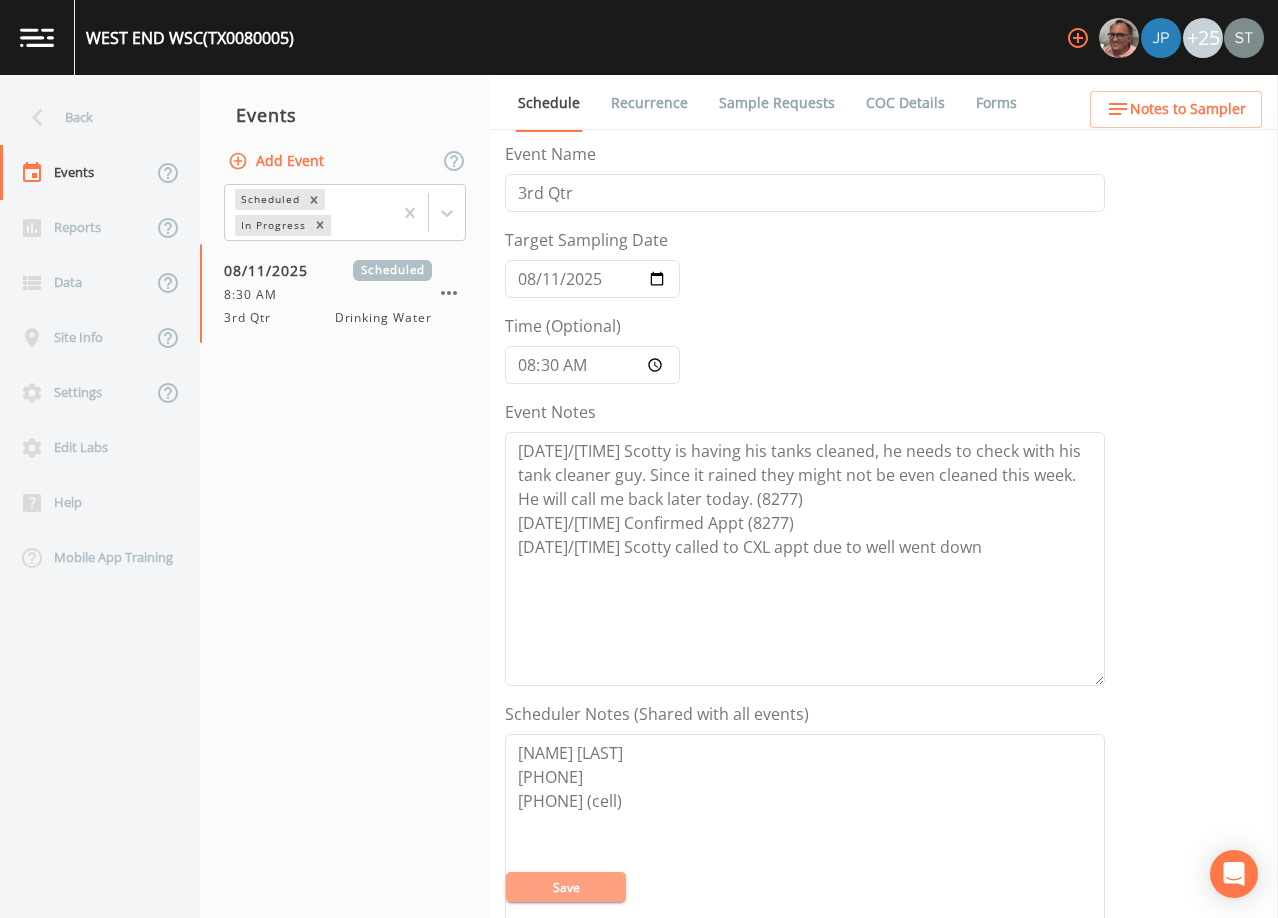 click on "Save" at bounding box center (566, 887) 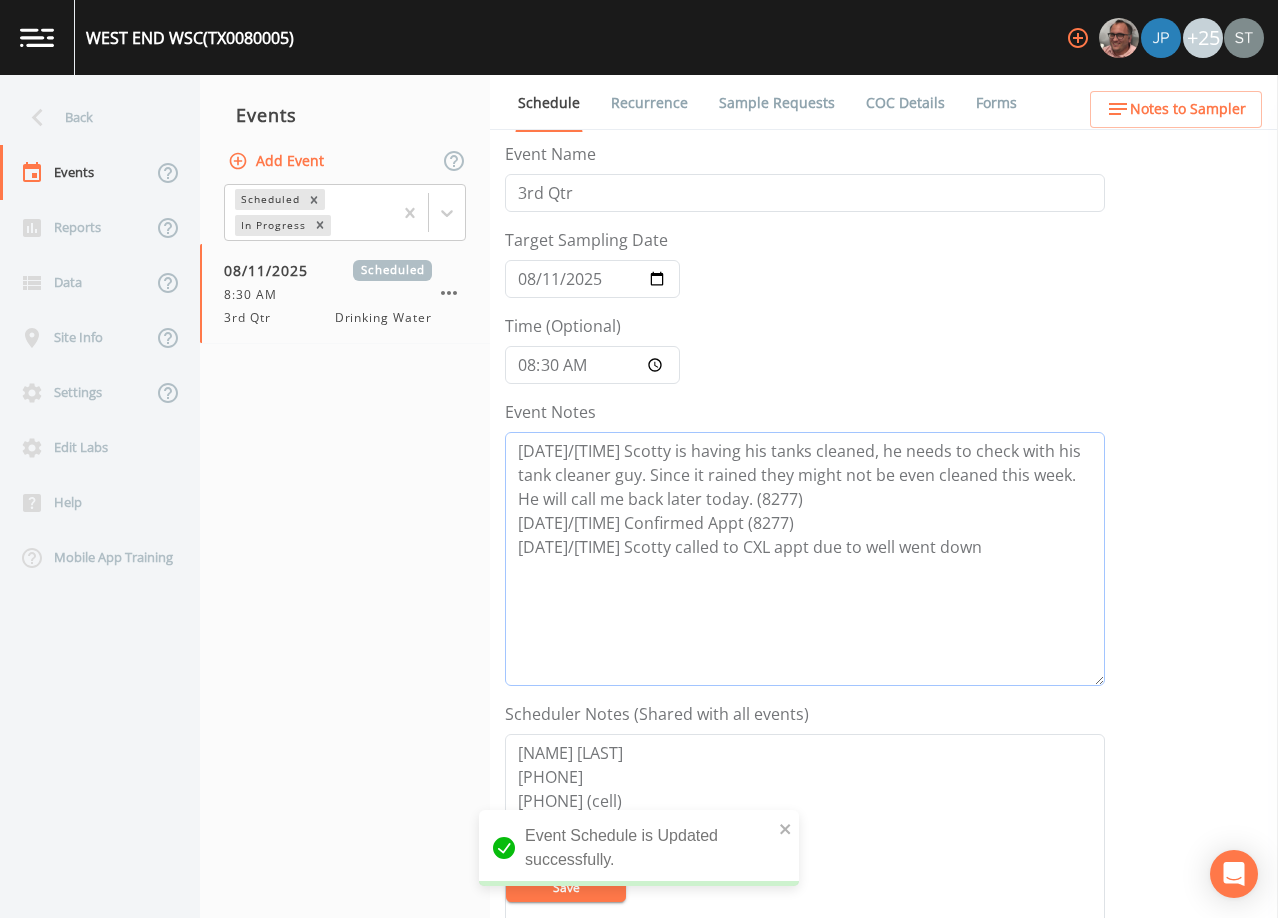 click on "[DATE]/[TIME] Scotty is having his tanks cleaned, he needs to check with his tank cleaner guy. Since it rained they might not be even cleaned this week. He will call me back later today. (8277)
[DATE]/[TIME] Confirmed Appt (8277)
[DATE]/[TIME] Scotty called to CXL appt due to well went down" at bounding box center [805, 559] 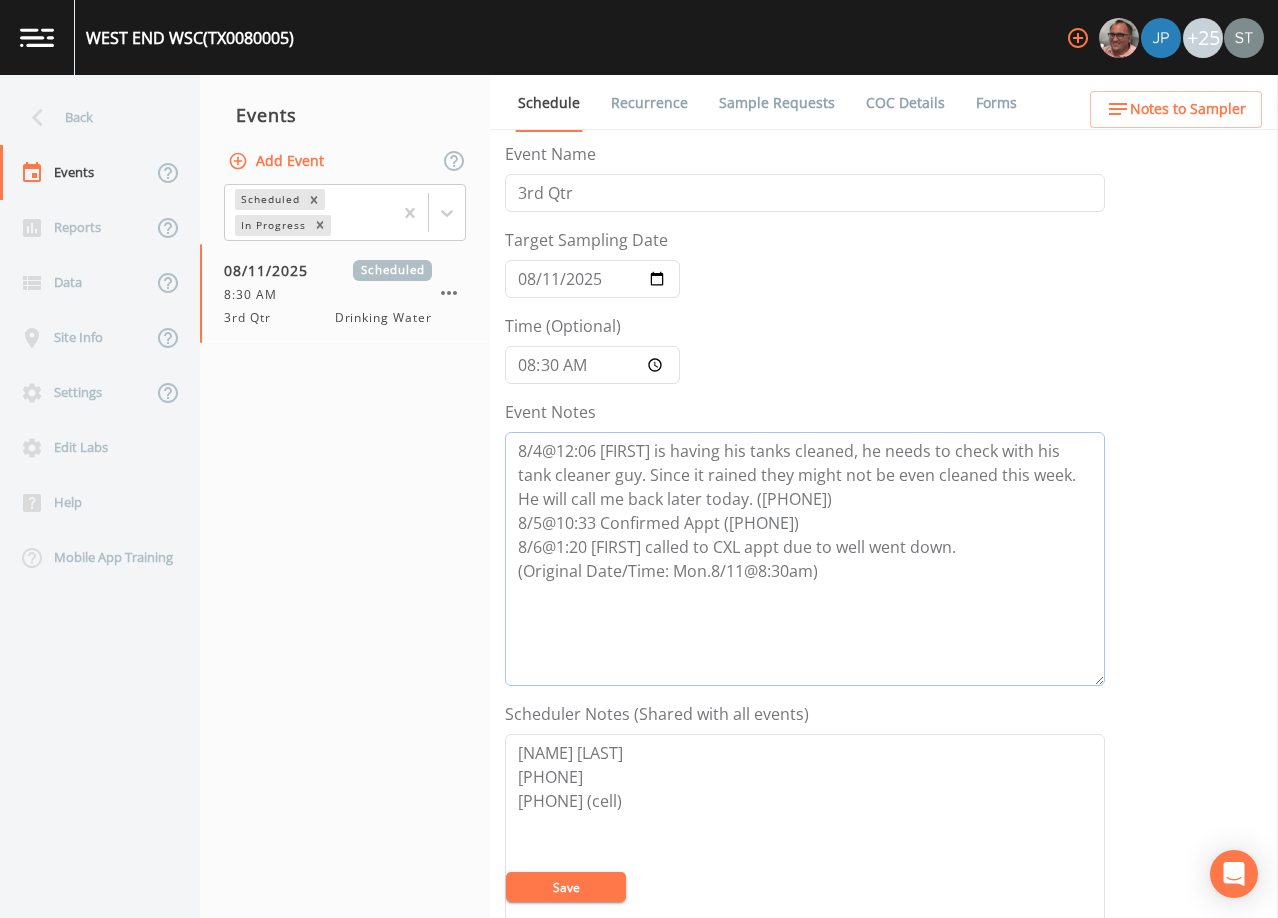 type on "8/4@12:06 [FIRST] is having his tanks cleaned, he needs to check with his tank cleaner guy. Since it rained they might not be even cleaned this week. He will call me back later today. ([PHONE])
8/5@10:33 Confirmed Appt ([PHONE])
8/6@1:20 [FIRST] called to CXL appt due to well went down.
(Original Date/Time: Mon.8/11@8:30am)" 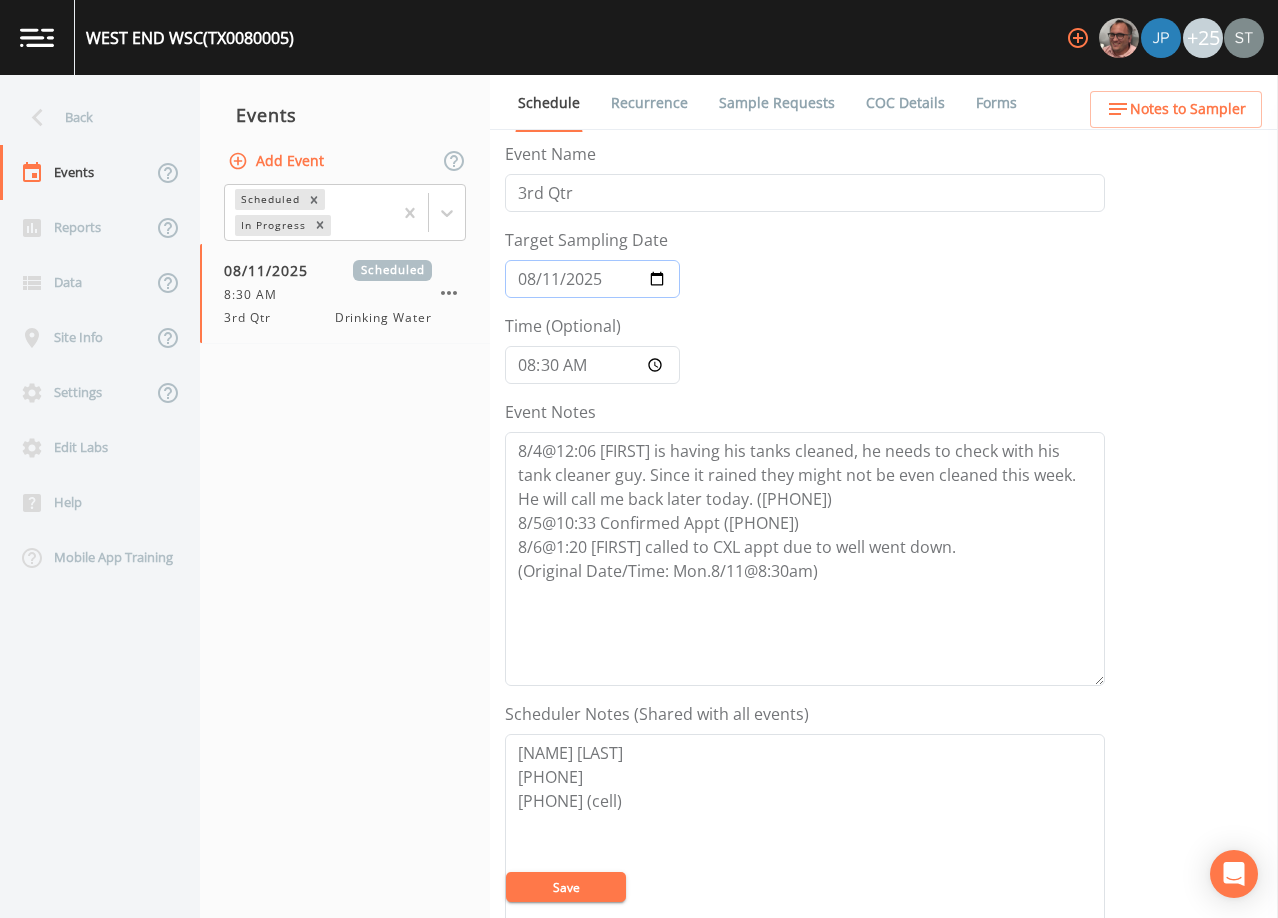 click on "2025-08-11" at bounding box center (592, 279) 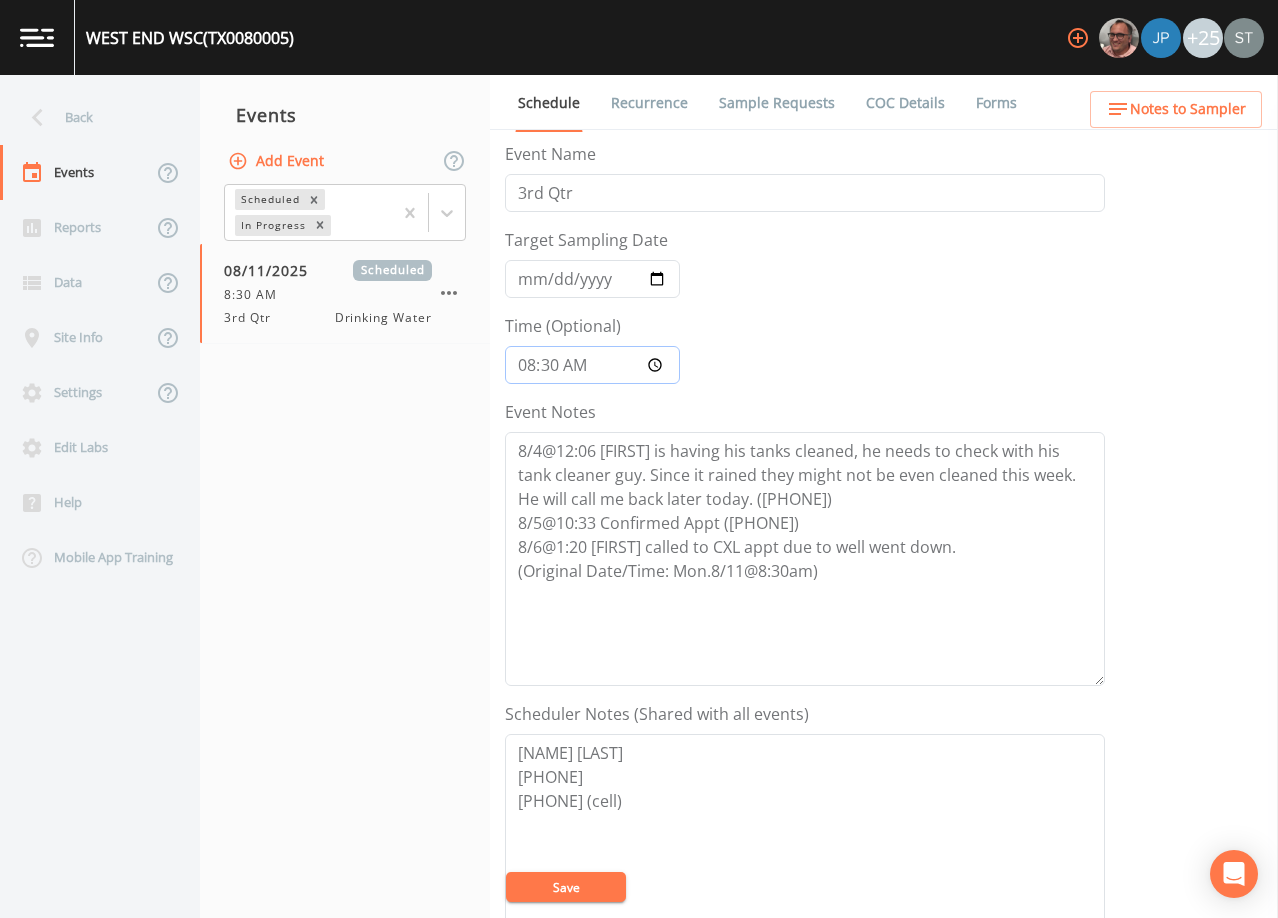 type 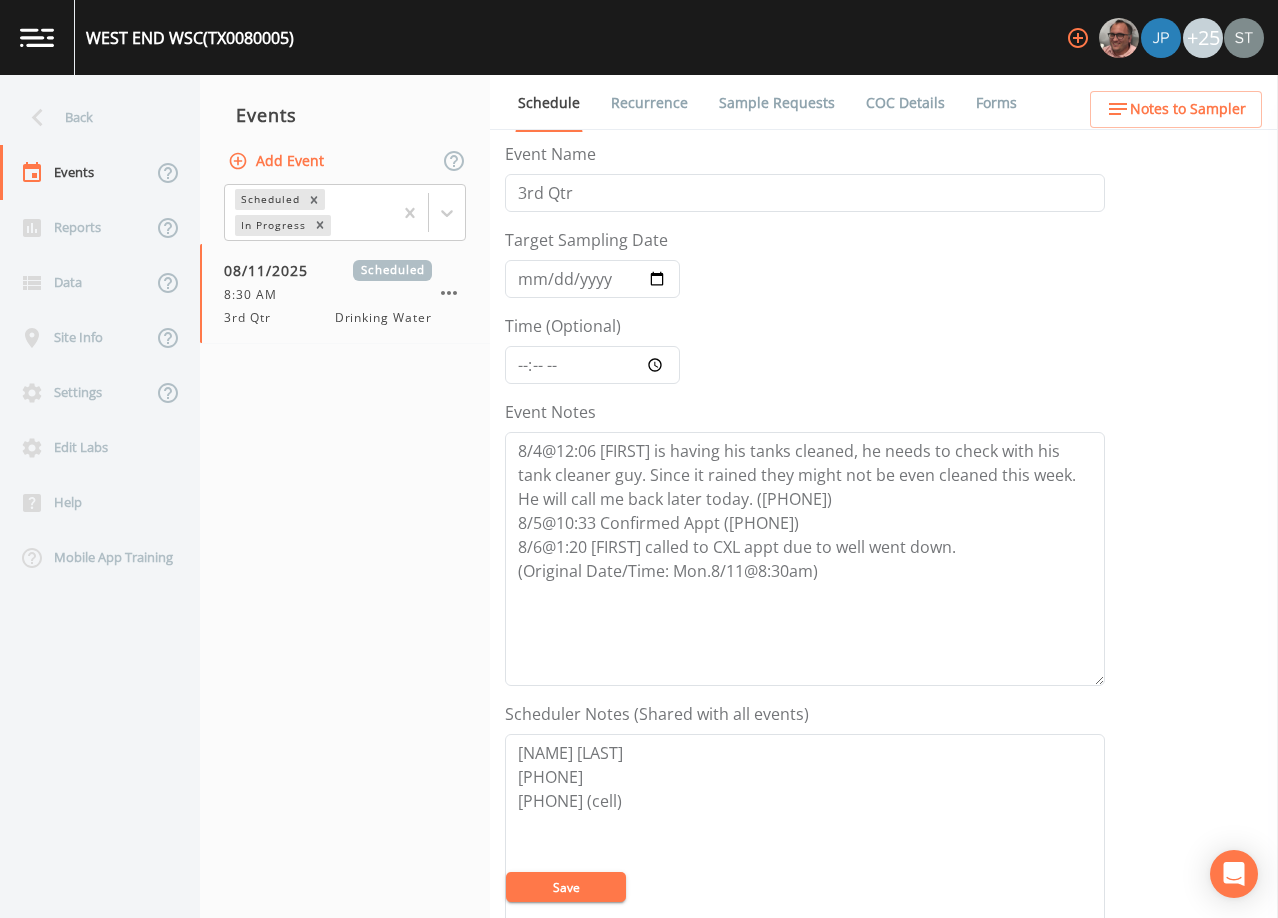 click on "Save" at bounding box center (566, 887) 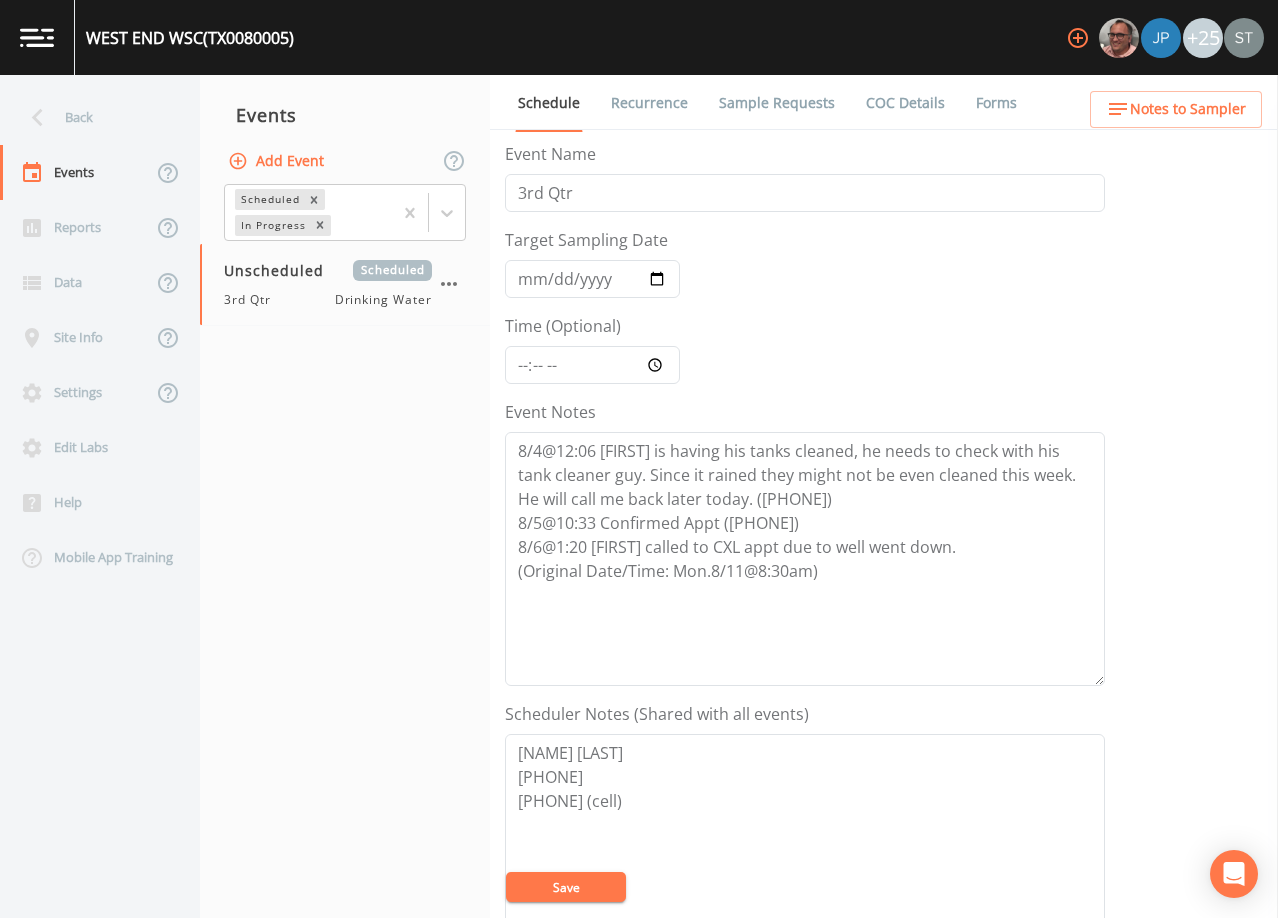 click on "Save" at bounding box center (566, 887) 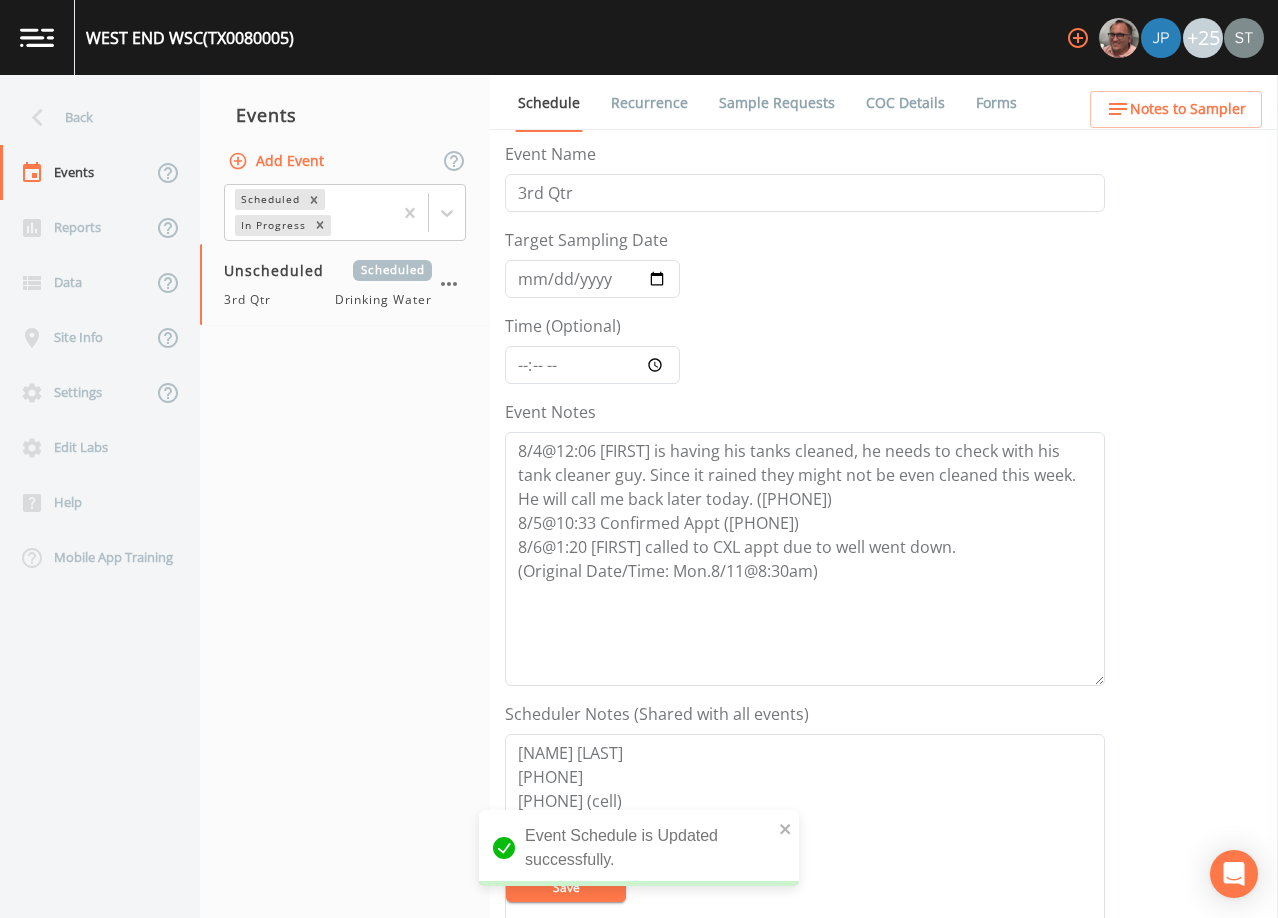 click on "Sample Requests" at bounding box center (777, 103) 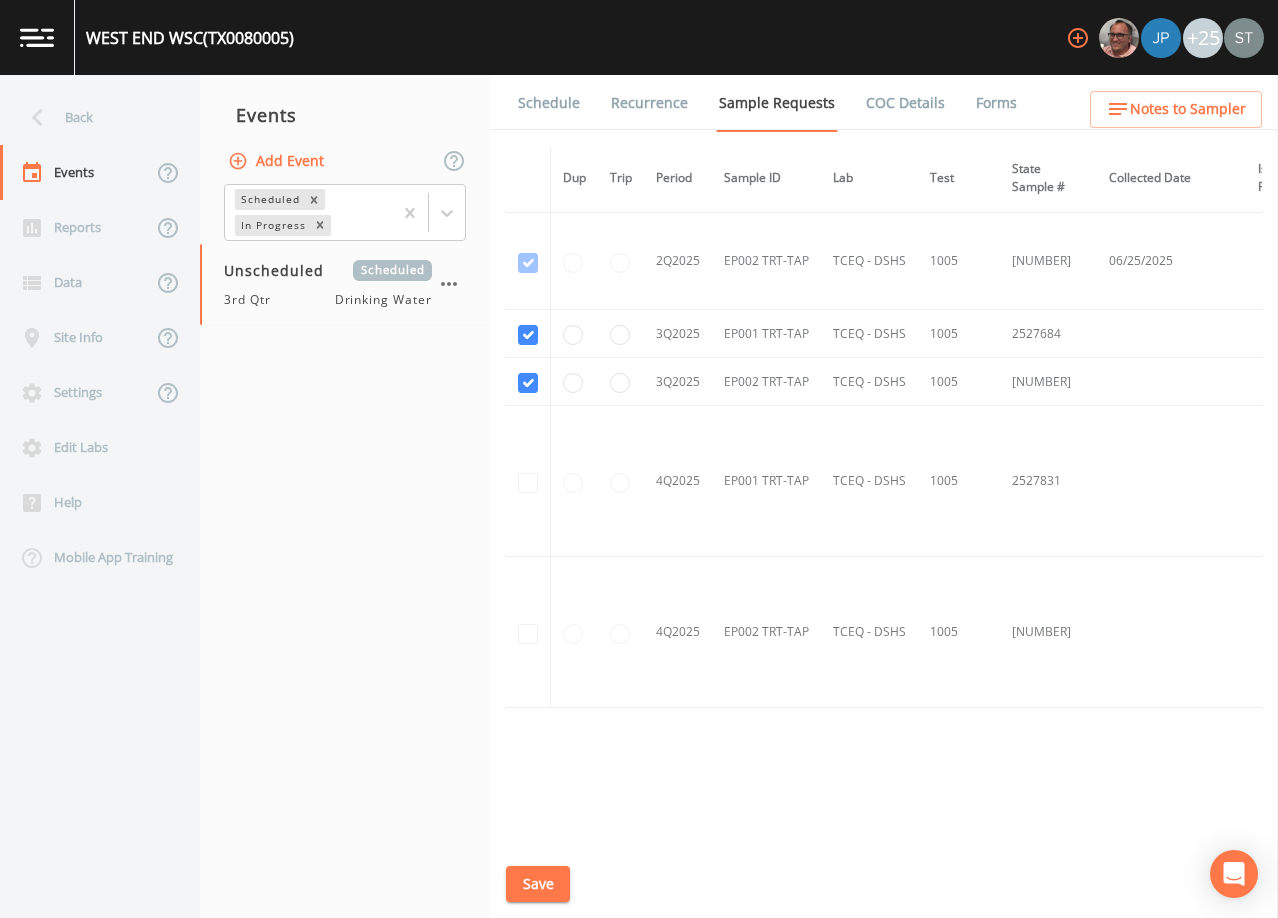 scroll, scrollTop: 4293, scrollLeft: 0, axis: vertical 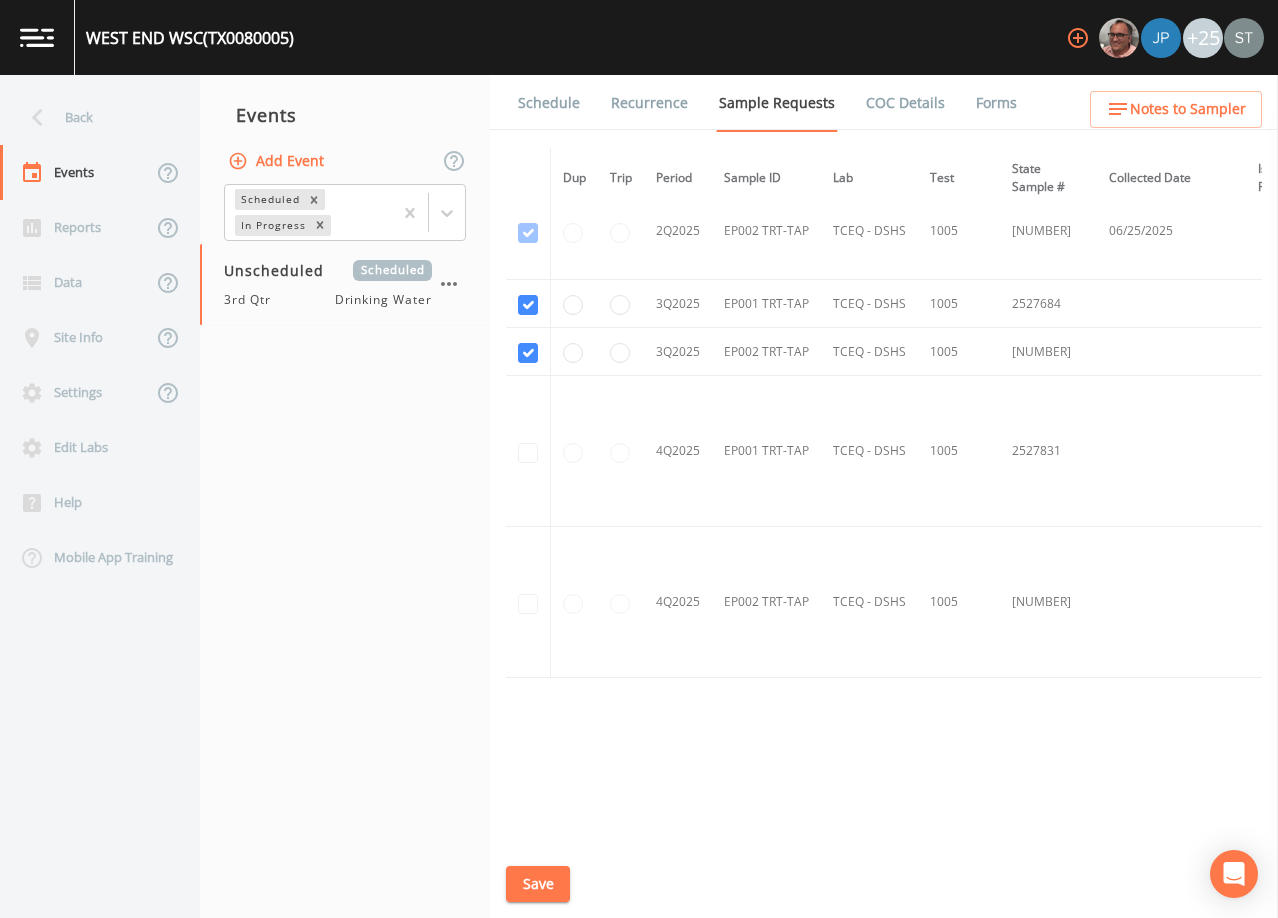 click on "Schedule" at bounding box center [549, 103] 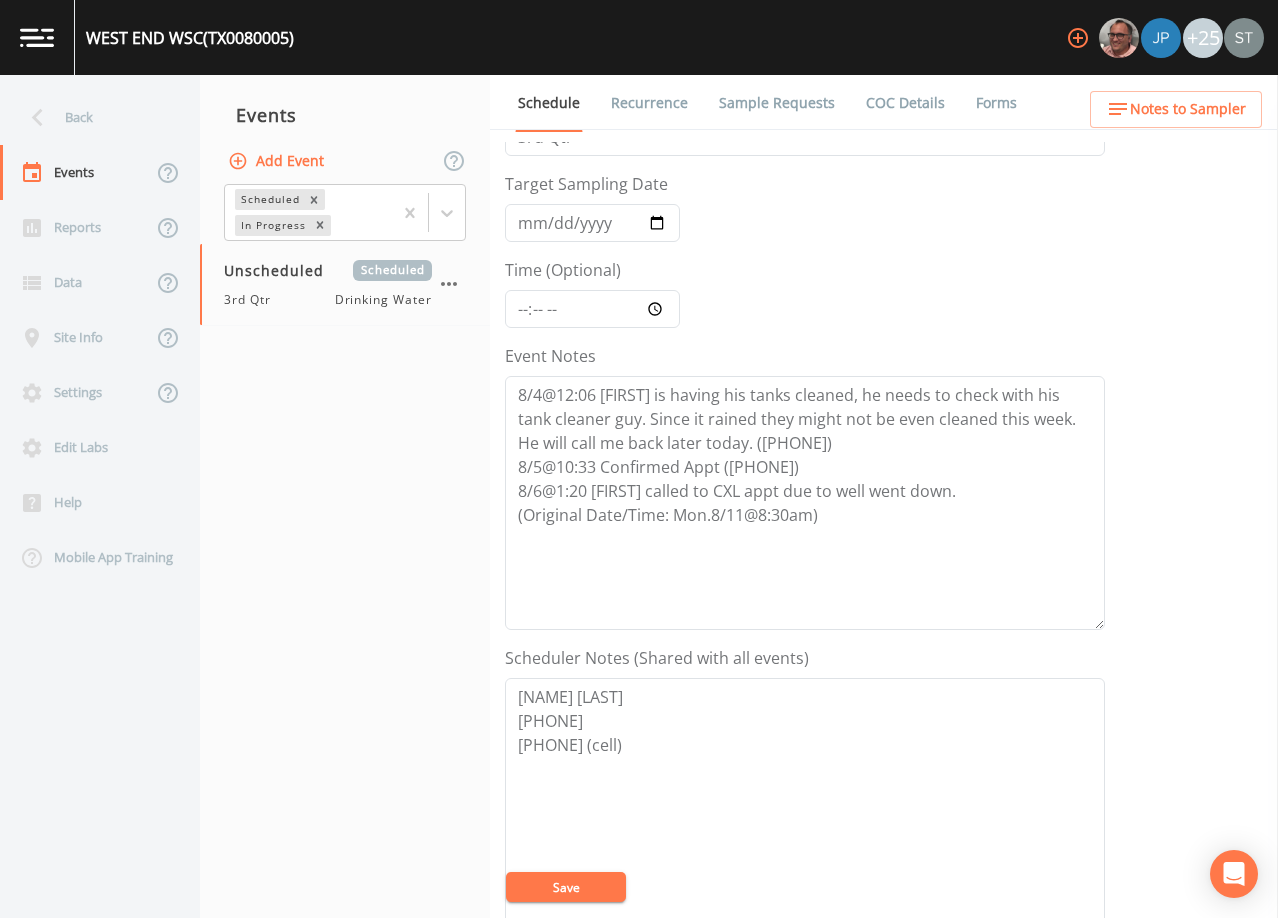 scroll, scrollTop: 0, scrollLeft: 0, axis: both 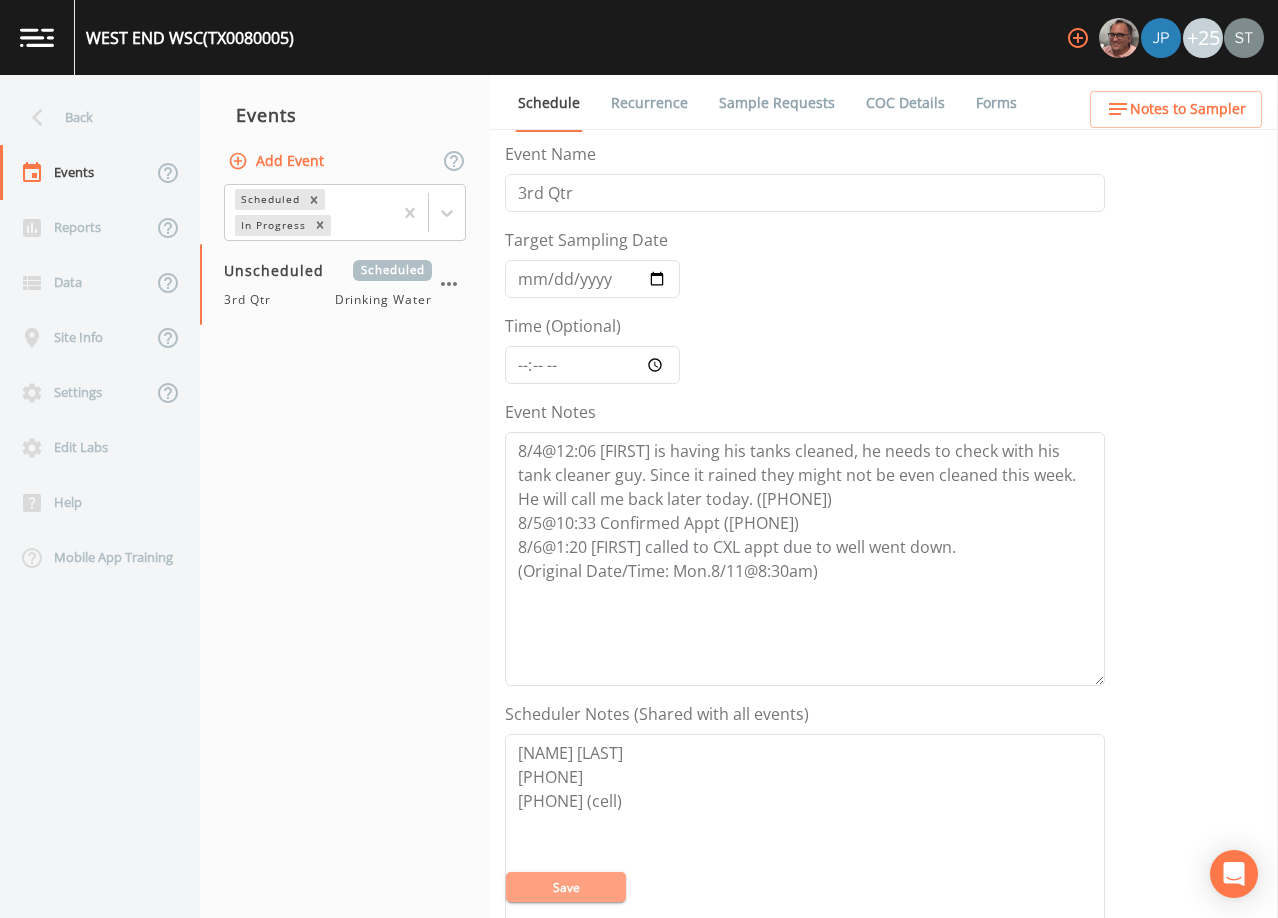 click on "Save" at bounding box center [566, 887] 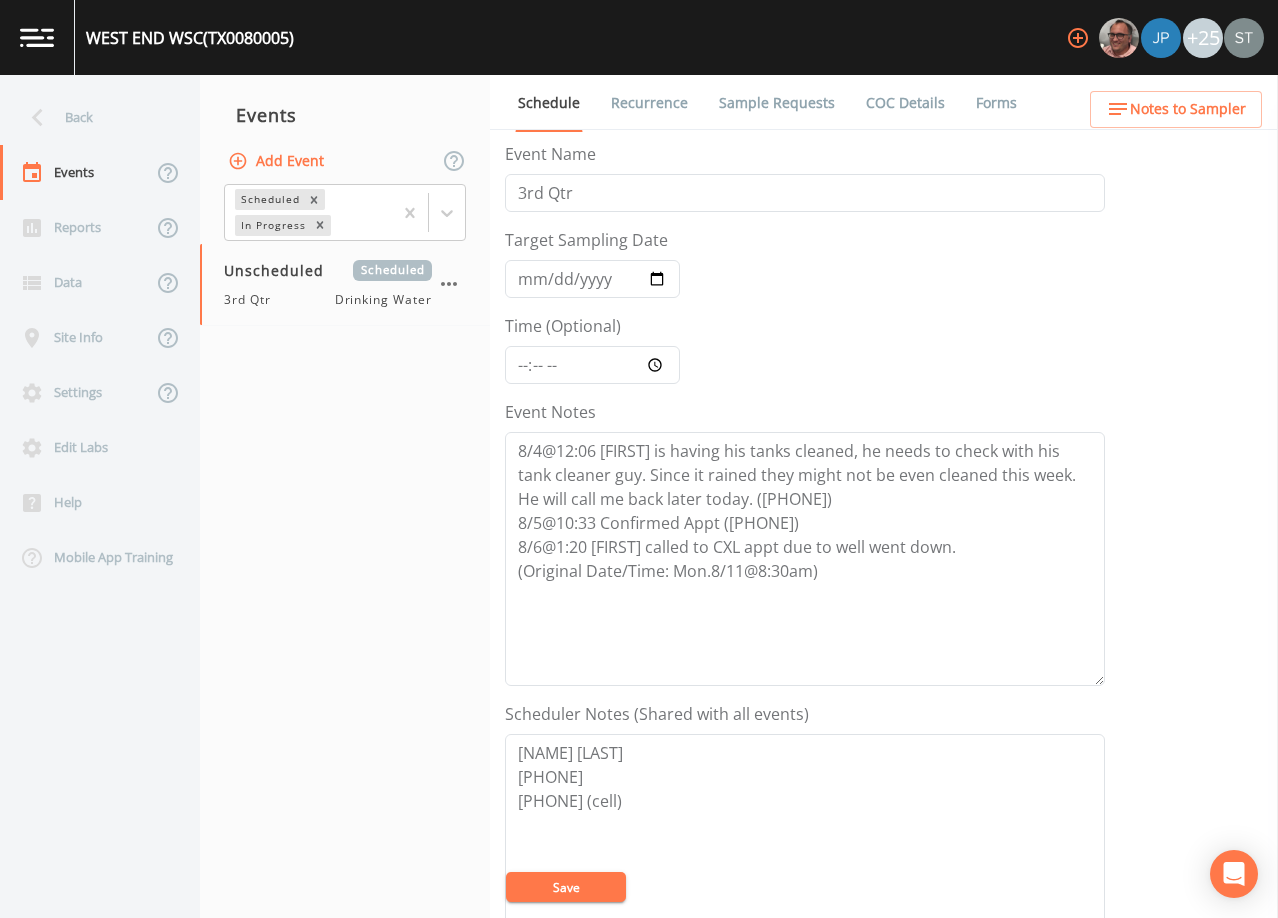click on "Recurrence" at bounding box center [649, 103] 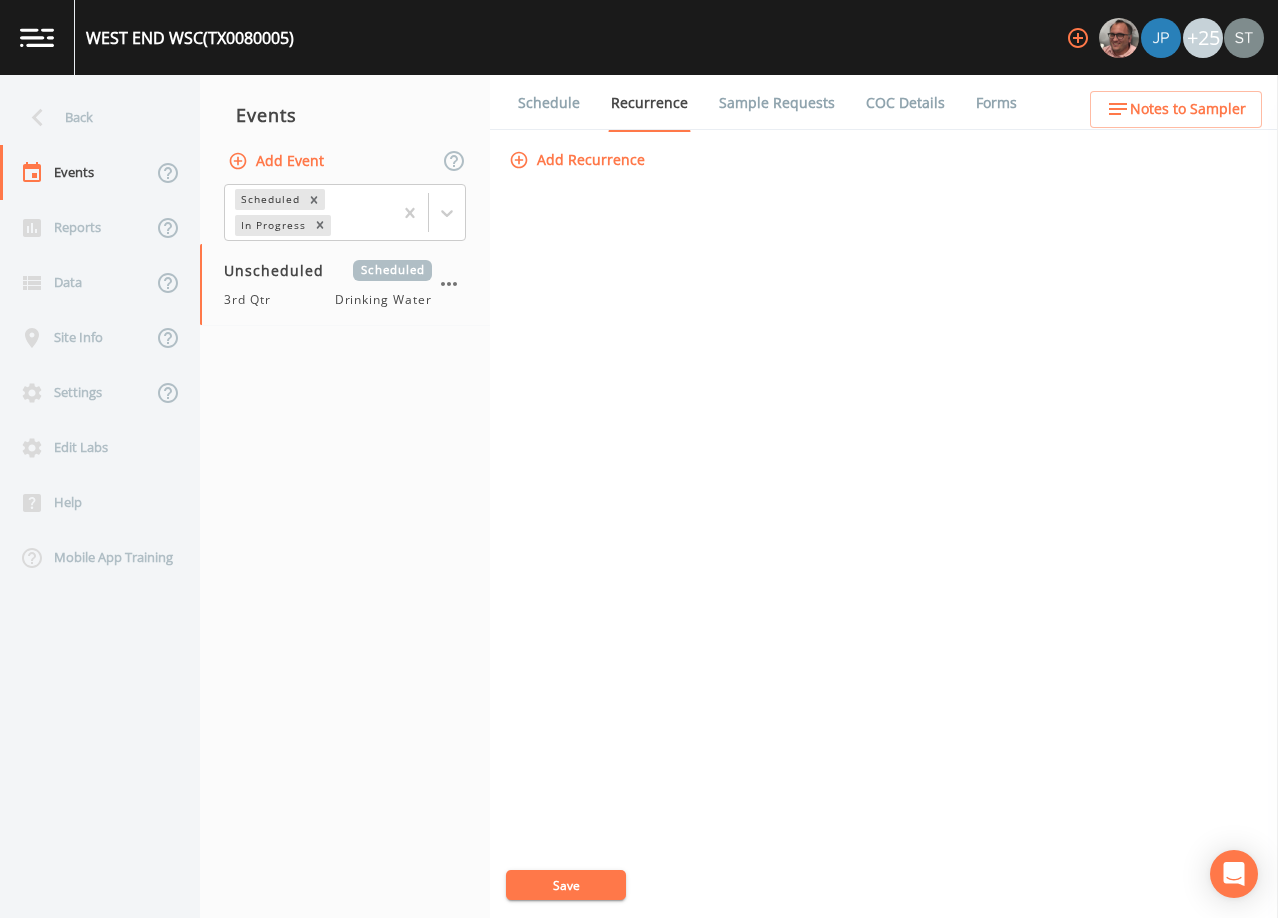 click on "Schedule" at bounding box center [549, 103] 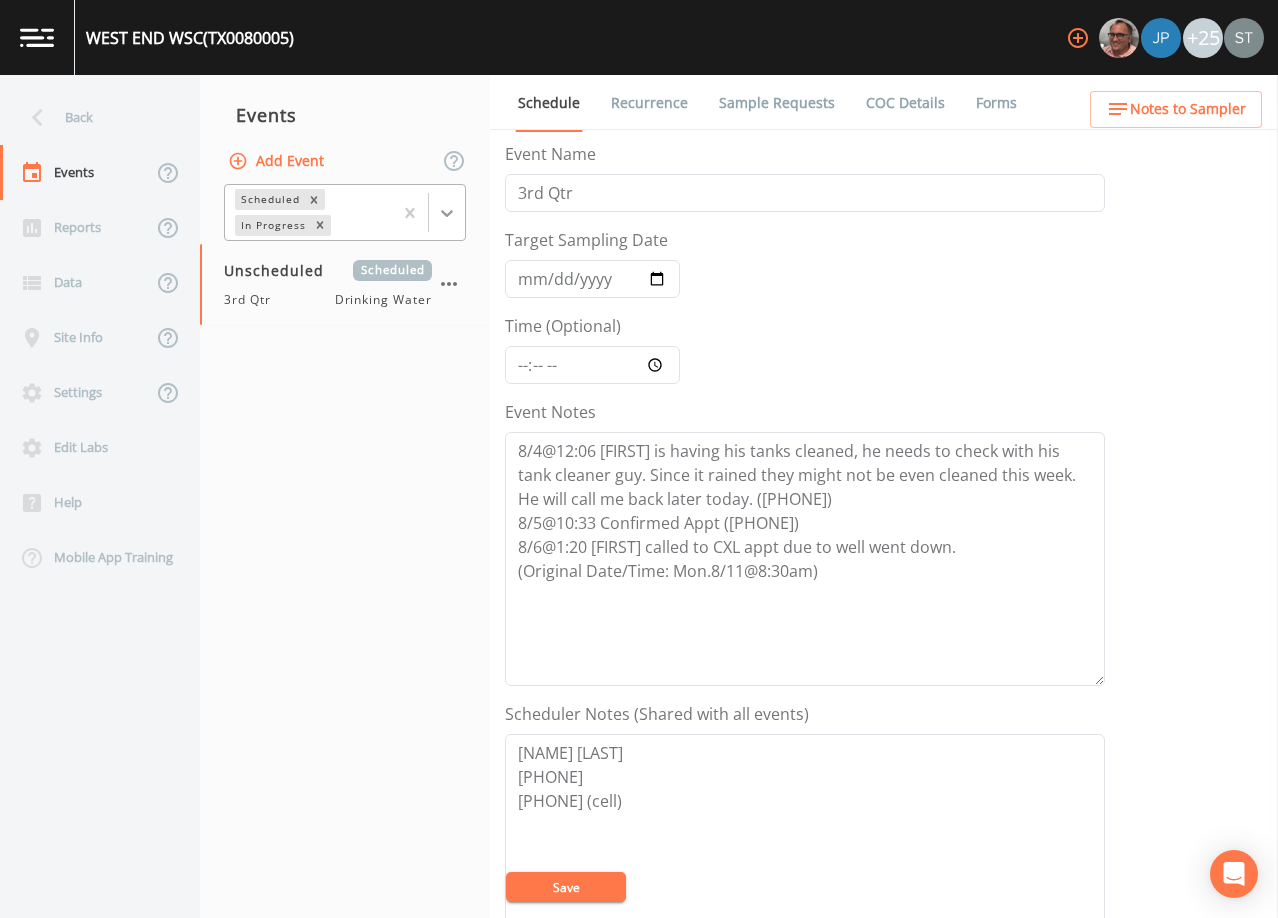 click at bounding box center [447, 213] 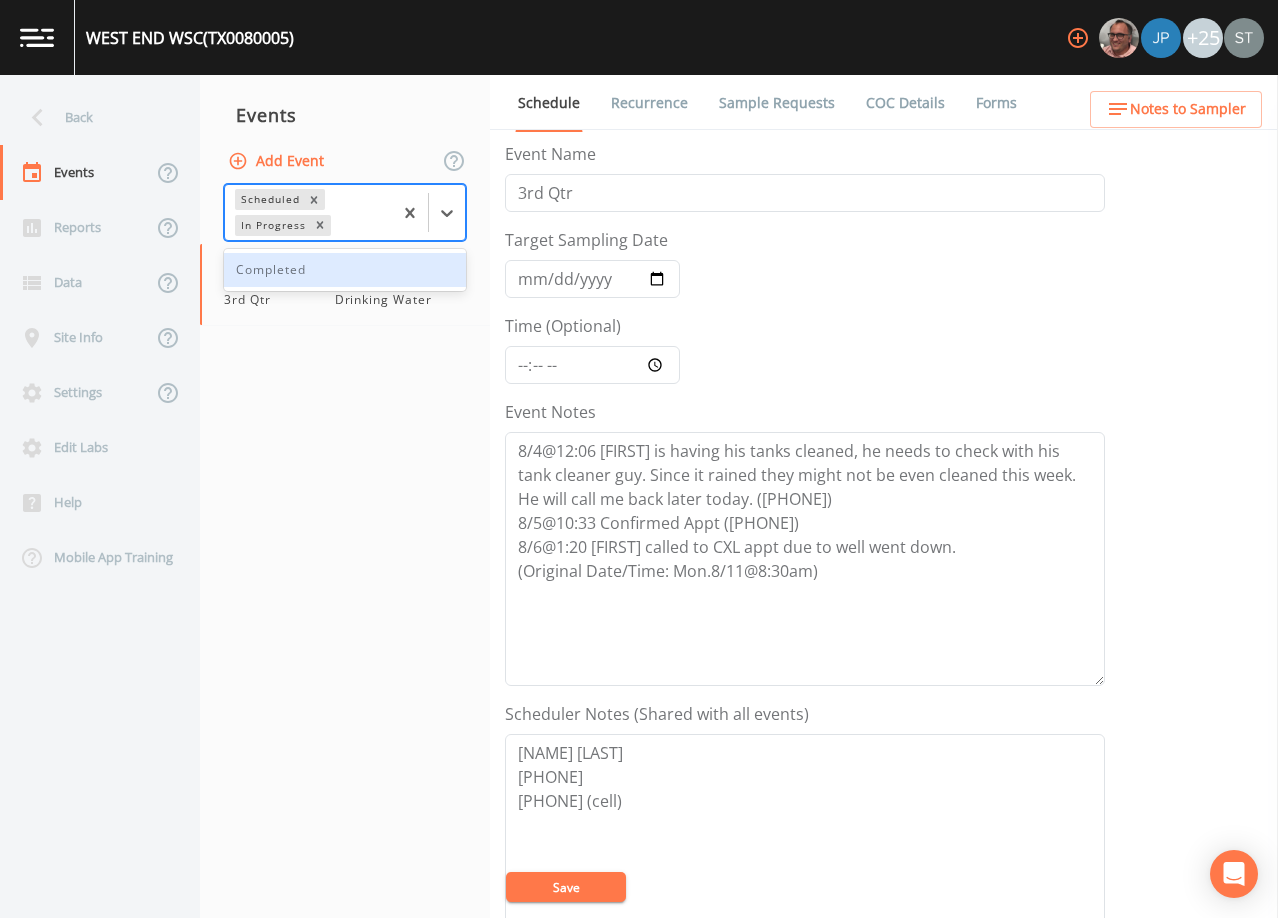 click on "Completed" at bounding box center (345, 270) 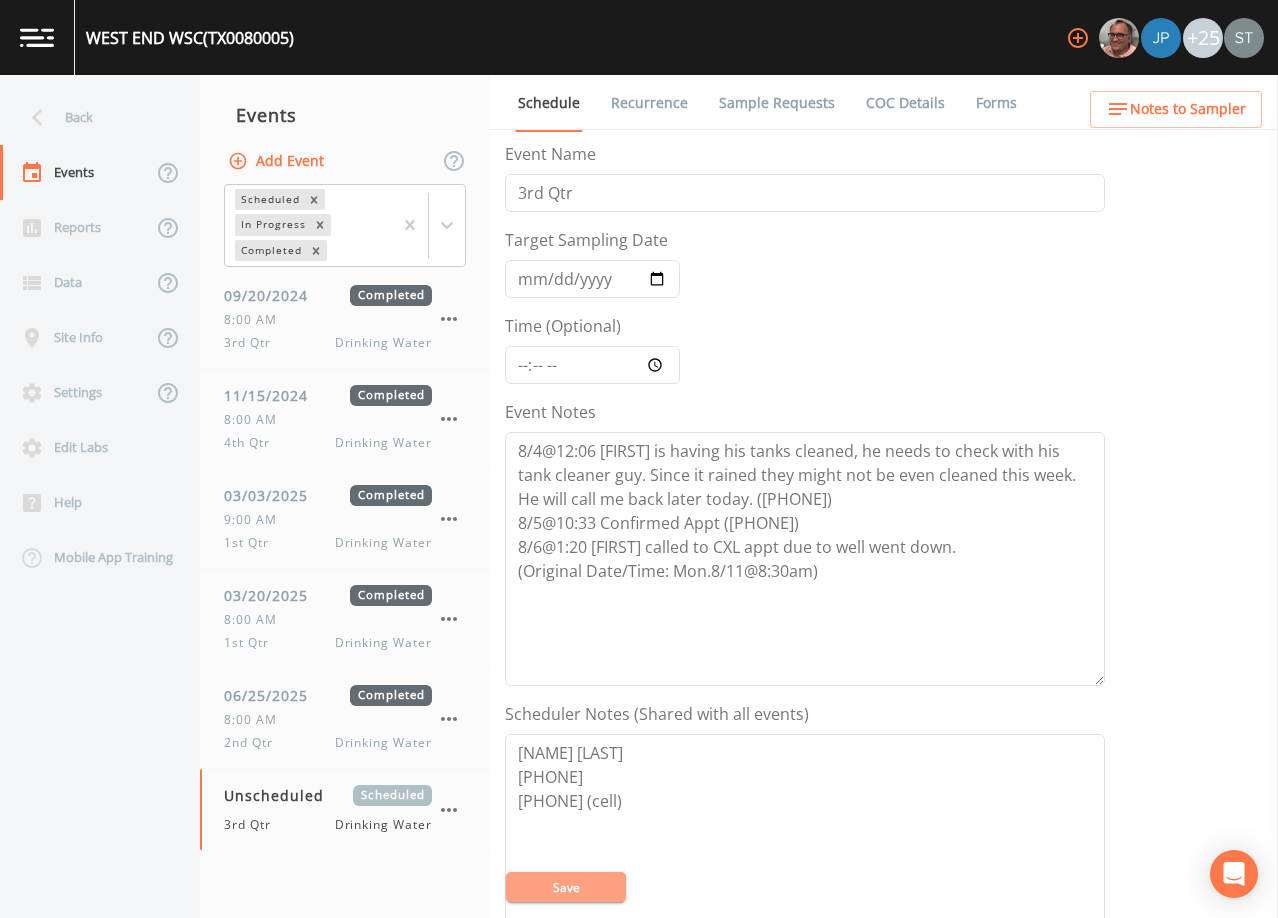 click on "Save" at bounding box center (566, 887) 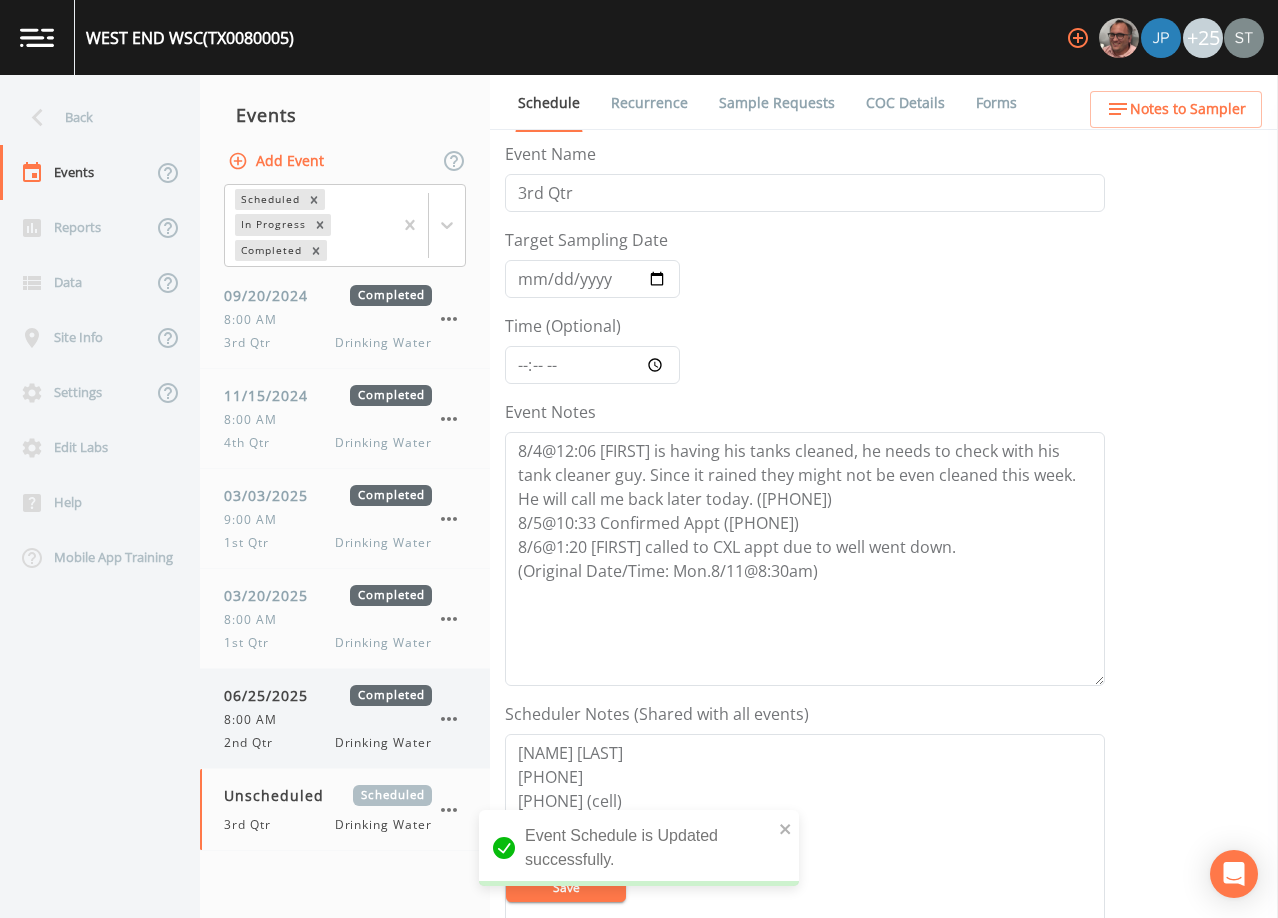click on "8:00 AM" at bounding box center [328, 720] 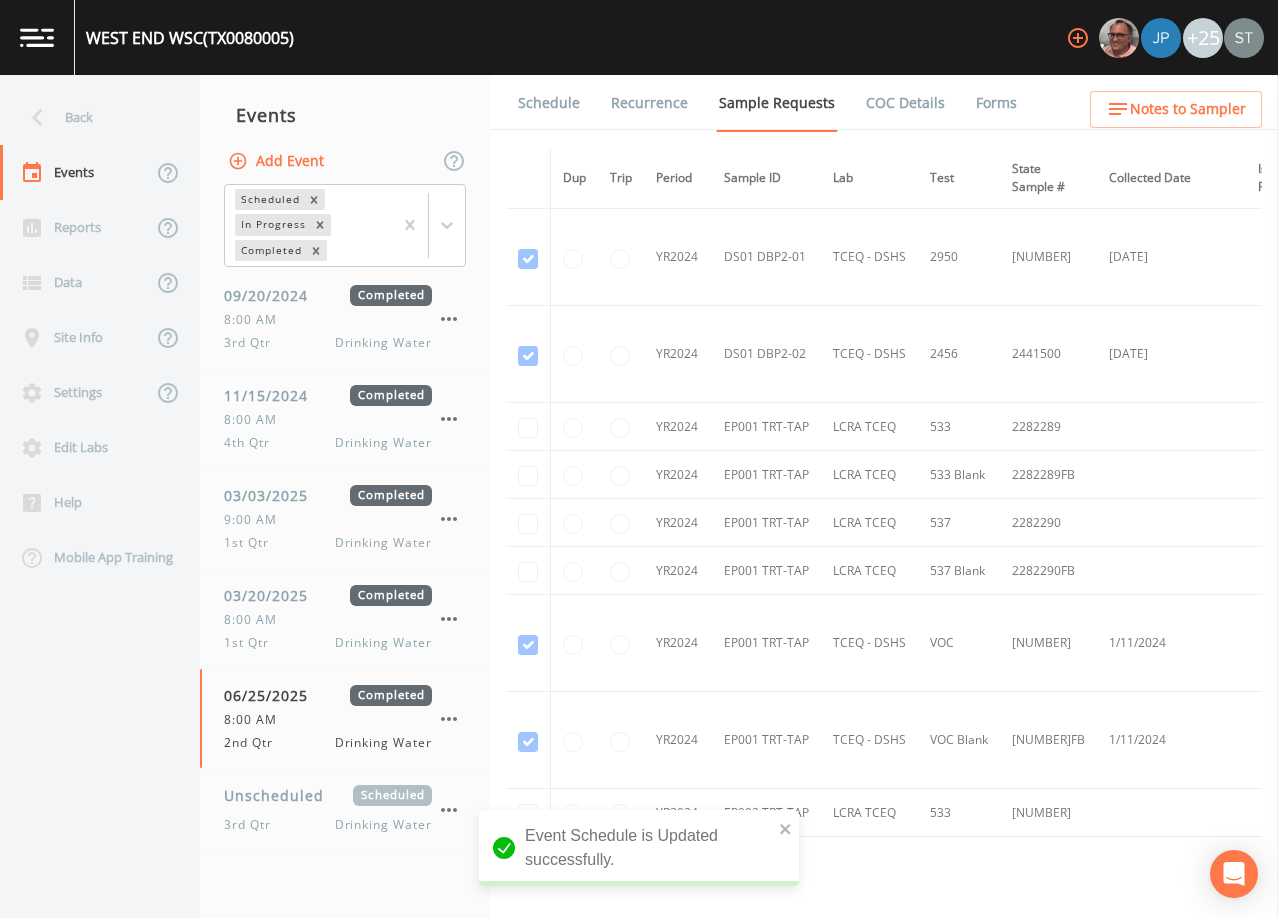 click on "Schedule" at bounding box center (549, 103) 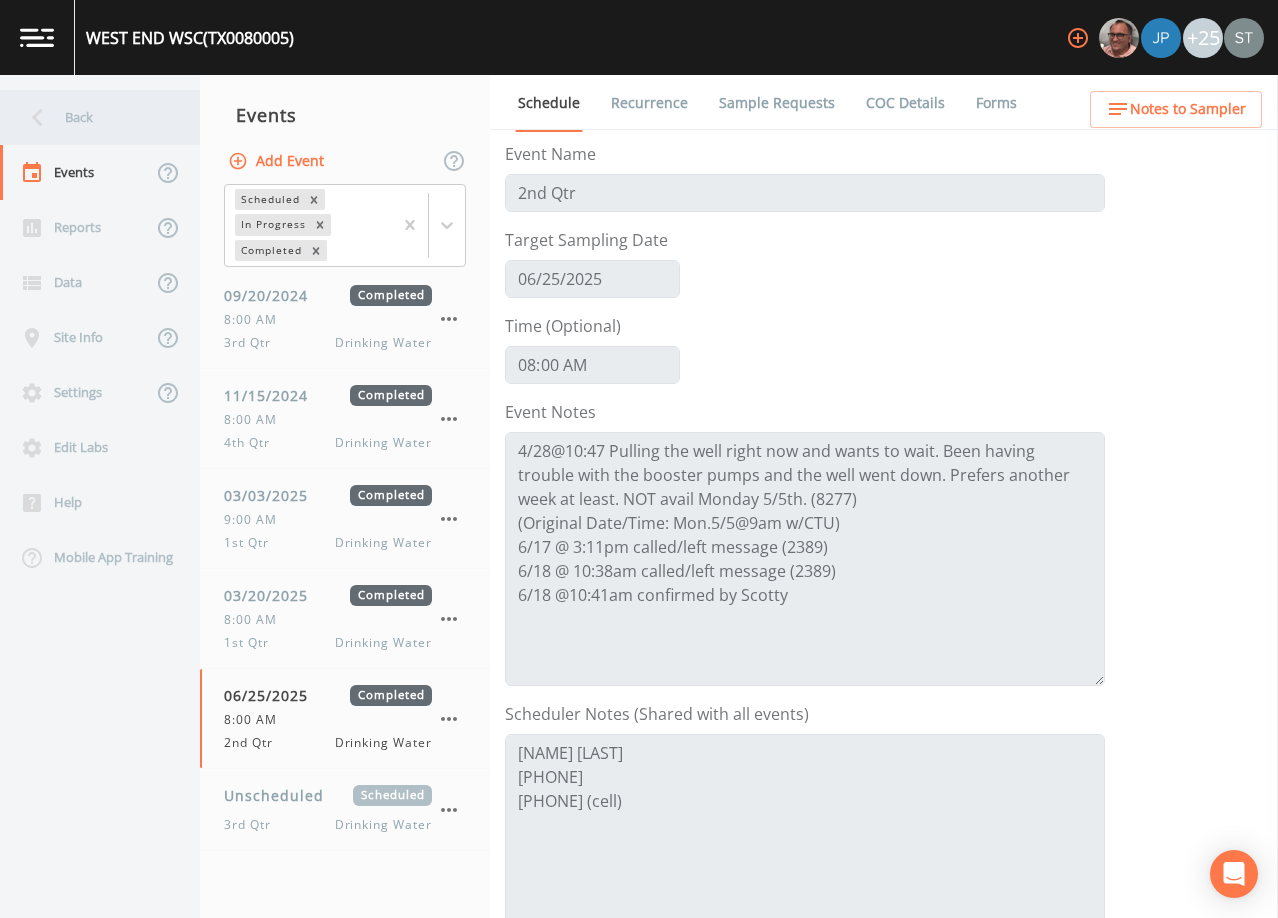 click on "Back" at bounding box center [90, 117] 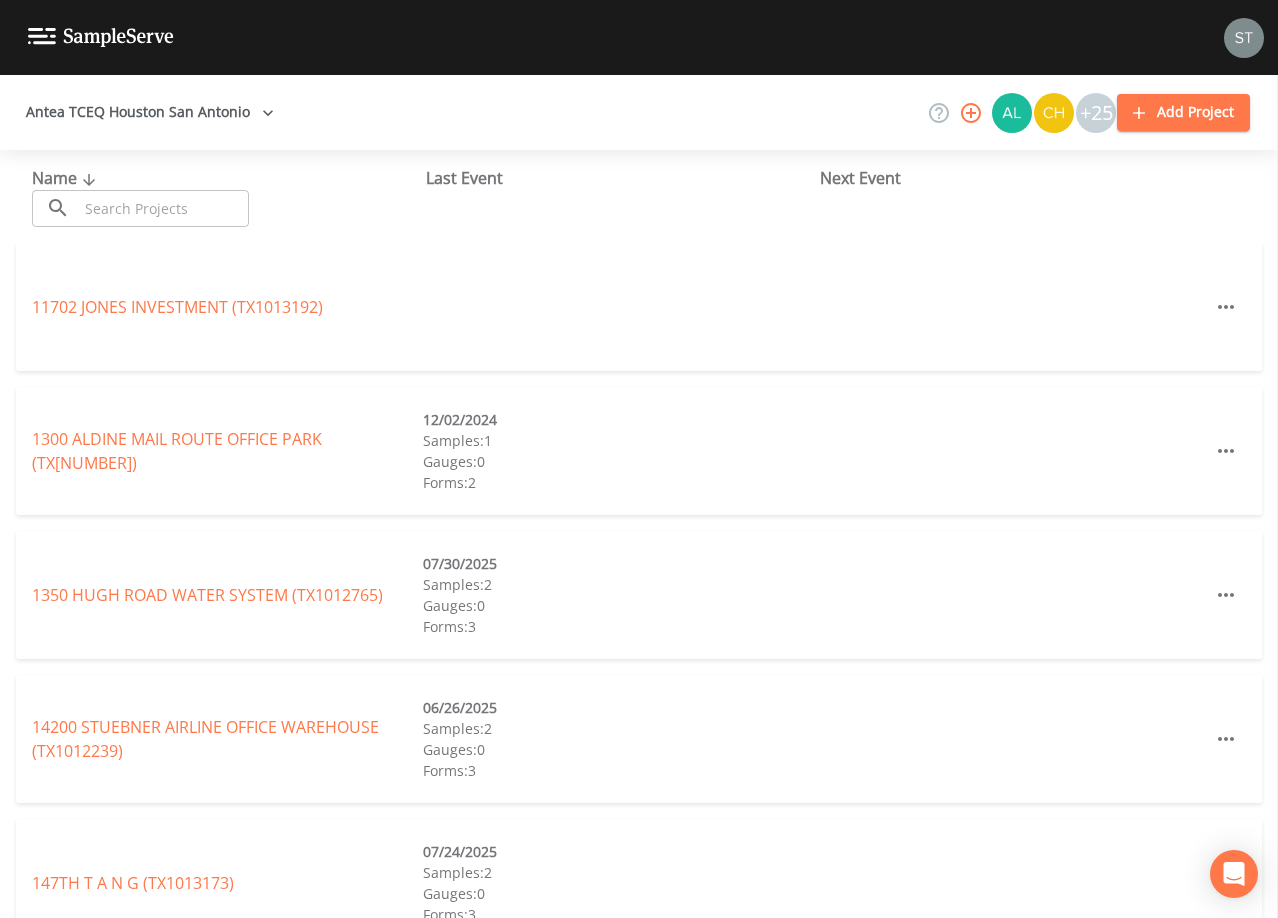 click at bounding box center [163, 208] 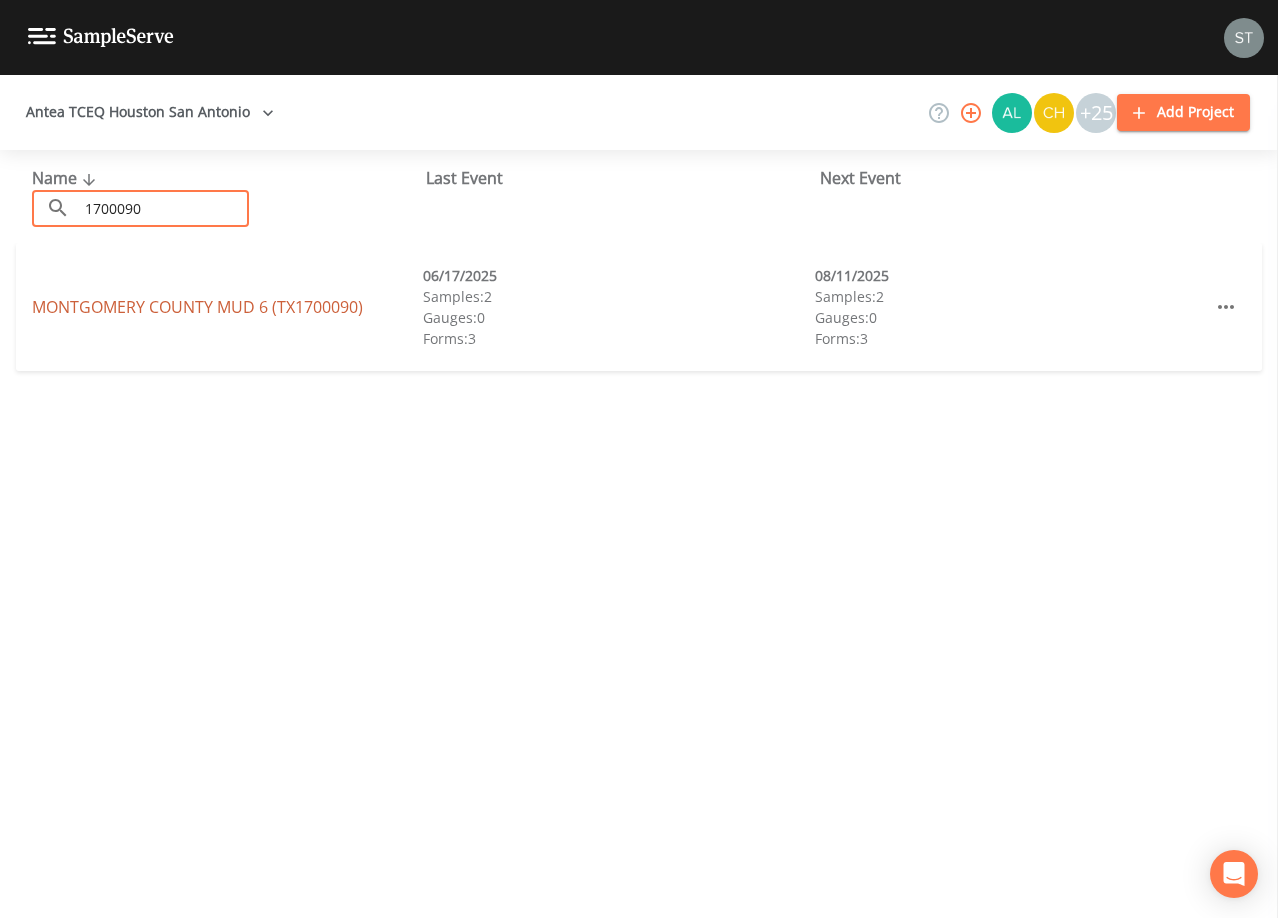 type on "1700090" 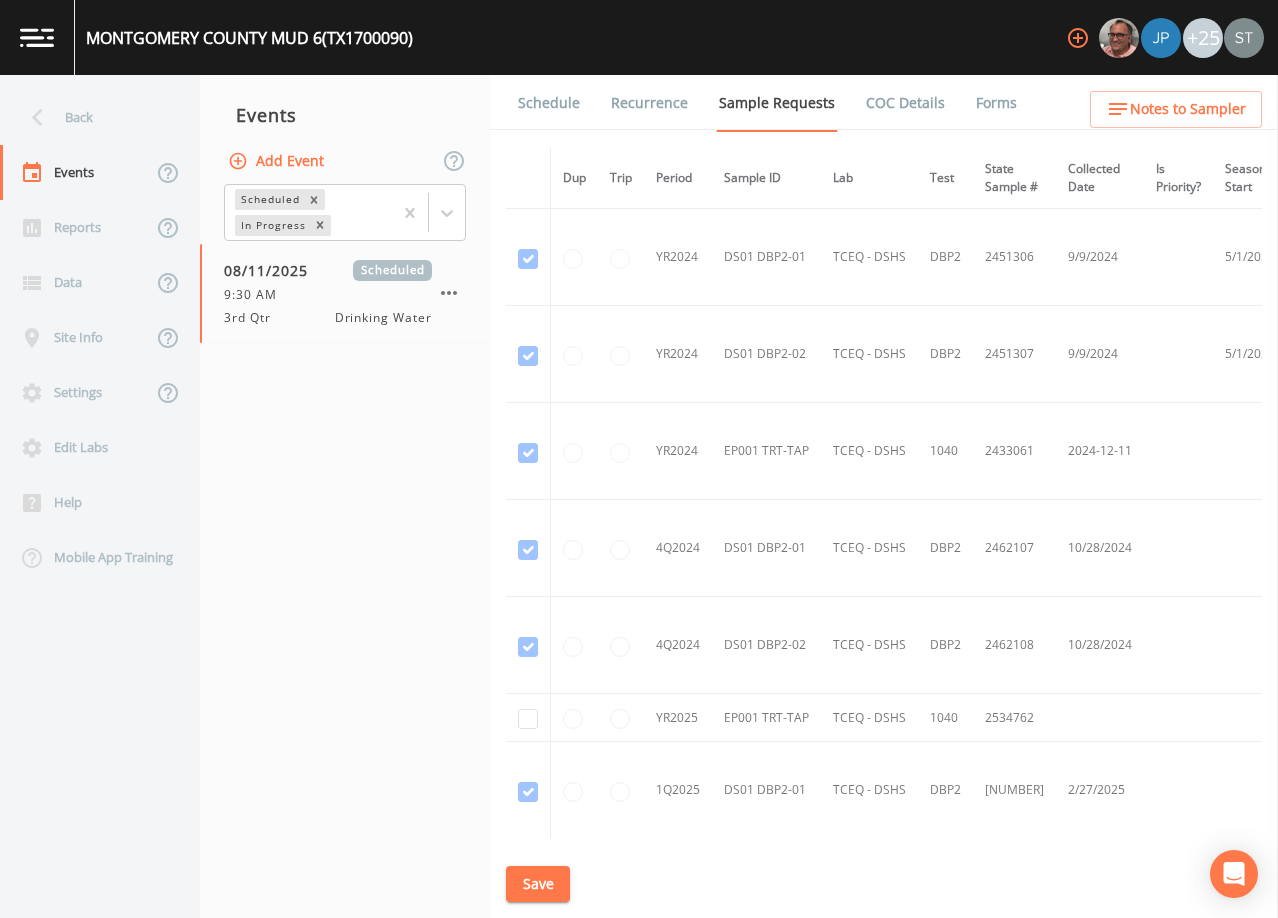 click on "Schedule" at bounding box center [549, 103] 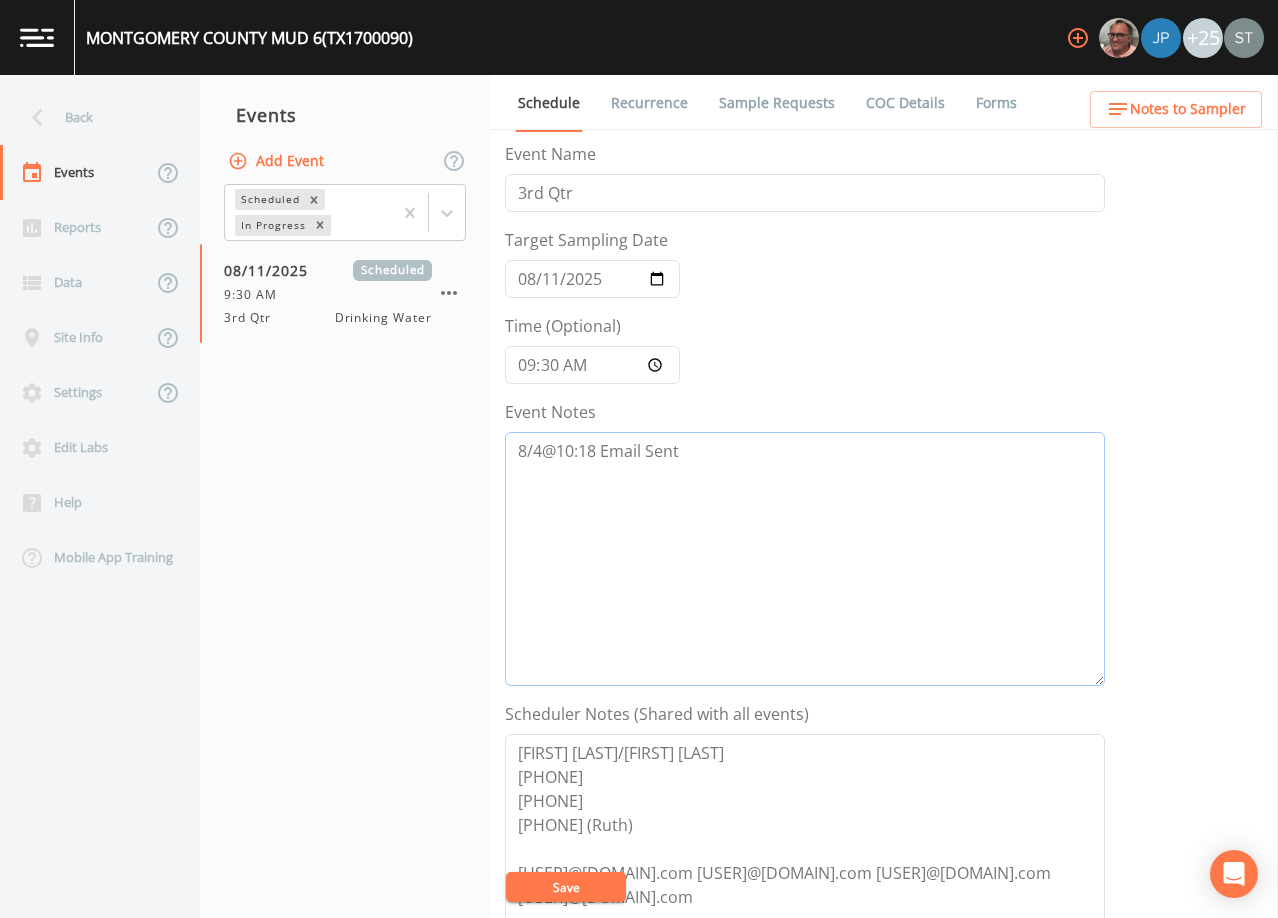 click on "8/4@10:18 Email Sent" at bounding box center (805, 559) 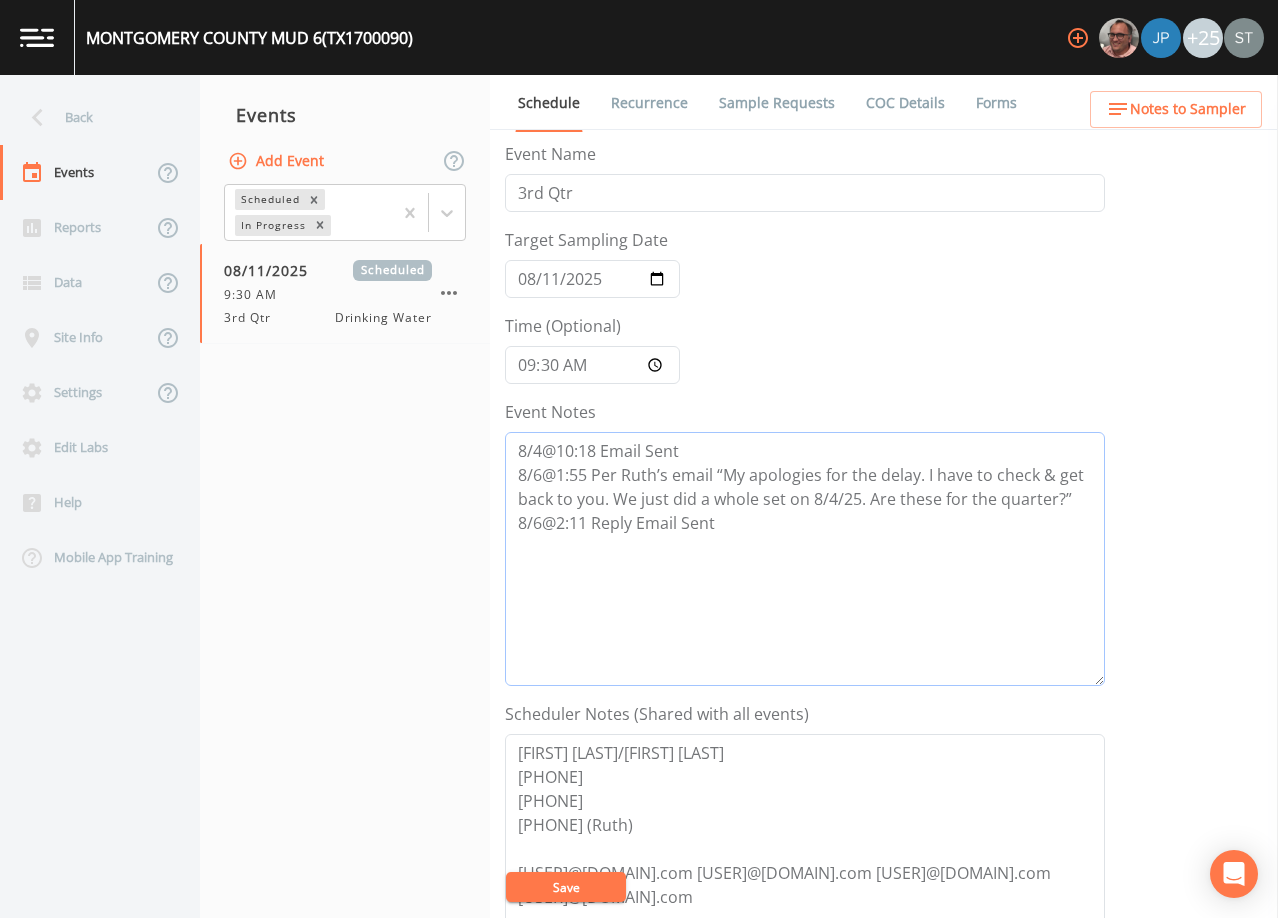 type on "8/4@10:18 Email Sent
8/6@1:55 Per Ruth’s email “My apologies for the delay. I have to check & get back to you. We just did a whole set on 8/4/25. Are these for the quarter?”
8/6@2:11 Reply Email Sent" 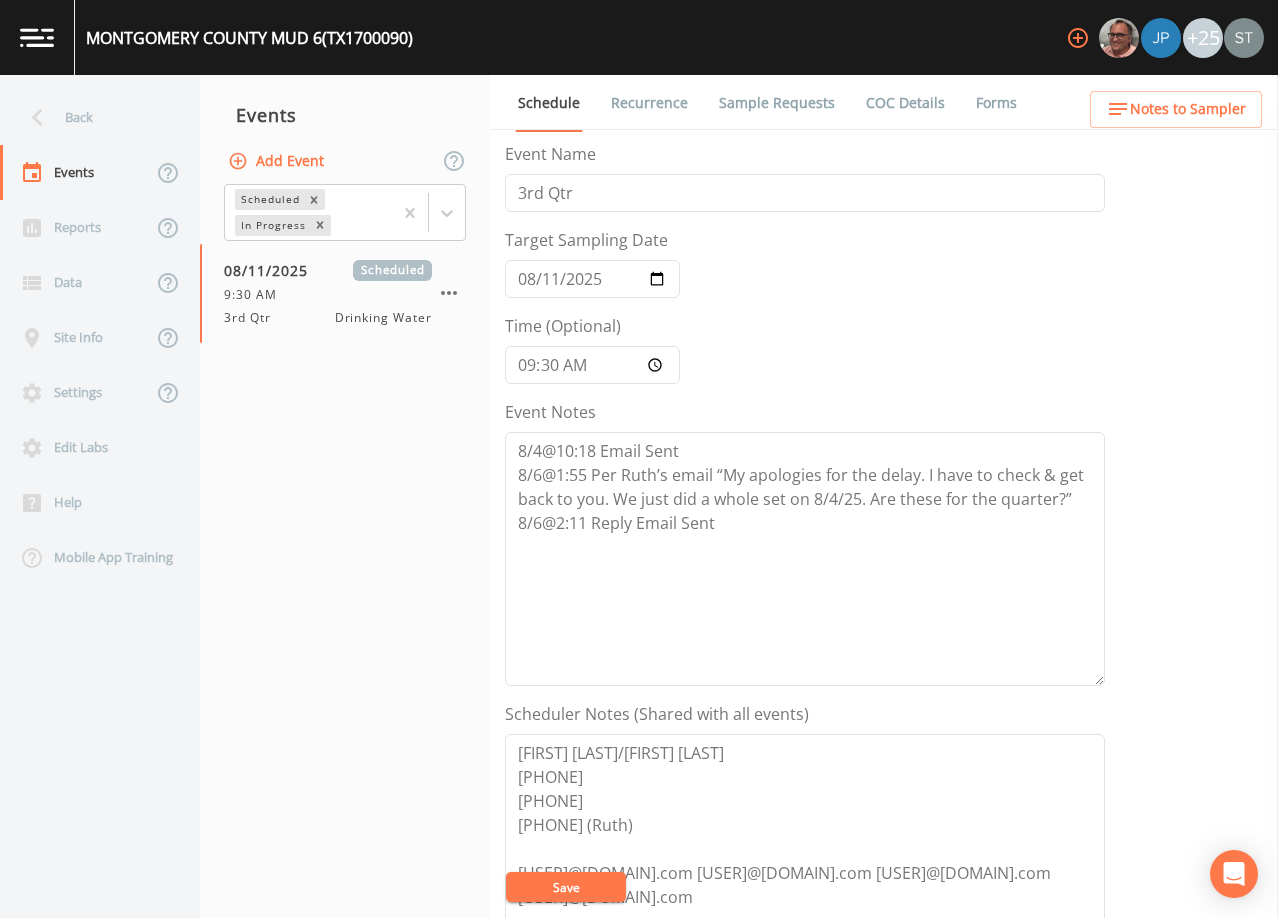 click on "Save" at bounding box center [566, 887] 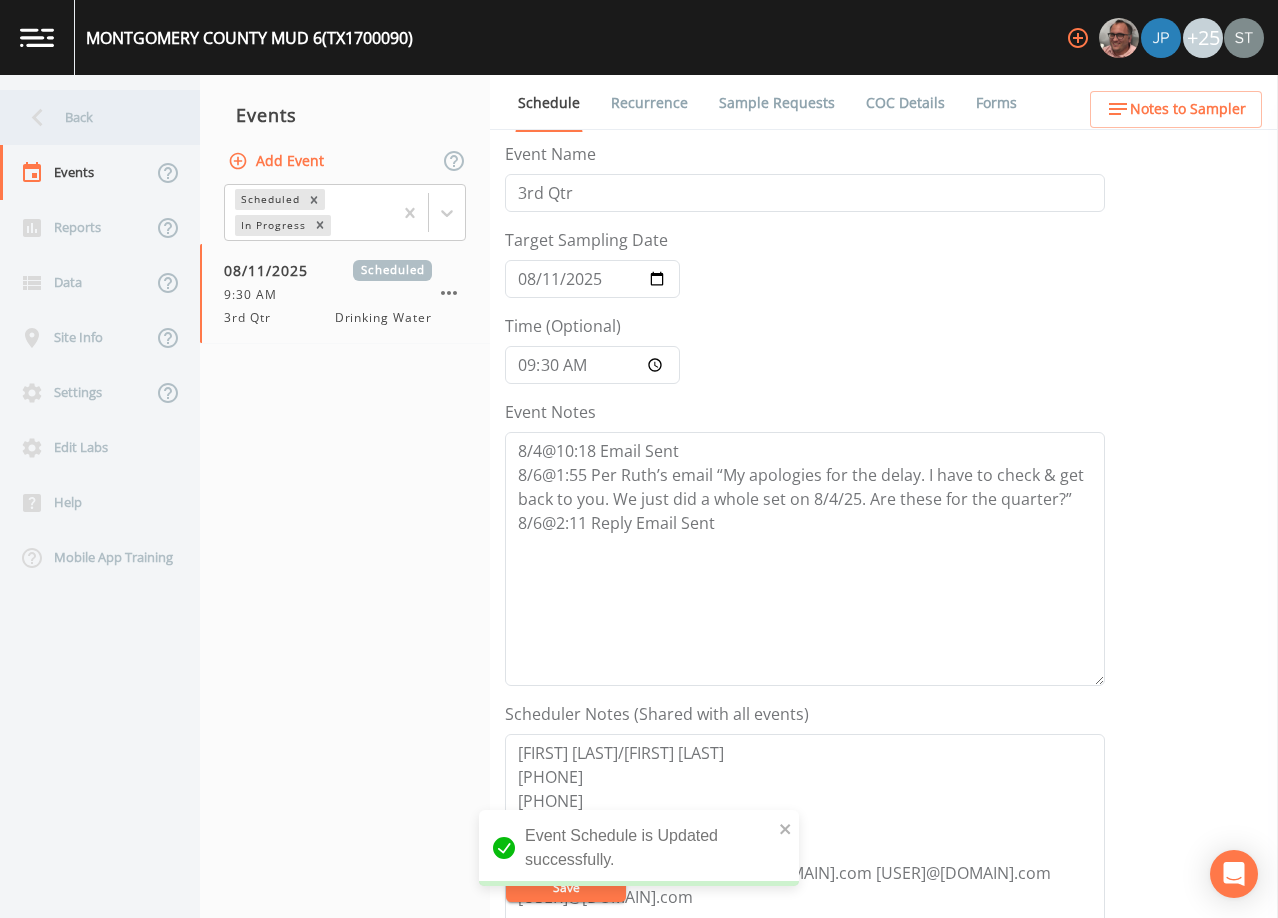 click on "Back" at bounding box center (90, 117) 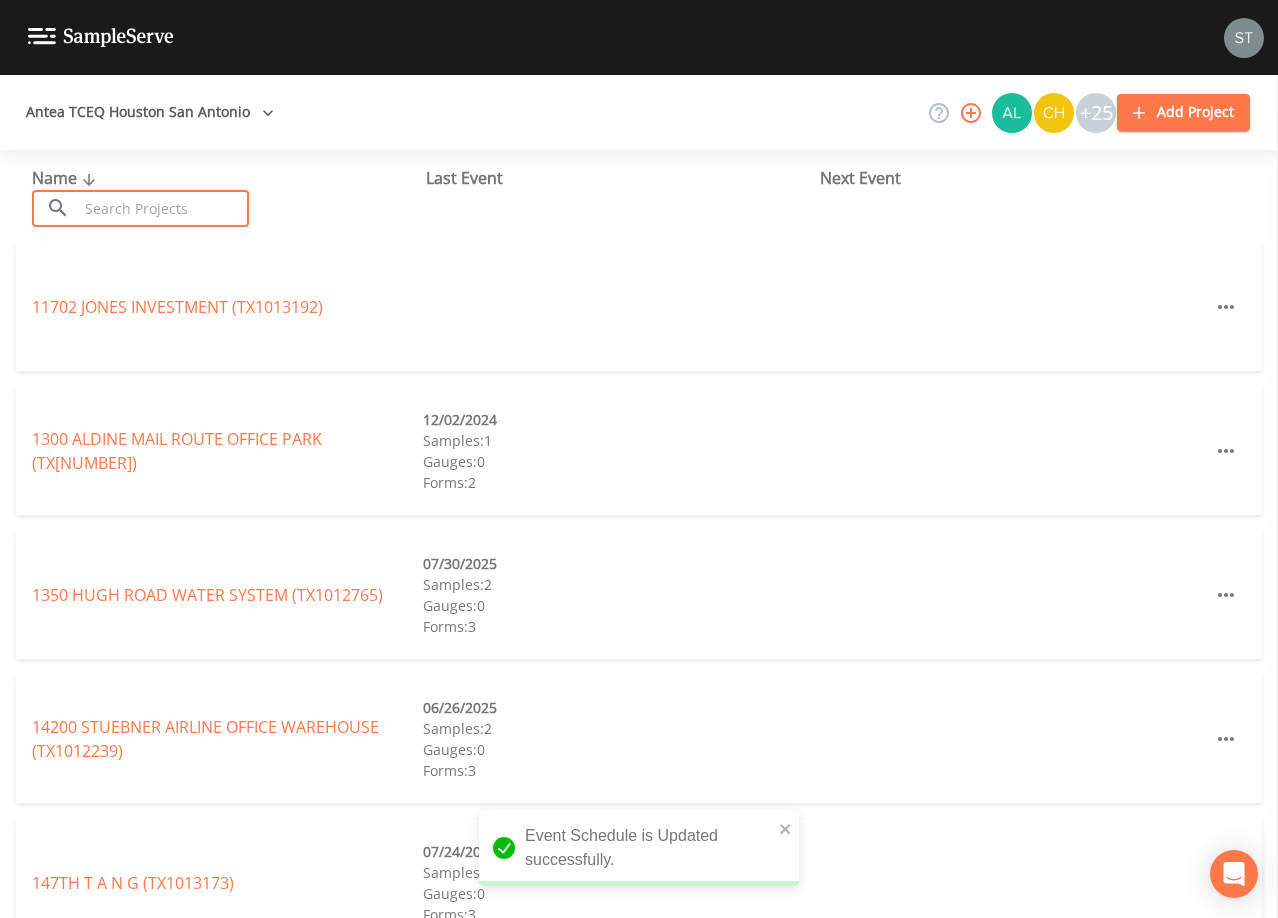 click at bounding box center (163, 208) 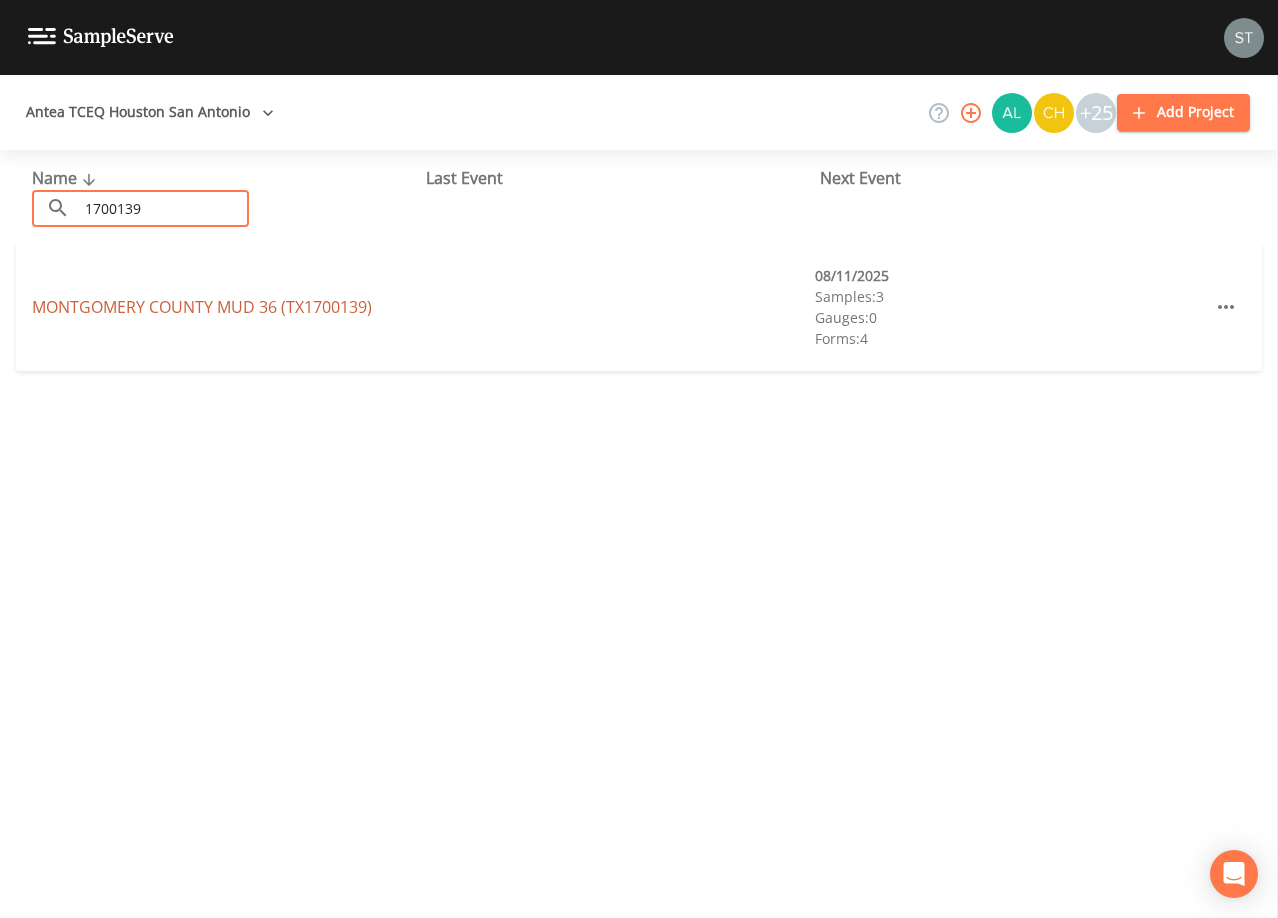type on "1700139" 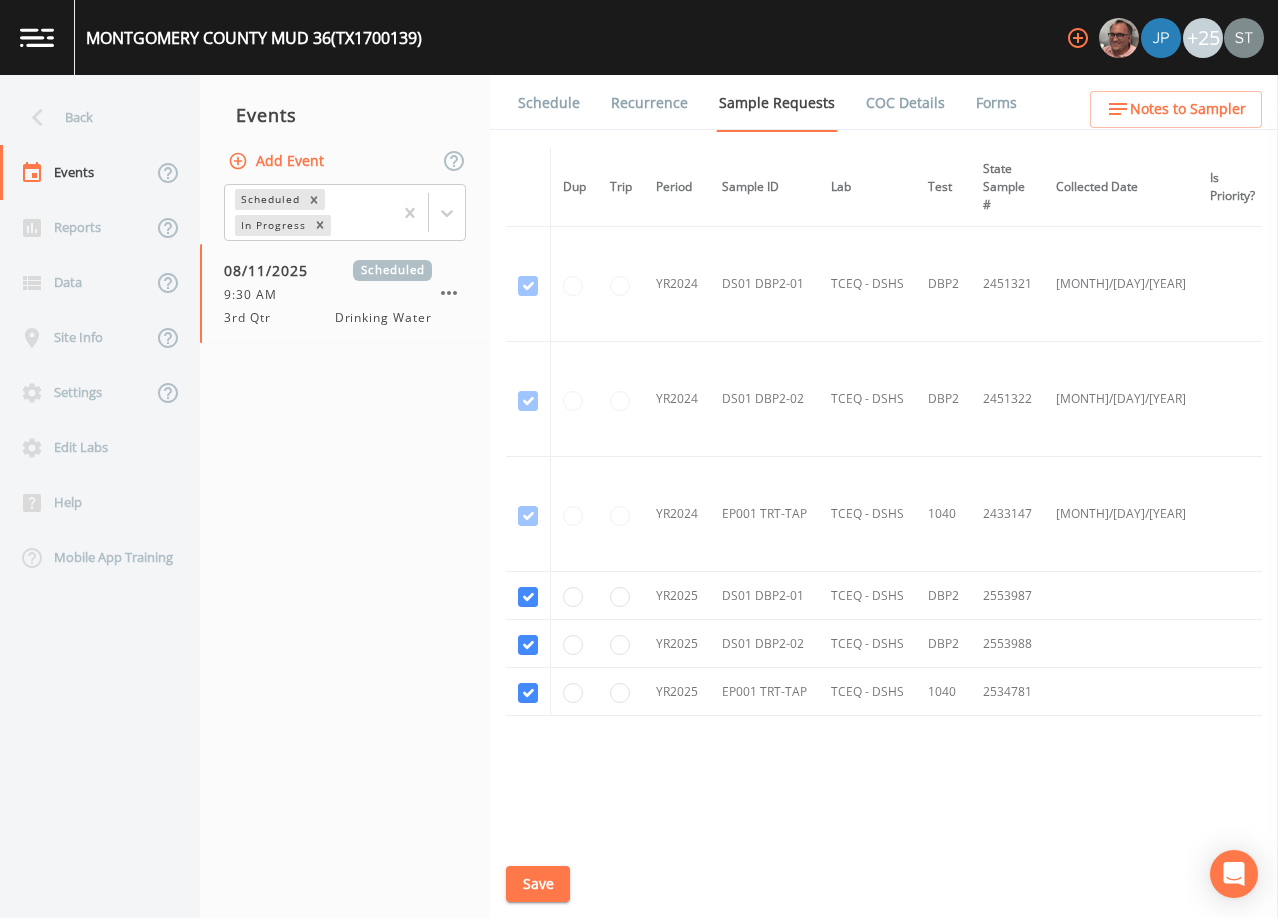 click on "Schedule" at bounding box center [549, 103] 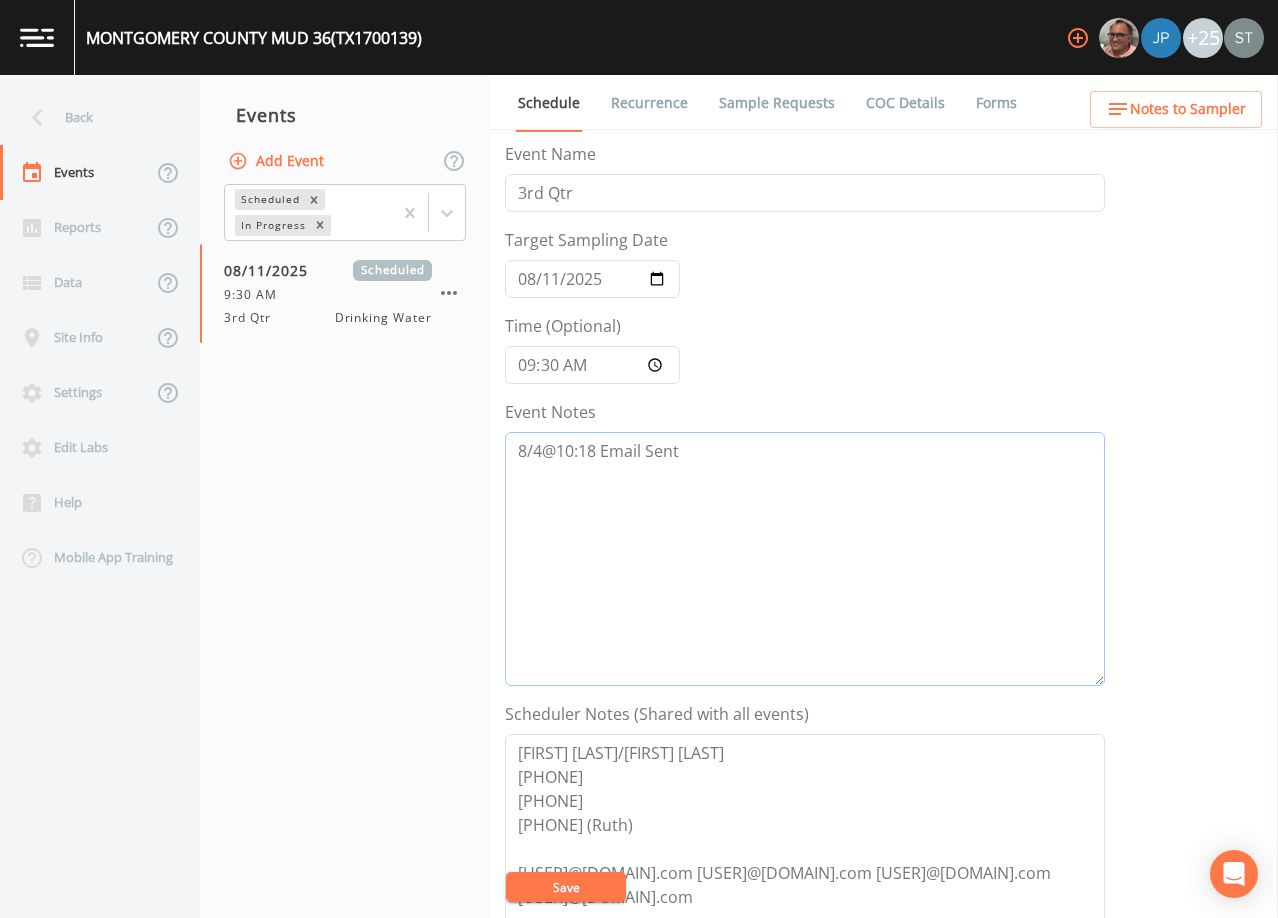 click on "8/4@10:18 Email Sent" at bounding box center (805, 559) 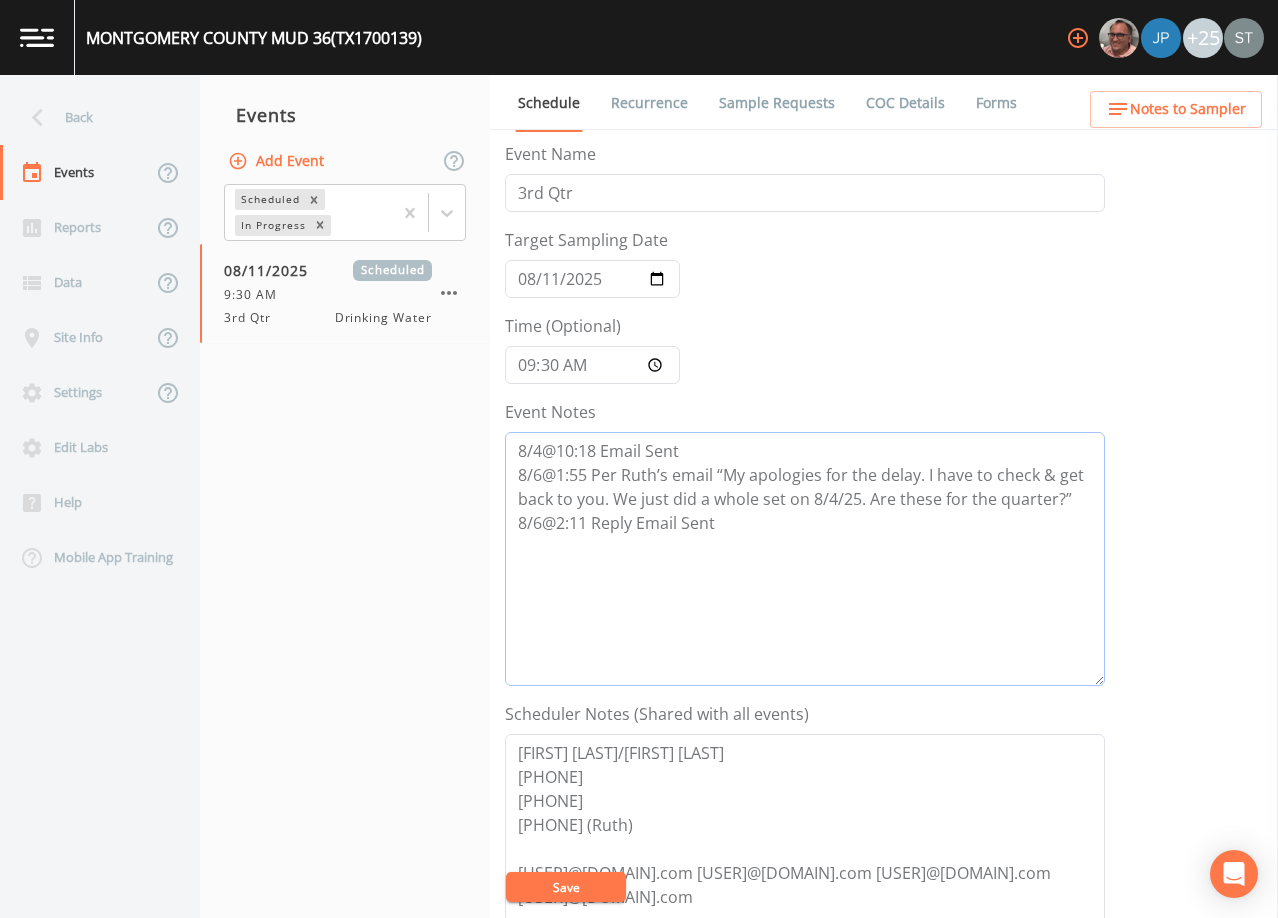 type on "8/4@10:18 Email Sent
8/6@1:55 Per Ruth’s email “My apologies for the delay. I have to check & get back to you. We just did a whole set on 8/4/25. Are these for the quarter?”
8/6@2:11 Reply Email Sent" 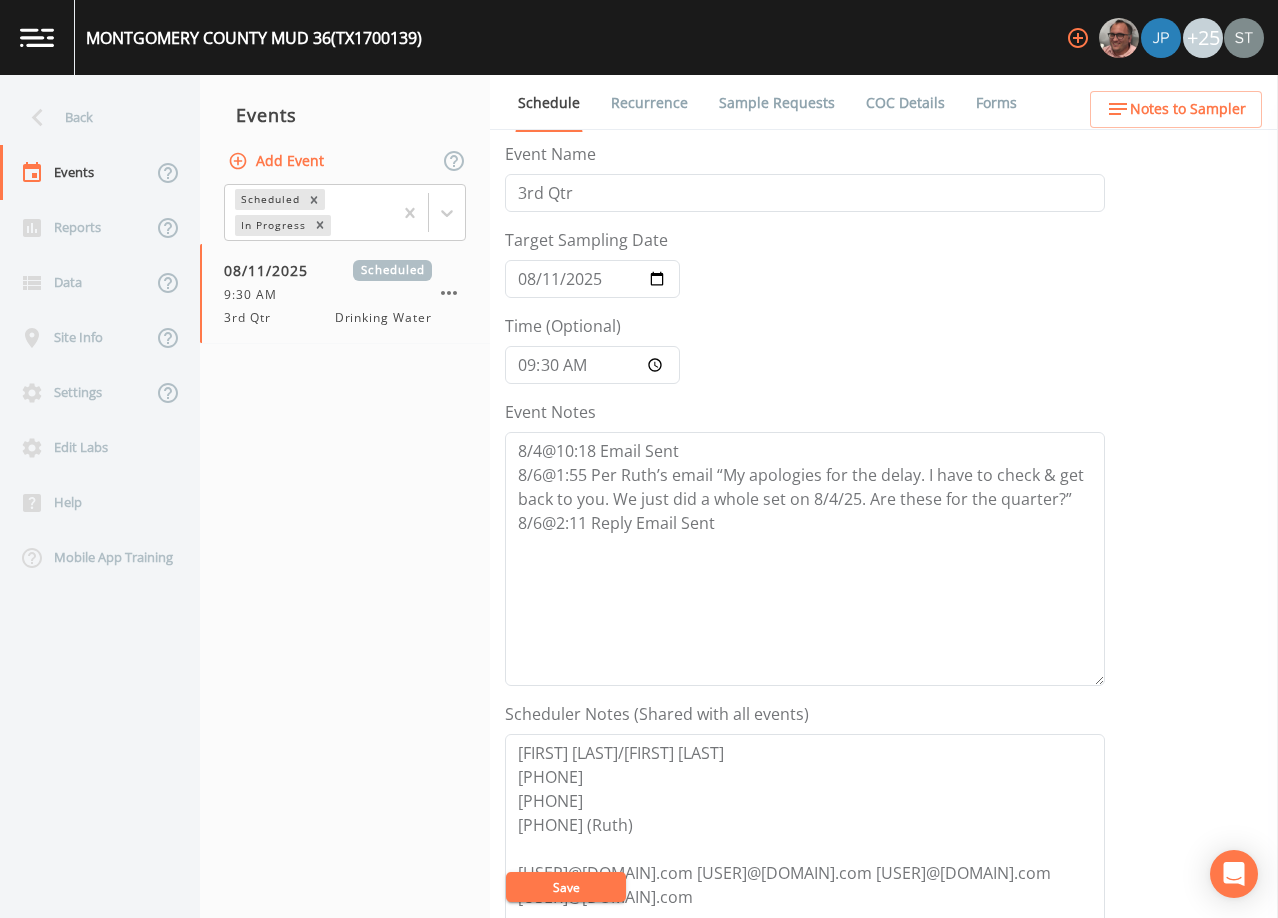 click on "Save" at bounding box center (566, 887) 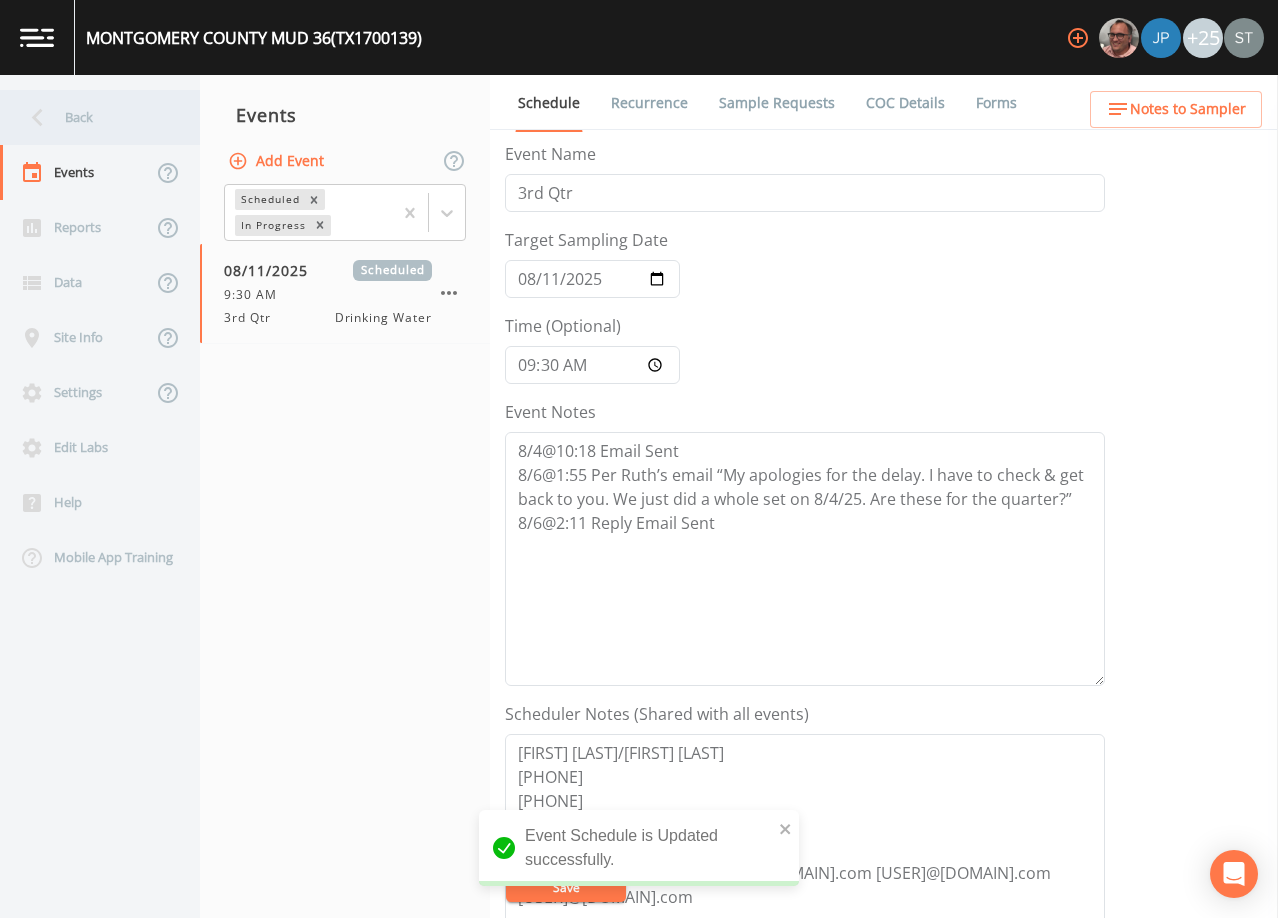 click on "Back" at bounding box center (90, 117) 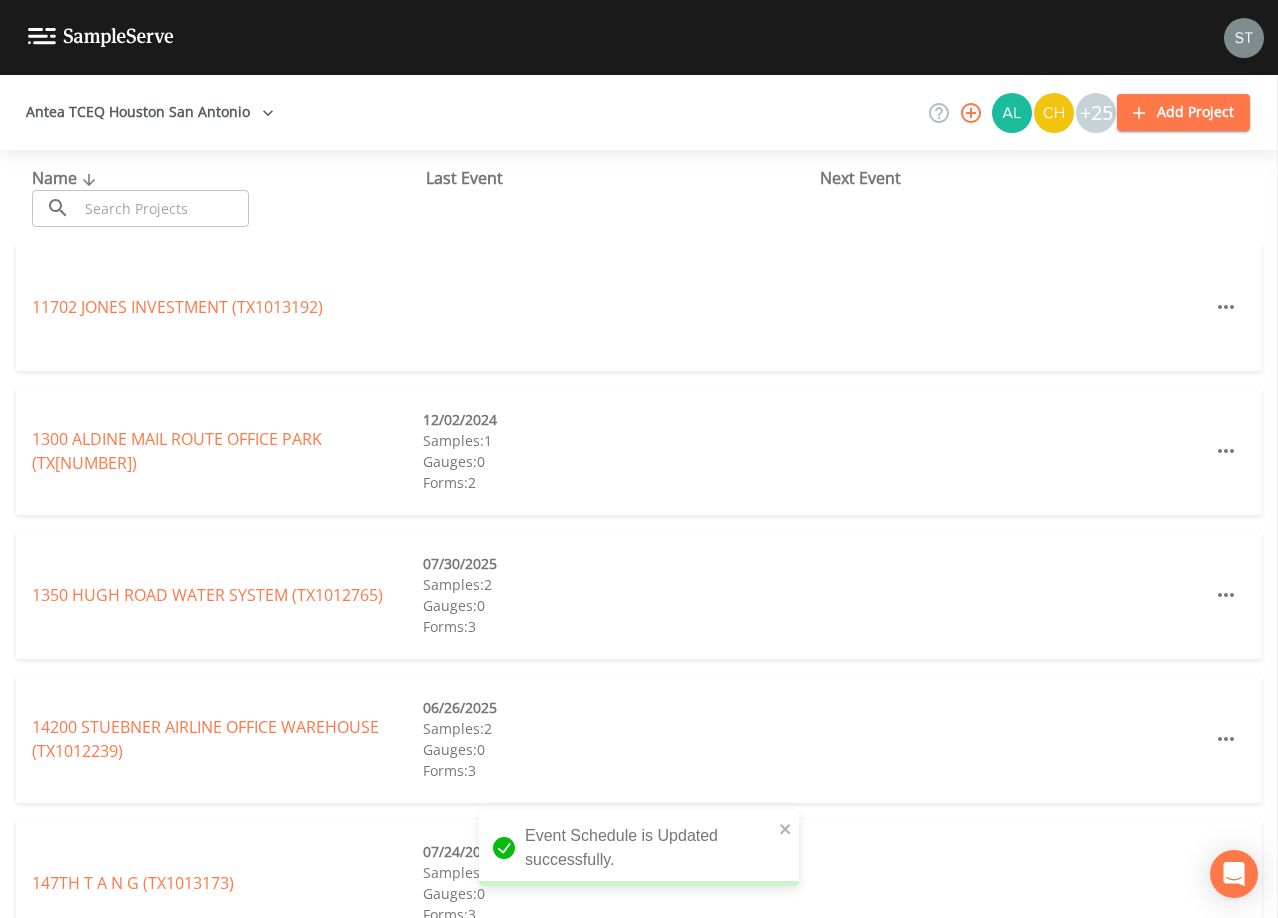 click at bounding box center (163, 208) 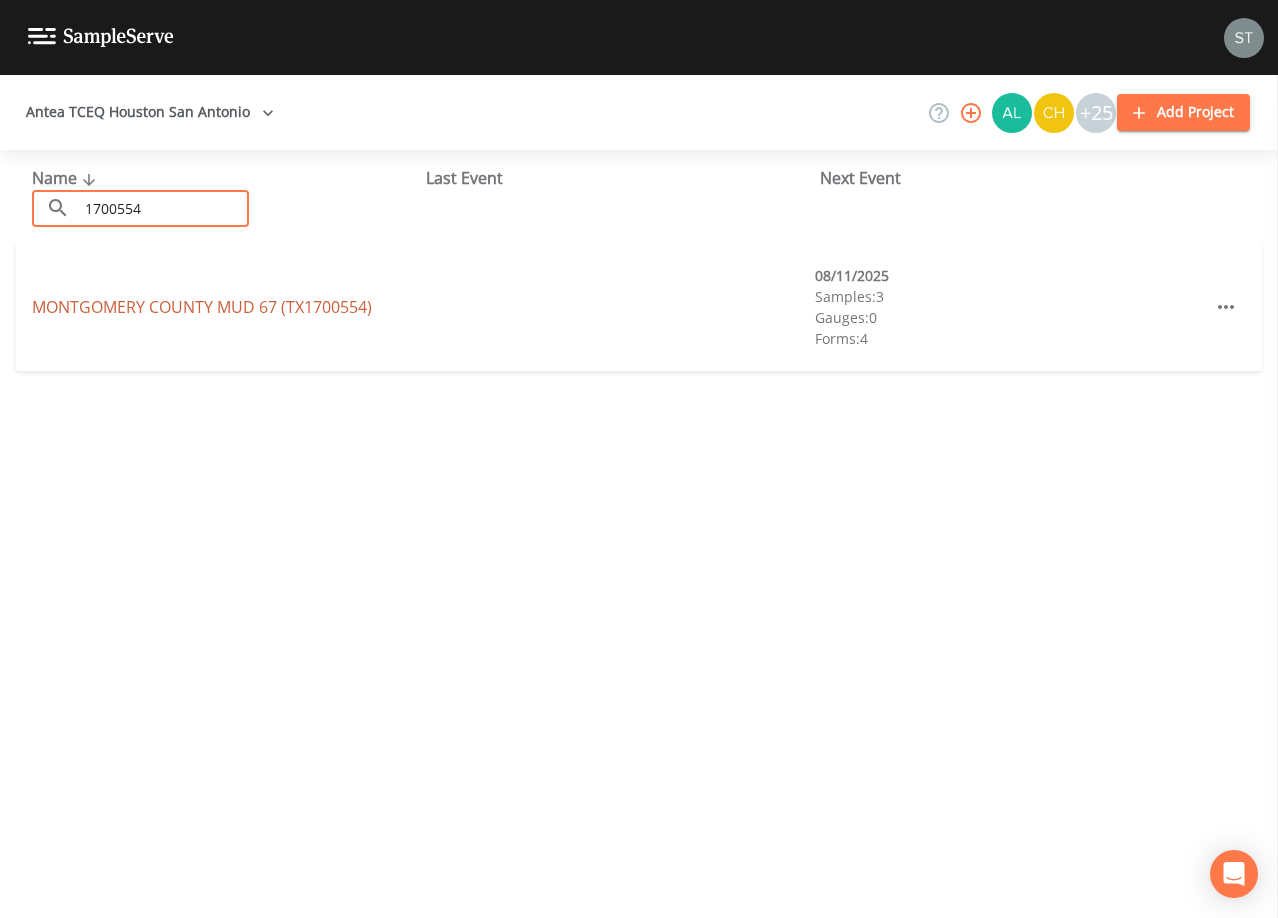 type on "1700554" 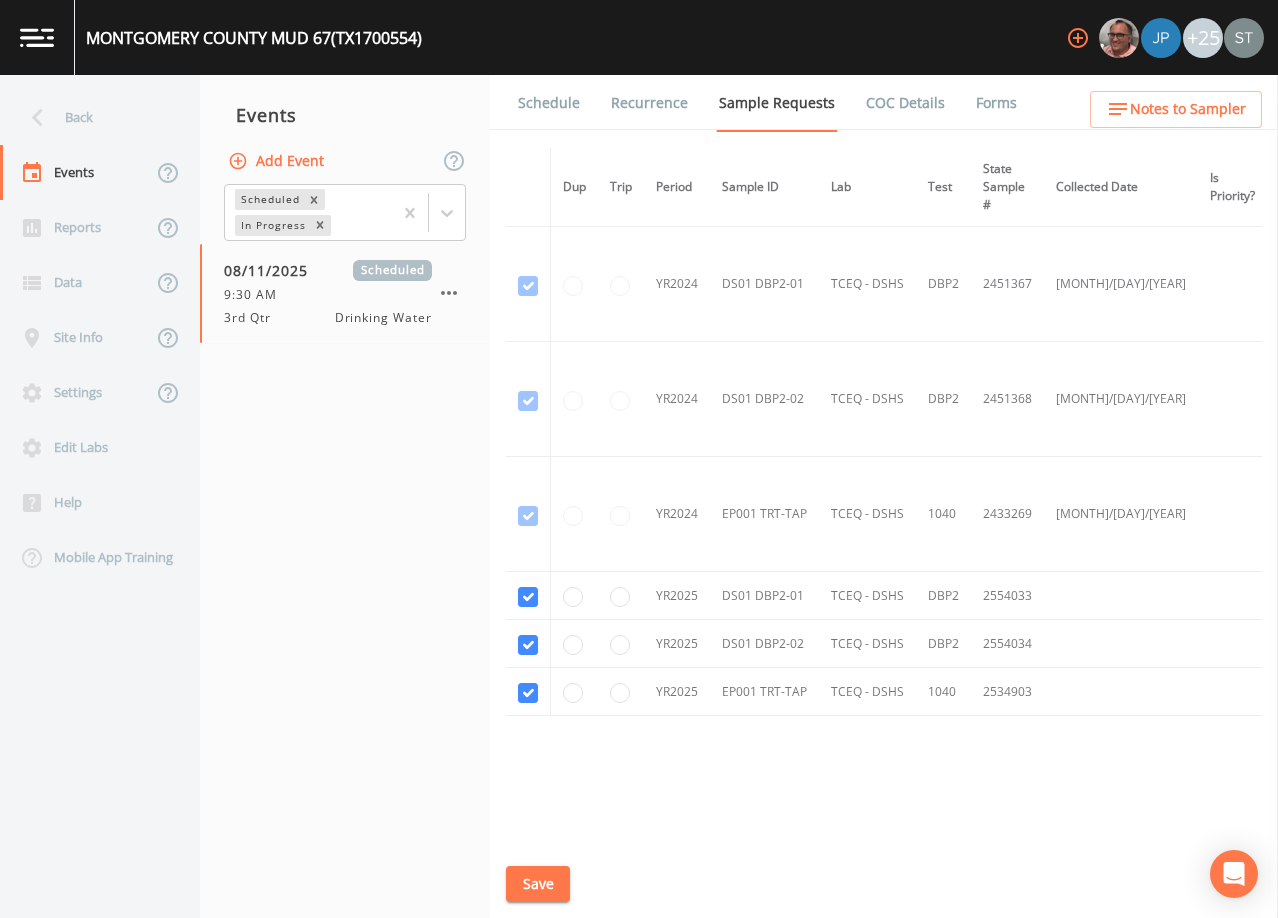 click on "Schedule" at bounding box center (549, 103) 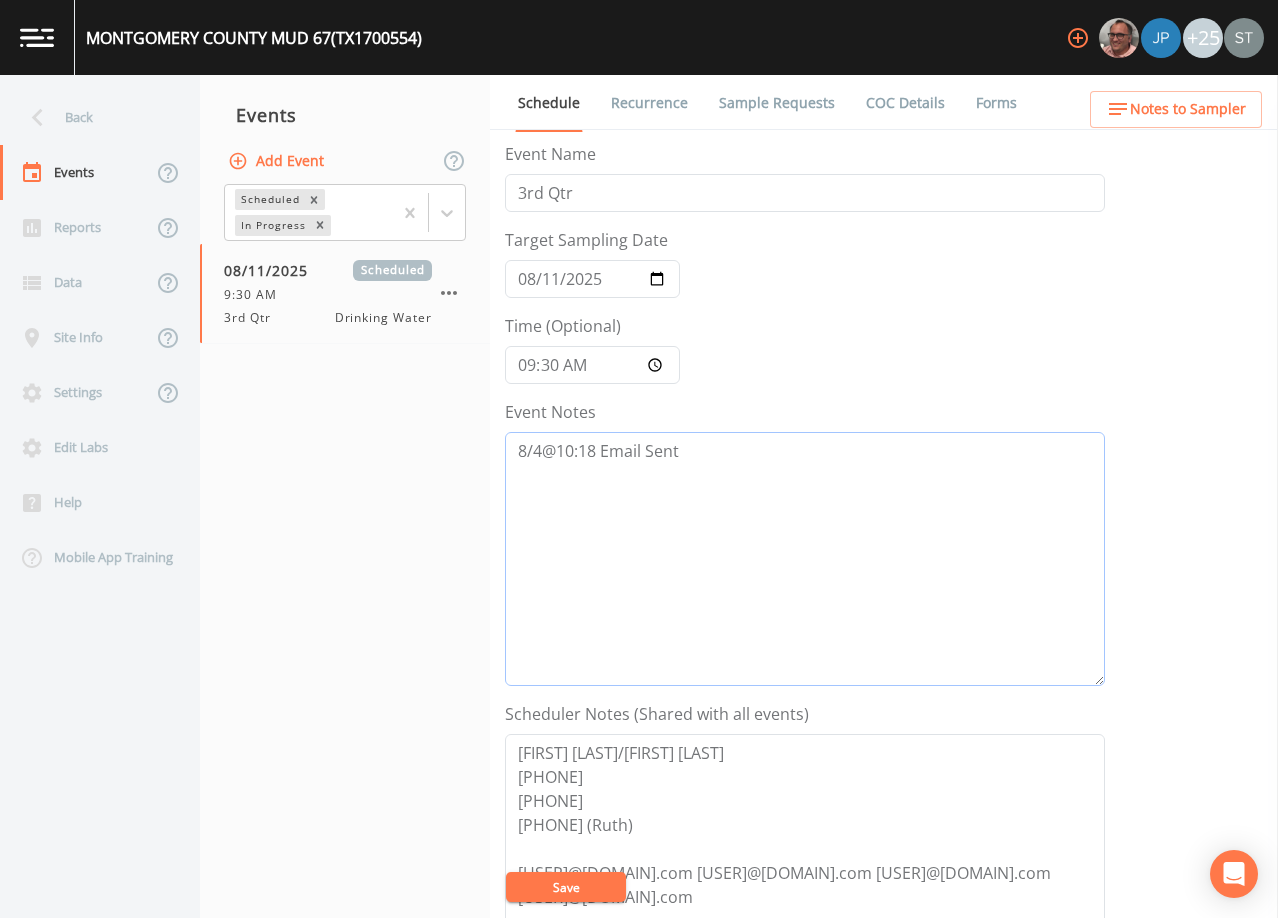 click on "8/4@10:18 Email Sent" at bounding box center (805, 559) 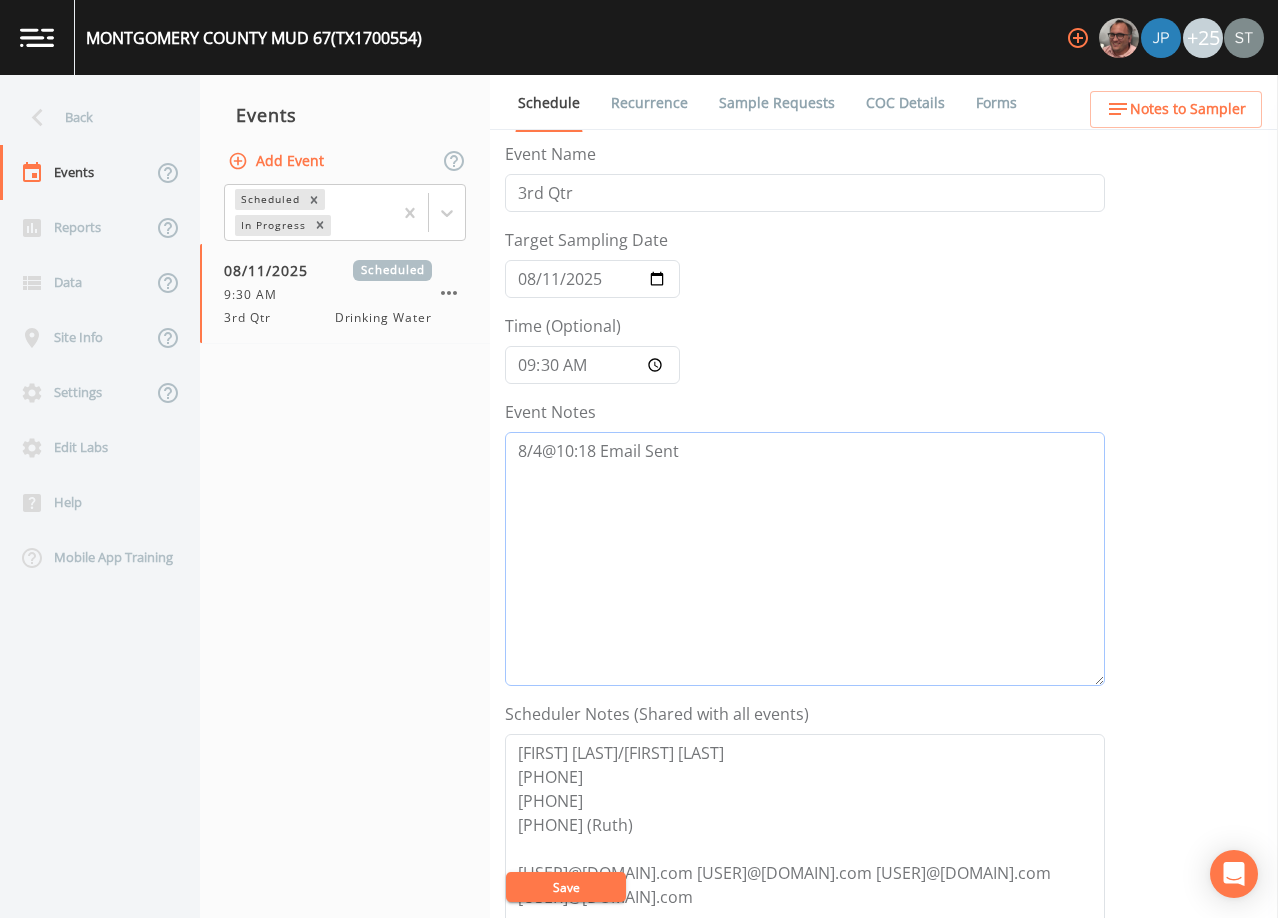 paste on "8/6@1:55 Per Ruth’s email “My apologies for the delay. I have to check & get back to you. We just did a whole set on 8/4/25. Are these for the quarter?”
8/6@2:11 Reply Email Sent" 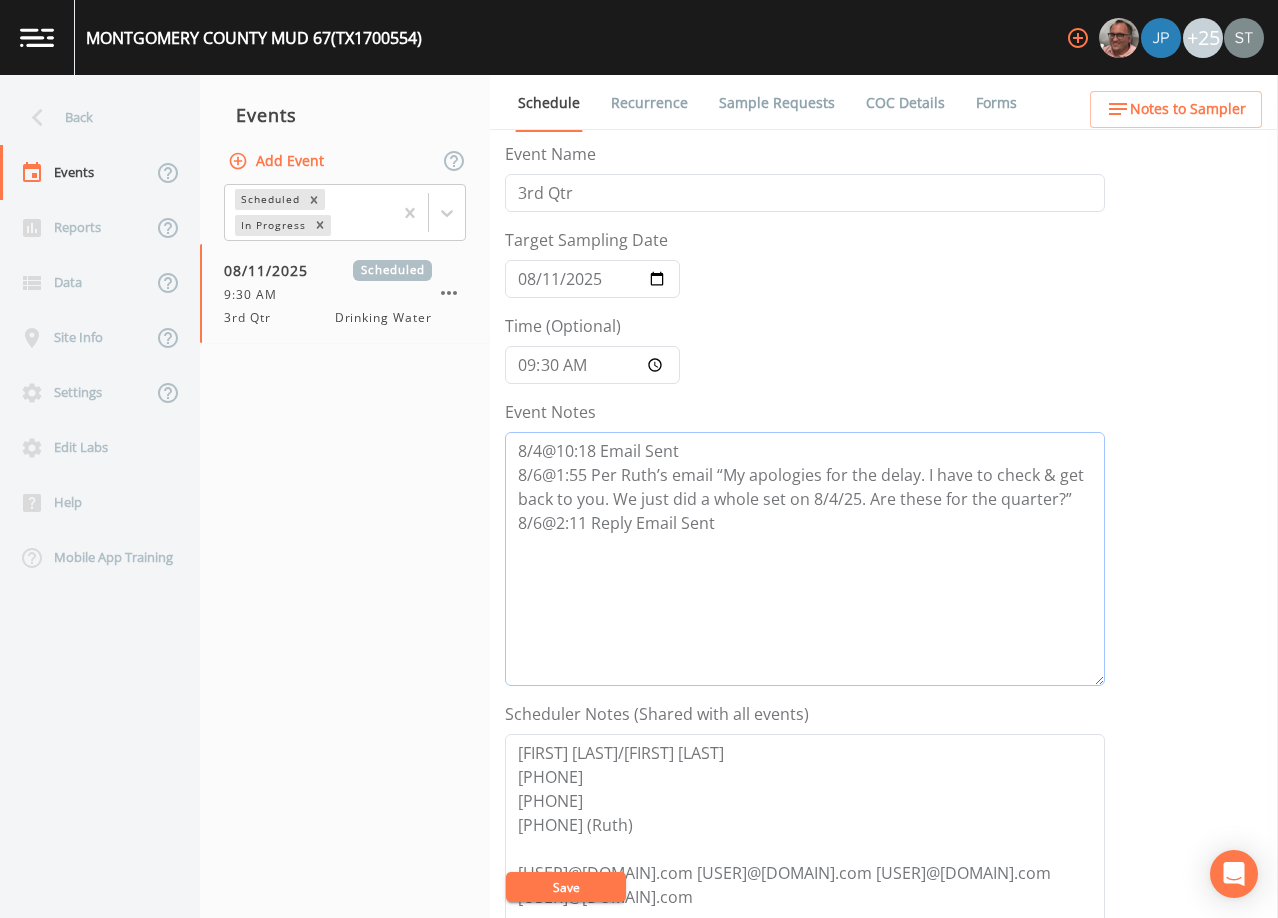type on "8/4@10:18 Email Sent
8/6@1:55 Per Ruth’s email “My apologies for the delay. I have to check & get back to you. We just did a whole set on 8/4/25. Are these for the quarter?”
8/6@2:11 Reply Email Sent" 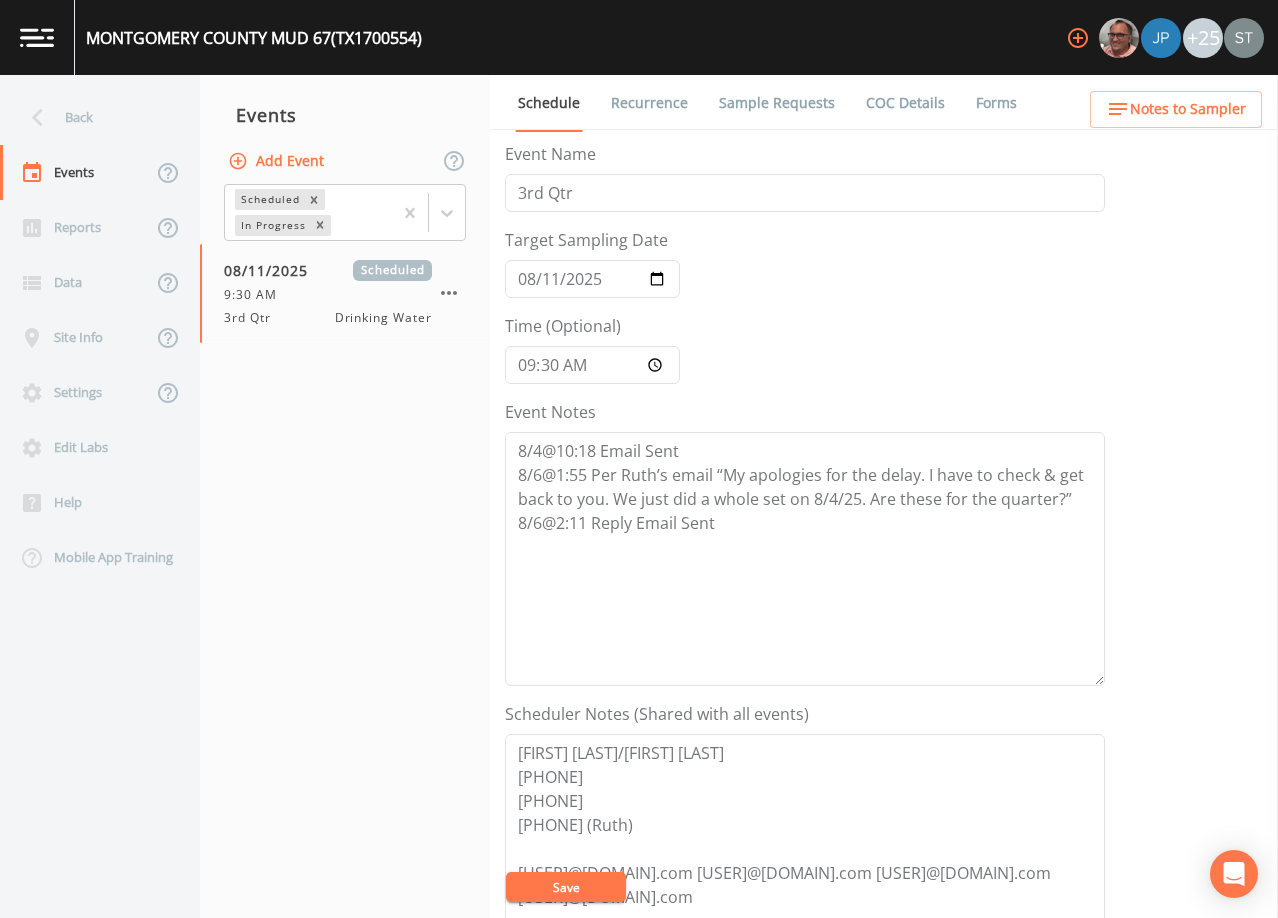click on "Save" at bounding box center (566, 887) 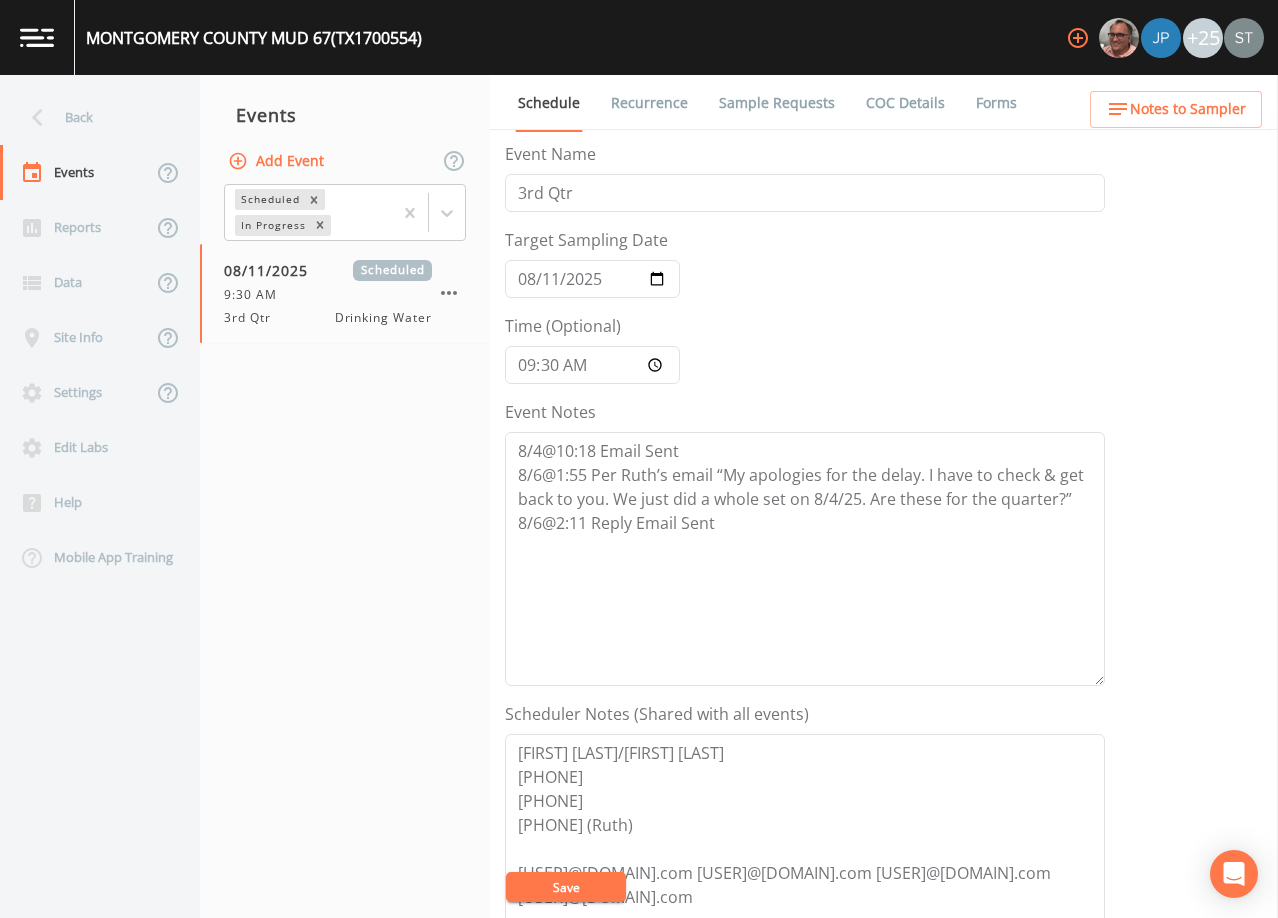 click on "Save" at bounding box center (566, 887) 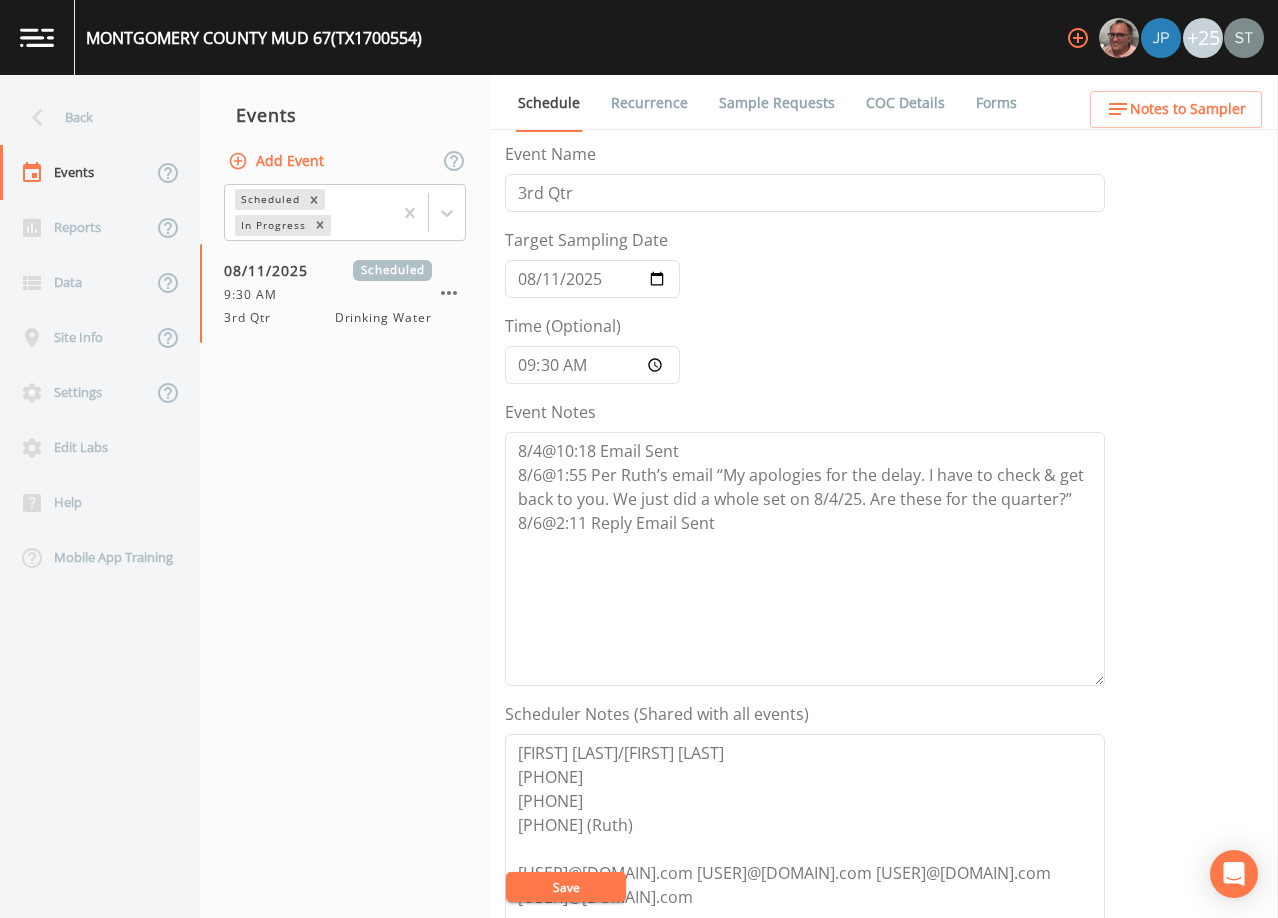 click on "Save" at bounding box center (566, 887) 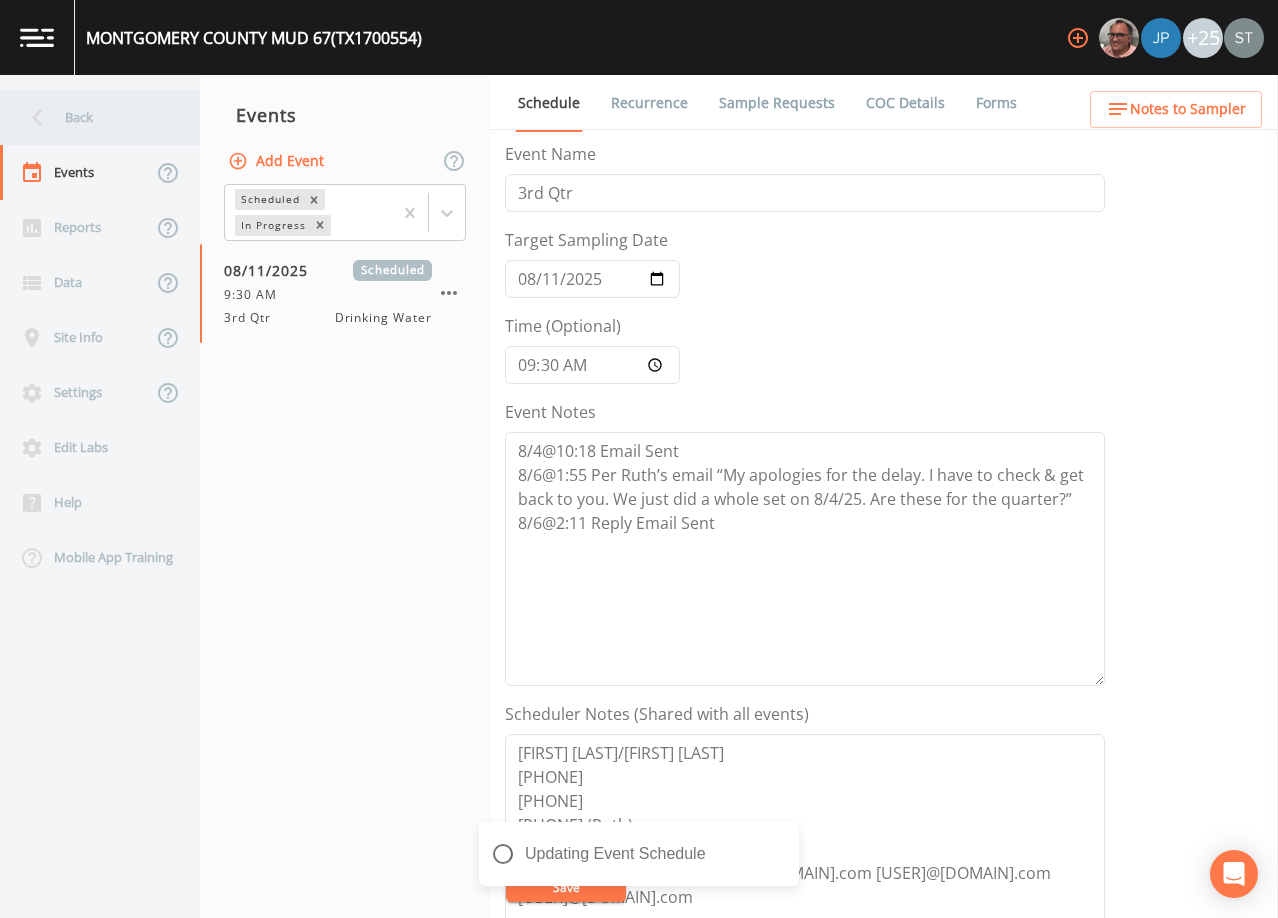 click on "Back" at bounding box center [90, 117] 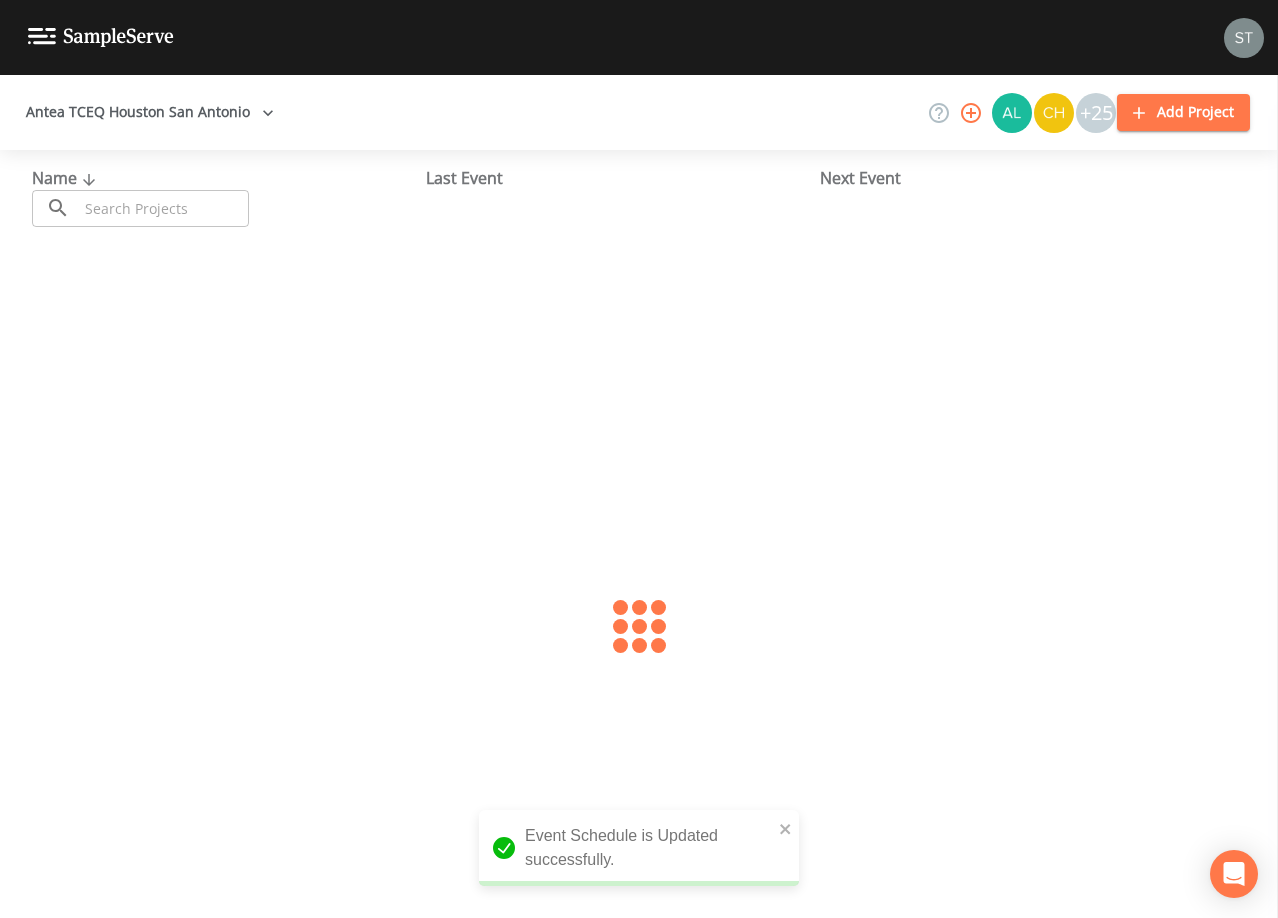 click at bounding box center (163, 208) 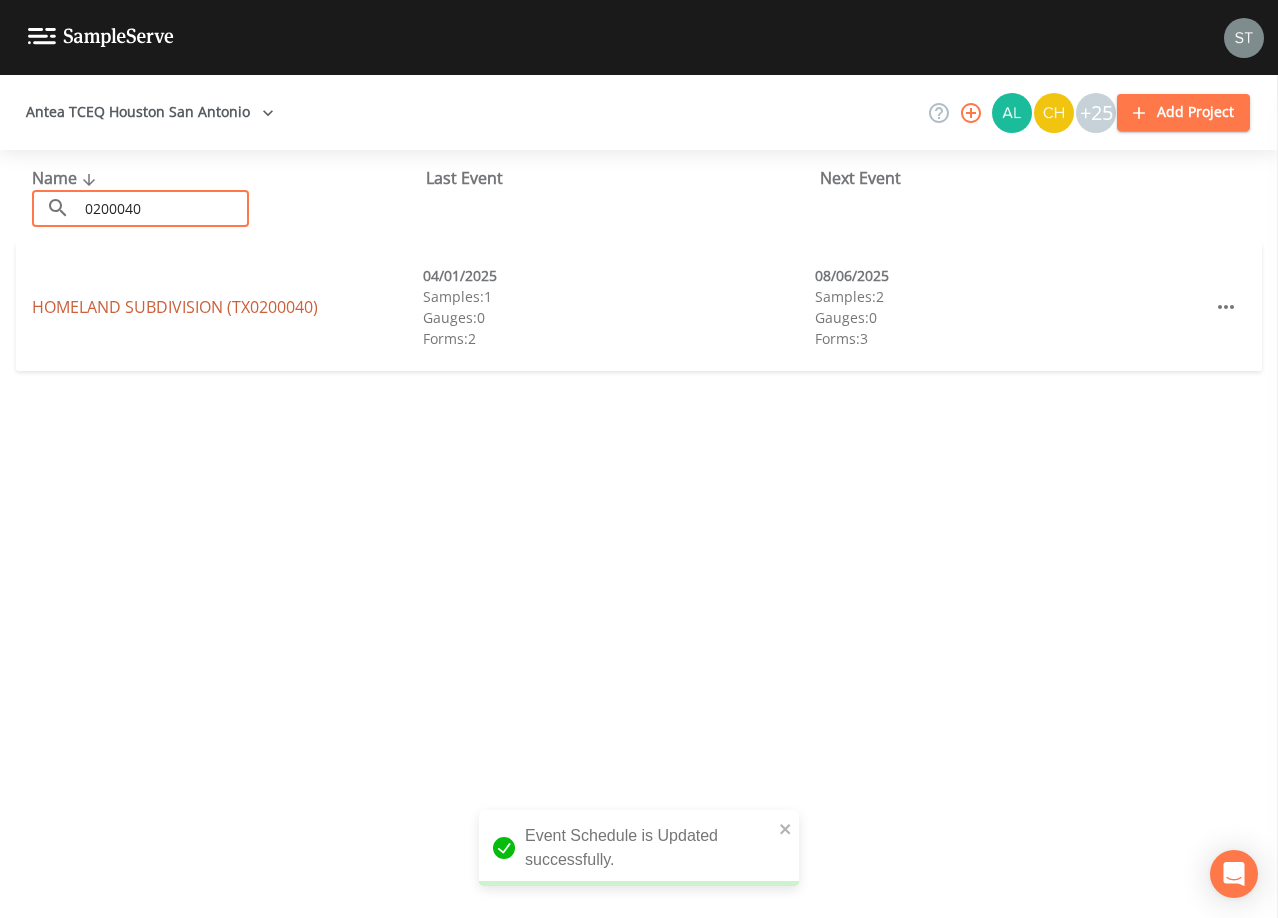 type on "0200040" 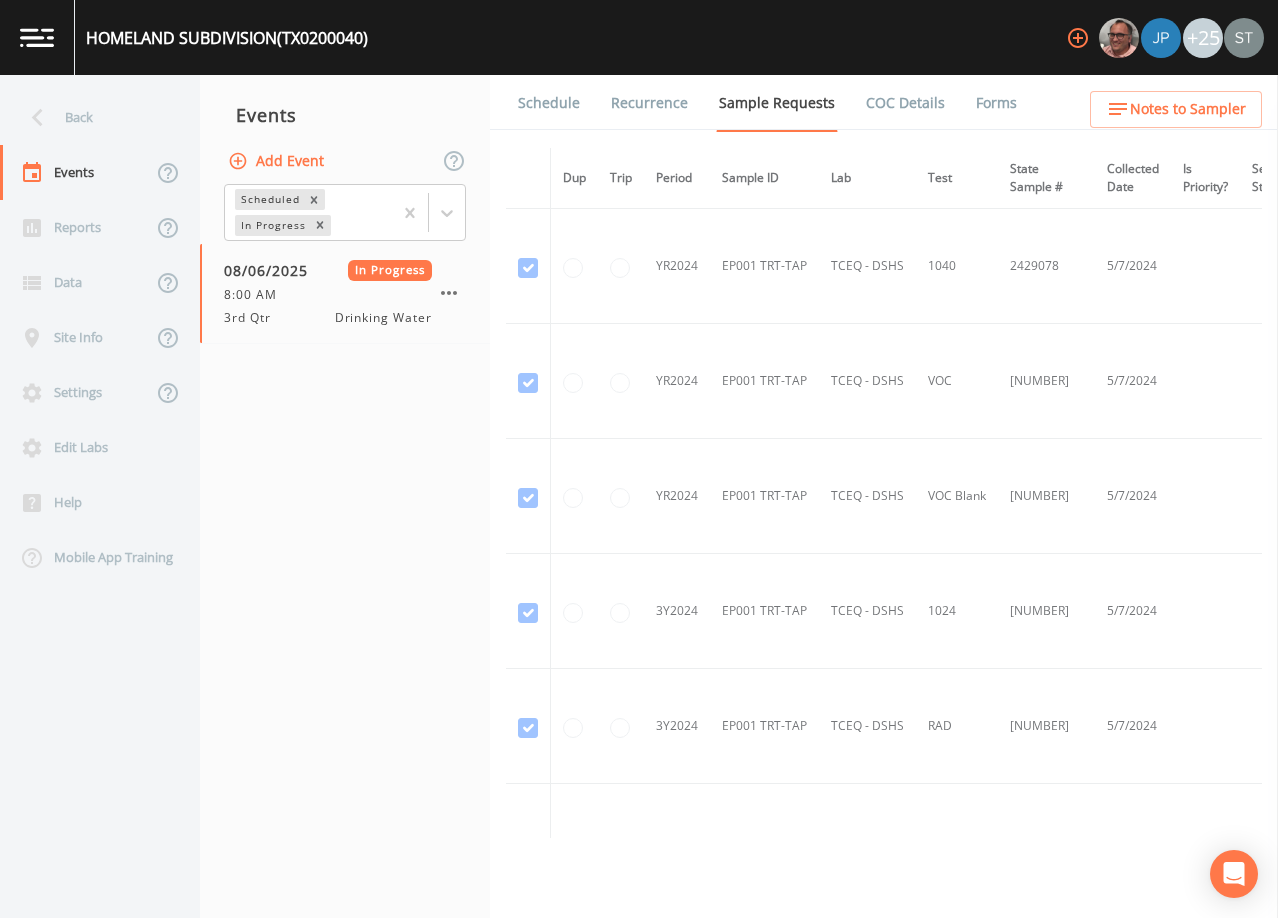 click on "Forms" at bounding box center [996, 103] 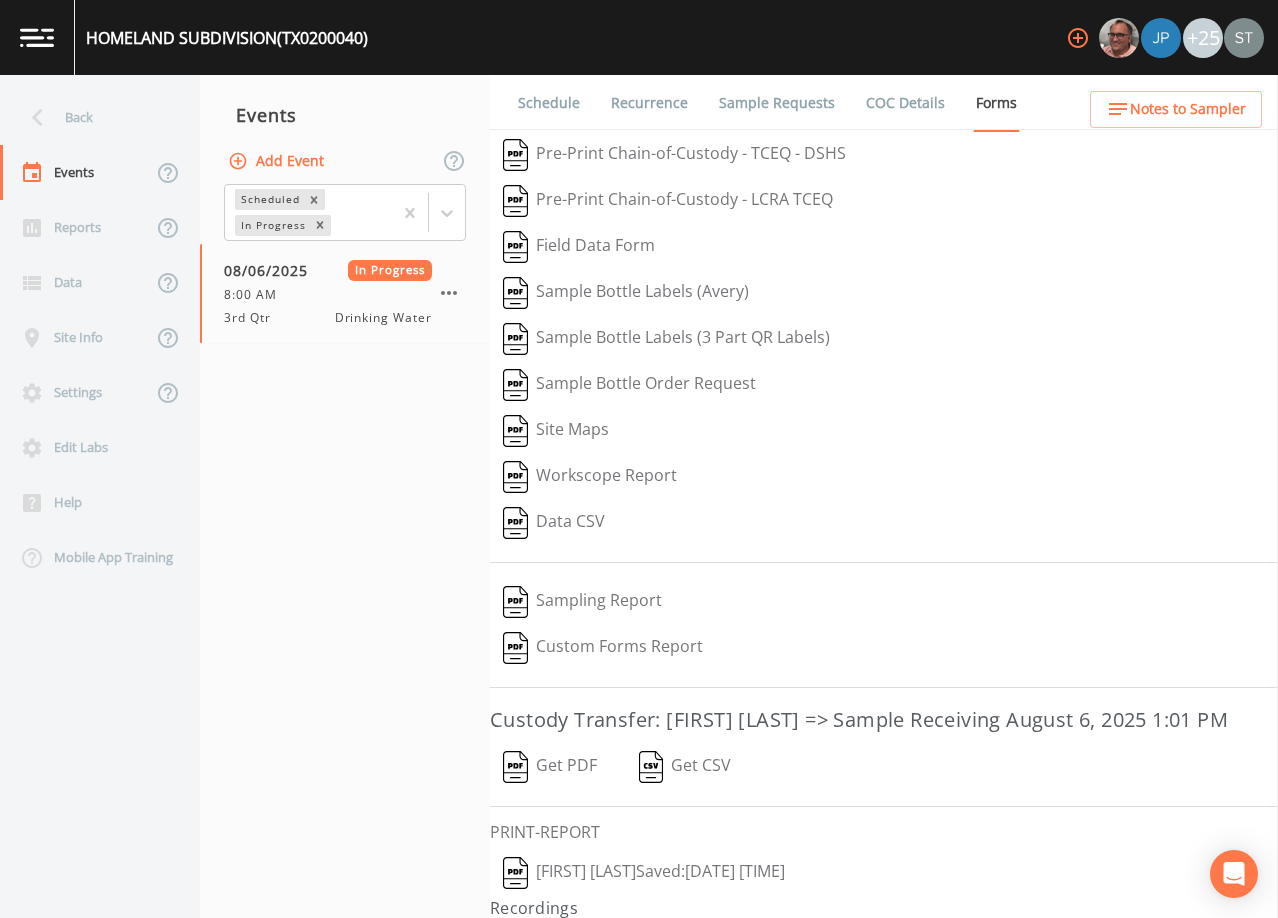 click on "Get PDF" at bounding box center [550, 767] 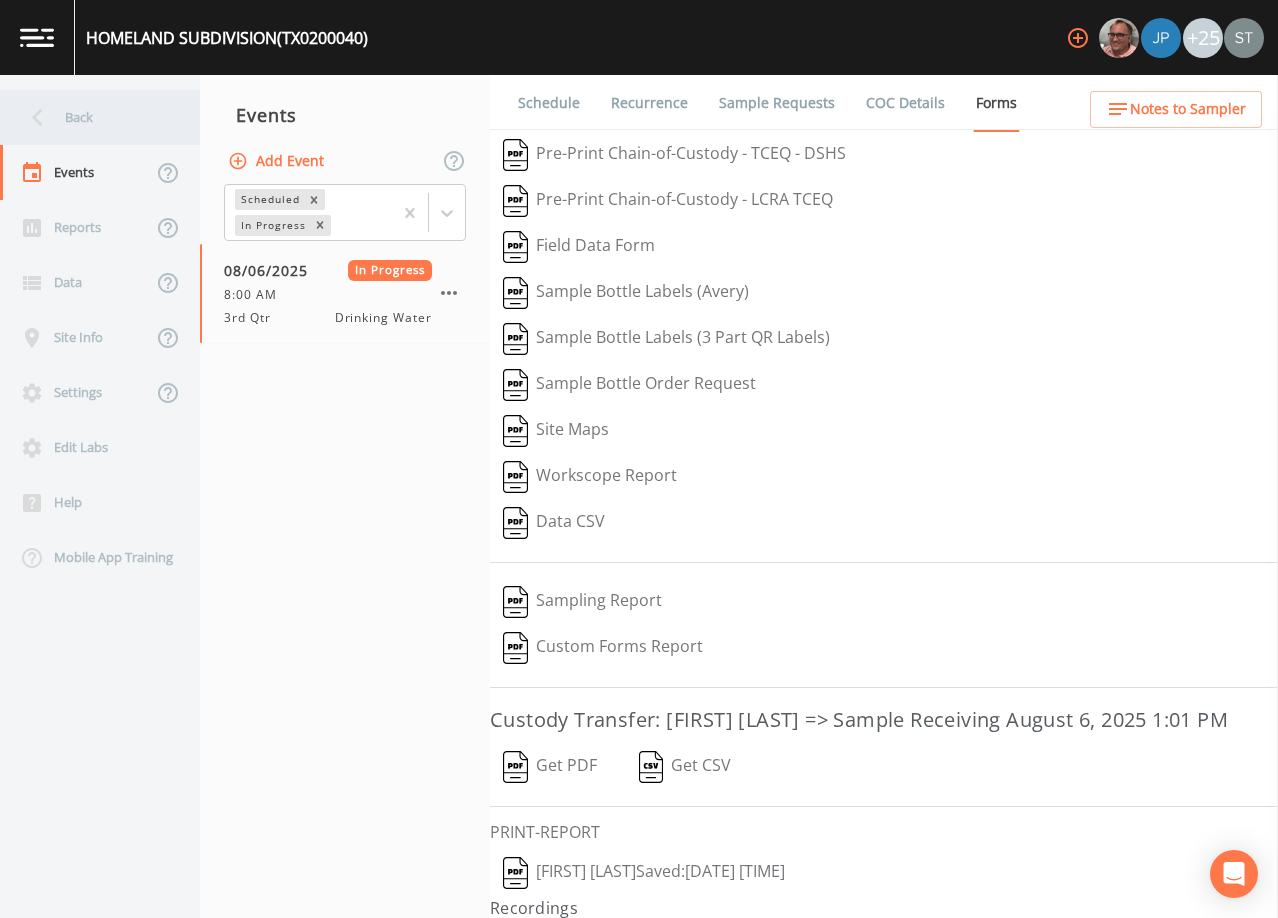 click on "Back" at bounding box center [90, 117] 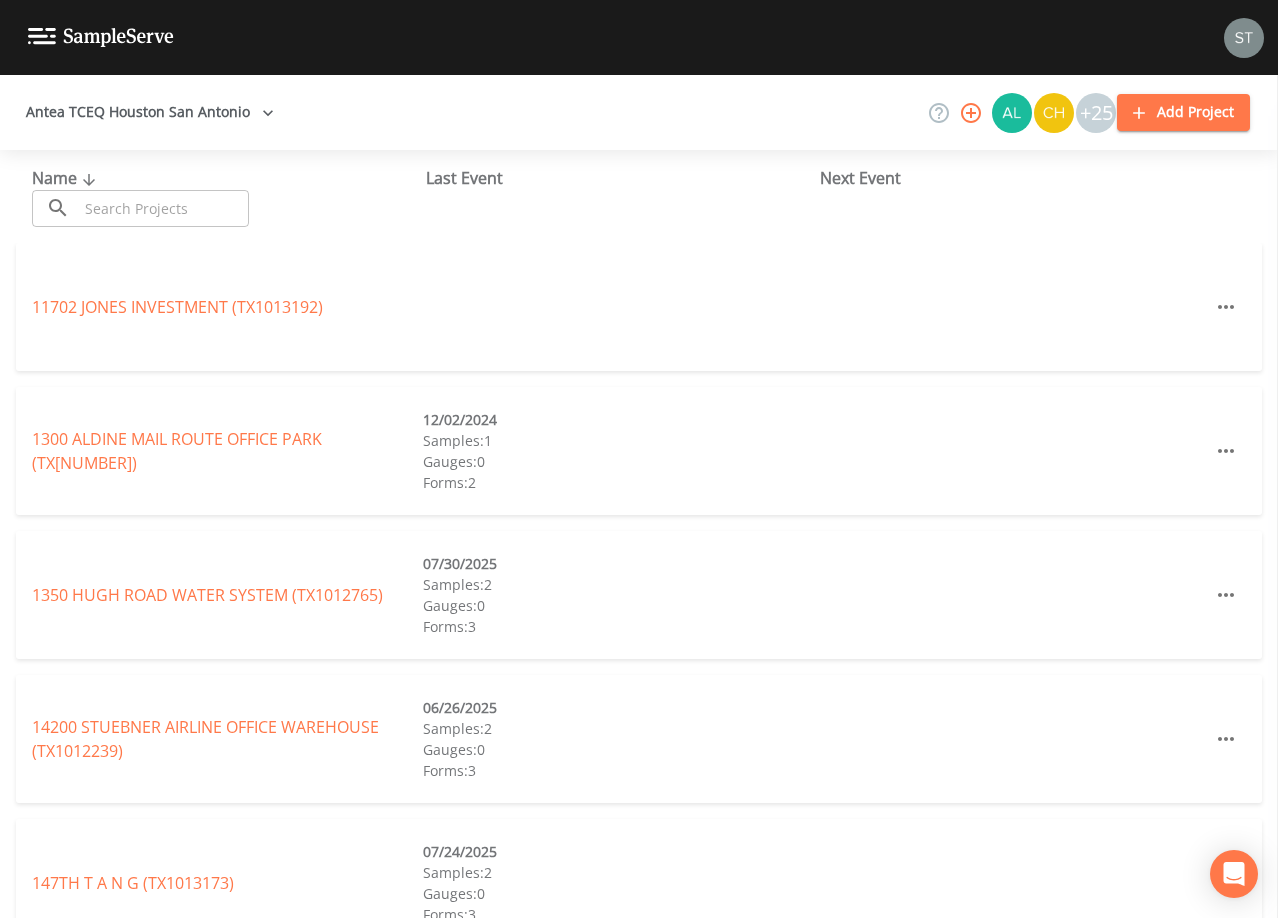 click at bounding box center (163, 208) 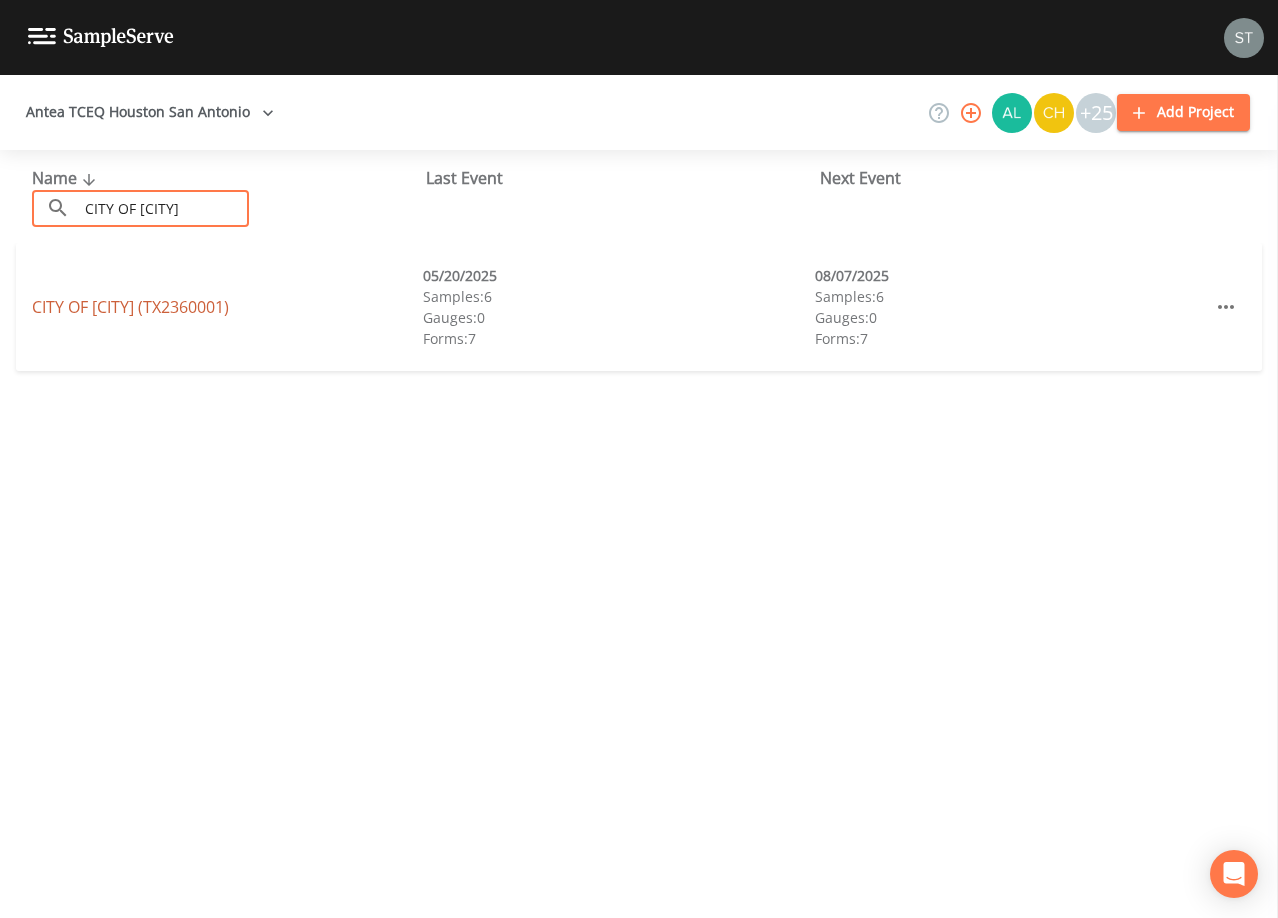 type on "CITY OF [CITY]" 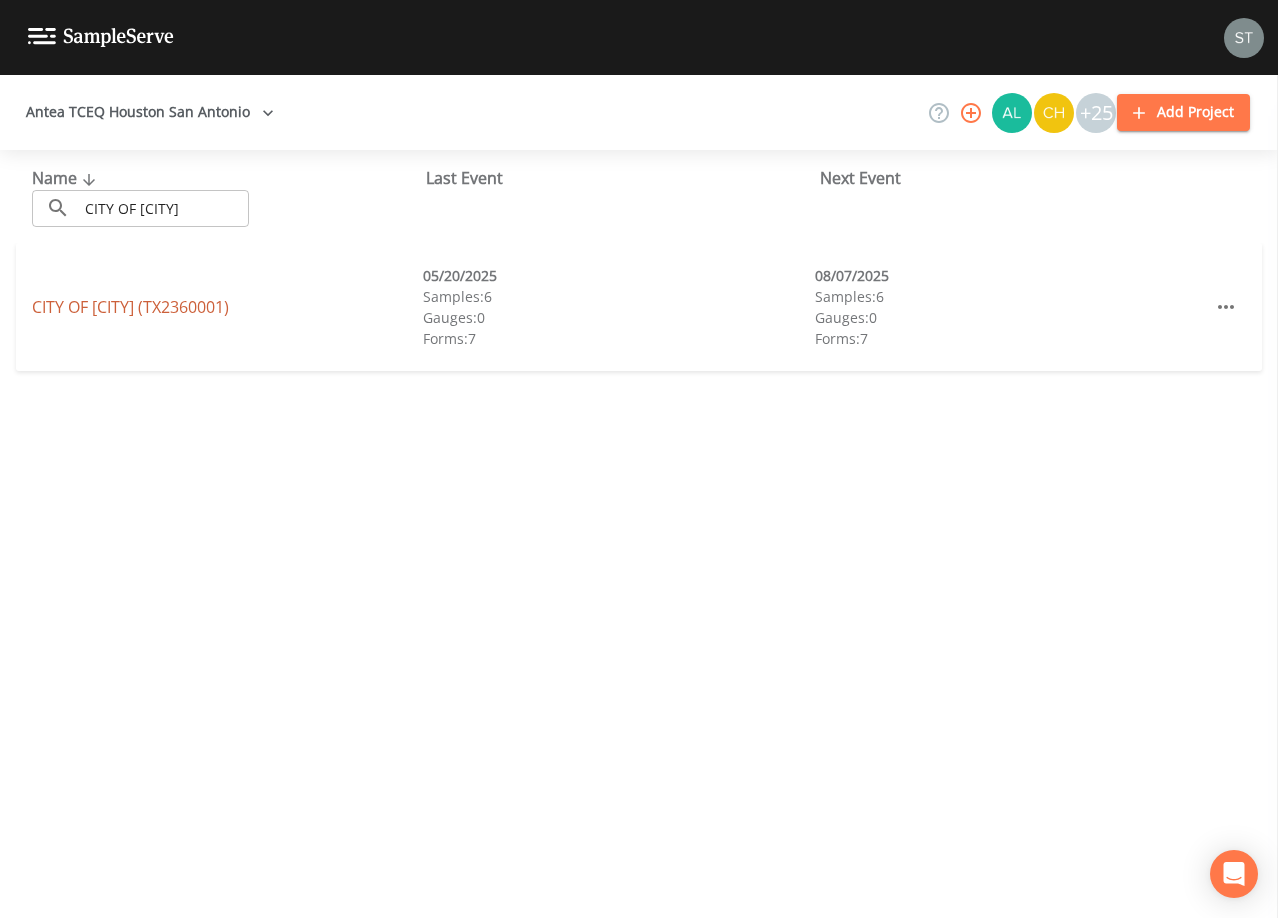 click on "CITY OF HUNTSVILLE   (TX2360001)" at bounding box center (130, 307) 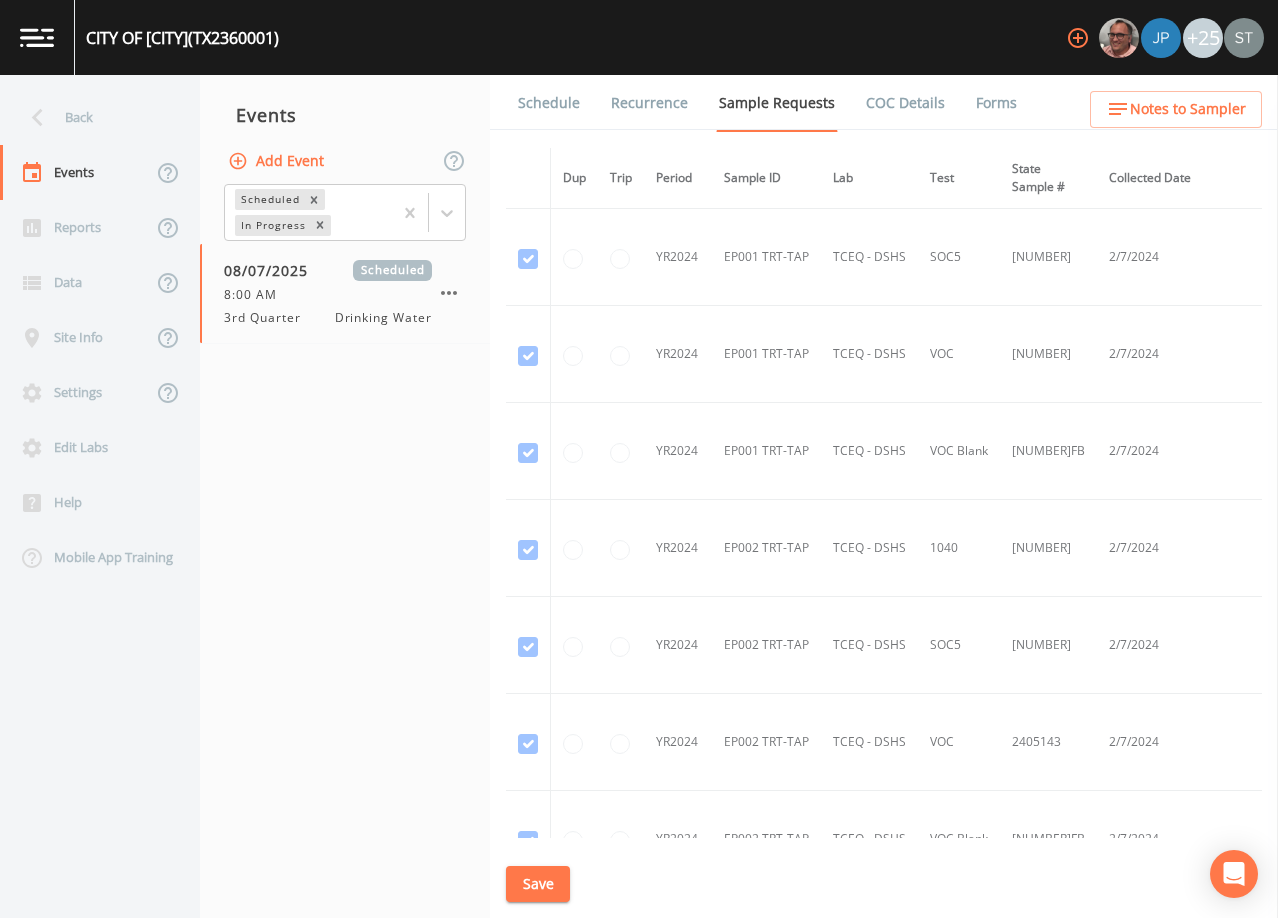 click on "Schedule" at bounding box center [549, 103] 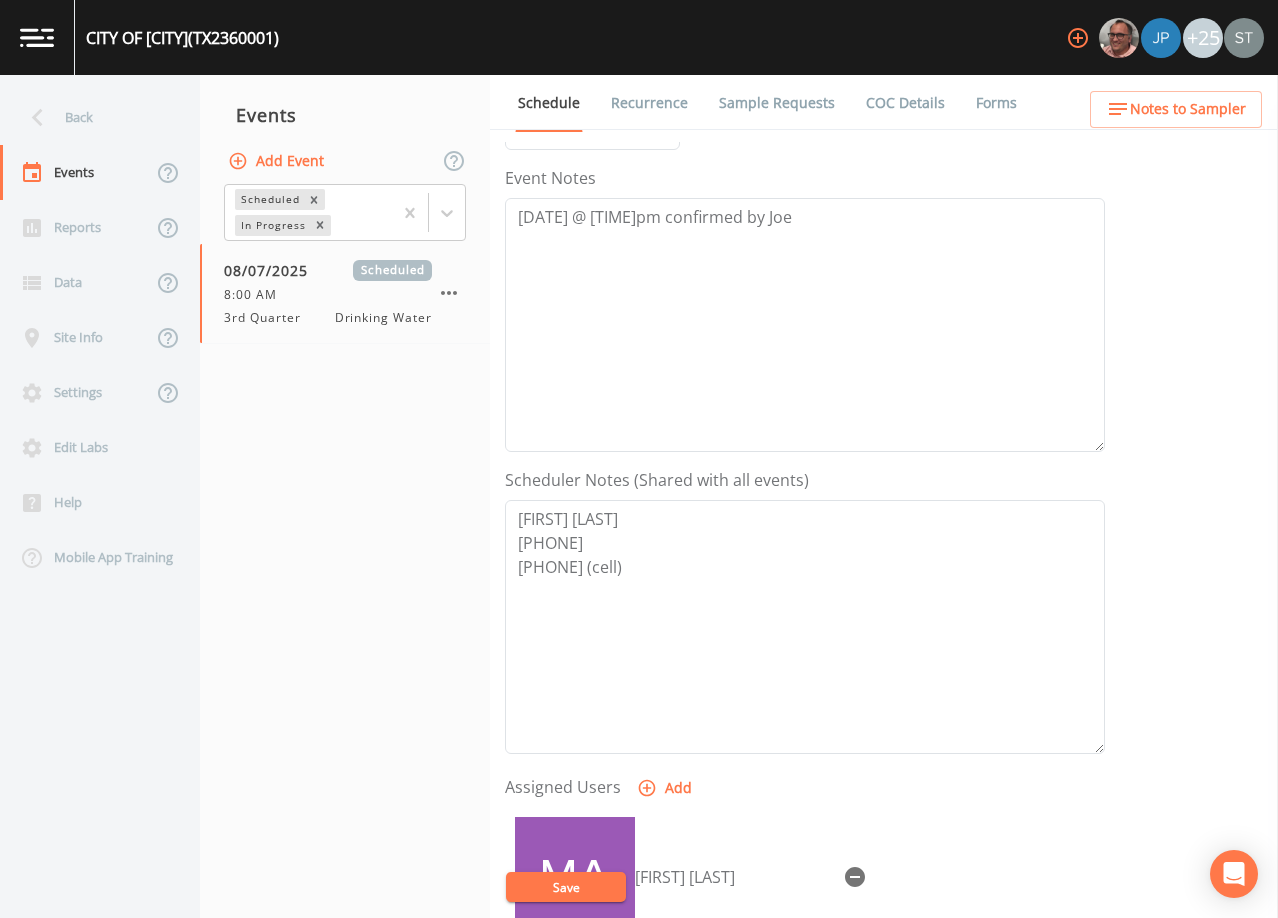 scroll, scrollTop: 200, scrollLeft: 0, axis: vertical 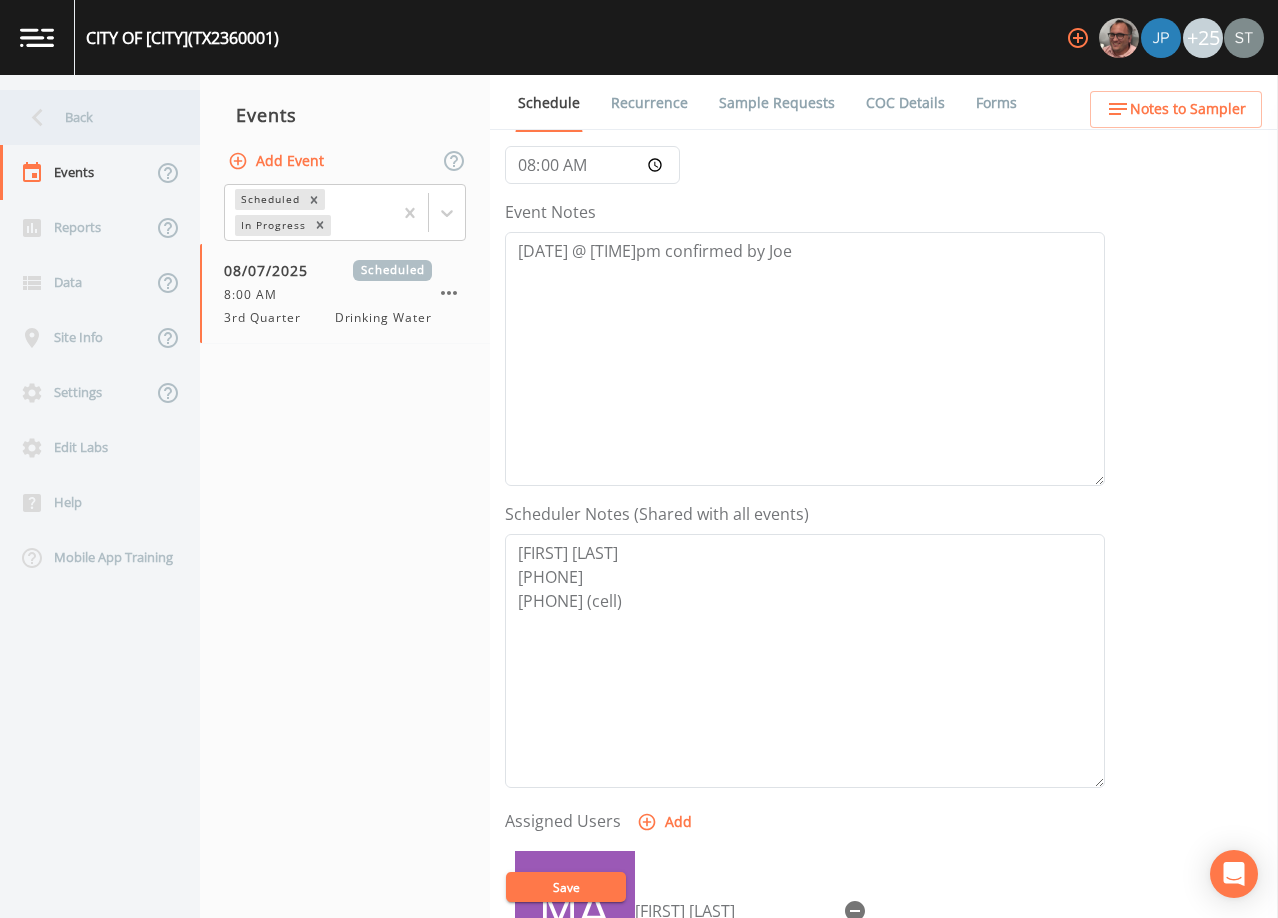 click on "Back" at bounding box center (90, 117) 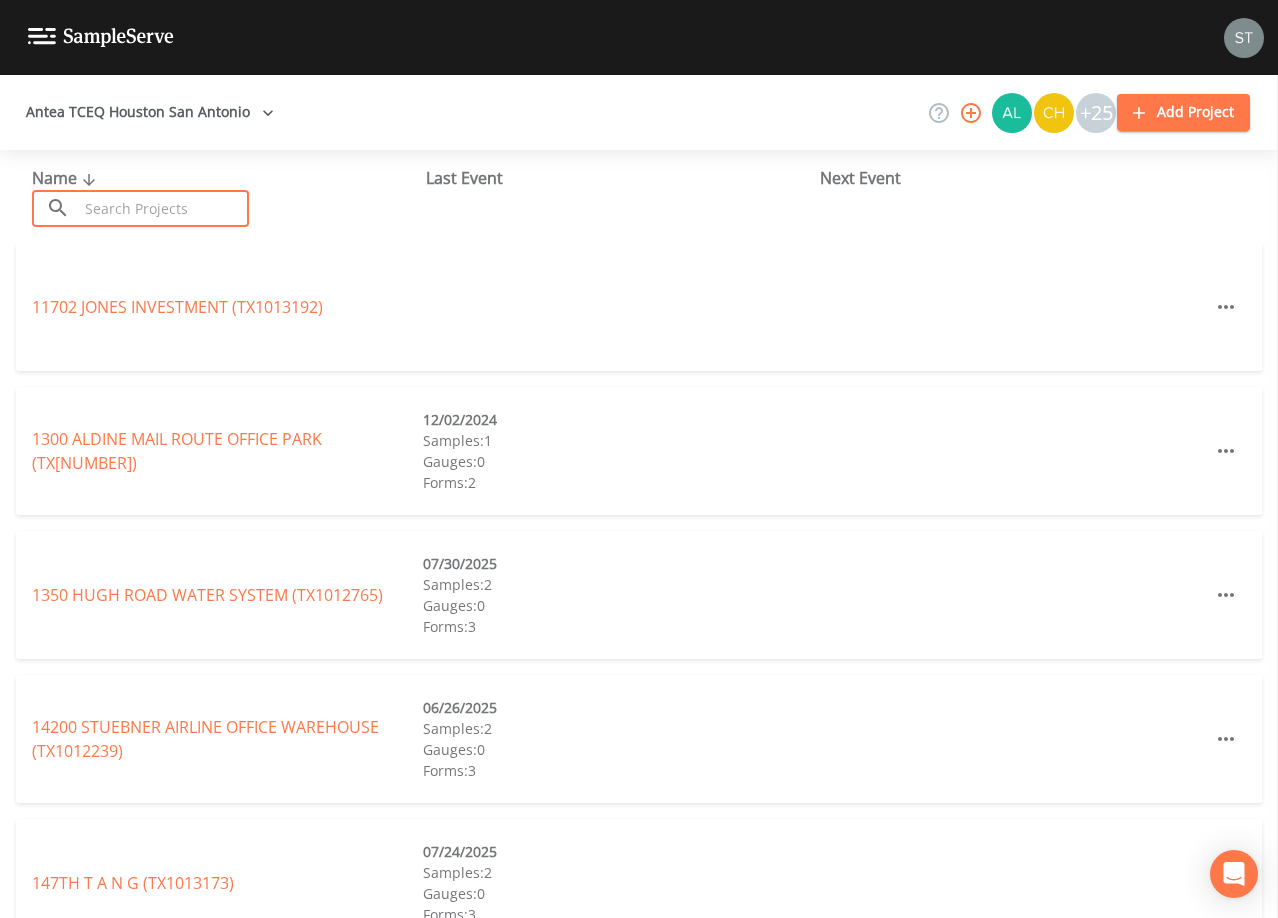drag, startPoint x: 186, startPoint y: 205, endPoint x: 192, endPoint y: 192, distance: 14.3178215 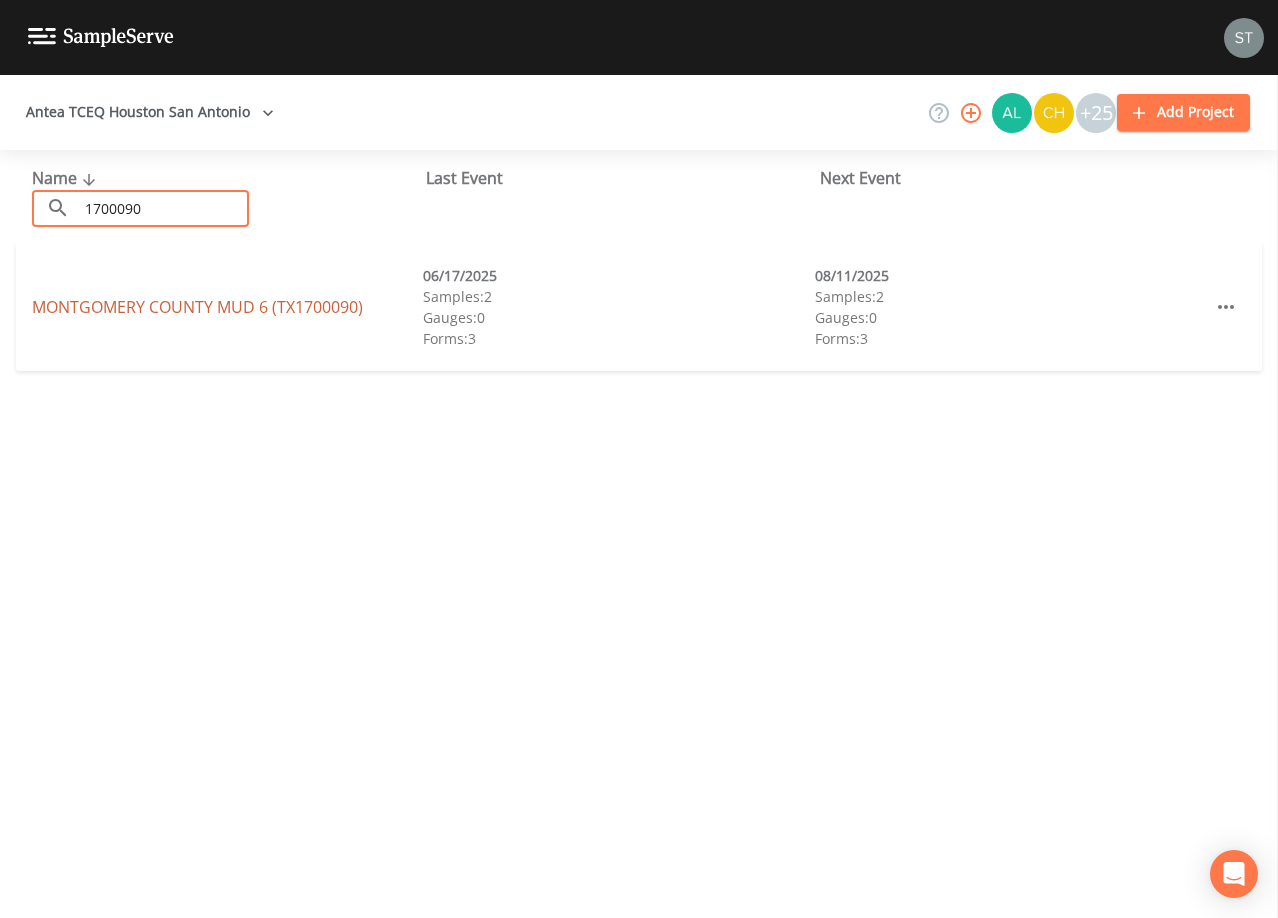 type on "1700090" 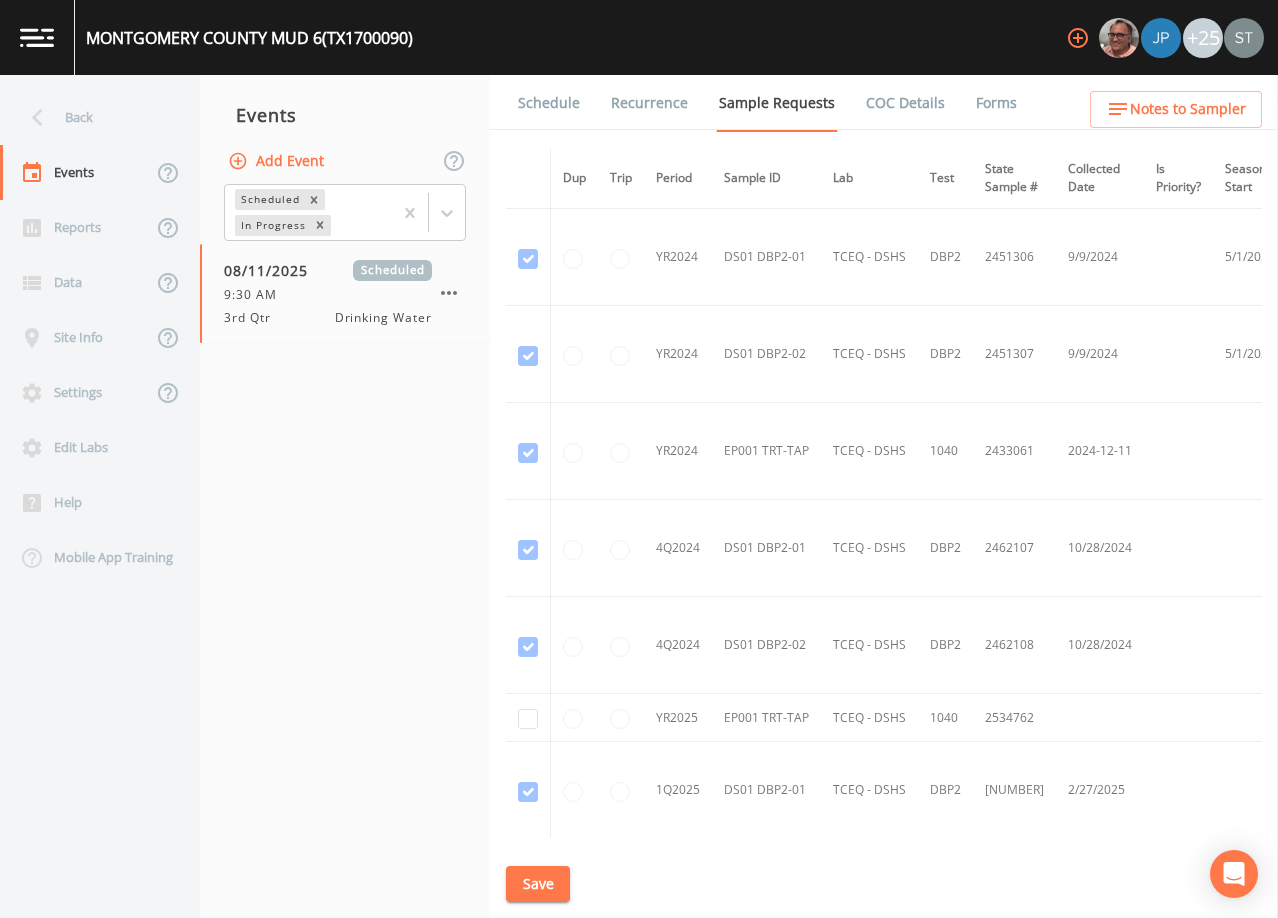 click on "Schedule" at bounding box center (549, 103) 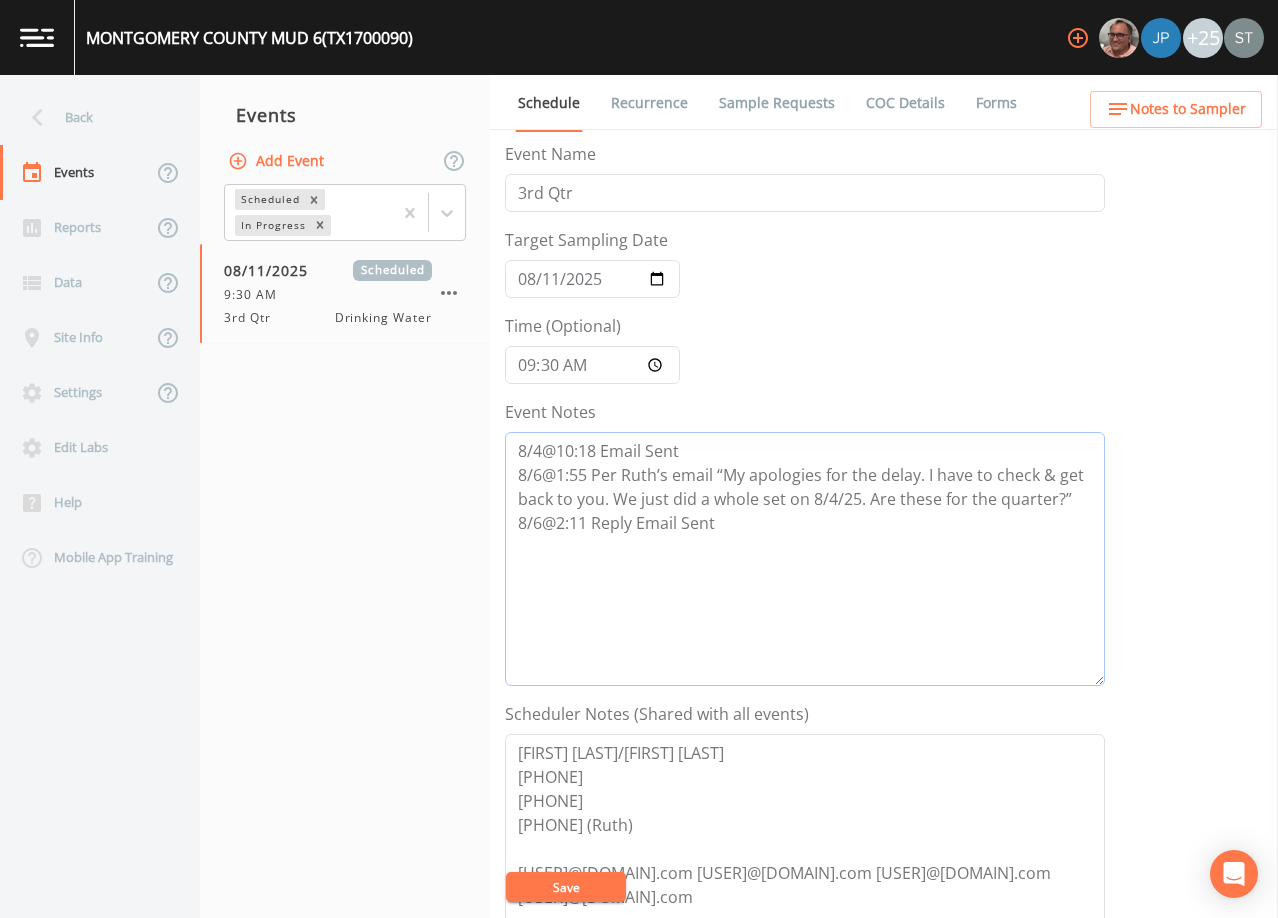 click on "8/4@10:18 Email Sent
8/6@1:55 Per Ruth’s email “My apologies for the delay. I have to check & get back to you. We just did a whole set on 8/4/25. Are these for the quarter?”
8/6@2:11 Reply Email Sent" at bounding box center (805, 559) 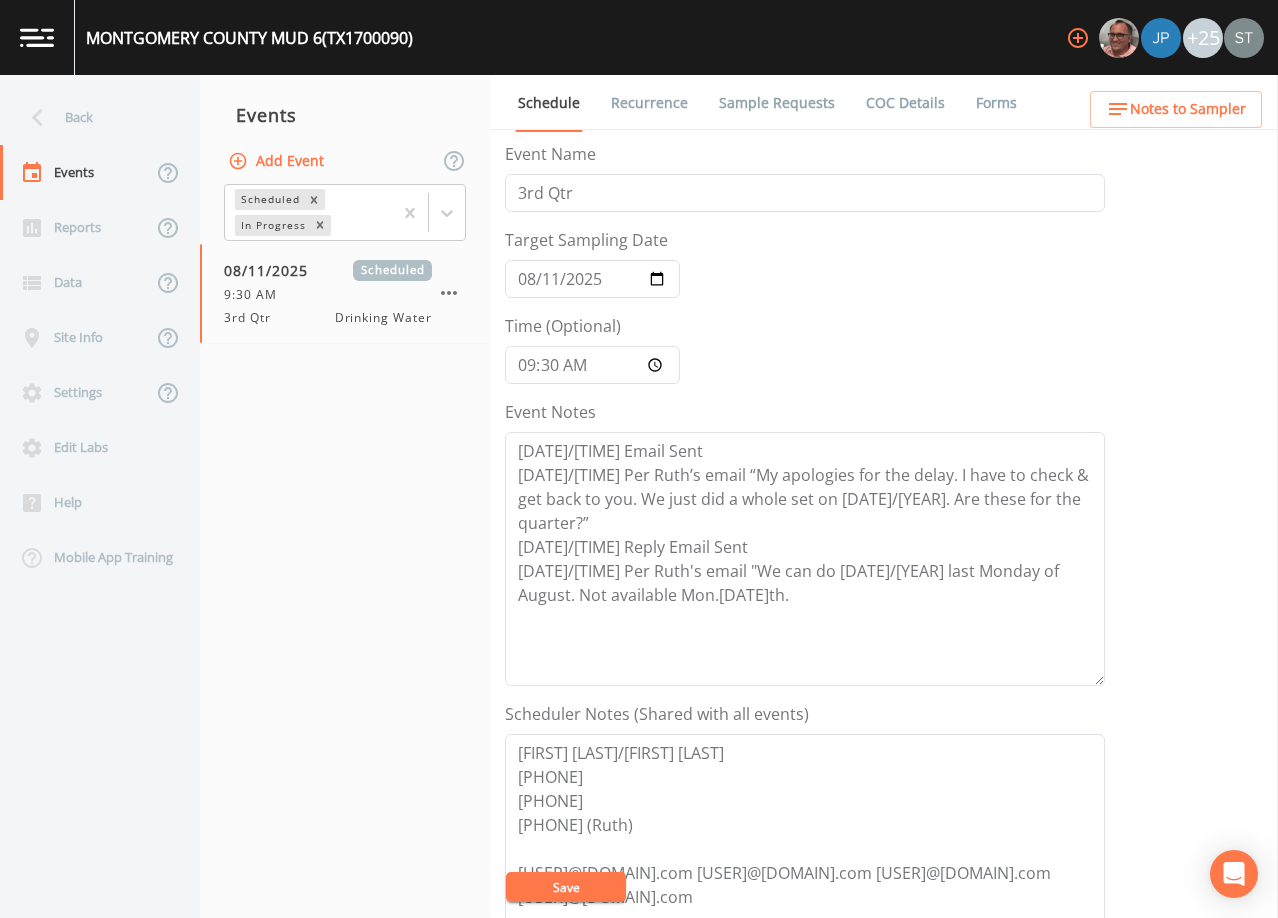 click on "Save" at bounding box center (566, 887) 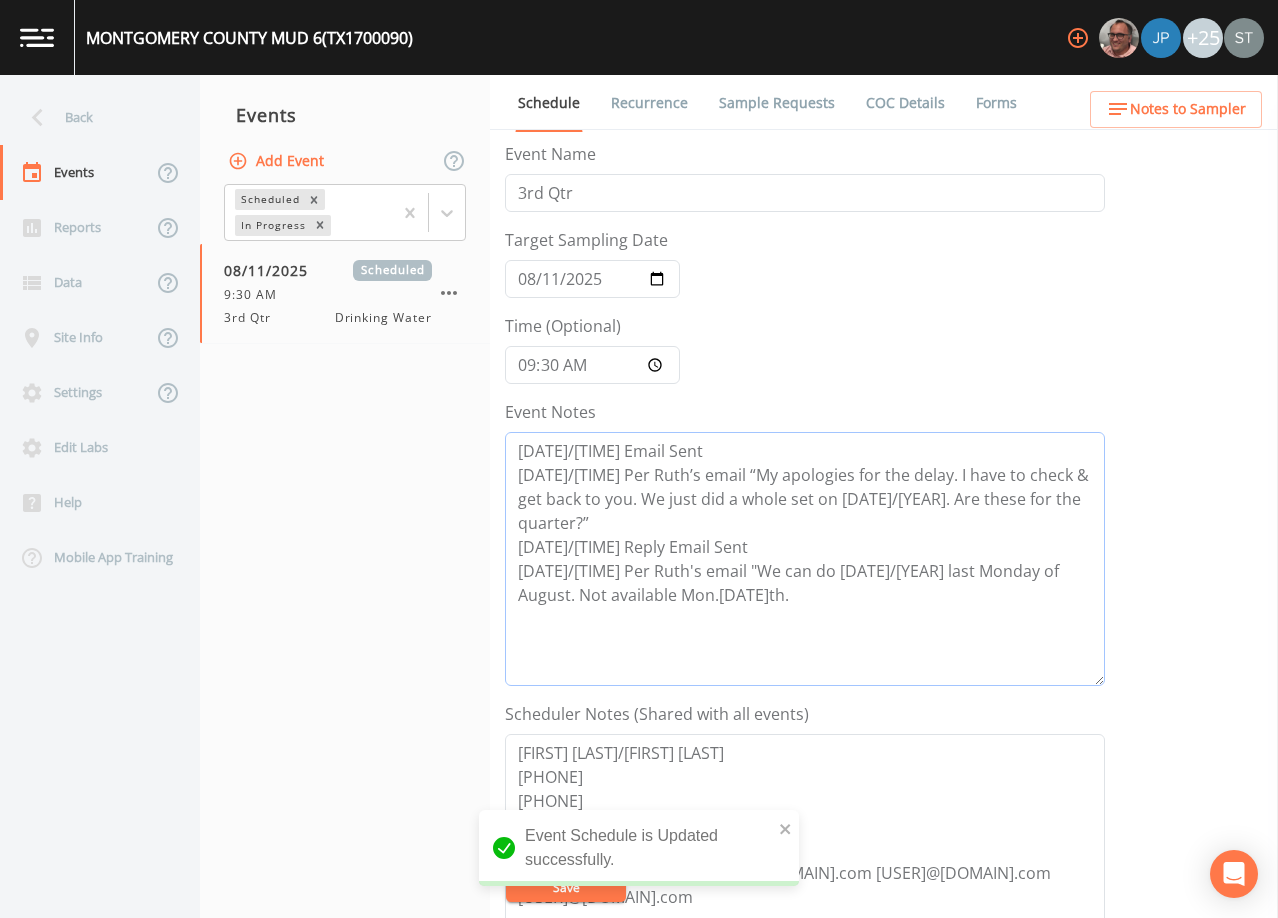 click on "[DATE]/[TIME] Email Sent
[DATE]/[TIME] Per Ruth’s email “My apologies for the delay. I have to check & get back to you. We just did a whole set on [DATE]/[YEAR]. Are these for the quarter?”
[DATE]/[TIME] Reply Email Sent
[DATE]/[TIME] Per Ruth's email "We can do [DATE]/[YEAR] last Monday of August. Not available Mon.[DATE]th." at bounding box center (805, 559) 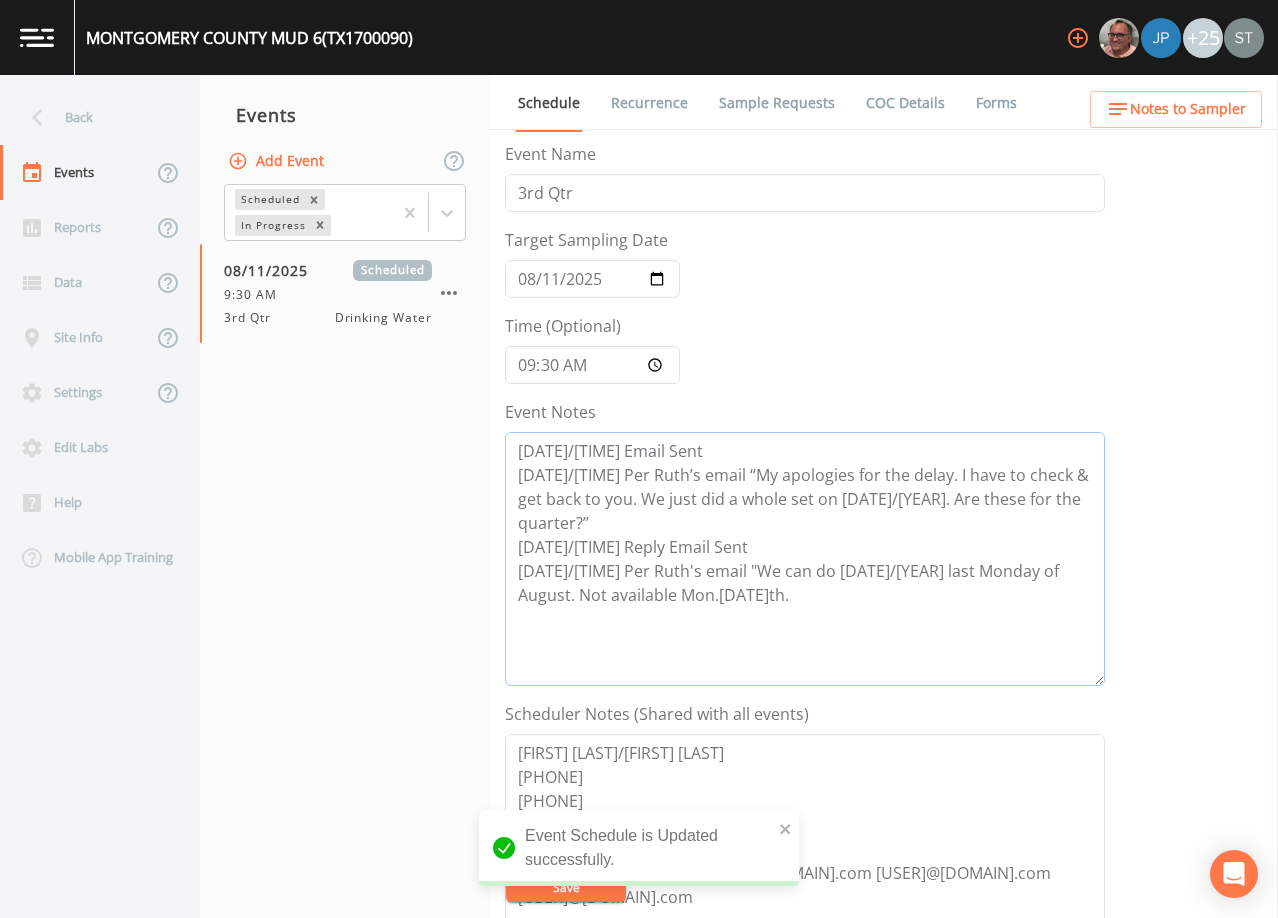 drag, startPoint x: 736, startPoint y: 585, endPoint x: 479, endPoint y: 558, distance: 258.4144 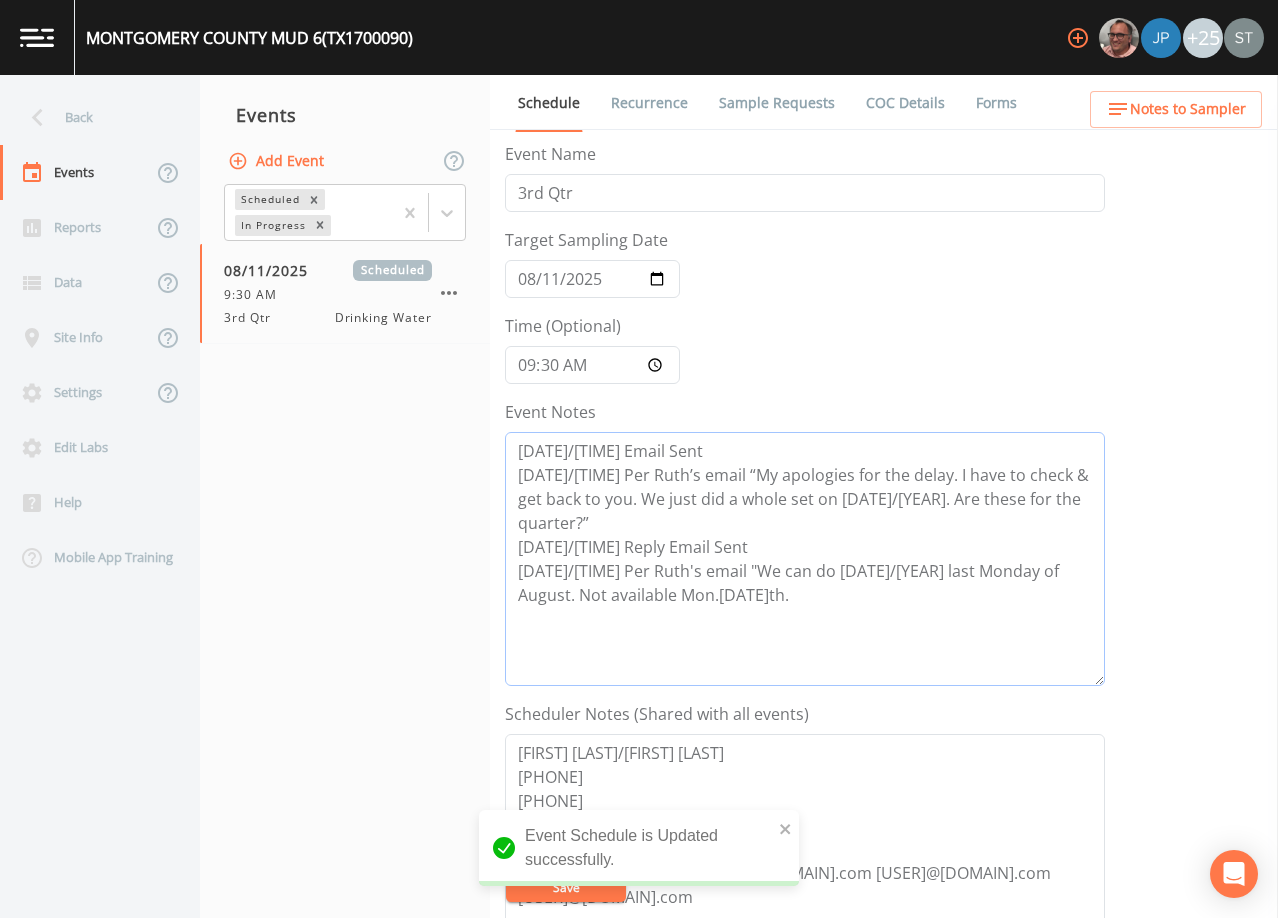 click on "Back Events Reports Data Site Info Settings Edit Labs Help Mobile App Training Events Add Event Scheduled In Progress 08/11/2025 Scheduled 9:30 AM 3rd Qtr Drinking Water Schedule Recurrence Sample Requests COC Details Forms Event Name 3rd Qtr Target Sampling Date 2025-08-11 Time (Optional) 09:30:00 Event Notes 8/4@10:18 Email Sent
8/6@1:55 Per [FIRST]'s email “My apologies for the delay. I have to check & get back to you. We just did a whole set on 8/4/25. Are these for the quarter?”
8/6@2:11 Reply Email Sent
8/6@2:29 Per [FIRST]'s email "We can do 8/25/25 last Monday of August. Not available Mon.8/11th.
Scheduler Notes (Shared with all events) [FIRST] [LAST]
[PHONE]
[PHONE]
[PHONE] ([FIRST])
[EMAIL]       [EMAIL]  [EMAIL]     [EMAIL]
*EP ONLY- [FIRST] [LAST] [PHONE]*[EMAIL]*
Assigned Users Add Save Notes to Sampler" at bounding box center [639, 496] 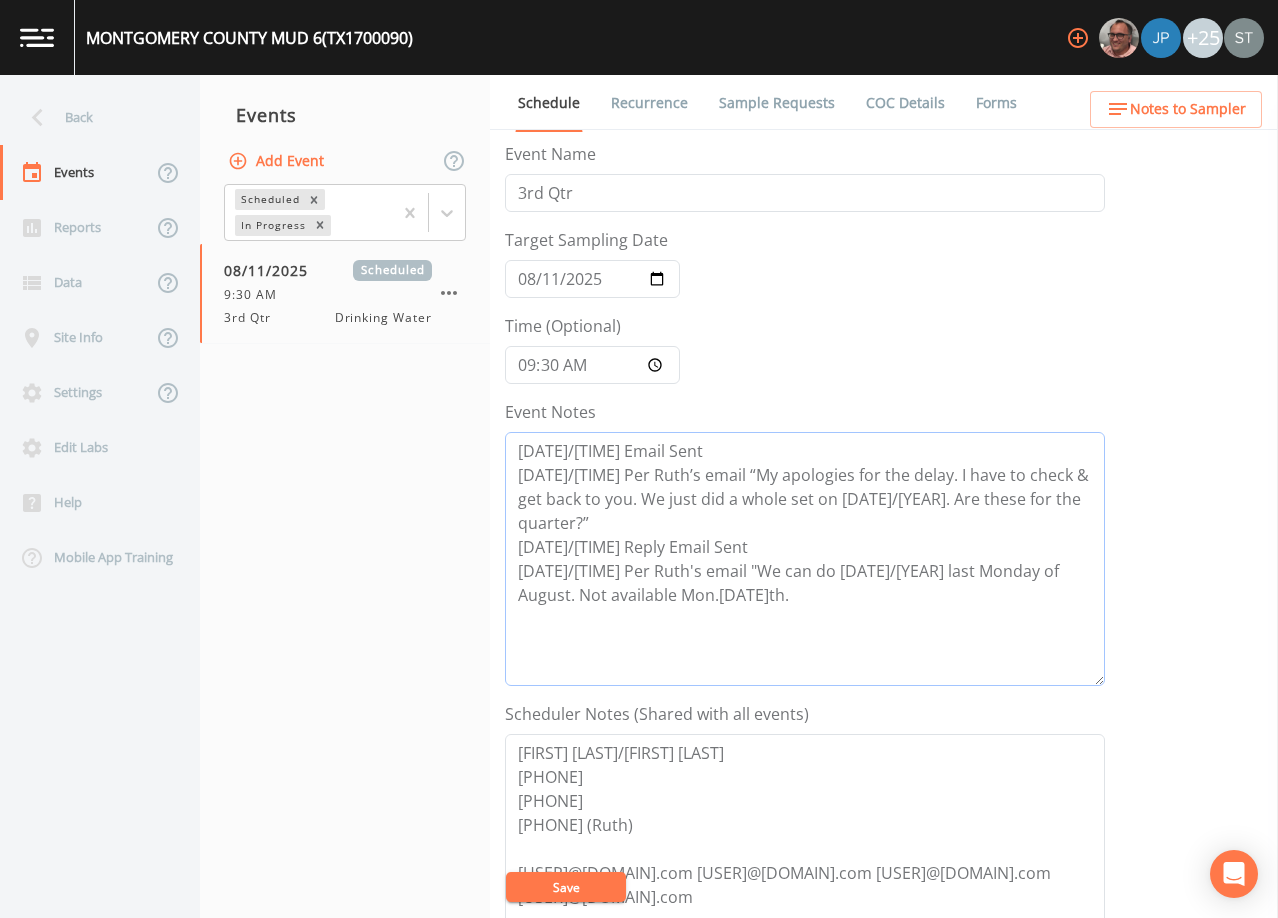 drag, startPoint x: 868, startPoint y: 614, endPoint x: 848, endPoint y: 582, distance: 37.735924 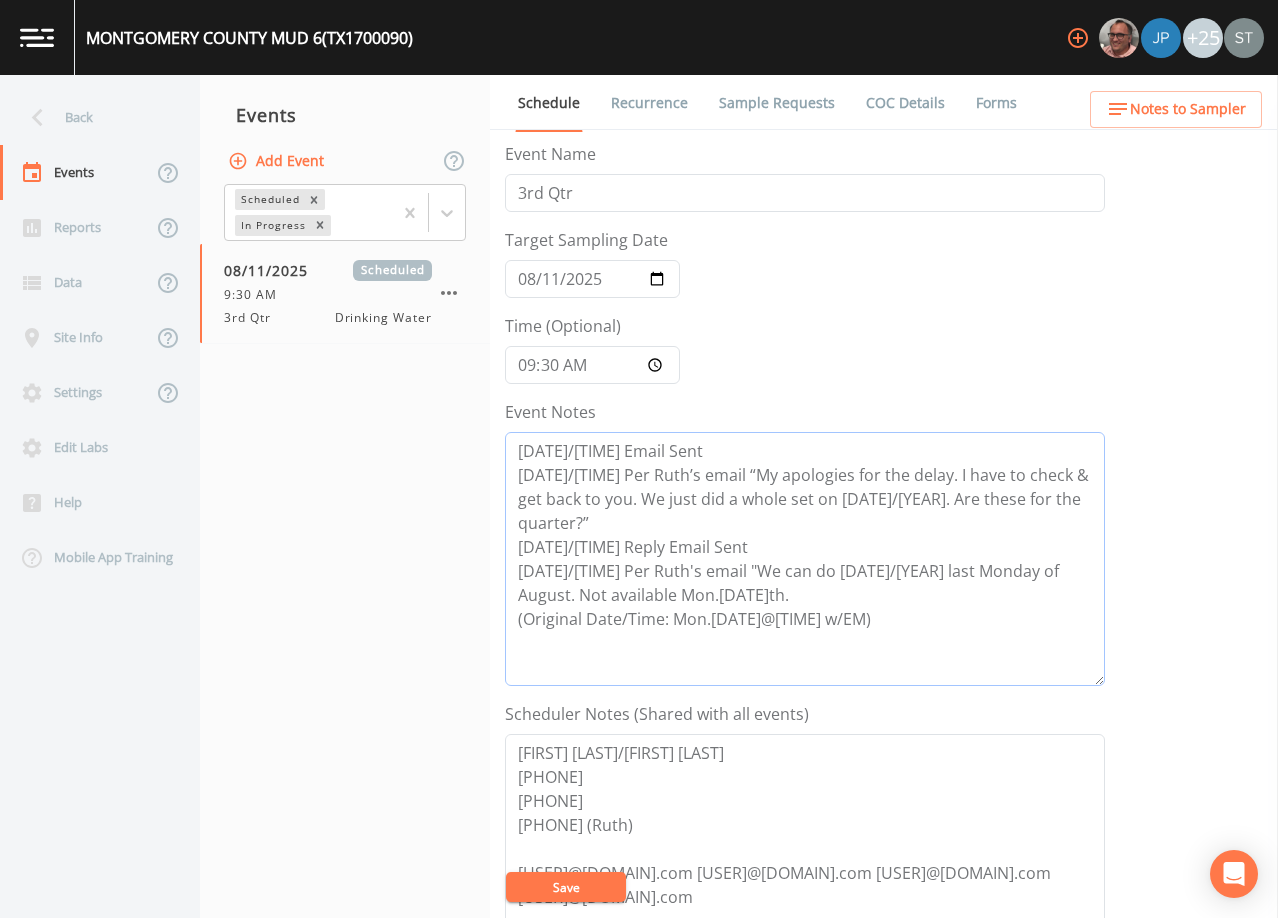 type on "[DATE]/[TIME] Email Sent
[DATE]/[TIME] Per Ruth’s email “My apologies for the delay. I have to check & get back to you. We just did a whole set on [DATE]/[YEAR]. Are these for the quarter?”
[DATE]/[TIME] Reply Email Sent
[DATE]/[TIME] Per Ruth's email "We can do [DATE]/[YEAR] last Monday of August. Not available Mon.[DATE]th.
(Original Date/Time: Mon.[DATE]@[TIME] w/EM)" 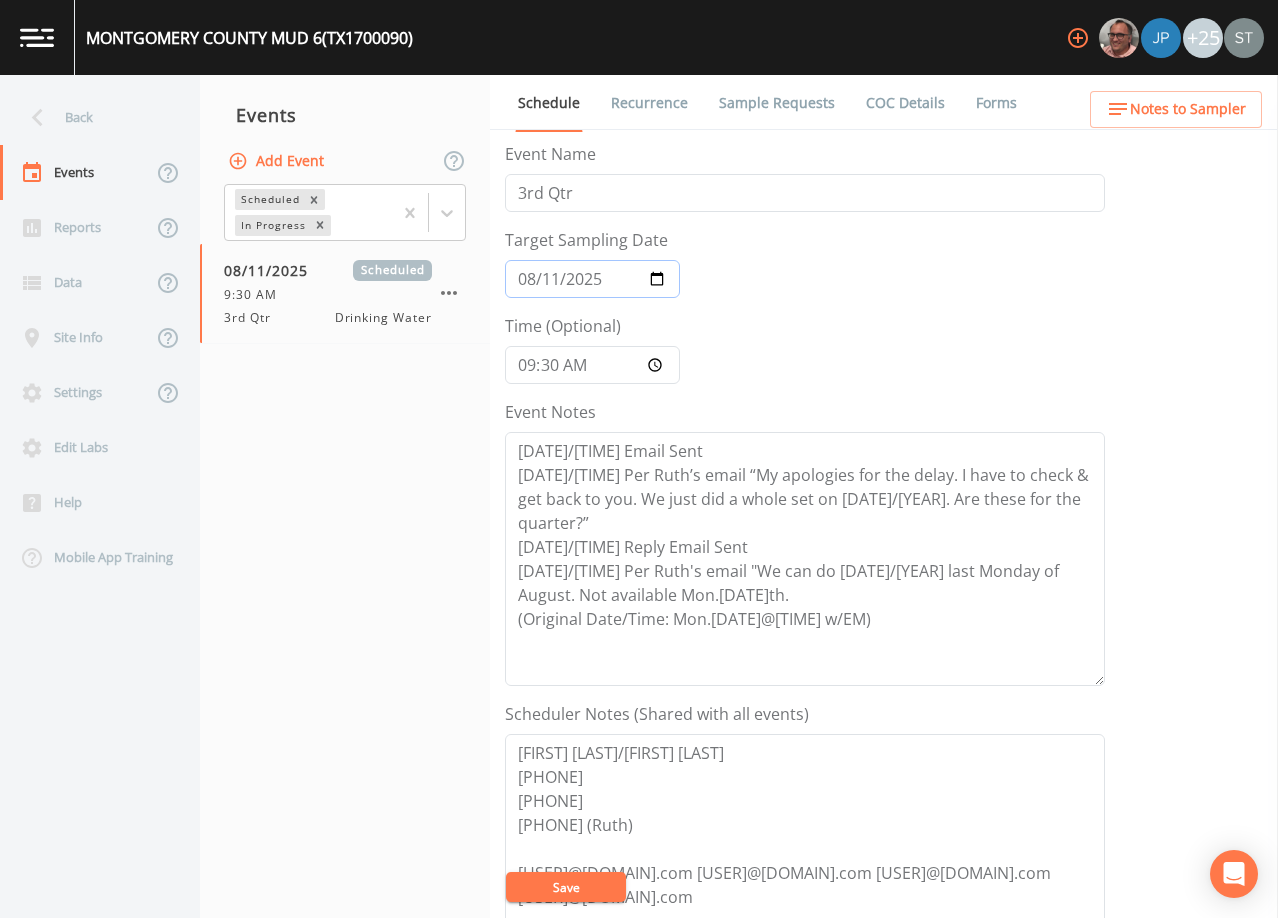 click on "2025-08-11" at bounding box center (592, 279) 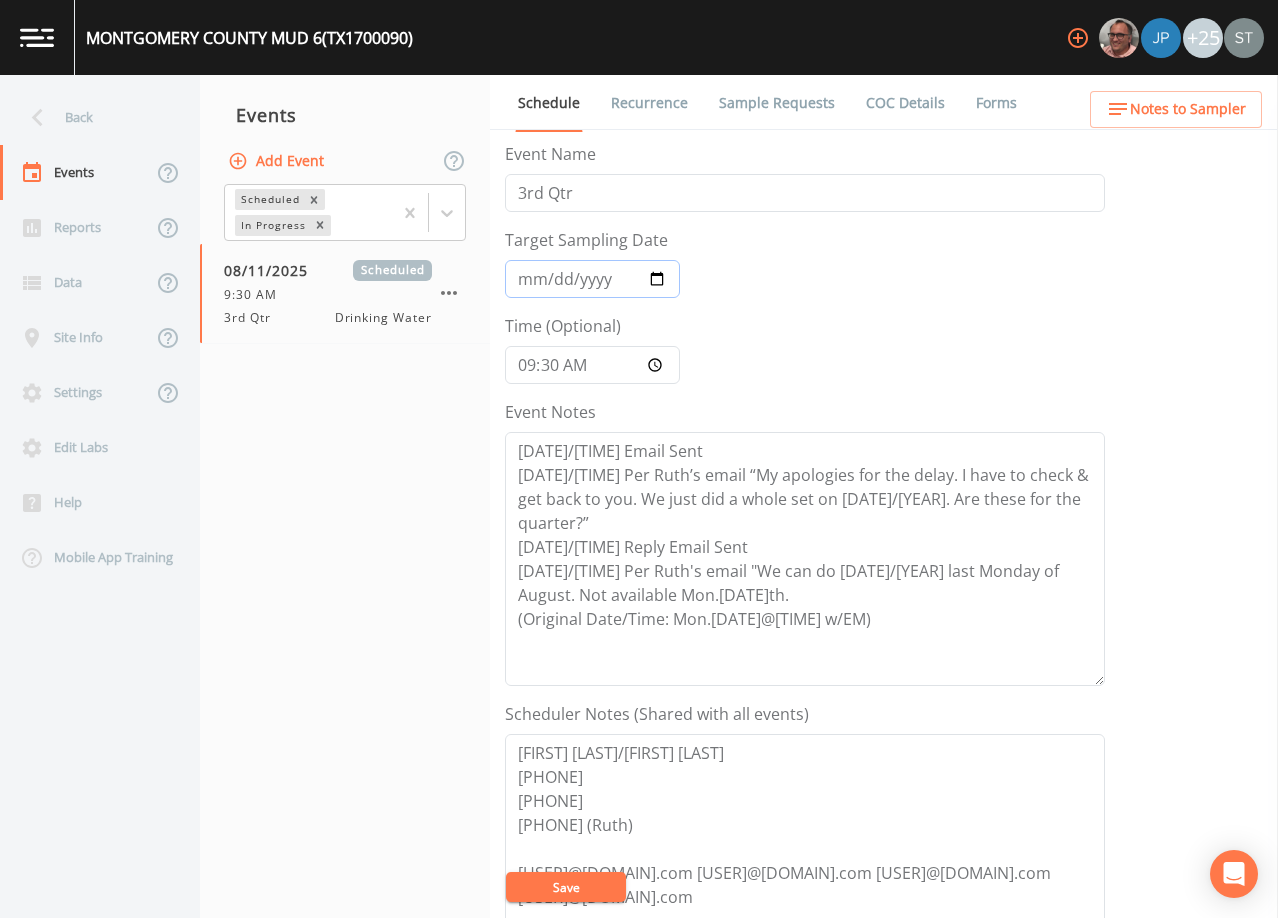 click on "Target Sampling Date" at bounding box center [592, 279] 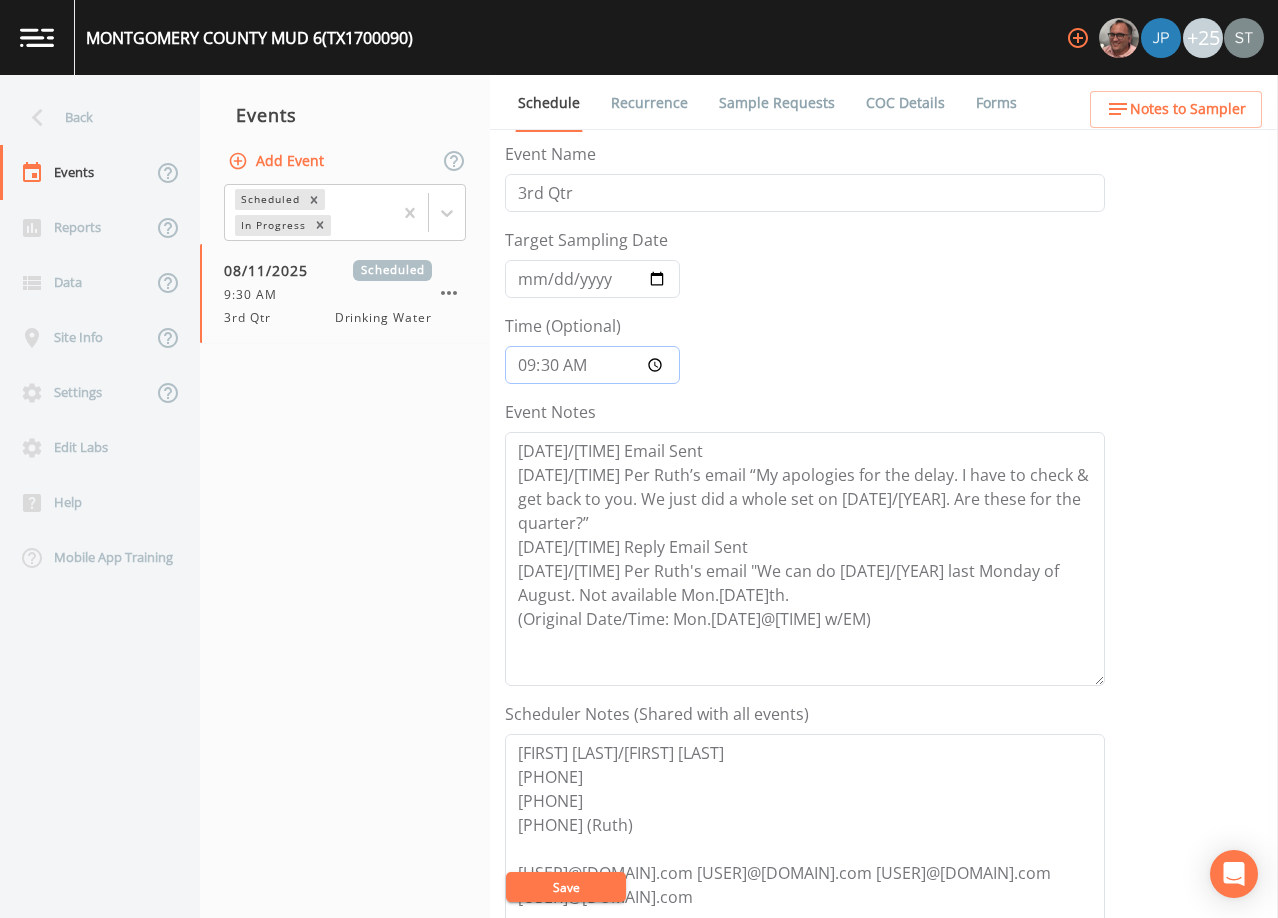 click on "09:30:00" at bounding box center [592, 365] 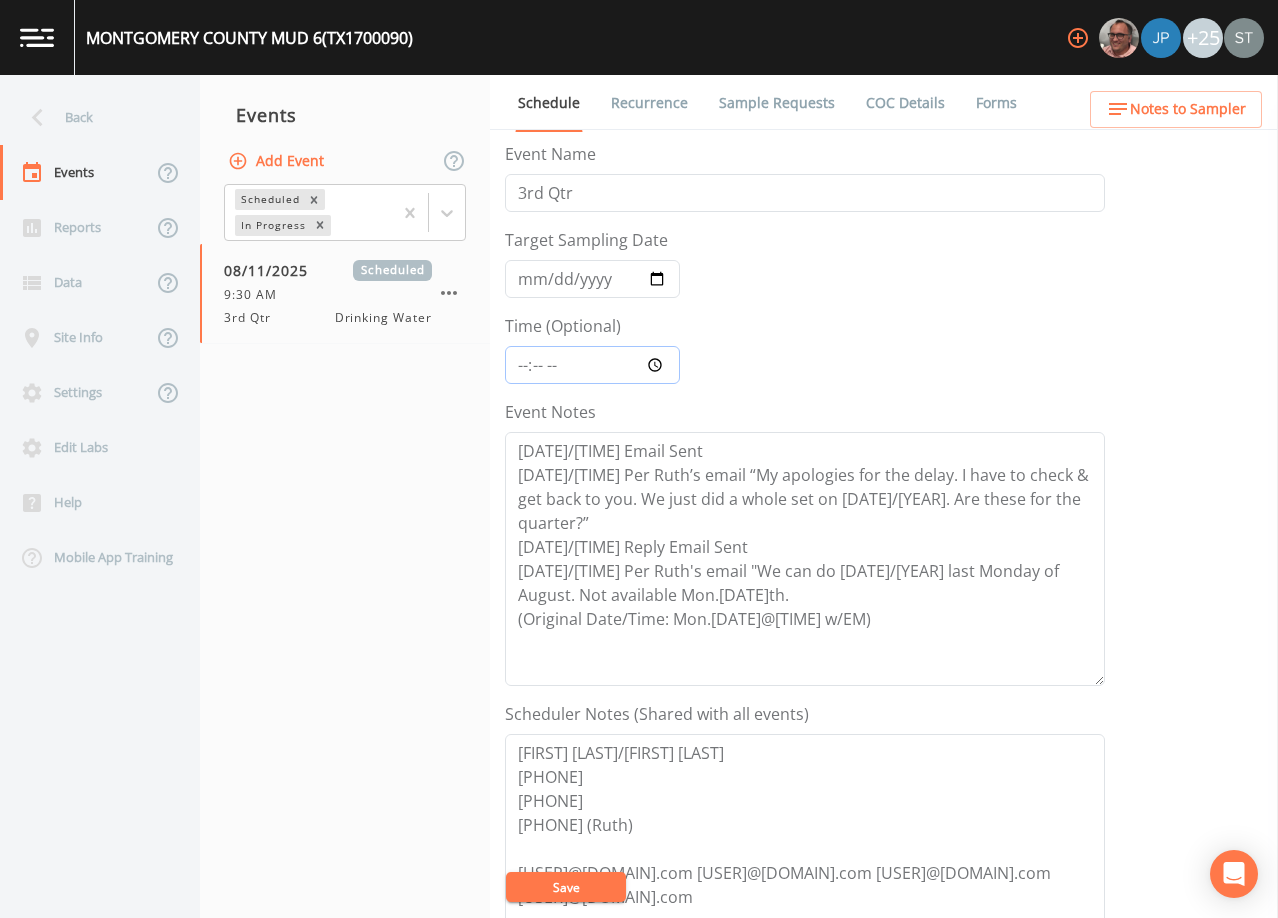 click on "Time (Optional)" at bounding box center (592, 365) 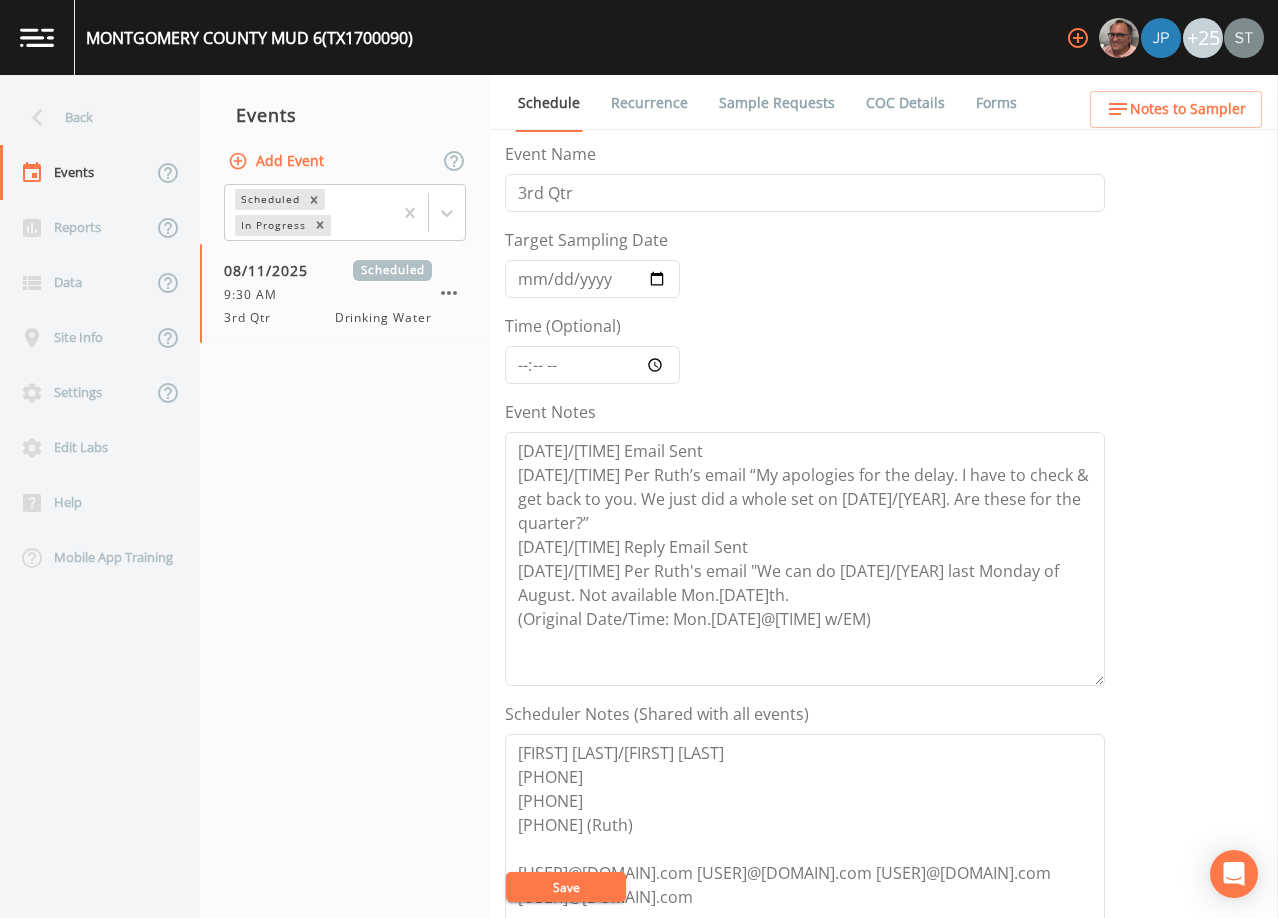 click on "Save" at bounding box center [566, 887] 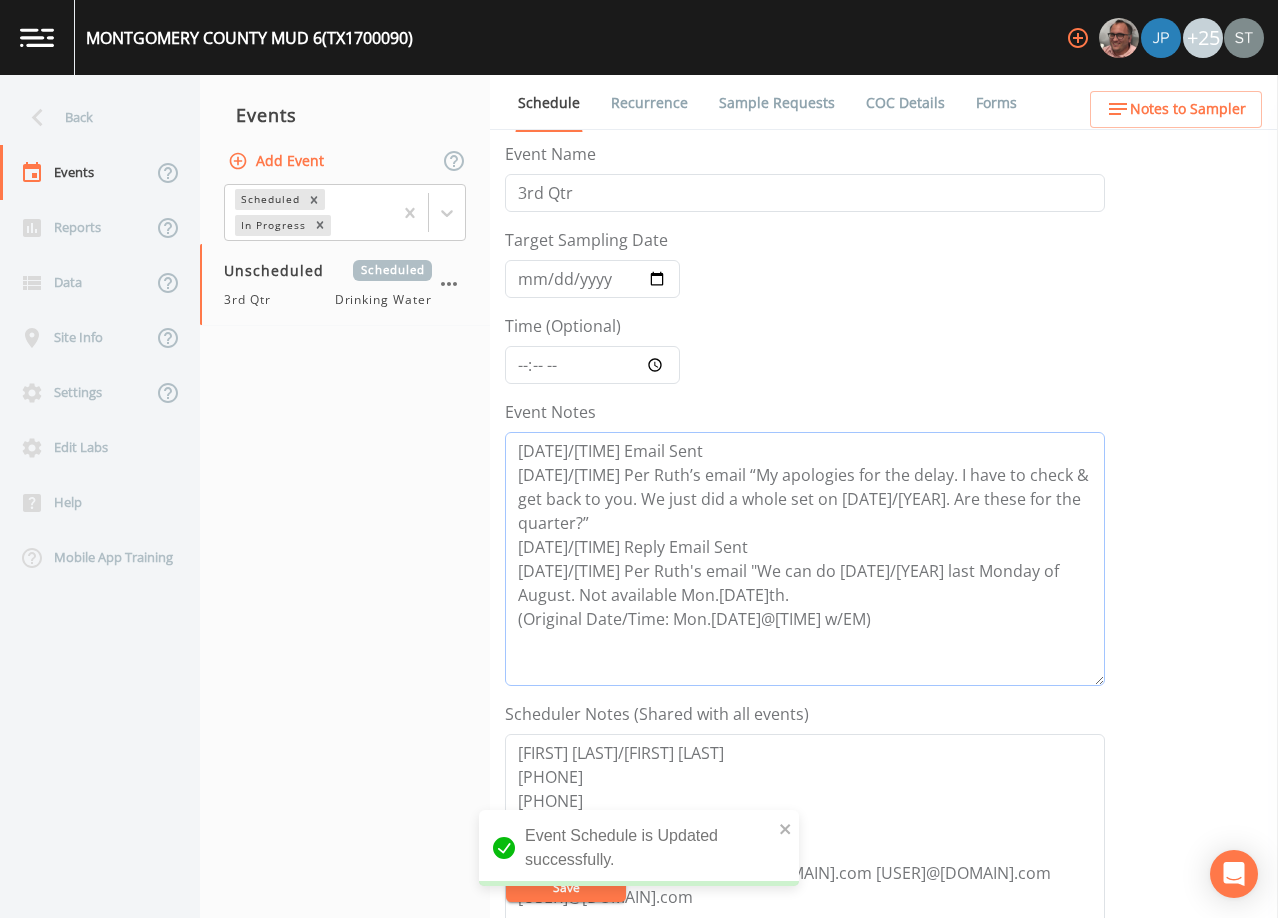 drag, startPoint x: 843, startPoint y: 603, endPoint x: 513, endPoint y: 603, distance: 330 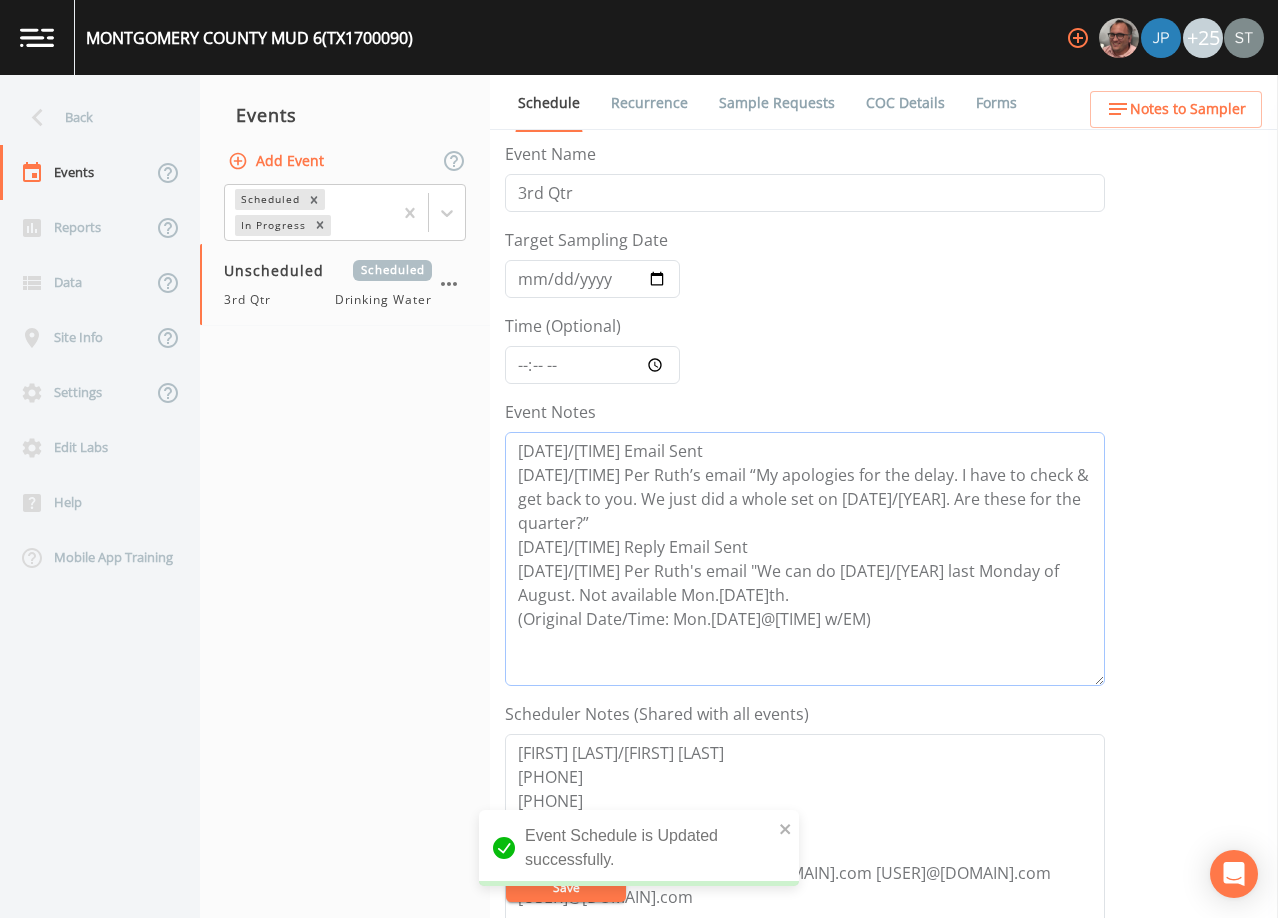 click on "[DATE]/[TIME] Email Sent
[DATE]/[TIME] Per Ruth’s email “My apologies for the delay. I have to check & get back to you. We just did a whole set on [DATE]/[YEAR]. Are these for the quarter?”
[DATE]/[TIME] Reply Email Sent
[DATE]/[TIME] Per Ruth's email "We can do [DATE]/[YEAR] last Monday of August. Not available Mon.[DATE]th.
(Original Date/Time: Mon.[DATE]@[TIME] w/EM)" at bounding box center (805, 559) 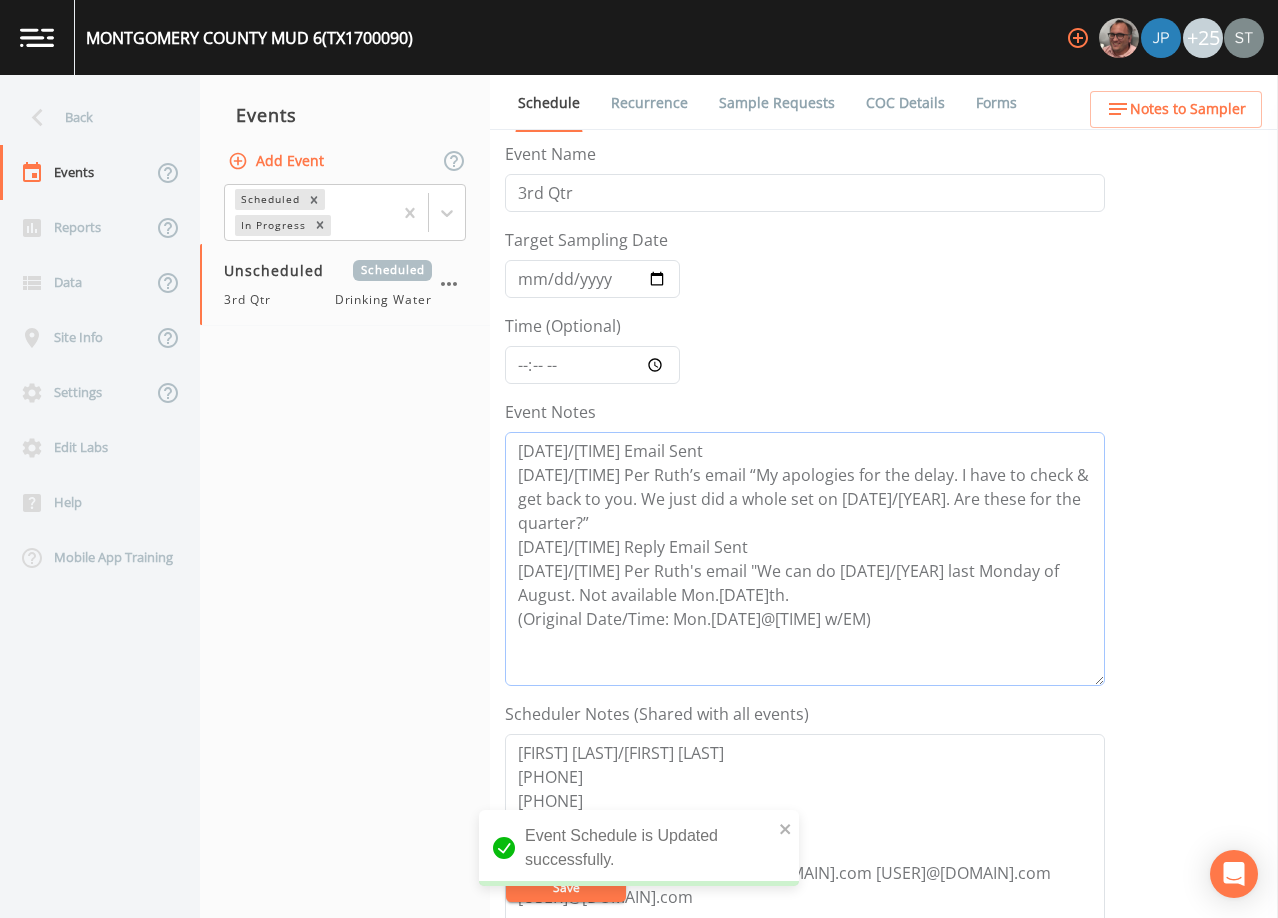click on "[DATE]/[TIME] Email Sent
[DATE]/[TIME] Per Ruth’s email “My apologies for the delay. I have to check & get back to you. We just did a whole set on [DATE]/[YEAR]. Are these for the quarter?”
[DATE]/[TIME] Reply Email Sent
[DATE]/[TIME] Per Ruth's email "We can do [DATE]/[YEAR] last Monday of August. Not available Mon.[DATE]th.
(Original Date/Time: Mon.[DATE]@[TIME] w/EM)" at bounding box center [805, 559] 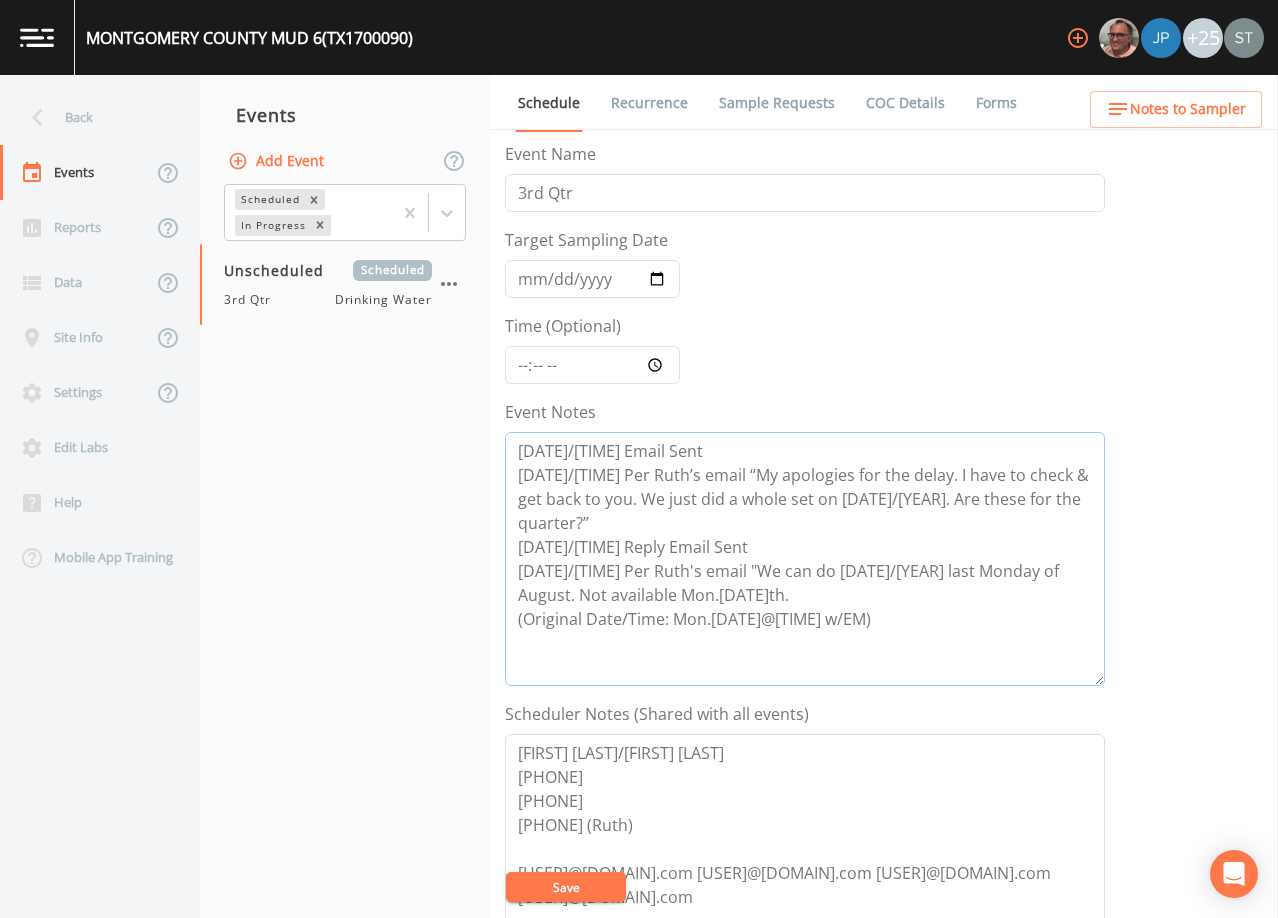 click on "[DATE]/[TIME] Email Sent
[DATE]/[TIME] Per Ruth’s email “My apologies for the delay. I have to check & get back to you. We just did a whole set on [DATE]/[YEAR]. Are these for the quarter?”
[DATE]/[TIME] Reply Email Sent
[DATE]/[TIME] Per Ruth's email "We can do [DATE]/[YEAR] last Monday of August. Not available Mon.[DATE]th.
(Original Date/Time: Mon.[DATE]@[TIME] w/EM)" at bounding box center (805, 559) 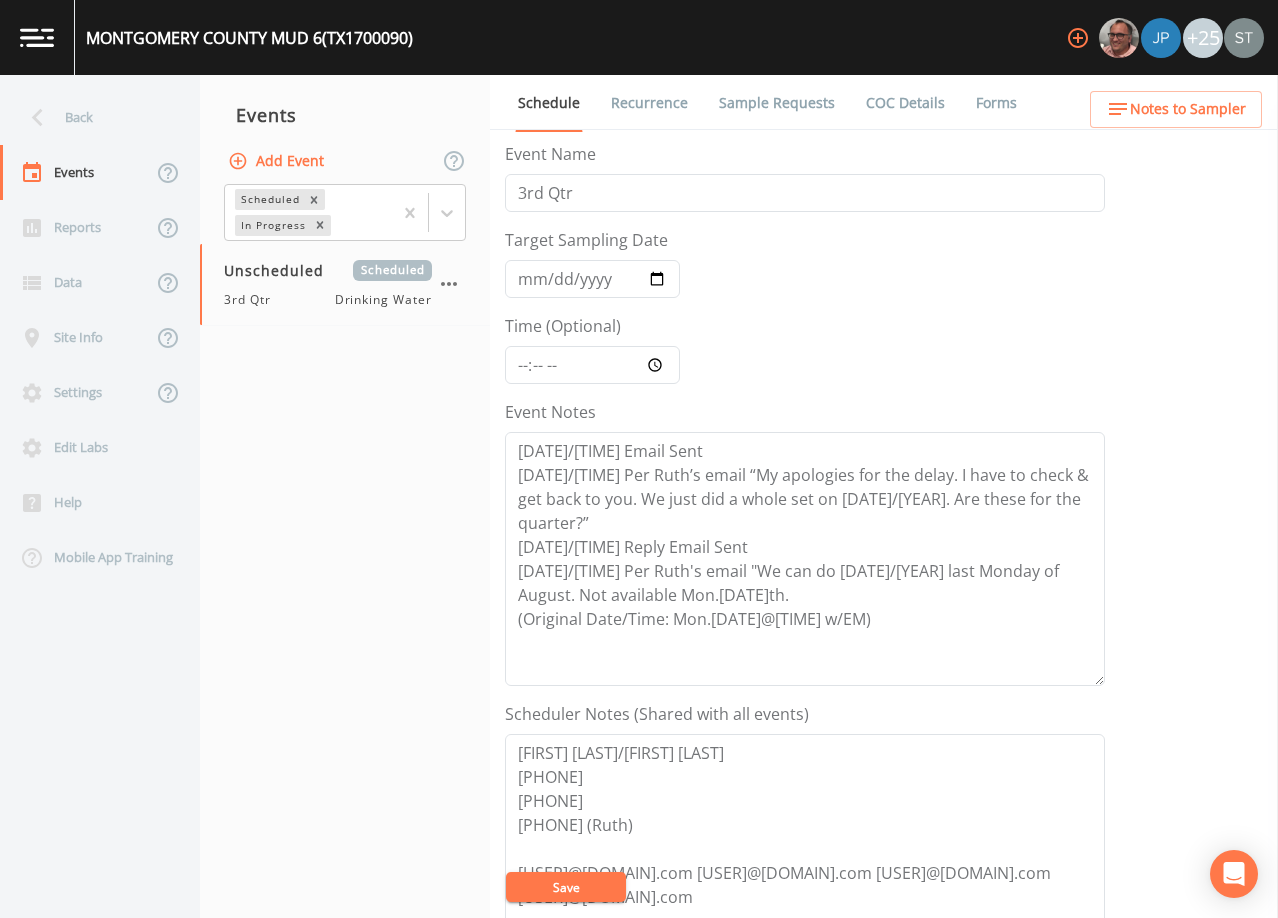 click on "Save" at bounding box center (566, 887) 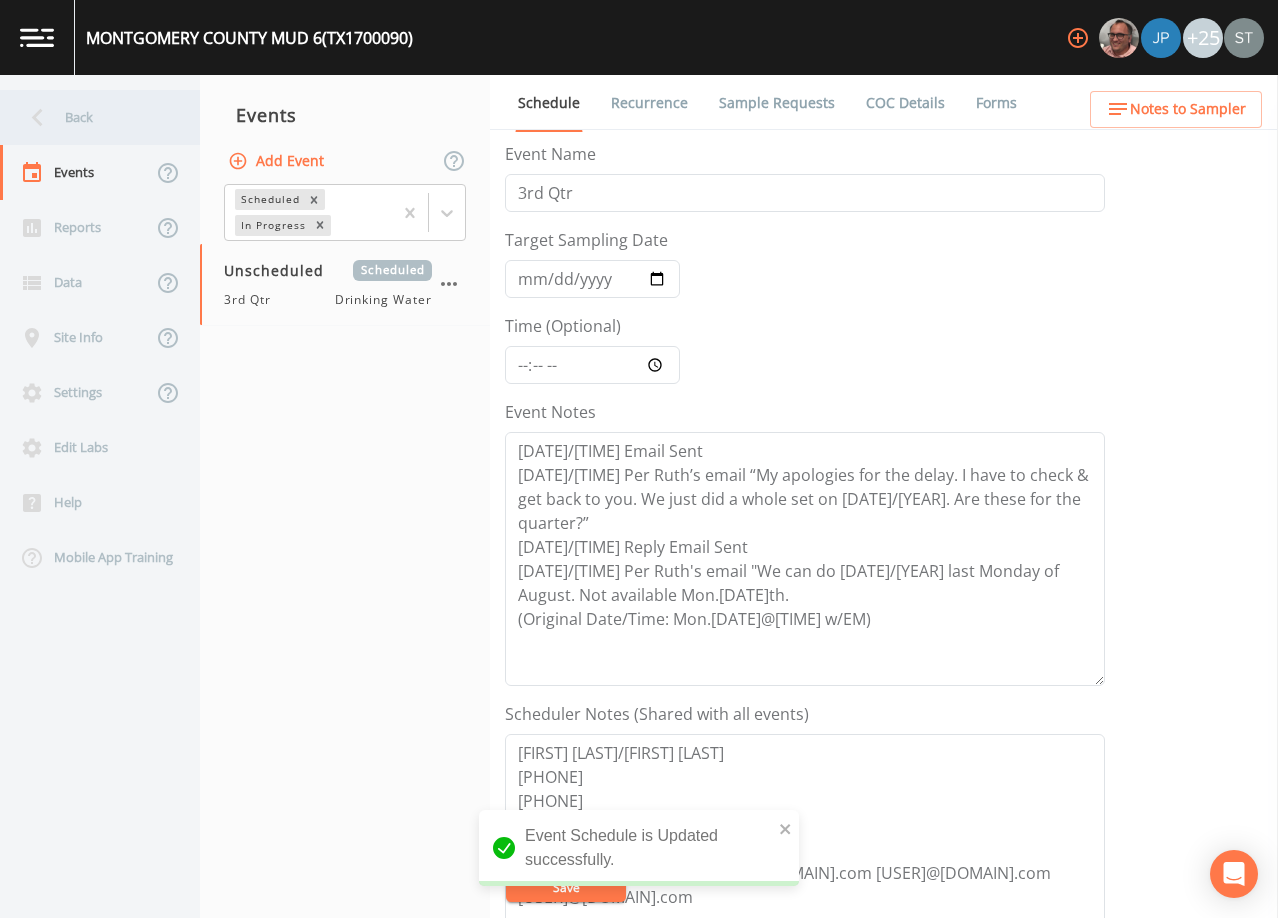 click on "Back" at bounding box center [90, 117] 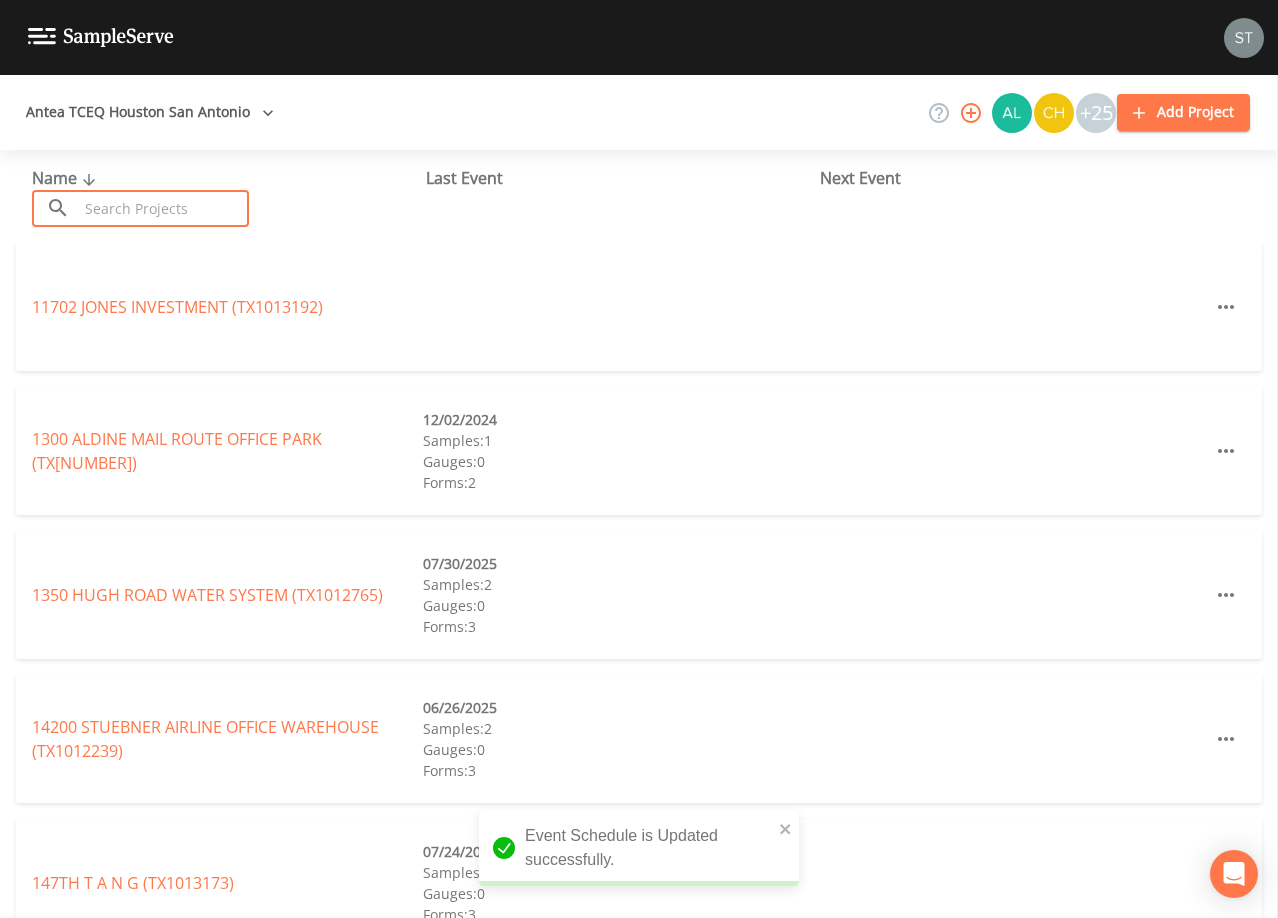 drag, startPoint x: 199, startPoint y: 213, endPoint x: 200, endPoint y: 185, distance: 28.01785 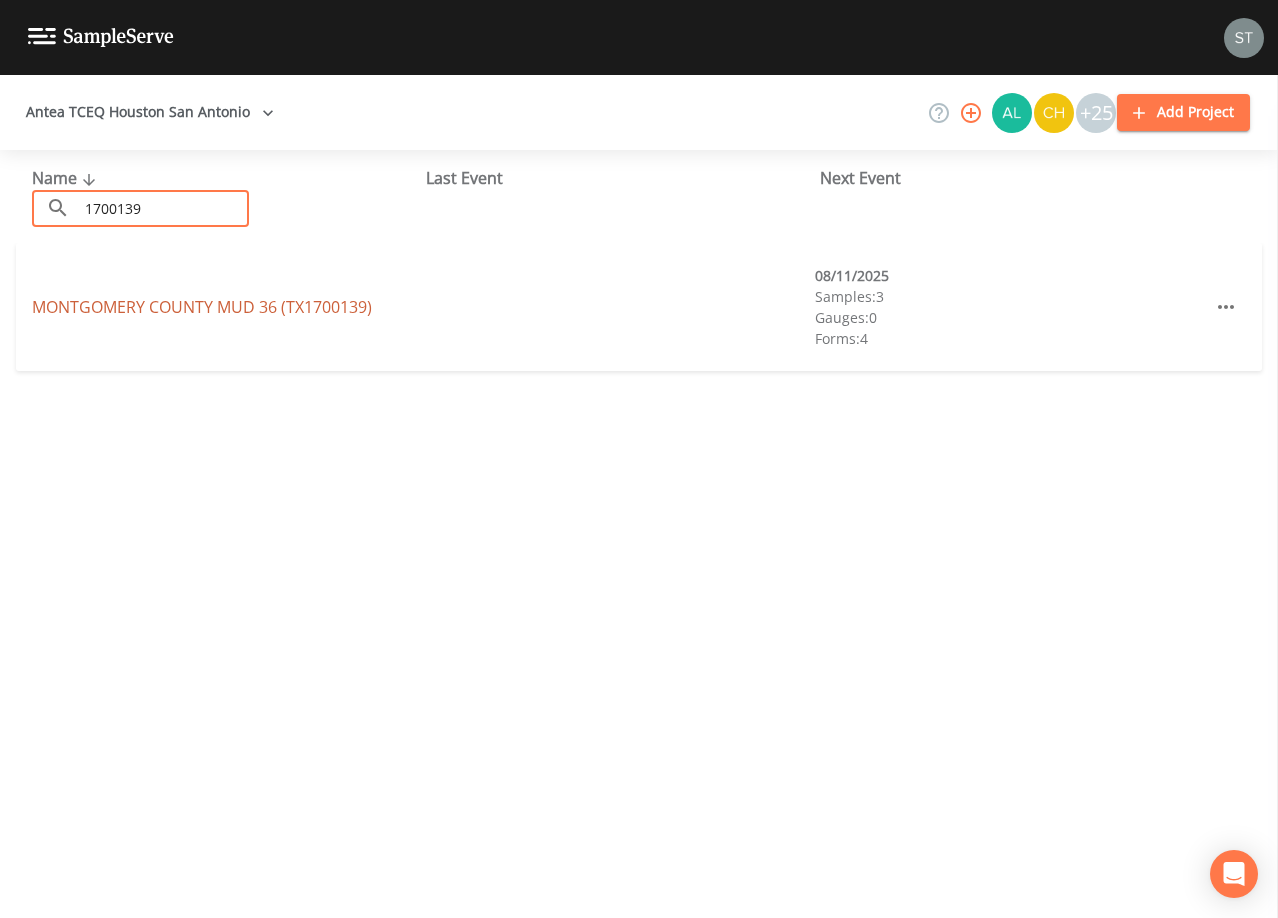 type on "1700139" 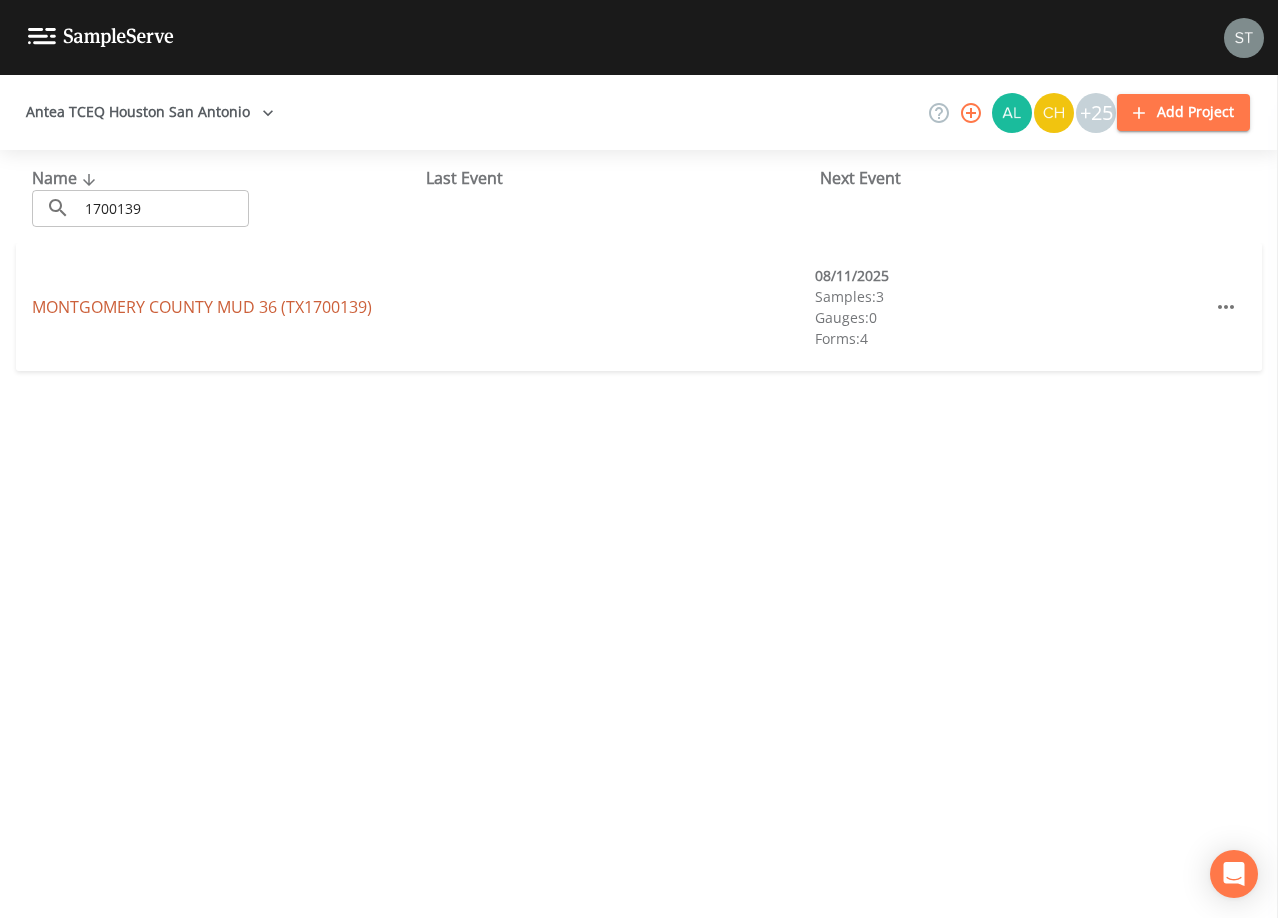 click on "MONTGOMERY COUNTY MUD 36   (TX1700139)" at bounding box center [202, 307] 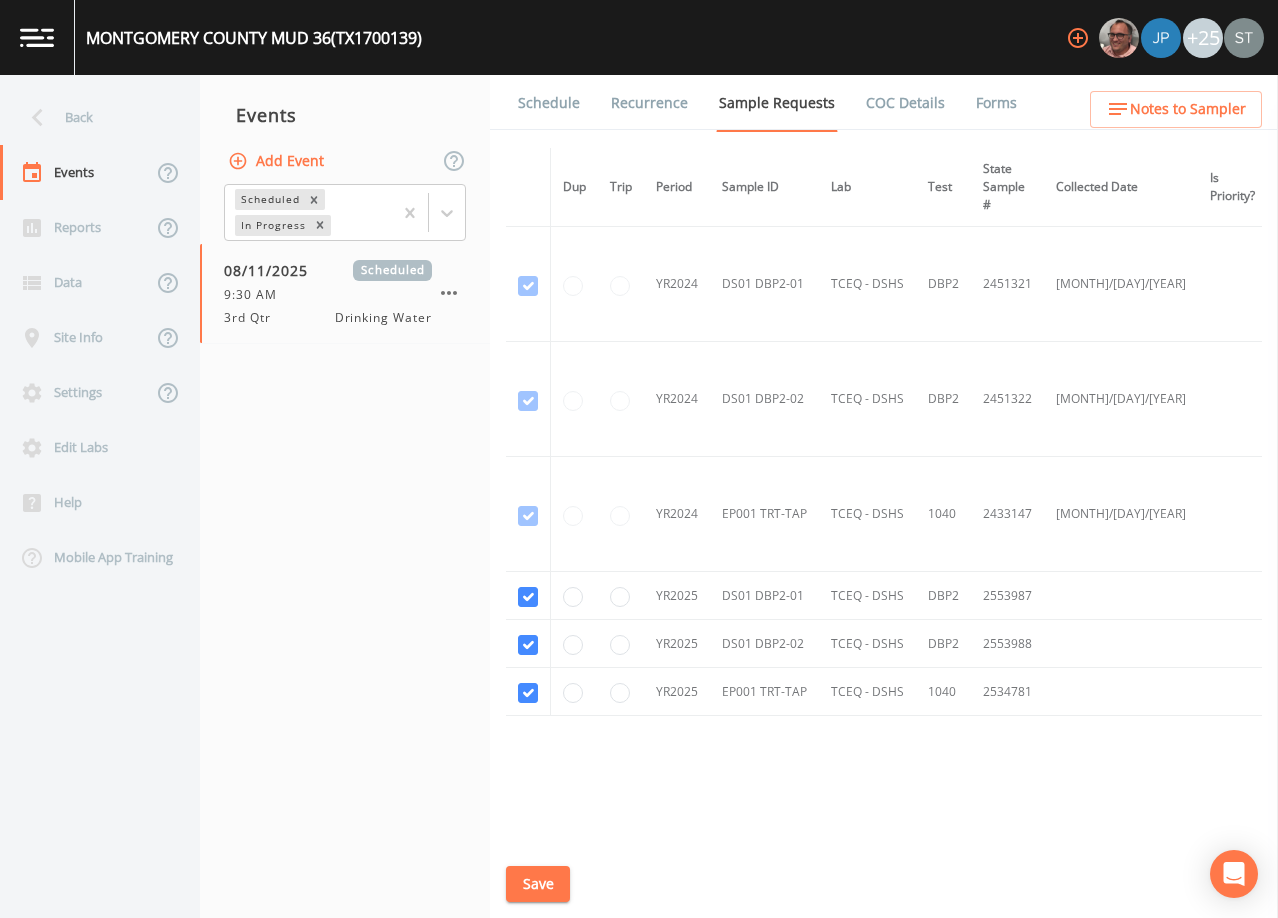 click on "Schedule" at bounding box center [549, 103] 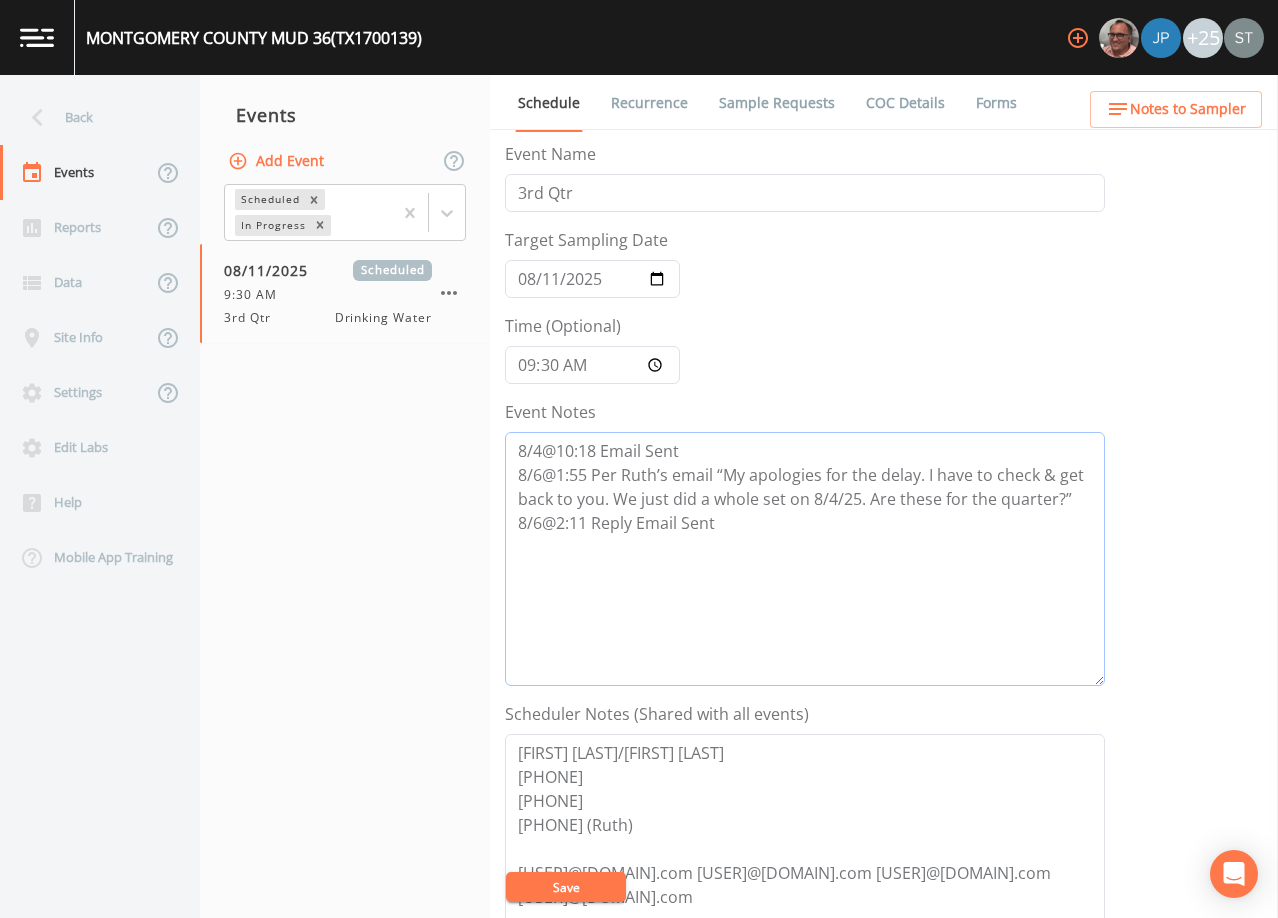 click on "8/4@10:18 Email Sent
8/6@1:55 Per Ruth’s email “My apologies for the delay. I have to check & get back to you. We just did a whole set on 8/4/25. Are these for the quarter?”
8/6@2:11 Reply Email Sent" at bounding box center (805, 559) 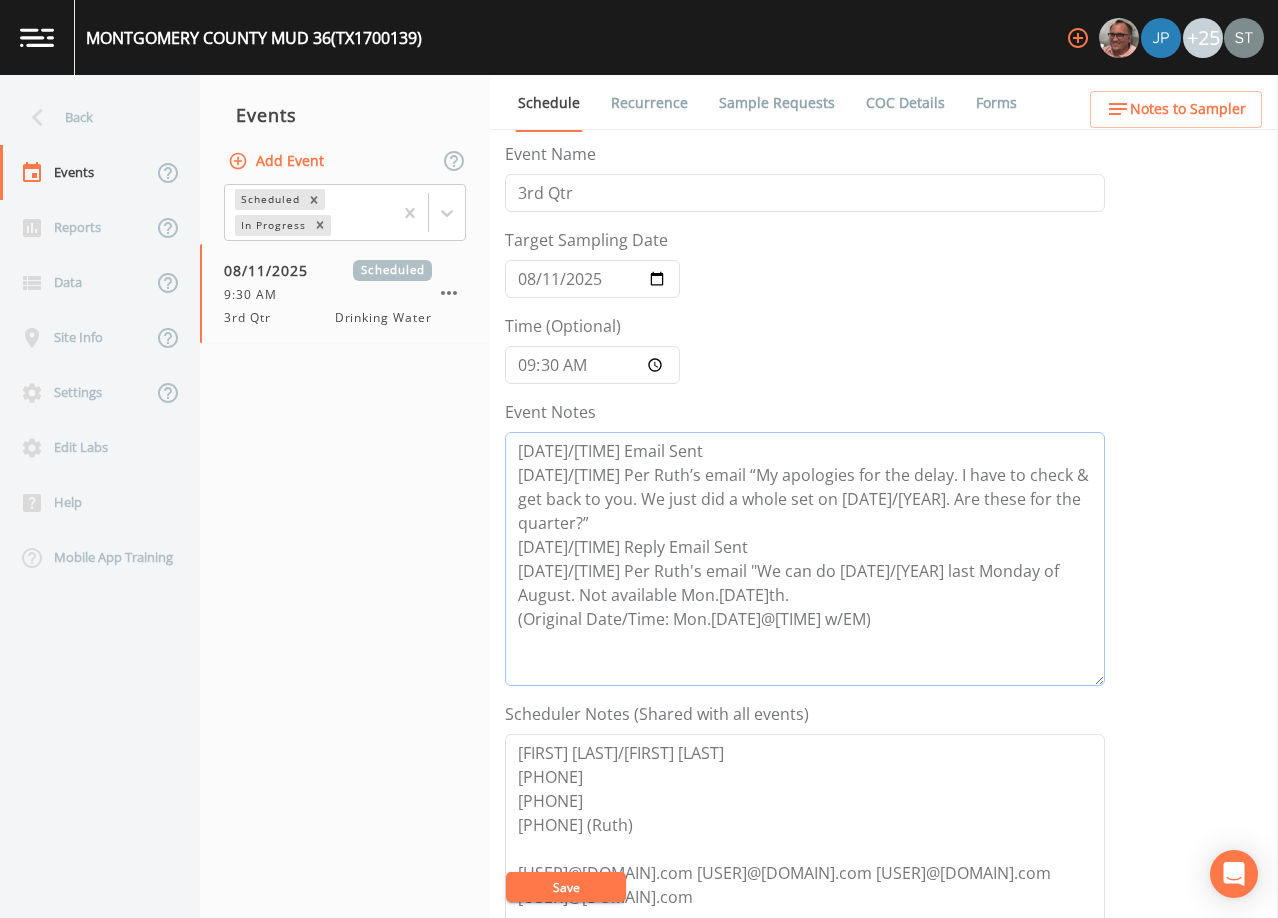 type on "[DATE]/[TIME] Email Sent
[DATE]/[TIME] Per Ruth’s email “My apologies for the delay. I have to check & get back to you. We just did a whole set on [DATE]/[YEAR]. Are these for the quarter?”
[DATE]/[TIME] Reply Email Sent
[DATE]/[TIME] Per Ruth's email "We can do [DATE]/[YEAR] last Monday of August. Not available Mon.[DATE]th.
(Original Date/Time: Mon.[DATE]@[TIME] w/EM)" 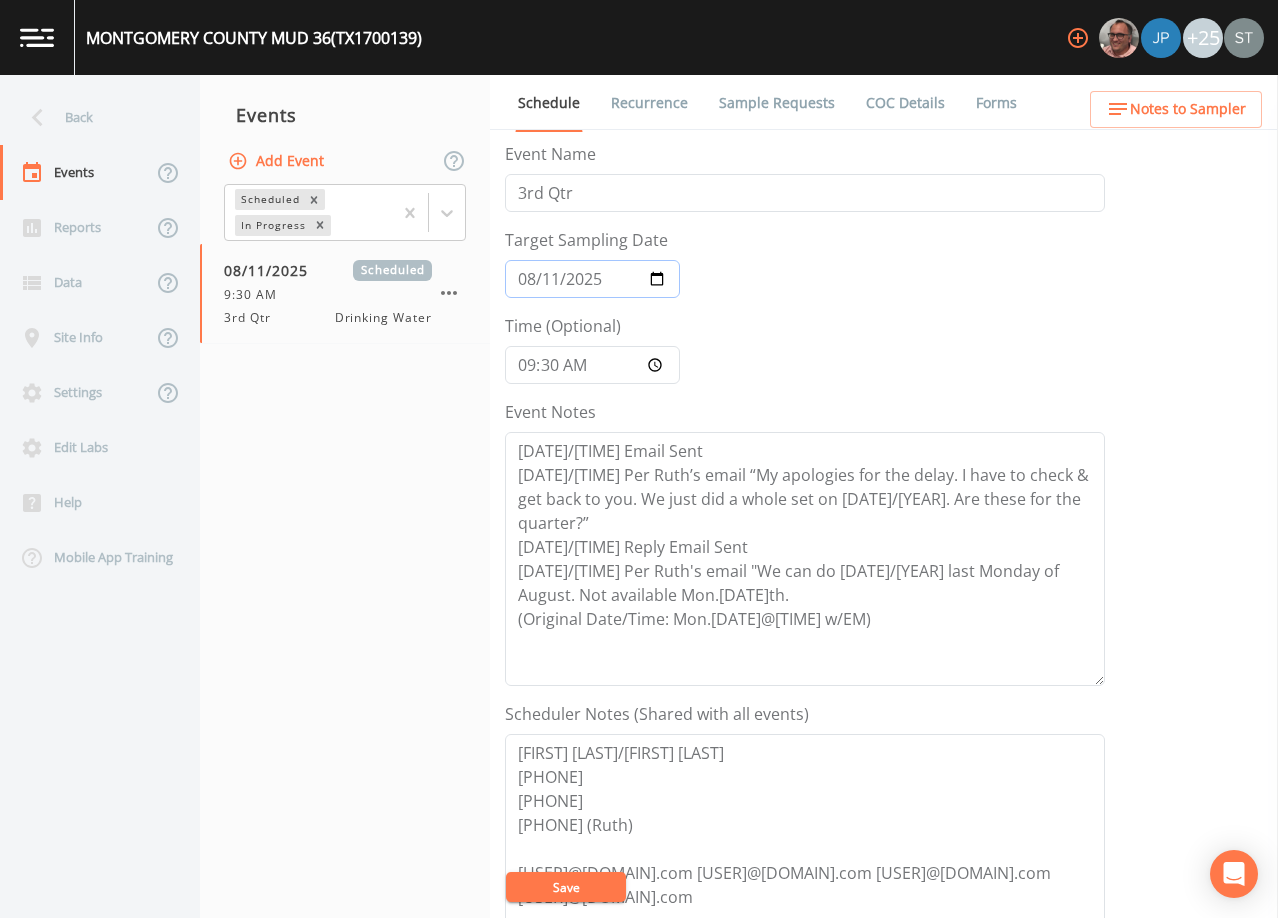 click on "2025-08-11" at bounding box center [592, 279] 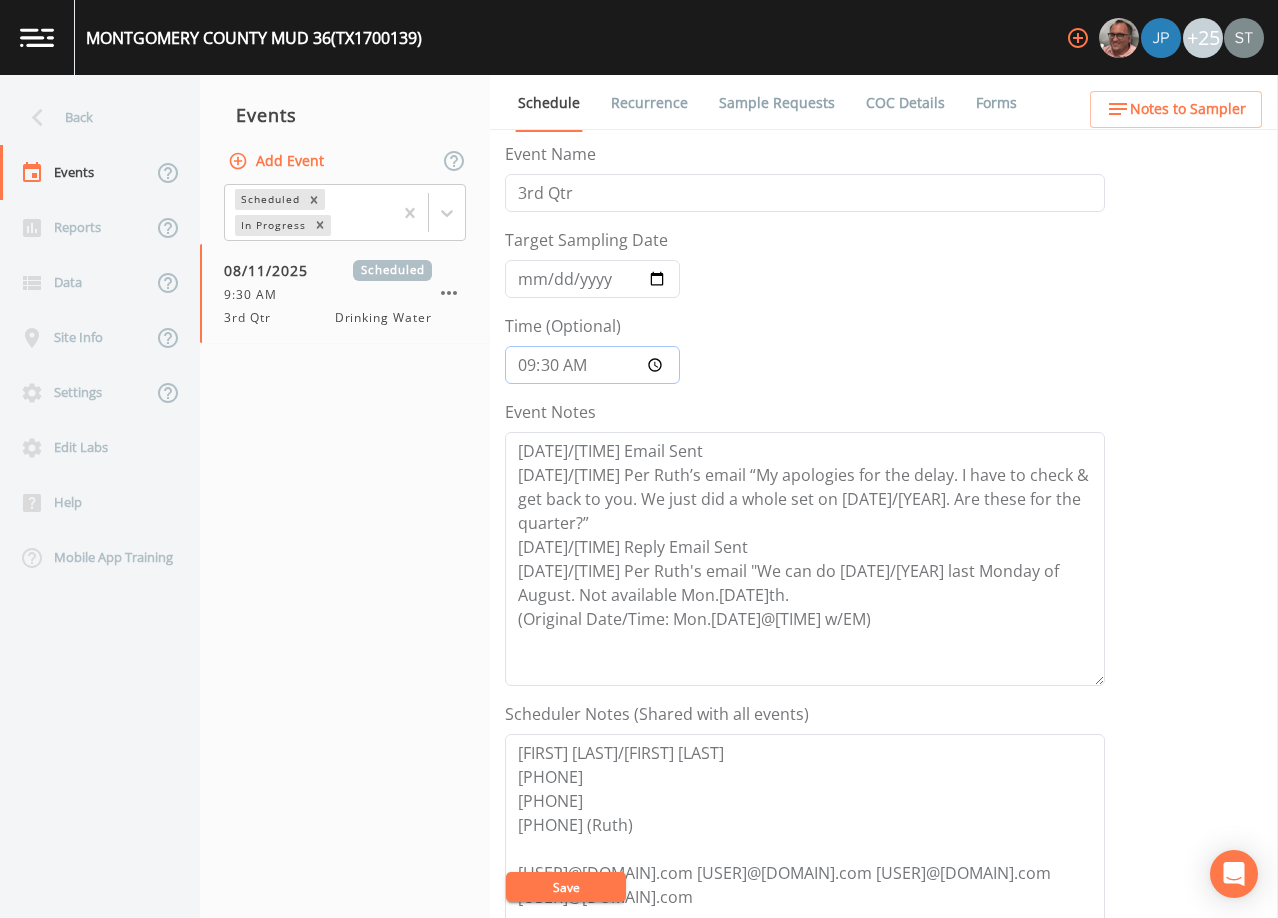 type 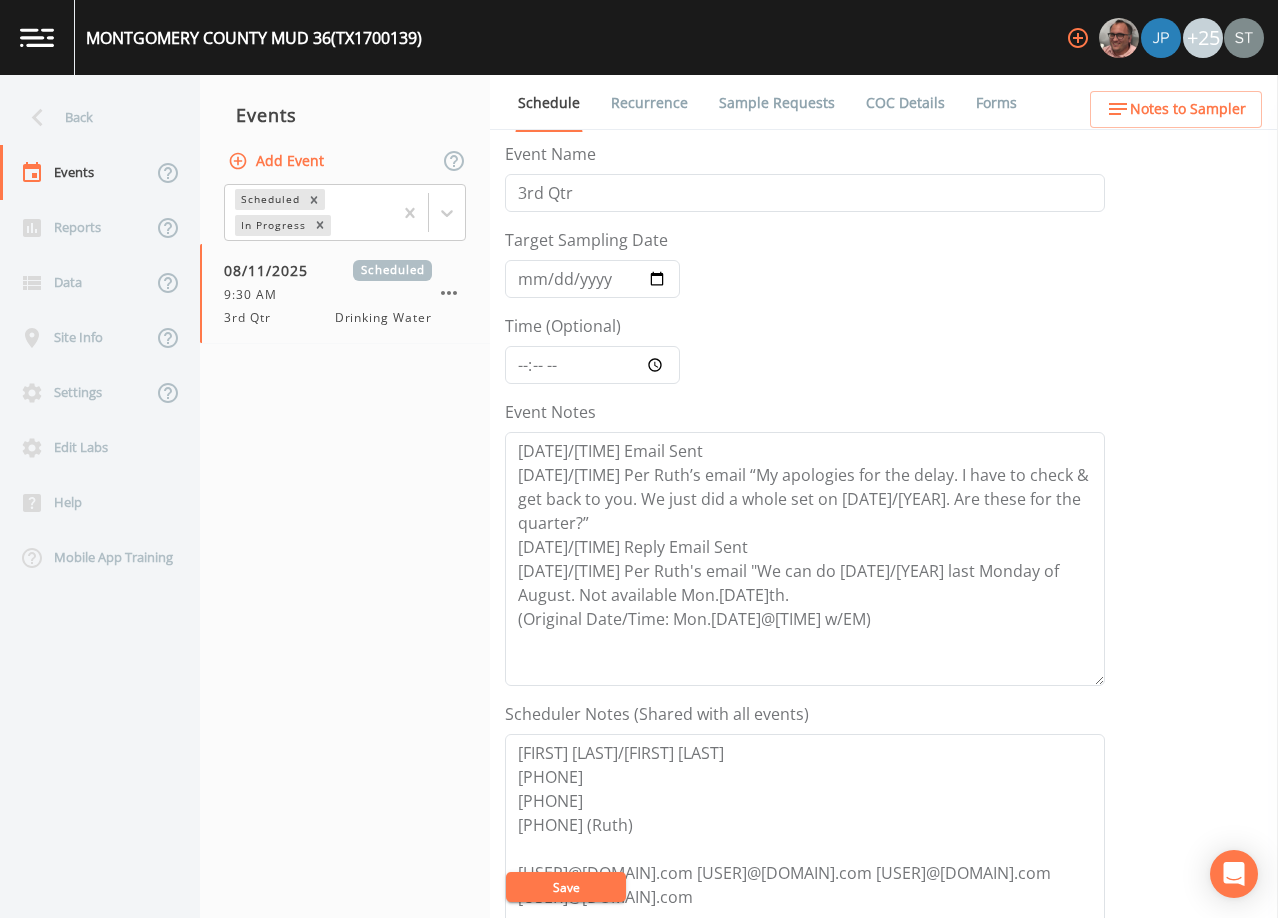 click on "Save" at bounding box center (566, 887) 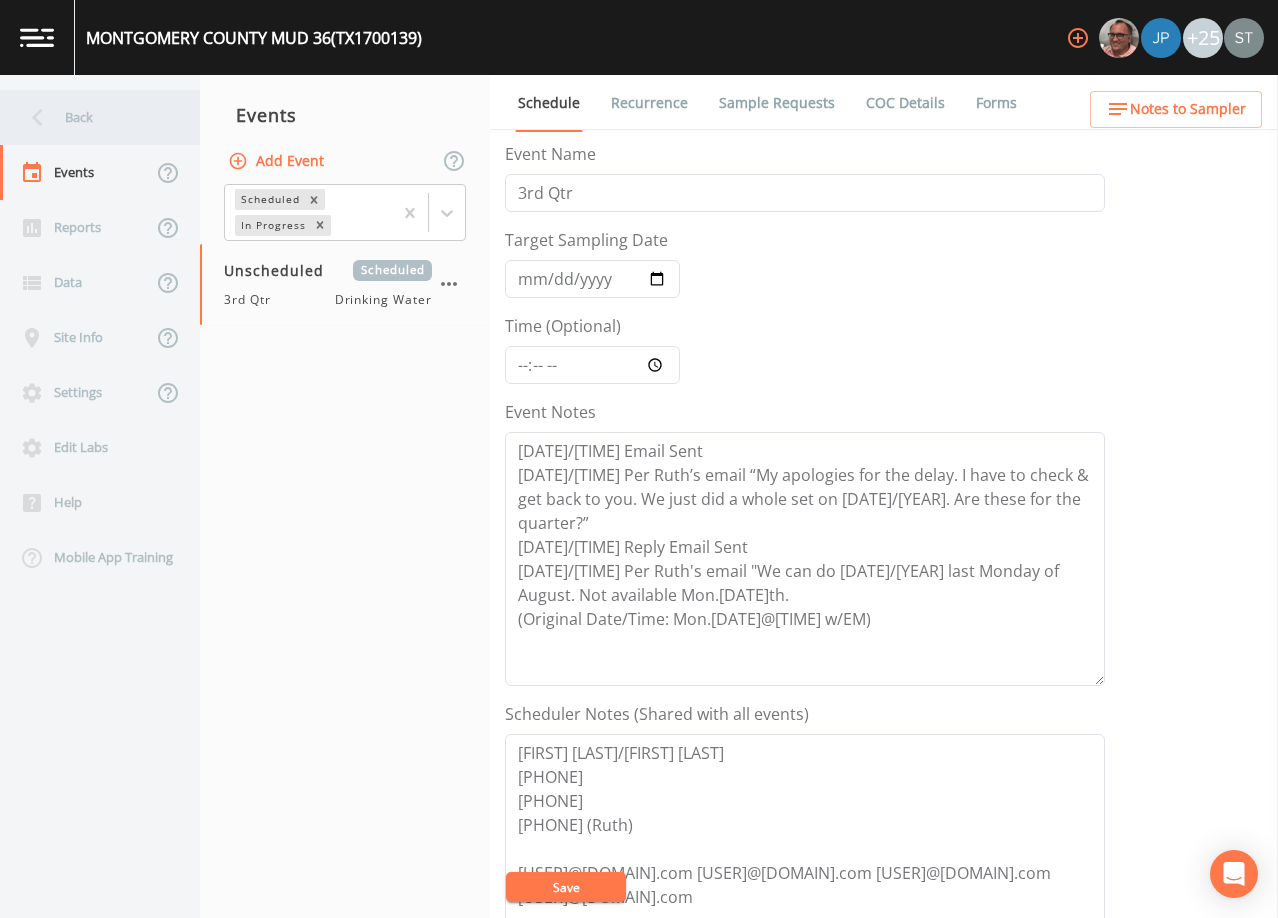 click on "Back" at bounding box center [90, 117] 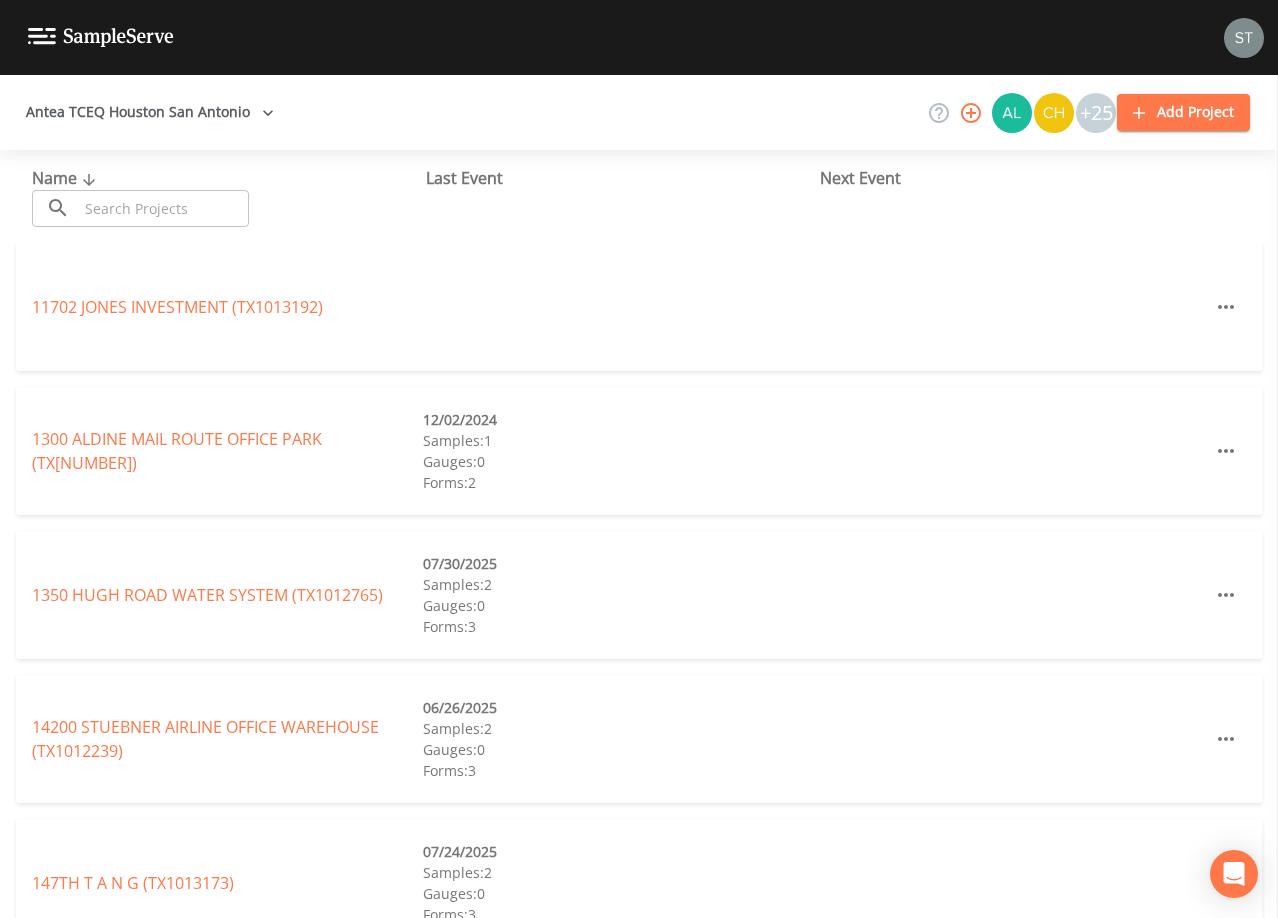 drag, startPoint x: 163, startPoint y: 209, endPoint x: 155, endPoint y: 187, distance: 23.409399 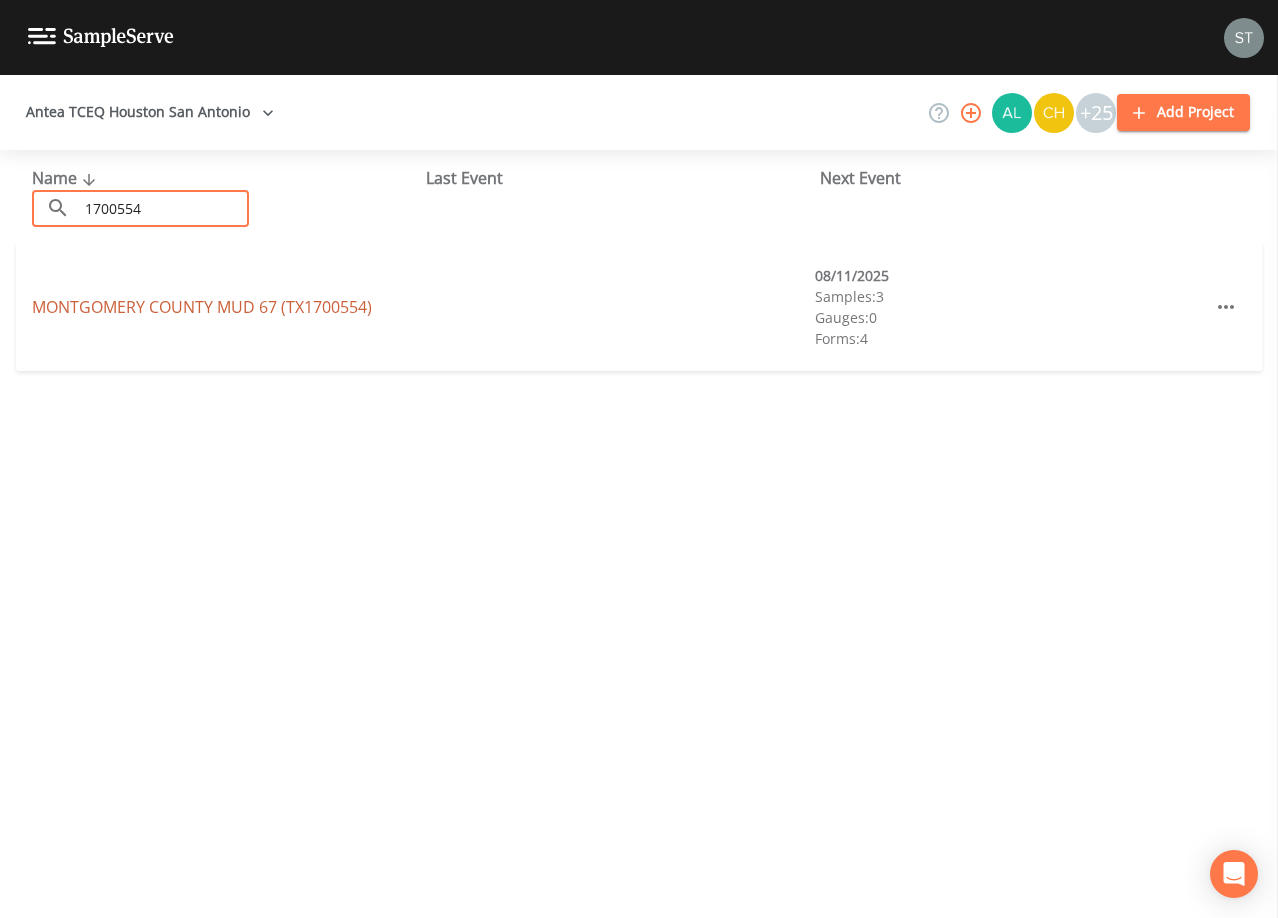 type on "1700554" 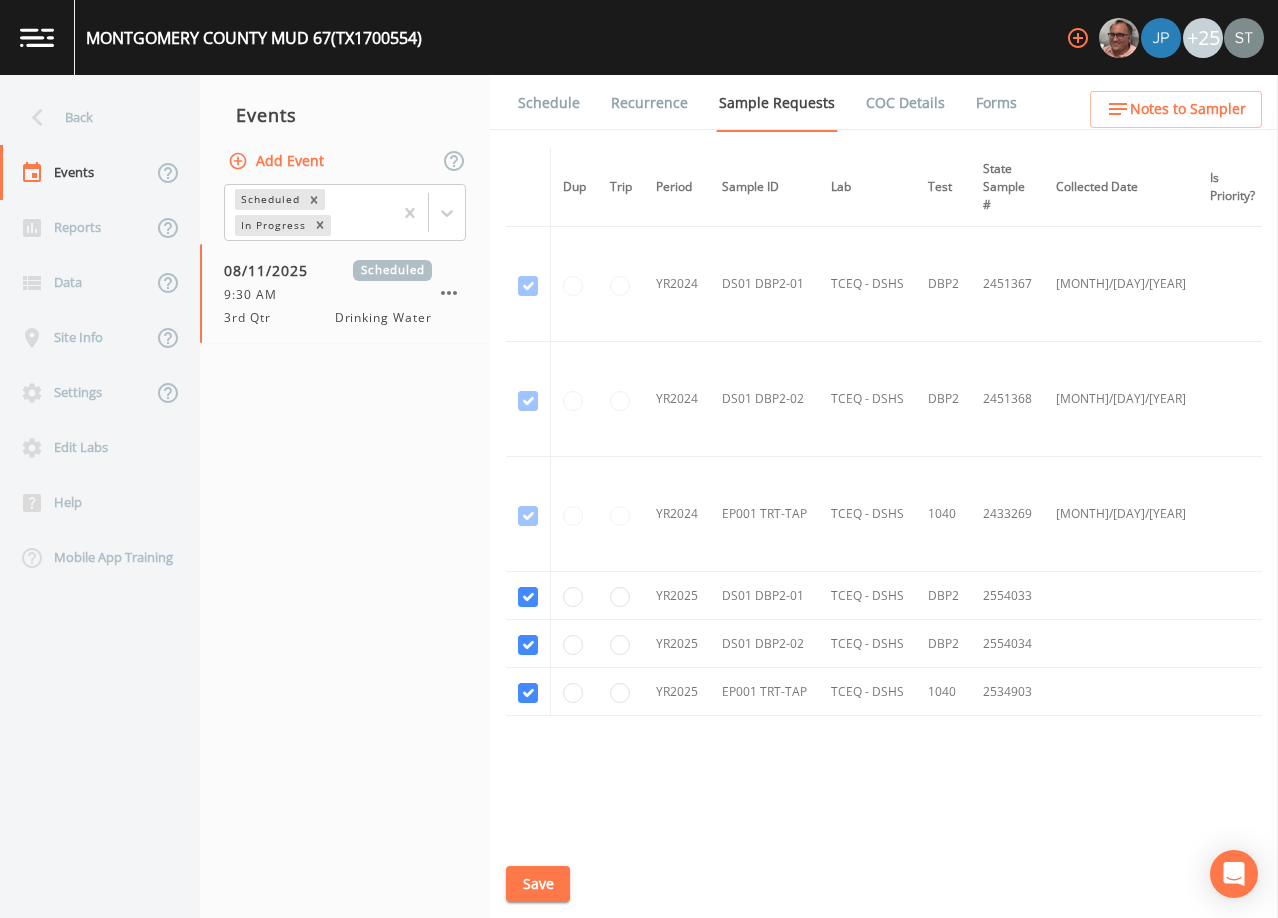 click on "Schedule" at bounding box center [549, 103] 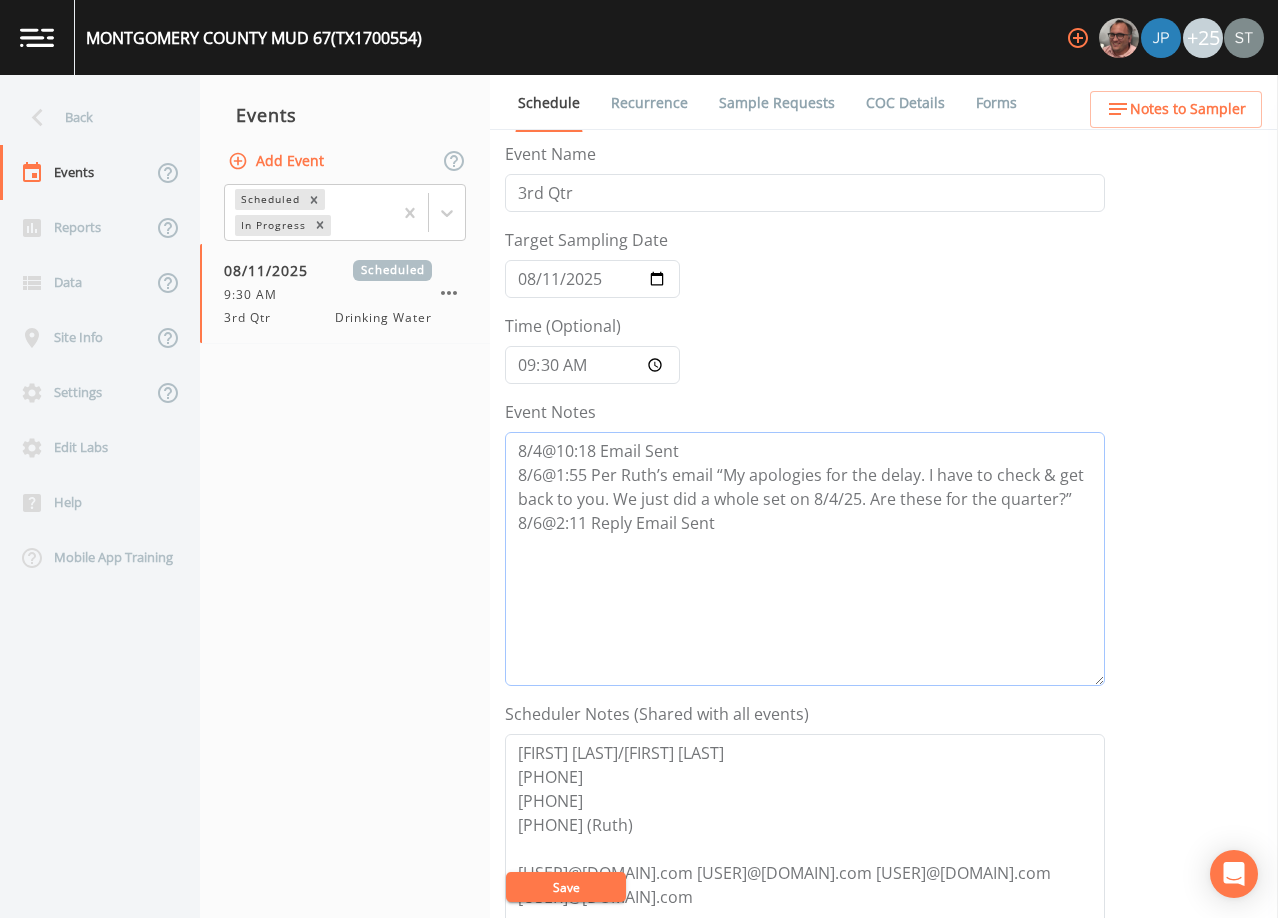 click on "8/4@10:18 Email Sent
8/6@1:55 Per Ruth’s email “My apologies for the delay. I have to check & get back to you. We just did a whole set on 8/4/25. Are these for the quarter?”
8/6@2:11 Reply Email Sent" at bounding box center (805, 559) 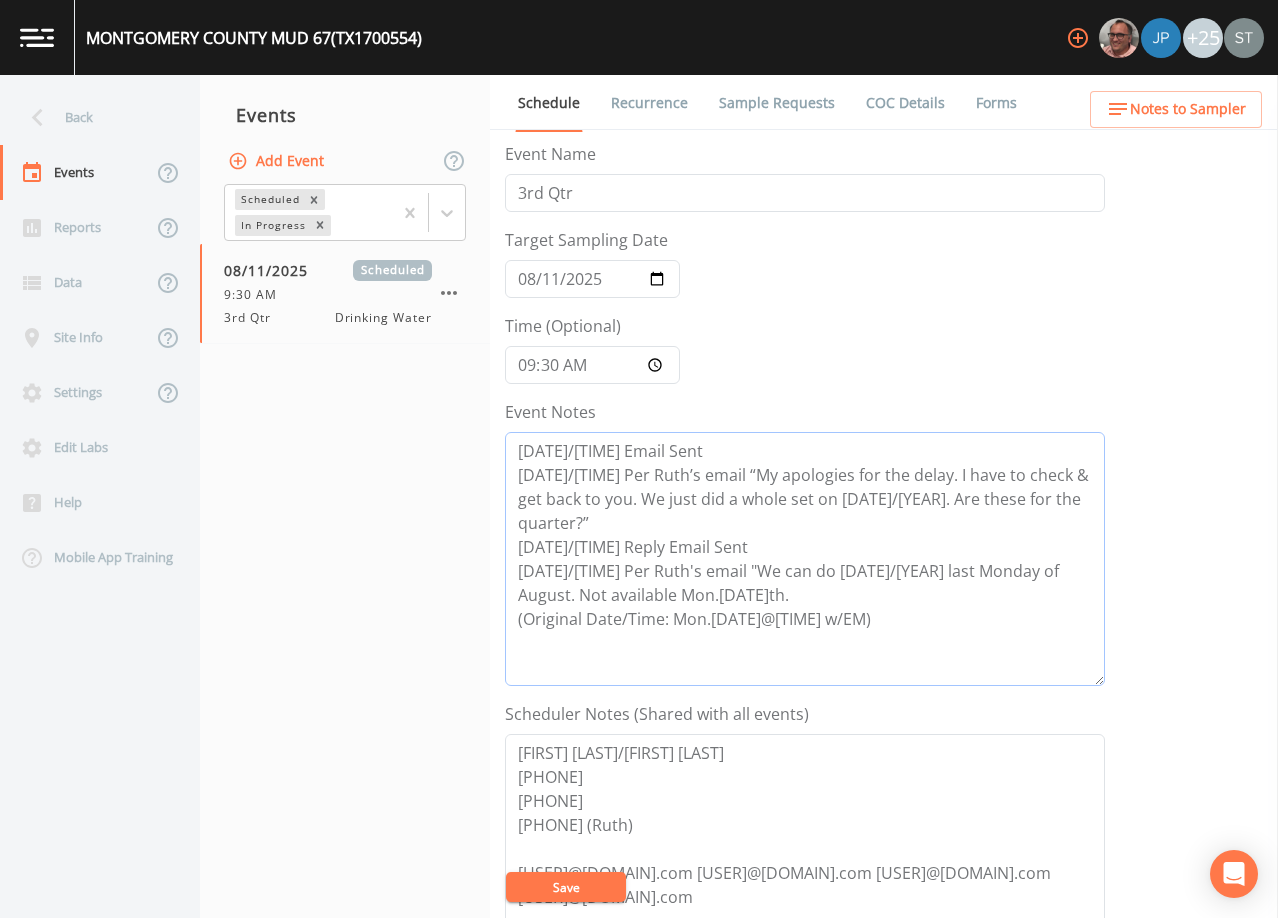 type on "[DATE]/[TIME] Email Sent
[DATE]/[TIME] Per Ruth’s email “My apologies for the delay. I have to check & get back to you. We just did a whole set on [DATE]/[YEAR]. Are these for the quarter?”
[DATE]/[TIME] Reply Email Sent
[DATE]/[TIME] Per Ruth's email "We can do [DATE]/[YEAR] last Monday of August. Not available Mon.[DATE]th.
(Original Date/Time: Mon.[DATE]@[TIME] w/EM)" 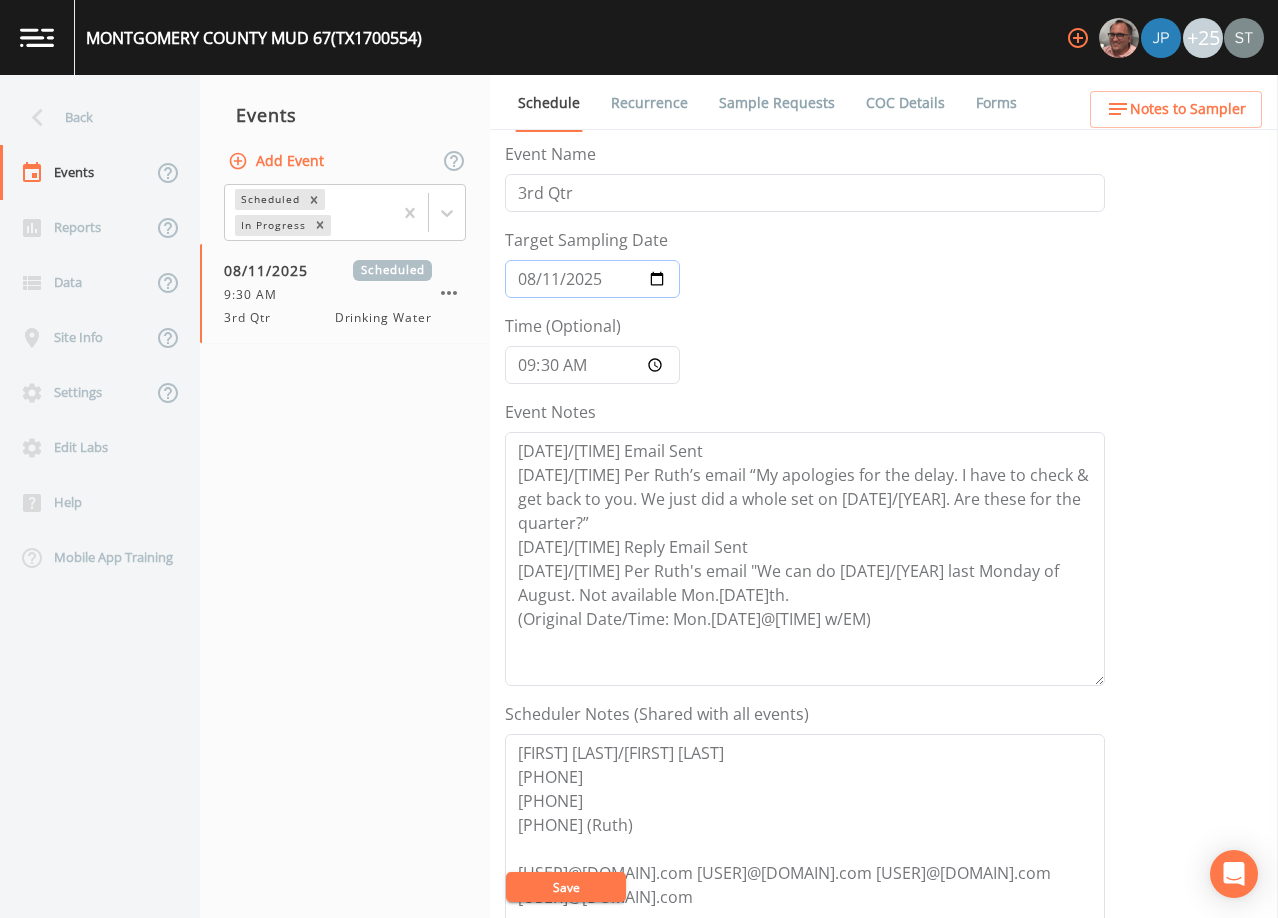 click on "2025-08-11" at bounding box center (592, 279) 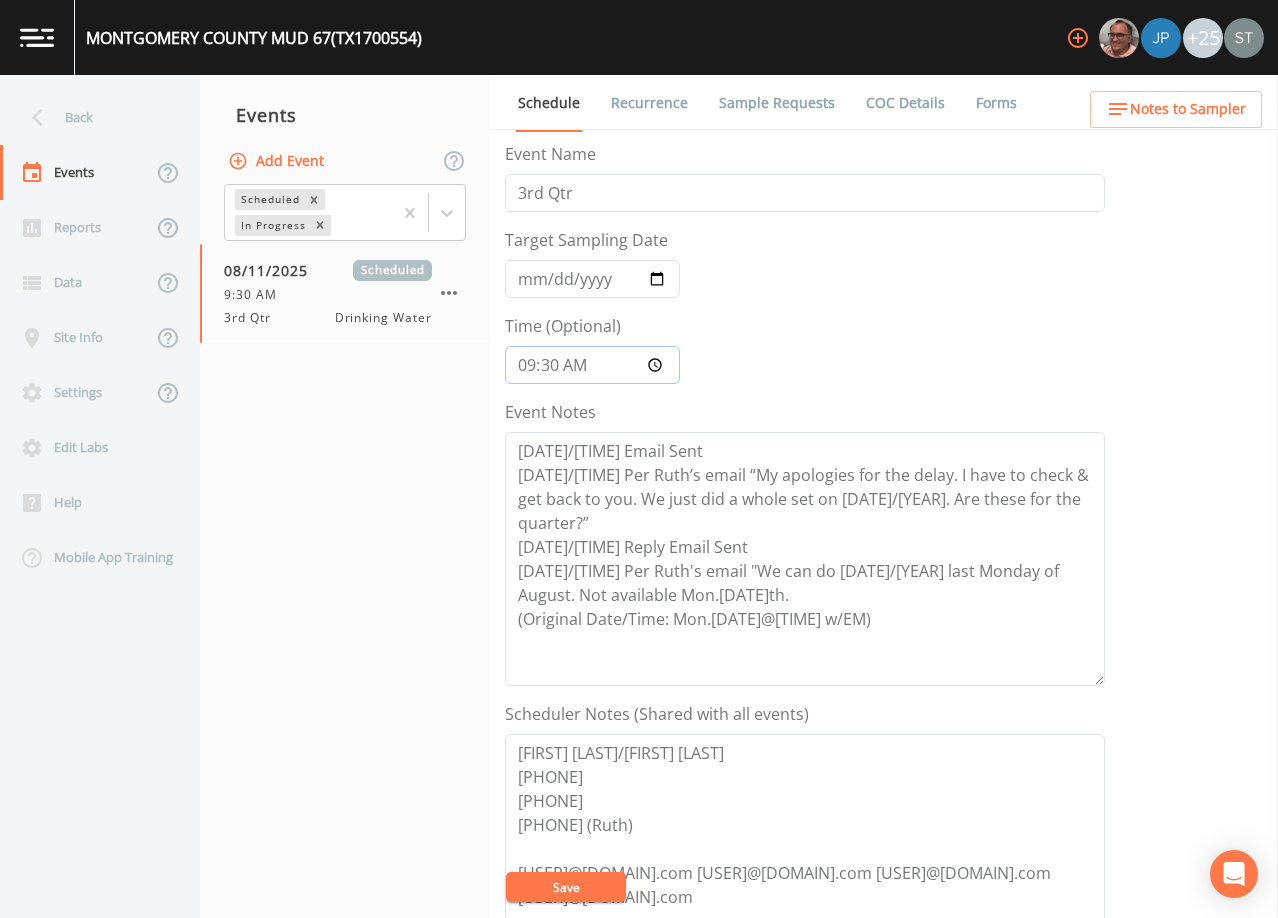 type 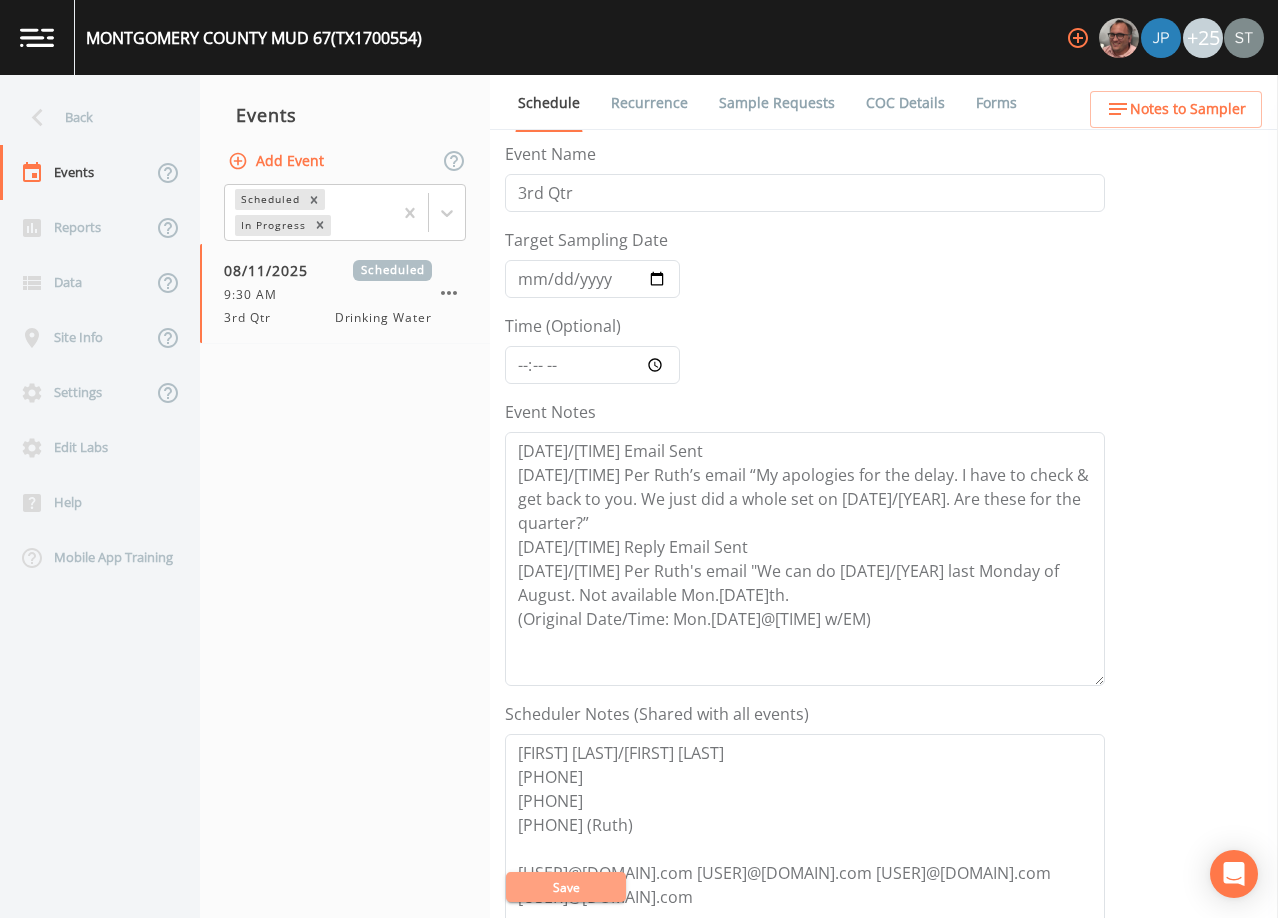 click on "Save" at bounding box center [566, 887] 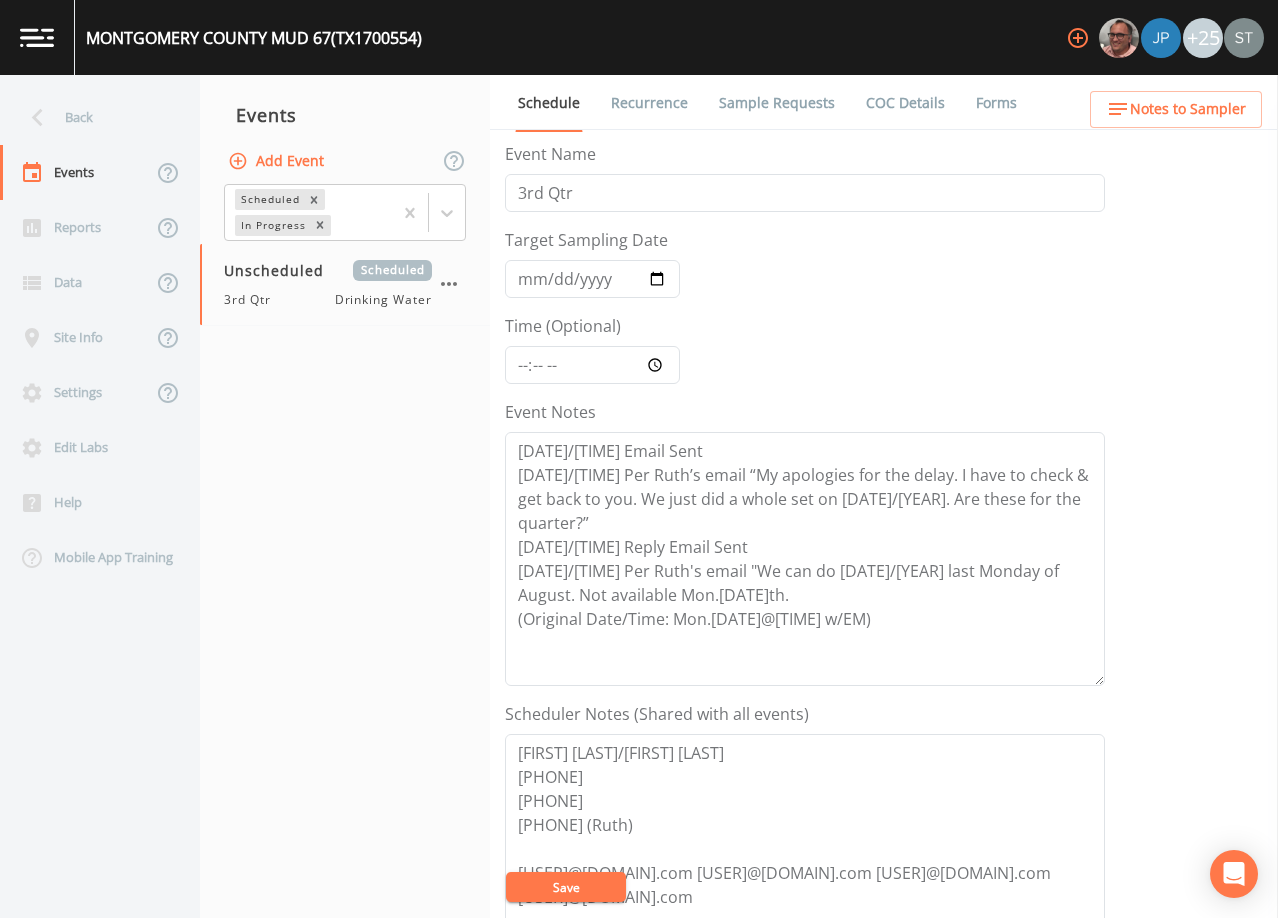 click on "Save" at bounding box center [566, 887] 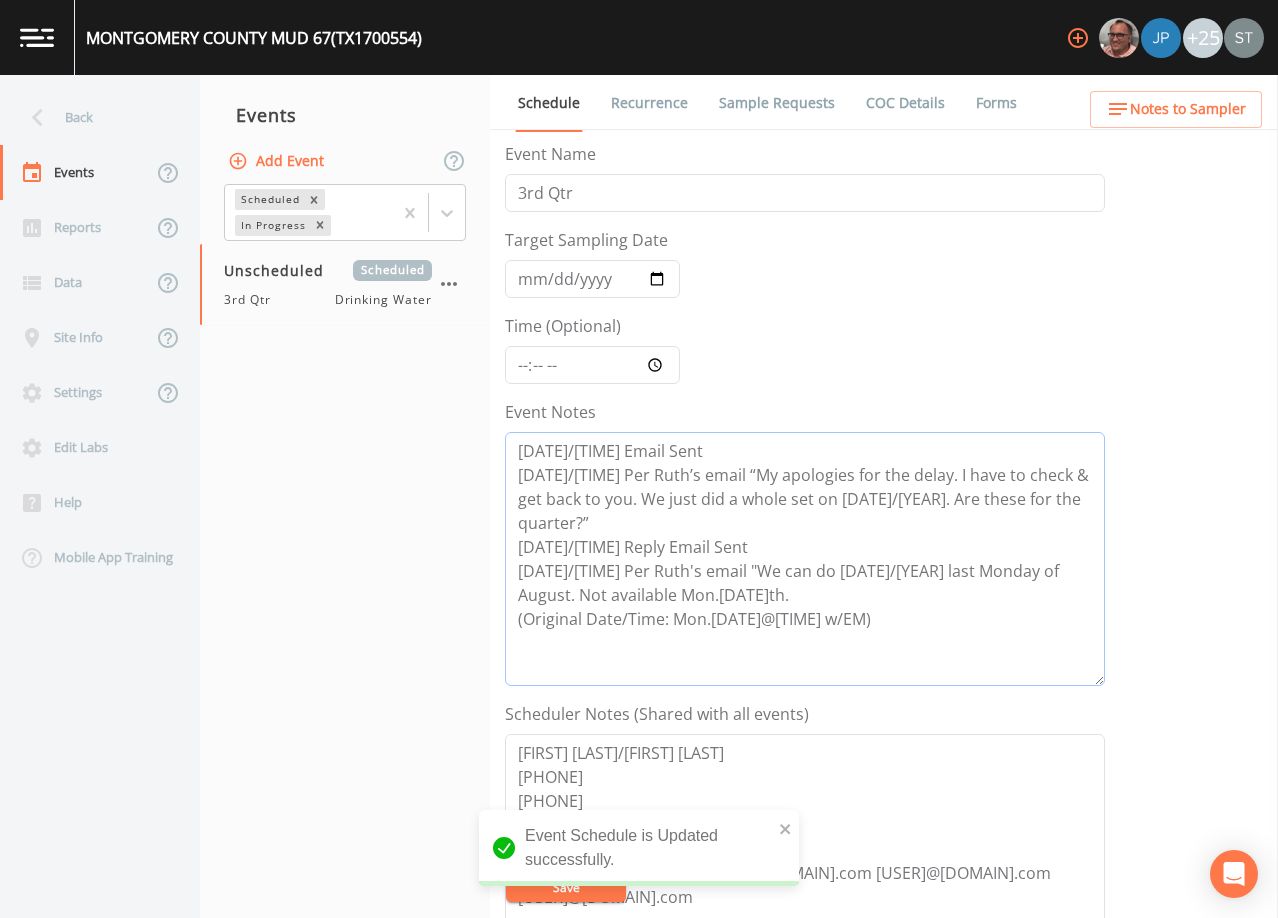 click on "[DATE]/[TIME] Email Sent
[DATE]/[TIME] Per Ruth’s email “My apologies for the delay. I have to check & get back to you. We just did a whole set on [DATE]/[YEAR]. Are these for the quarter?”
[DATE]/[TIME] Reply Email Sent
[DATE]/[TIME] Per Ruth's email "We can do [DATE]/[YEAR] last Monday of August. Not available Mon.[DATE]th.
(Original Date/Time: Mon.[DATE]@[TIME] w/EM)" at bounding box center (805, 559) 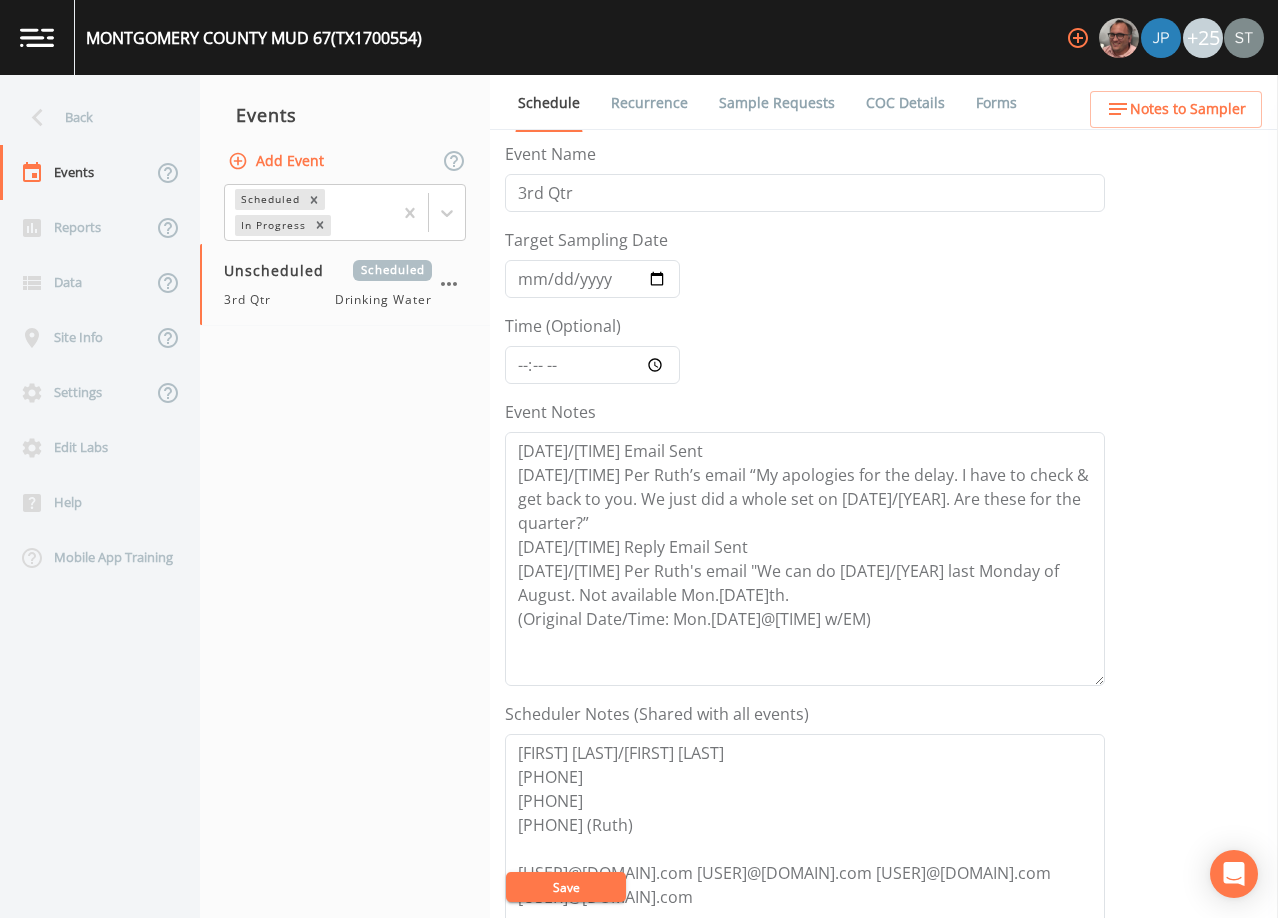 click on "Save" at bounding box center [566, 887] 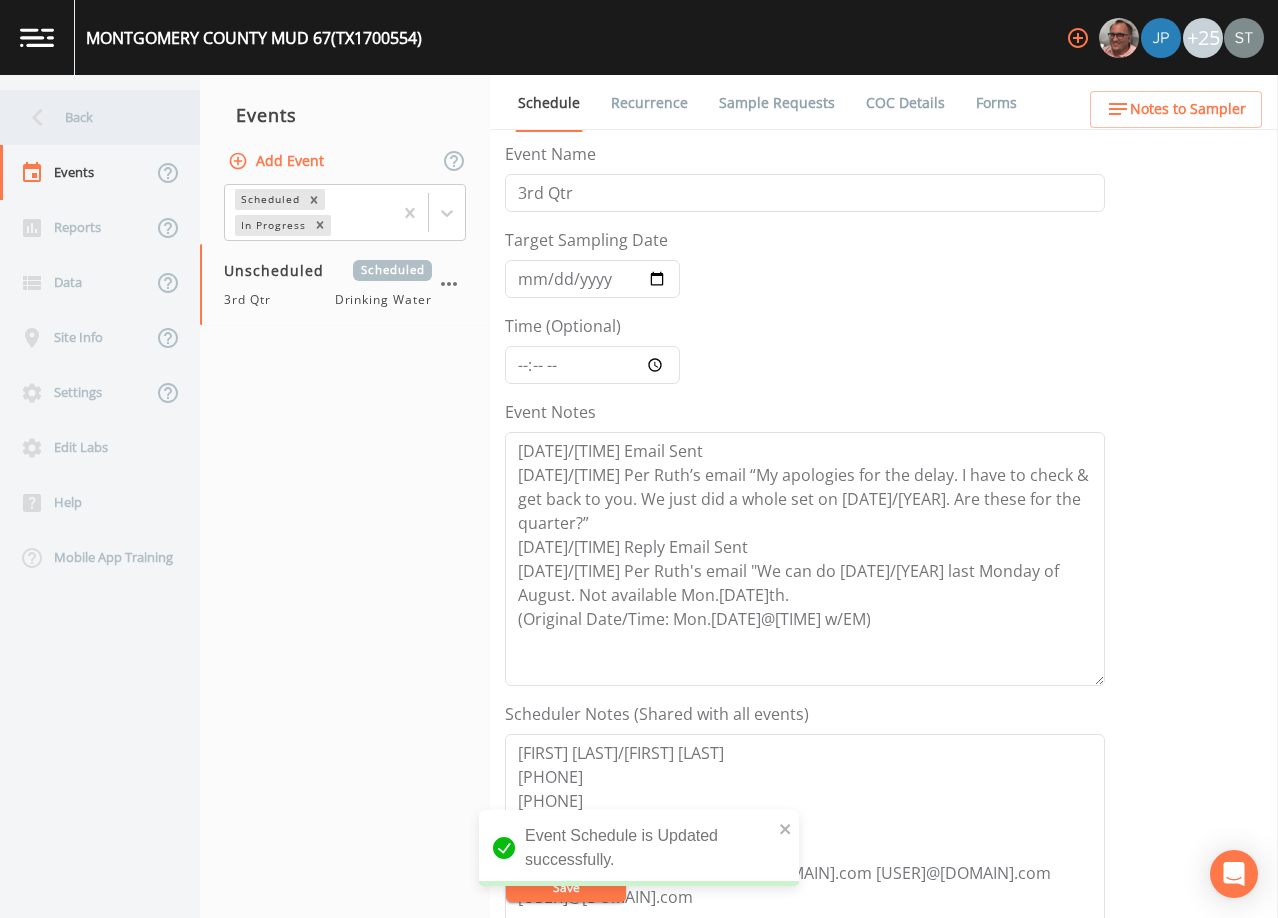 click on "Back" at bounding box center (90, 117) 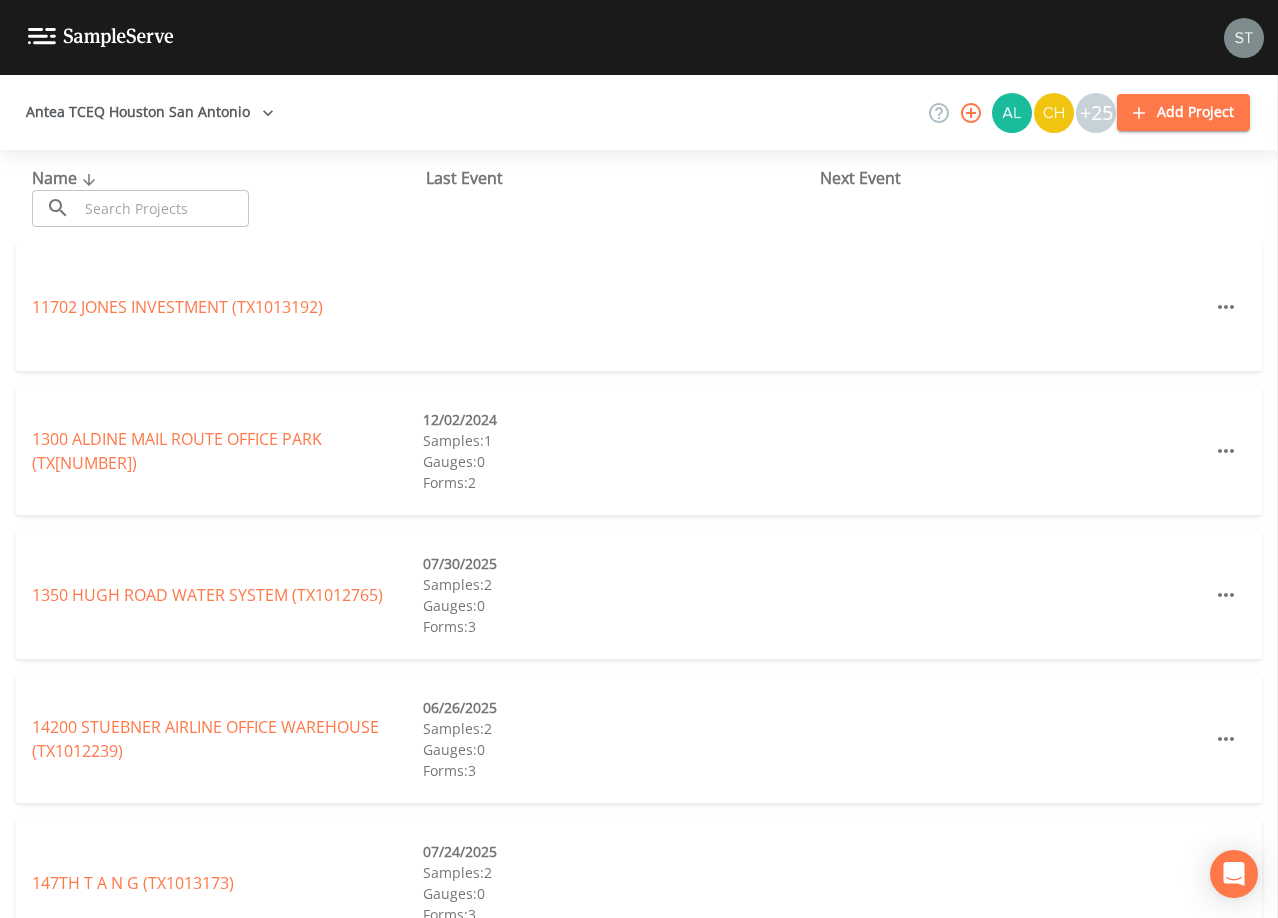 click at bounding box center [163, 208] 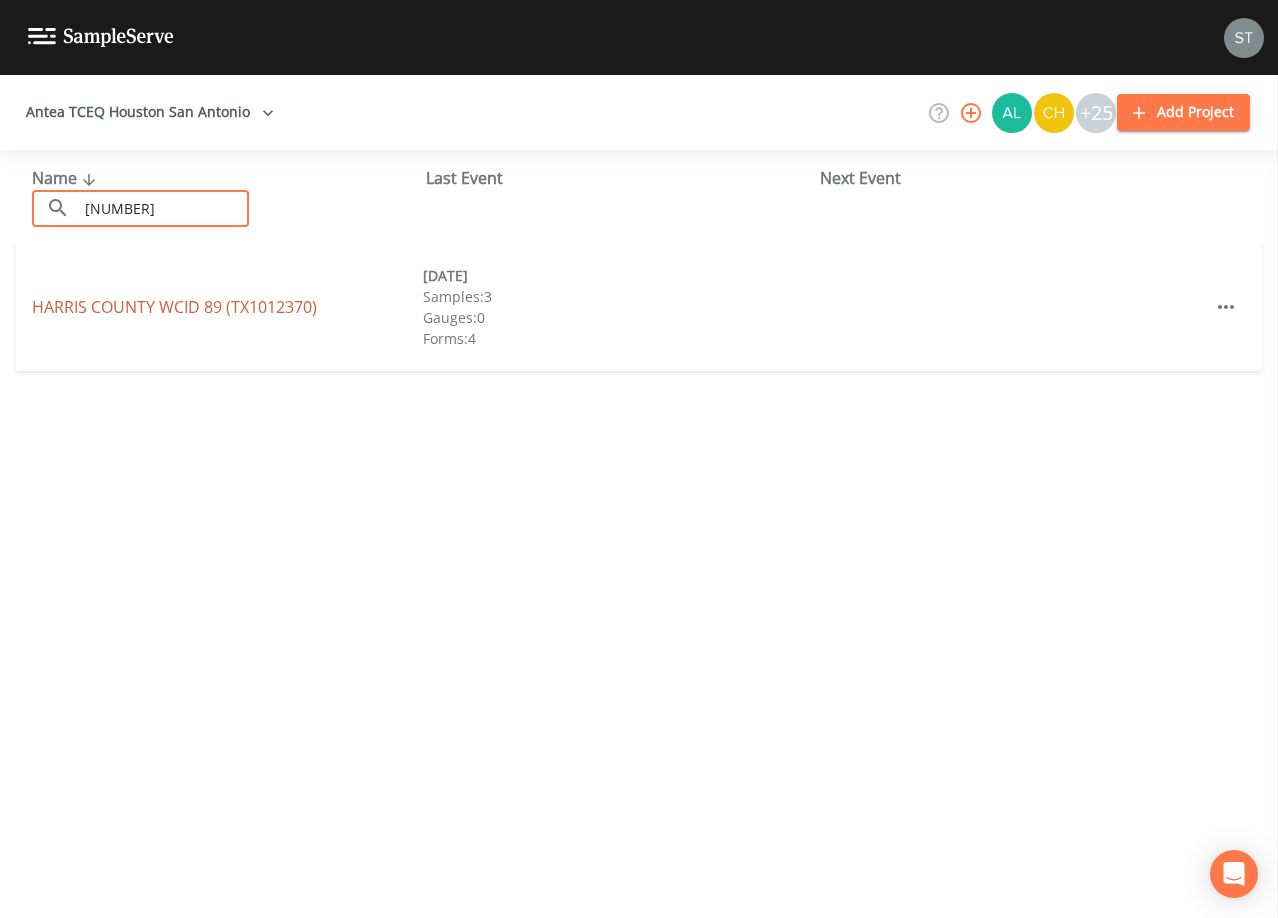 type on "[NUMBER]" 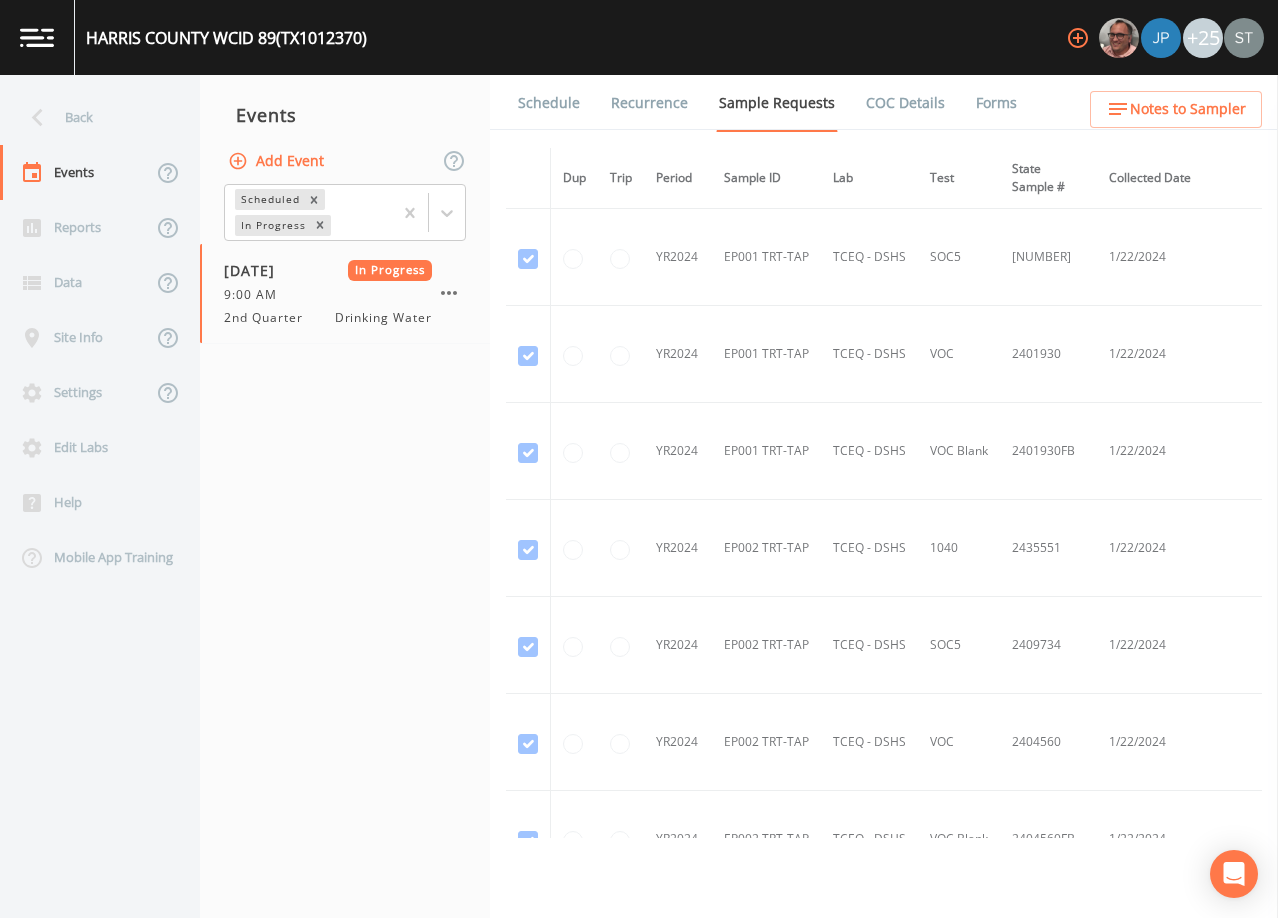 click on "Forms" at bounding box center [996, 103] 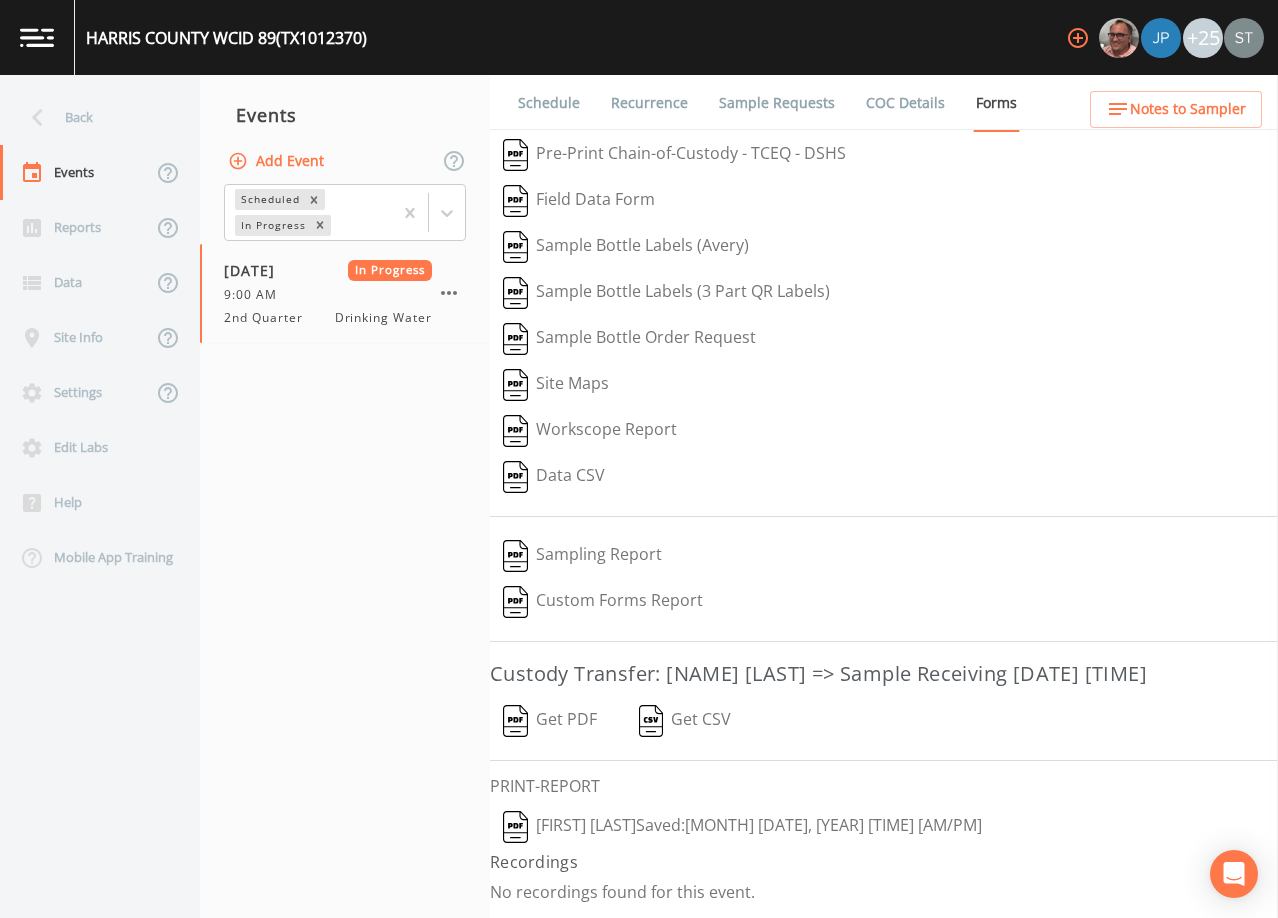 click on "Sample Requests" at bounding box center (777, 103) 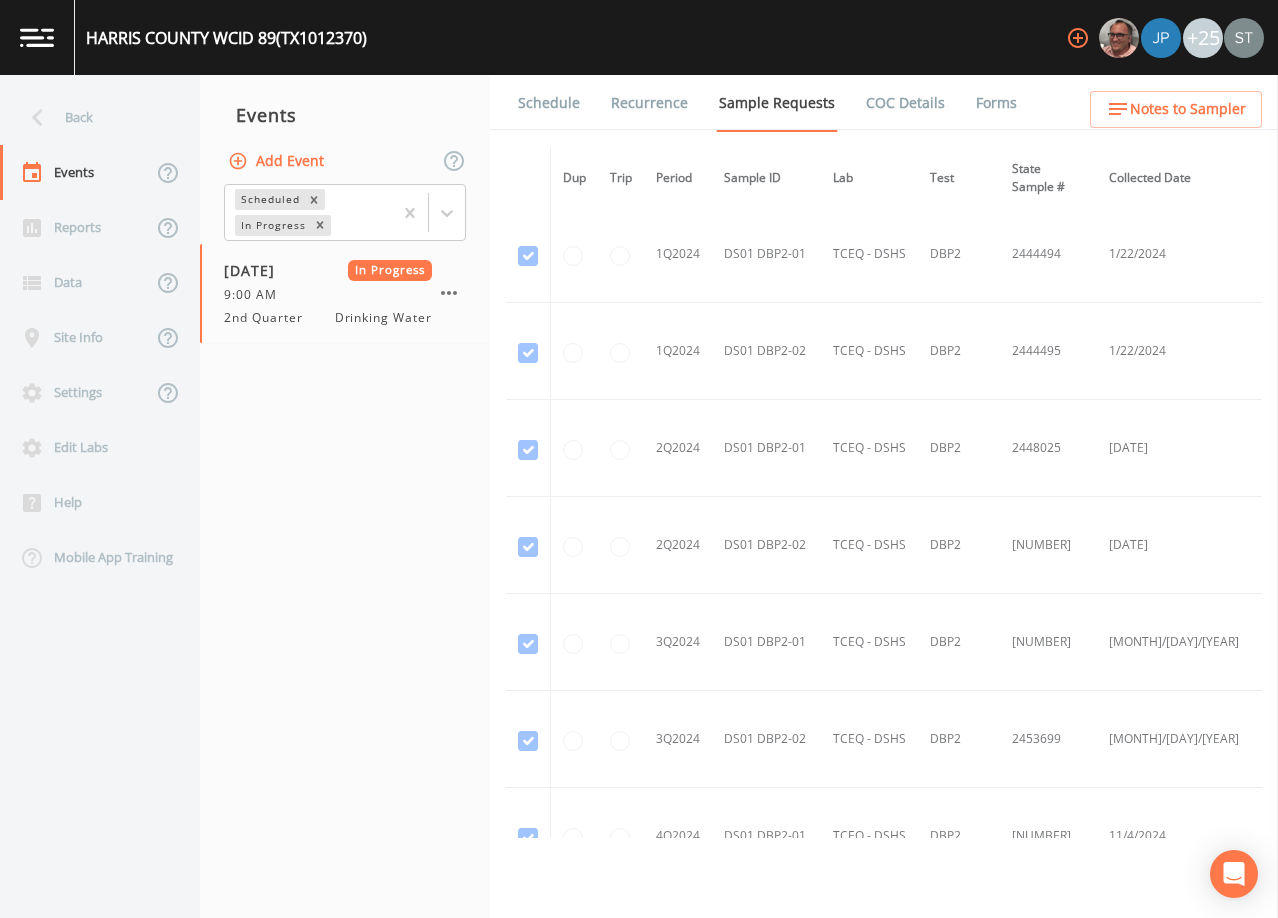 scroll, scrollTop: 800, scrollLeft: 0, axis: vertical 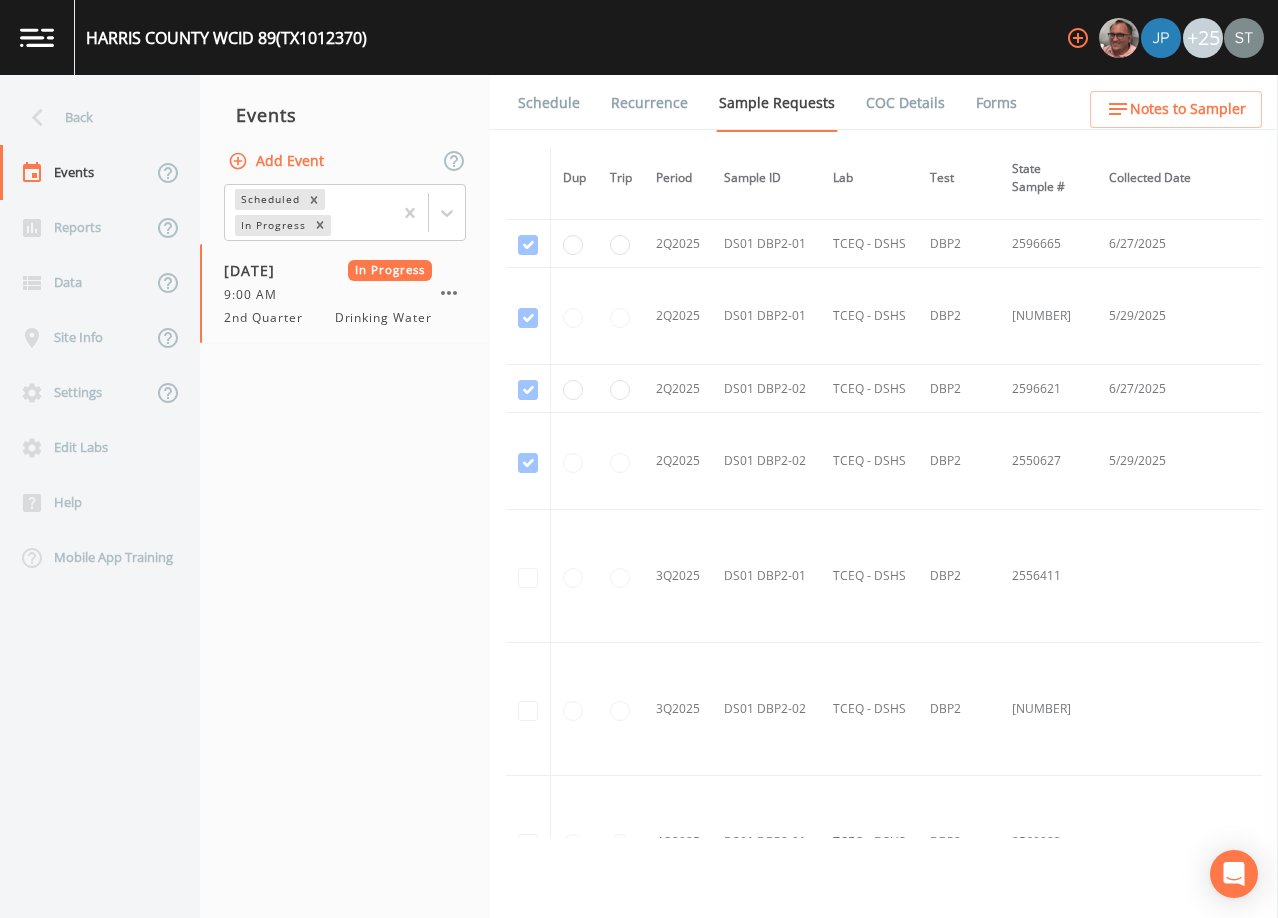 click on "Back" at bounding box center (90, 117) 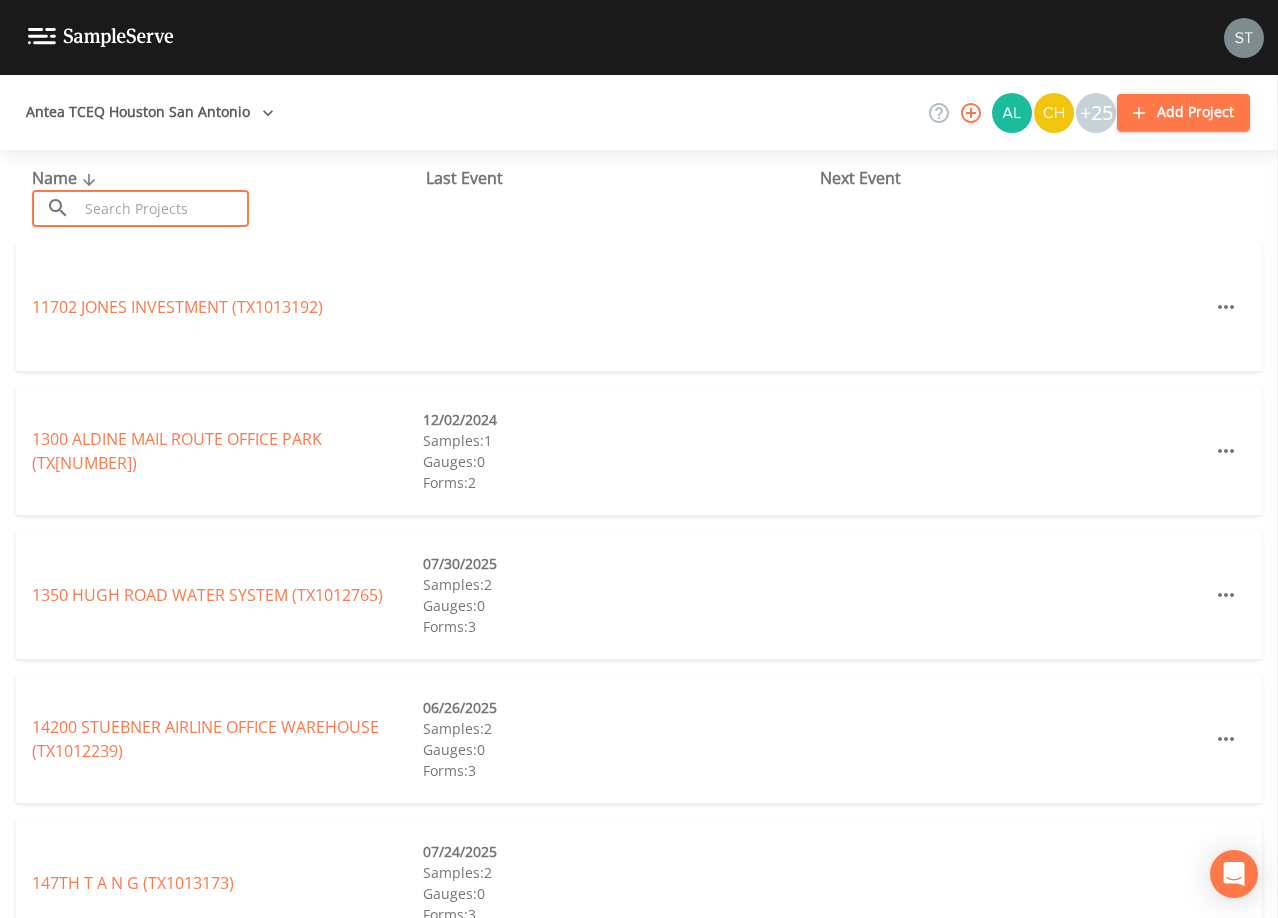 click at bounding box center (163, 208) 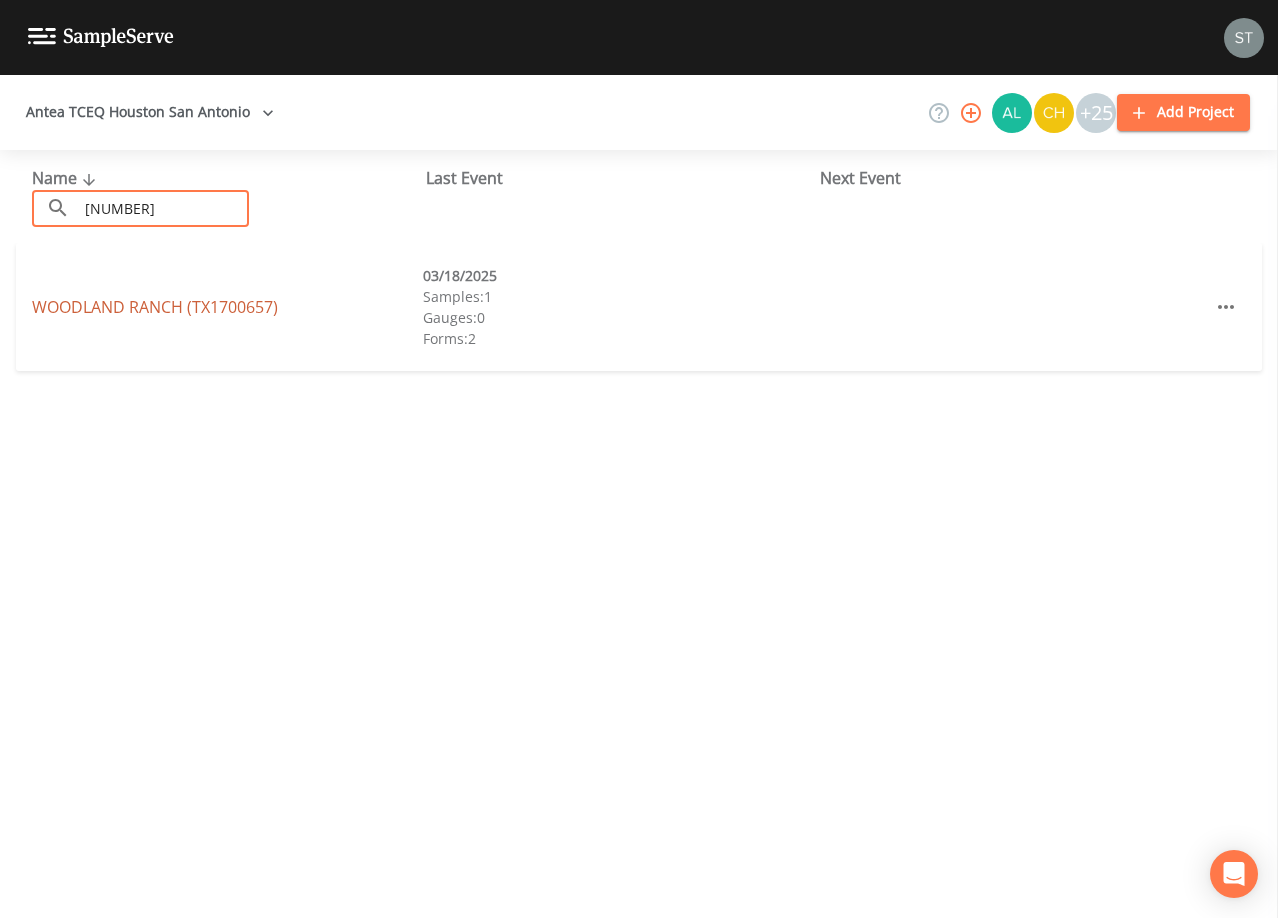 type on "[NUMBER]" 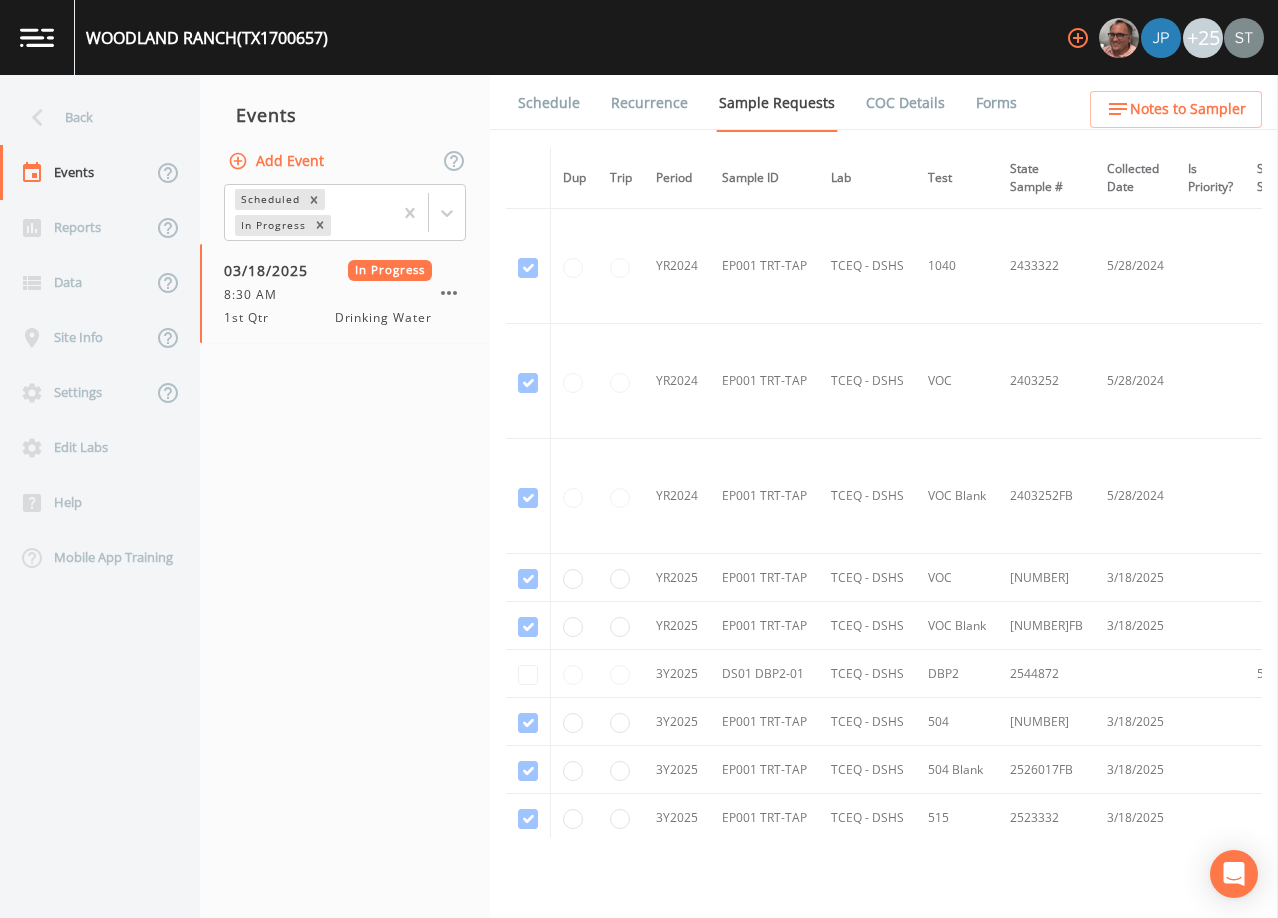 drag, startPoint x: 1251, startPoint y: 344, endPoint x: 1253, endPoint y: 383, distance: 39.051247 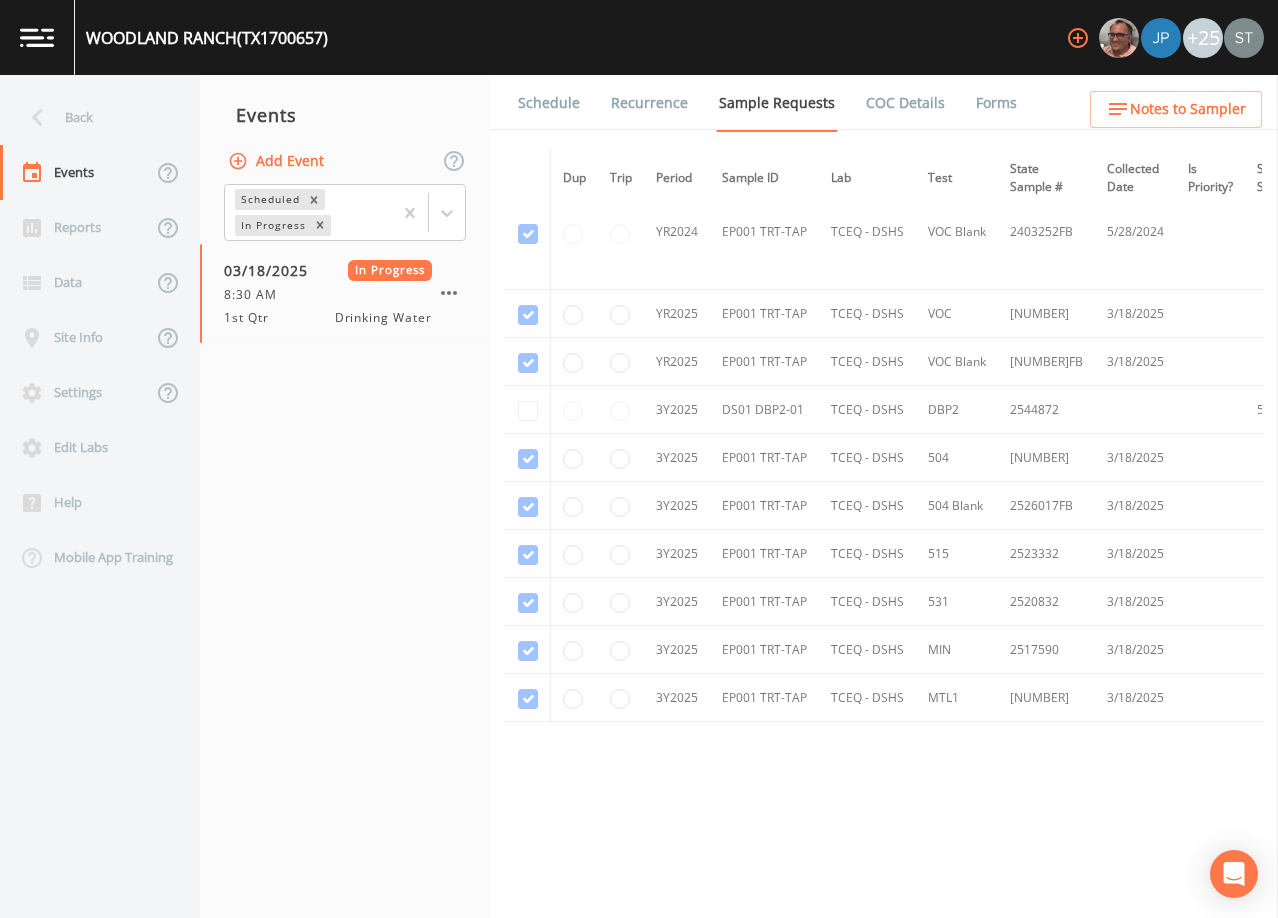 scroll, scrollTop: 279, scrollLeft: 0, axis: vertical 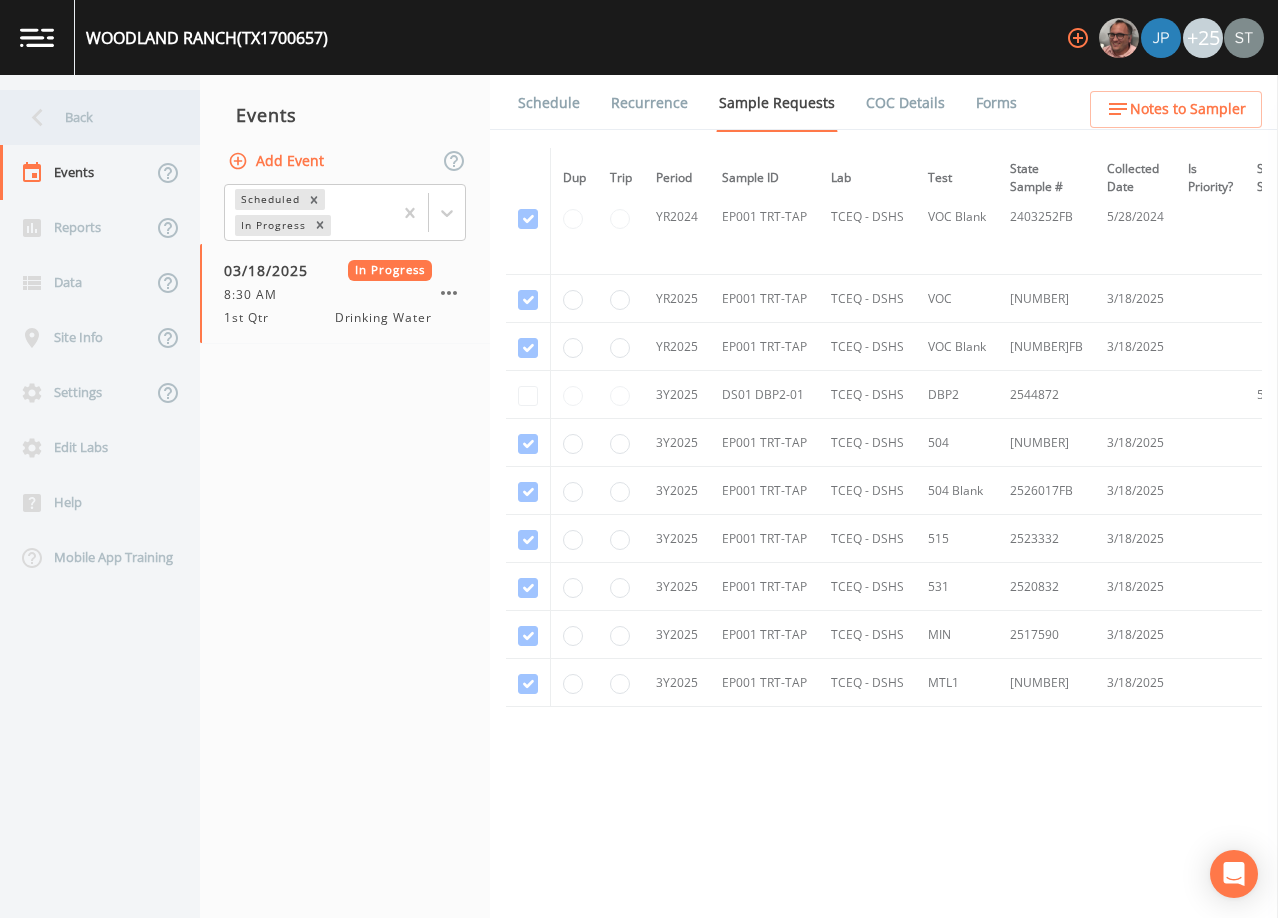 click on "Back" at bounding box center (90, 117) 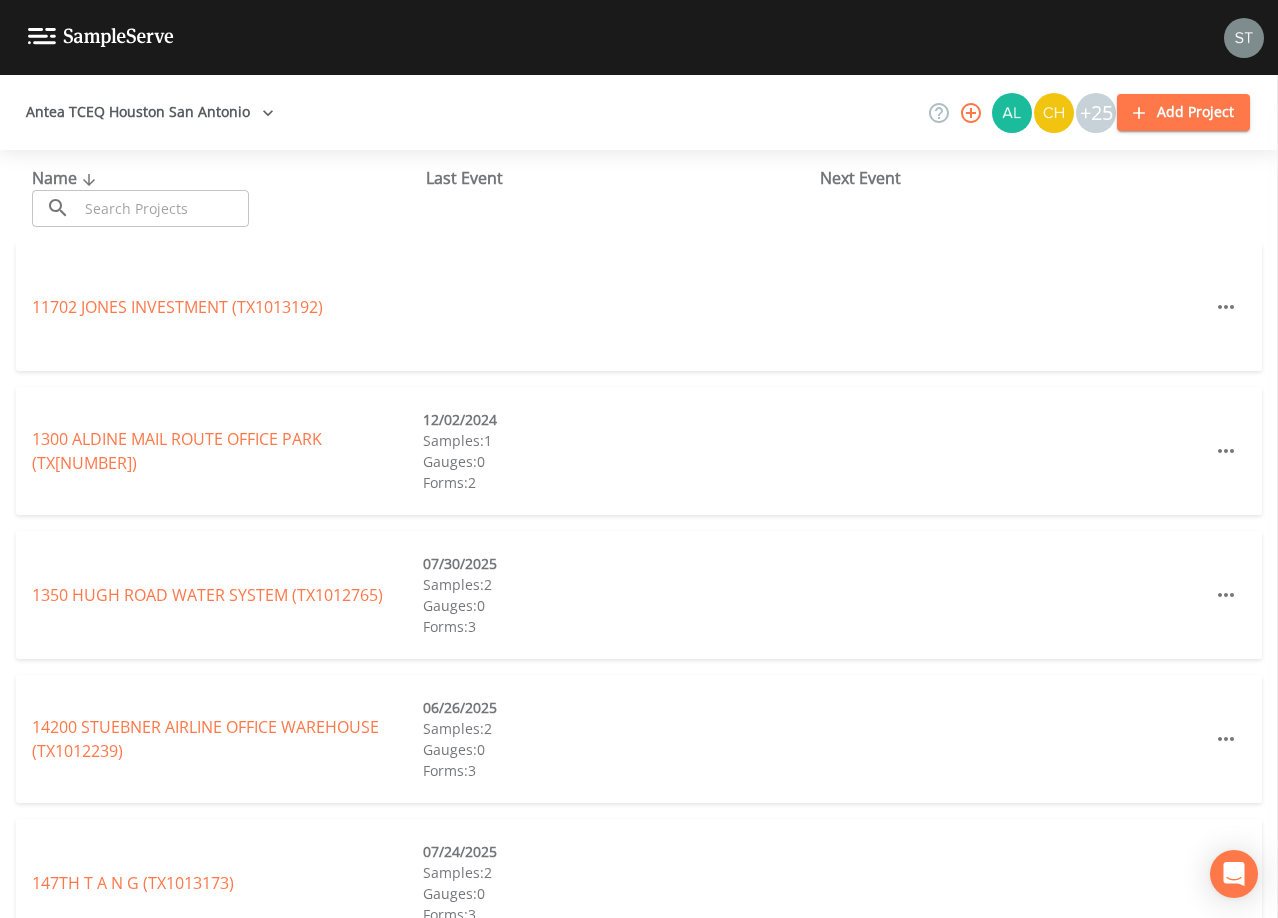 click at bounding box center (1244, 38) 